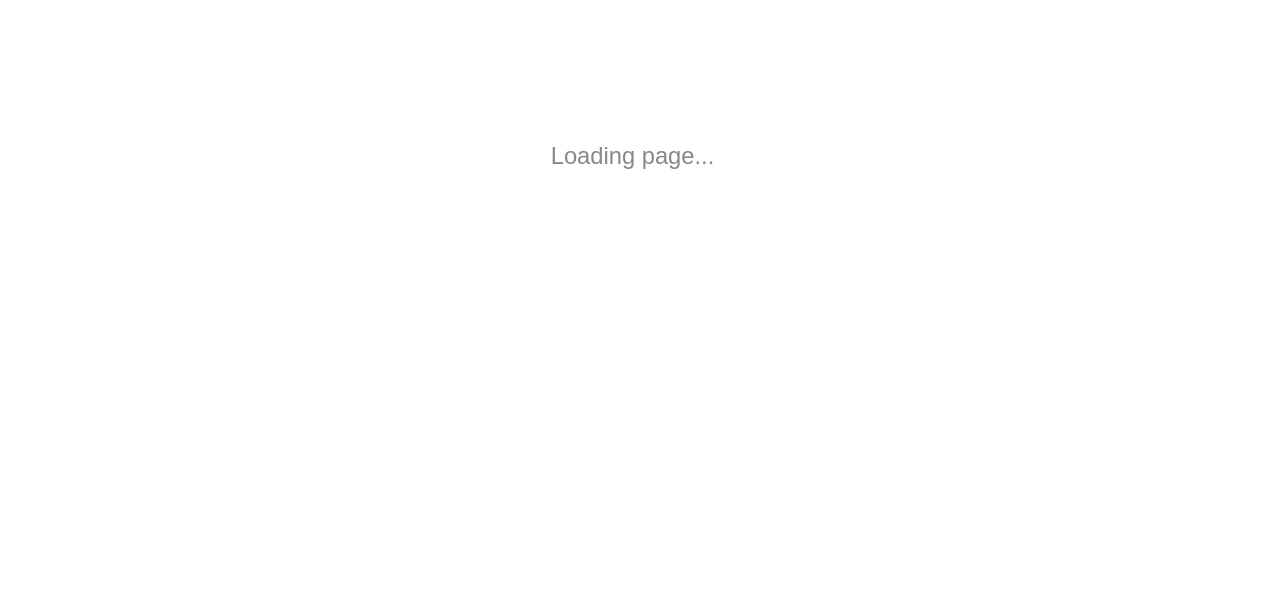 scroll, scrollTop: 0, scrollLeft: 0, axis: both 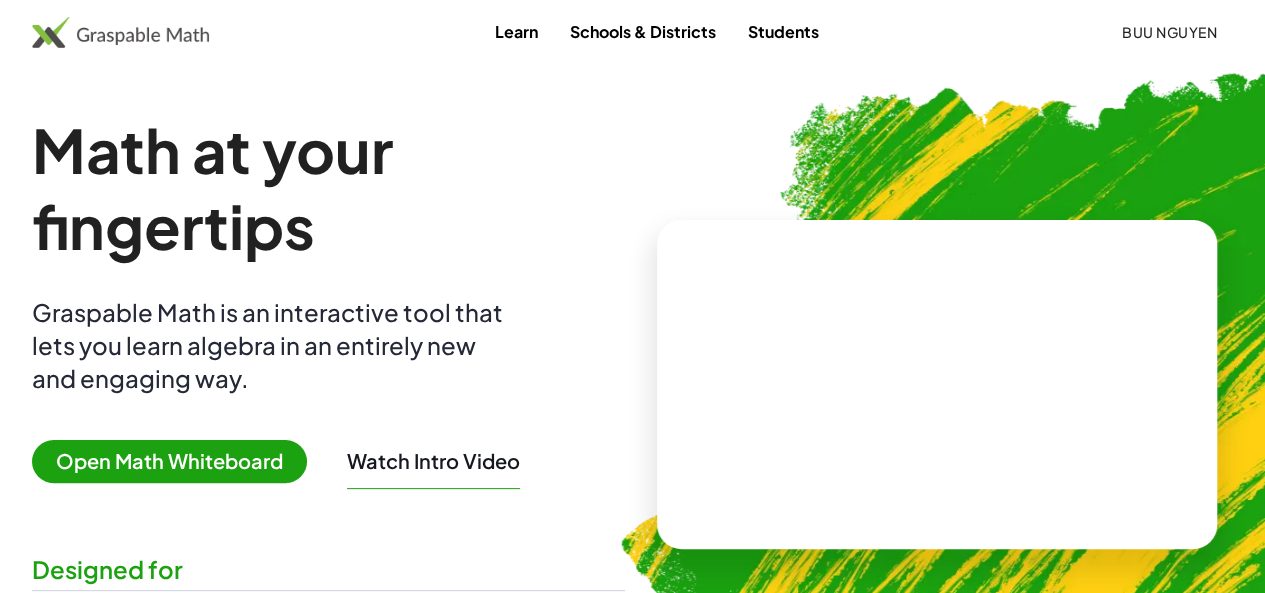 click on "Buu Nguyen" 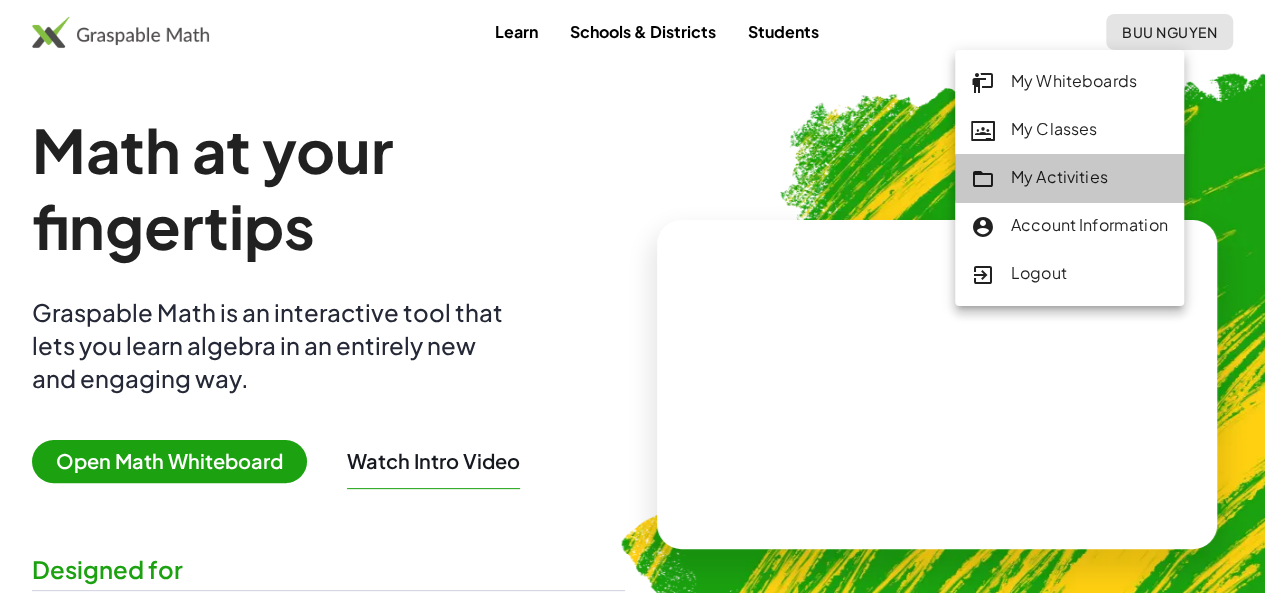 click on "My Activities" 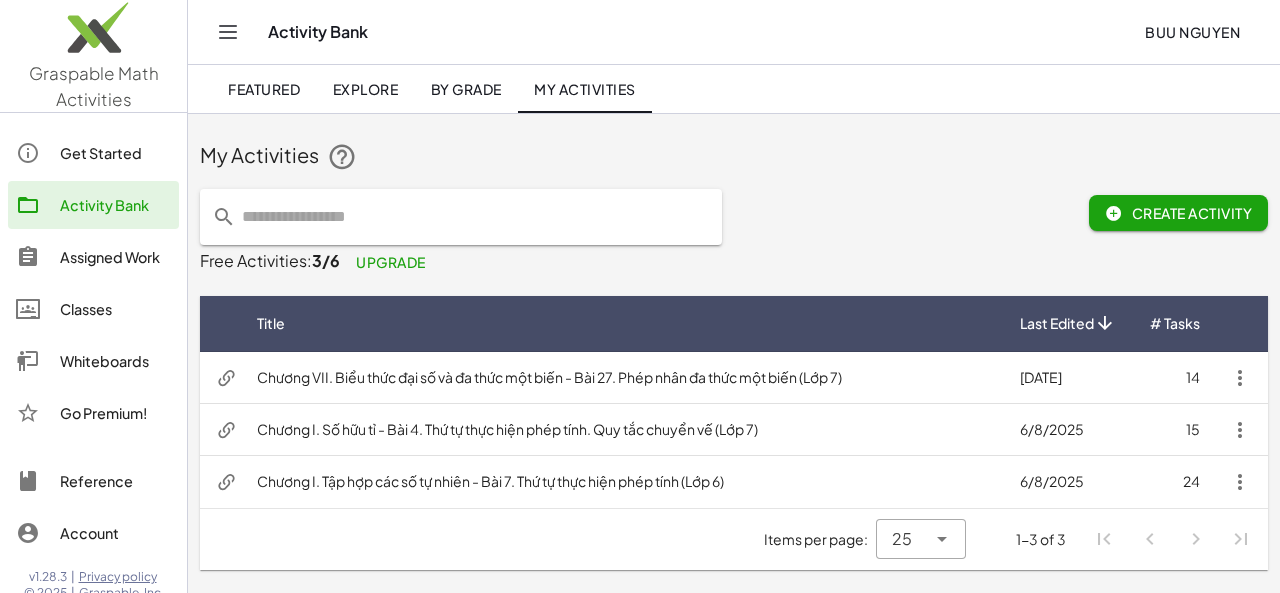 click on "Chương VII. Biểu thức đại số và đa thức một biến - Bài 27. Phép nhân đa thức một biến (Lớp 7)" at bounding box center (622, 378) 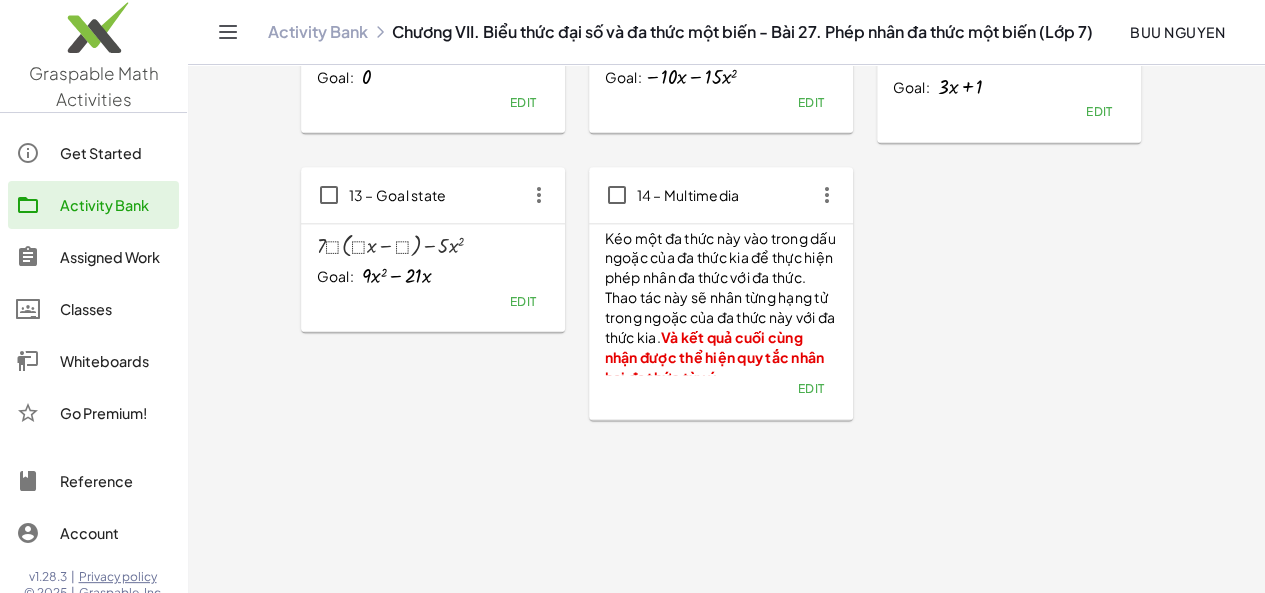 scroll, scrollTop: 1016, scrollLeft: 0, axis: vertical 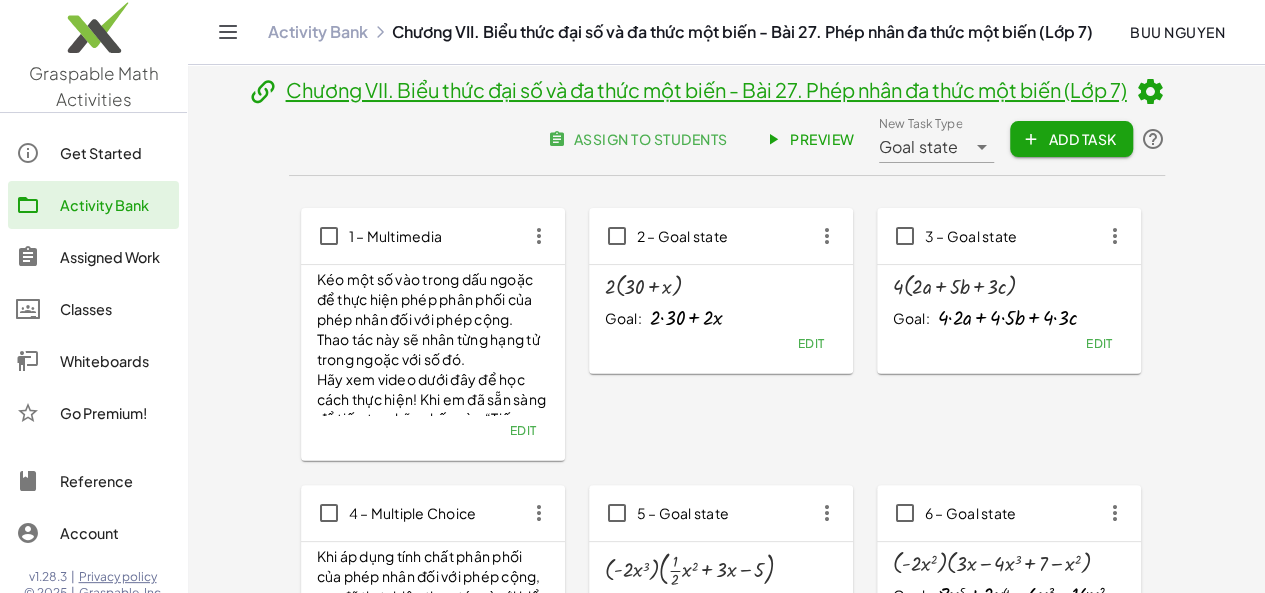 click on "Add Task" 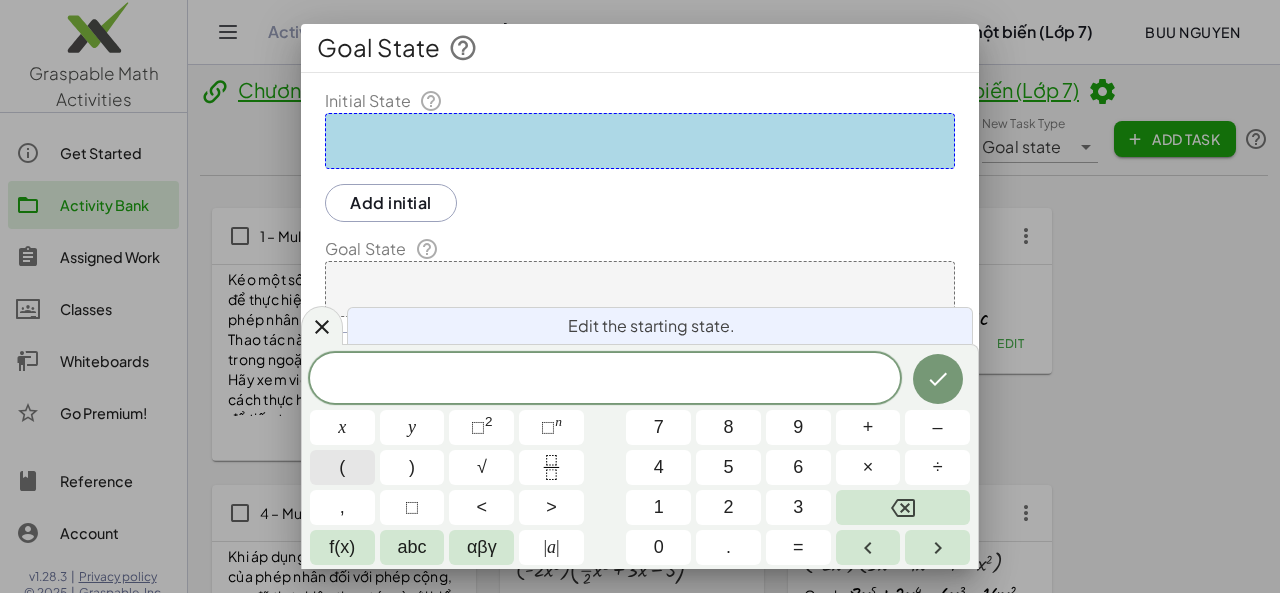 click on "(" at bounding box center (342, 467) 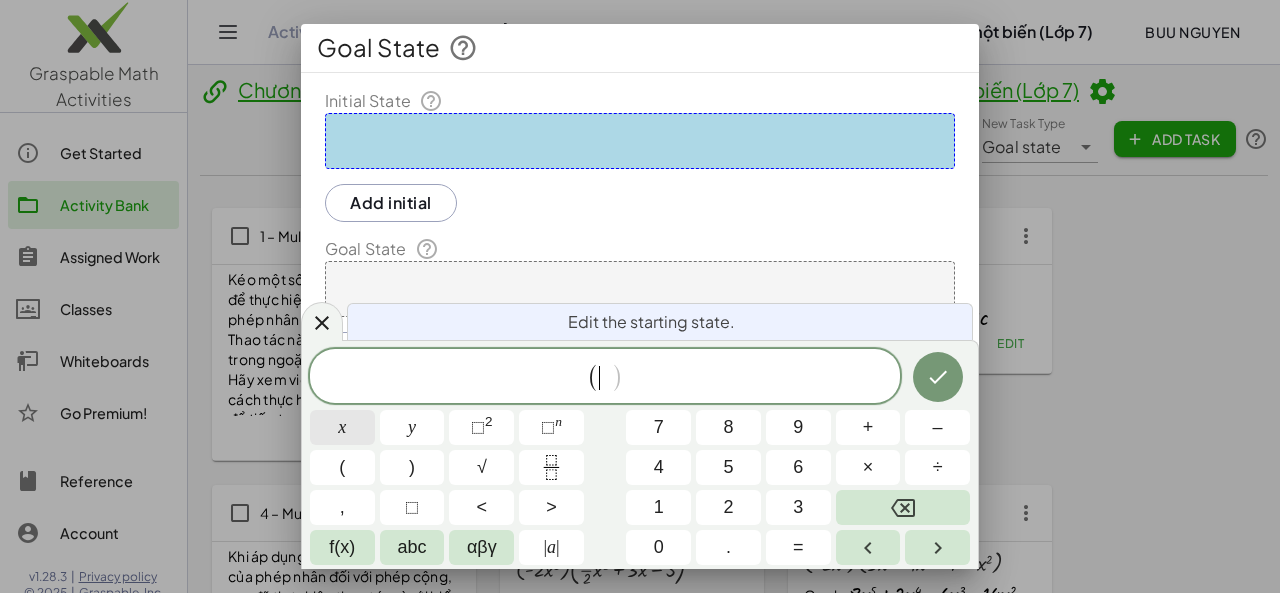 click on "x" at bounding box center (342, 427) 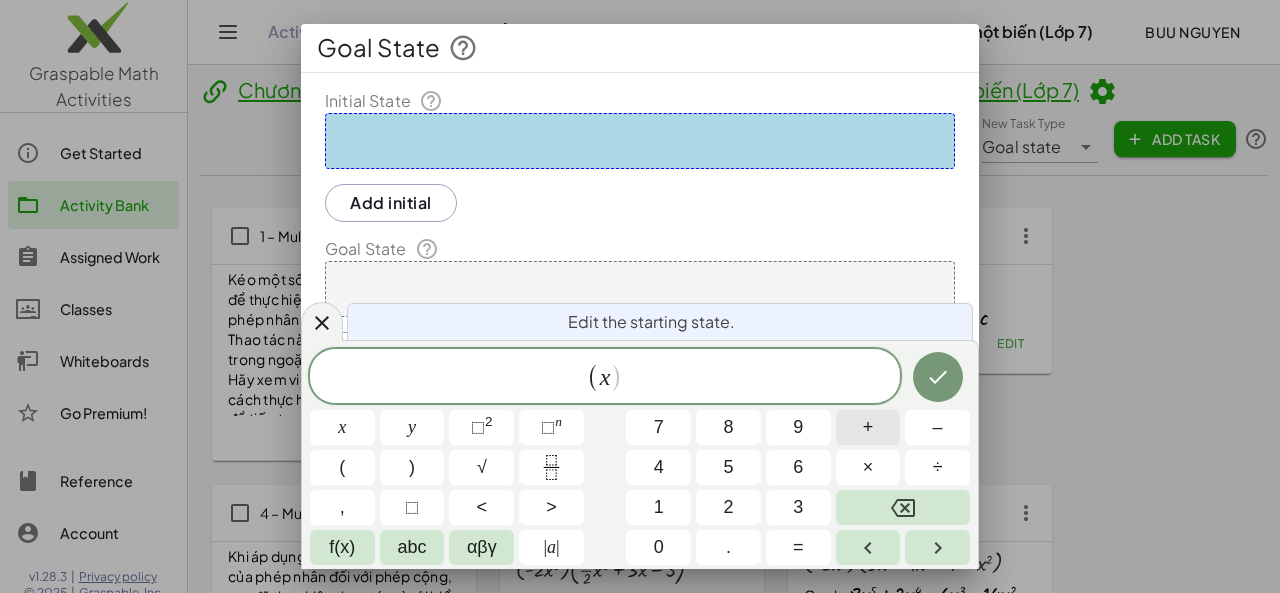 click on "+" at bounding box center [868, 427] 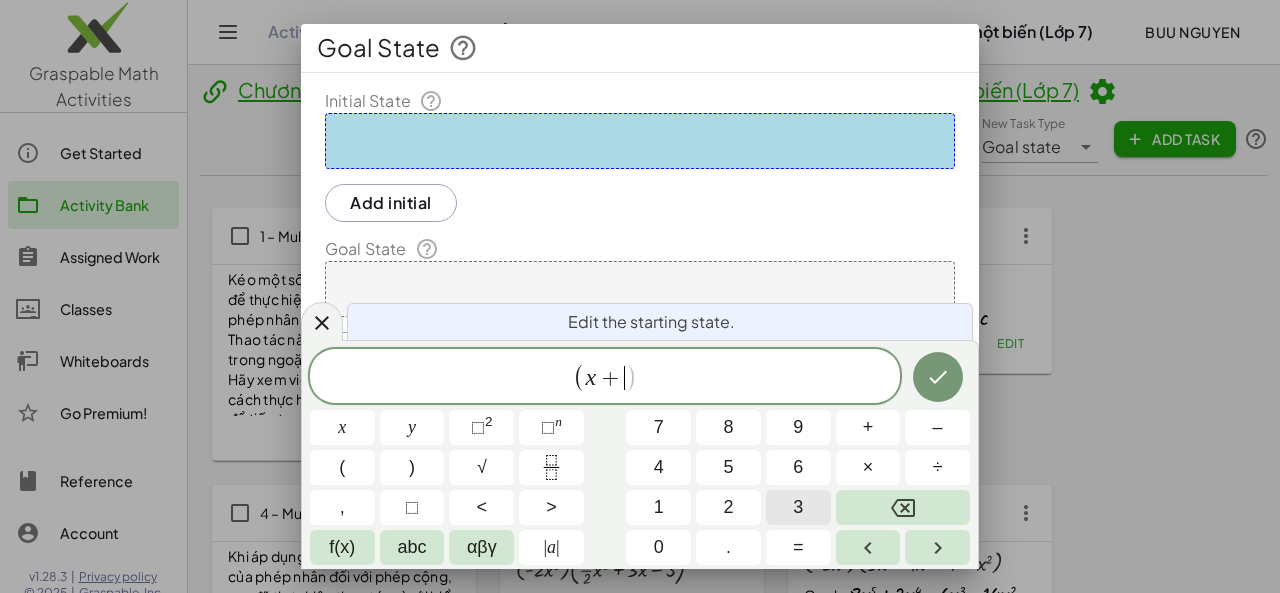 click on "3" at bounding box center [798, 507] 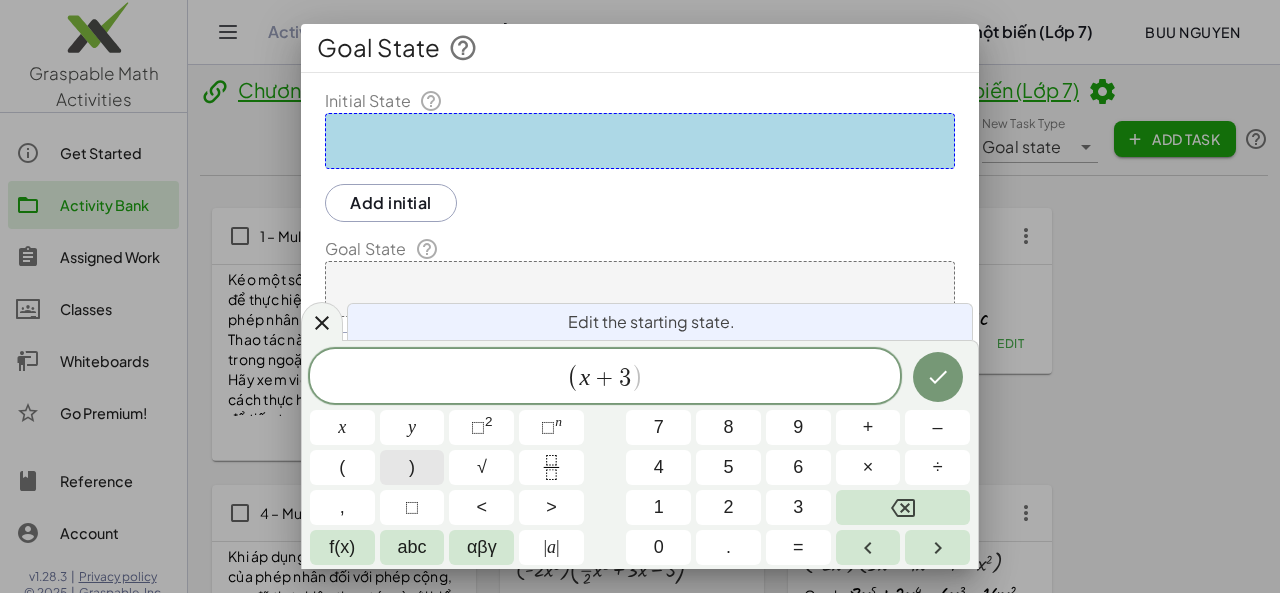 click on ")" at bounding box center [412, 467] 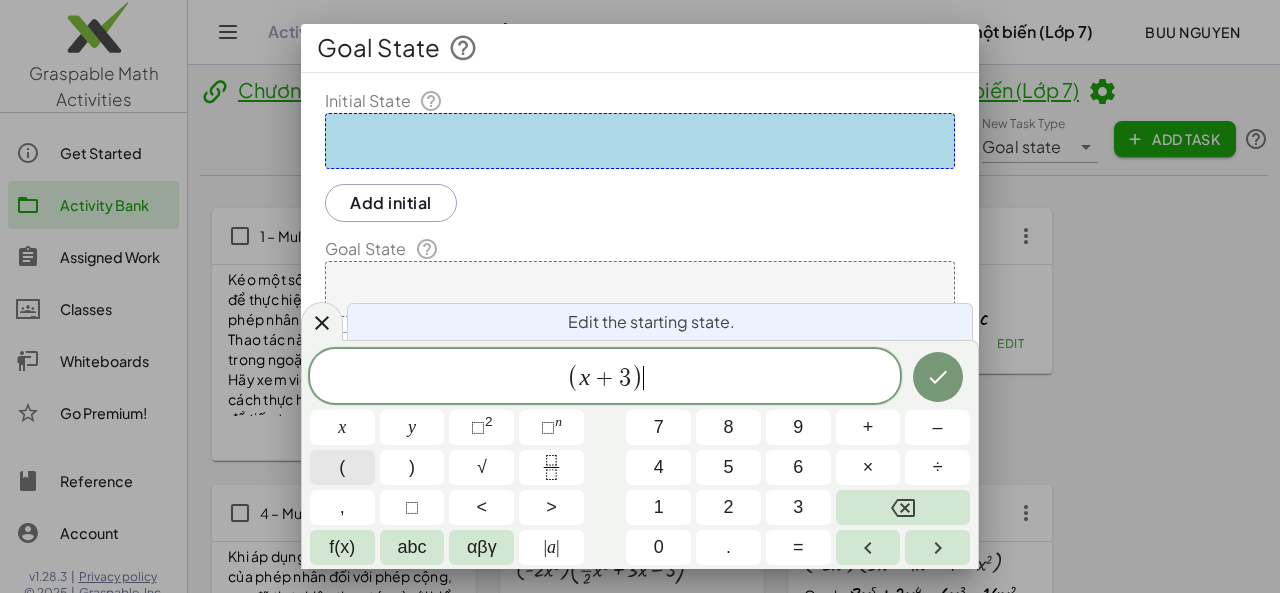 click on "(" at bounding box center (342, 467) 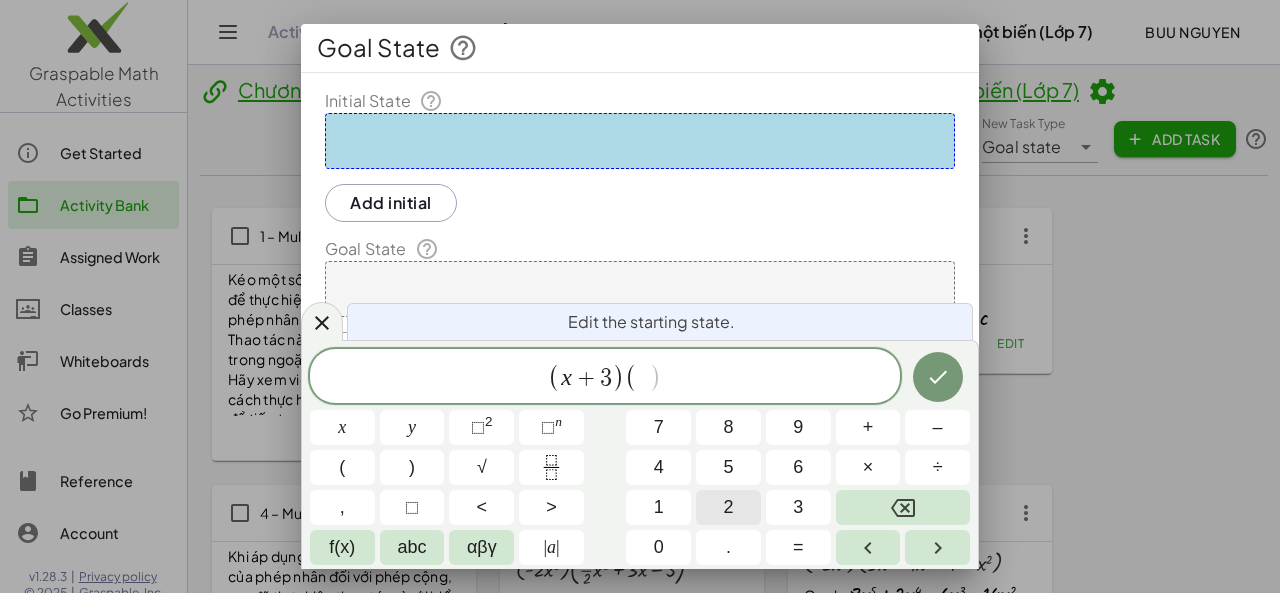 click on "2" at bounding box center (728, 507) 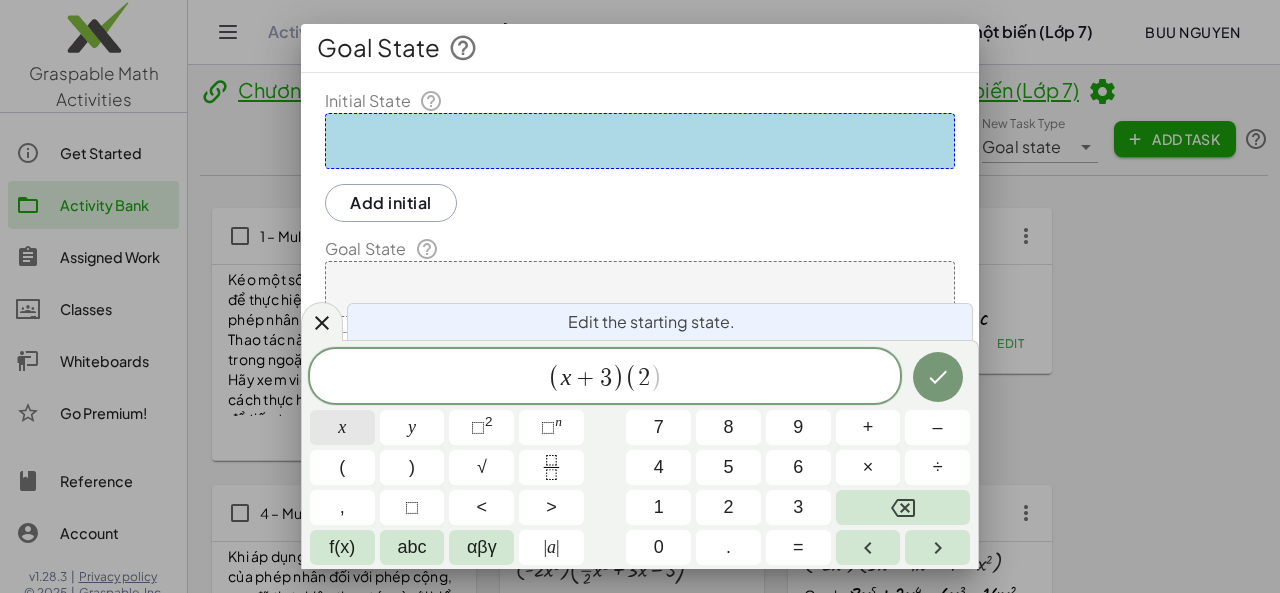 click on "x" at bounding box center [342, 427] 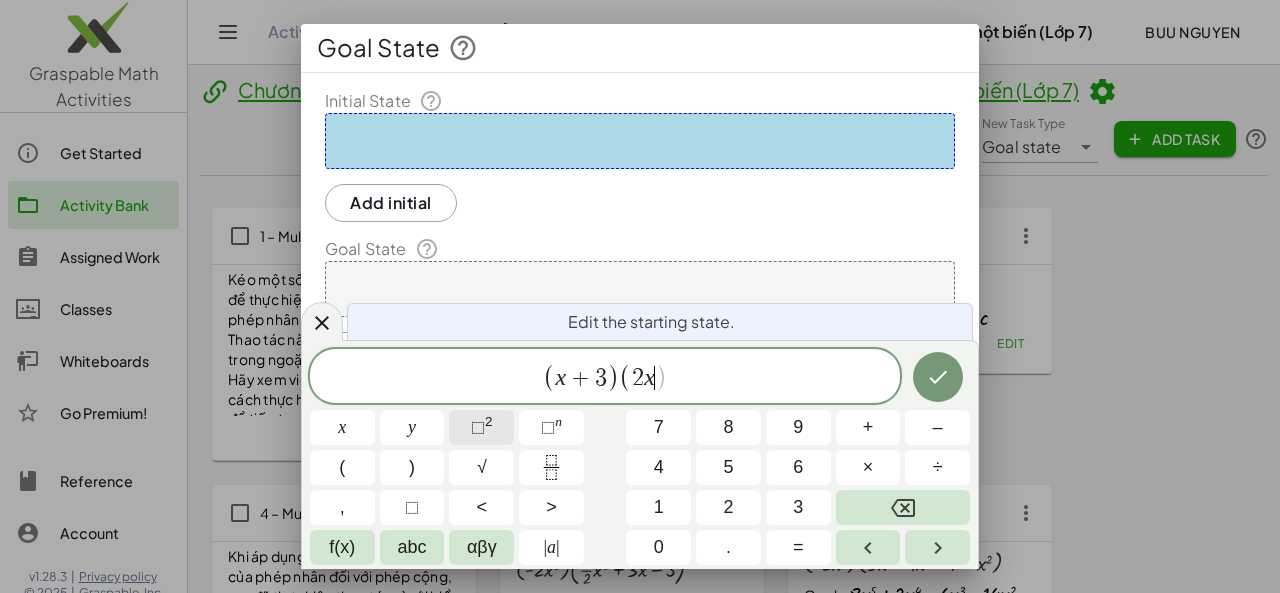 click on "⬚ 2" at bounding box center [481, 427] 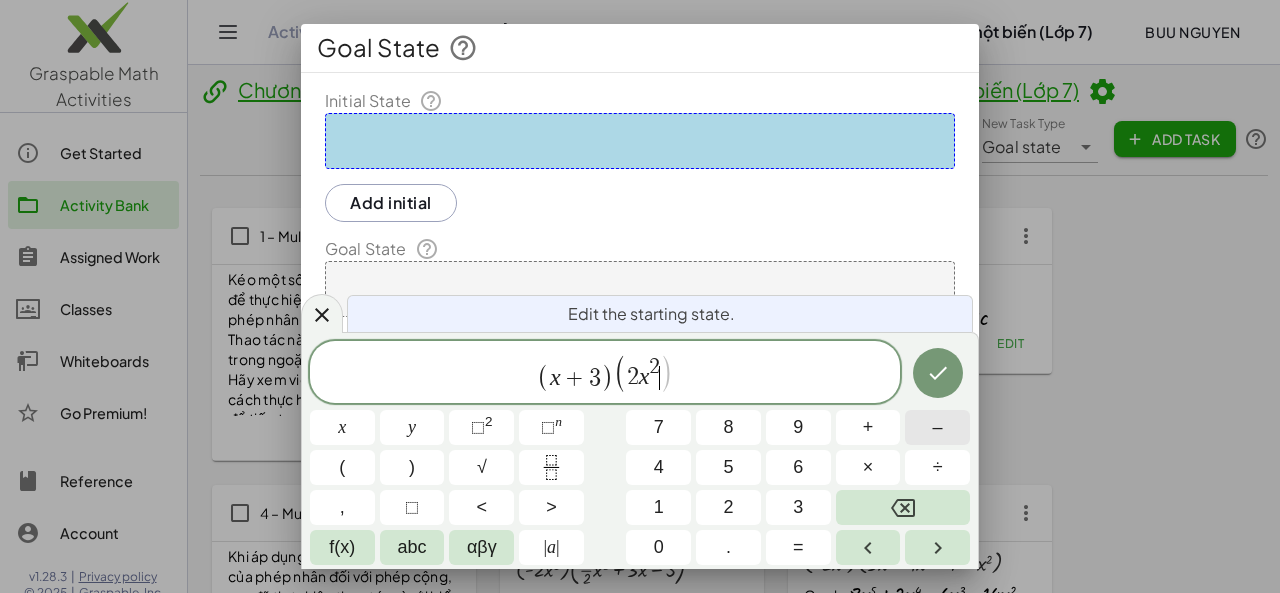 click on "–" at bounding box center [937, 427] 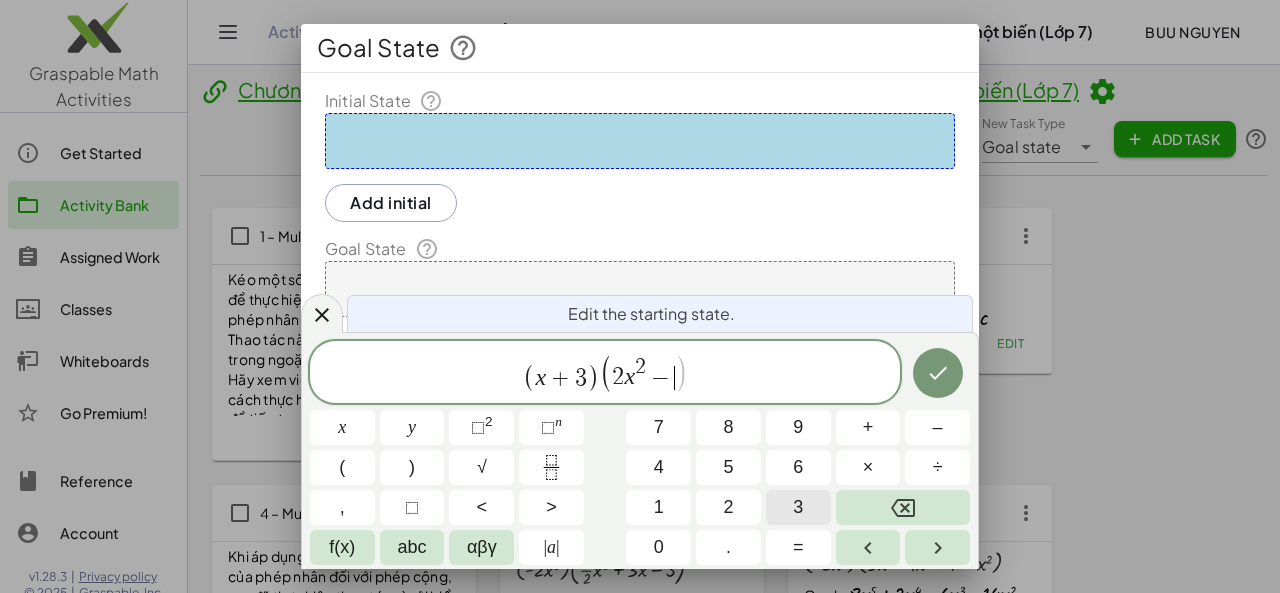 click on "3" at bounding box center [798, 507] 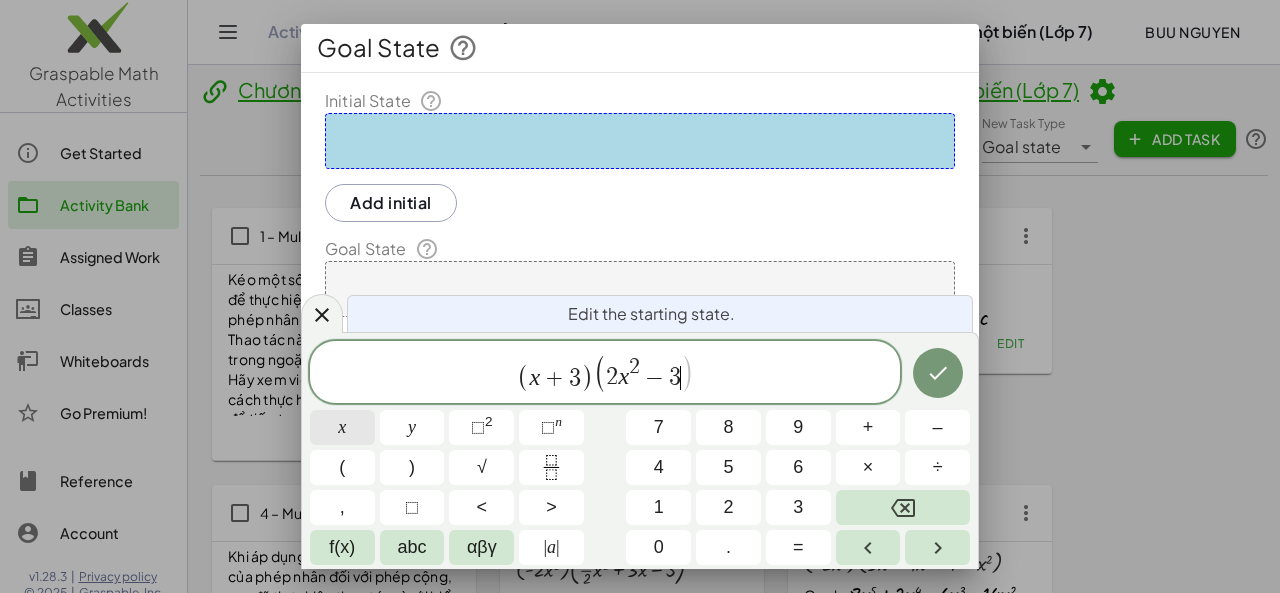 click on "x" at bounding box center (342, 427) 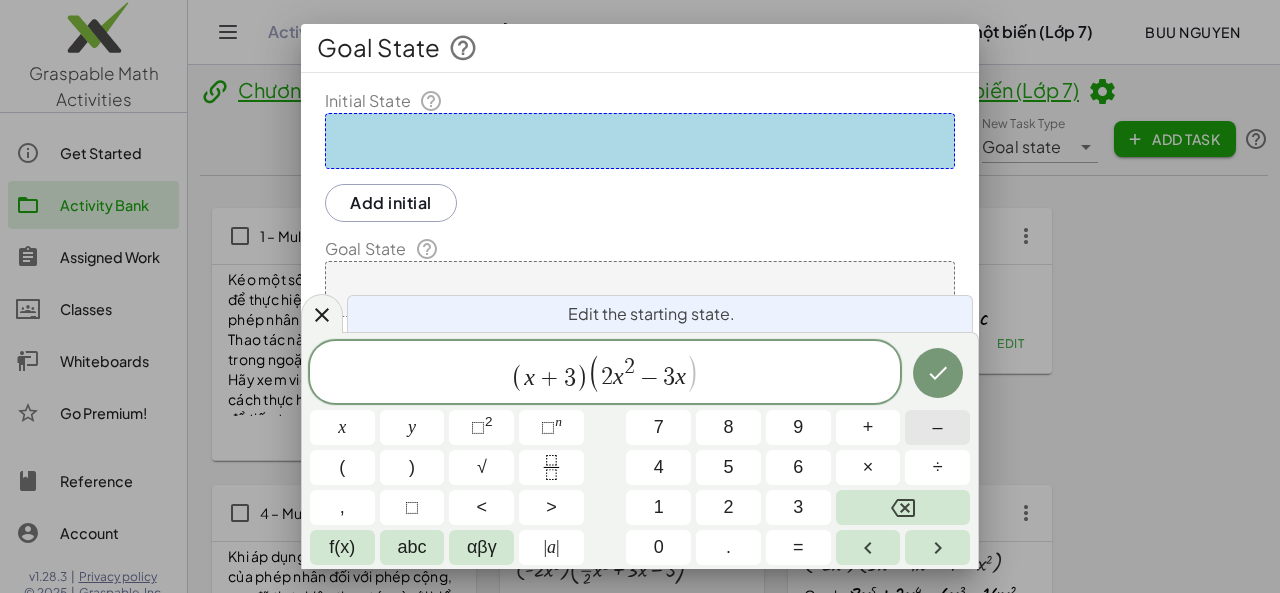 click on "–" at bounding box center [937, 427] 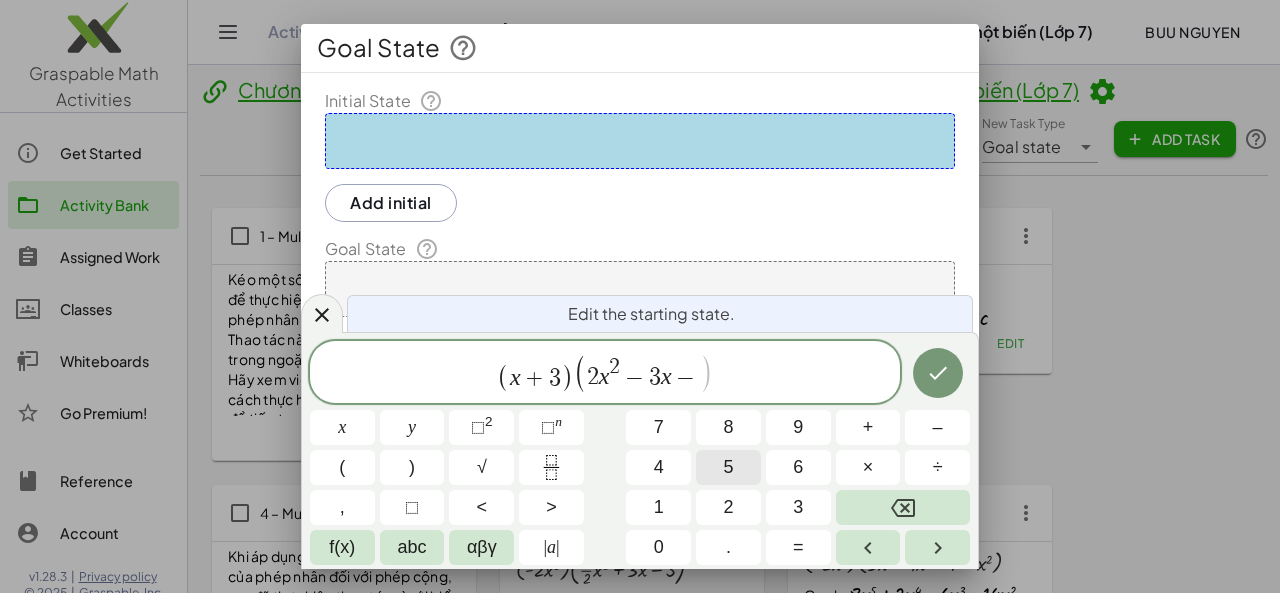 click on "5" at bounding box center (728, 467) 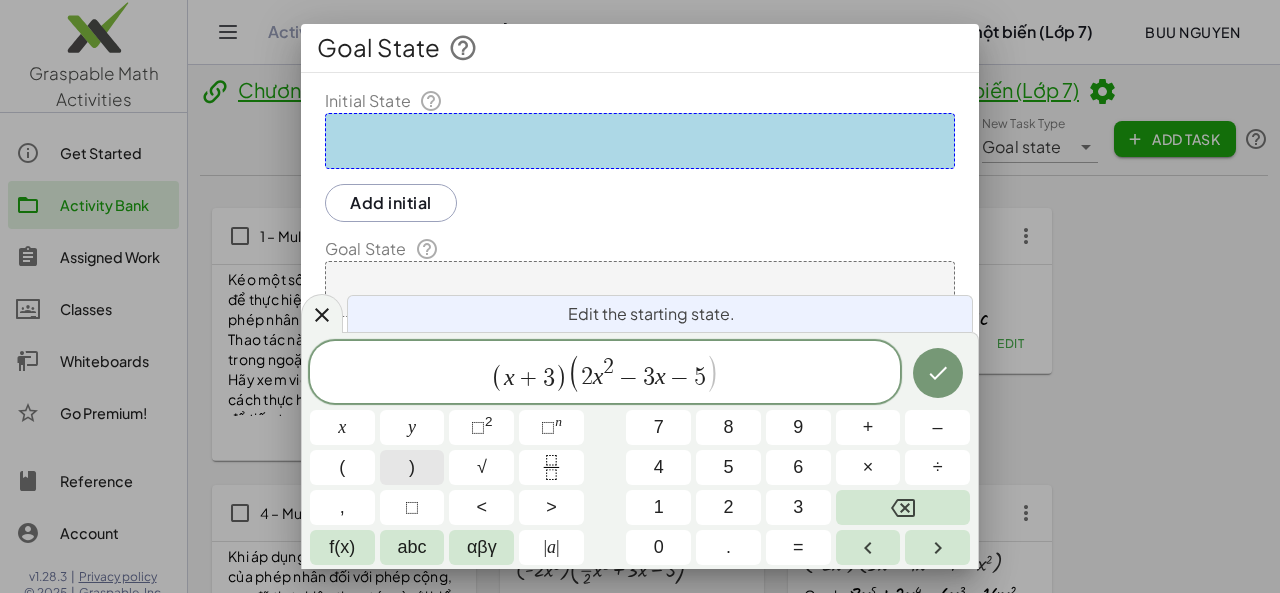 click on ")" at bounding box center (412, 467) 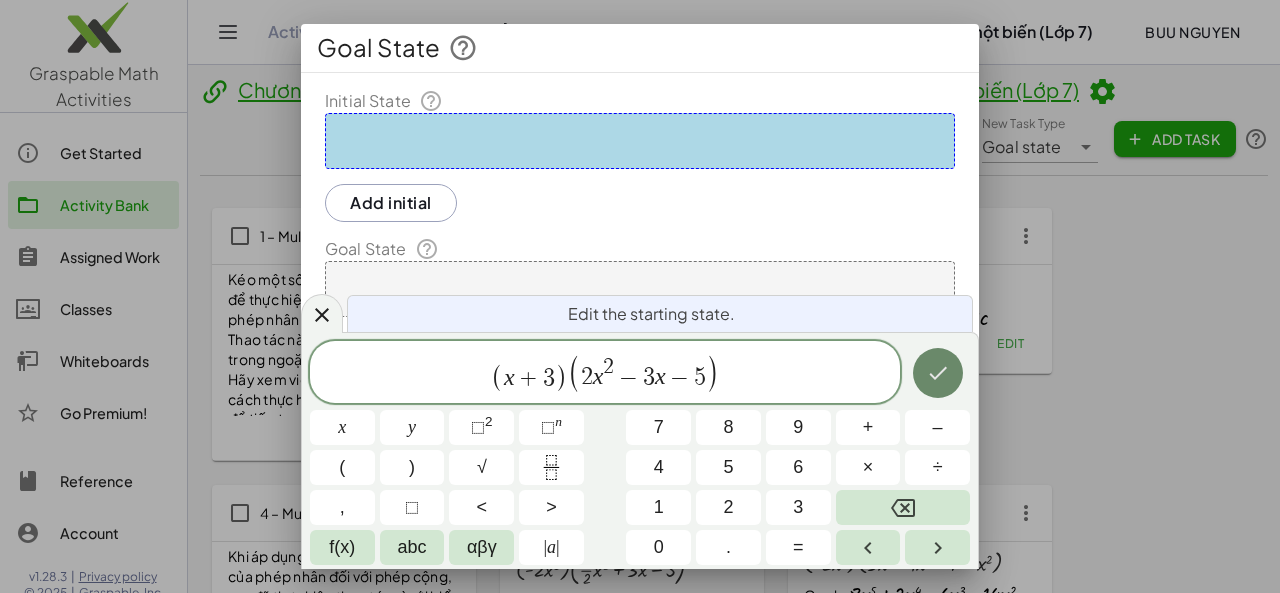 click 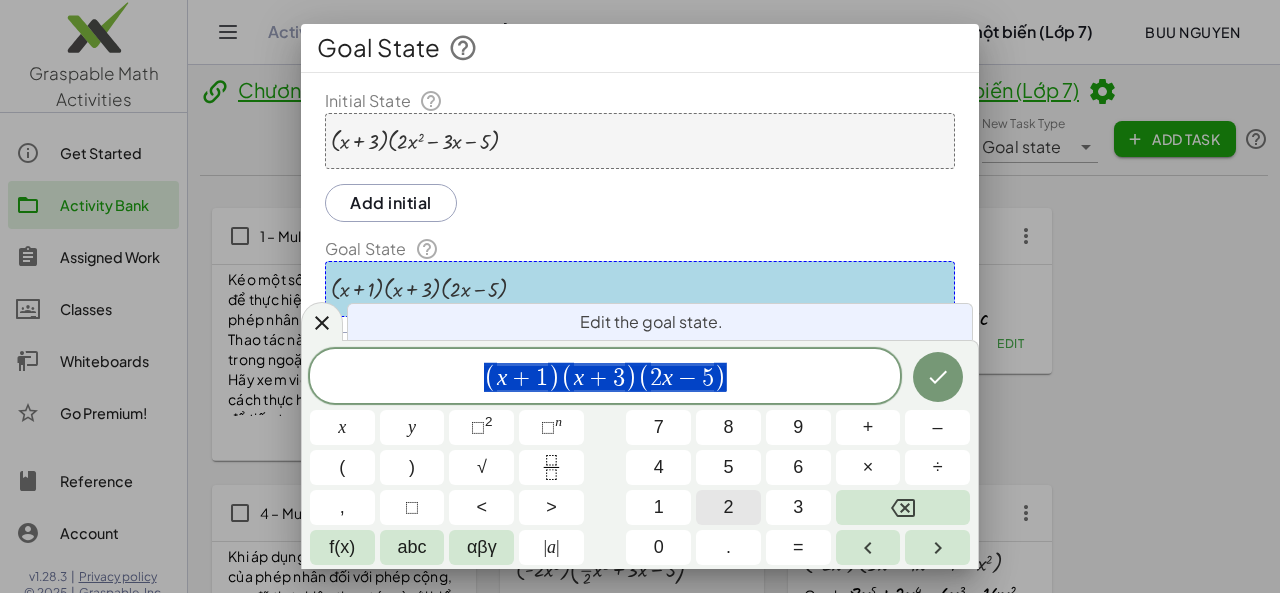 click on "2" at bounding box center [728, 507] 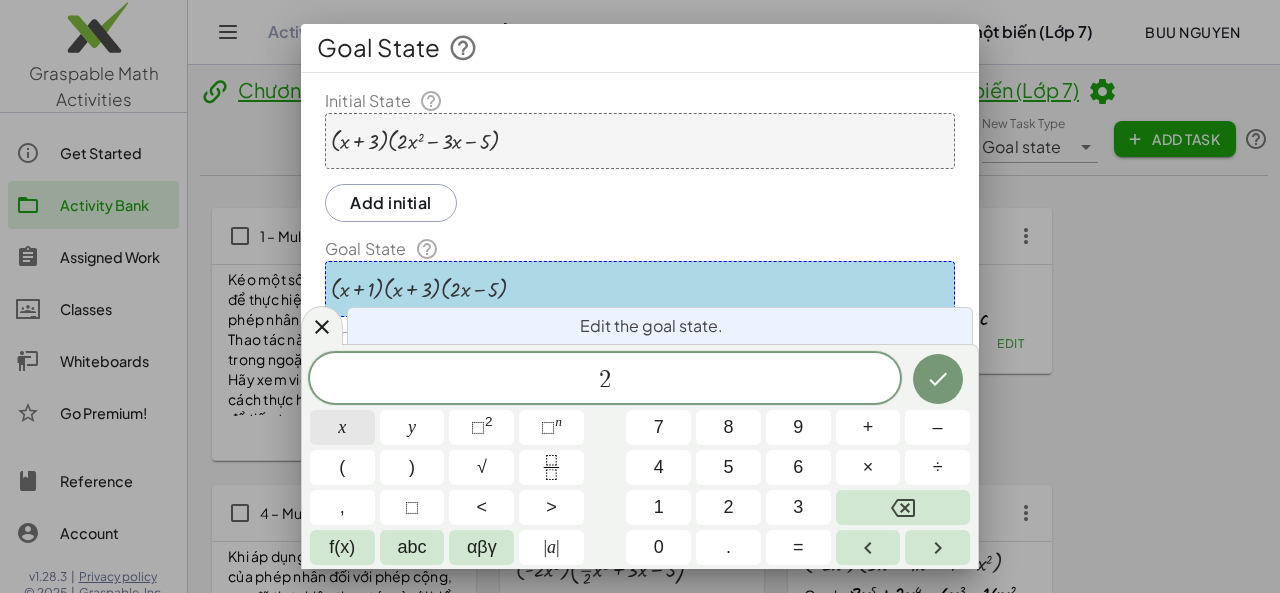 click on "x" at bounding box center (342, 427) 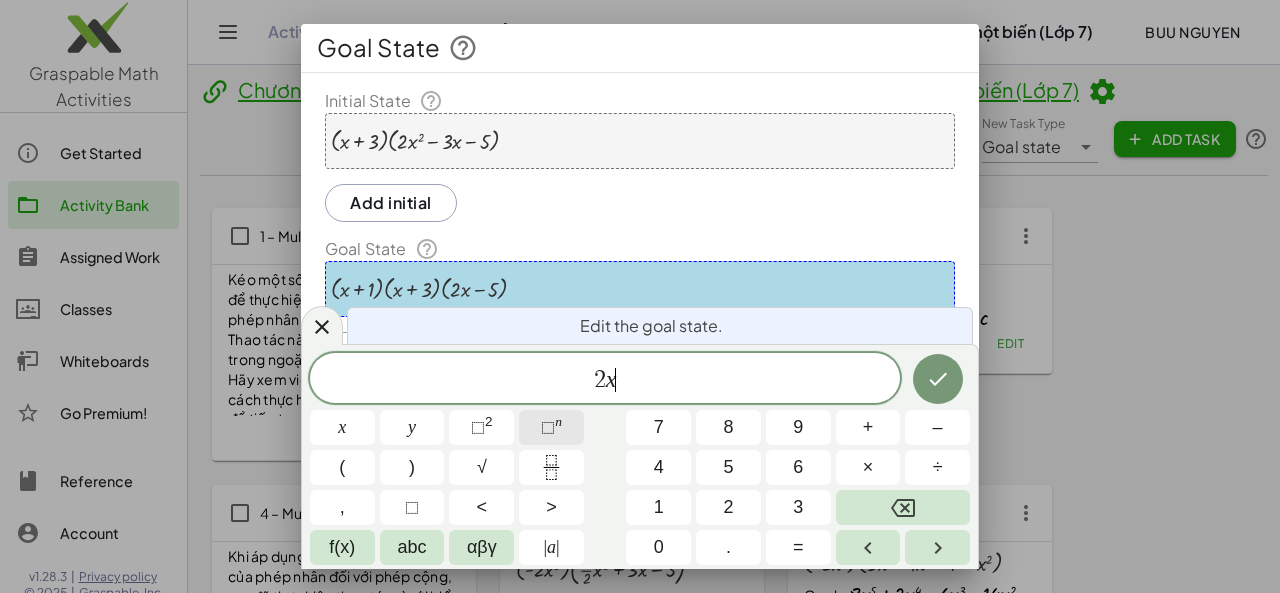 click on "⬚ n" at bounding box center (551, 427) 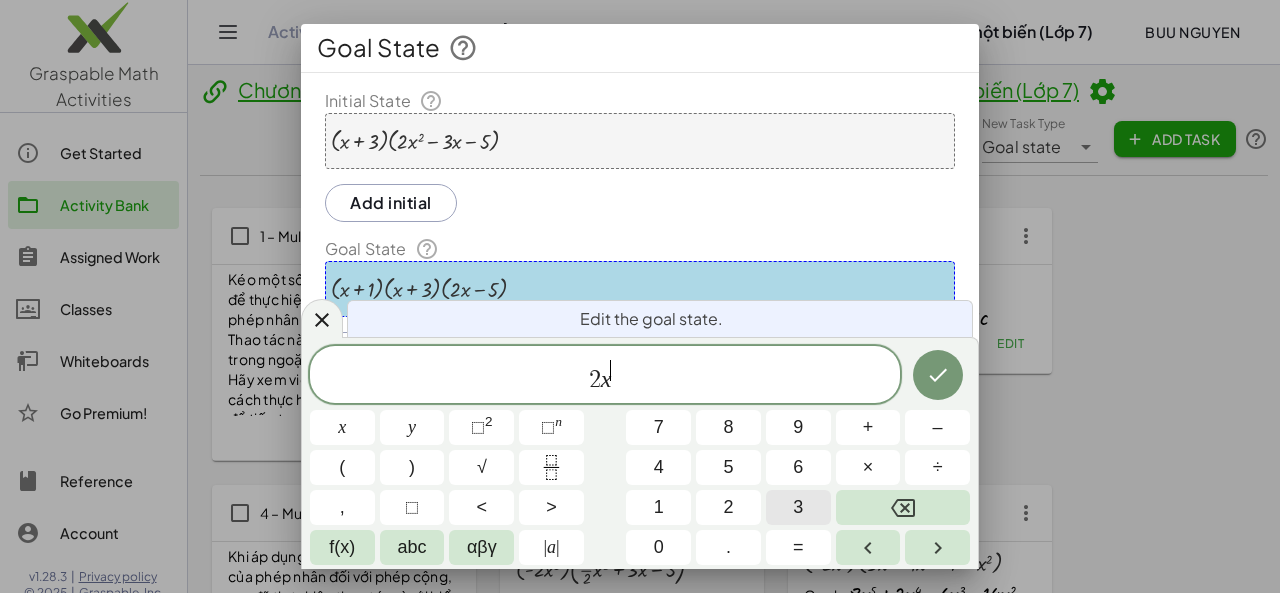 click on "3" at bounding box center [798, 507] 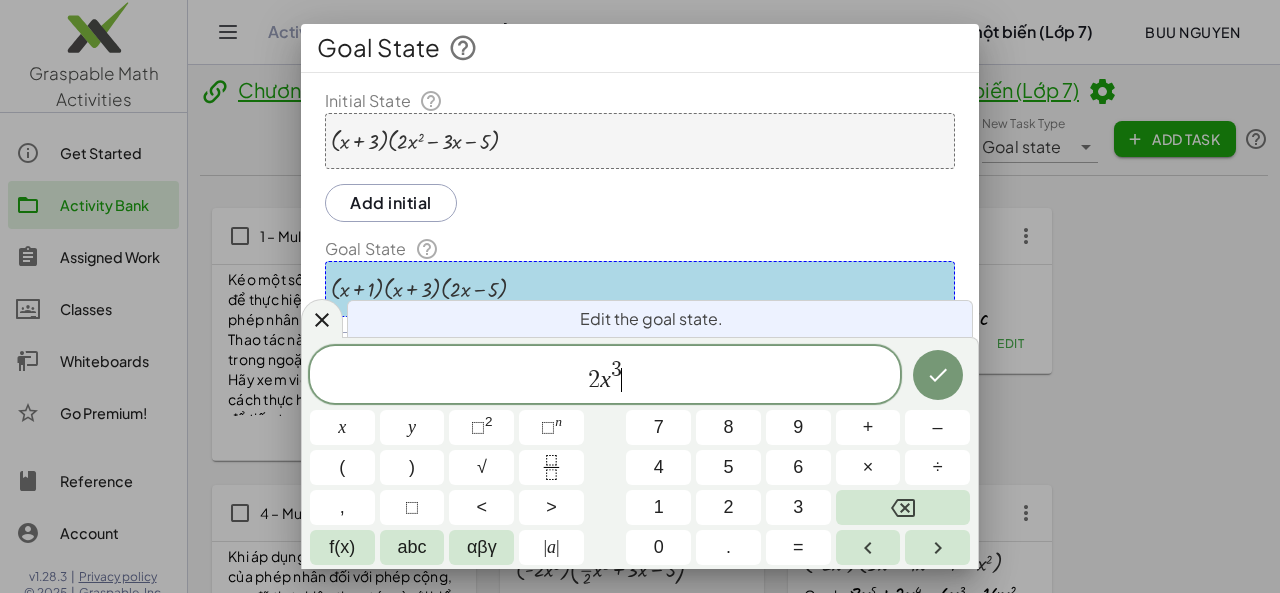 click on "2 x 3" at bounding box center (605, 376) 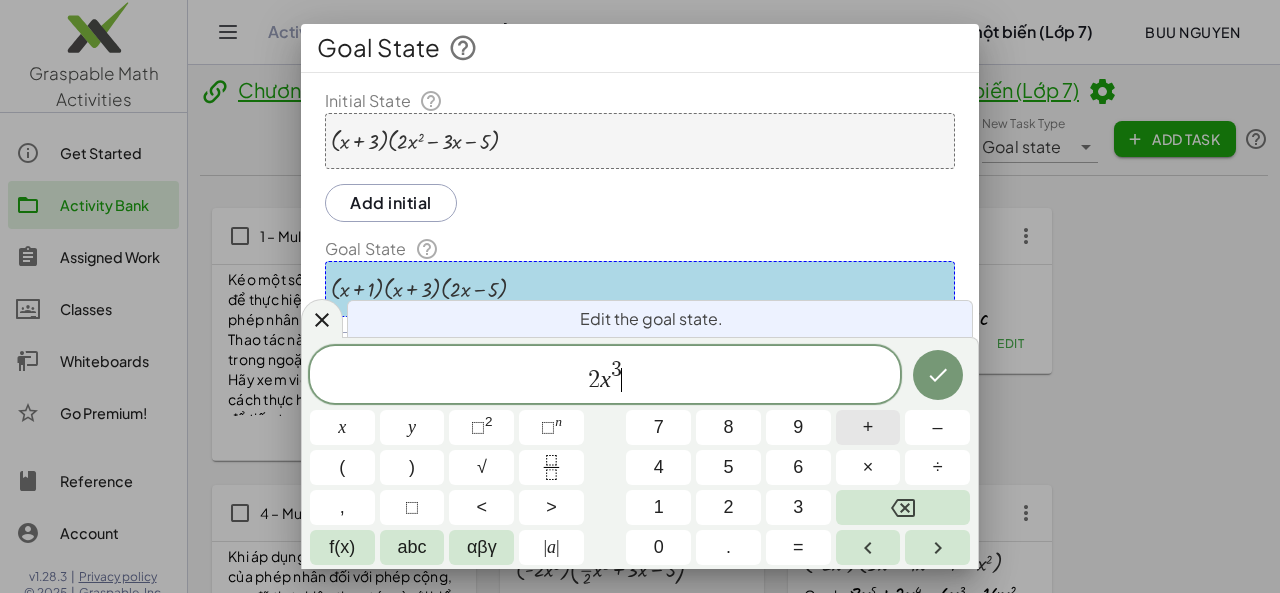 click on "+" at bounding box center (868, 427) 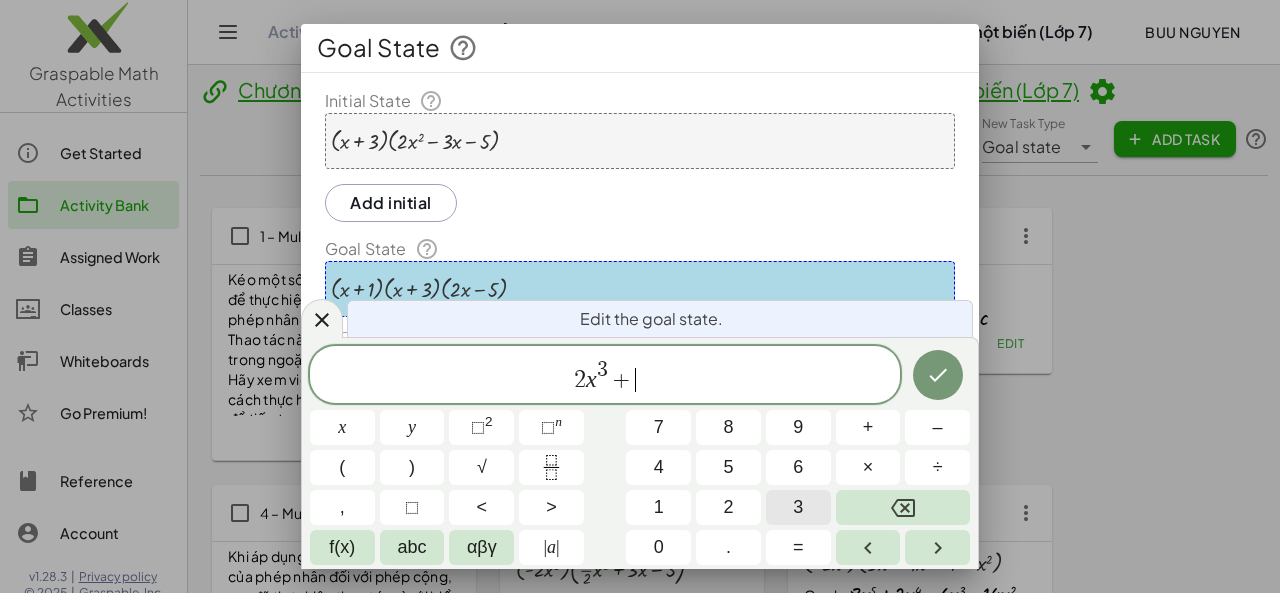 click on "3" at bounding box center [798, 507] 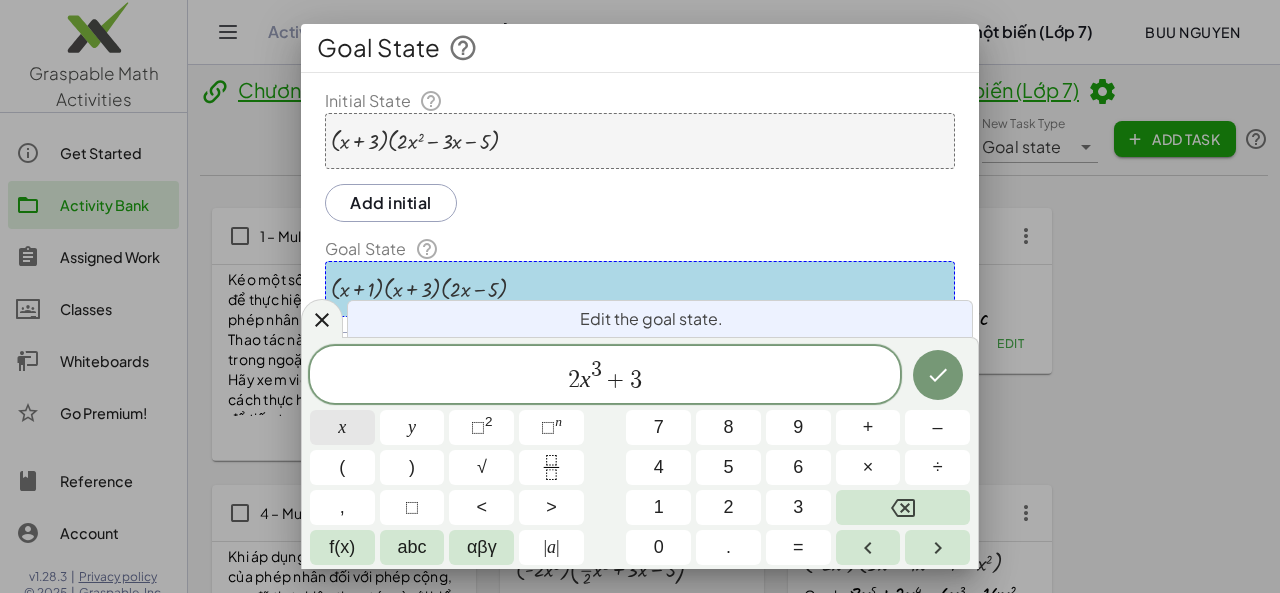 click on "x" at bounding box center (342, 427) 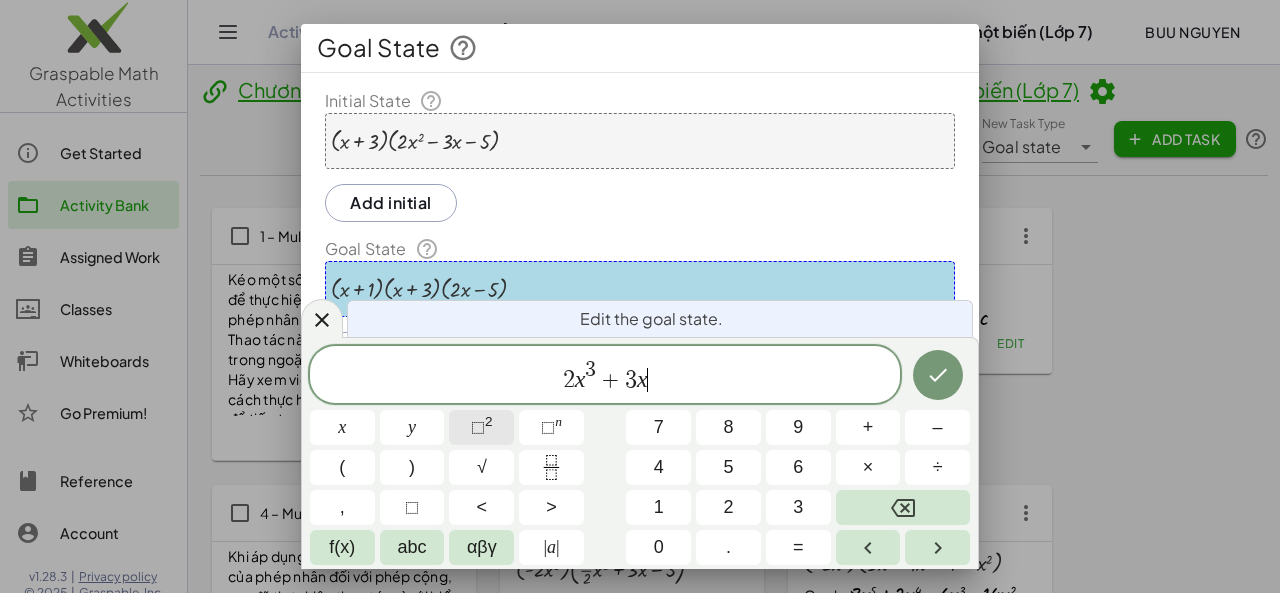 click on "⬚" at bounding box center [478, 427] 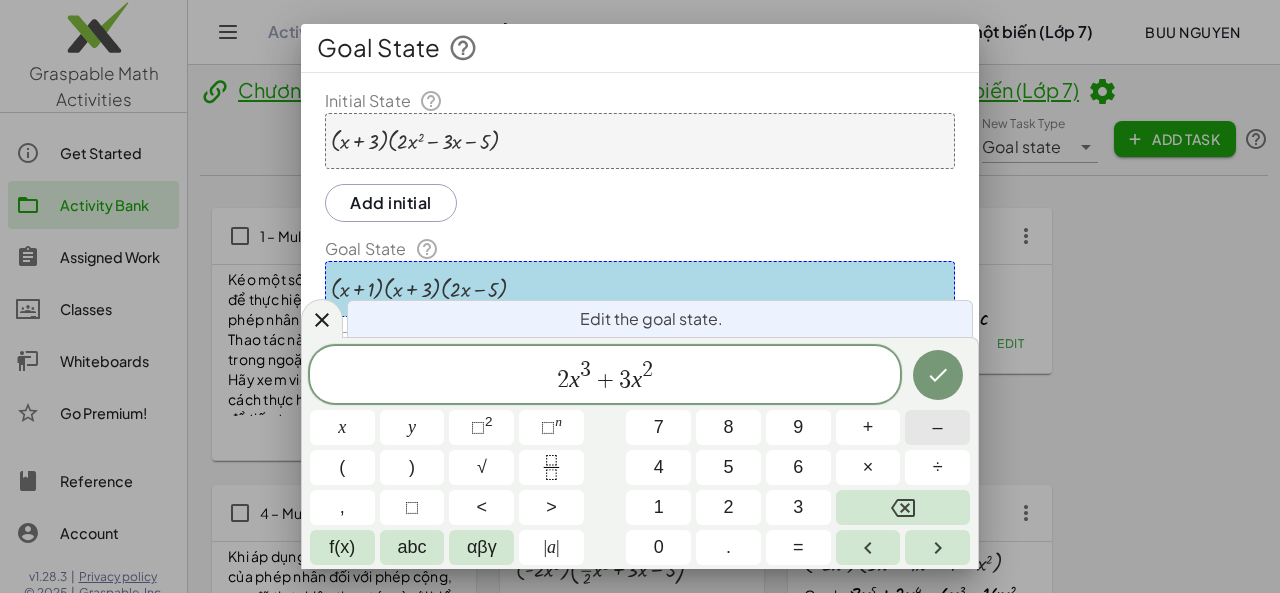 click on "–" at bounding box center [937, 427] 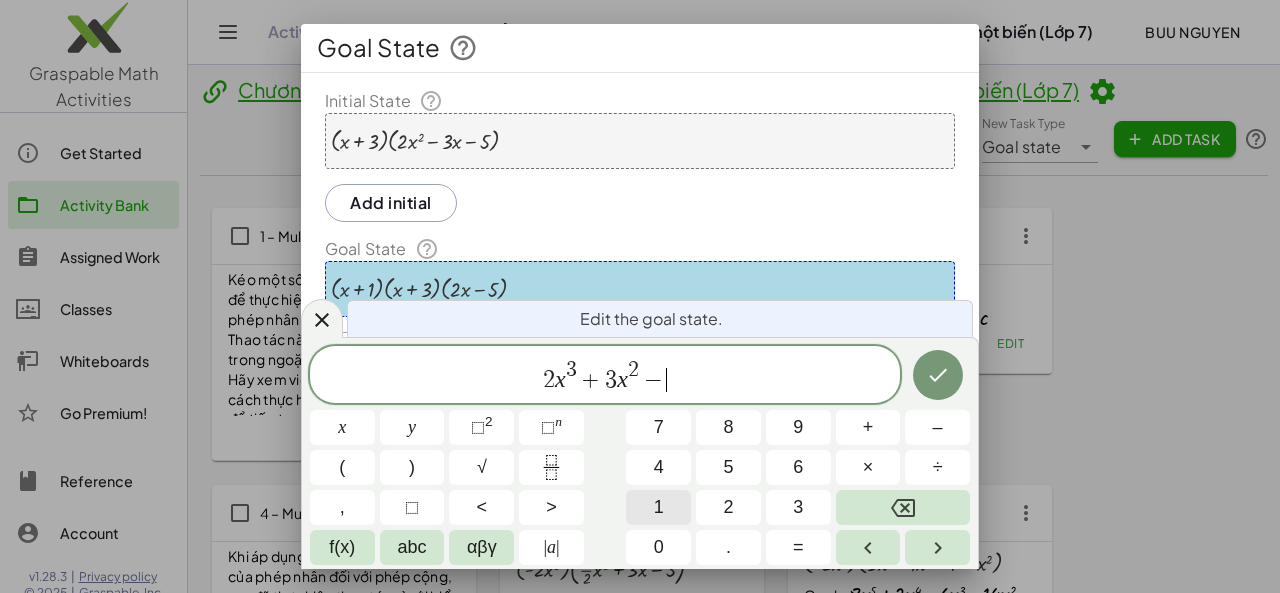 click on "1" at bounding box center (658, 507) 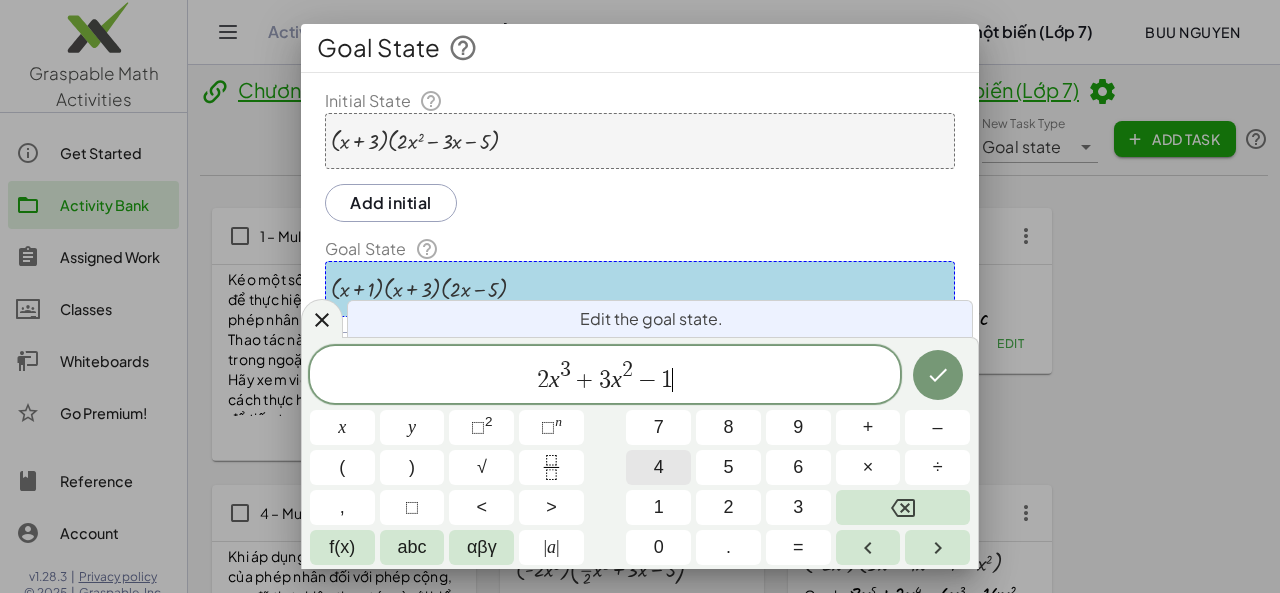 click on "4" at bounding box center (658, 467) 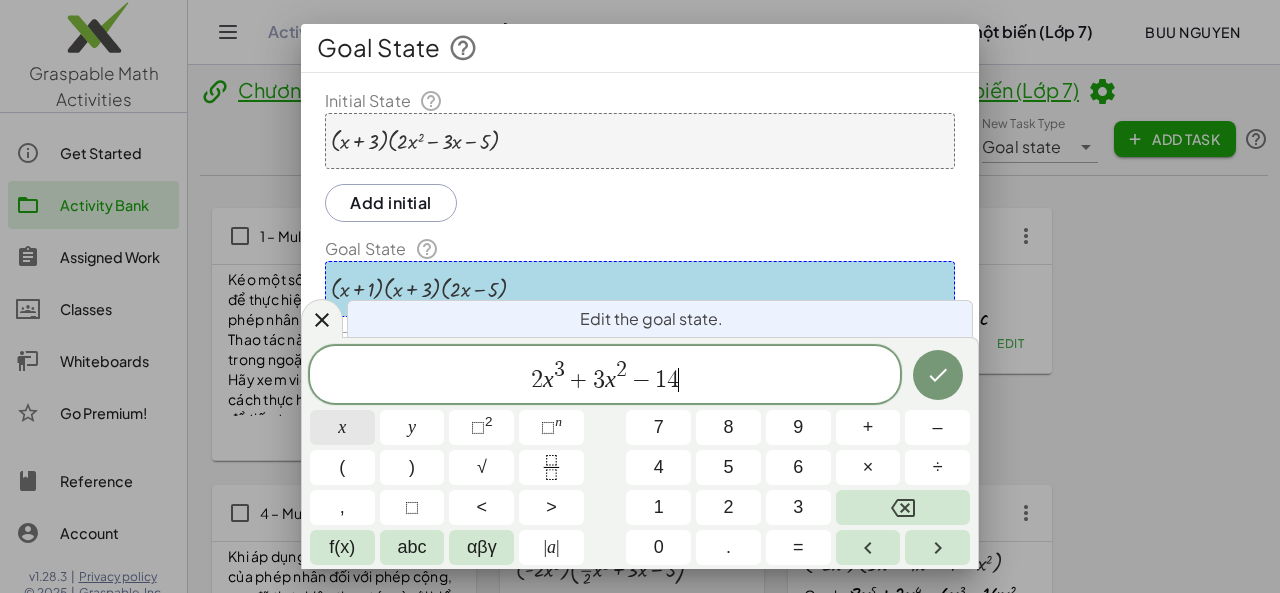 click on "x" at bounding box center [342, 427] 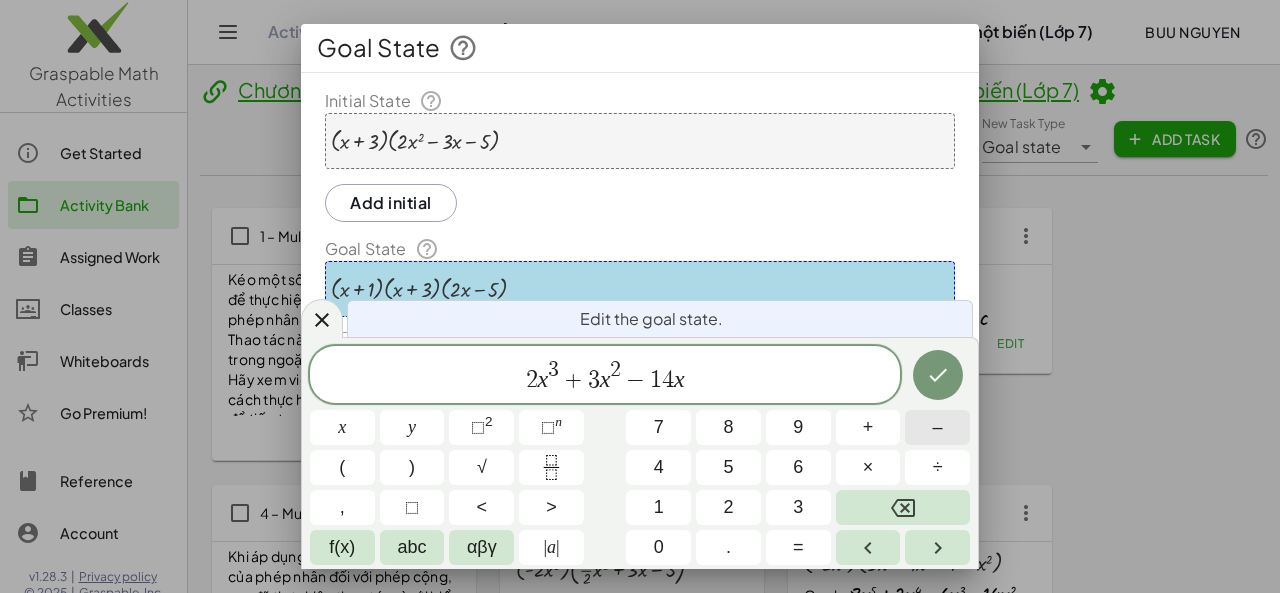 click on "–" at bounding box center [938, 427] 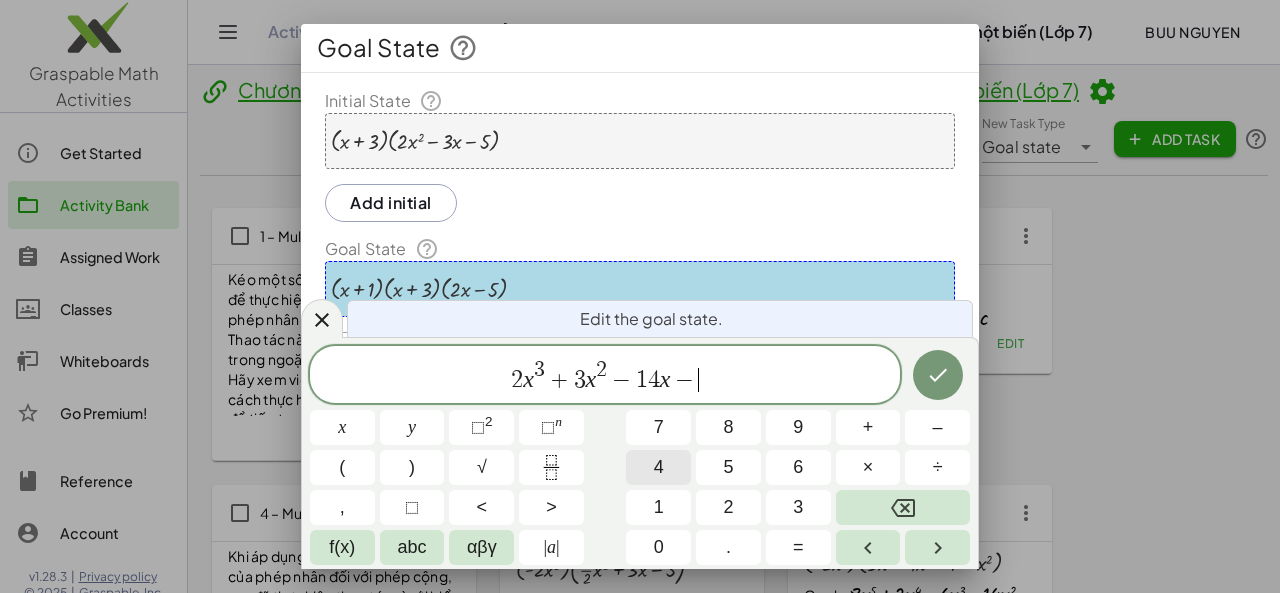 click on "1" at bounding box center [658, 507] 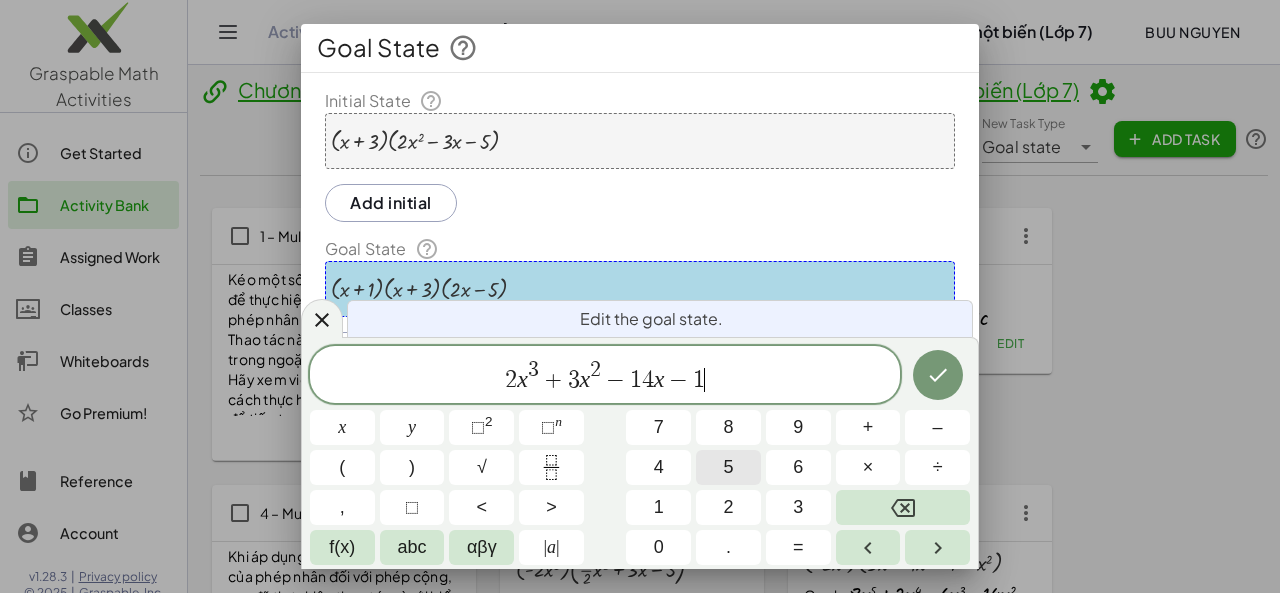 click on "5" at bounding box center (728, 467) 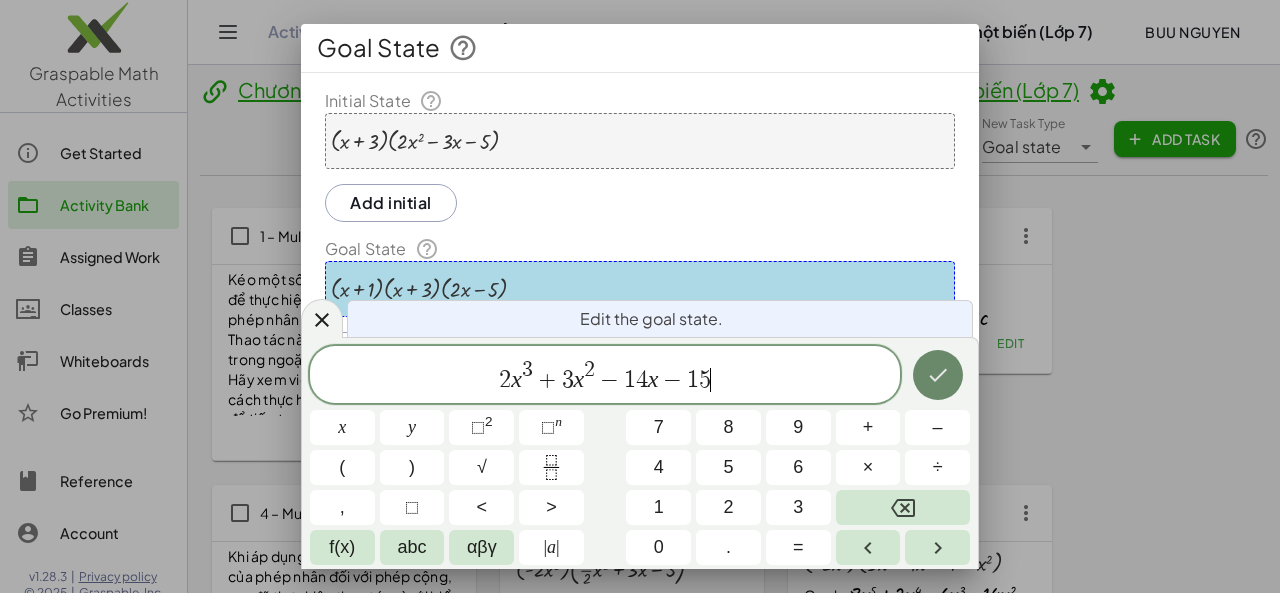 click 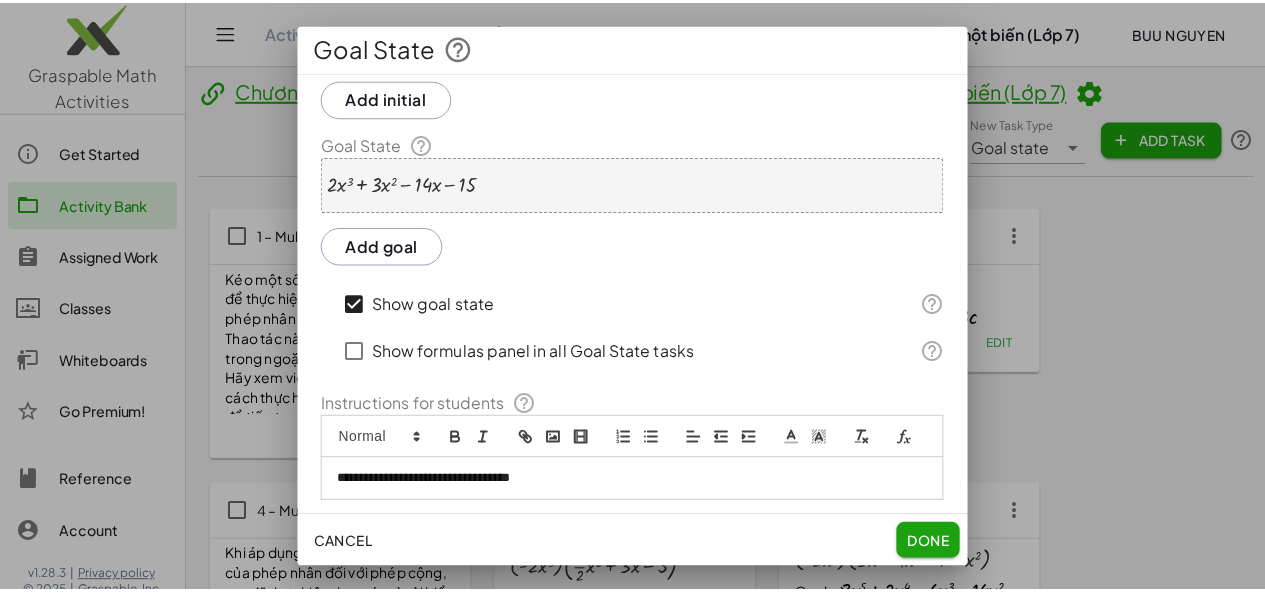 scroll, scrollTop: 178, scrollLeft: 0, axis: vertical 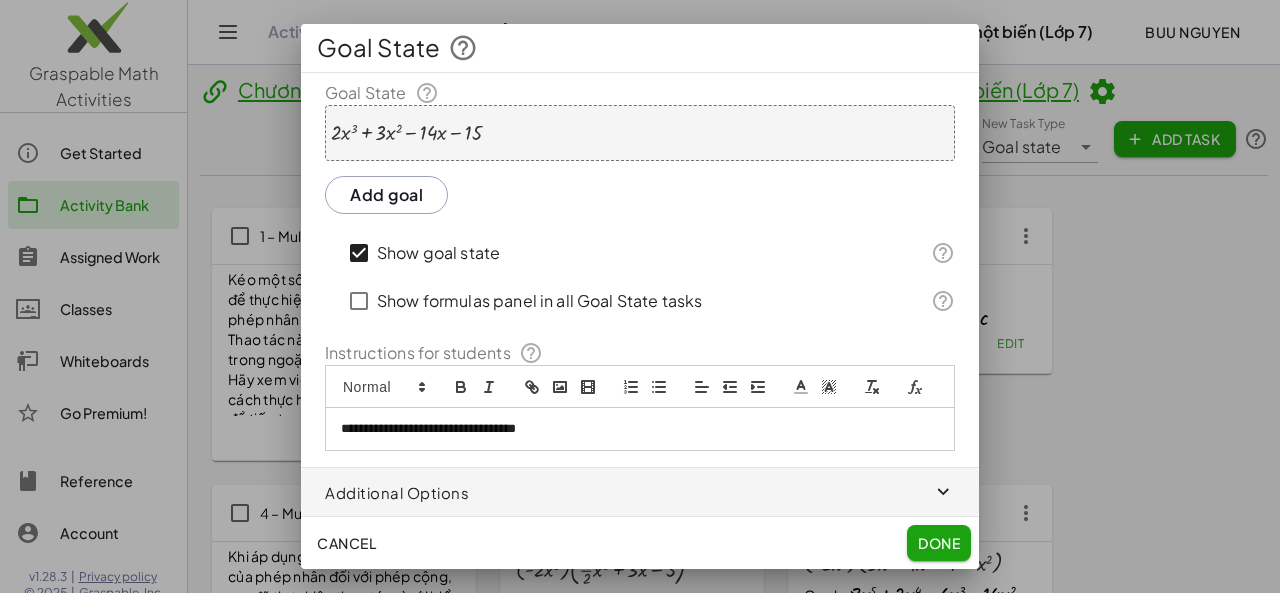 click on "**********" at bounding box center (640, 429) 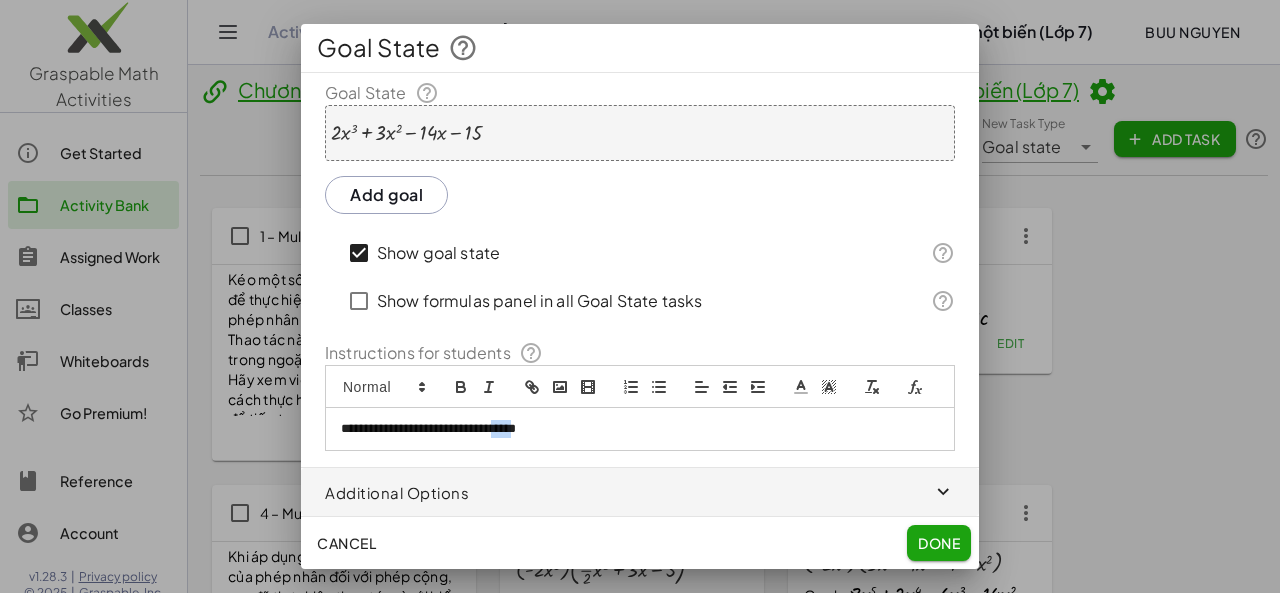 click on "**********" at bounding box center (640, 429) 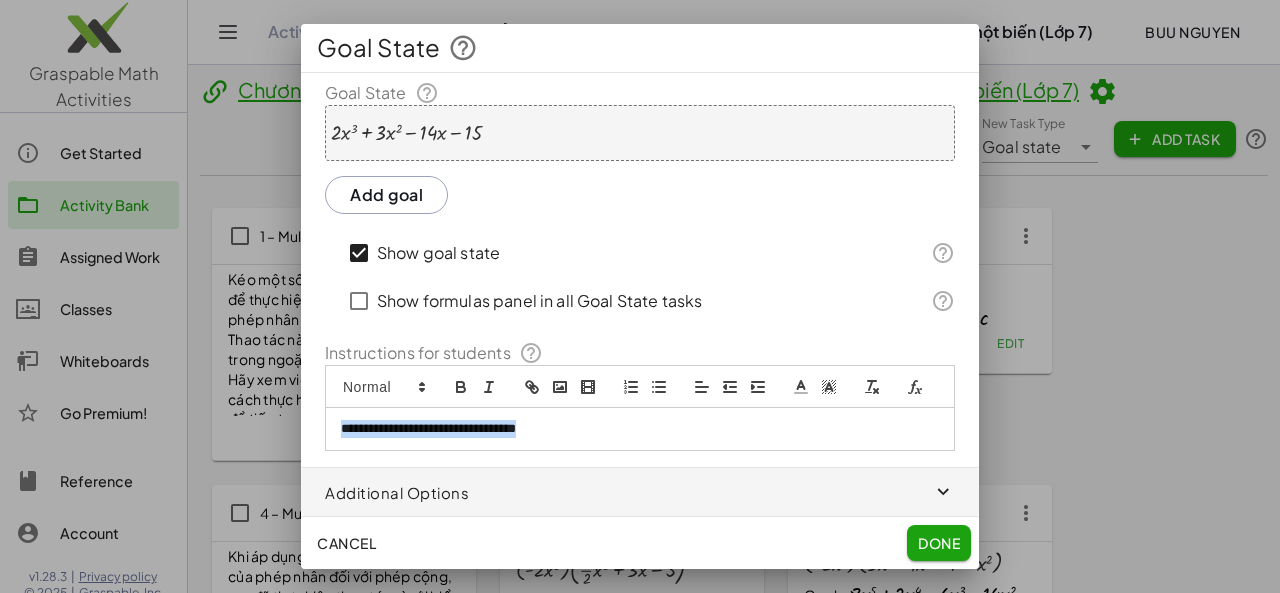 click on "**********" at bounding box center [640, 429] 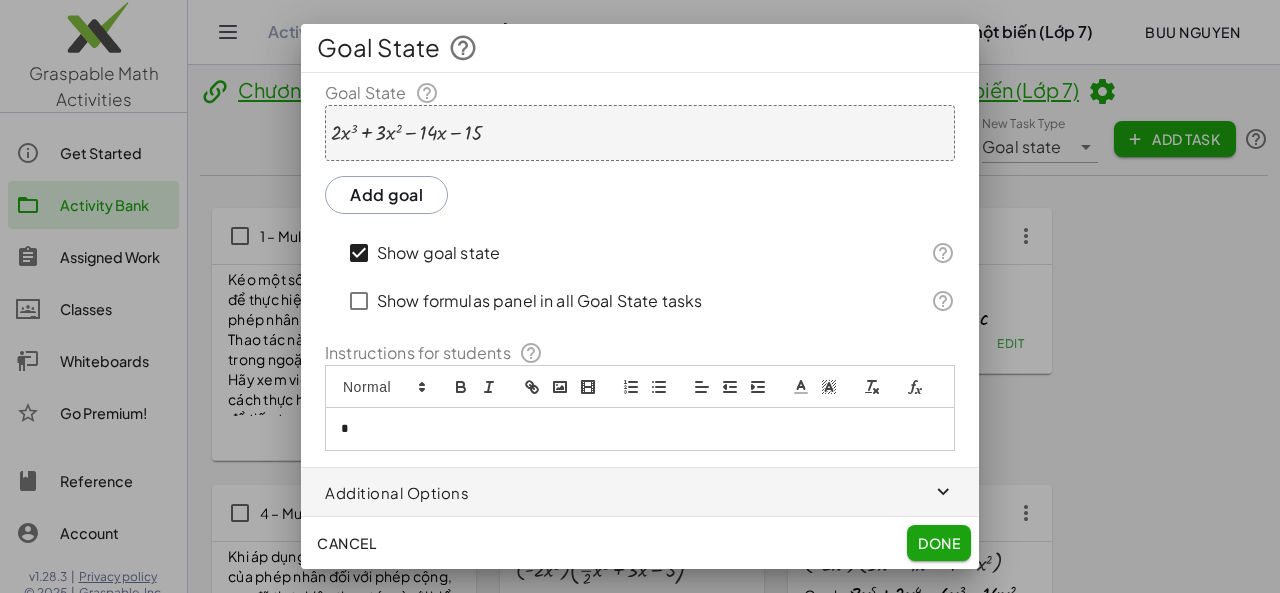 type 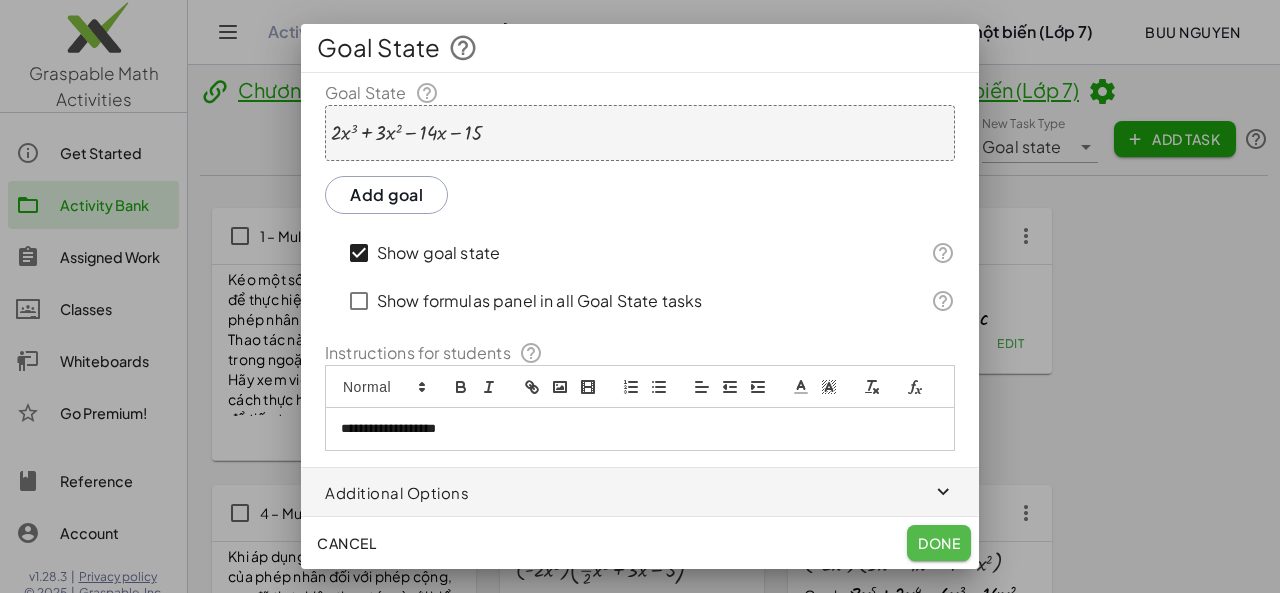 click on "Done" 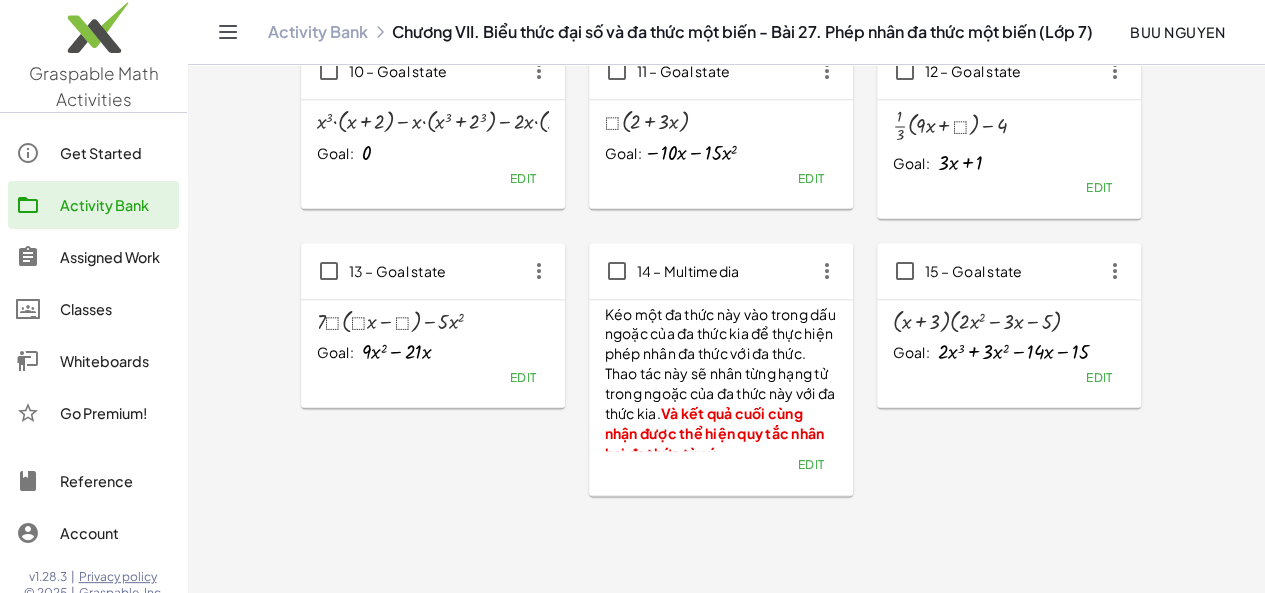 scroll, scrollTop: 1088, scrollLeft: 0, axis: vertical 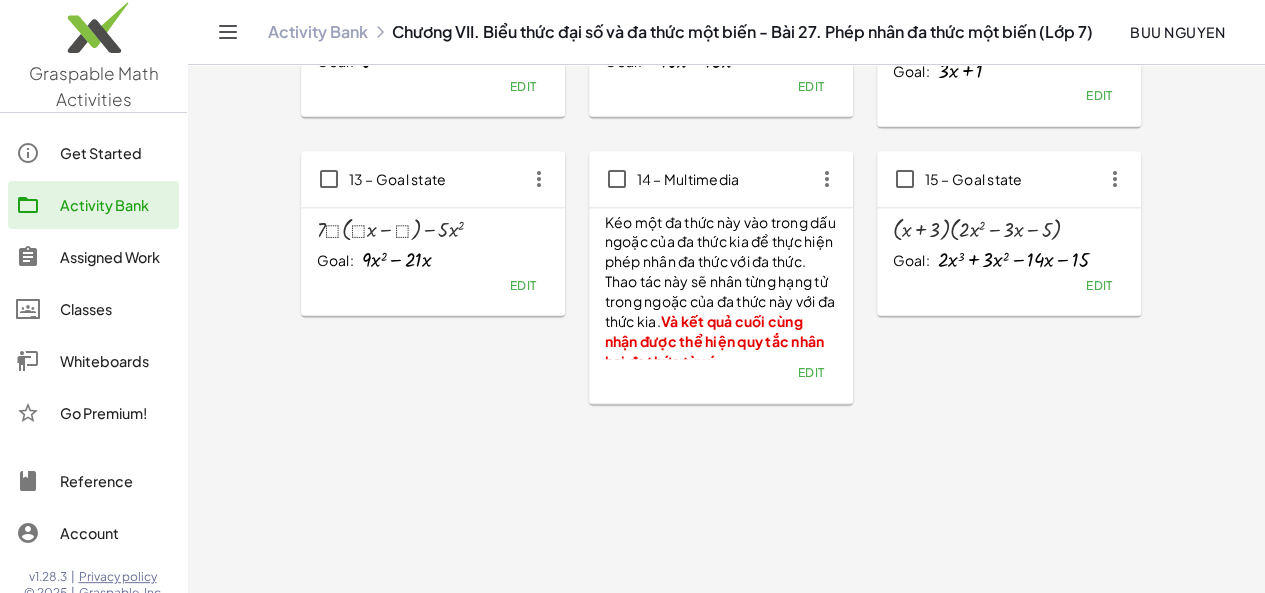 click 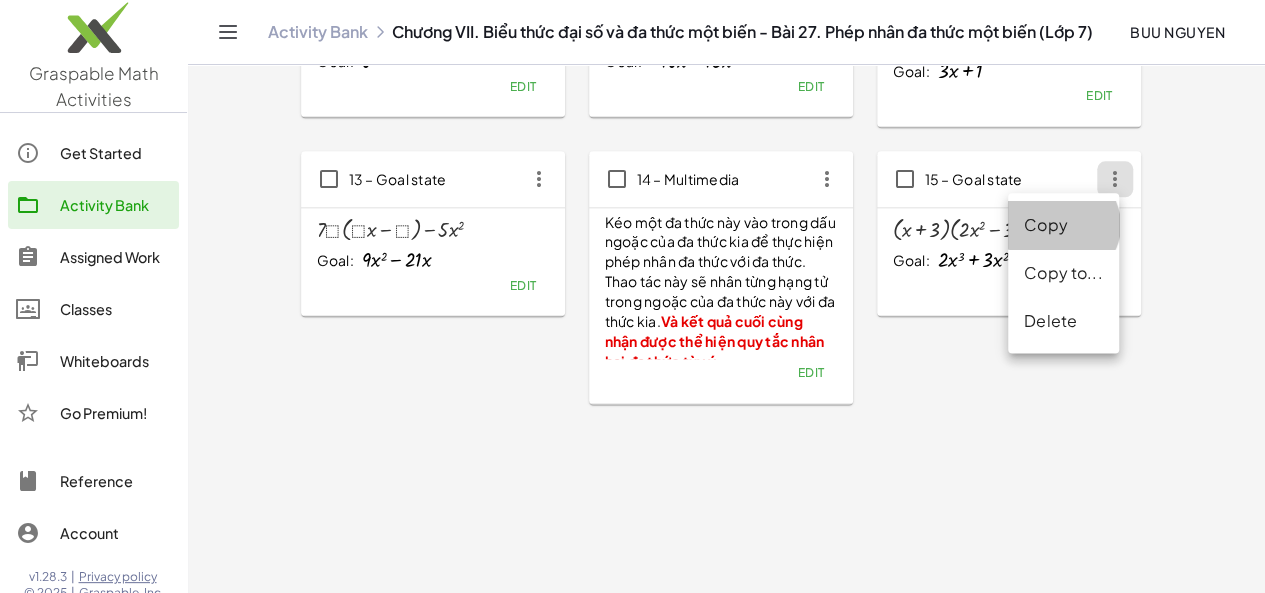 click on "Copy" 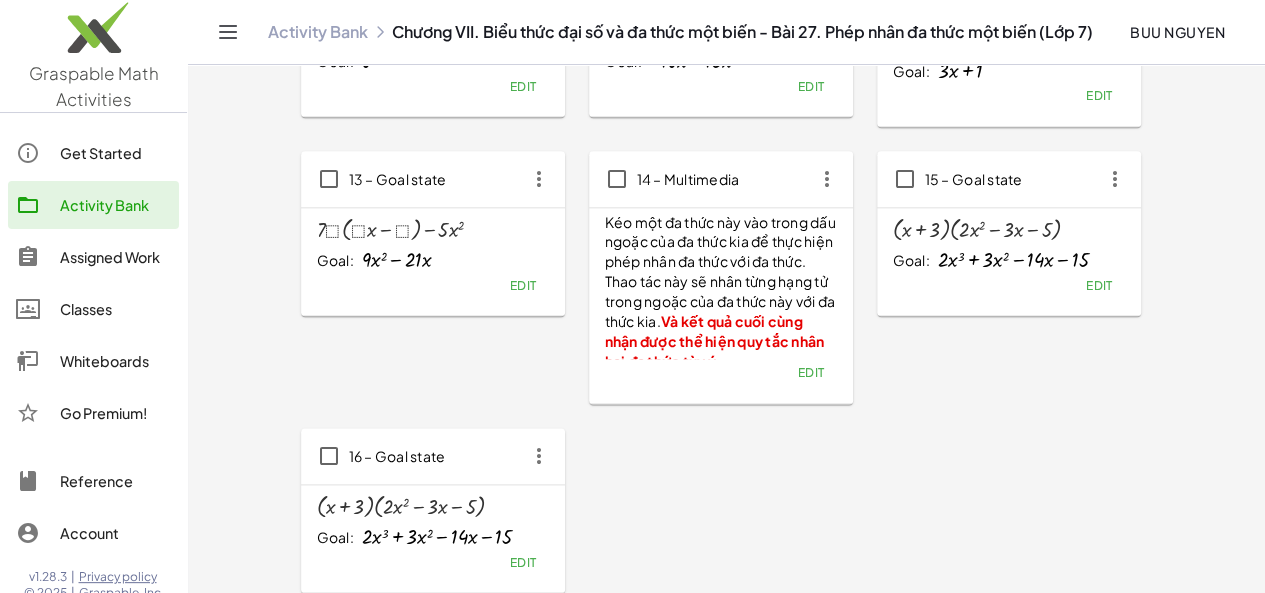 click on "Edit" 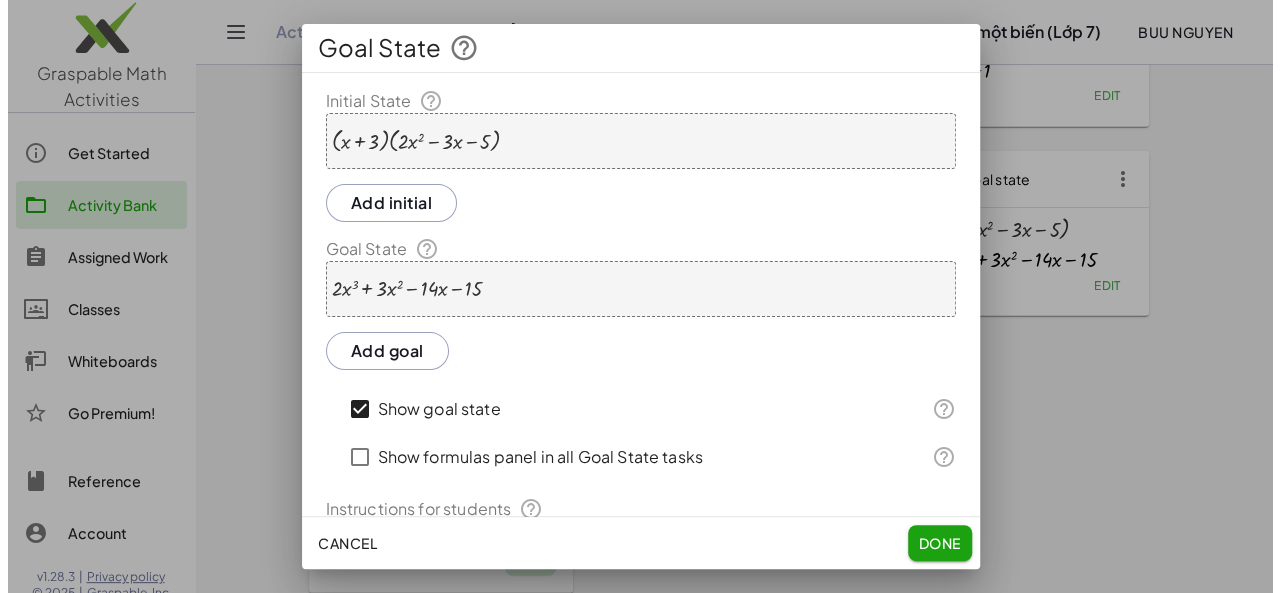 scroll, scrollTop: 0, scrollLeft: 0, axis: both 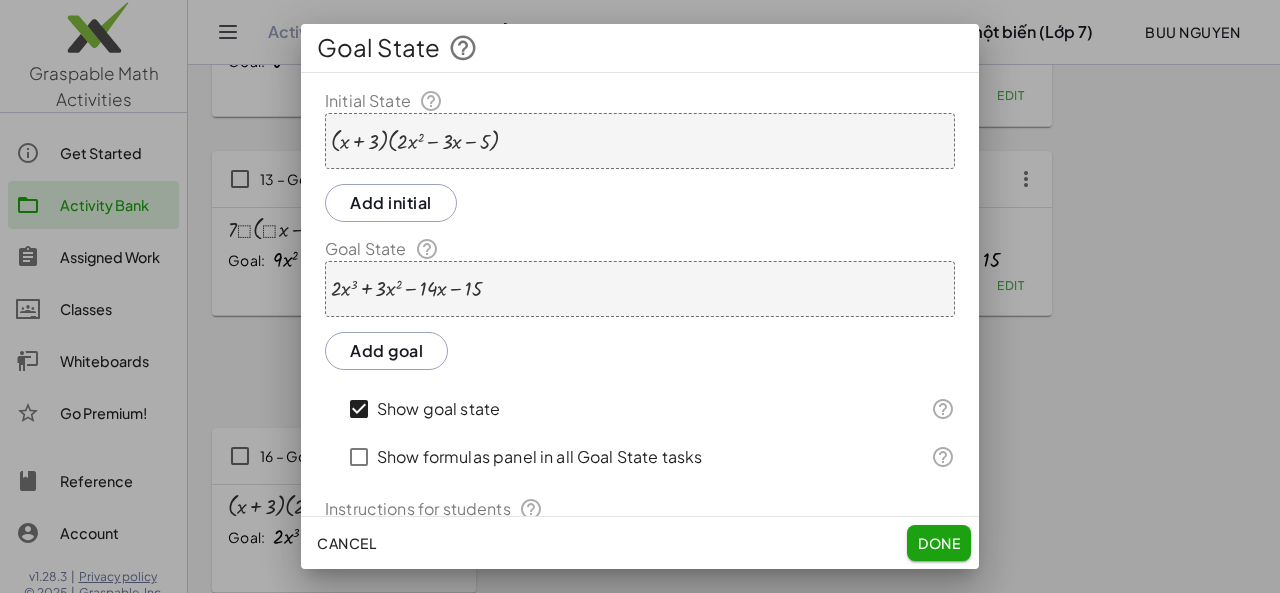 click at bounding box center [415, 141] 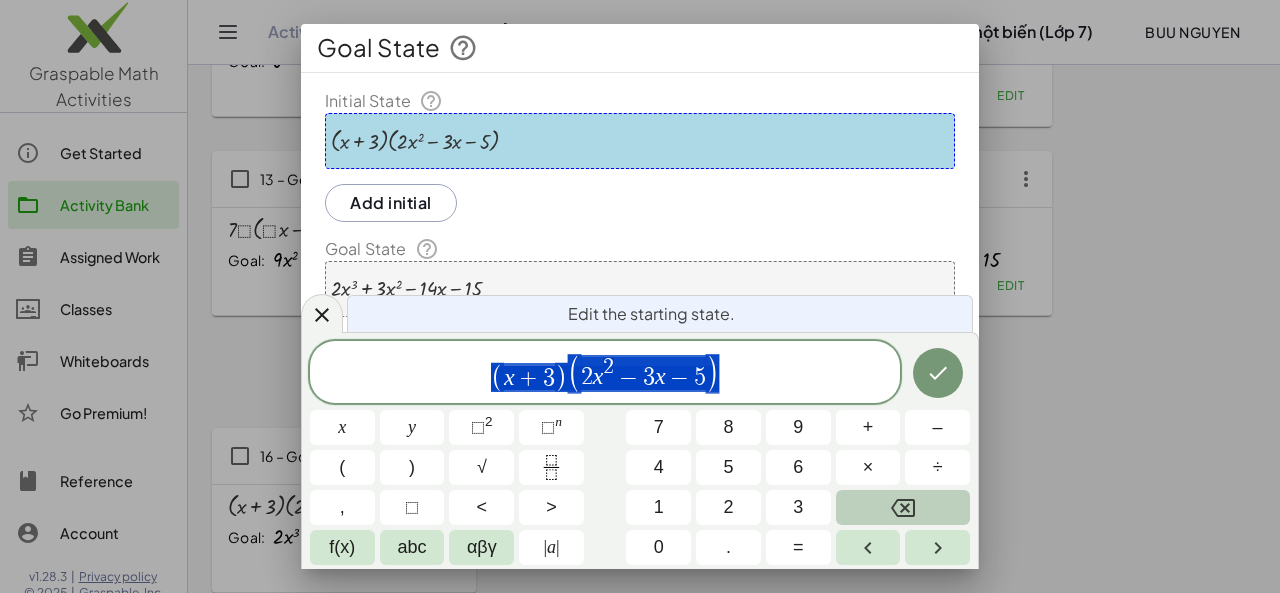 click 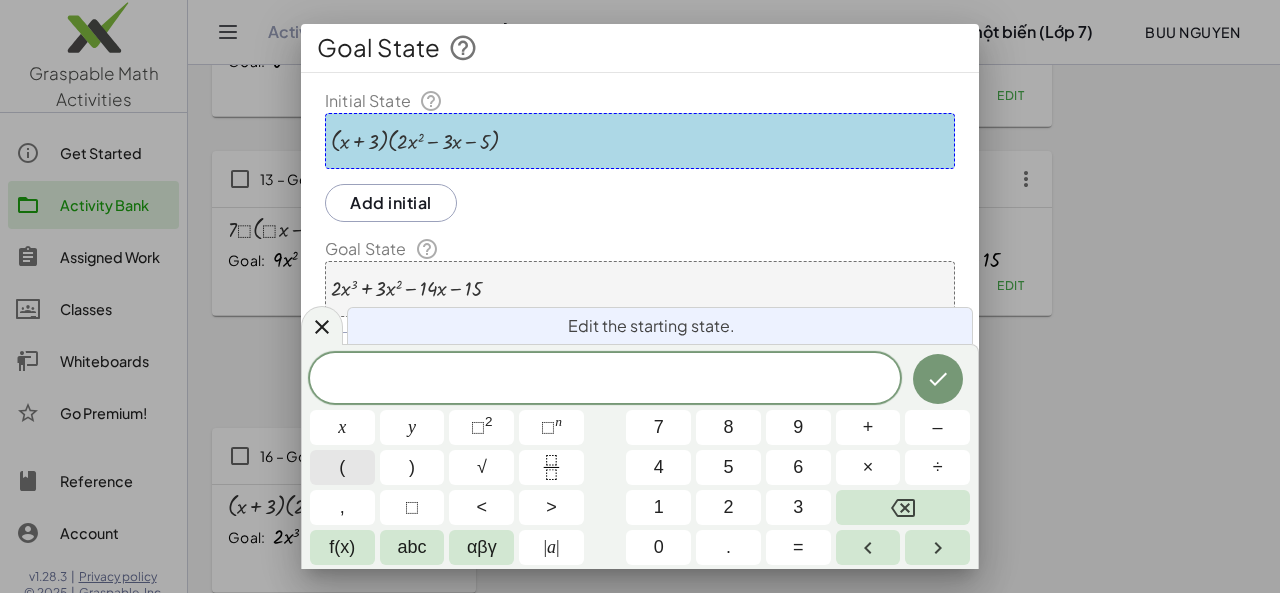 click on "(" at bounding box center (342, 467) 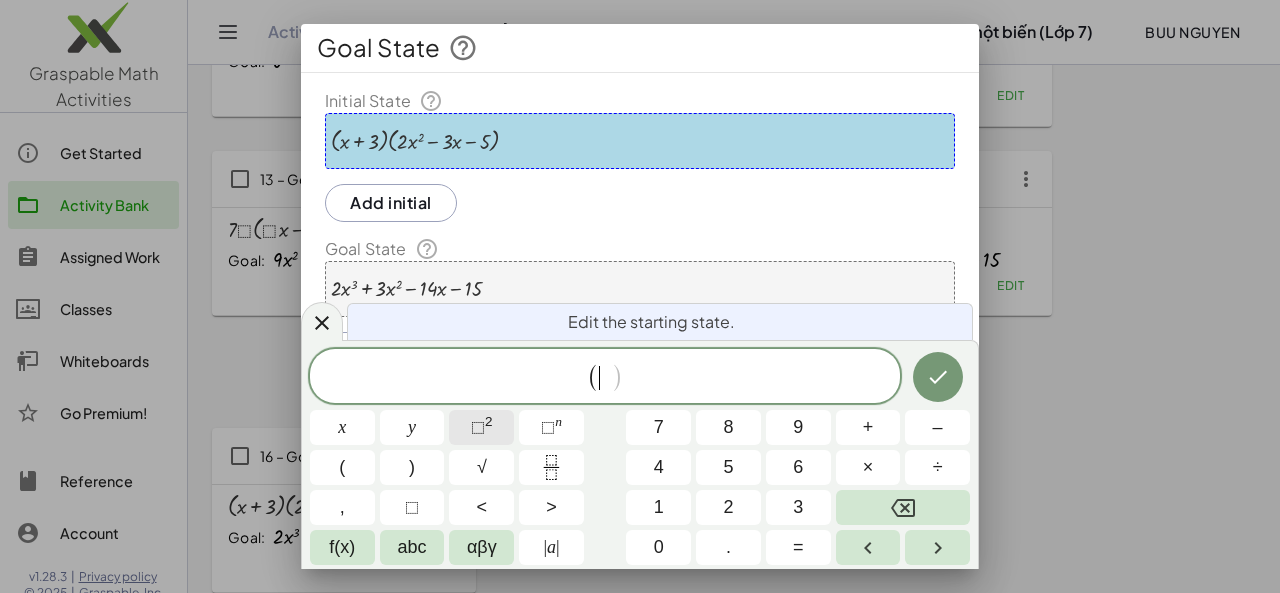 drag, startPoint x: 353, startPoint y: 409, endPoint x: 482, endPoint y: 421, distance: 129.55693 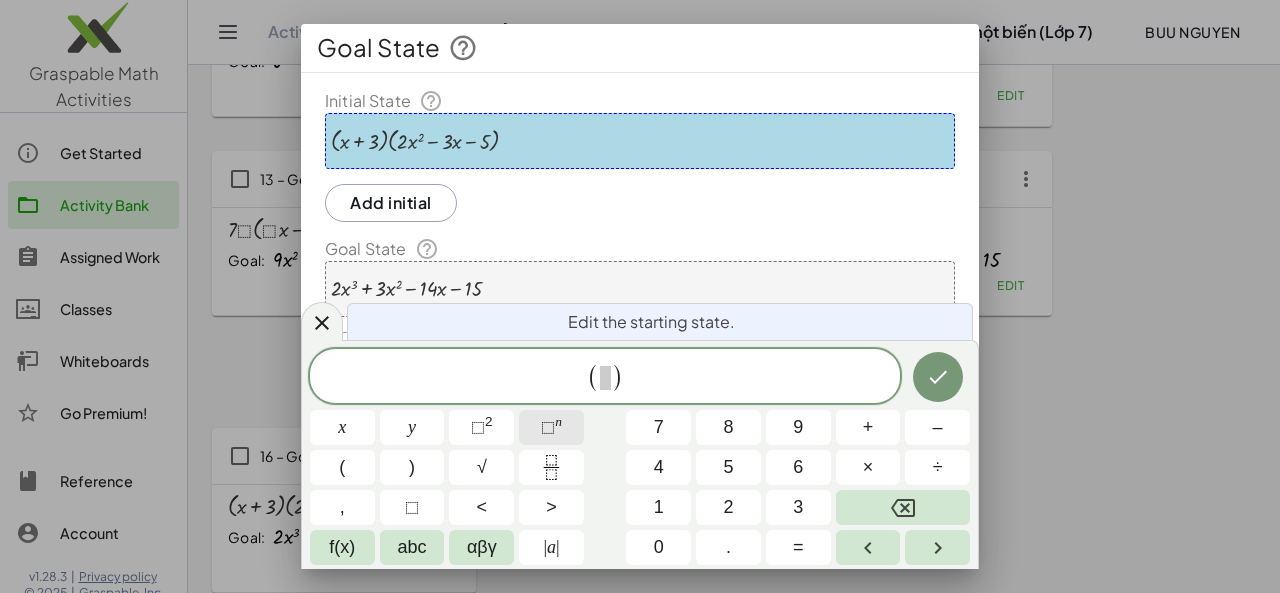 click on "n" at bounding box center (558, 421) 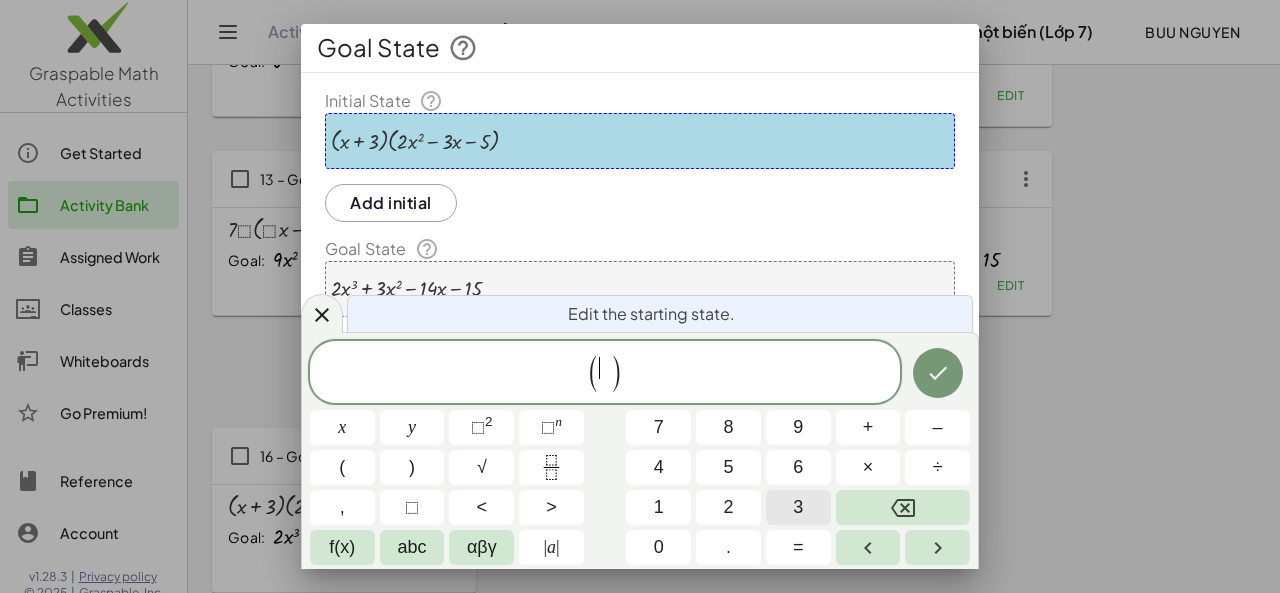 click on "3" at bounding box center [798, 507] 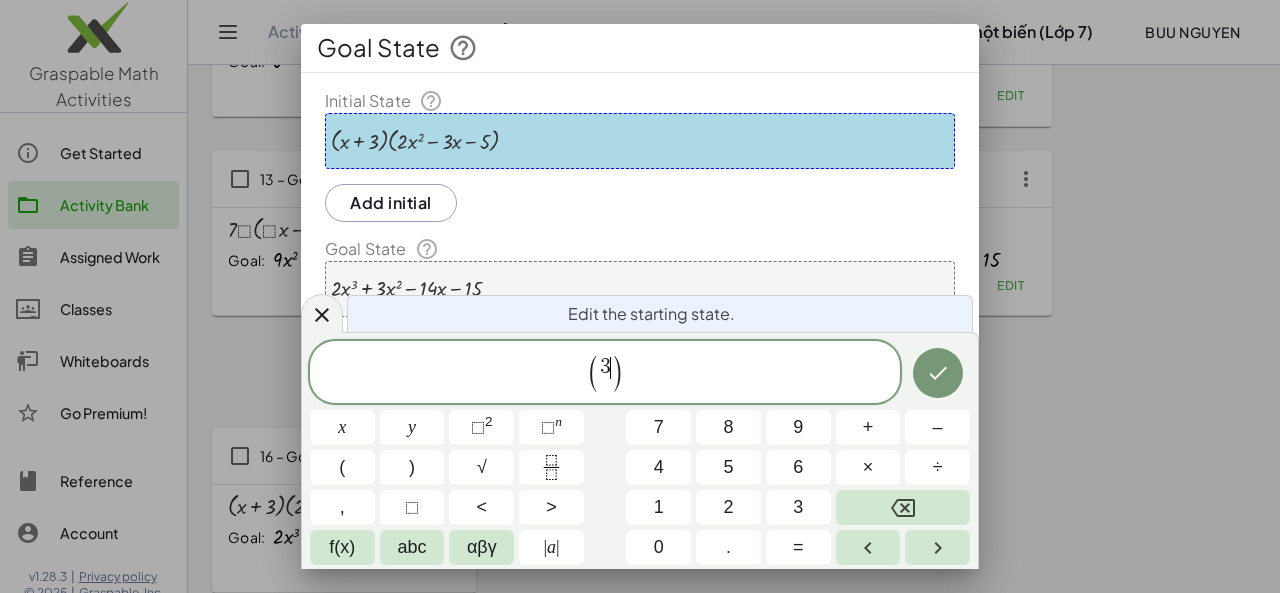 click on "( 3 ​ )" at bounding box center [605, 373] 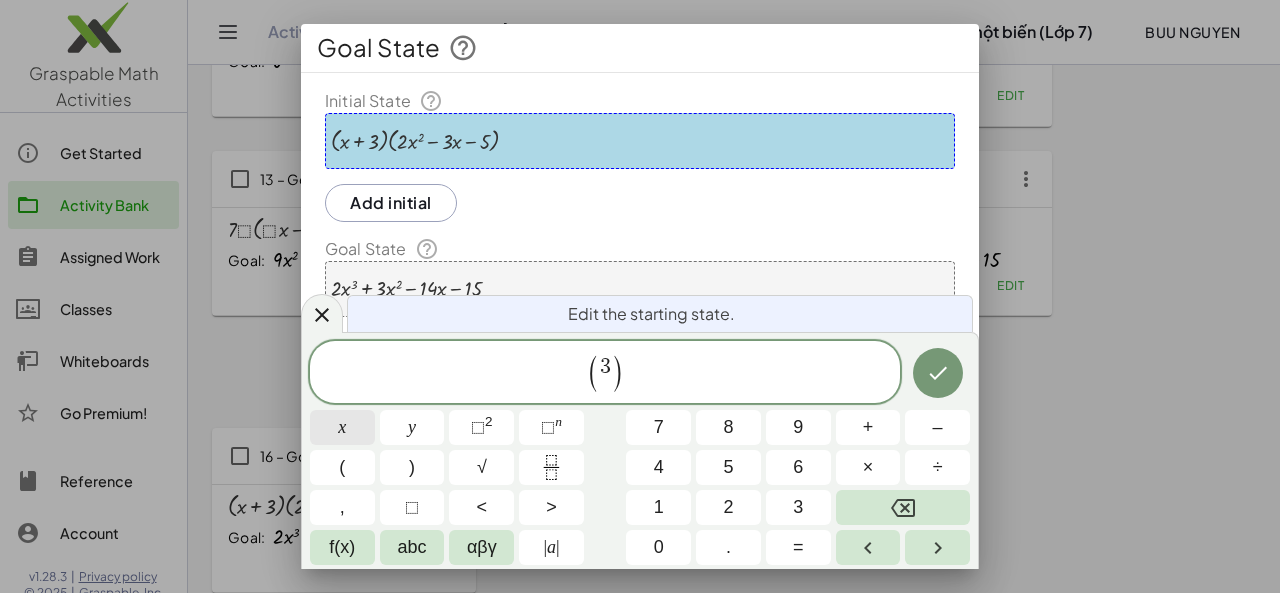 click on "x" at bounding box center (342, 427) 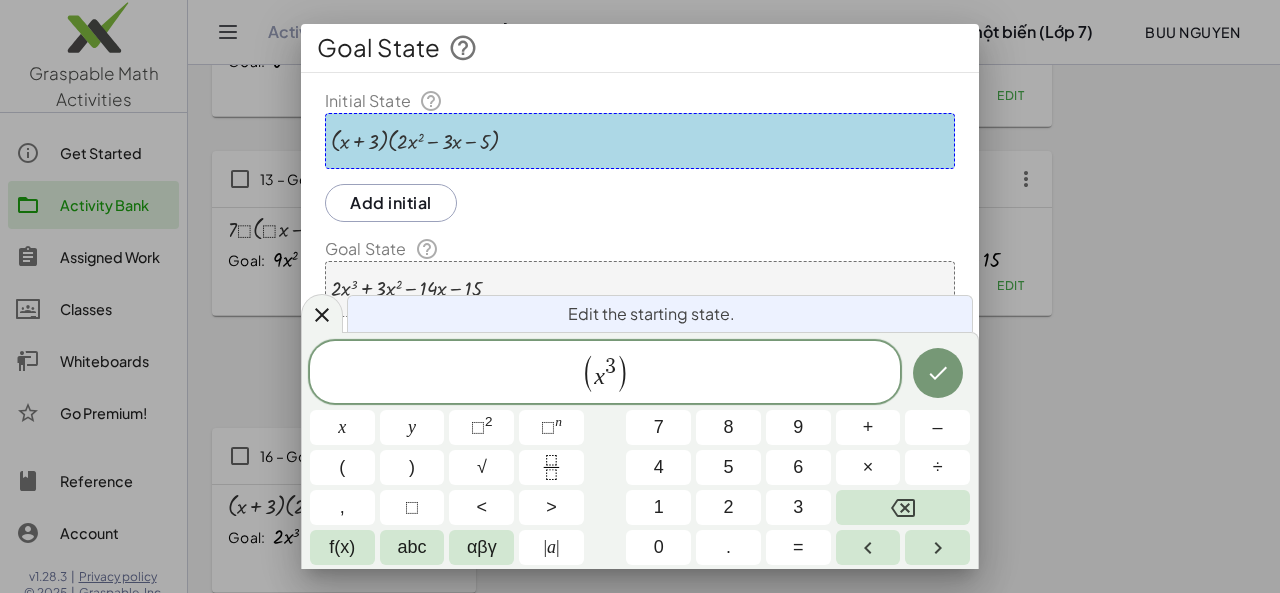 click on "3" at bounding box center [610, 367] 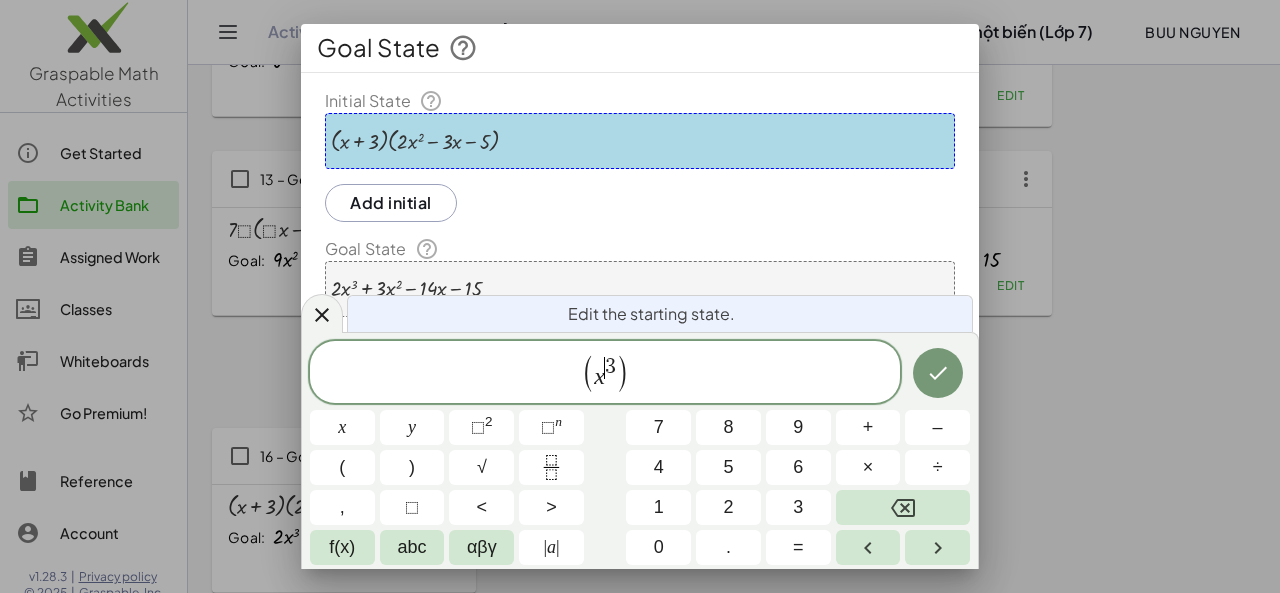 click on ")" at bounding box center [622, 374] 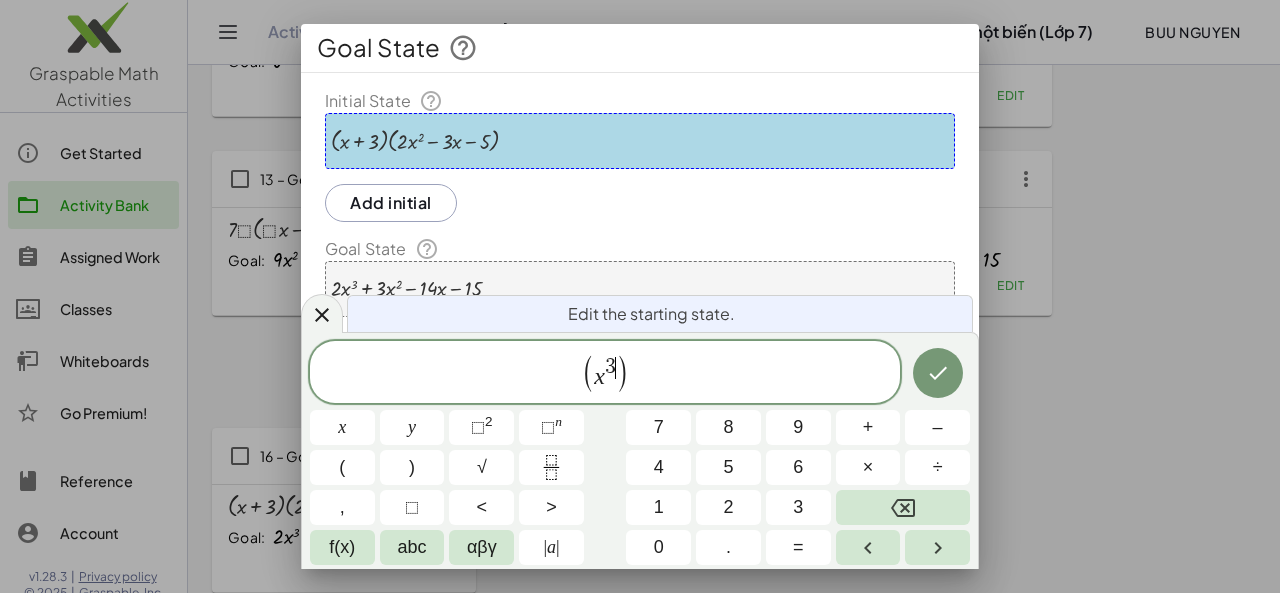 click on ")" at bounding box center (622, 374) 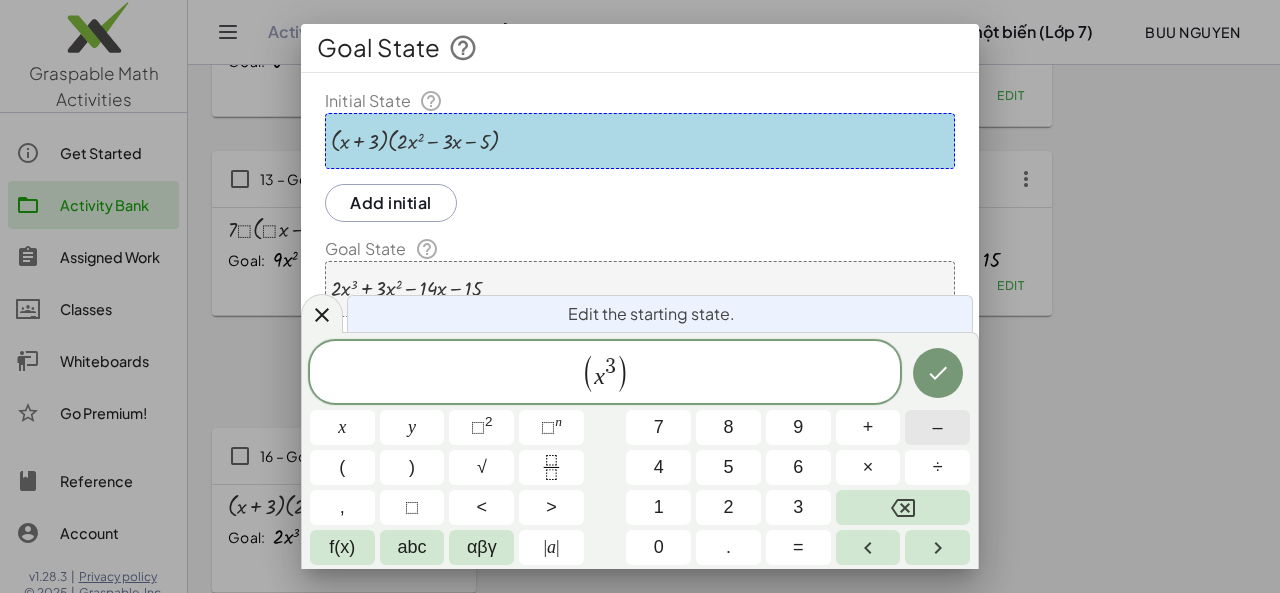 click on "–" at bounding box center (938, 427) 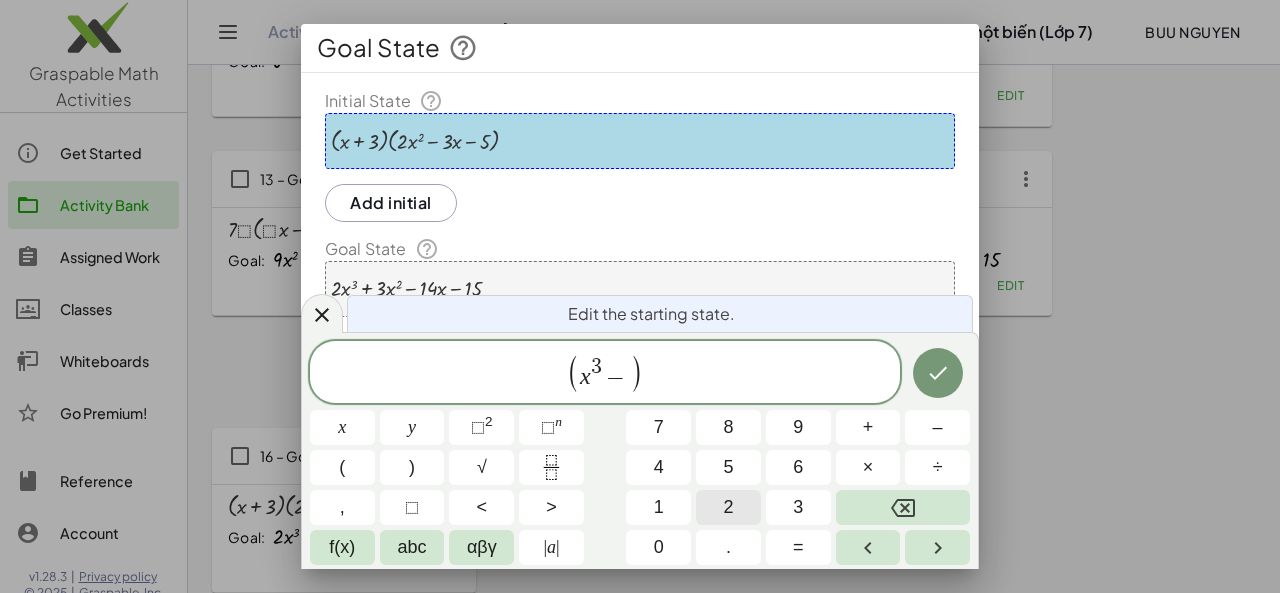 click on "2" at bounding box center [728, 507] 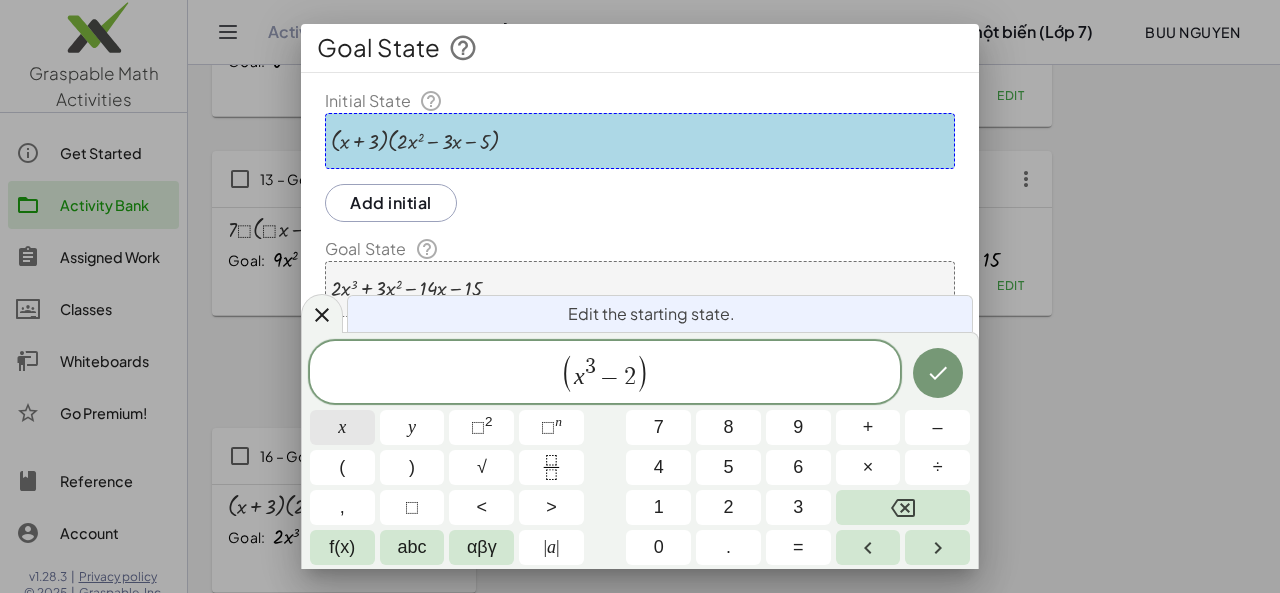 click on "x" at bounding box center [342, 427] 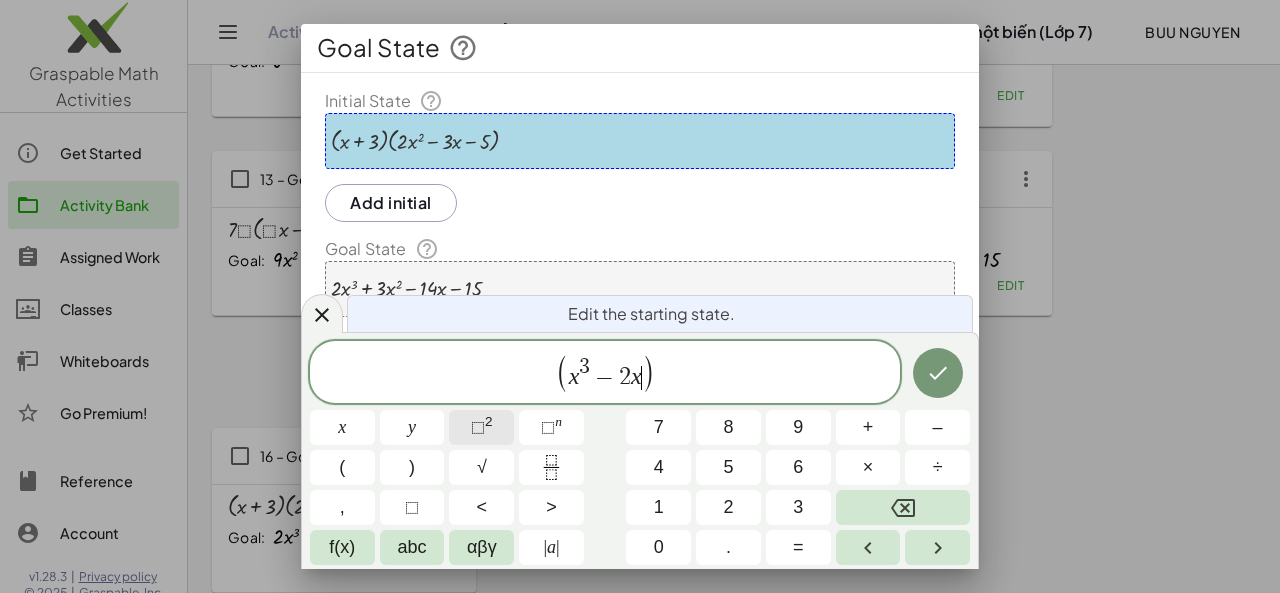 click on "⬚ 2" at bounding box center [481, 427] 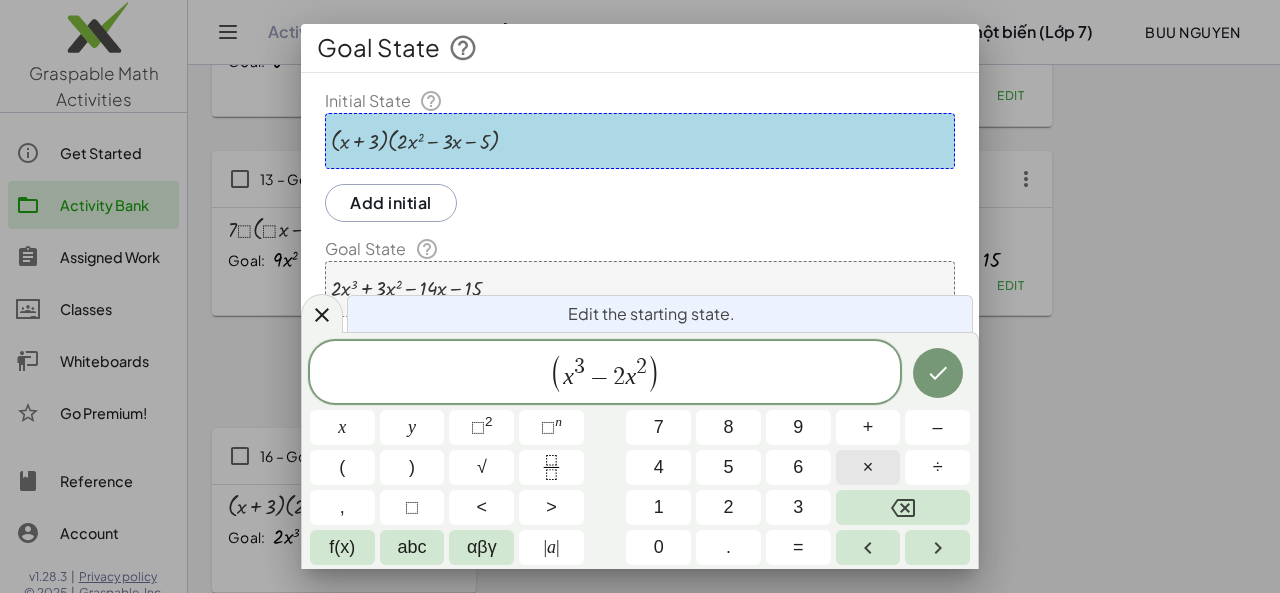 click on "×" at bounding box center [868, 467] 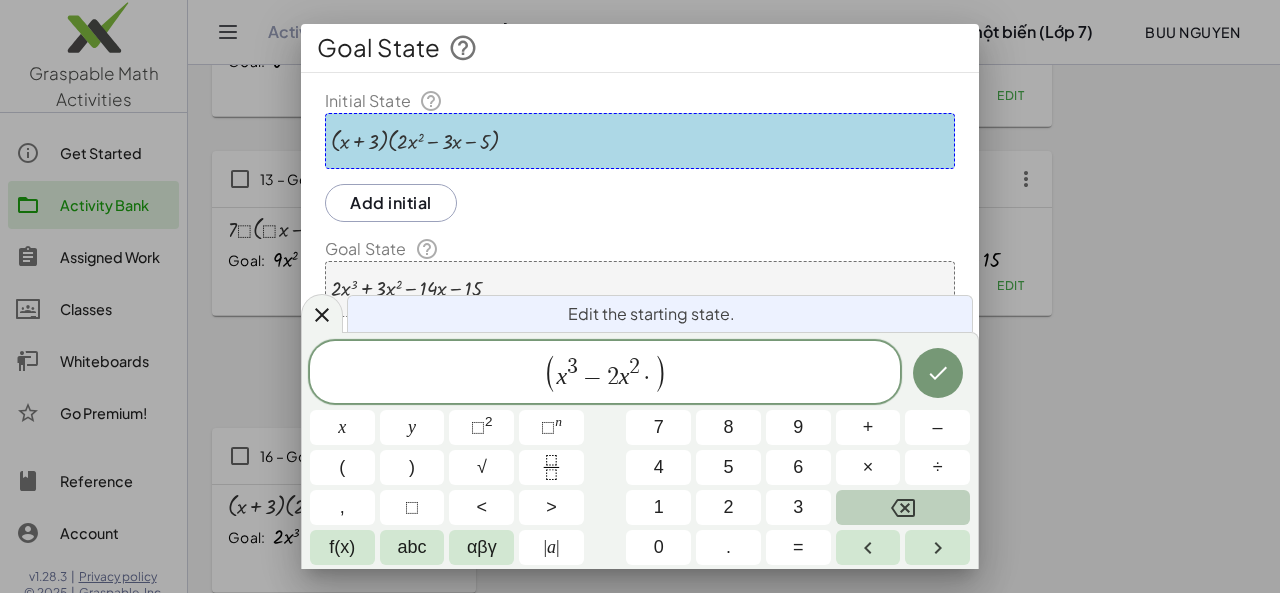 click at bounding box center (903, 507) 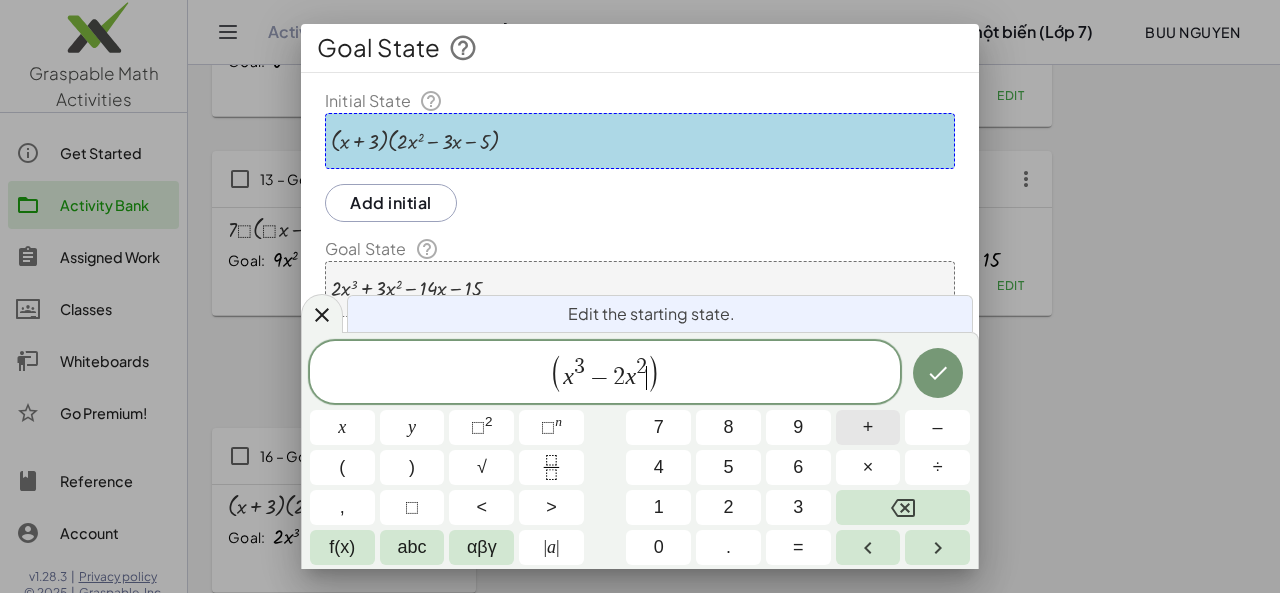 click on "+" at bounding box center [868, 427] 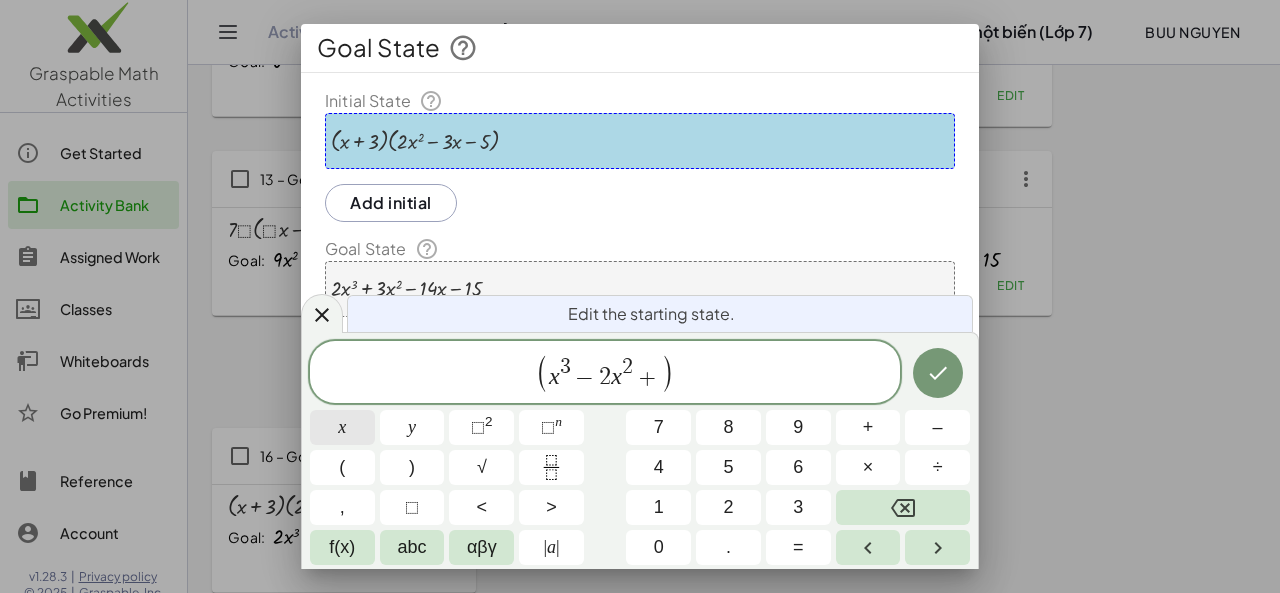 click on "x" at bounding box center (342, 427) 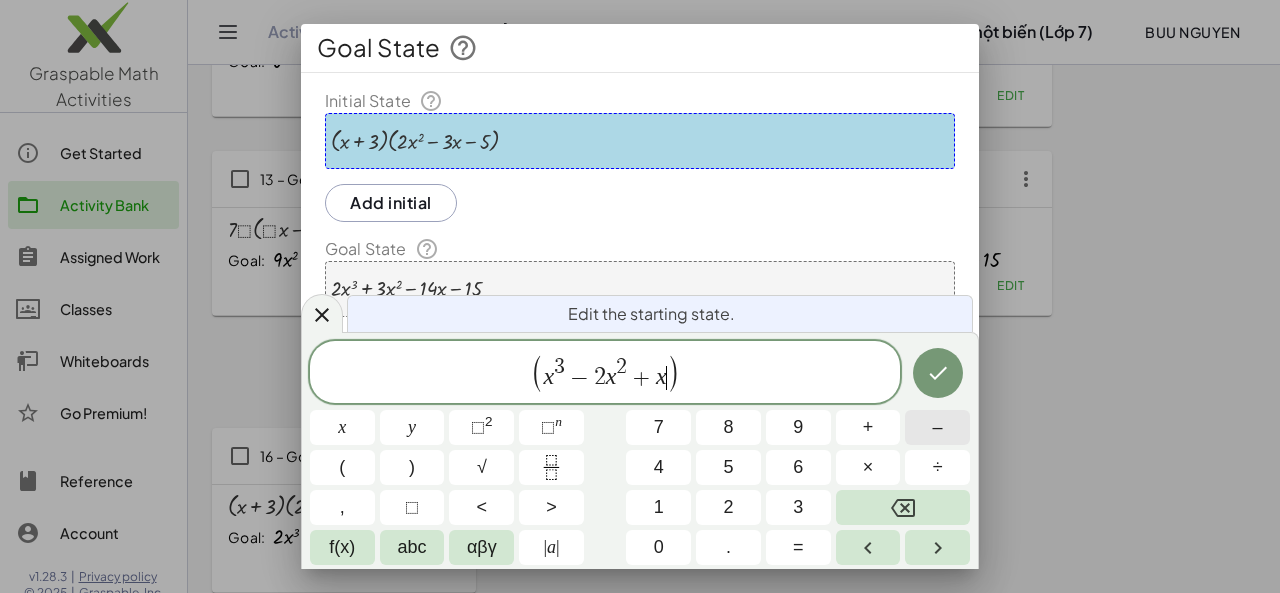 click on "–" at bounding box center (938, 427) 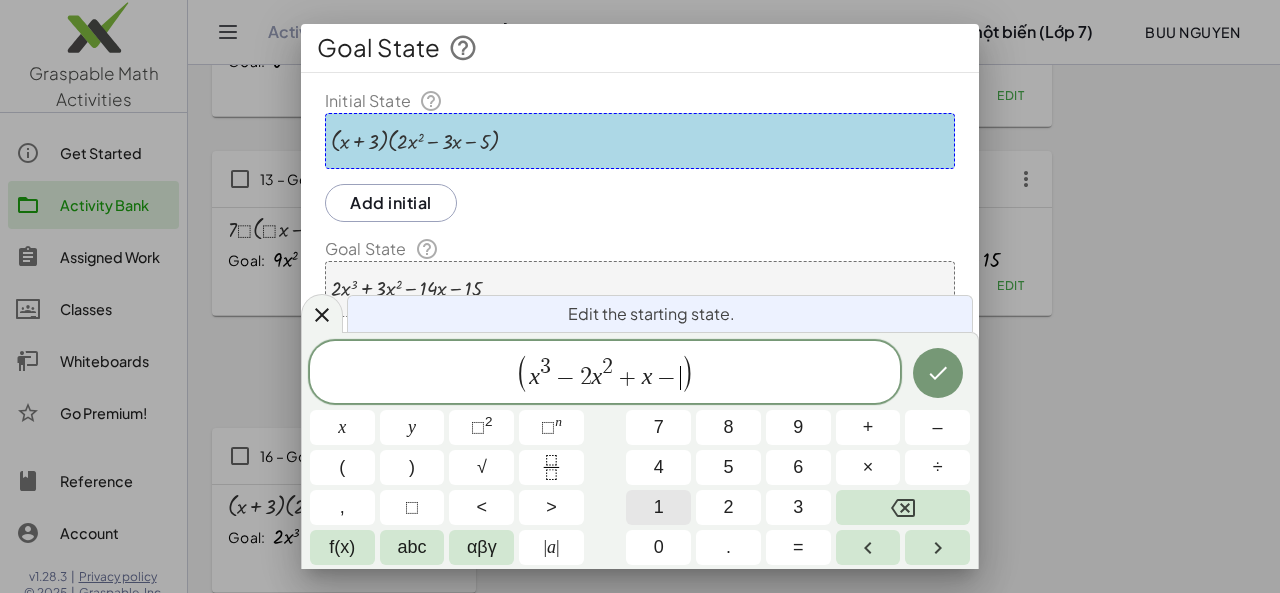 click on "1" at bounding box center [658, 507] 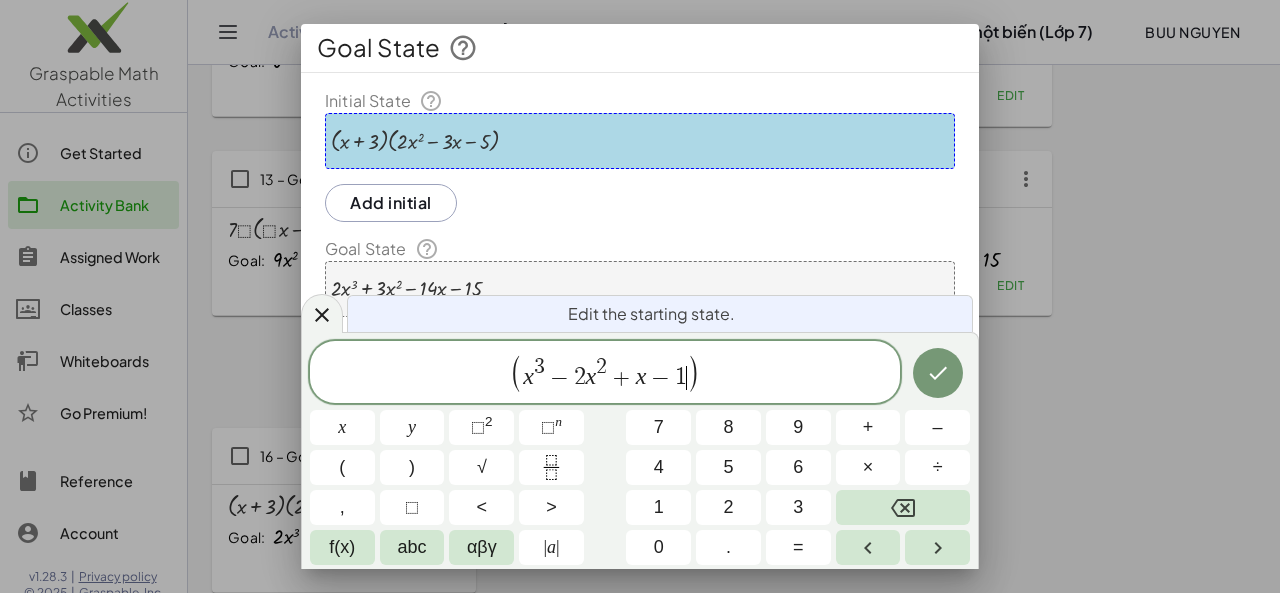 click on "( x 3 − 2 x 2 + x − 1 )" at bounding box center (605, 373) 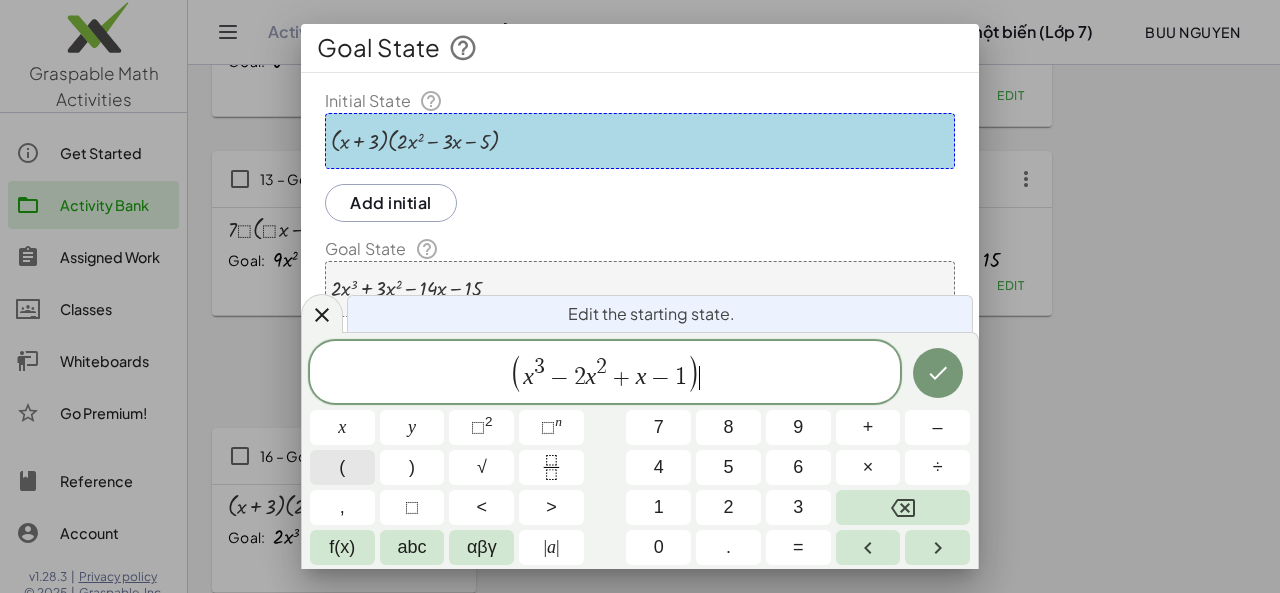 click on "(" at bounding box center [342, 467] 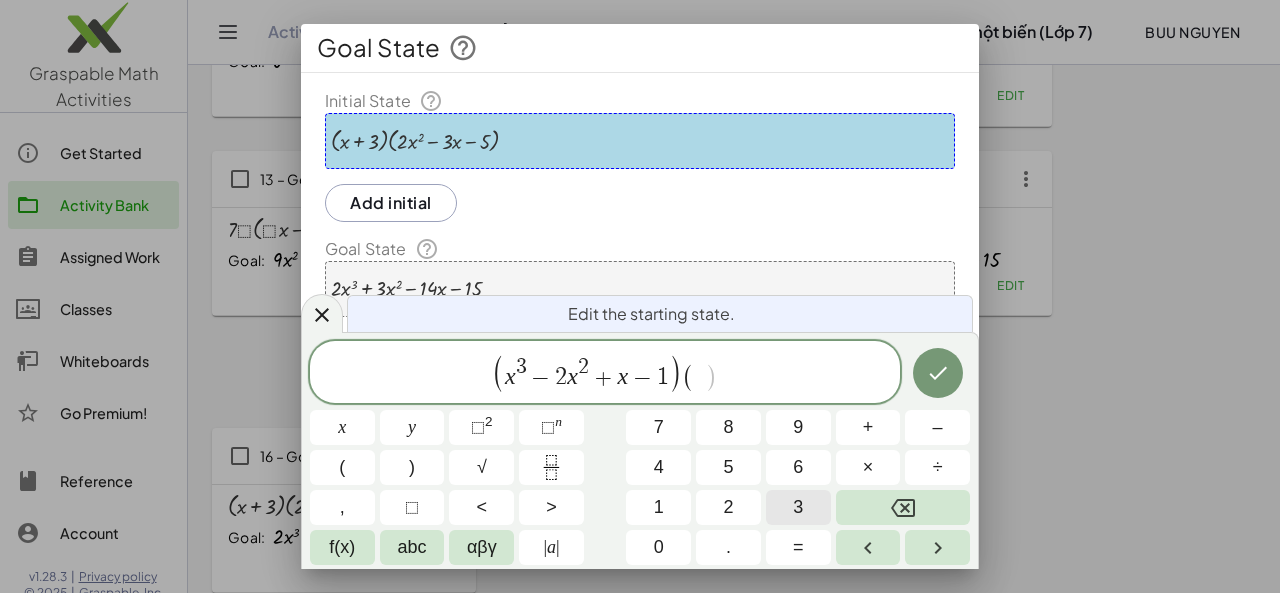 click on "3" at bounding box center (798, 507) 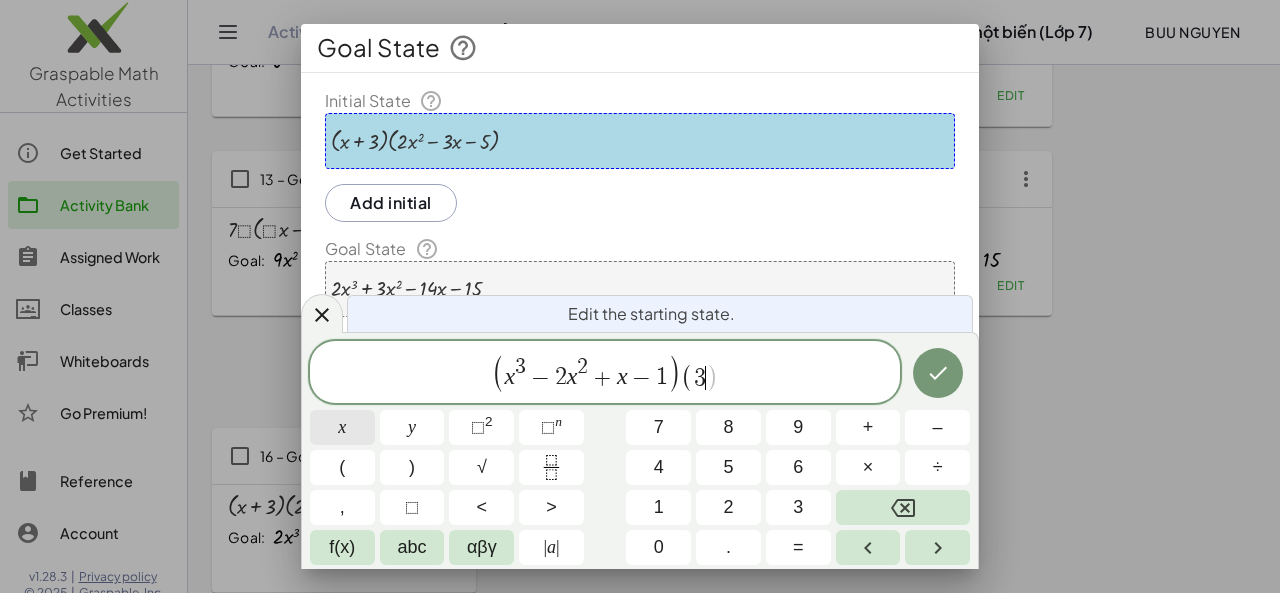 click on "x" at bounding box center (342, 427) 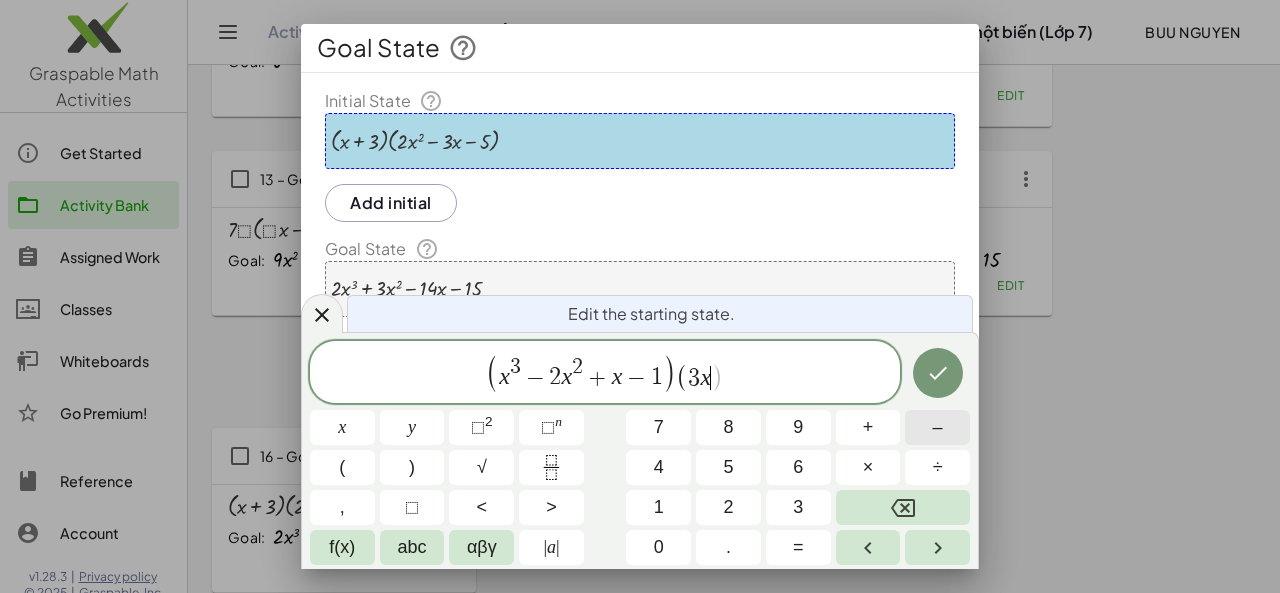 click on "–" at bounding box center (938, 427) 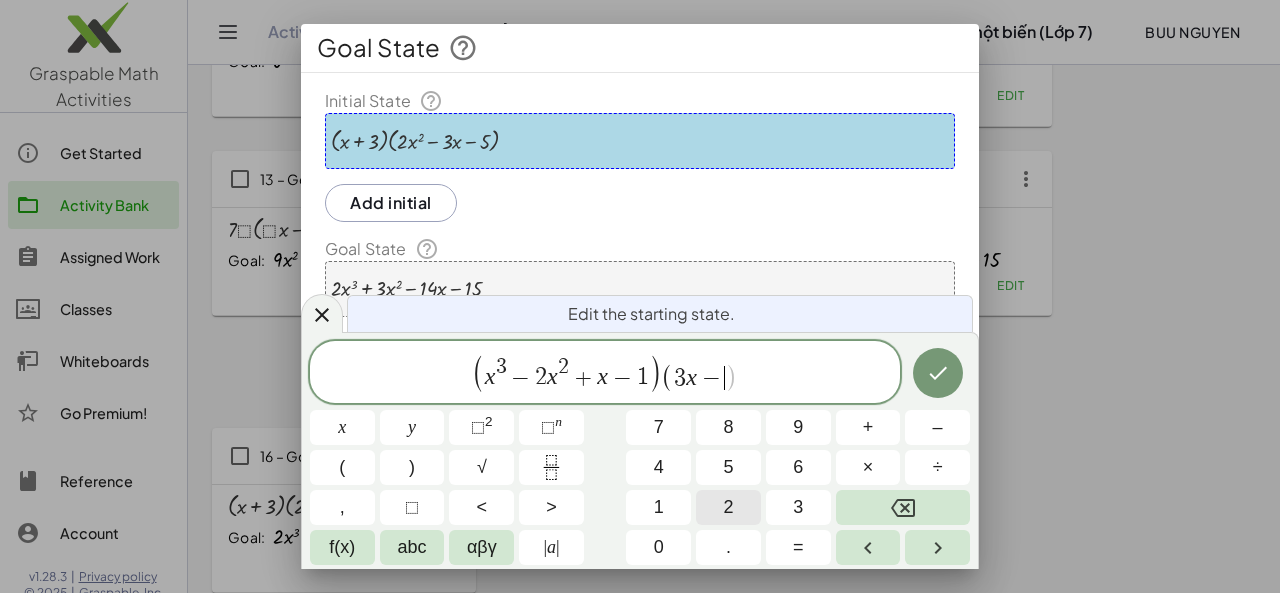 click on "2" at bounding box center (728, 507) 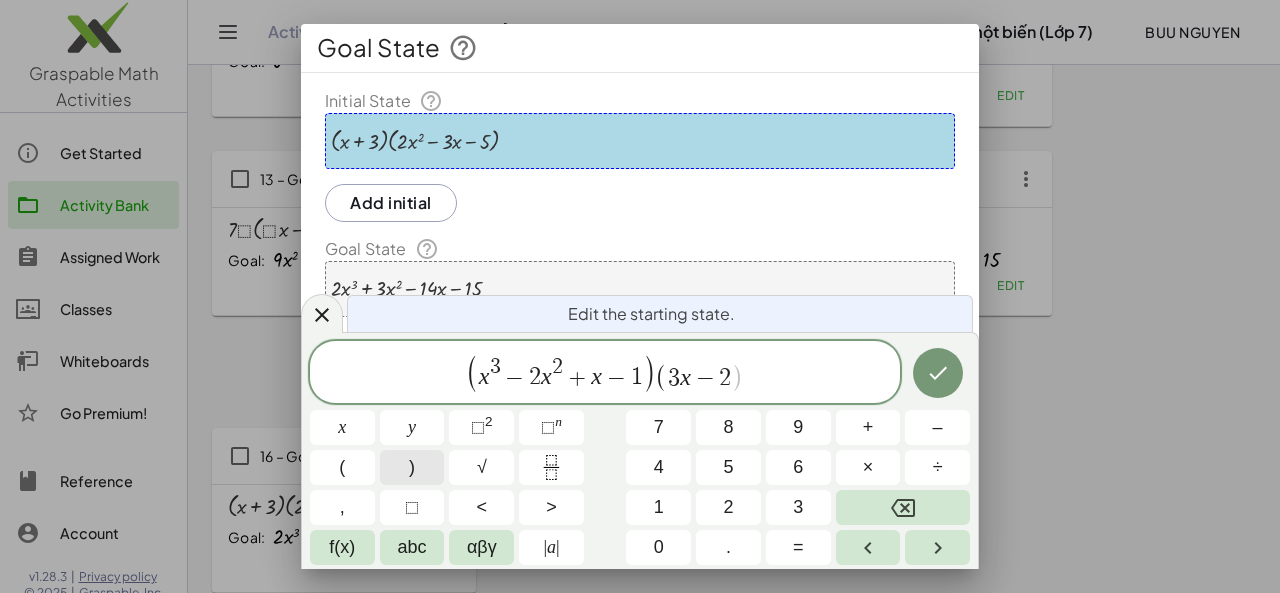 click on ")" at bounding box center [412, 467] 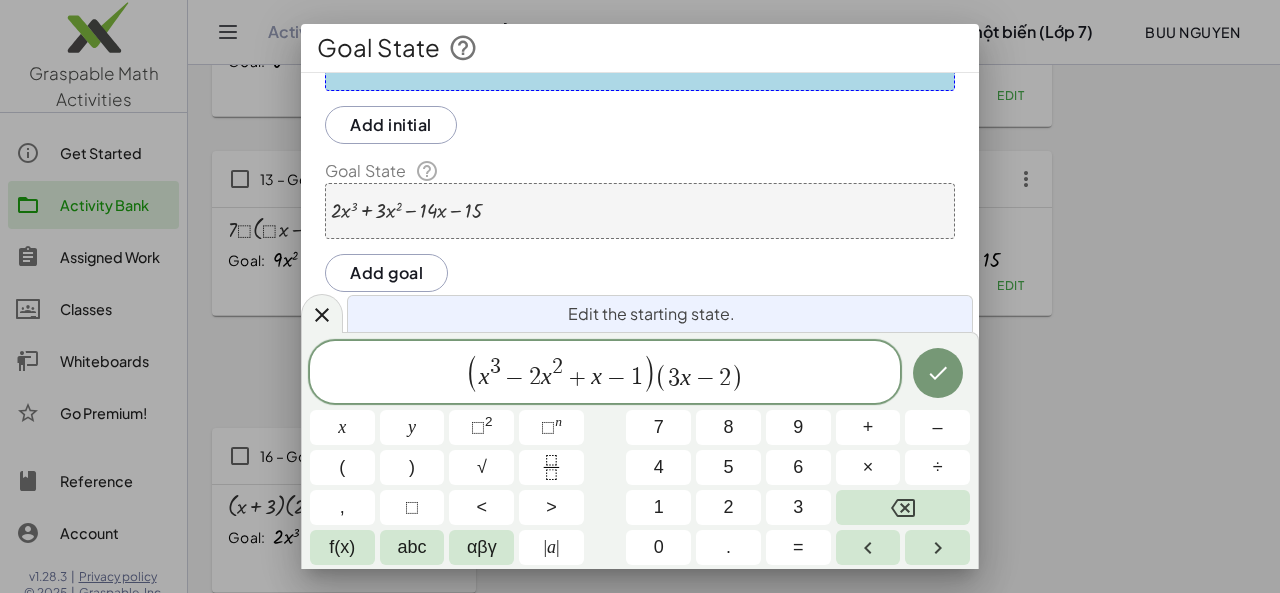 scroll, scrollTop: 81, scrollLeft: 0, axis: vertical 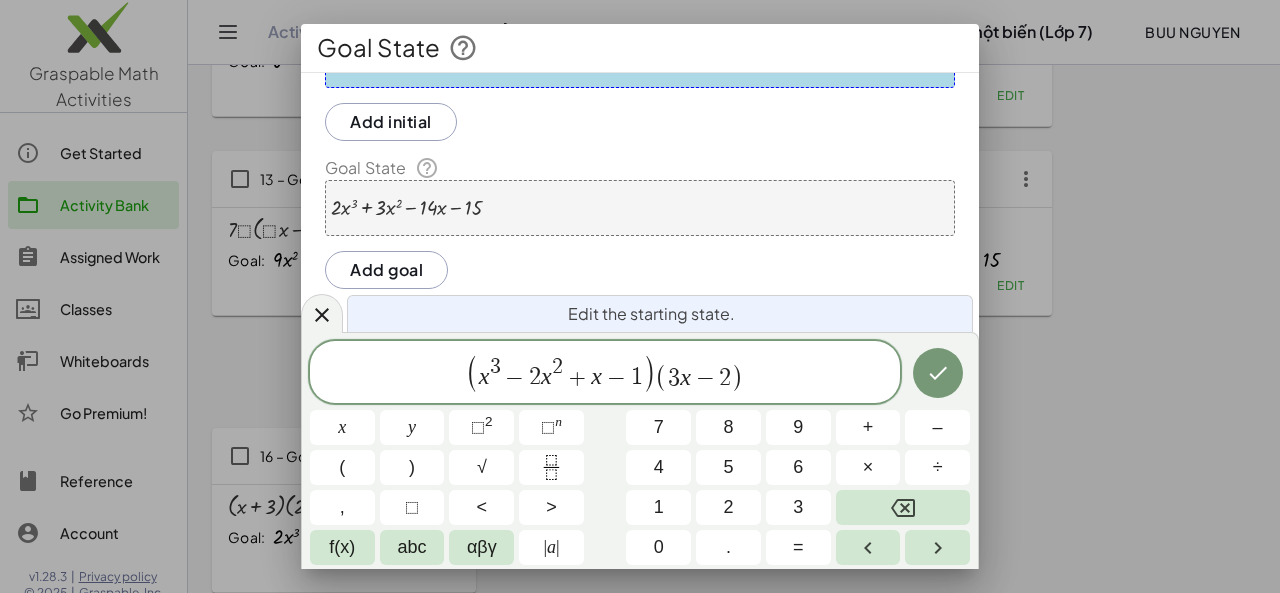 click on "−" at bounding box center [515, 378] 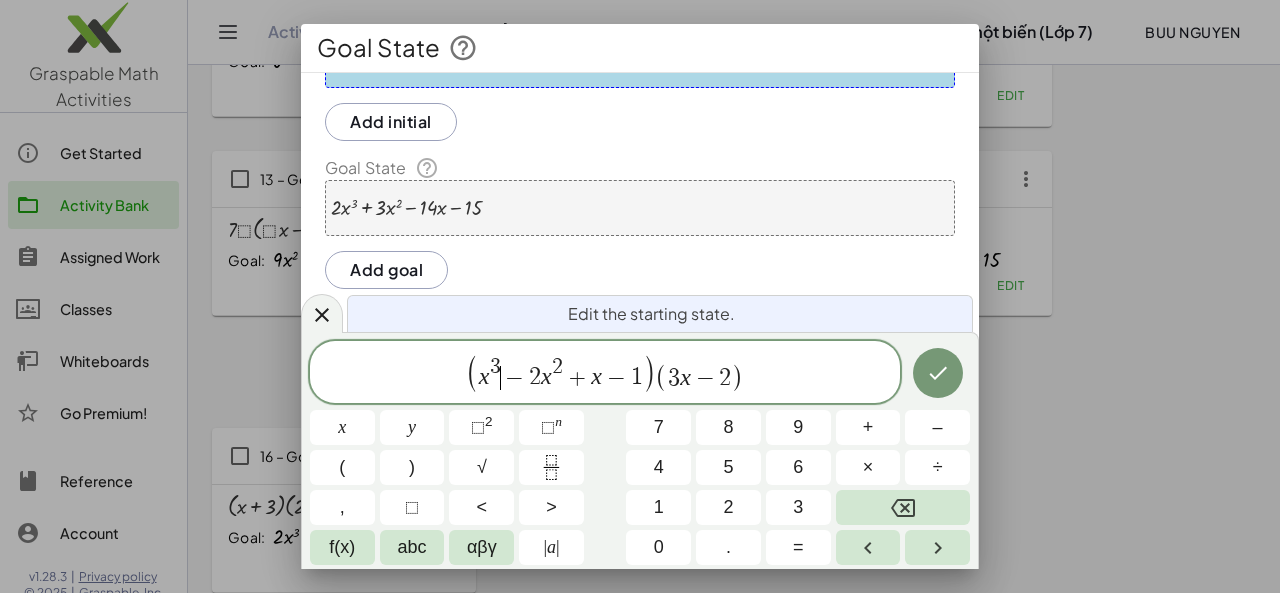 click on "−" at bounding box center [515, 378] 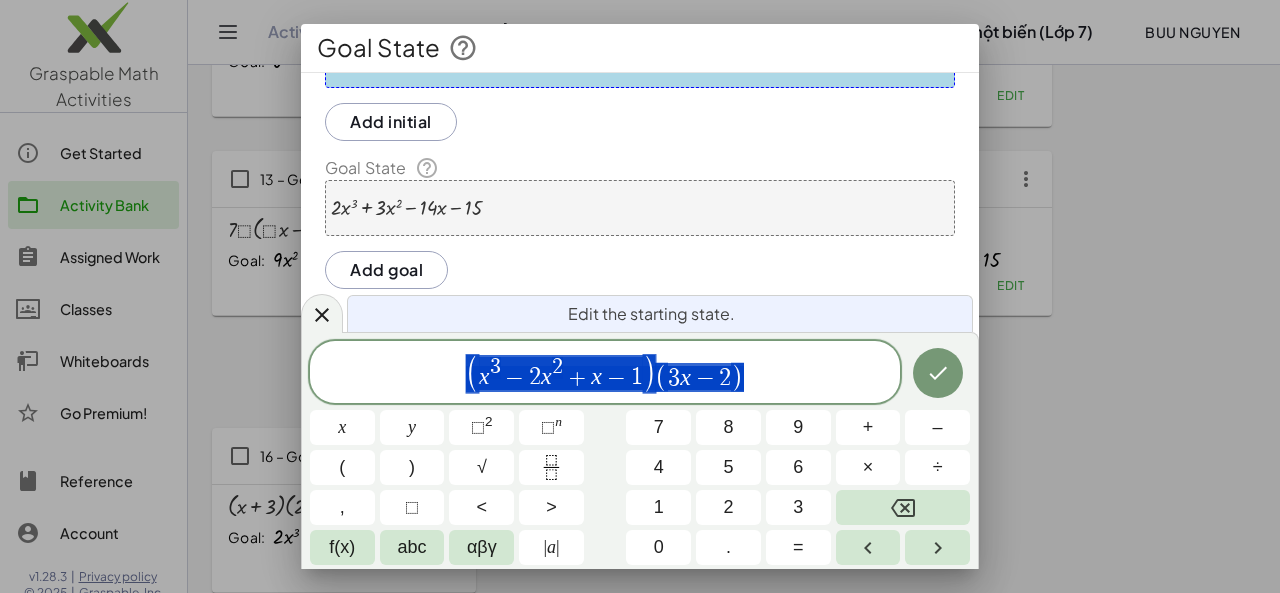 drag, startPoint x: 428, startPoint y: 371, endPoint x: 828, endPoint y: 371, distance: 400 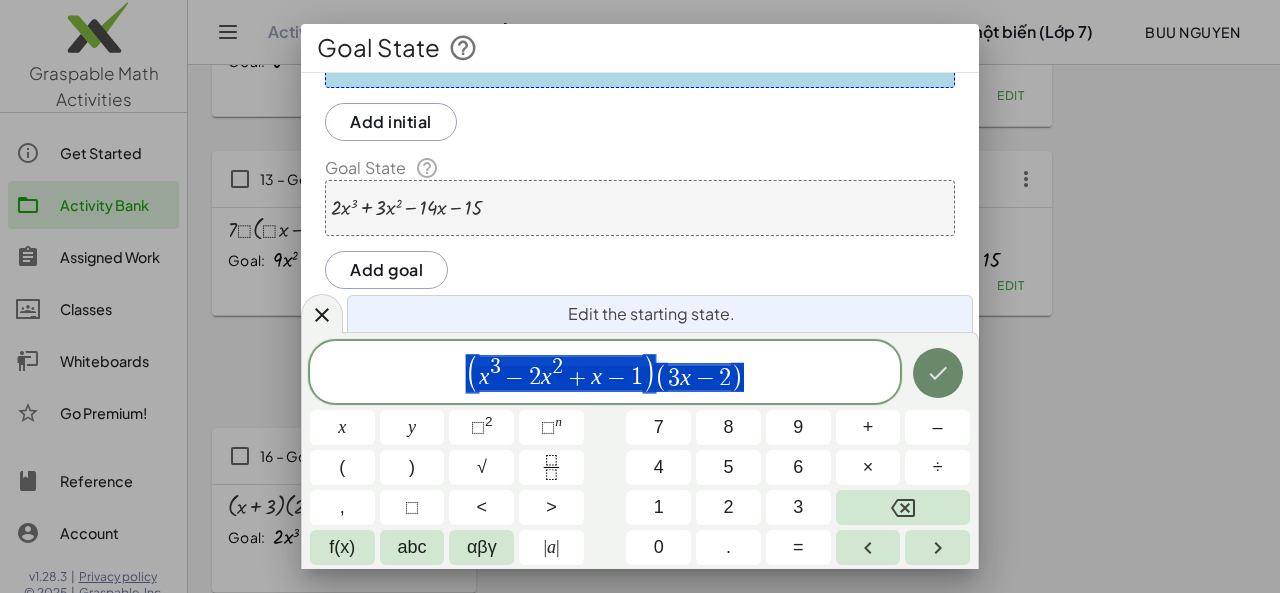 click 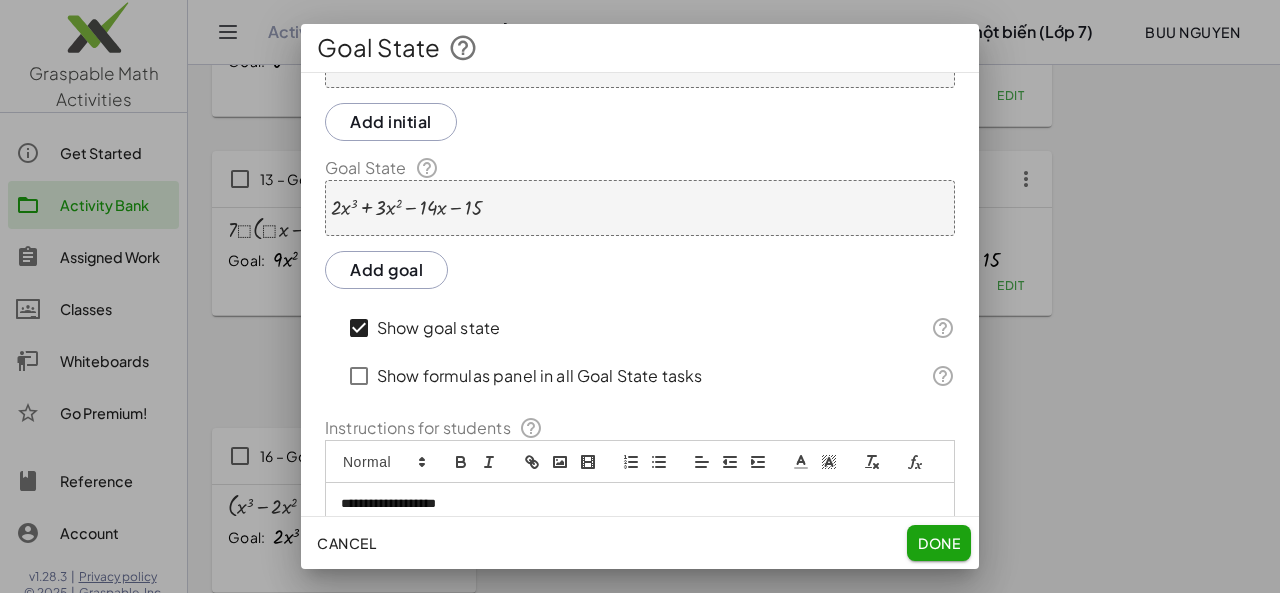 scroll, scrollTop: 0, scrollLeft: 0, axis: both 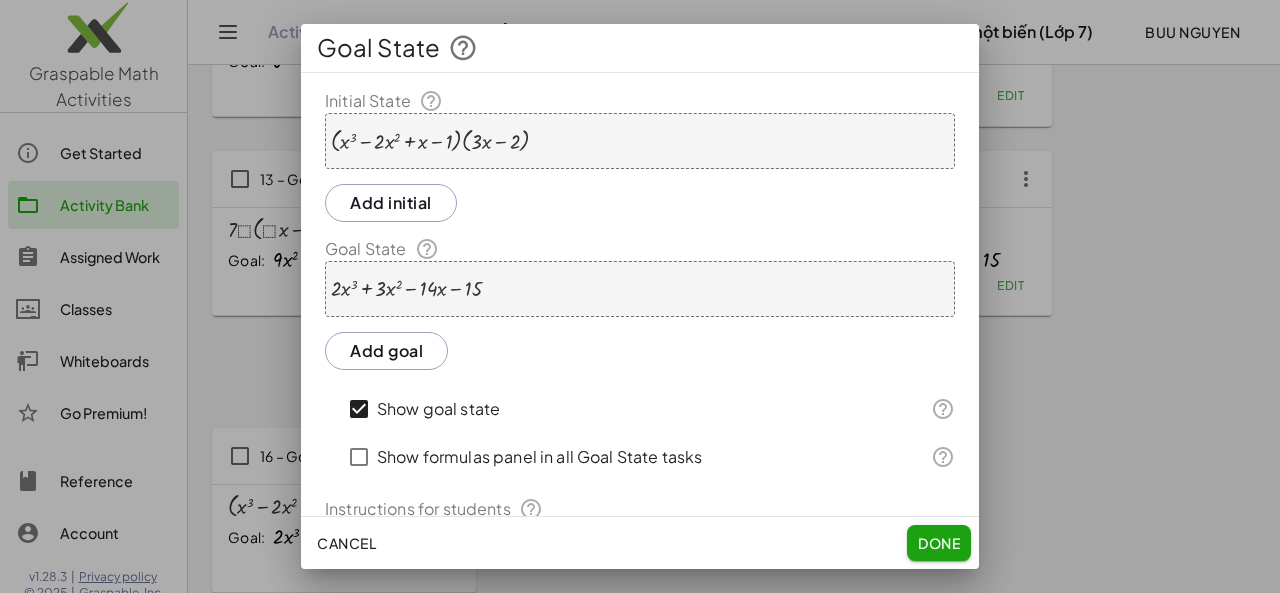 click at bounding box center [406, 289] 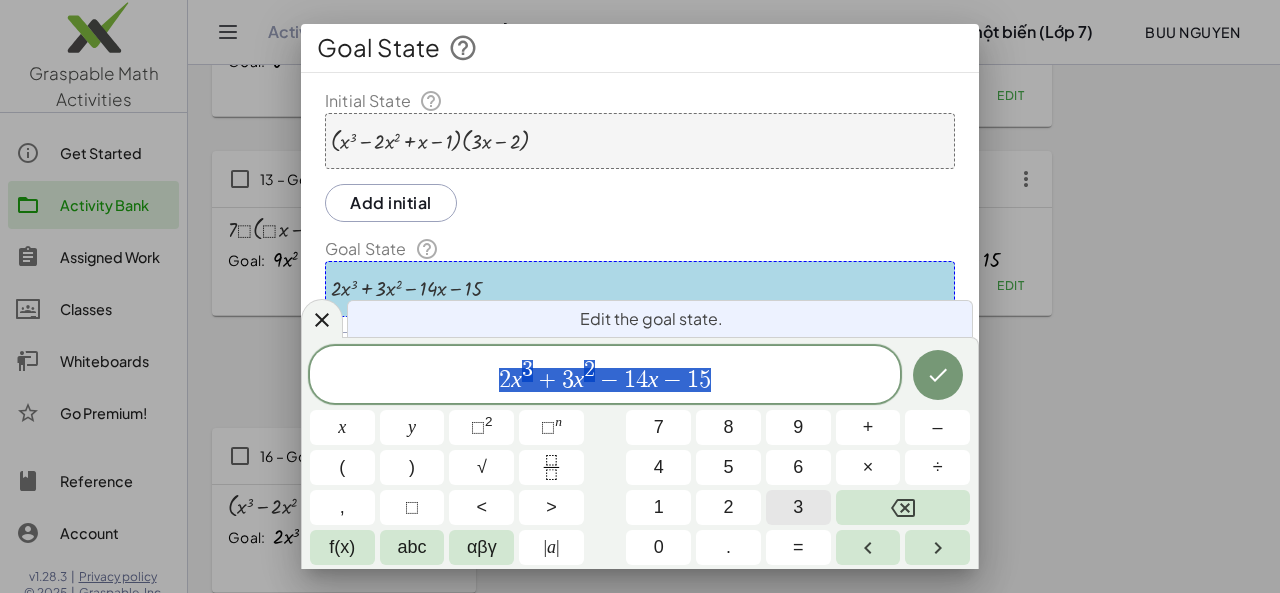 click on "3" at bounding box center [798, 507] 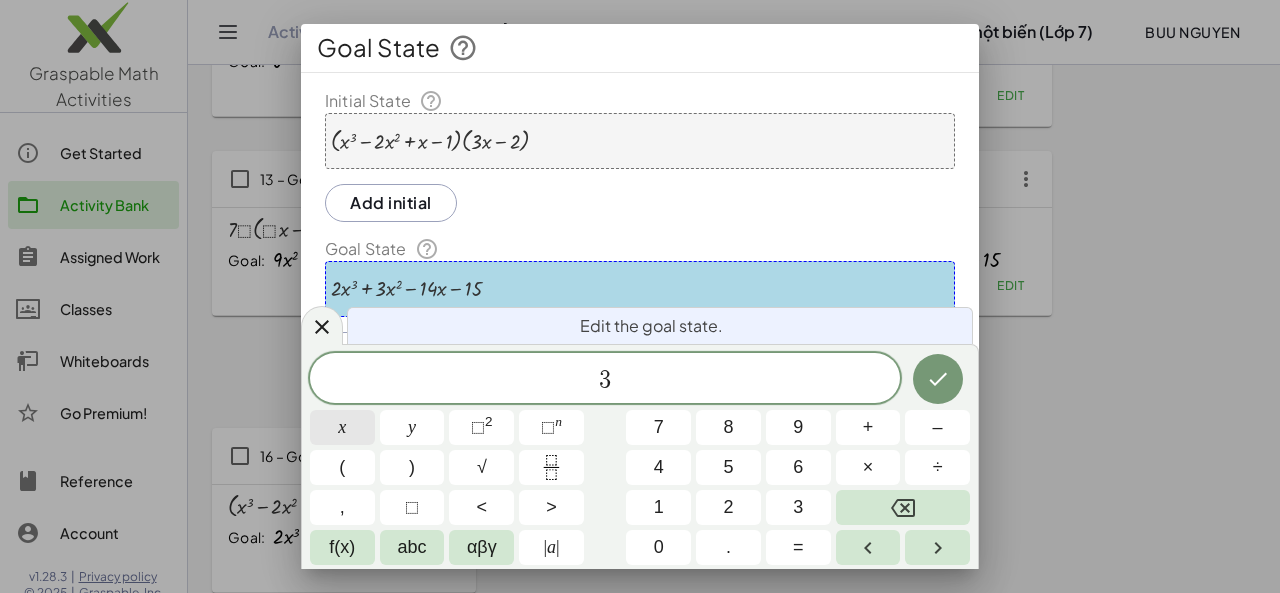 click on "x" at bounding box center [342, 427] 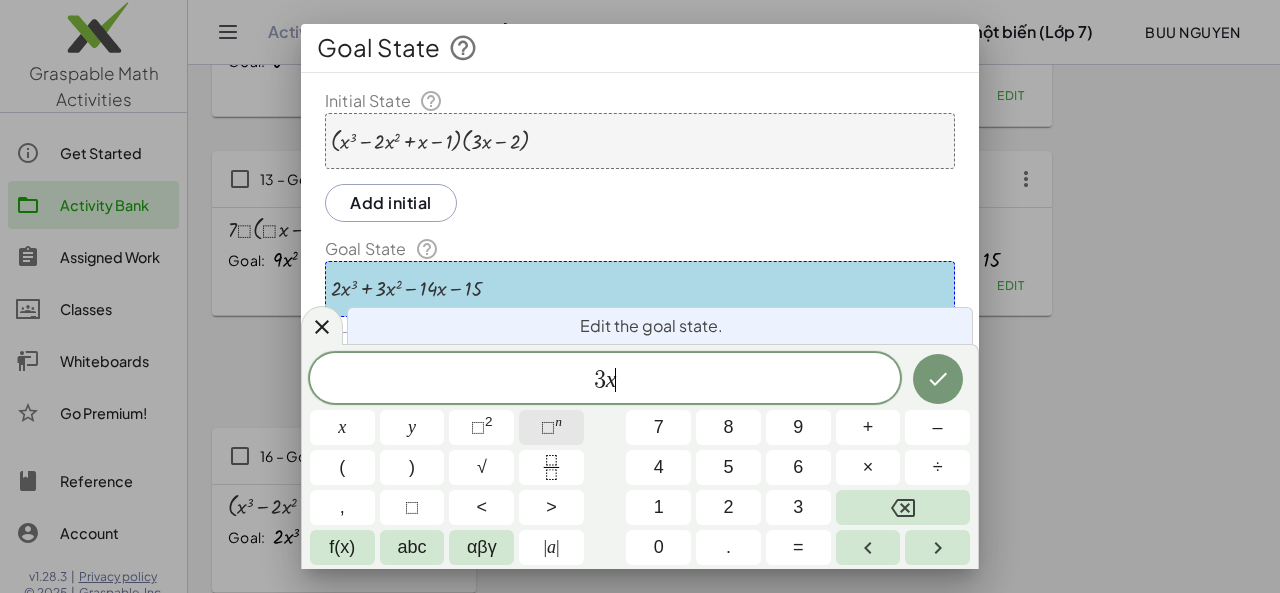 click on "⬚ n" at bounding box center [551, 427] 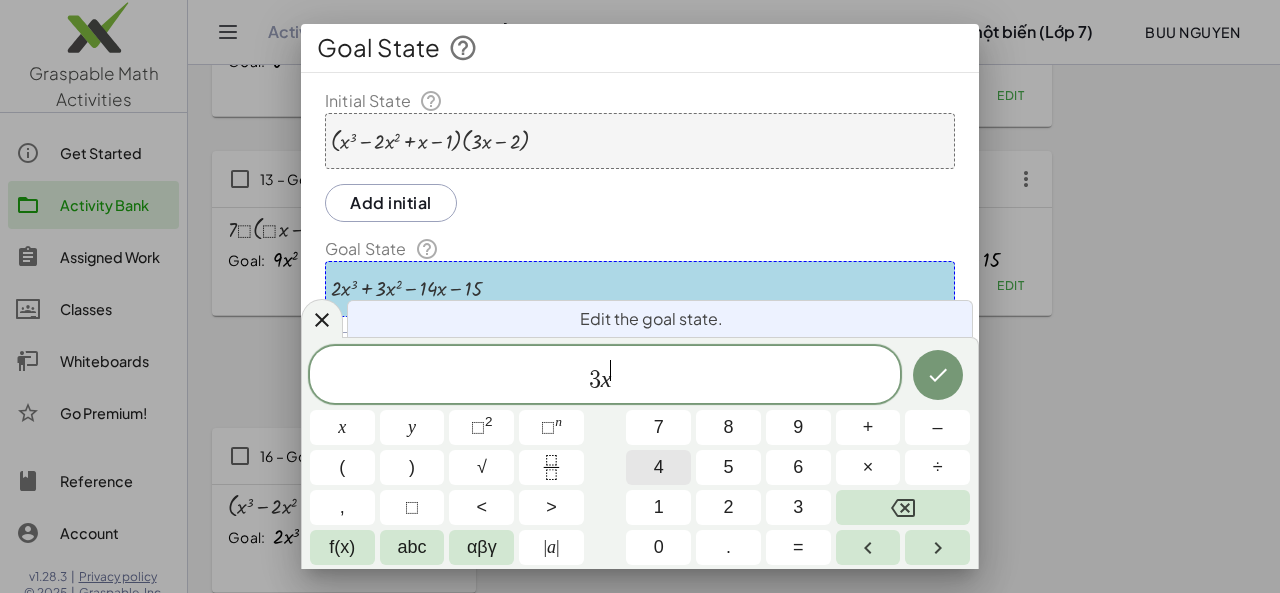 click on "4" at bounding box center [658, 467] 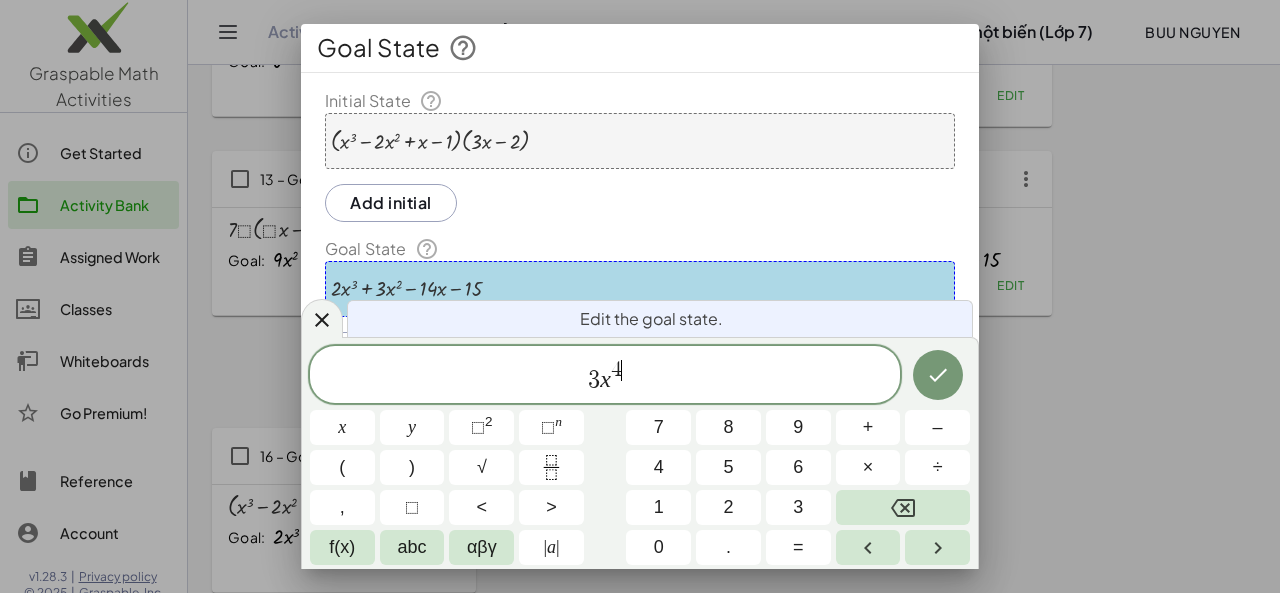 click on "3 x 4" at bounding box center (605, 376) 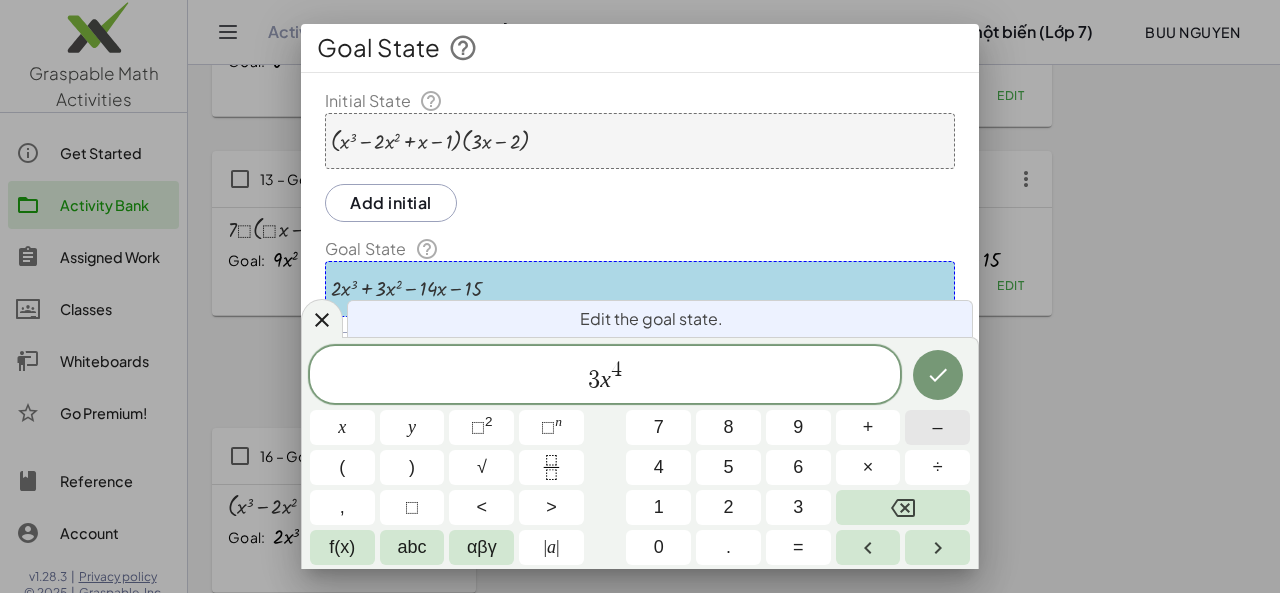 click on "–" at bounding box center (937, 427) 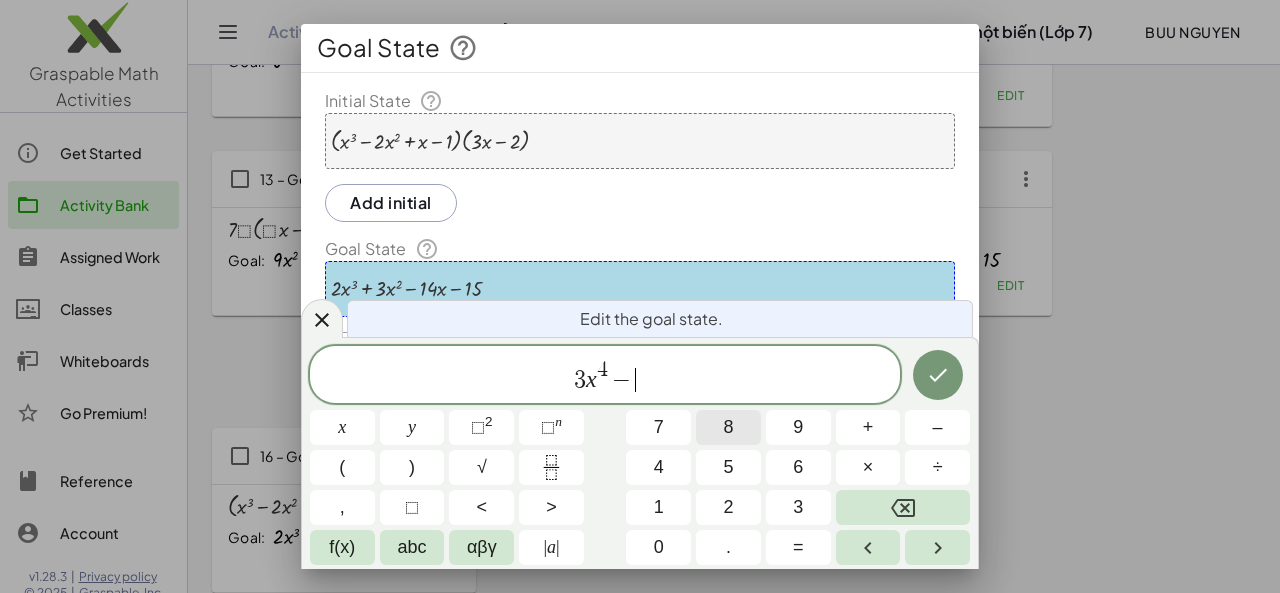 click on "8" at bounding box center [728, 427] 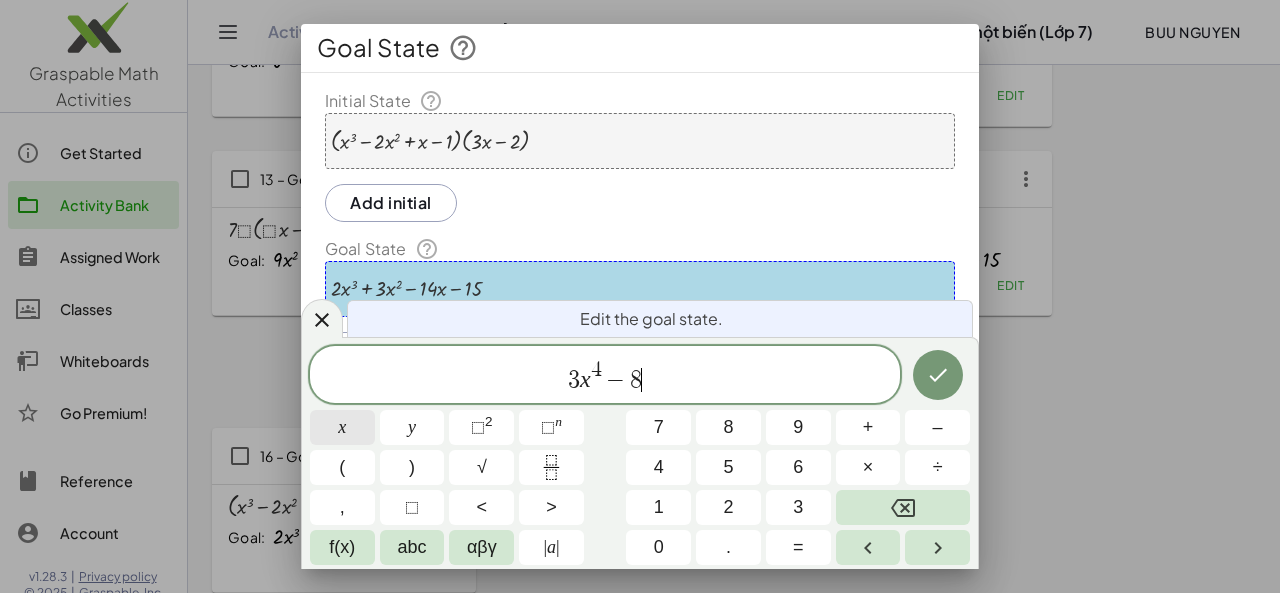 click on "x" at bounding box center (342, 427) 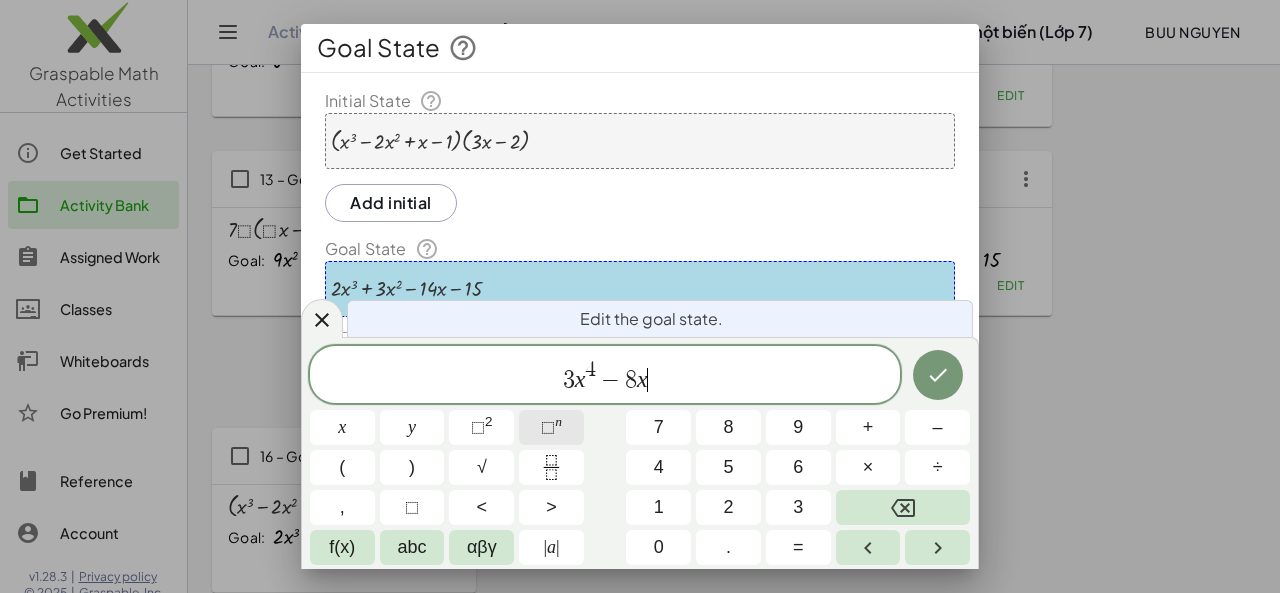 click on "⬚ n" 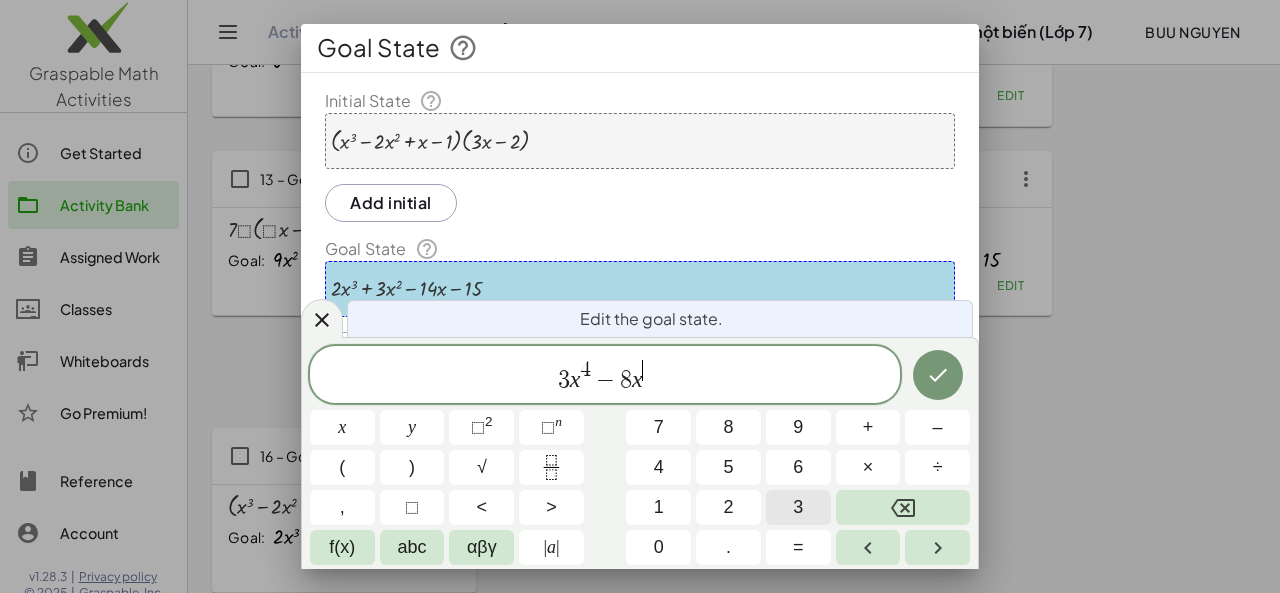 click on "3" at bounding box center [798, 507] 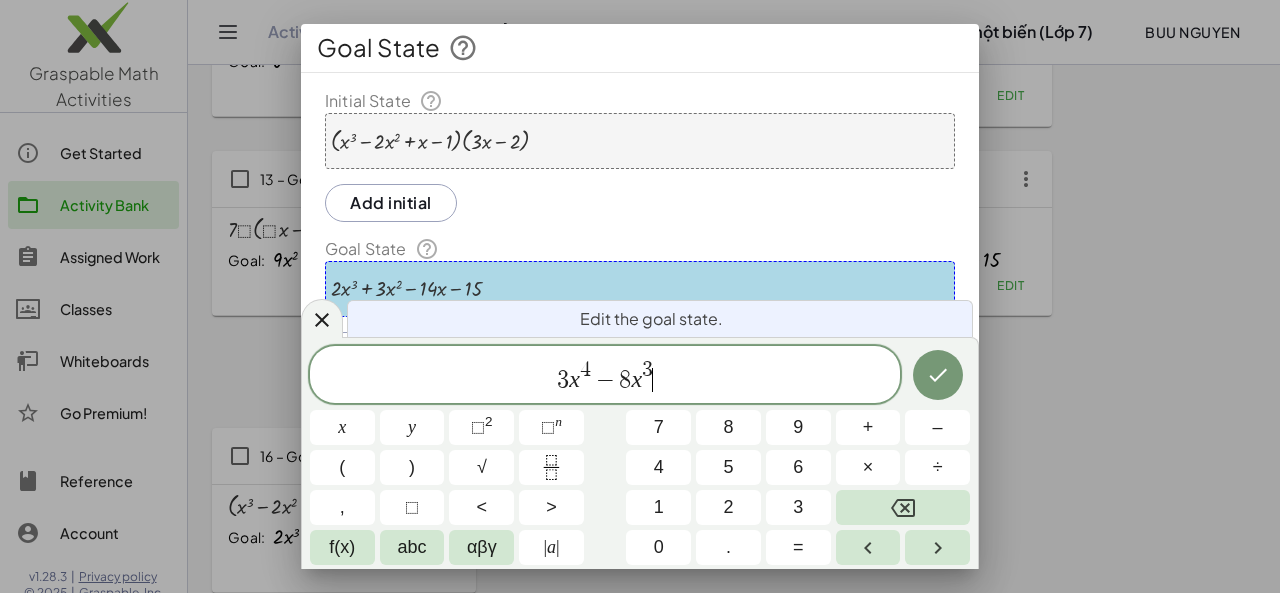 click on "3 x 4 − 8 x 3" at bounding box center [605, 376] 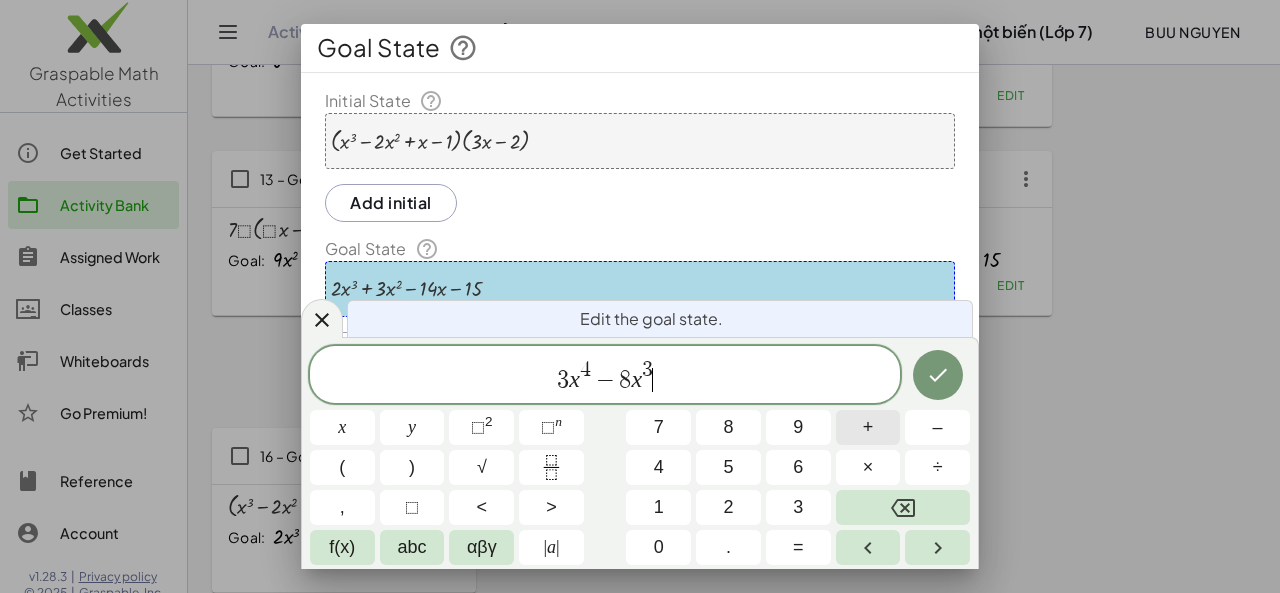 click on "+" at bounding box center [868, 427] 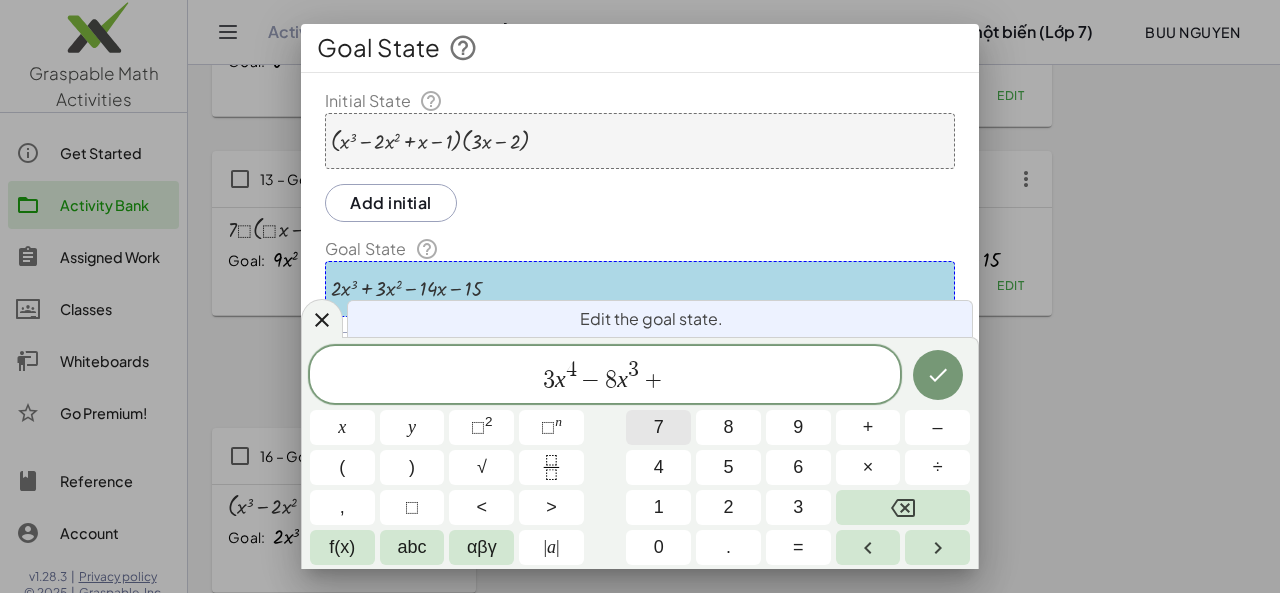 click on "7" at bounding box center (658, 427) 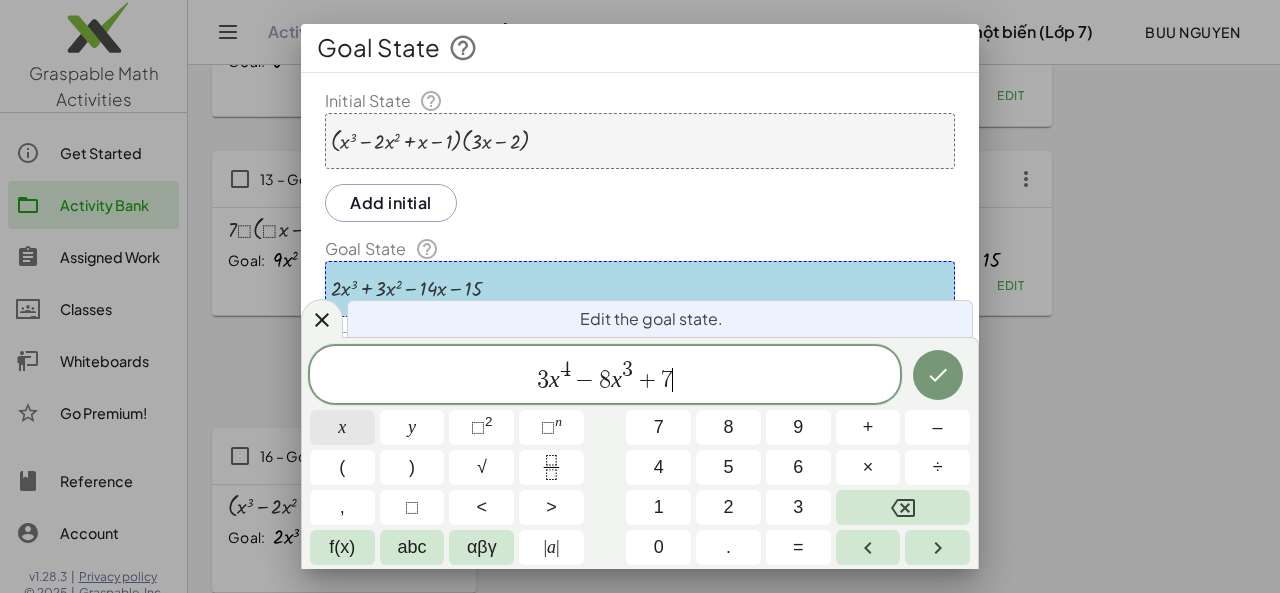 click on "x" at bounding box center (342, 427) 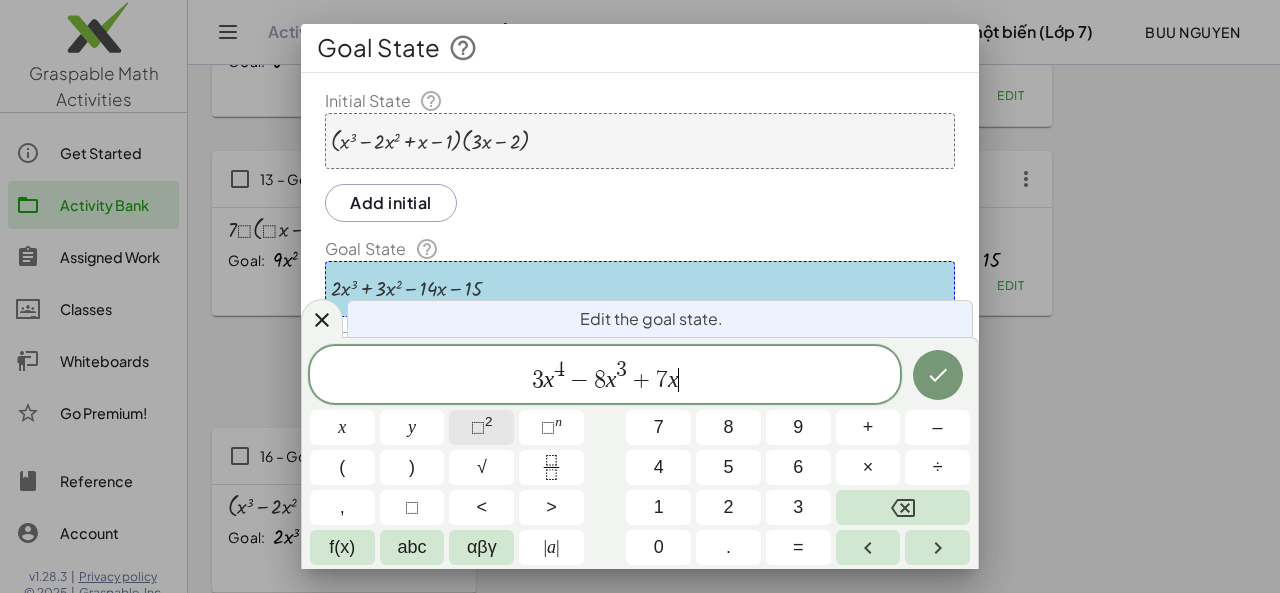 click on "⬚ 2" at bounding box center (481, 427) 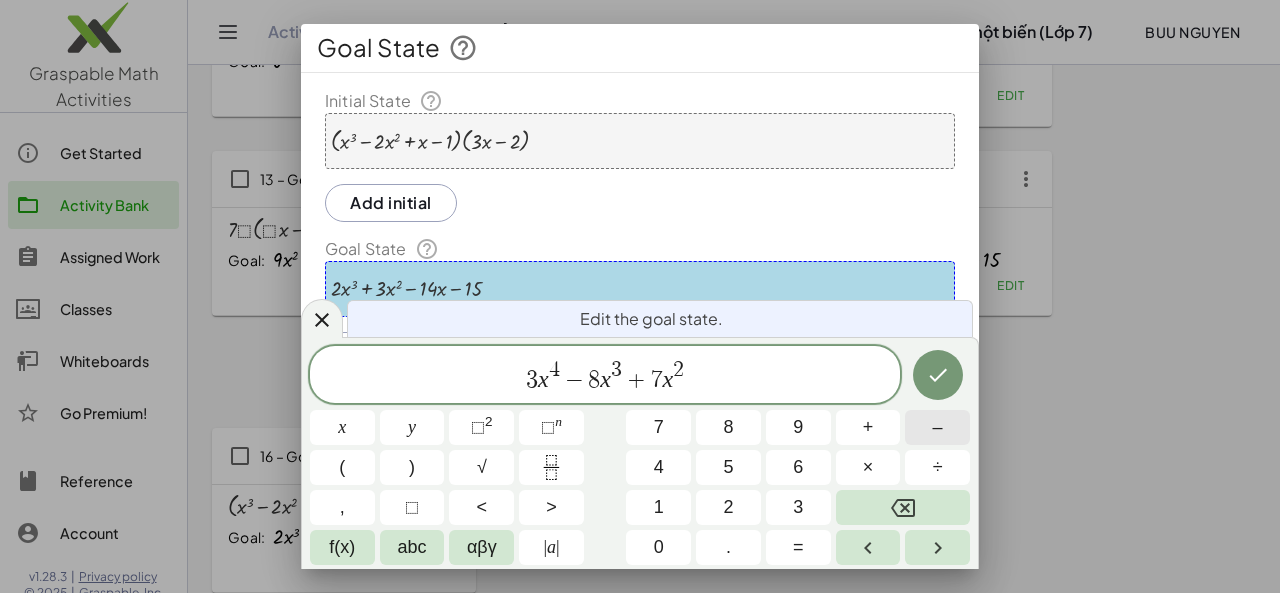 click on "–" at bounding box center [937, 427] 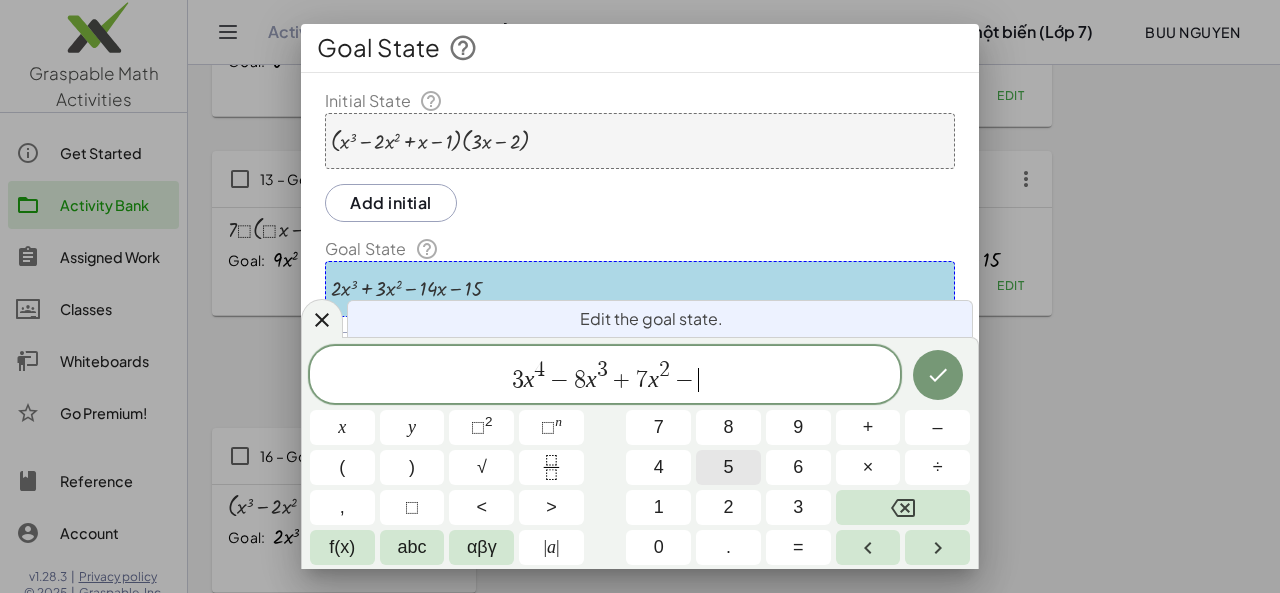 click on "5" at bounding box center (728, 467) 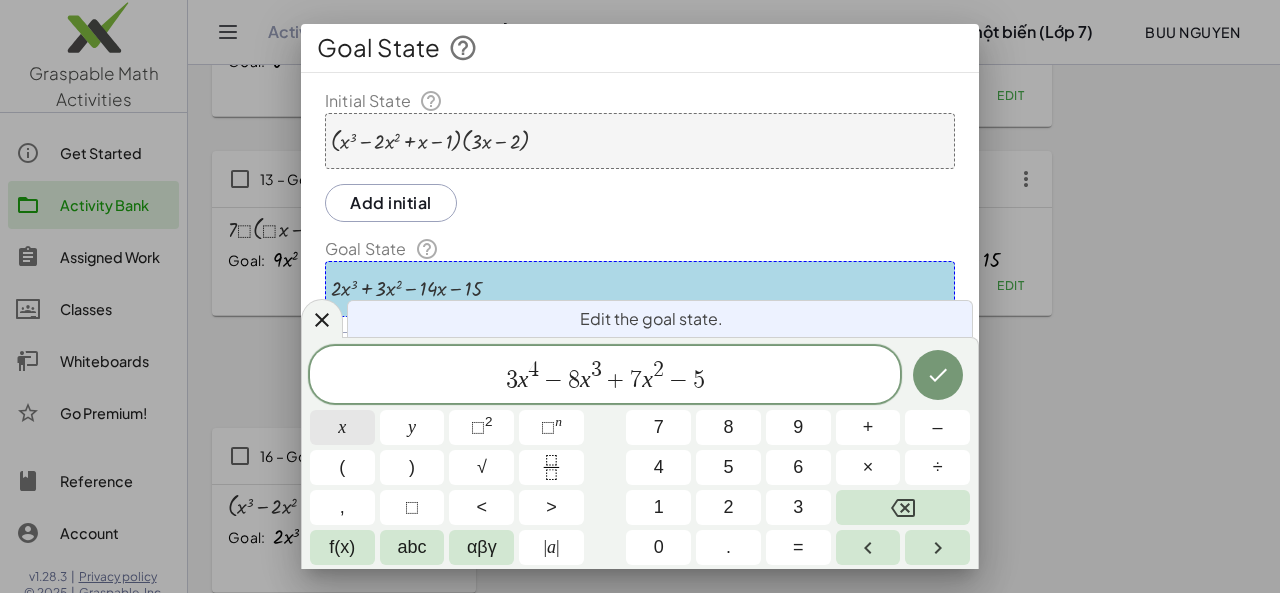 click on "x" at bounding box center (342, 427) 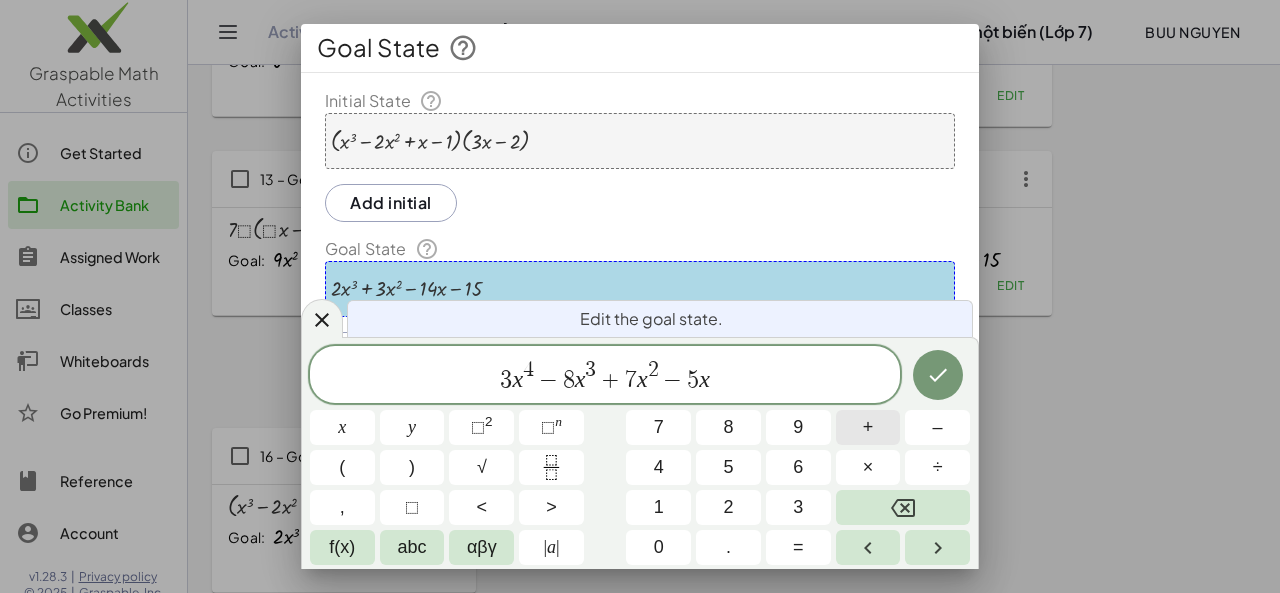 click on "+" at bounding box center [868, 427] 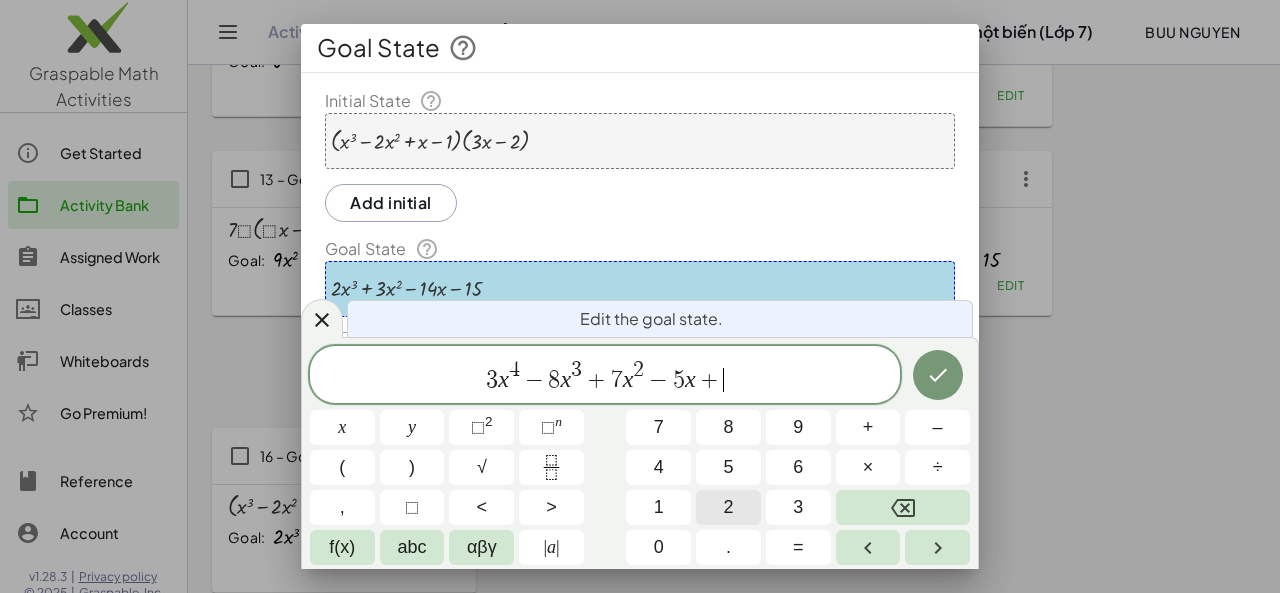 click on "2" at bounding box center (728, 507) 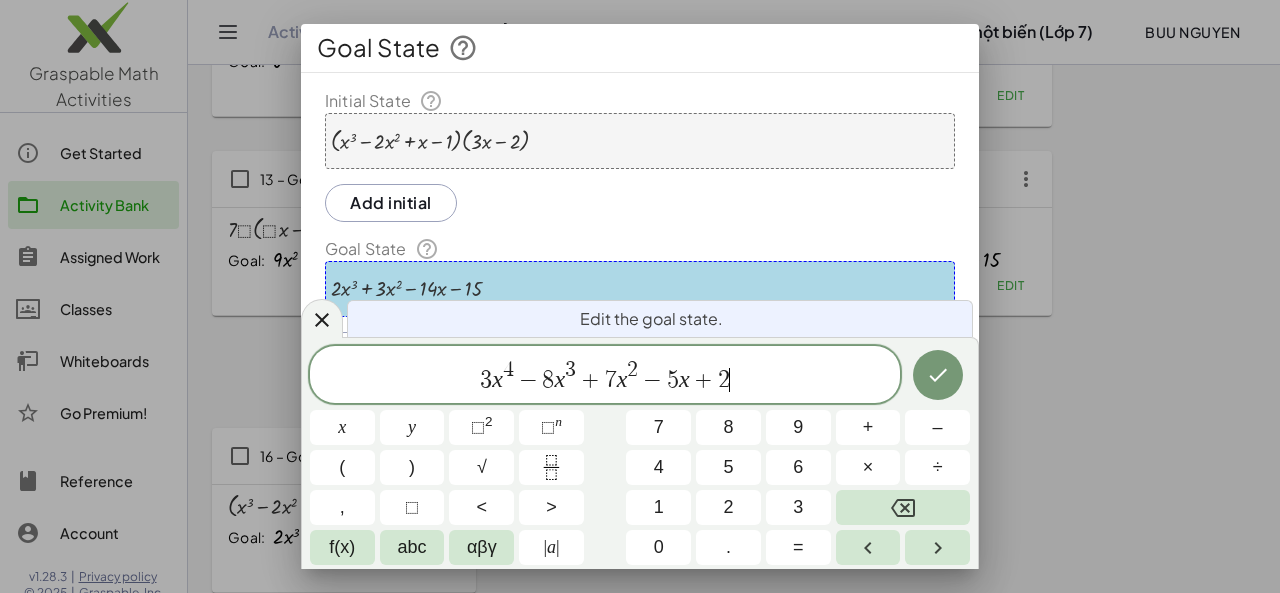 click 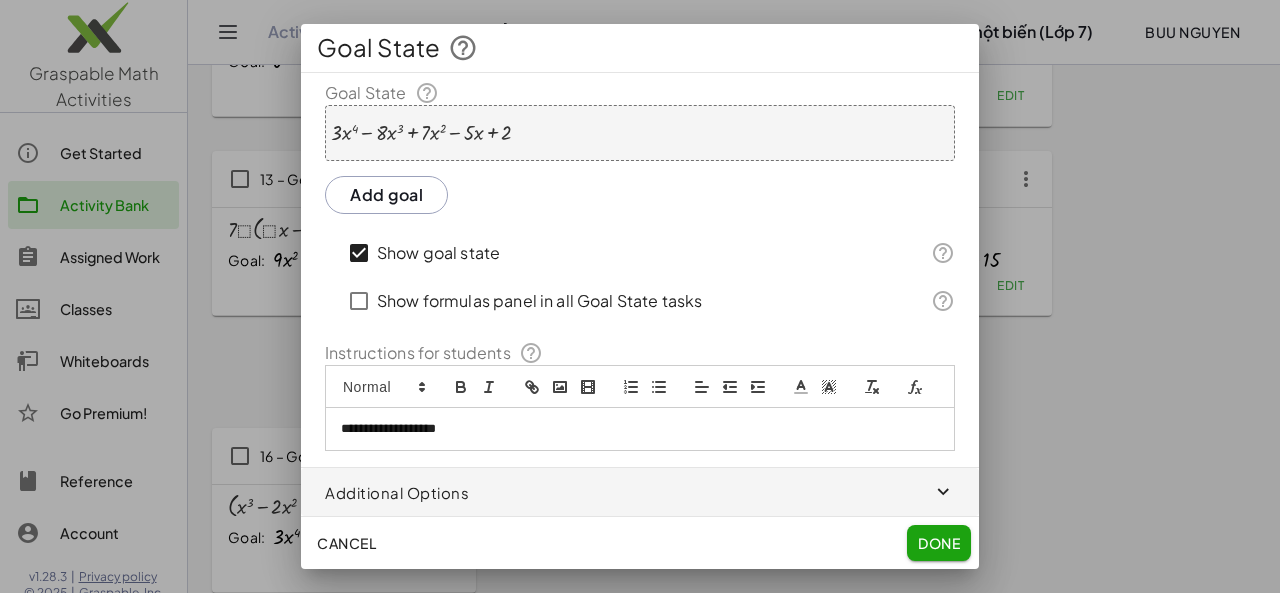 scroll, scrollTop: 178, scrollLeft: 0, axis: vertical 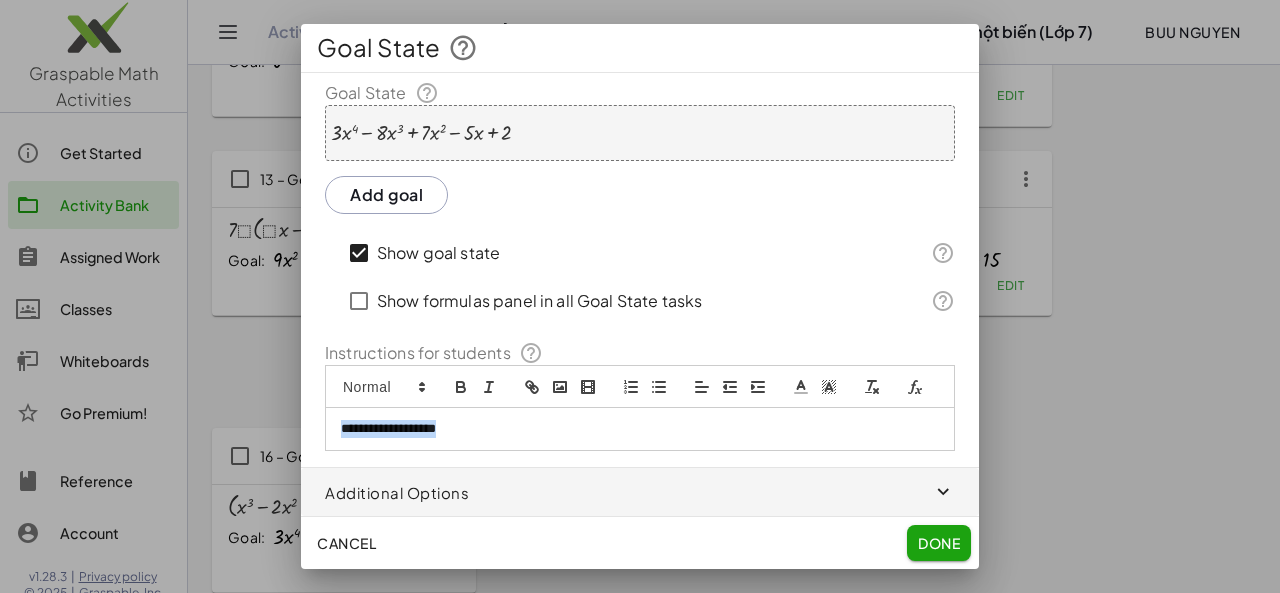 drag, startPoint x: 336, startPoint y: 423, endPoint x: 494, endPoint y: 432, distance: 158.25612 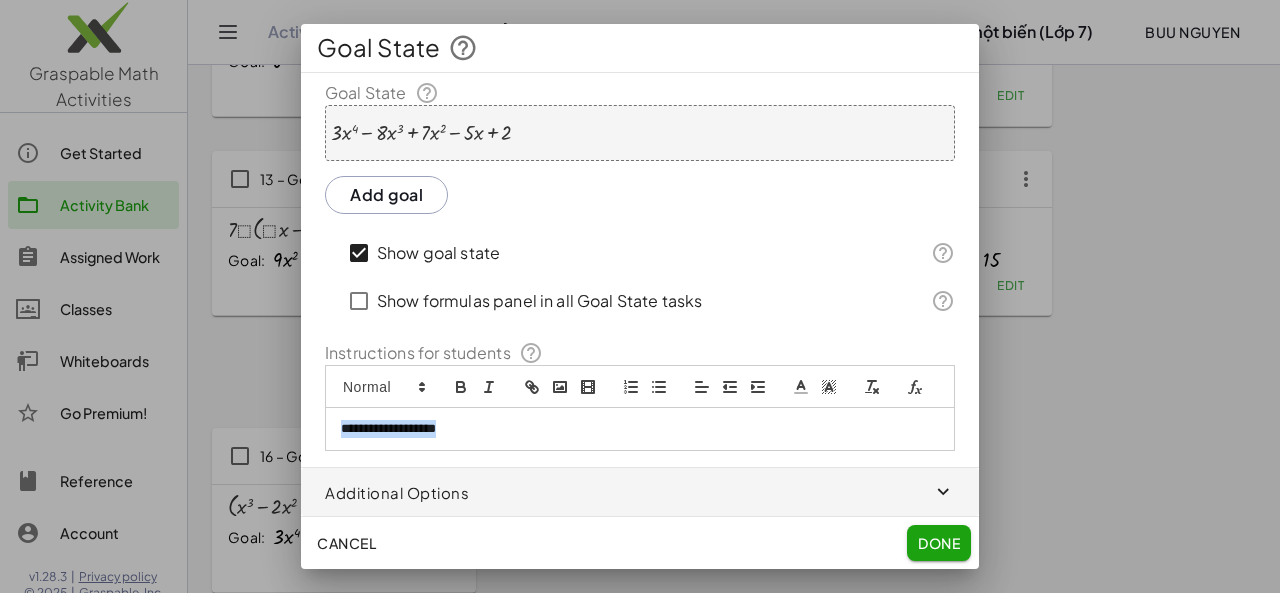 click on "**********" at bounding box center (640, 429) 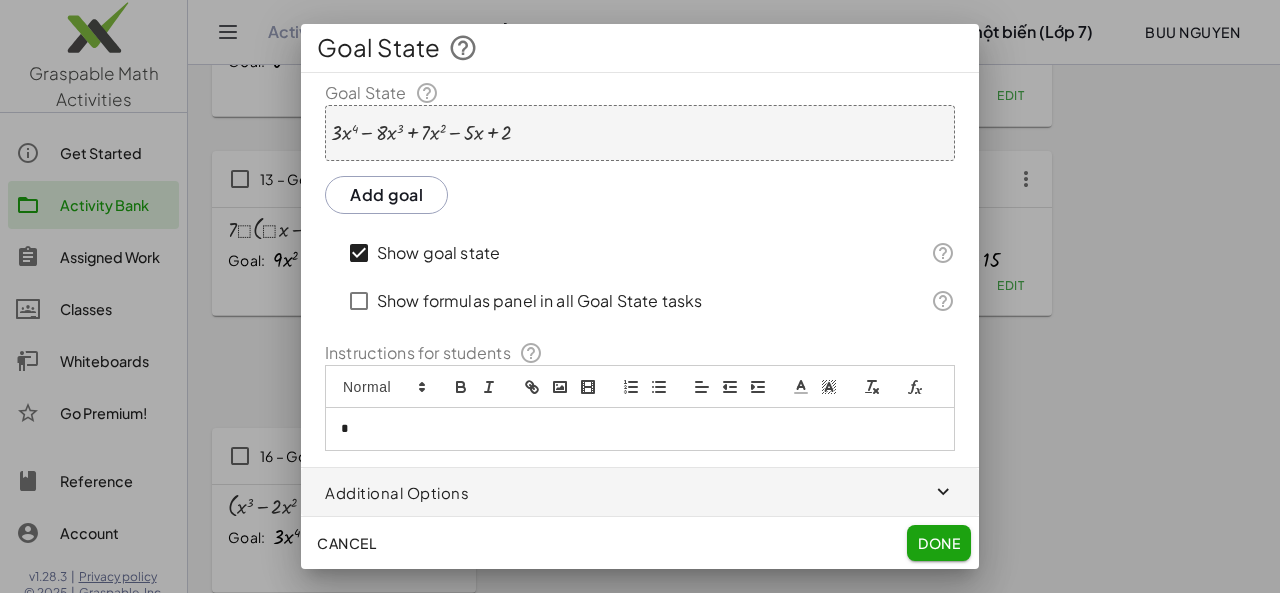 type 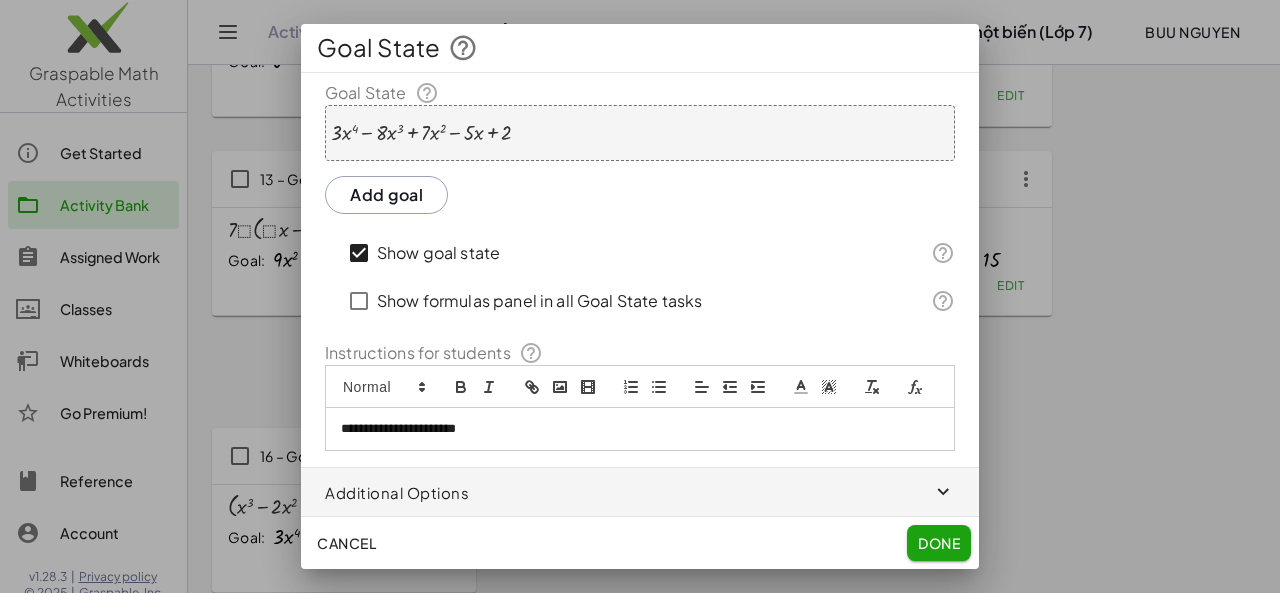 click on "Done" 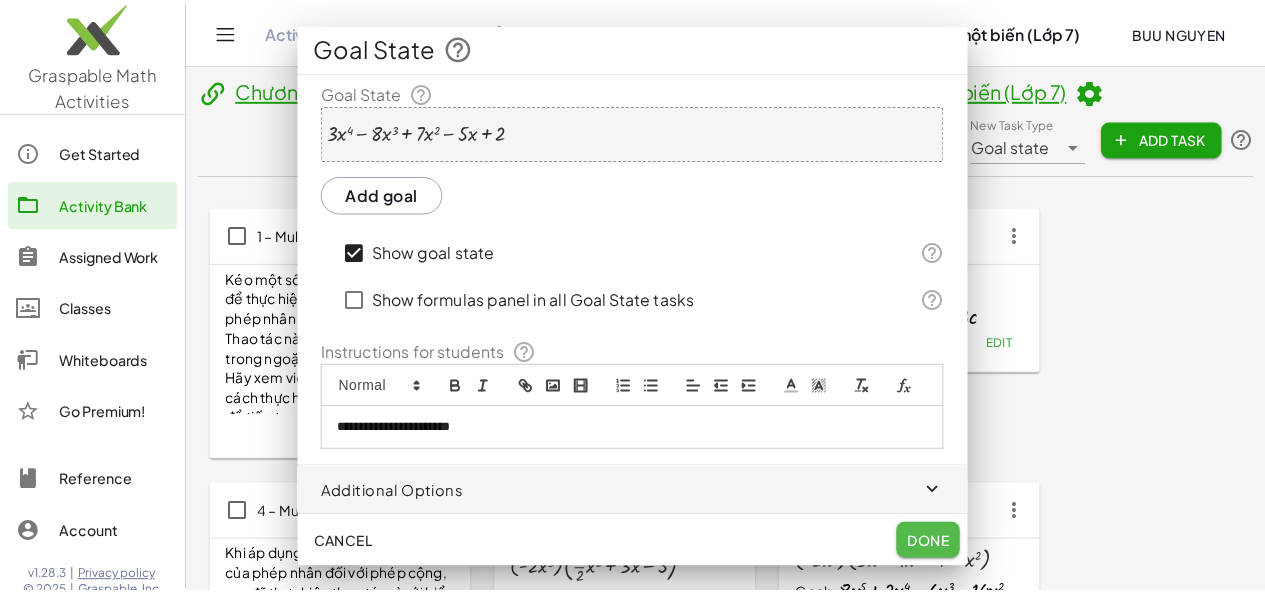 scroll, scrollTop: 1088, scrollLeft: 0, axis: vertical 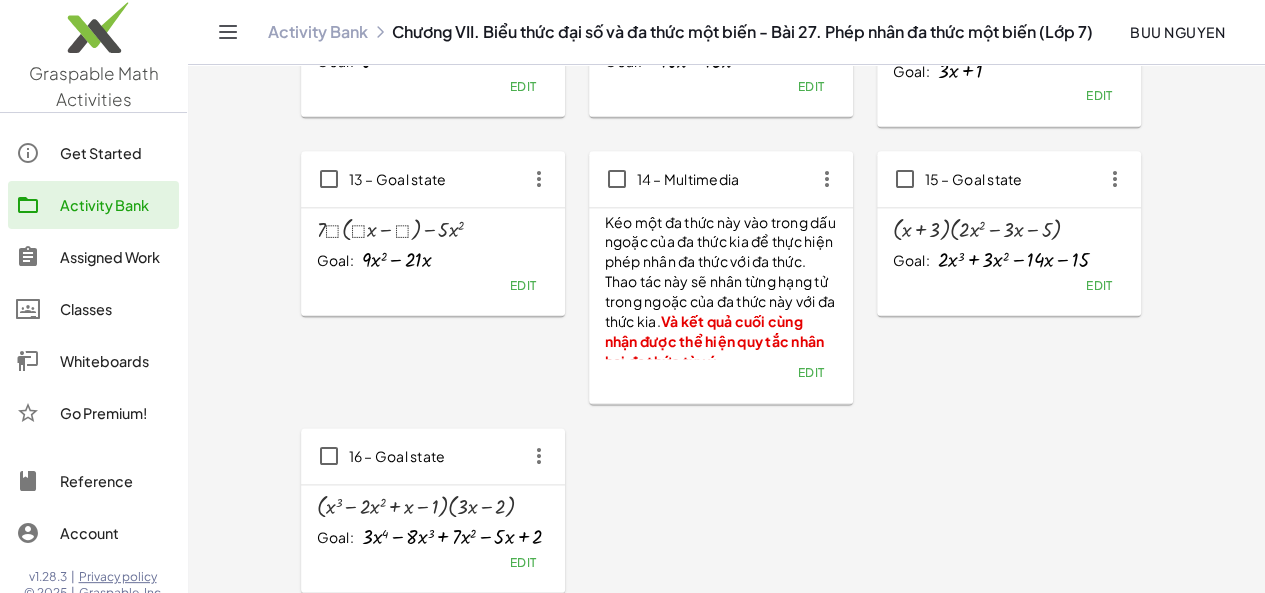 click 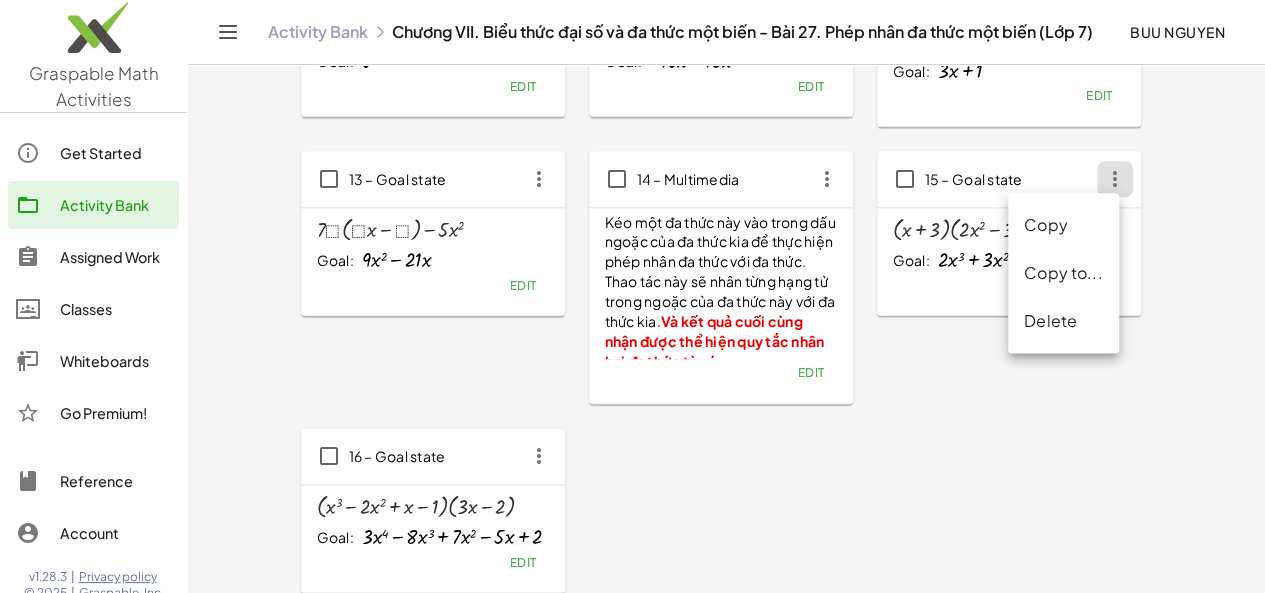 click on "Copy" 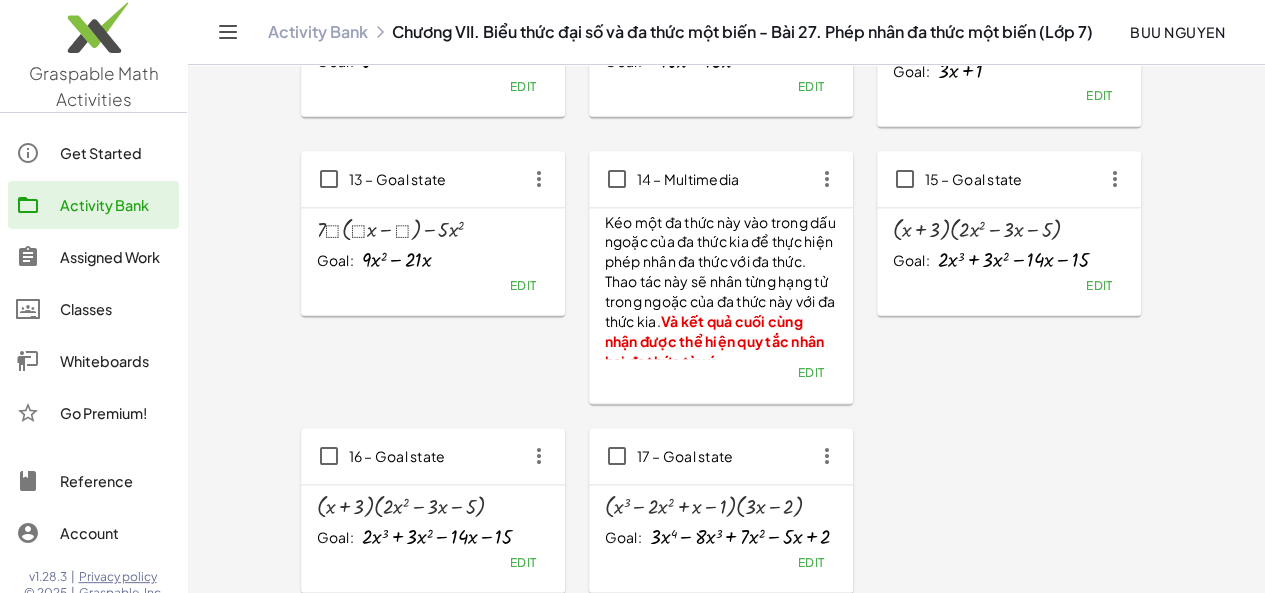 click on "Edit" 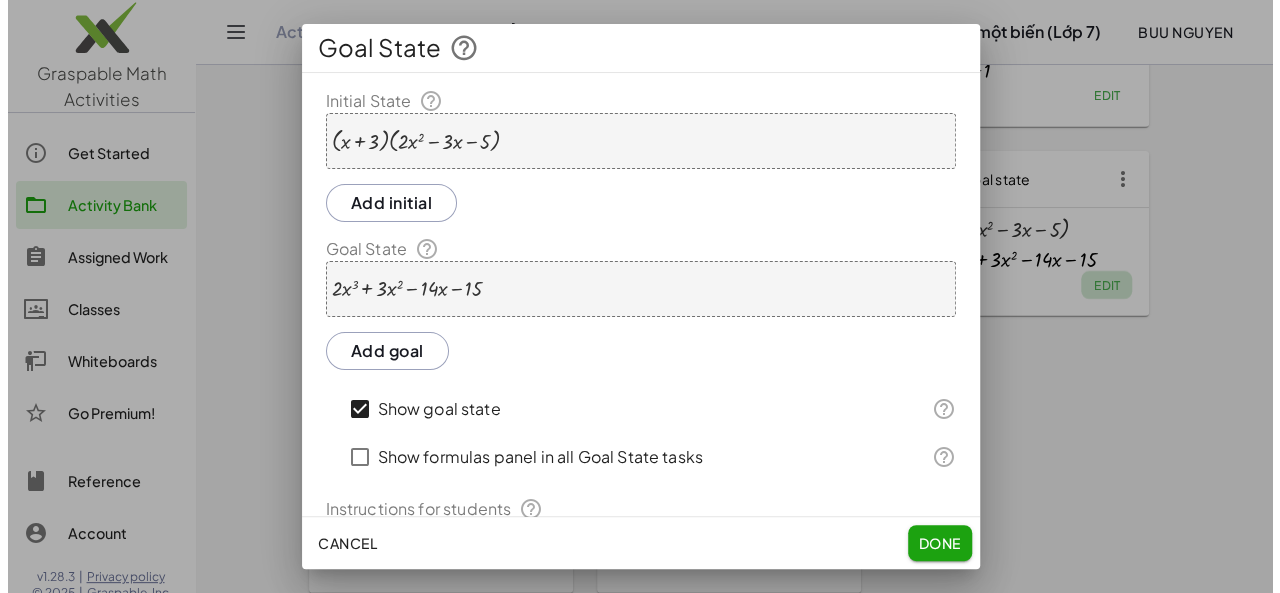 scroll, scrollTop: 0, scrollLeft: 0, axis: both 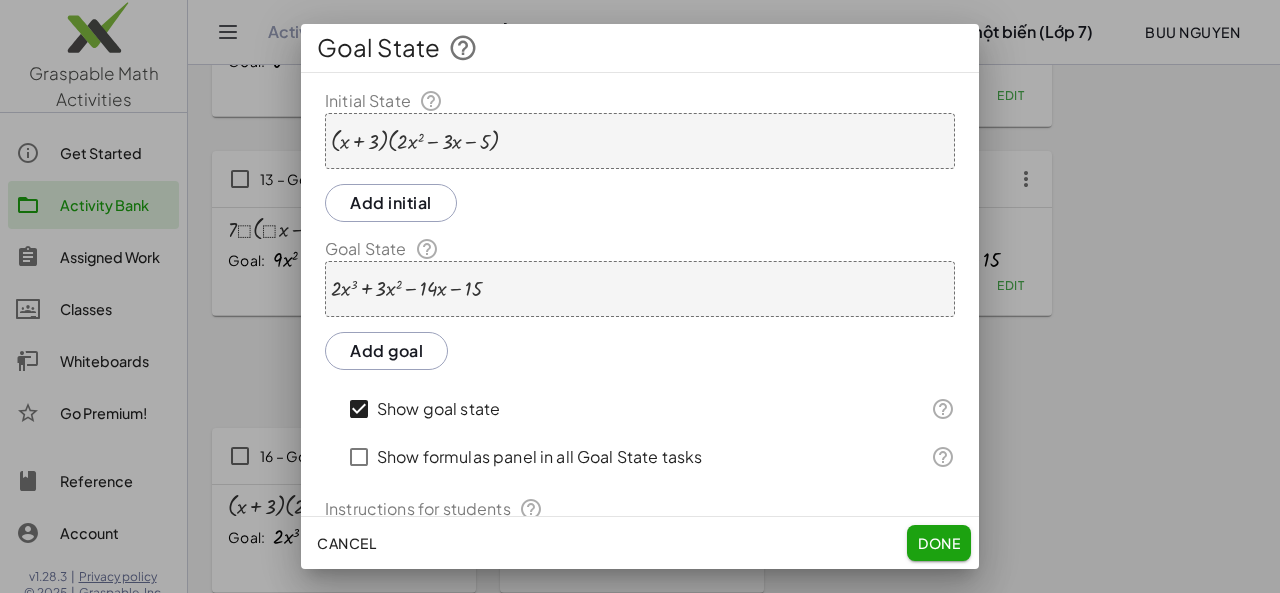 click at bounding box center [415, 141] 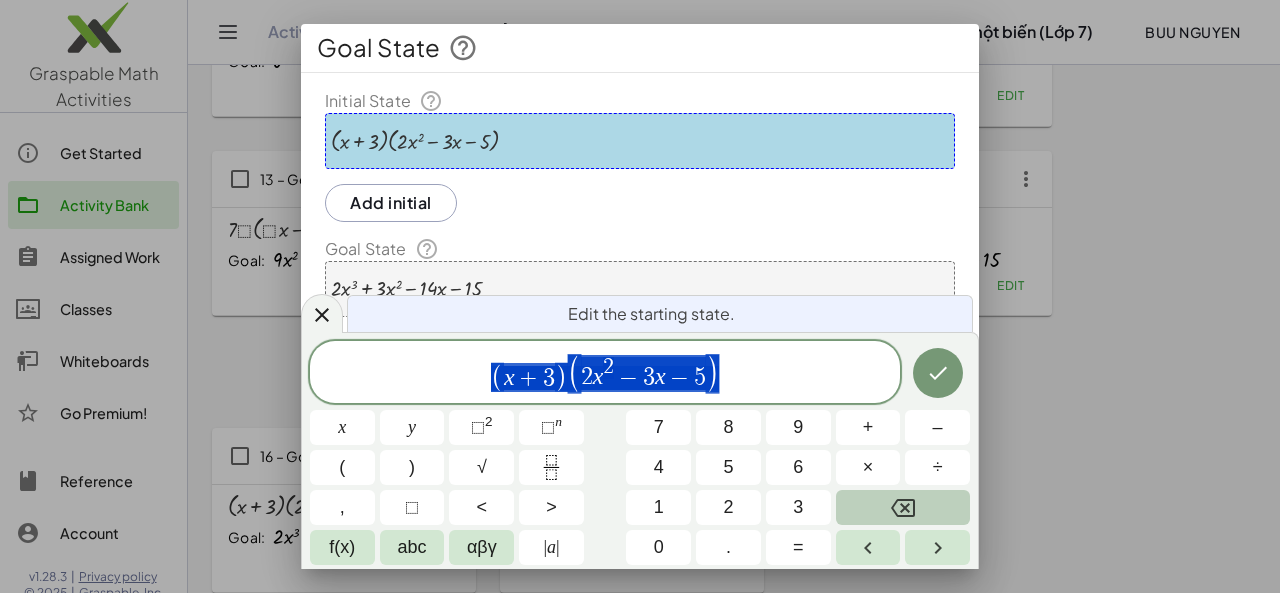 click at bounding box center (903, 507) 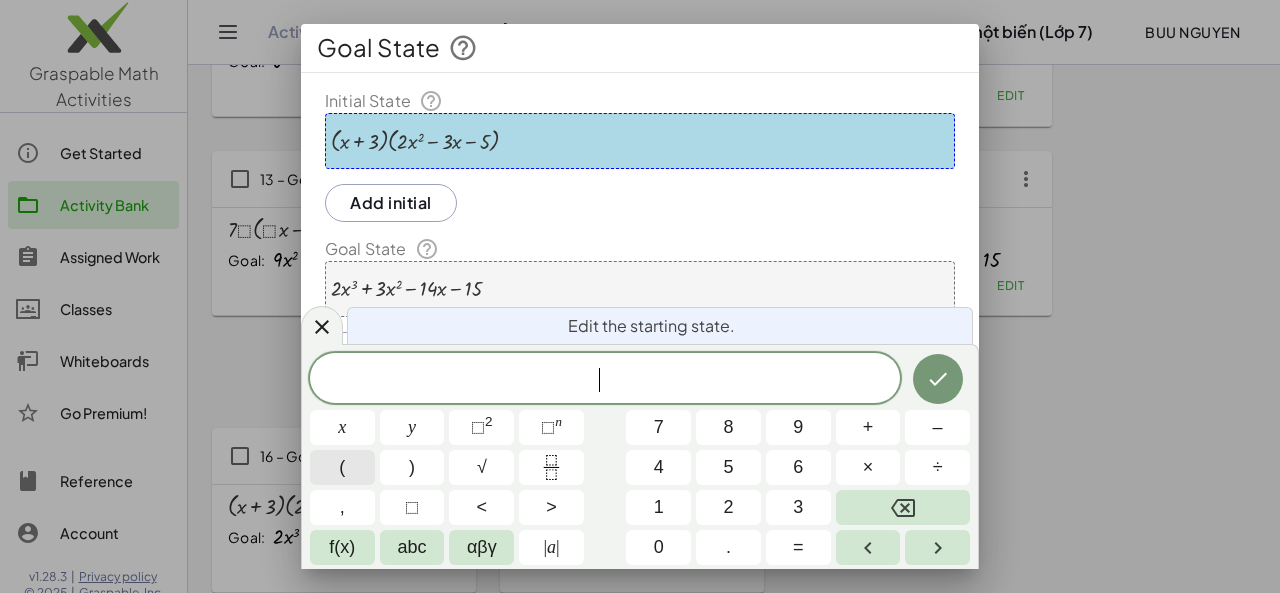 click on "(" at bounding box center [342, 467] 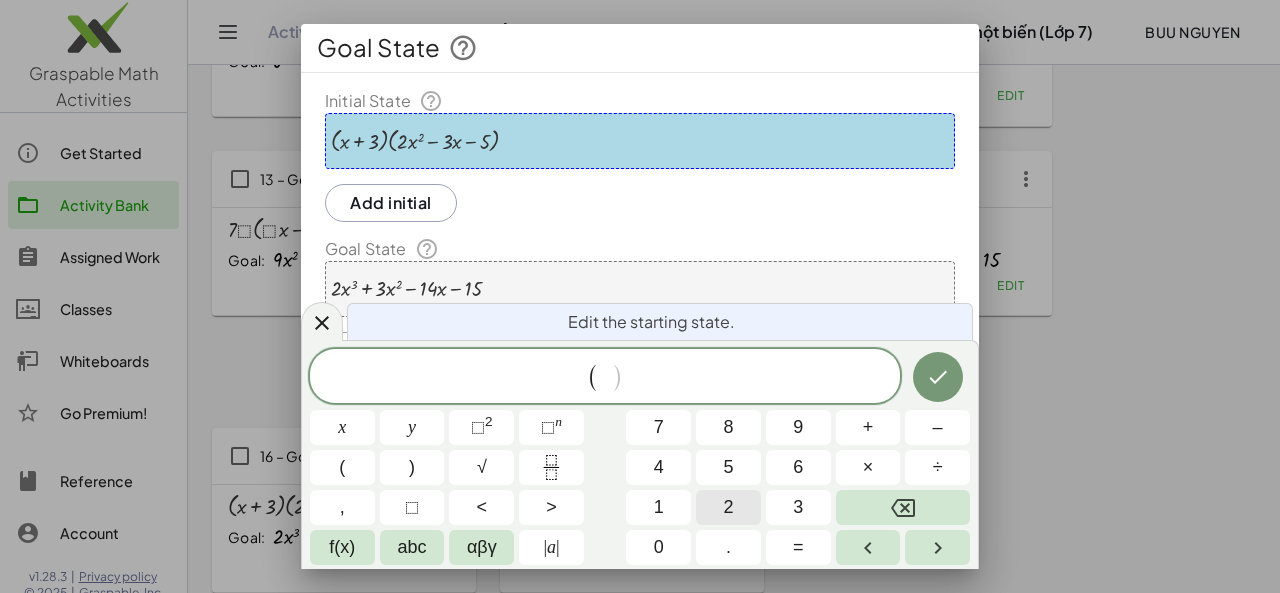 click on "2" at bounding box center [728, 507] 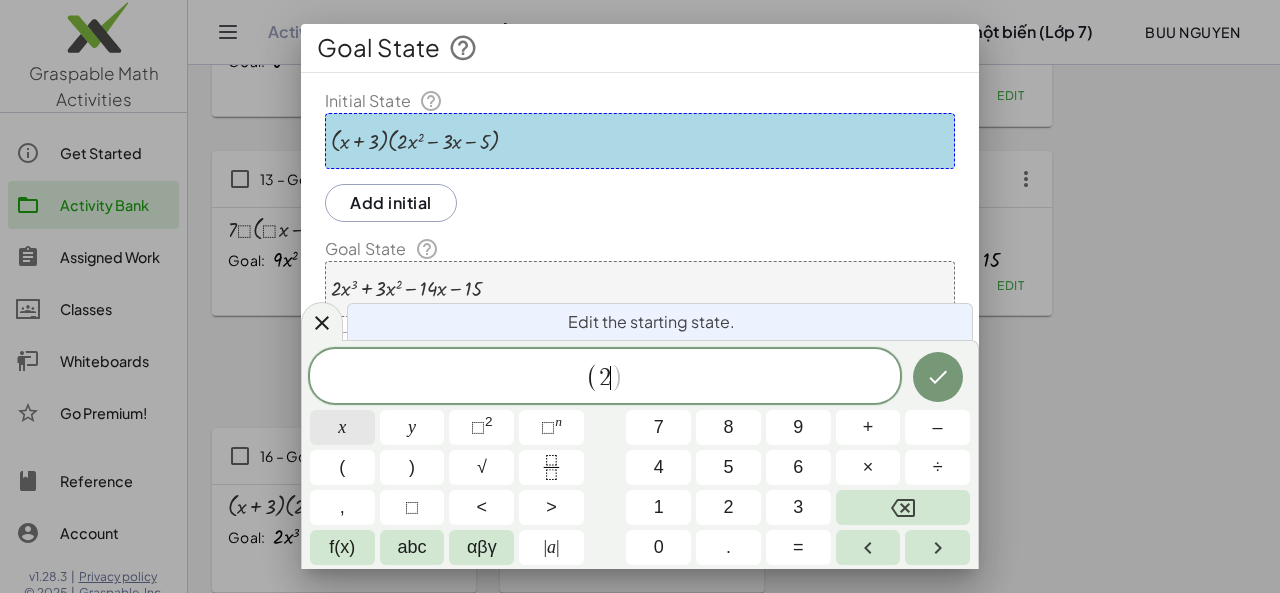 click on "x" at bounding box center [342, 427] 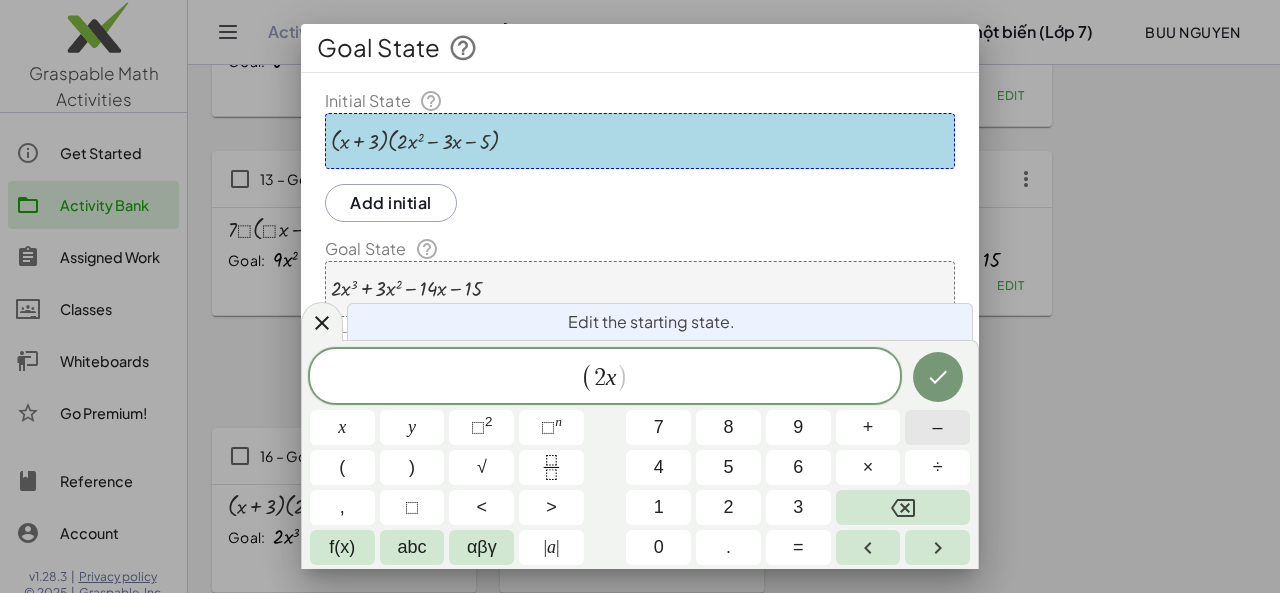 click on "–" at bounding box center [937, 427] 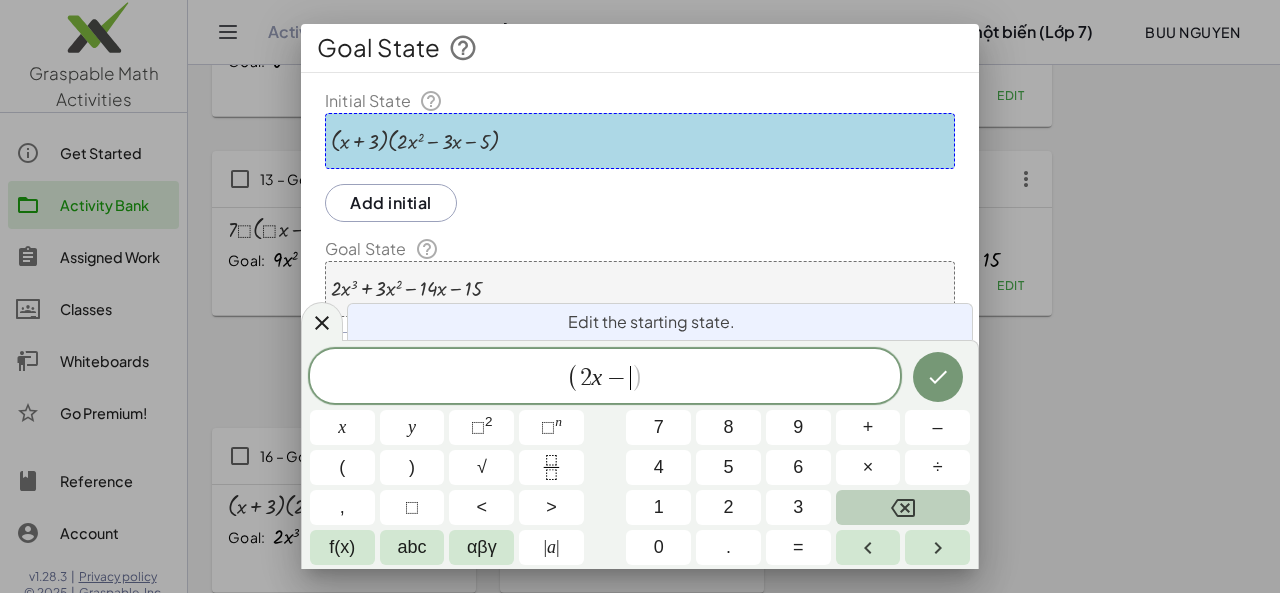 click at bounding box center [903, 507] 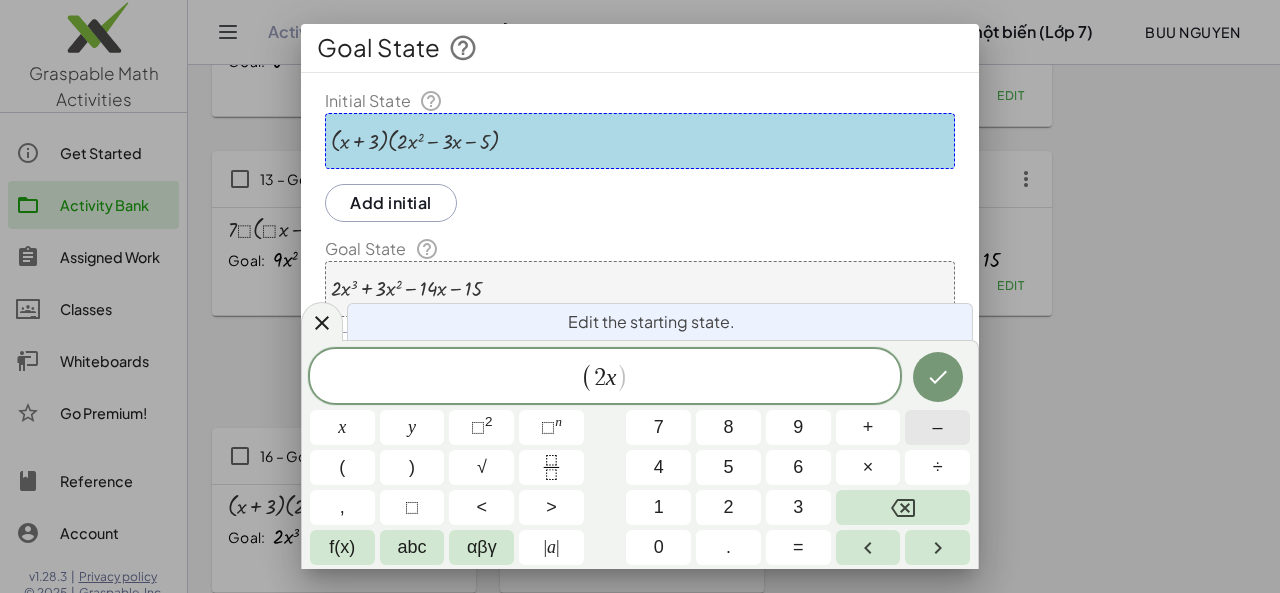 click on "–" at bounding box center (937, 427) 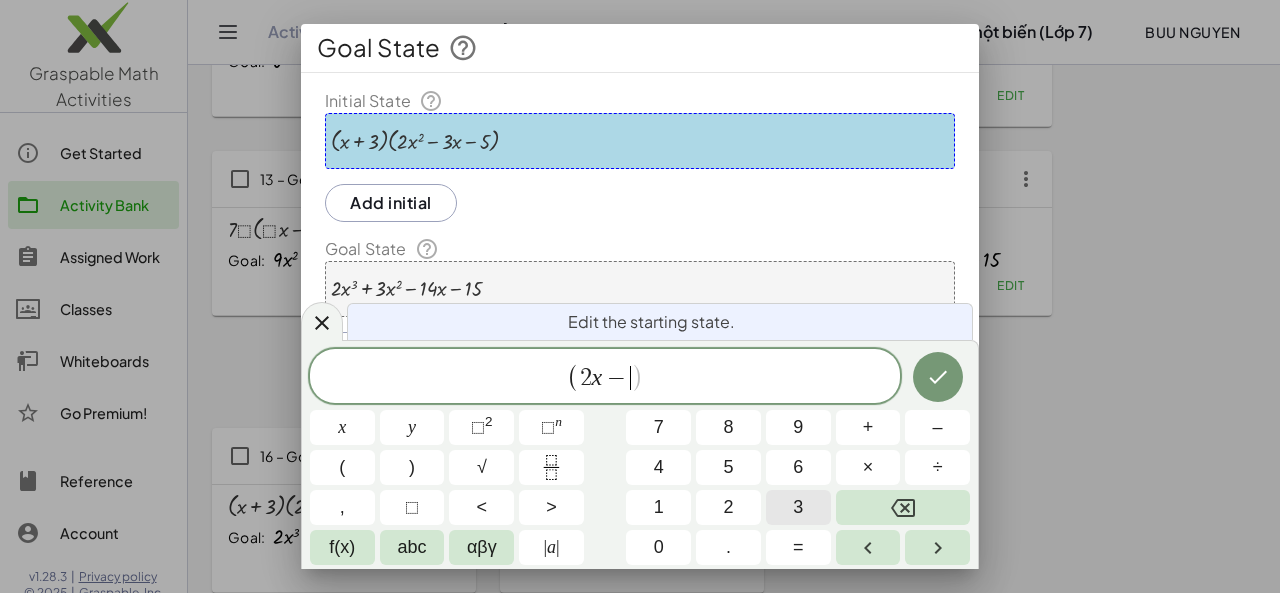 click on "3" at bounding box center [798, 507] 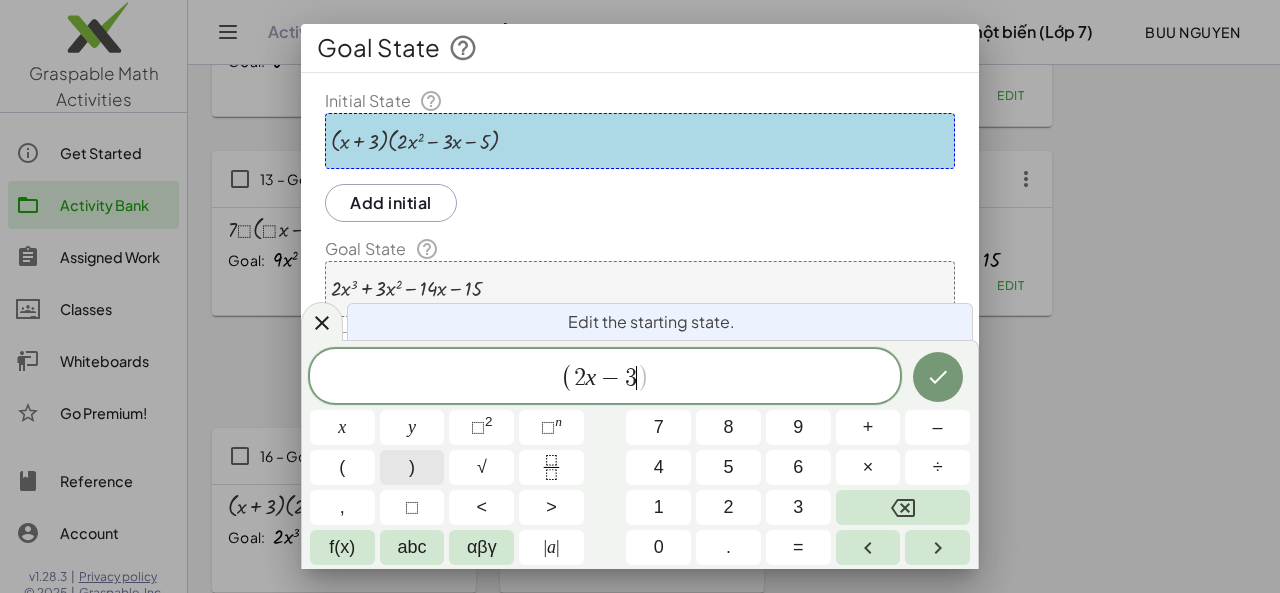 click on ")" at bounding box center [412, 467] 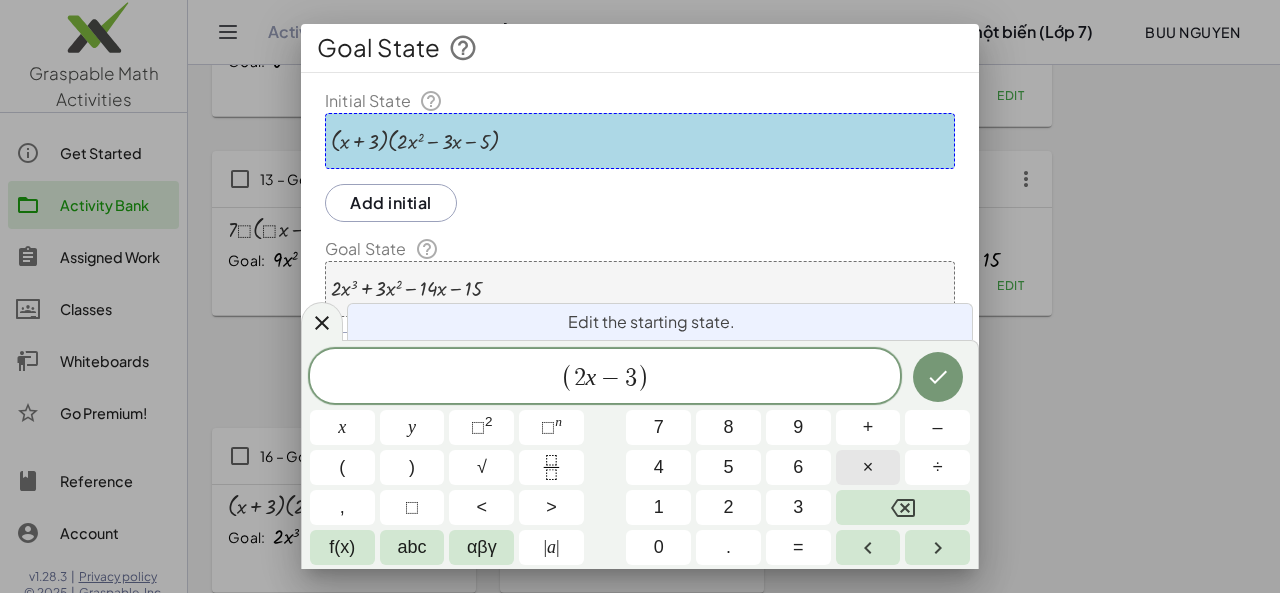 click on "×" at bounding box center (868, 467) 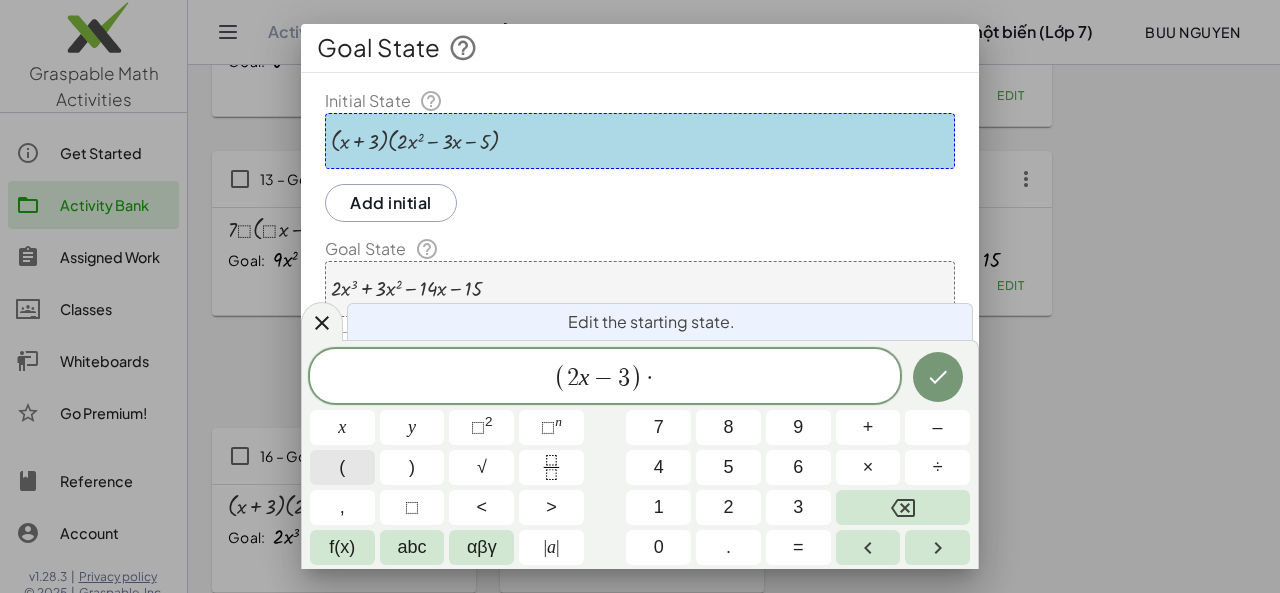 click on "(" at bounding box center (342, 467) 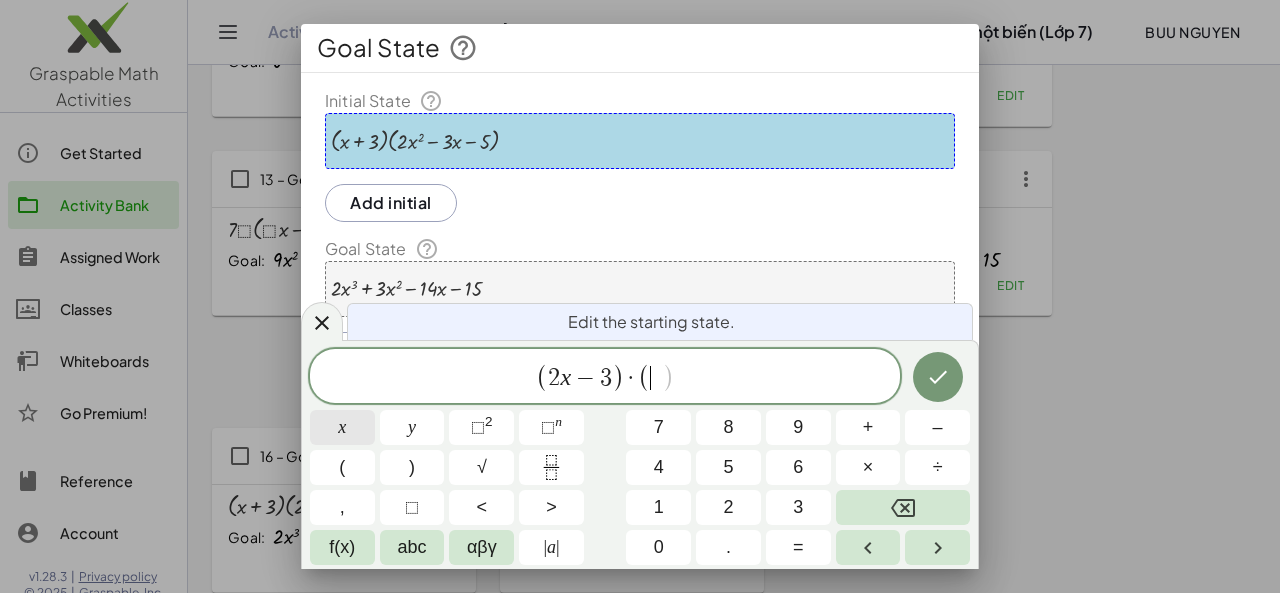 click on "x" at bounding box center [342, 427] 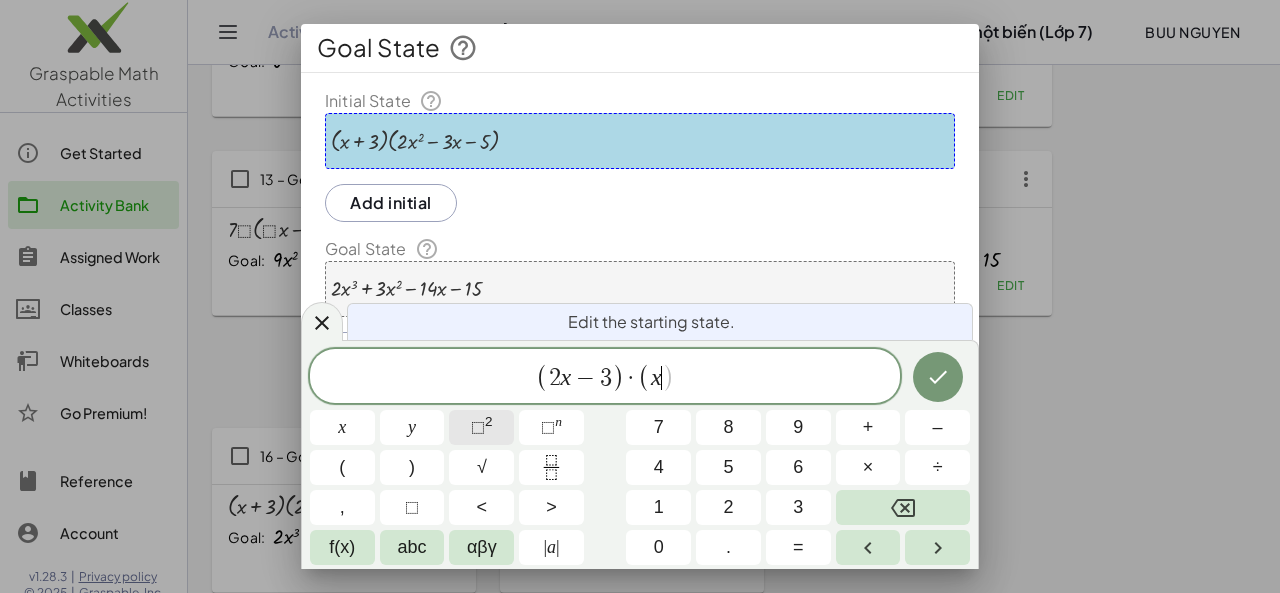 click on "⬚ 2" at bounding box center (481, 427) 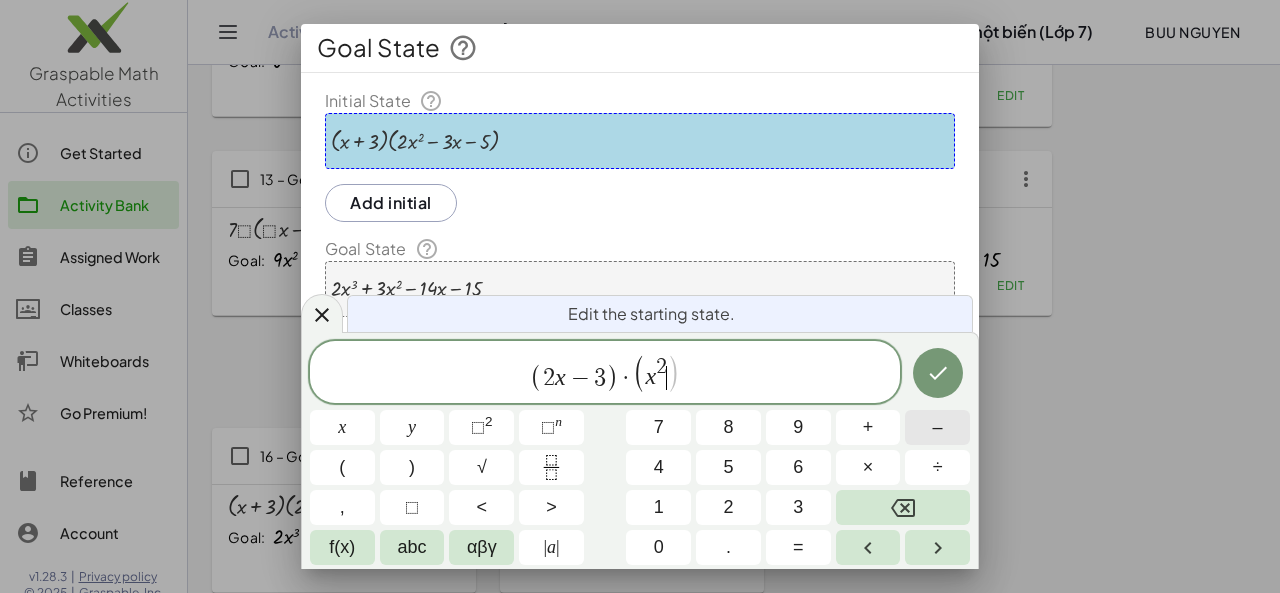 click on "–" at bounding box center (937, 427) 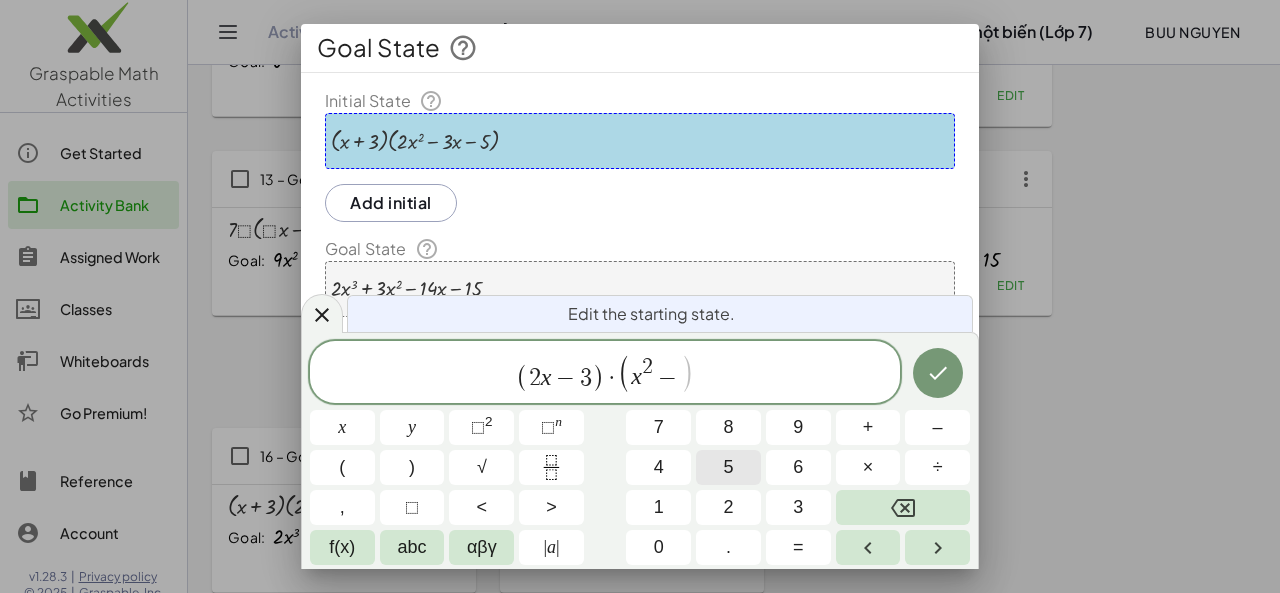 click on "5" at bounding box center [728, 467] 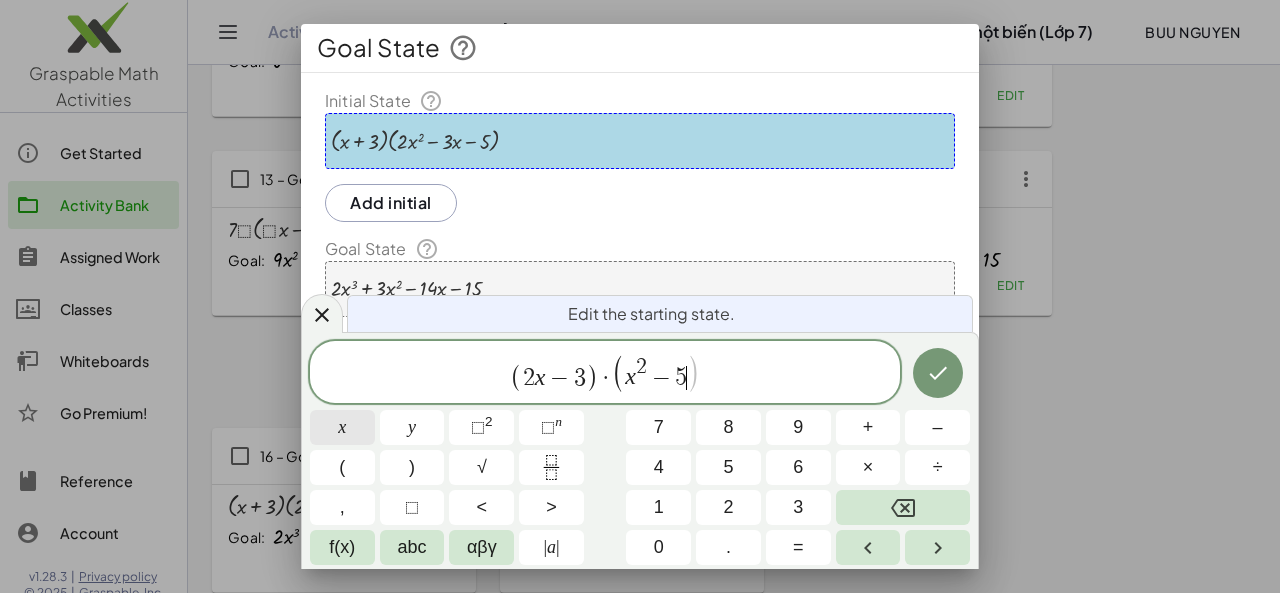 click on "x" at bounding box center (342, 427) 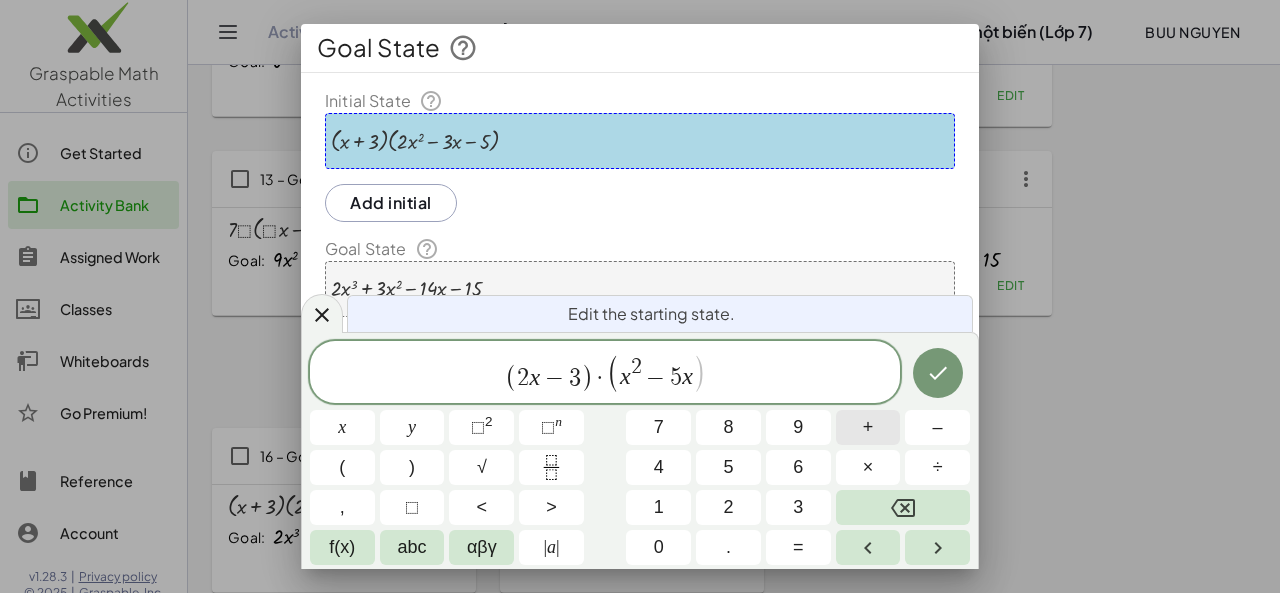 click on "+" at bounding box center [868, 427] 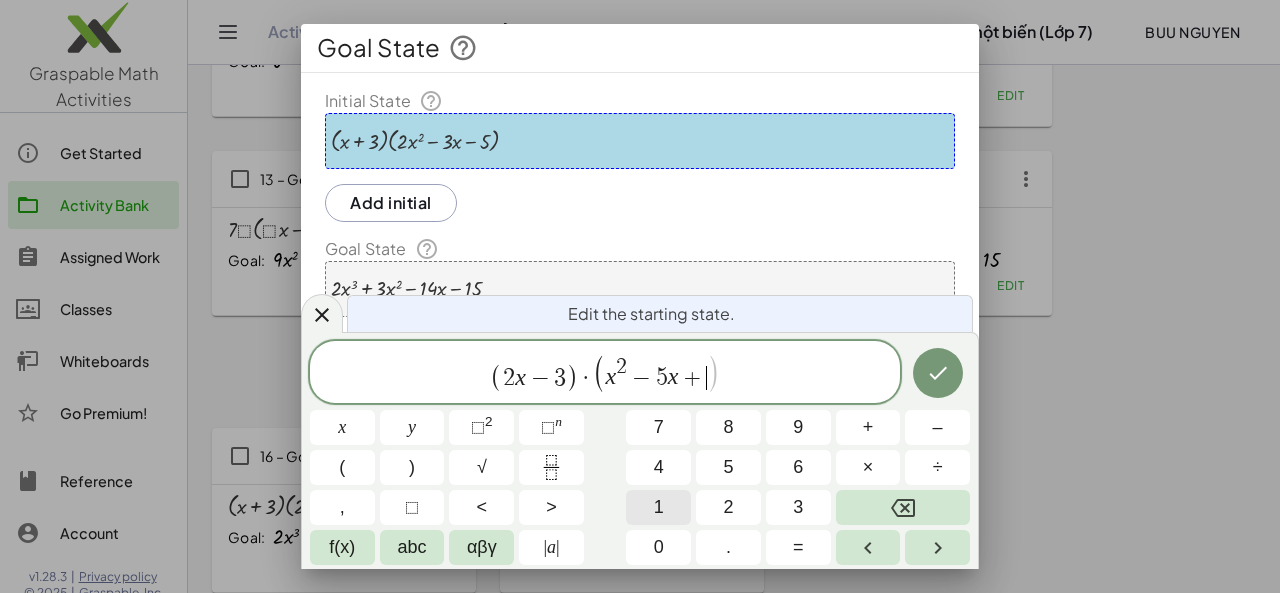 click on "1" at bounding box center [658, 507] 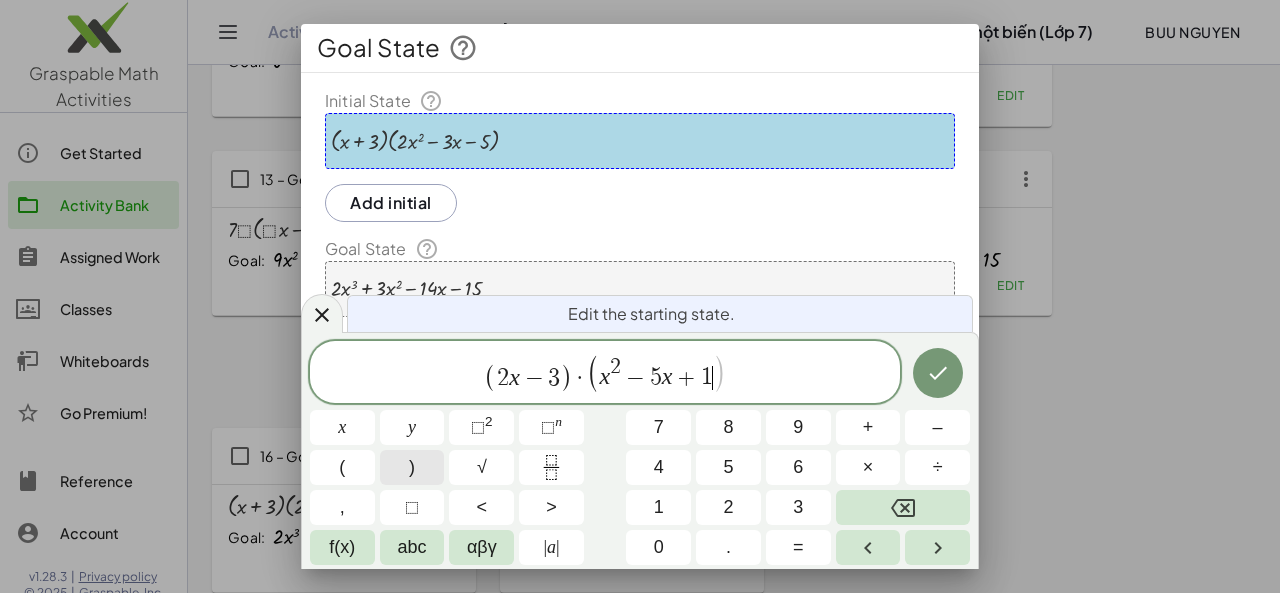 click on ")" at bounding box center [412, 467] 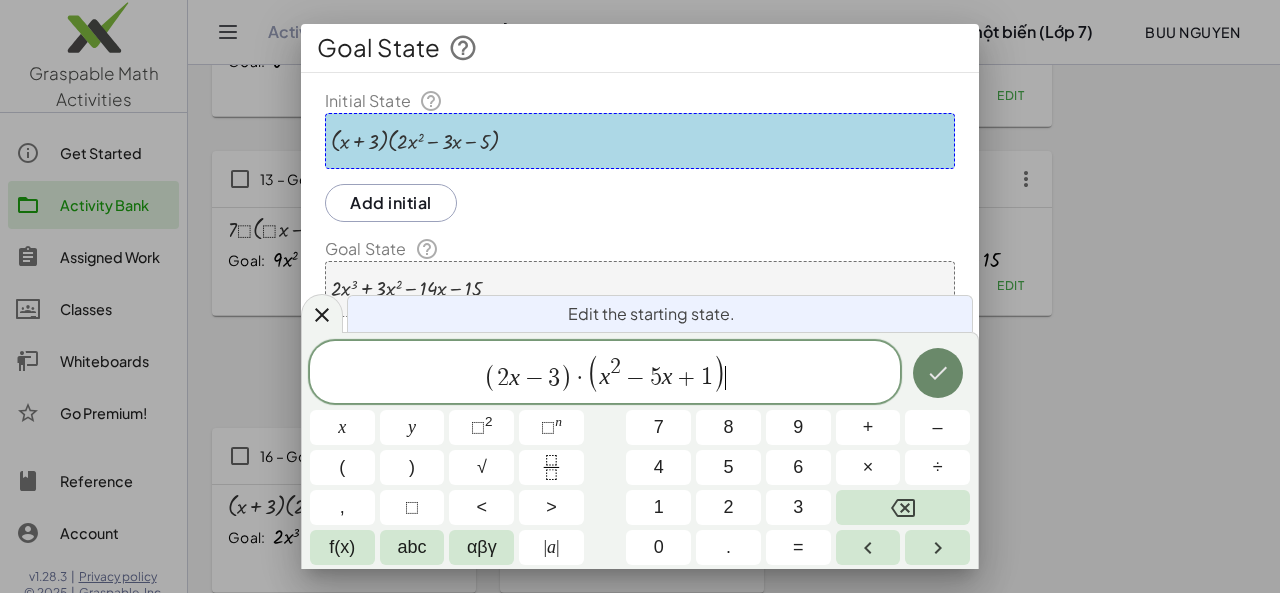 click 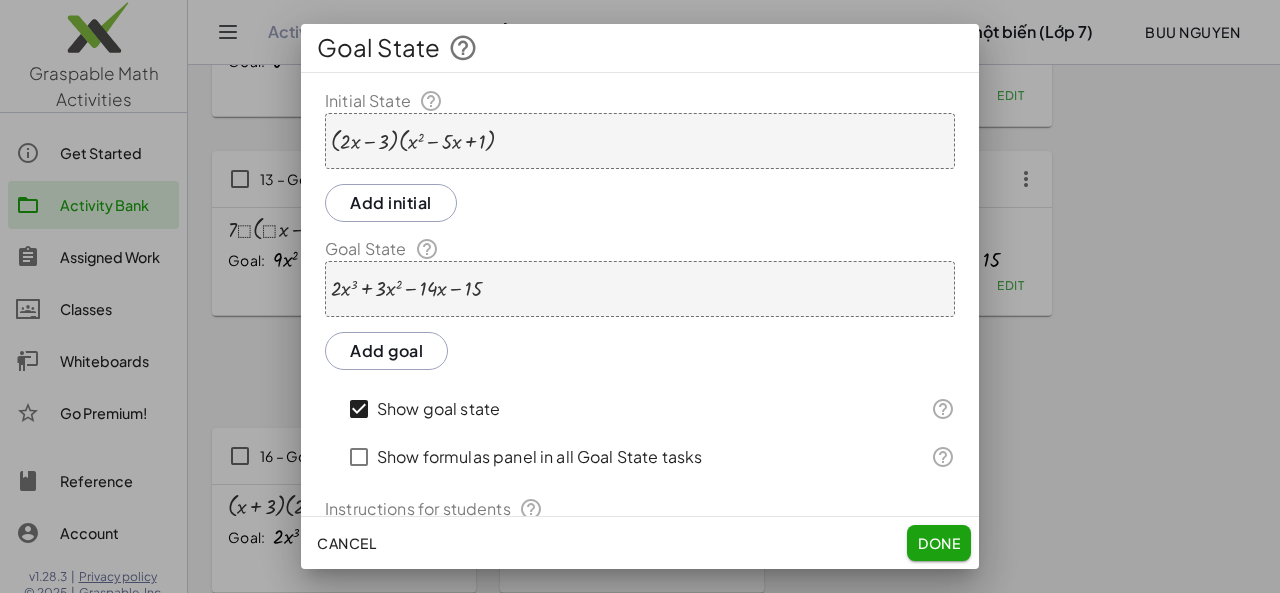 click on "+ · 2 · x 3 + · 3 · x 2 − · 14 · x − 15" at bounding box center (640, 289) 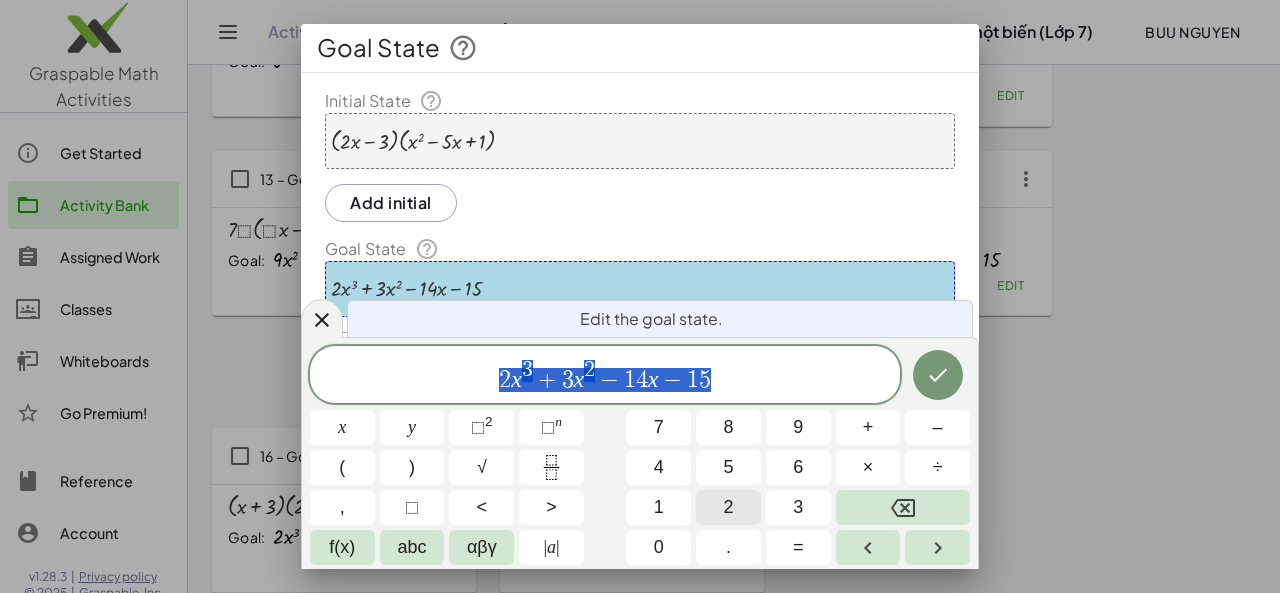 click on "2" at bounding box center (728, 507) 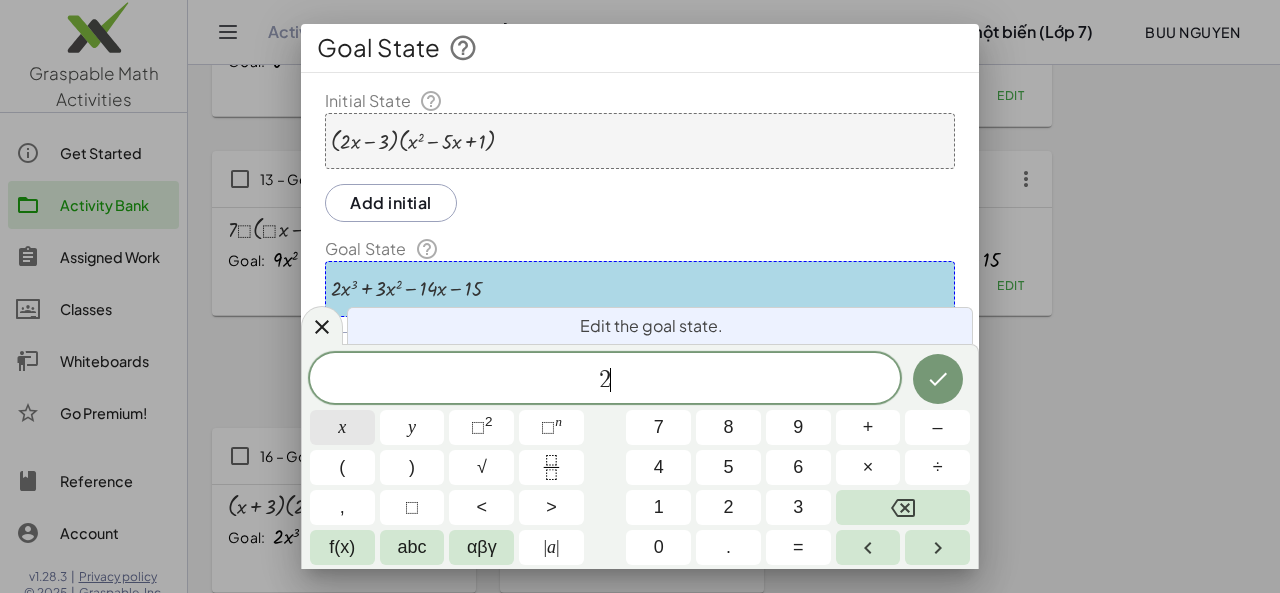 click on "x" at bounding box center [342, 427] 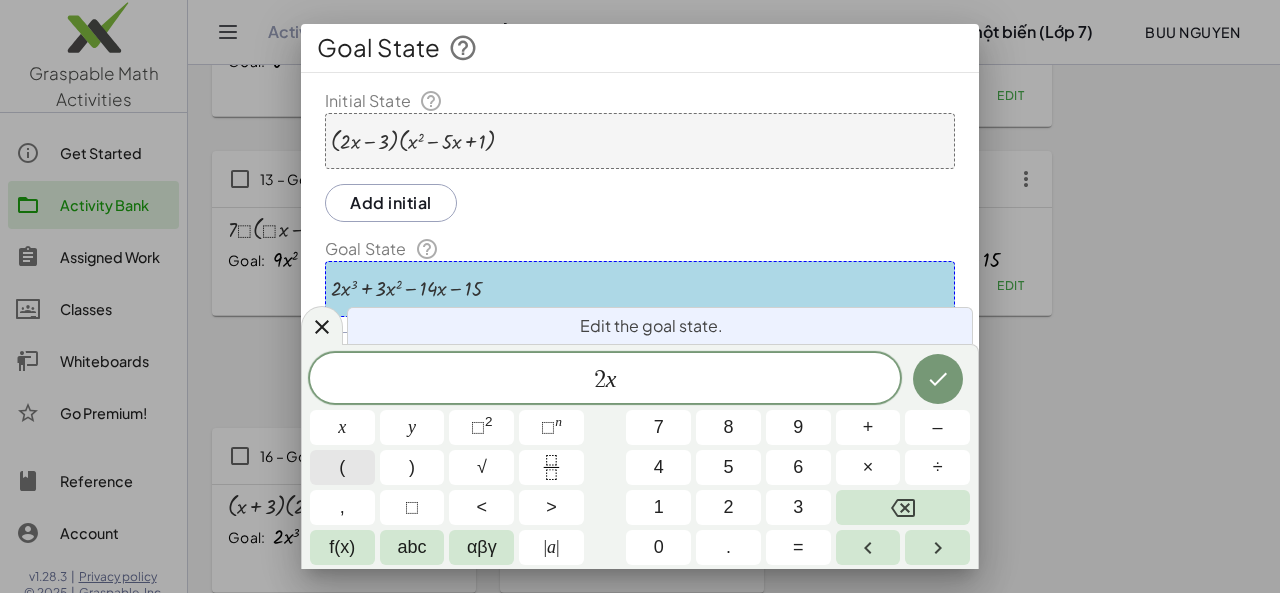 click on "(" at bounding box center (342, 467) 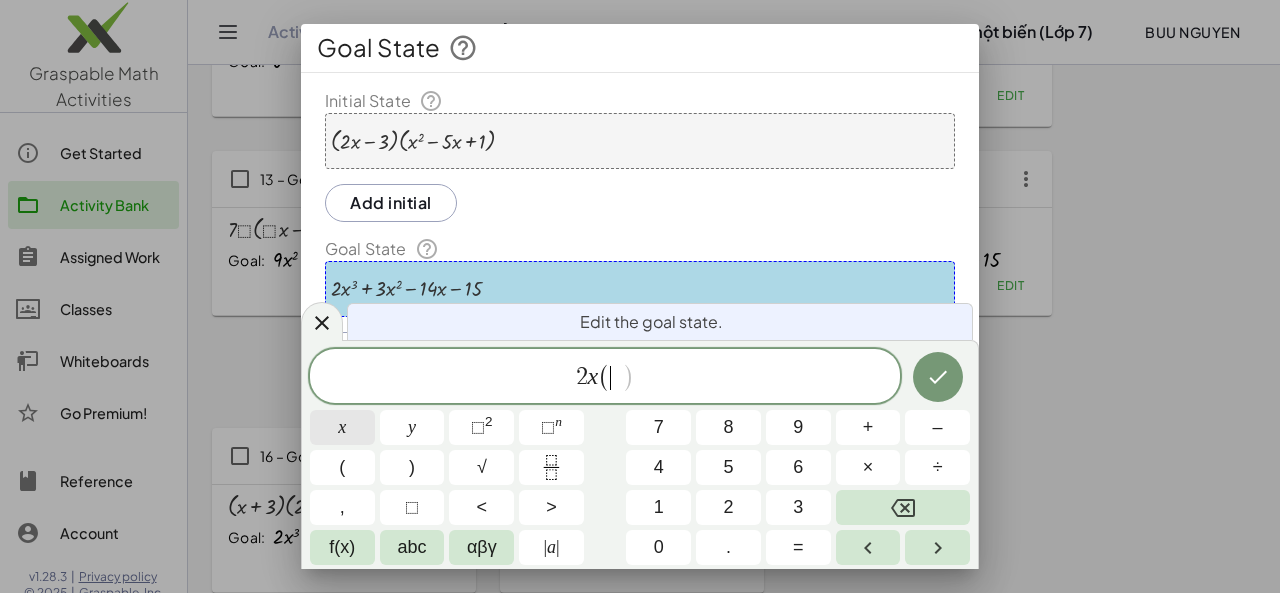 click on "x" at bounding box center [342, 427] 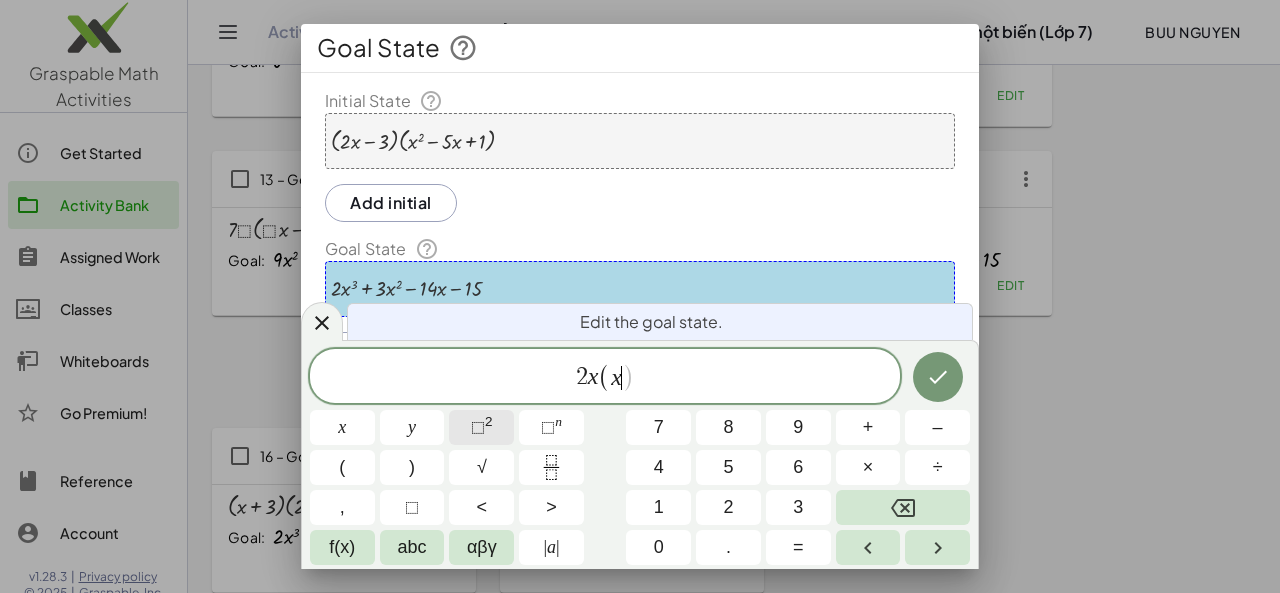 click on "⬚ 2" at bounding box center (481, 427) 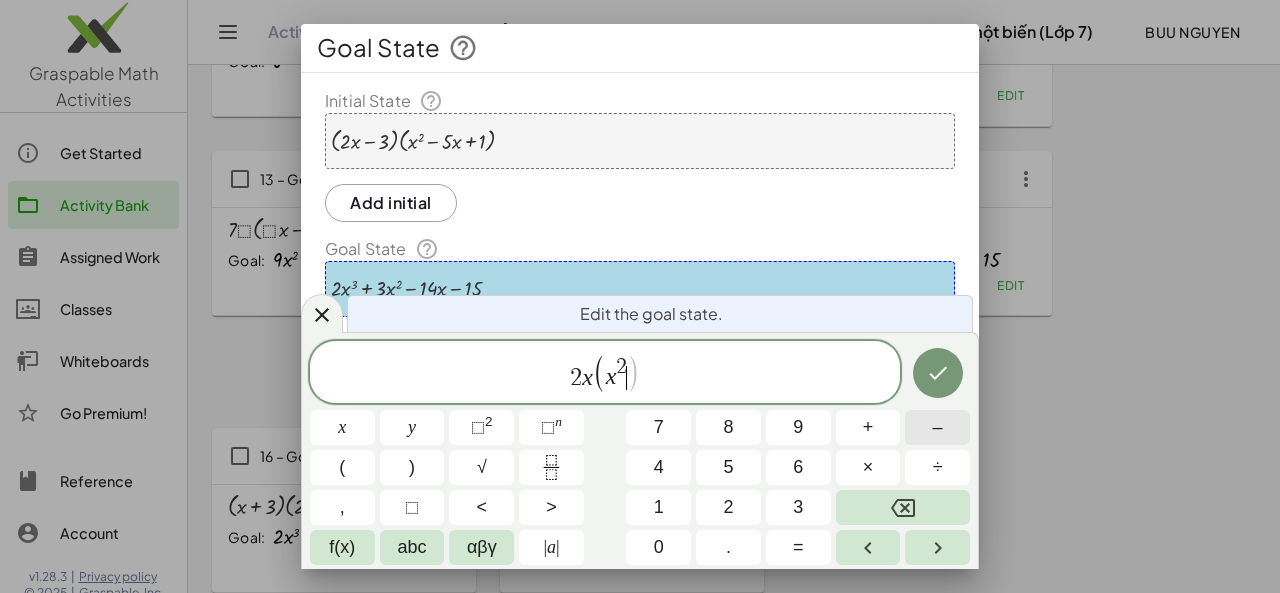 click on "–" at bounding box center [937, 427] 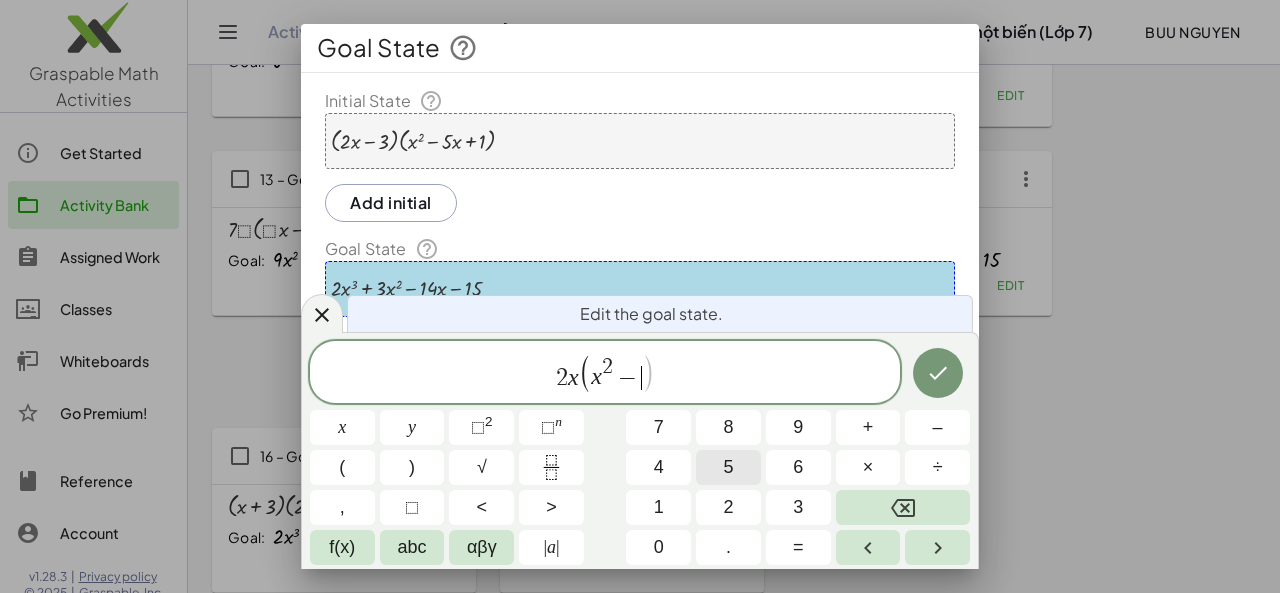 click on "5" at bounding box center [728, 467] 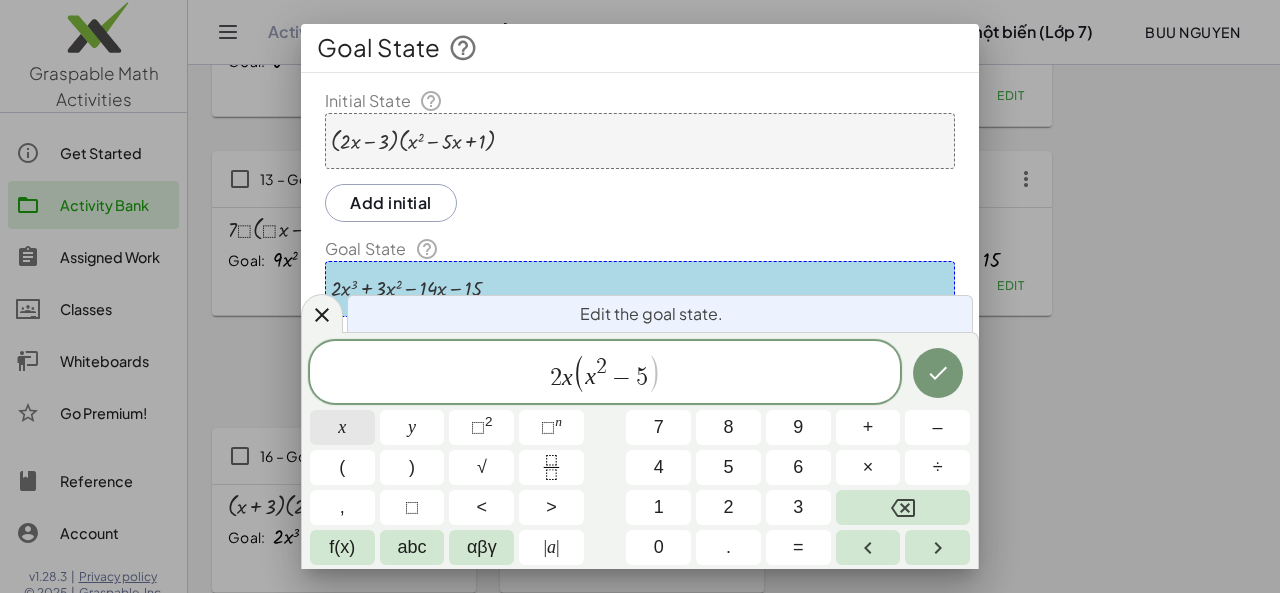click on "x" at bounding box center [342, 427] 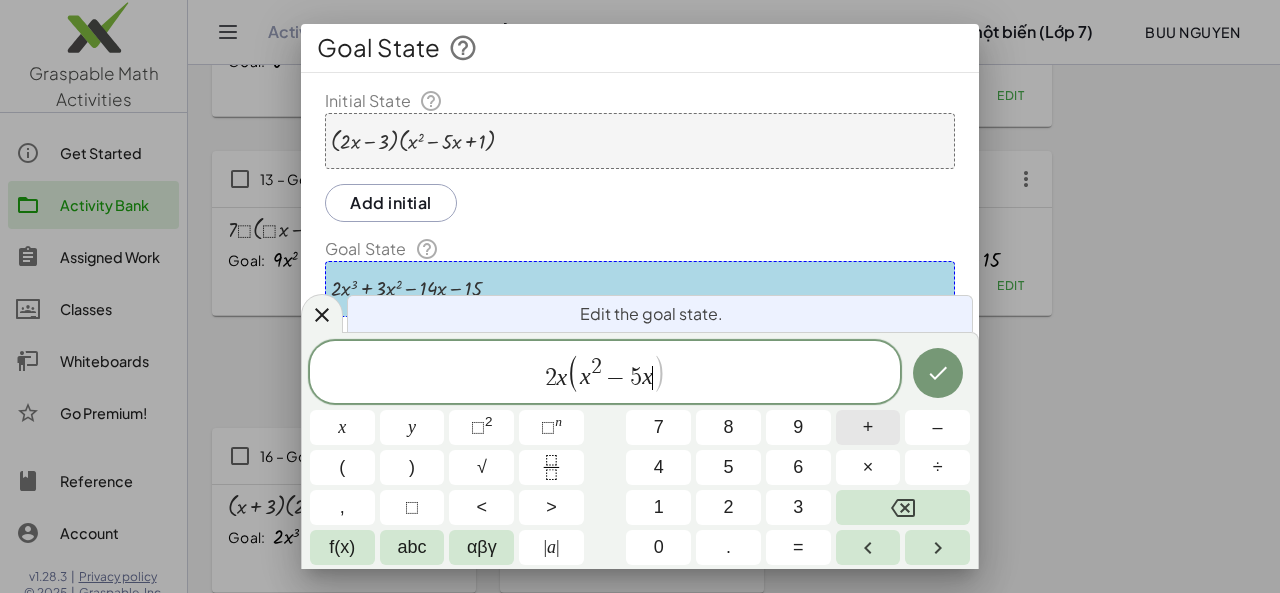 click on "+" at bounding box center [868, 427] 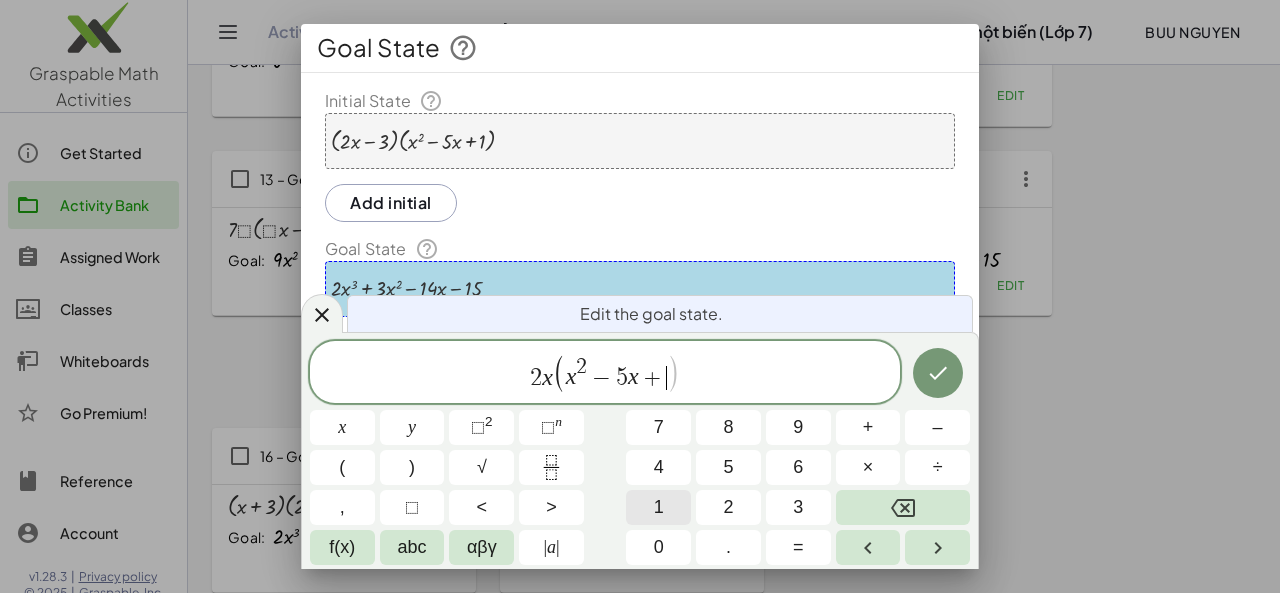 click on "1" at bounding box center [659, 507] 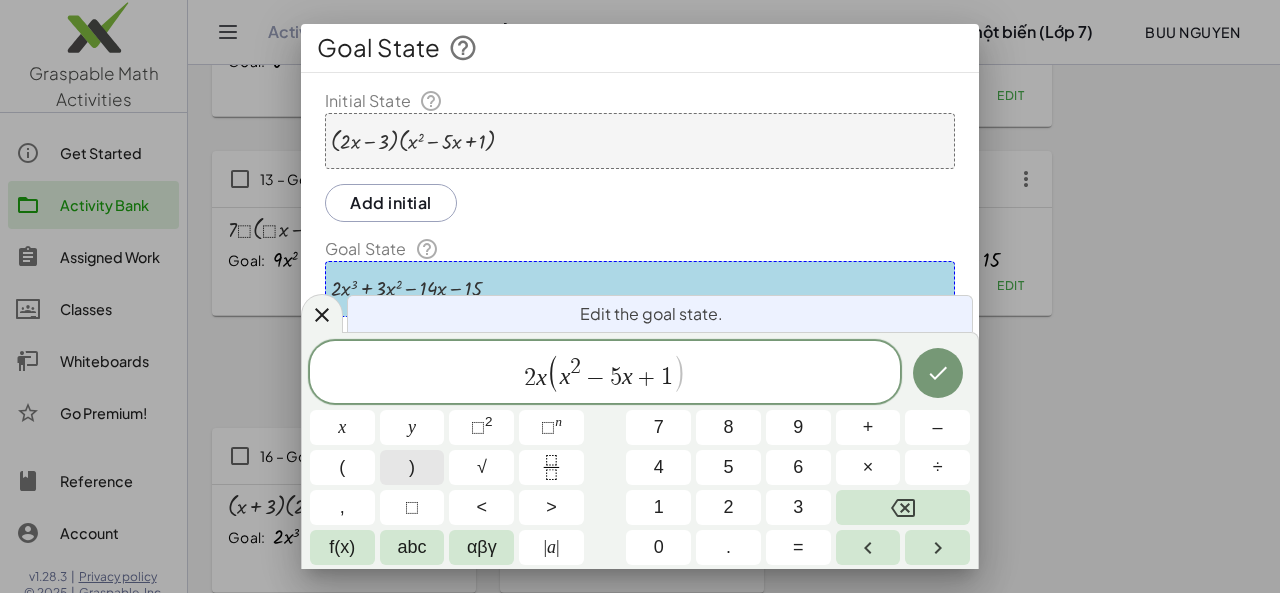 click on ")" at bounding box center [412, 467] 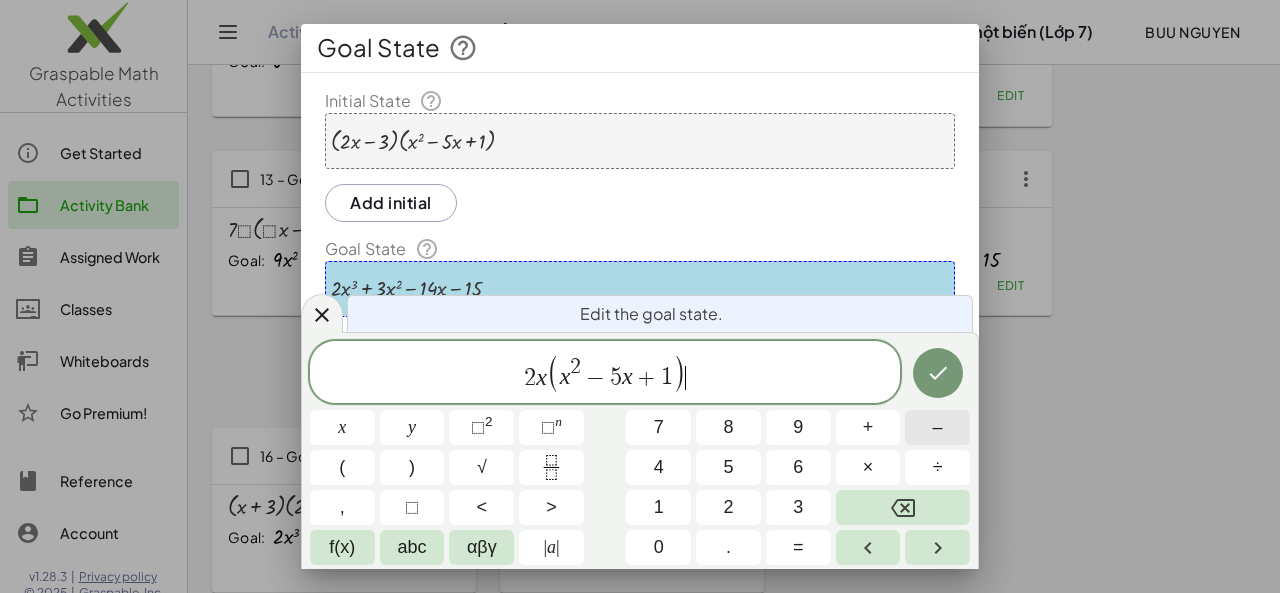 click on "–" at bounding box center [937, 427] 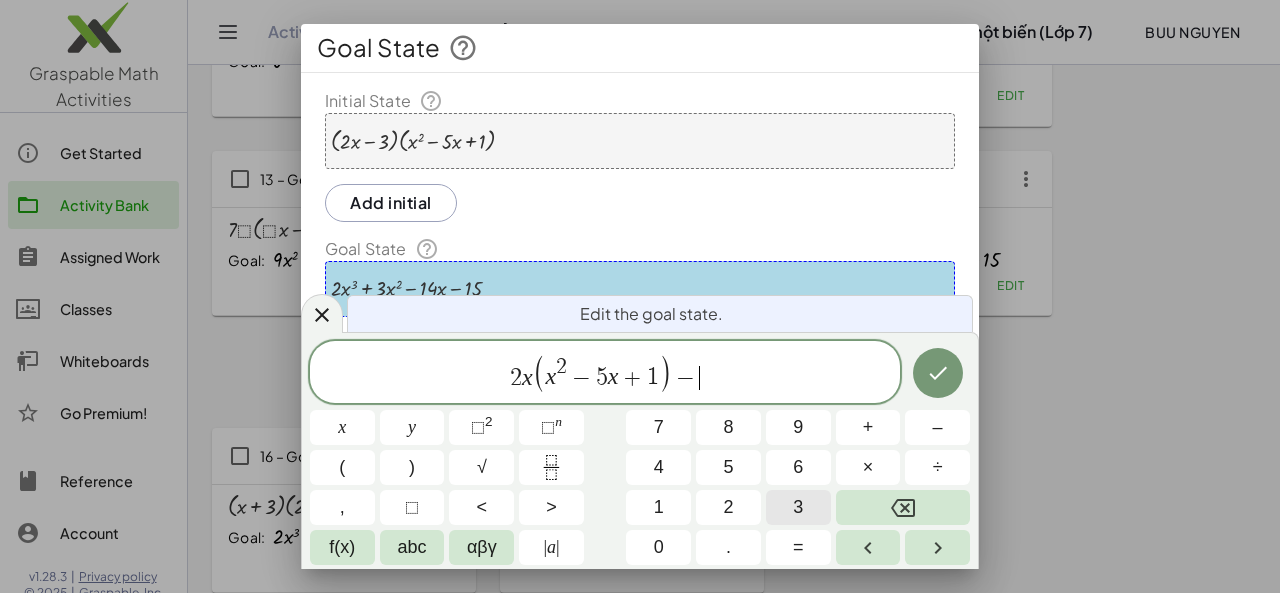 click on "3" at bounding box center [798, 507] 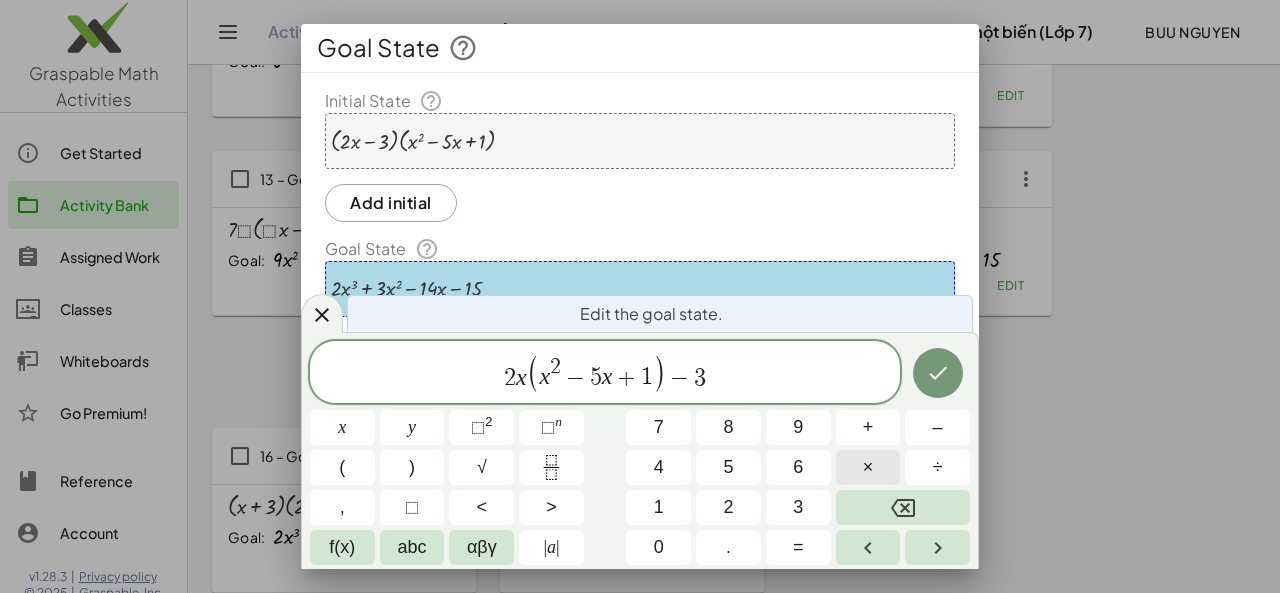 click on "×" at bounding box center [868, 467] 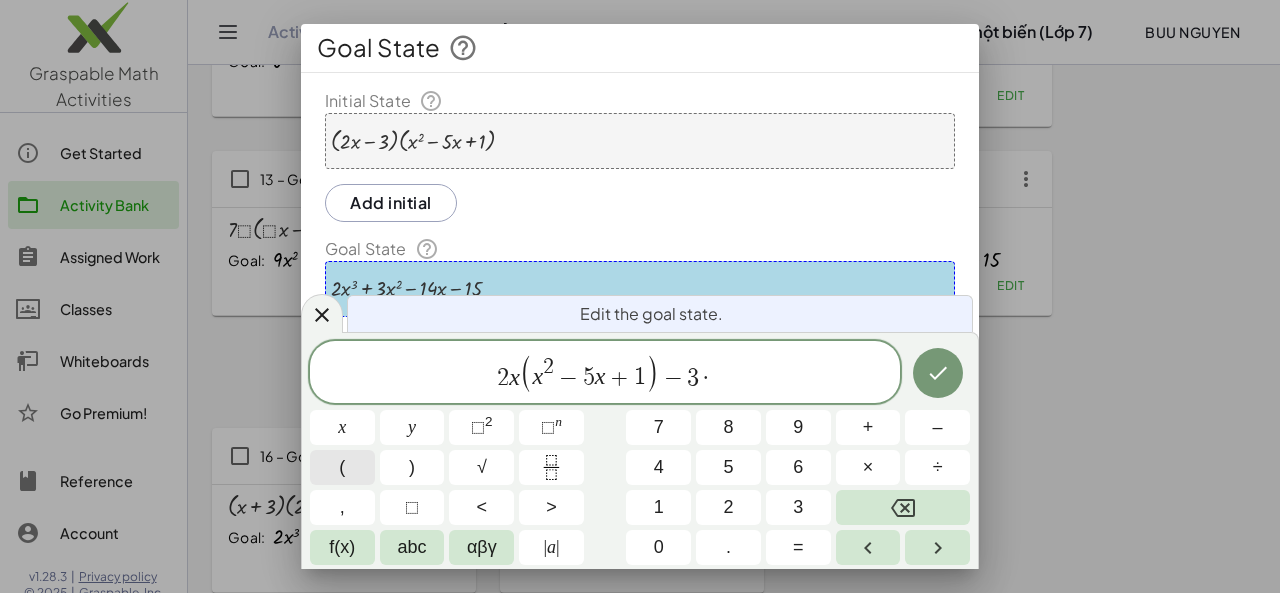 click on "(" at bounding box center (342, 467) 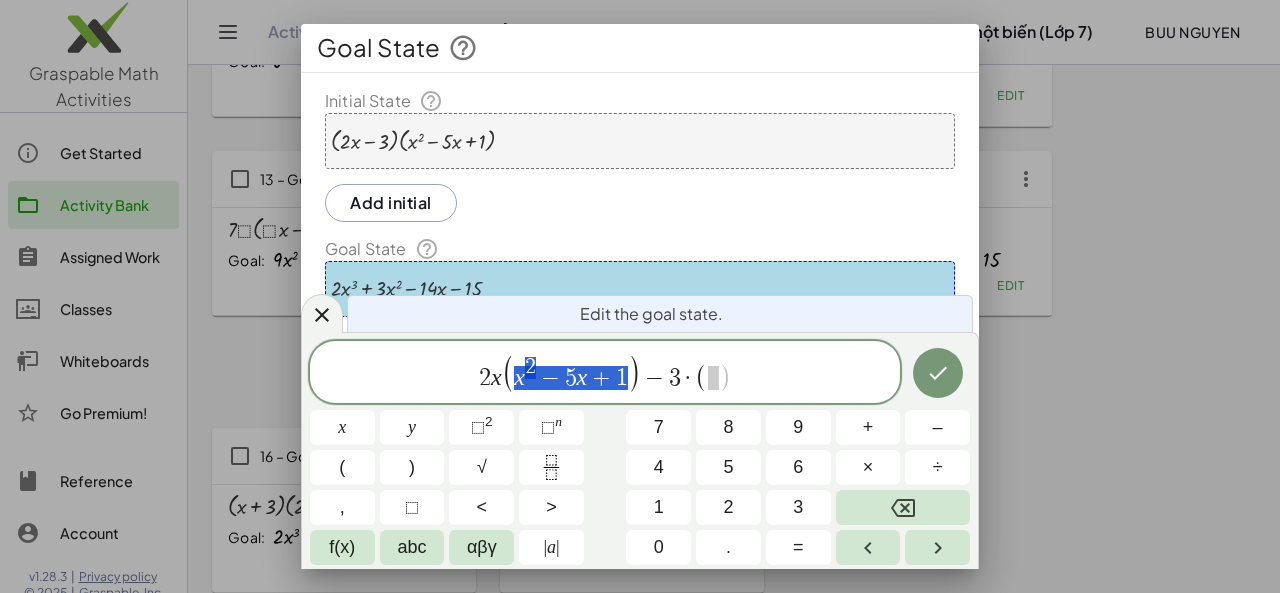 drag, startPoint x: 517, startPoint y: 373, endPoint x: 624, endPoint y: 371, distance: 107.01869 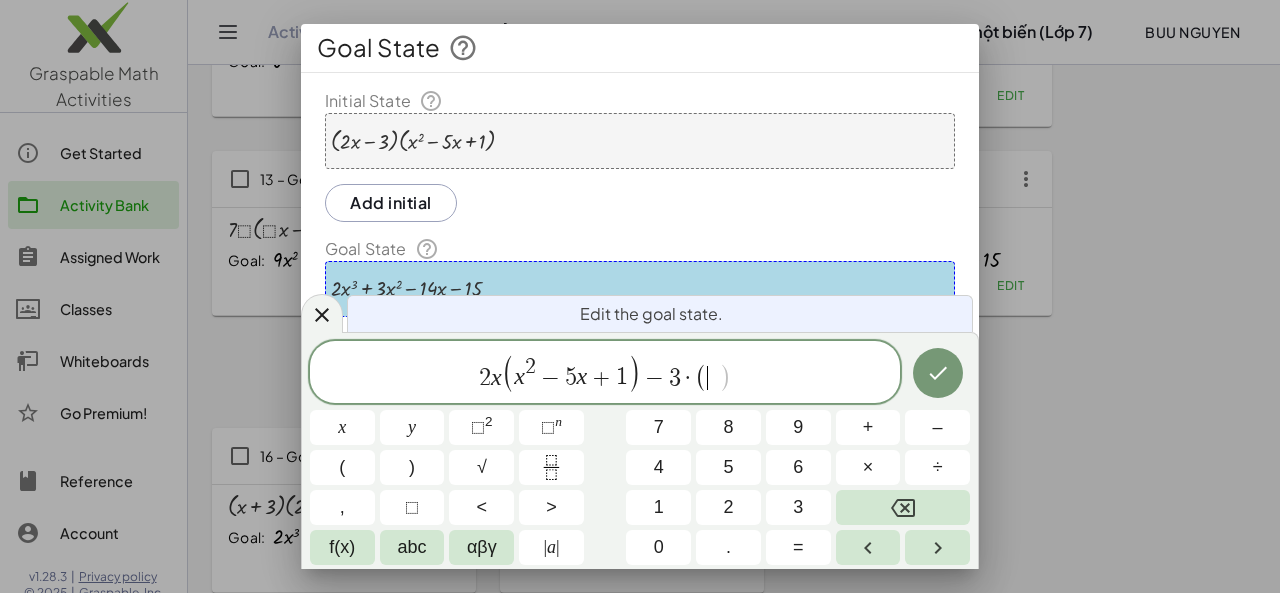 click on "​" at bounding box center (713, 378) 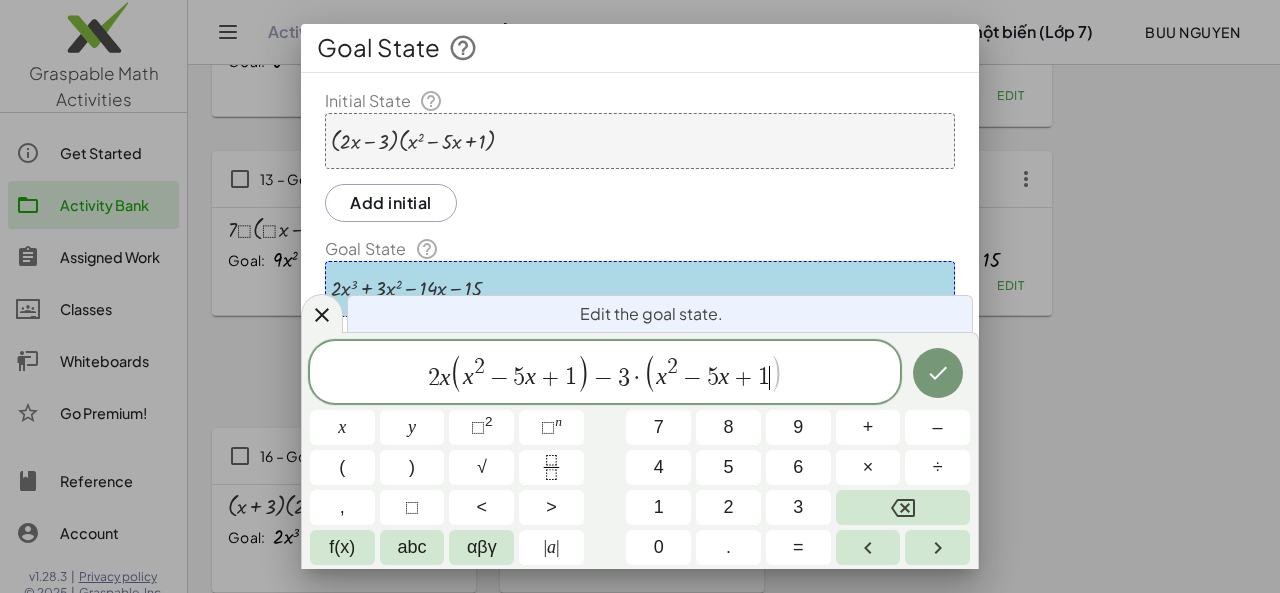 click on ")" at bounding box center [776, 374] 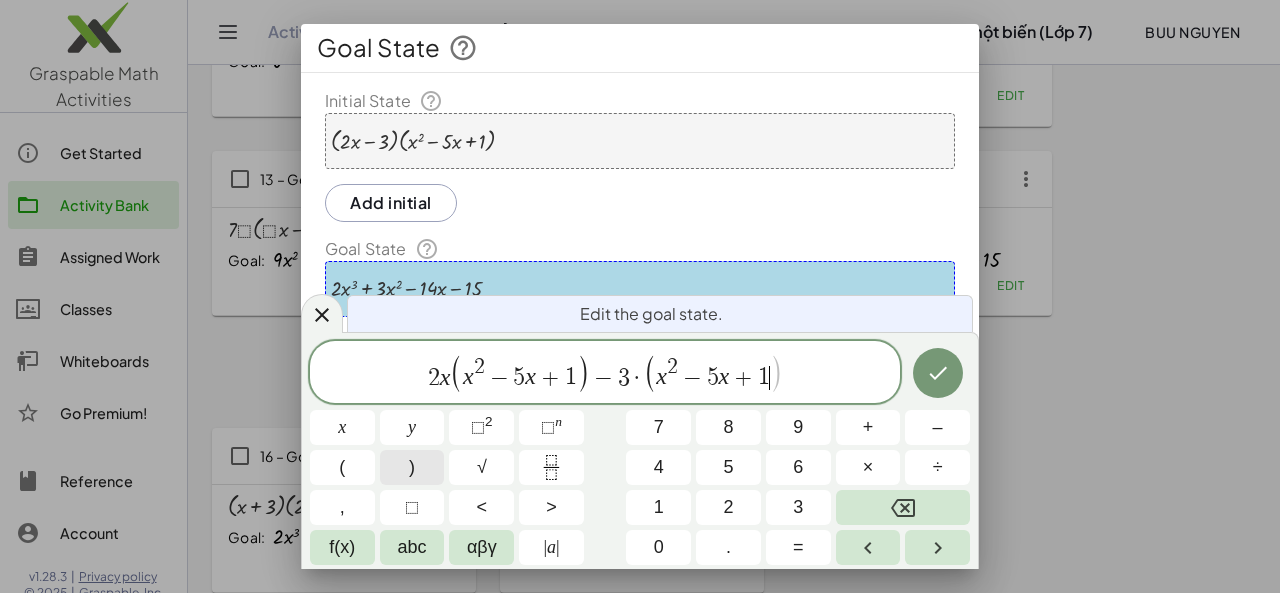 click on ")" at bounding box center [412, 467] 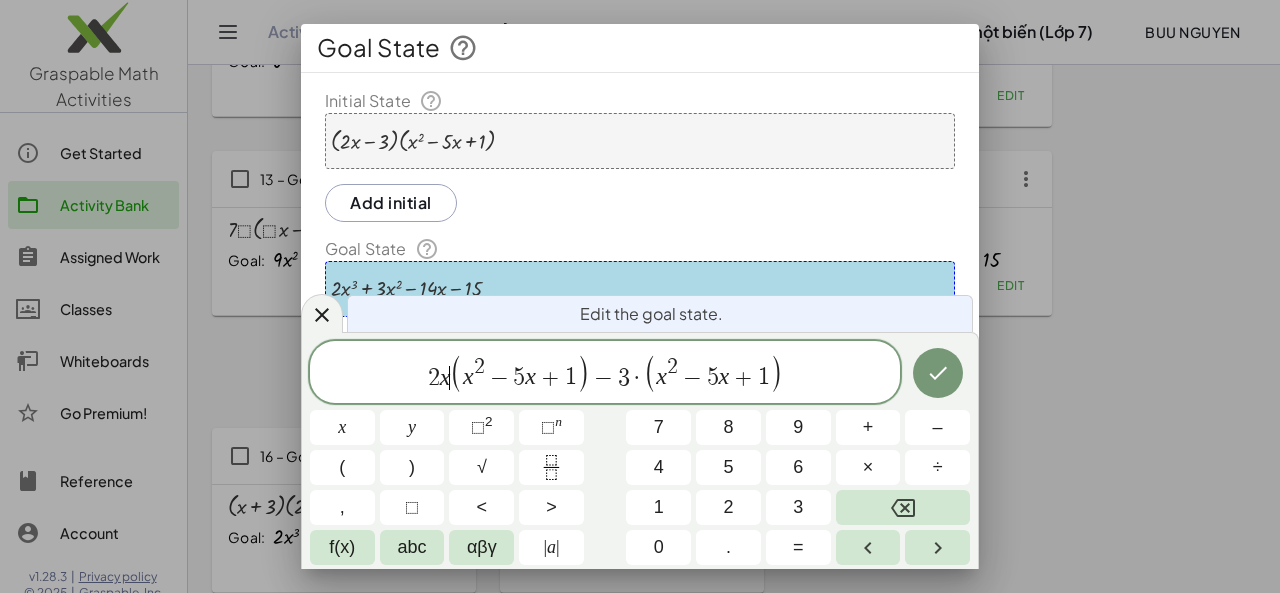 click on "x" at bounding box center [445, 377] 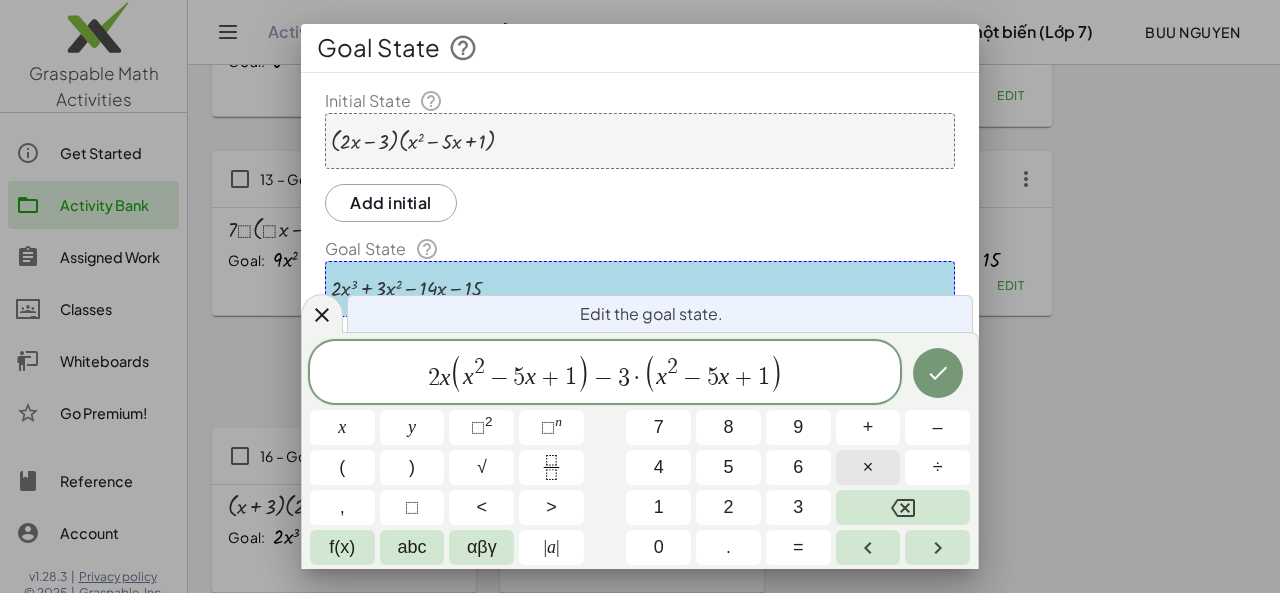 click on "×" at bounding box center [868, 467] 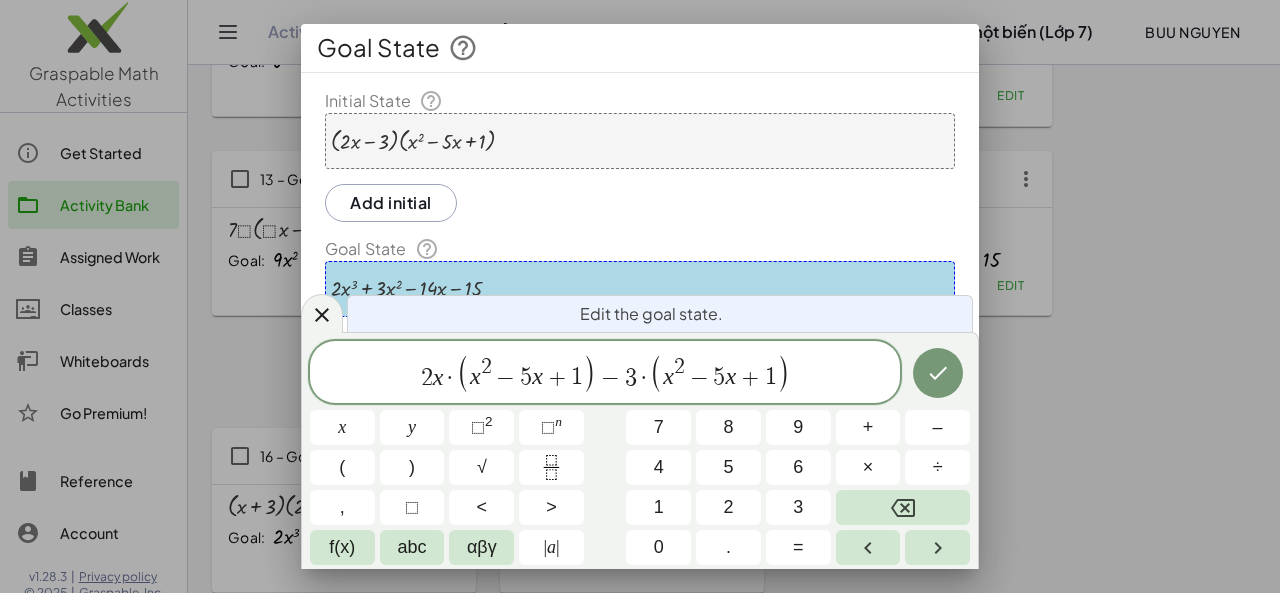 click 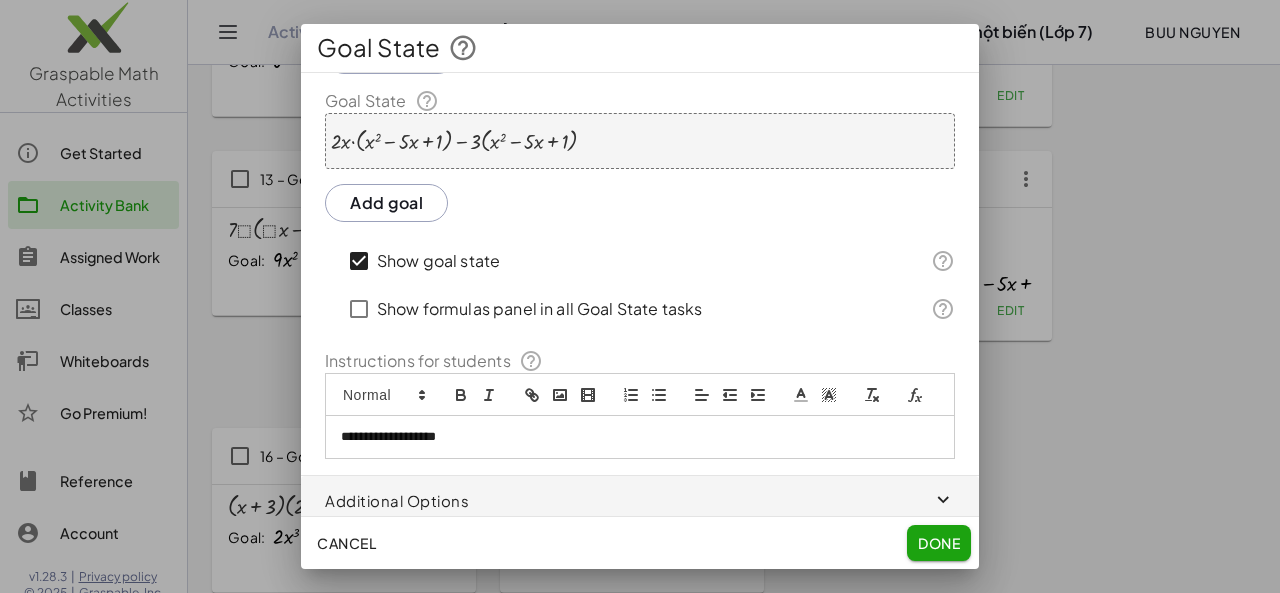 scroll, scrollTop: 169, scrollLeft: 0, axis: vertical 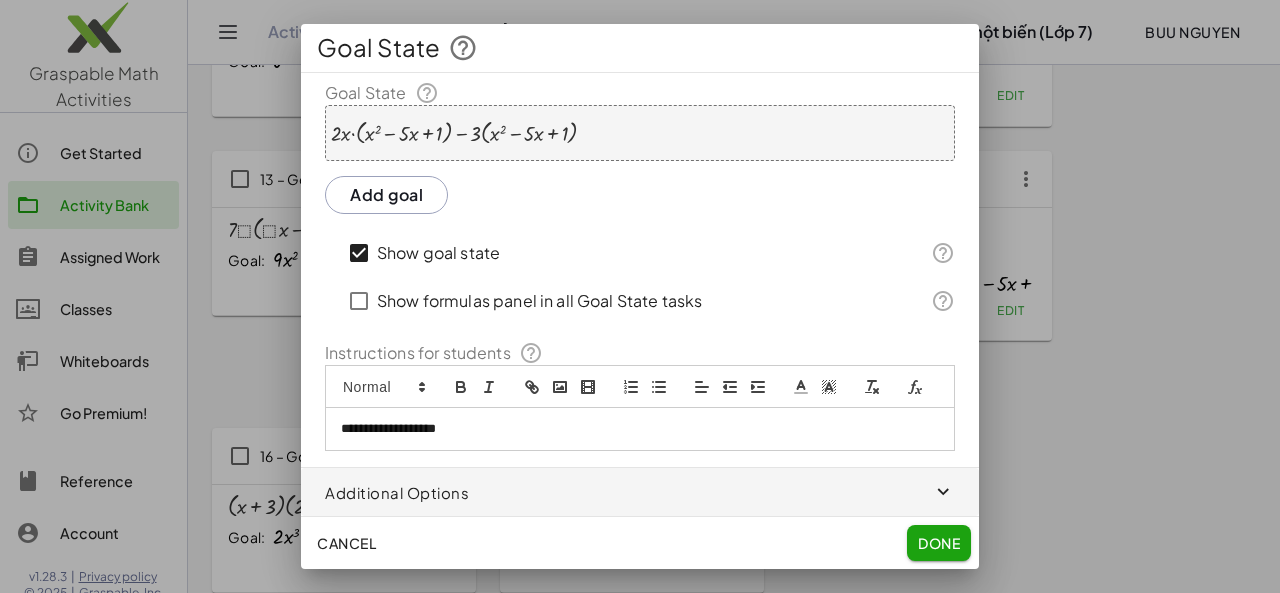 click on "**********" at bounding box center (632, 429) 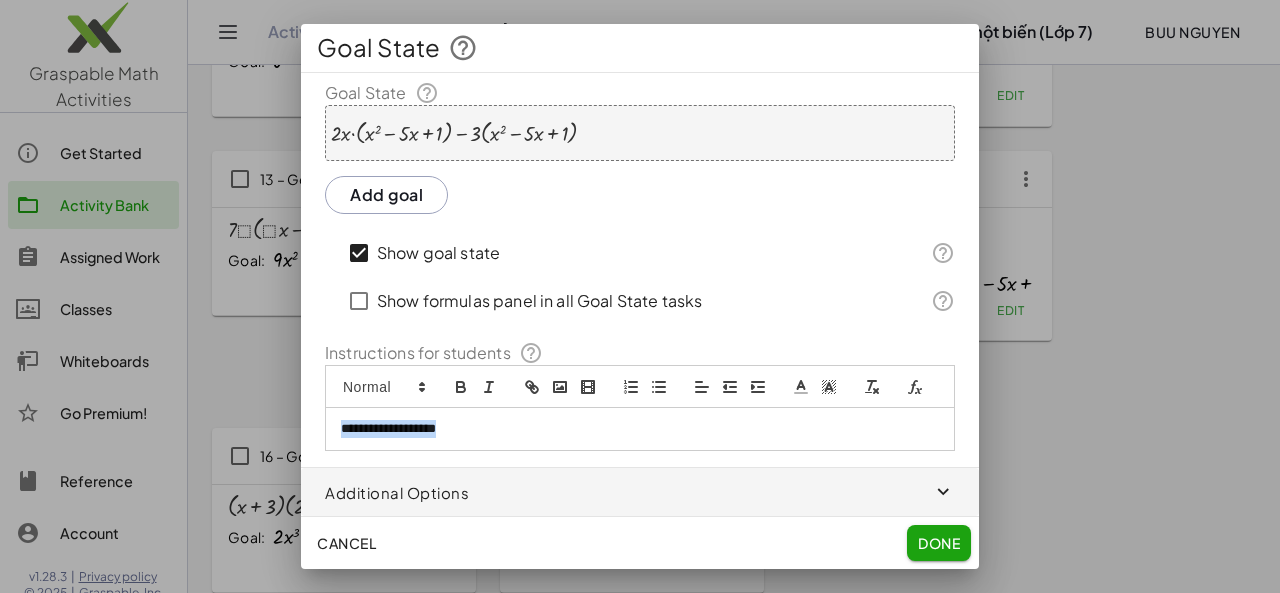 click on "**********" at bounding box center [632, 429] 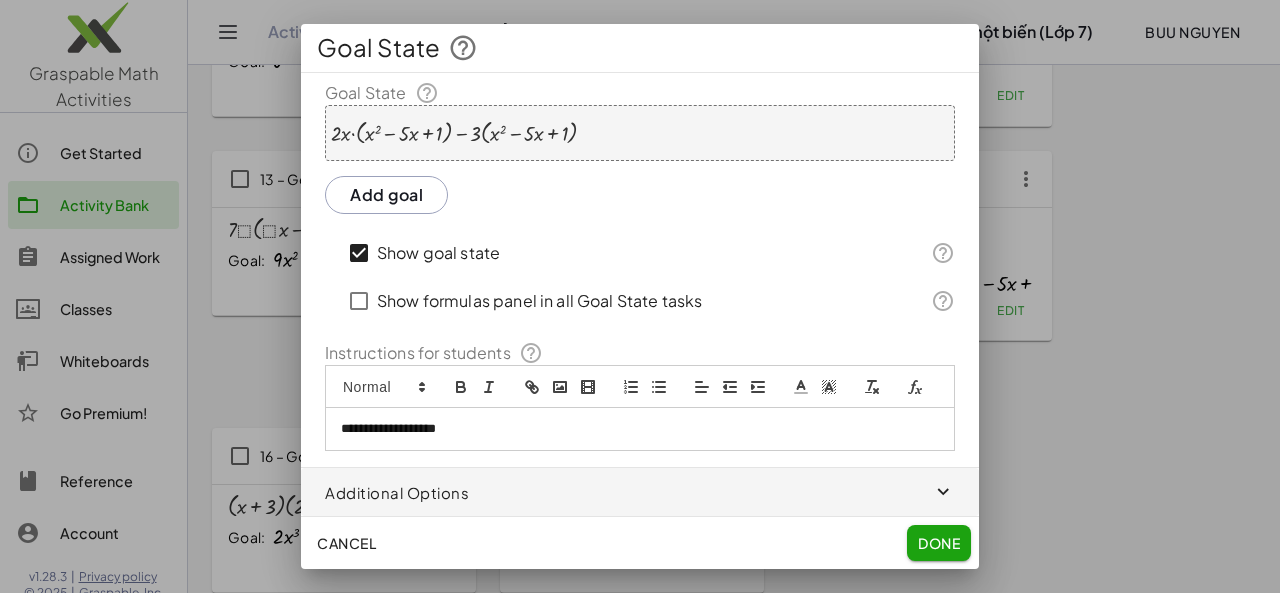 type 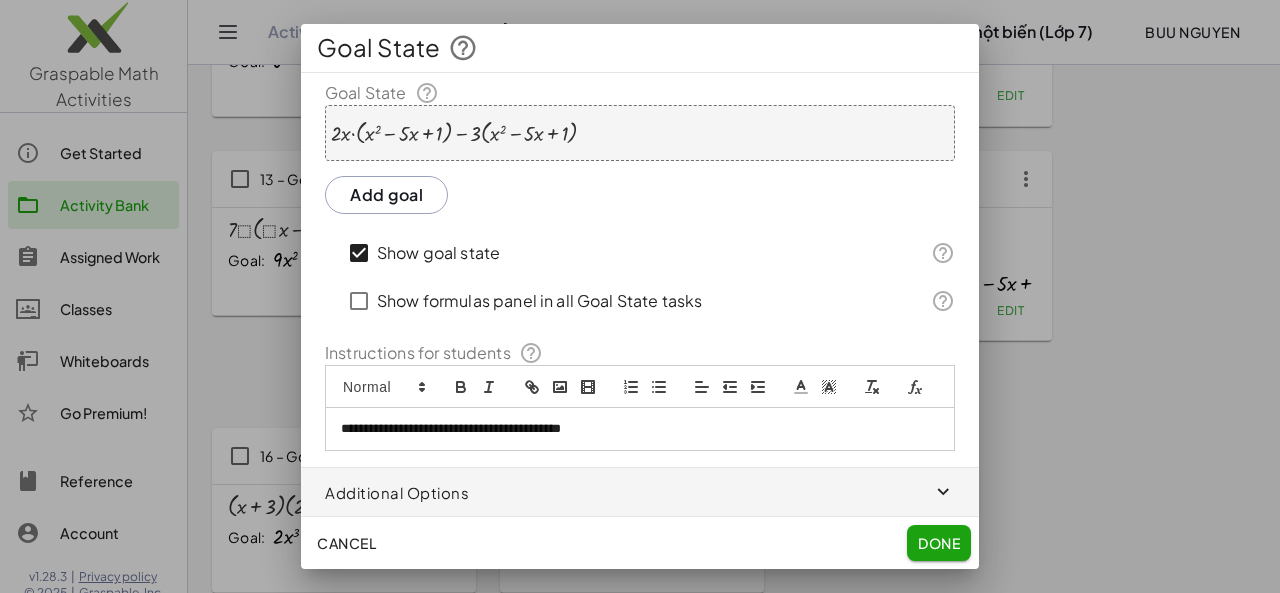 click on "Done" 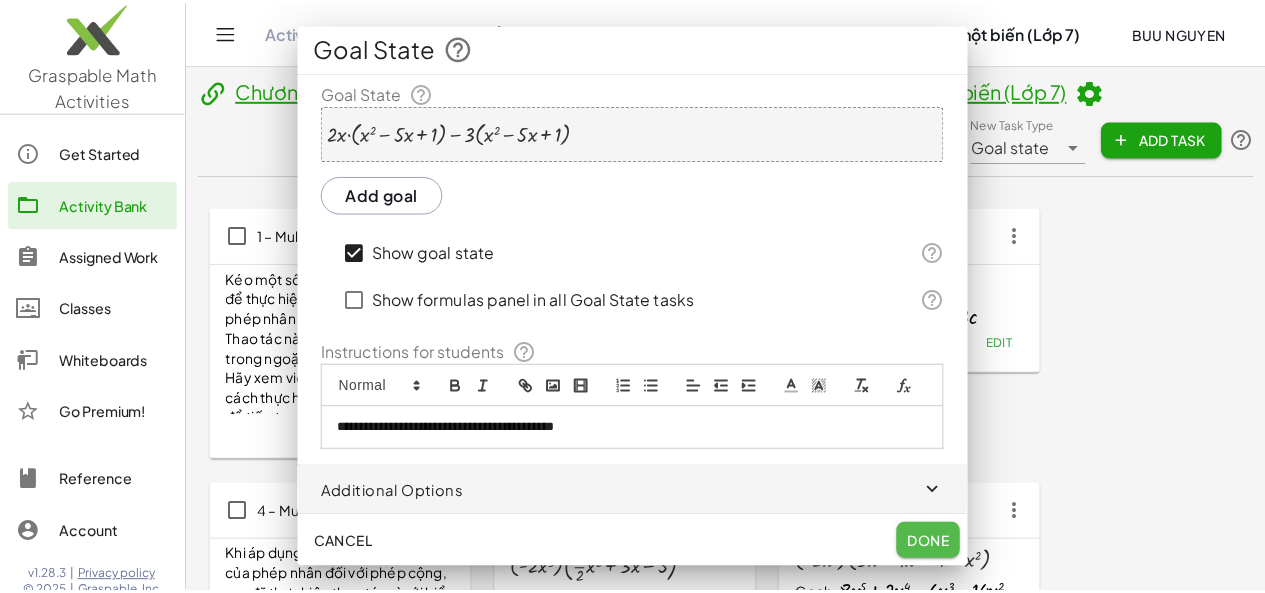 scroll, scrollTop: 1088, scrollLeft: 0, axis: vertical 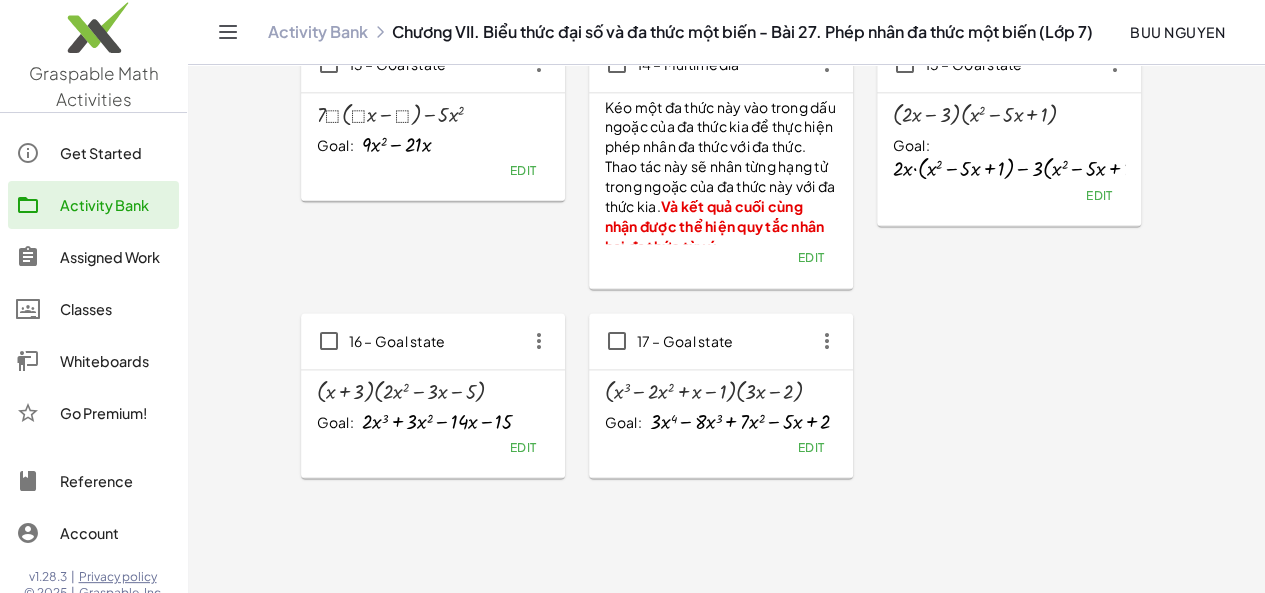 click on "Edit" 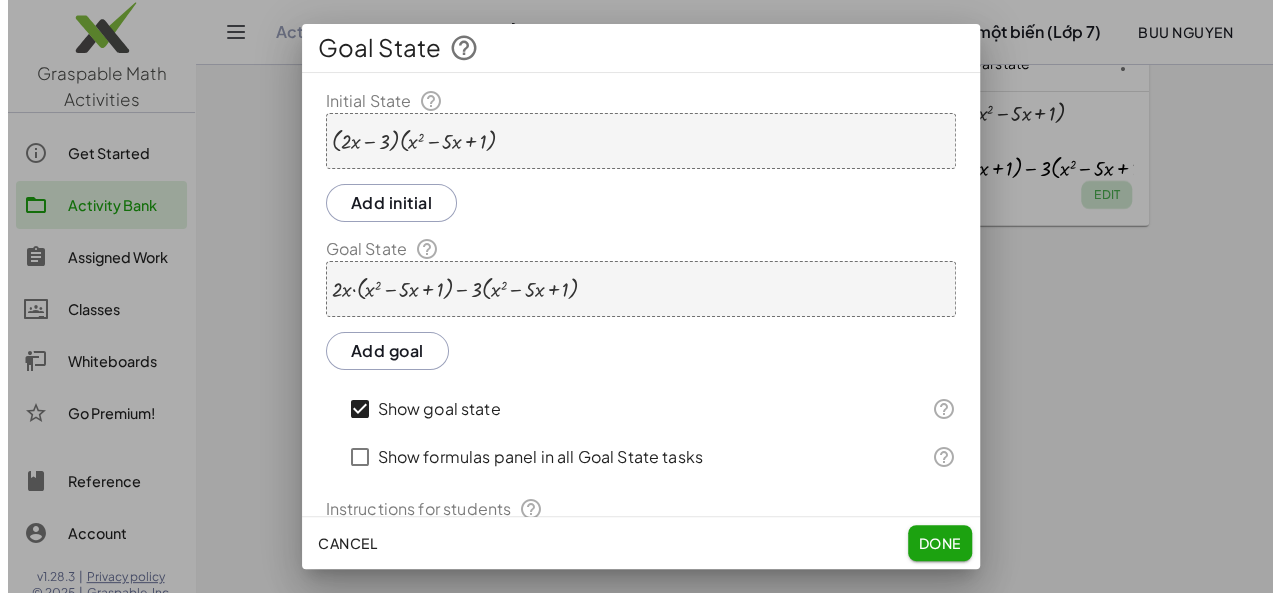 scroll, scrollTop: 0, scrollLeft: 0, axis: both 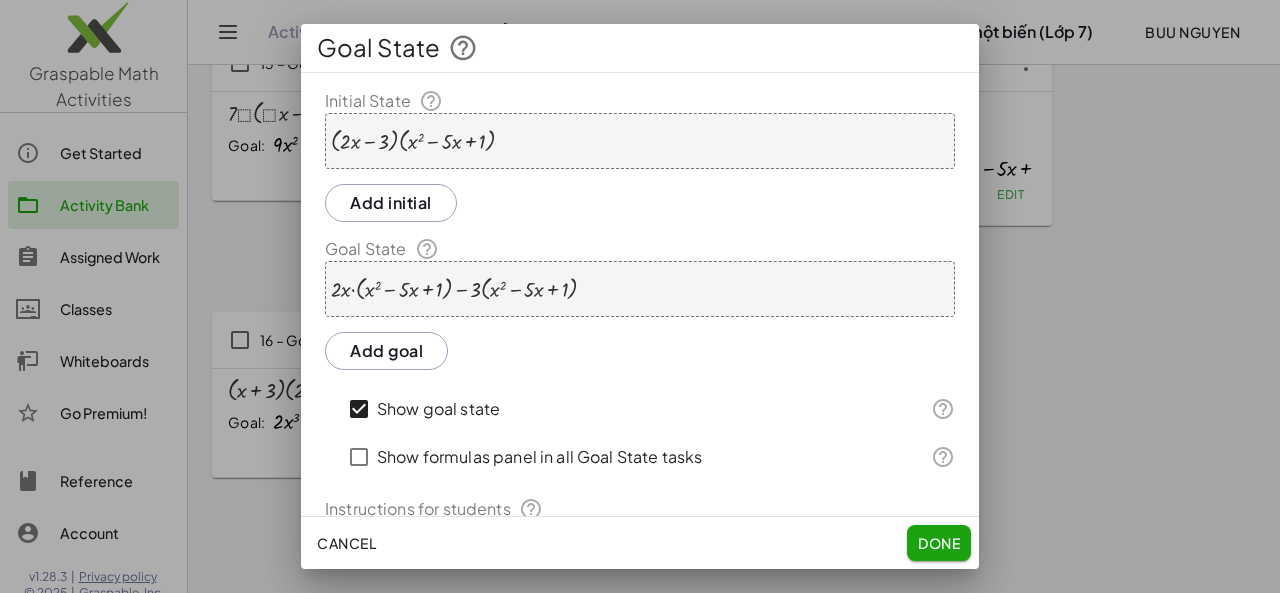 click at bounding box center [454, 289] 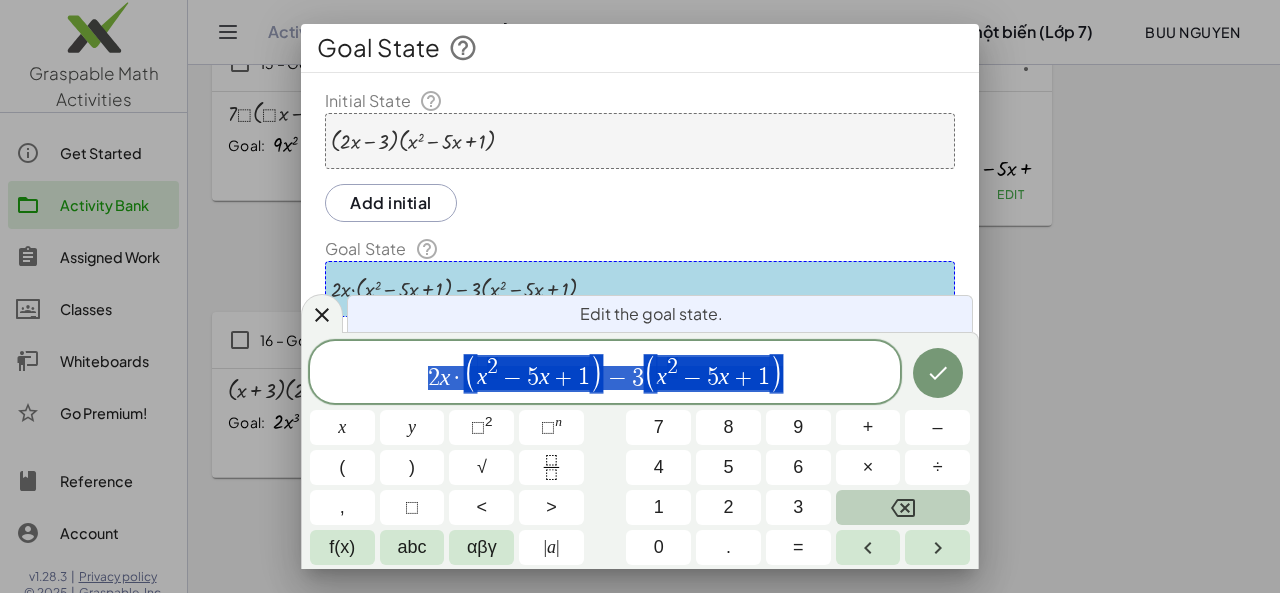 click at bounding box center (903, 507) 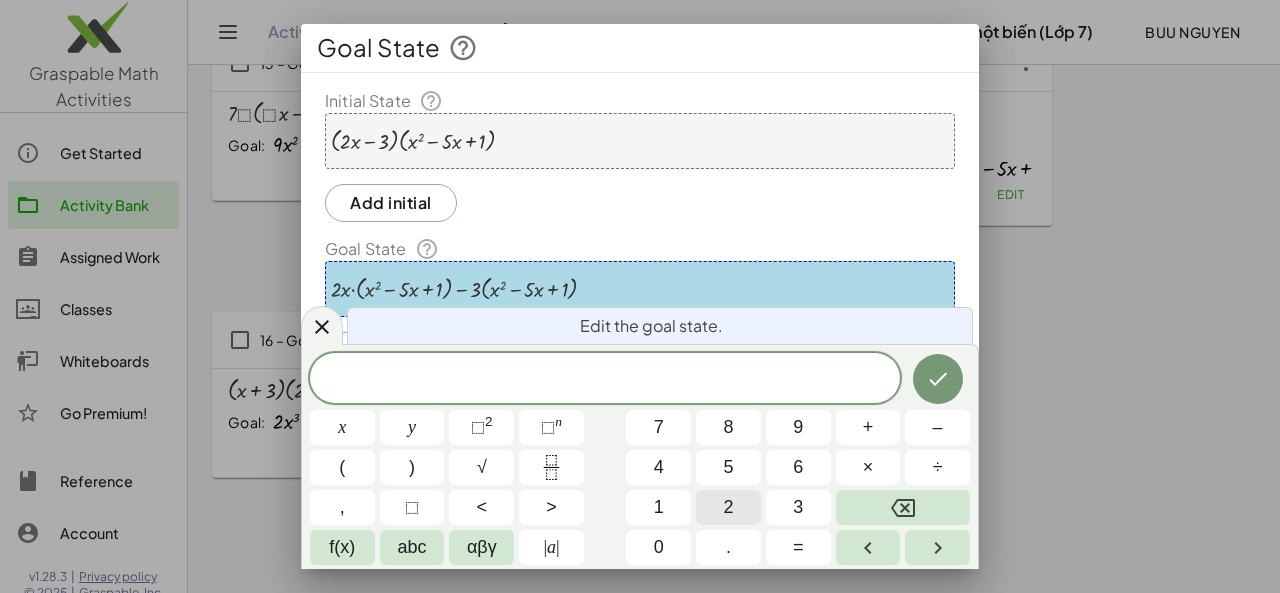 click on "2" at bounding box center (728, 507) 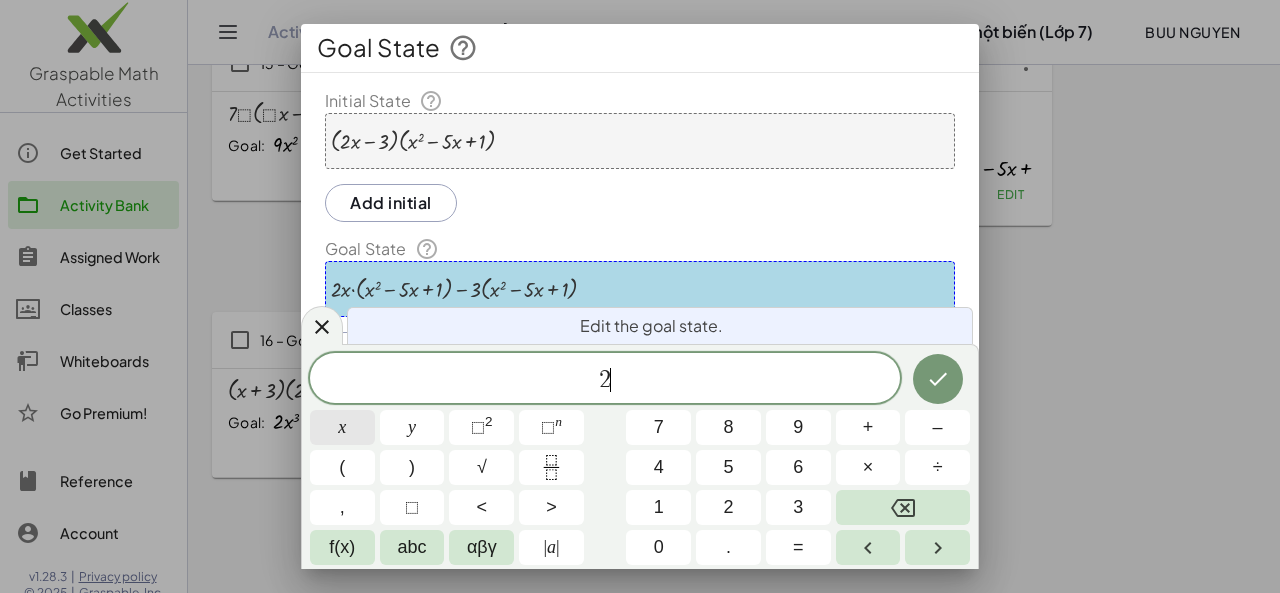 click on "x" at bounding box center [342, 427] 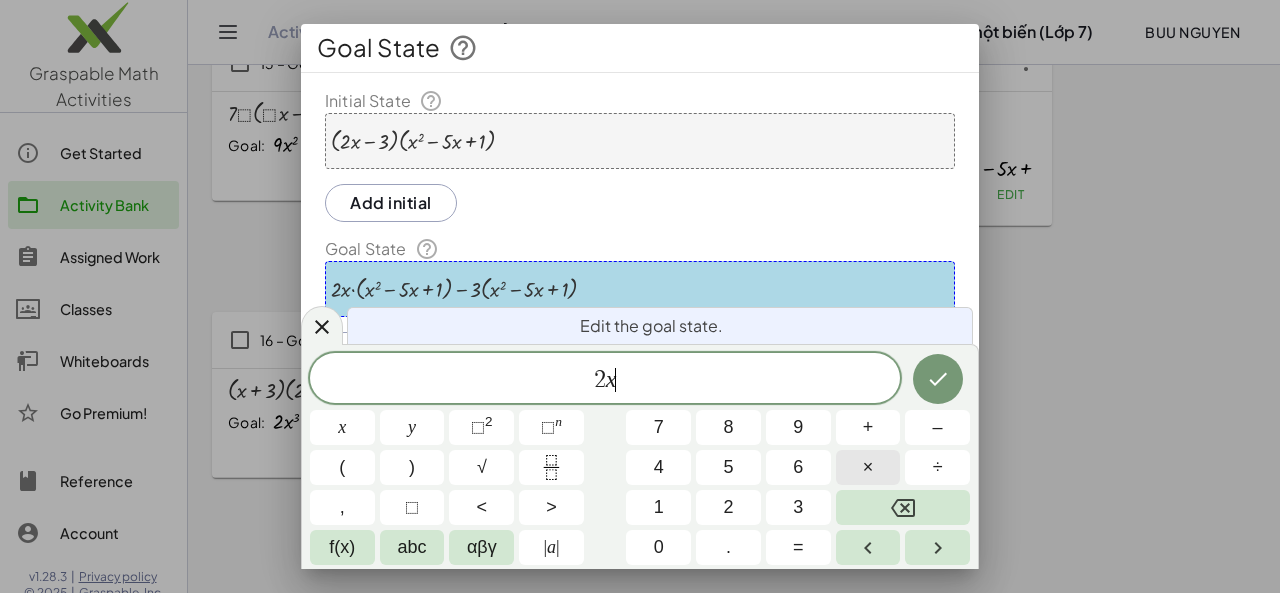 click on "×" at bounding box center [868, 467] 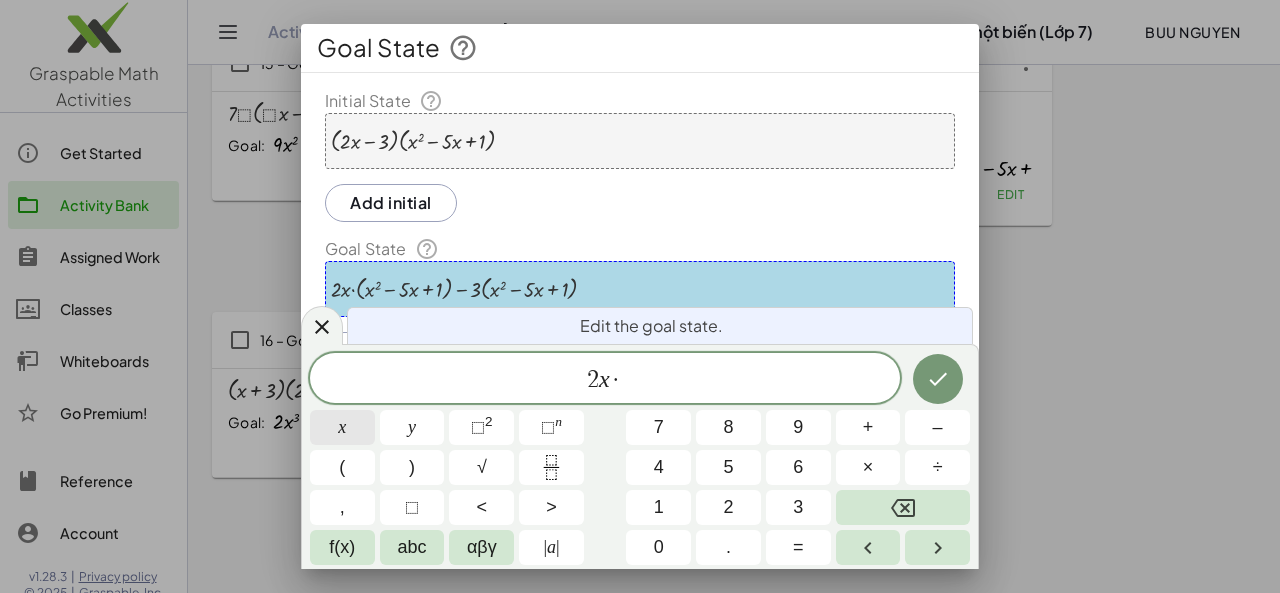 click on "x" at bounding box center (342, 427) 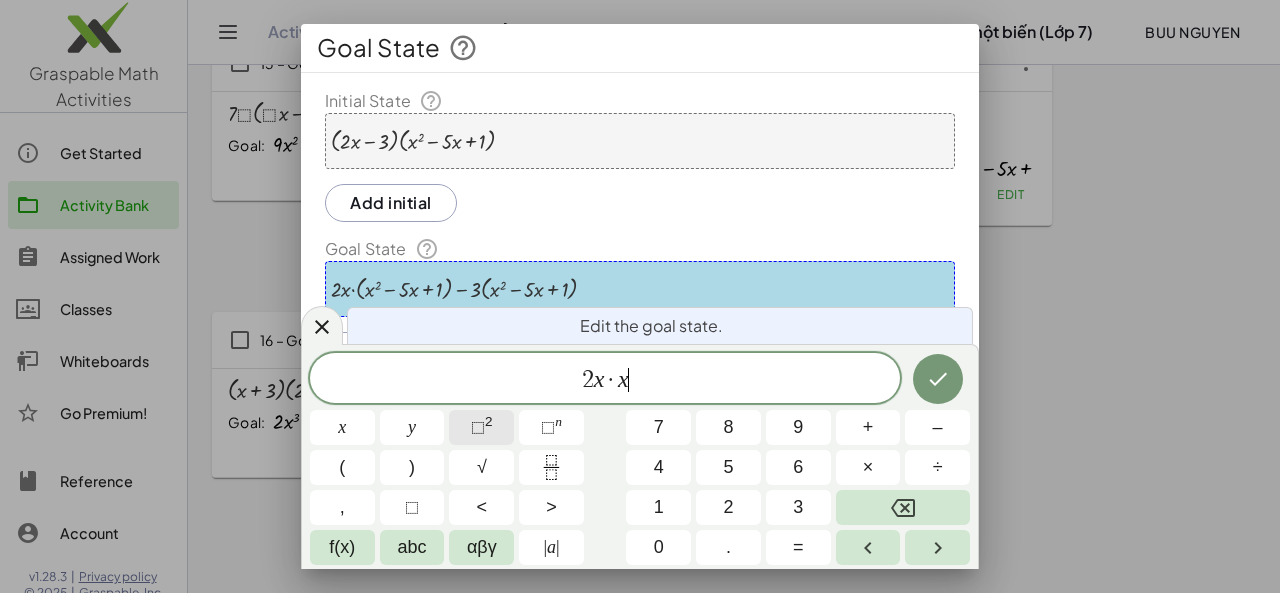 click on "⬚ 2" at bounding box center [481, 427] 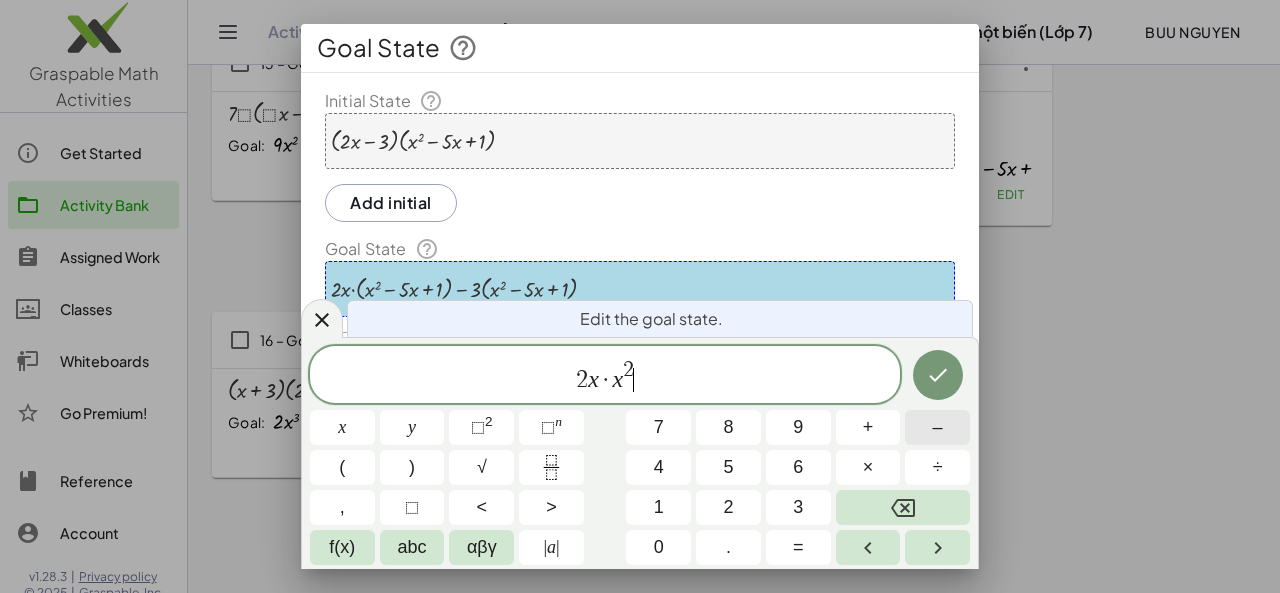 click on "–" at bounding box center [938, 427] 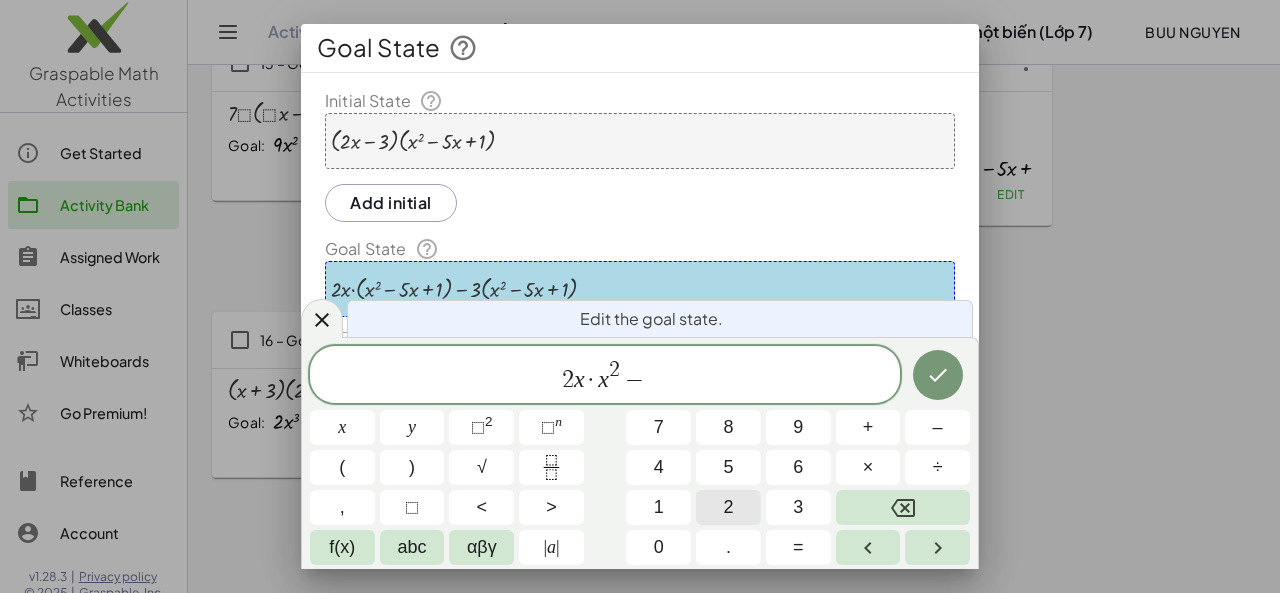 click on "2" at bounding box center [728, 507] 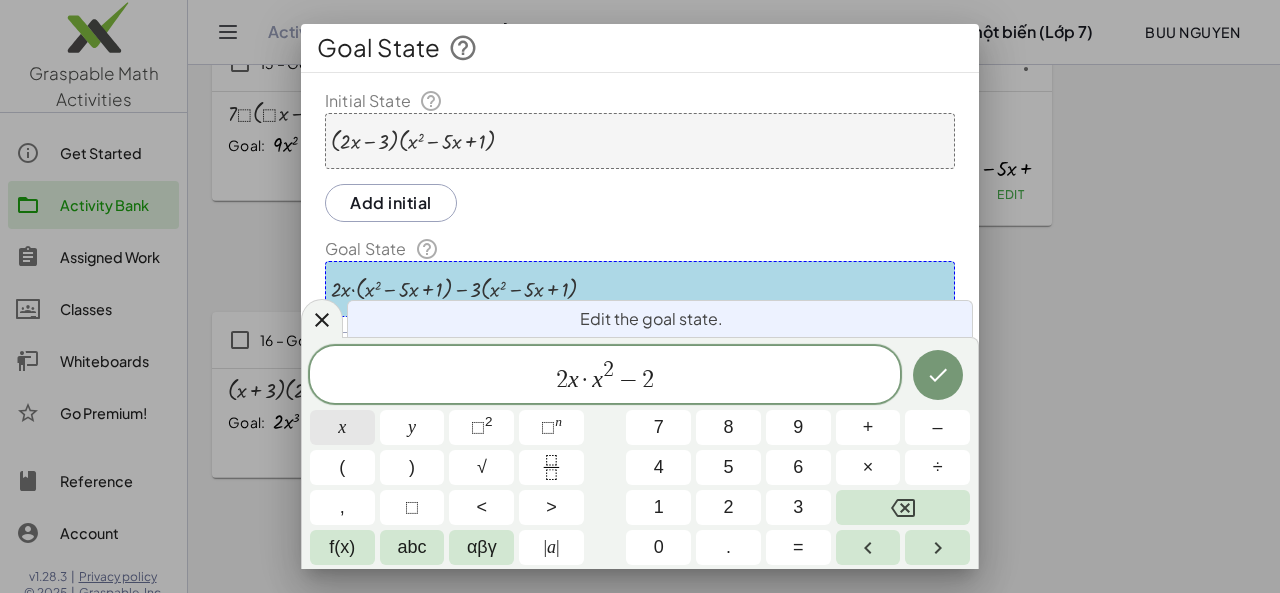 click on "x" at bounding box center (342, 427) 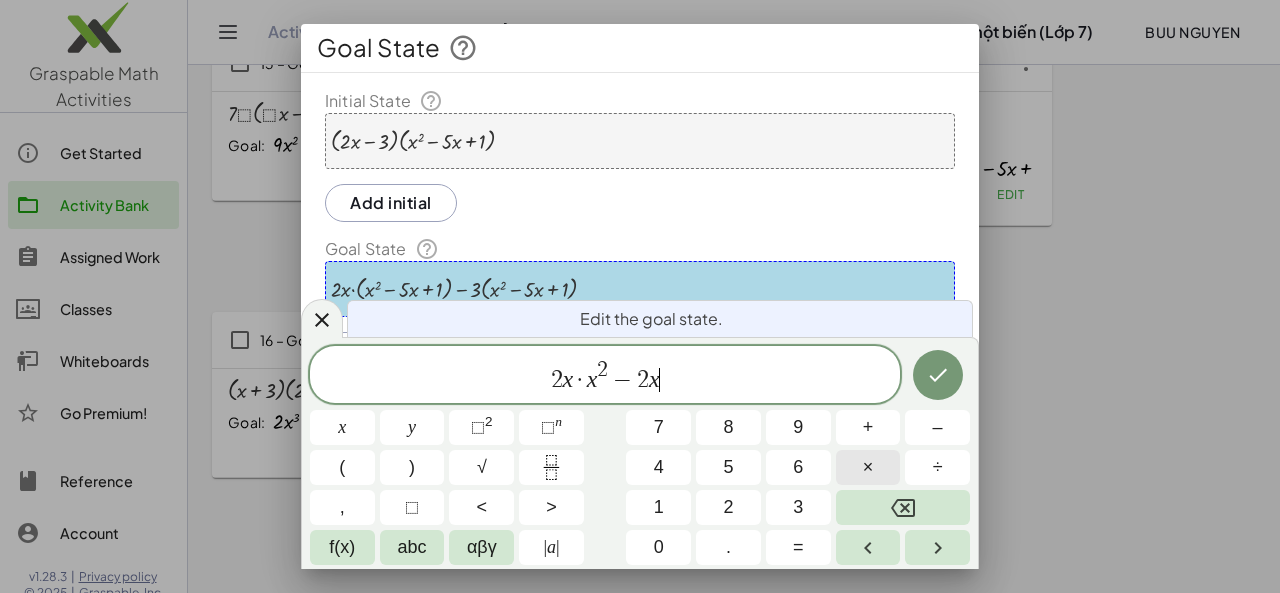 click on "×" at bounding box center [868, 467] 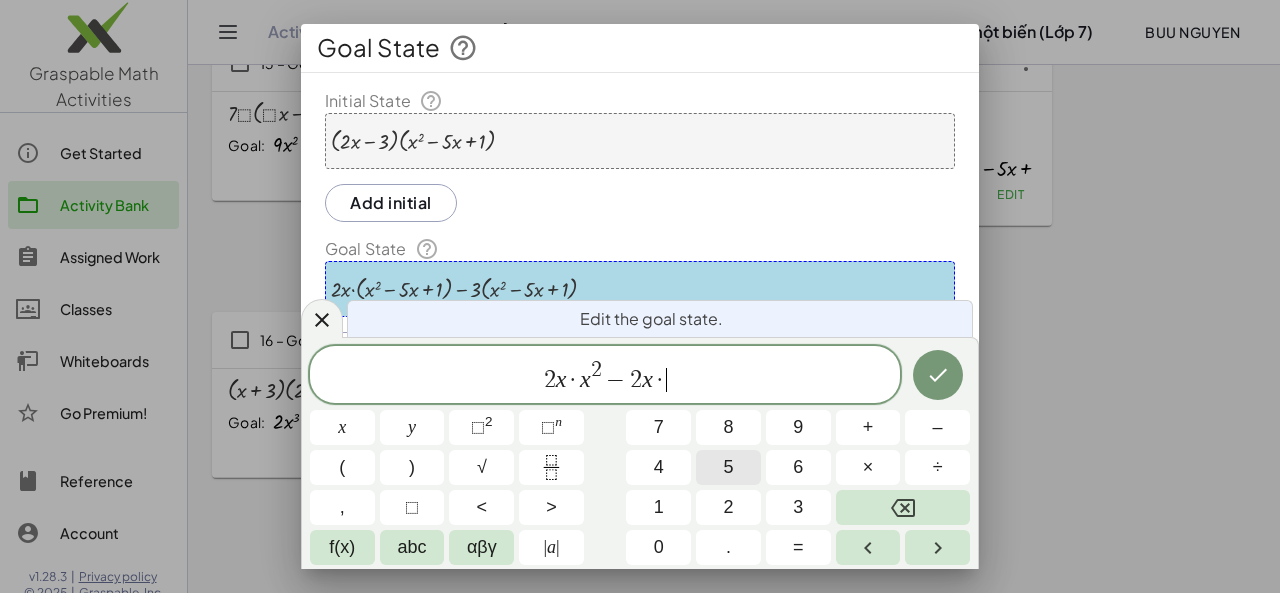 click on "2 x · x 2 − 2 x · ​ x y ⬚ 2 ⬚ n 7 8 9 + – ( ) √ 4 5 6 × ÷ , ⬚ < > 1 2 3 f(x) abc αβγ | a | 0 . =" at bounding box center [640, 455] 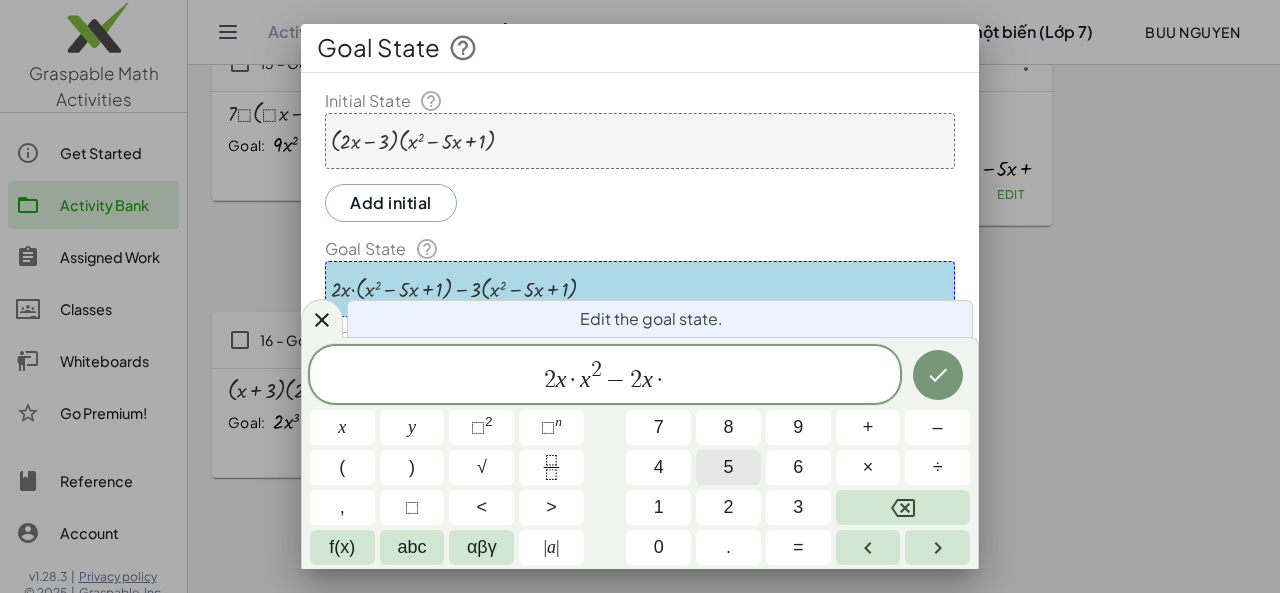 click on "5" at bounding box center [728, 467] 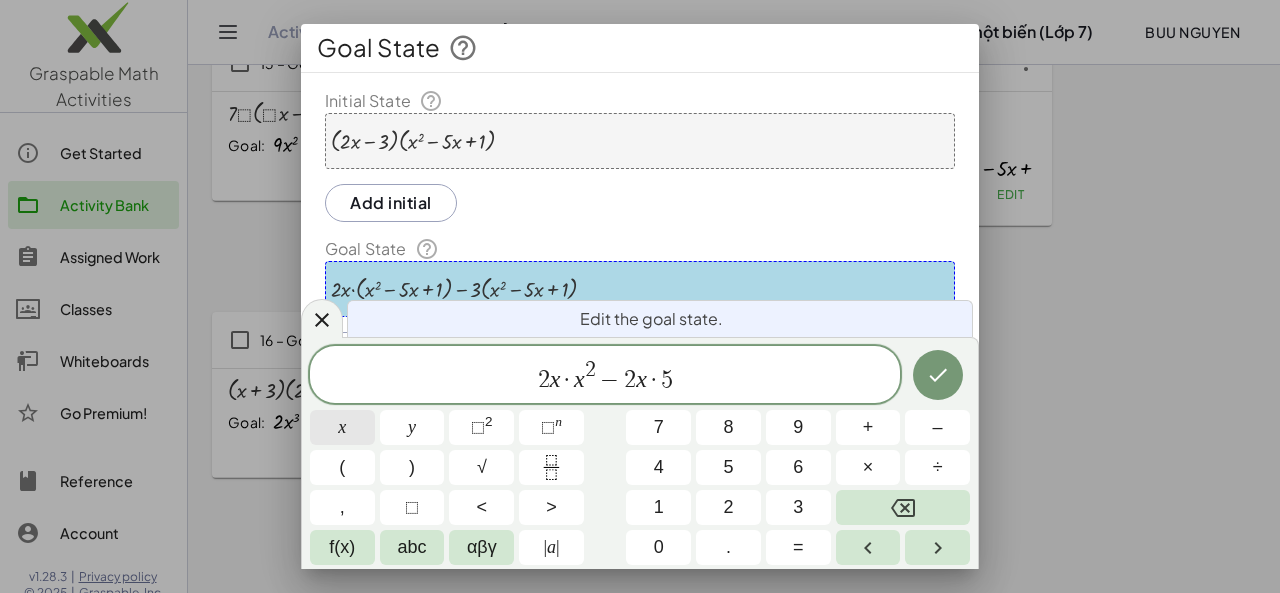 click on "x" at bounding box center (342, 427) 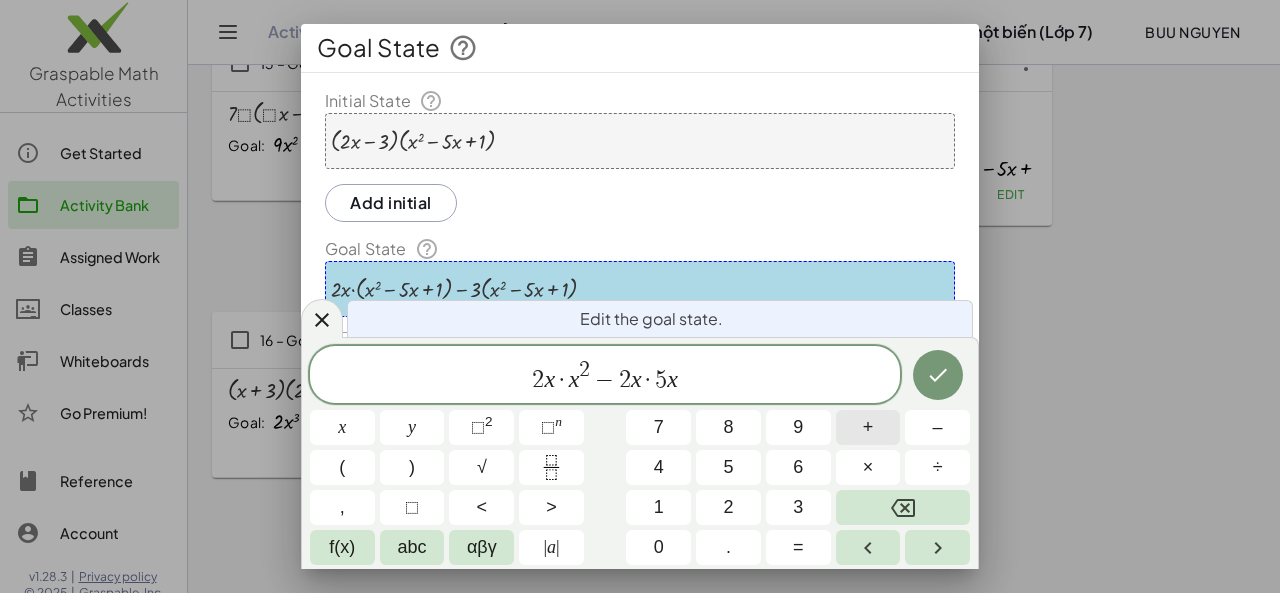 click on "+" at bounding box center (868, 427) 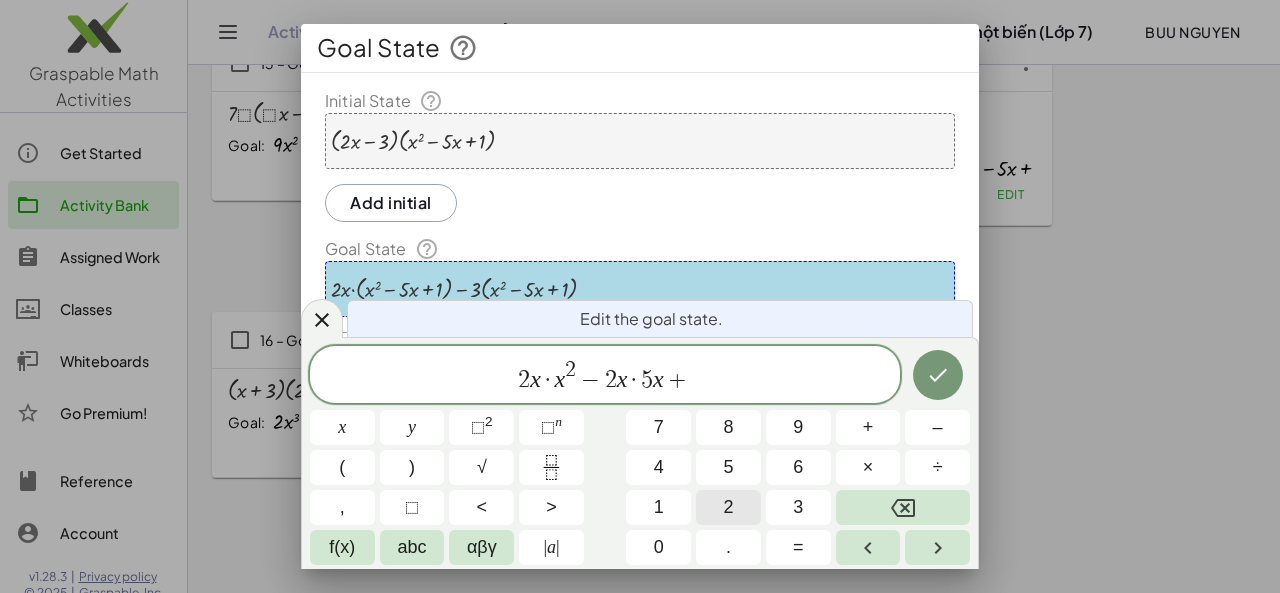 click on "2" at bounding box center [728, 507] 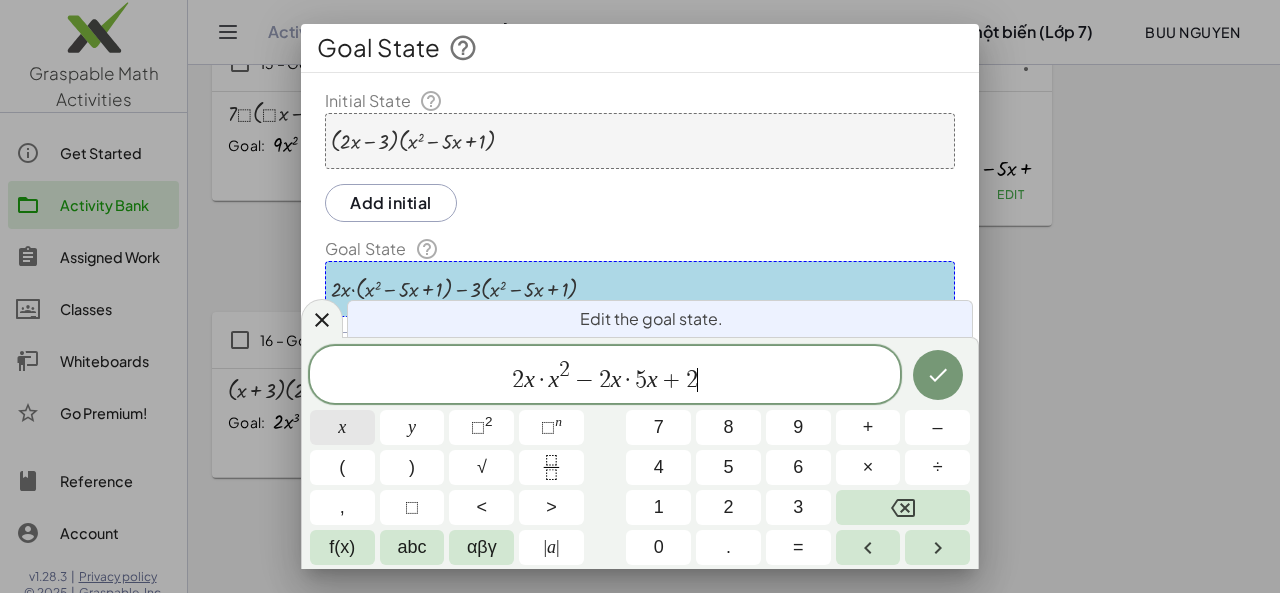 click on "x" at bounding box center (342, 427) 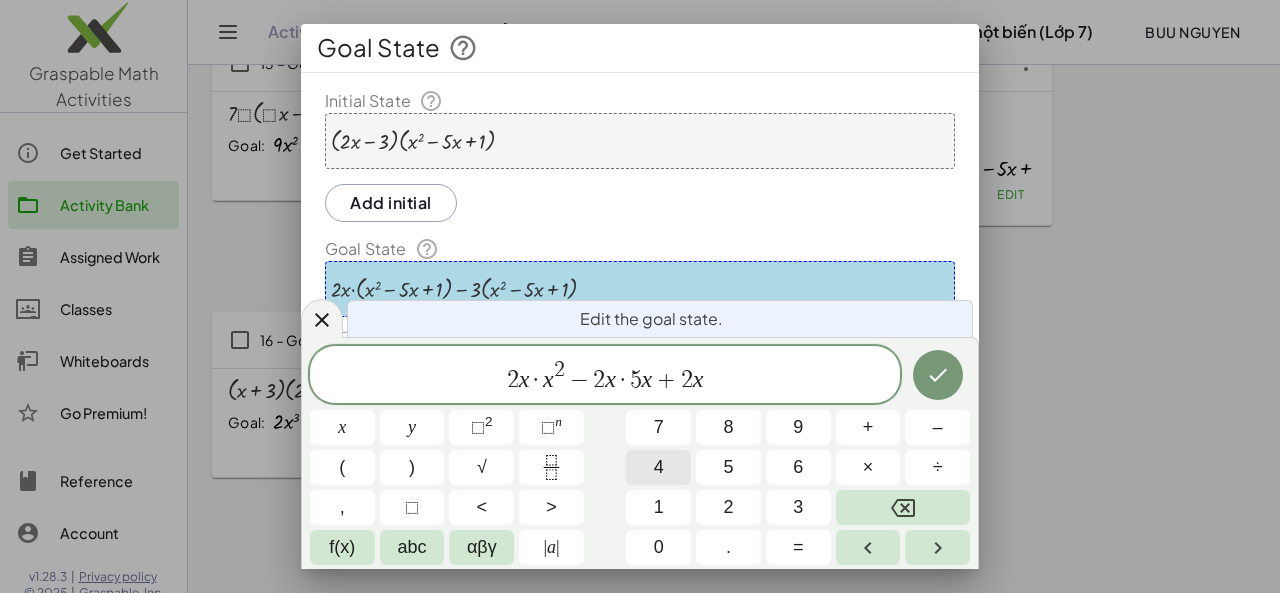 click on "×" at bounding box center [868, 467] 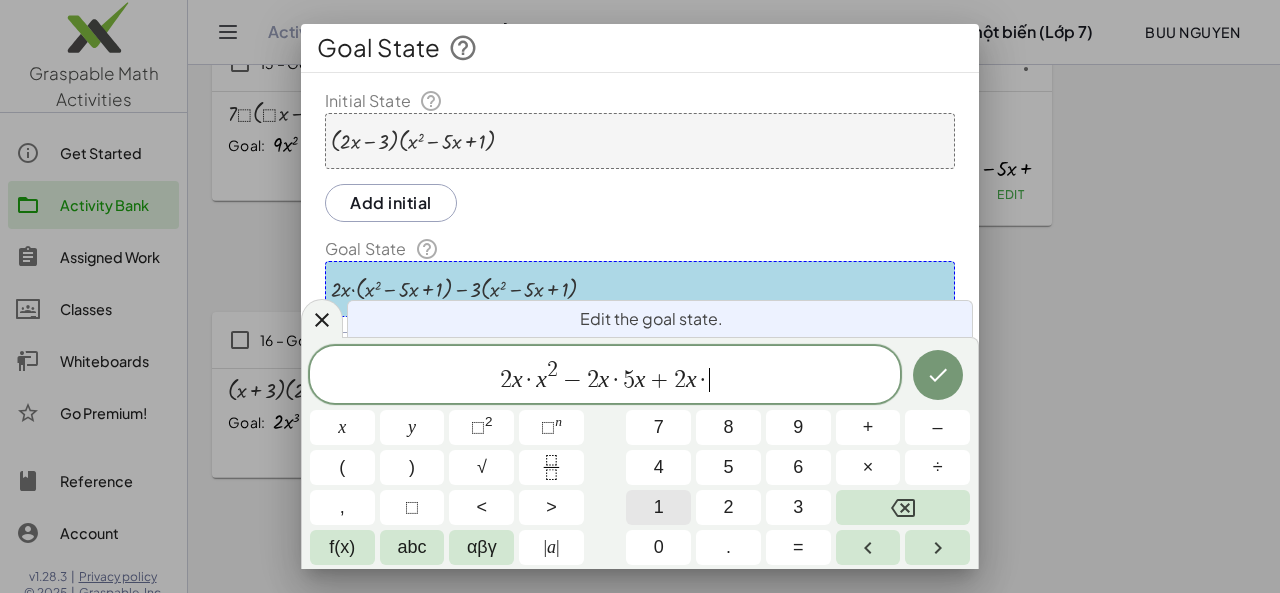 click on "1" at bounding box center (658, 507) 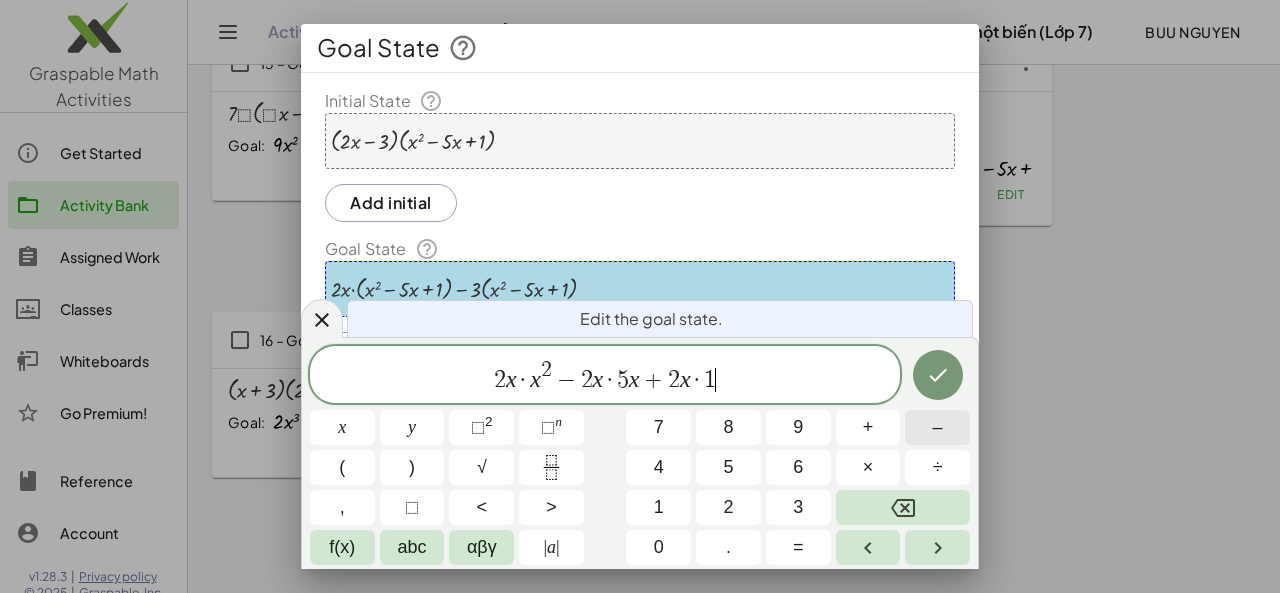 click on "–" at bounding box center (937, 427) 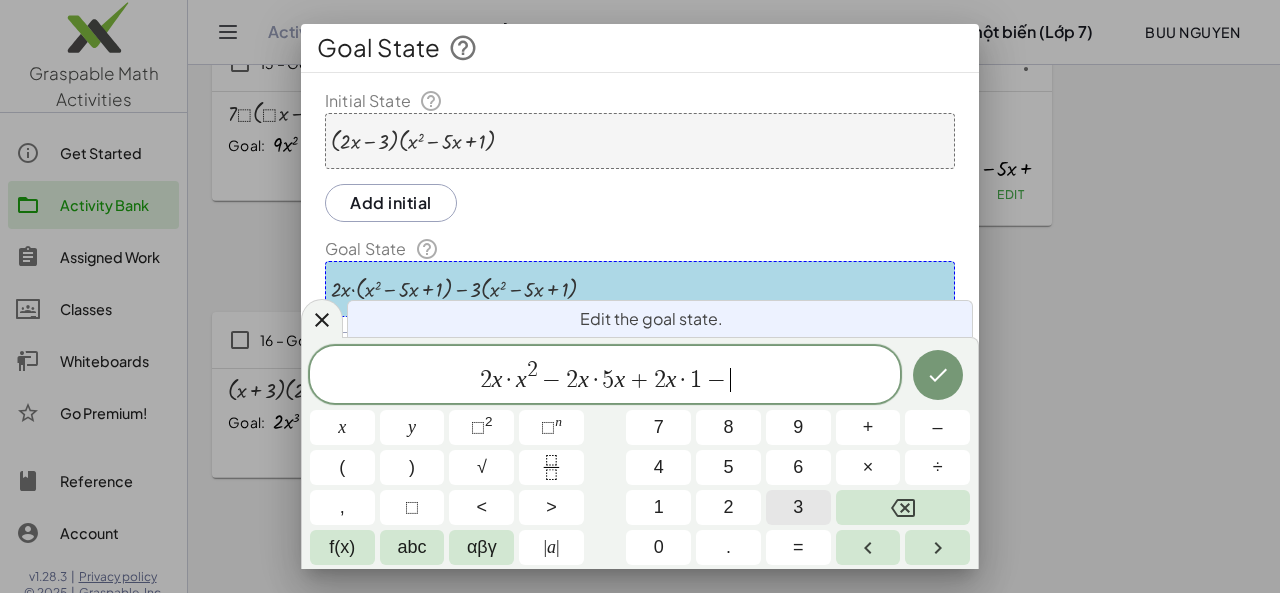 click on "3" at bounding box center [798, 507] 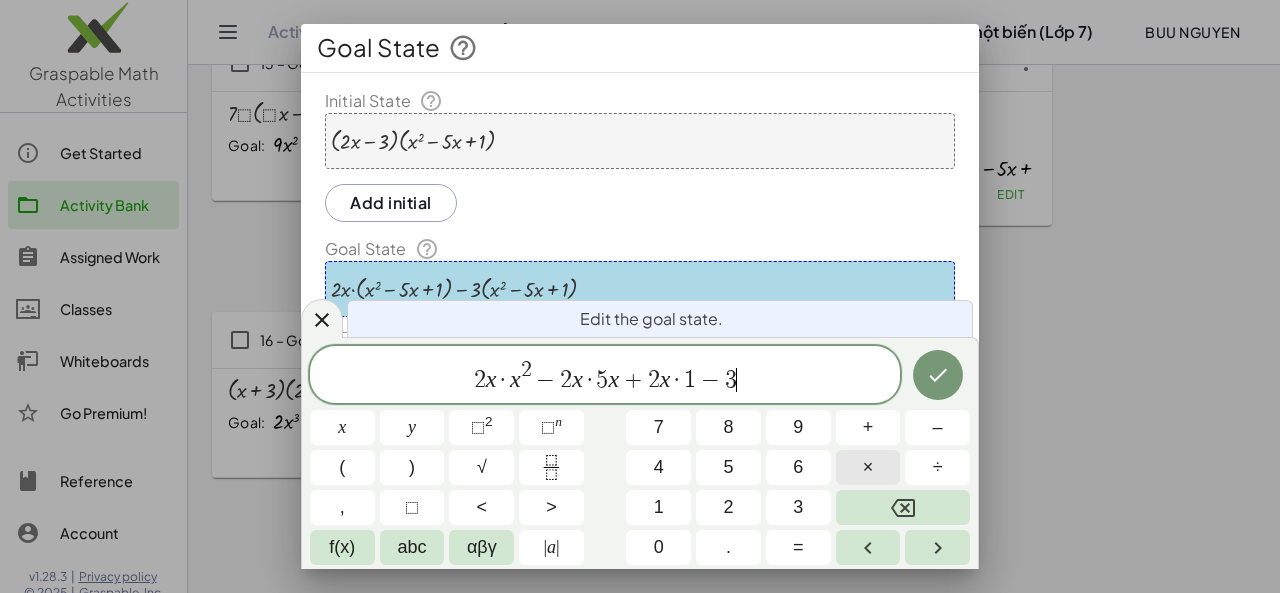 drag, startPoint x: 832, startPoint y: 466, endPoint x: 844, endPoint y: 463, distance: 12.369317 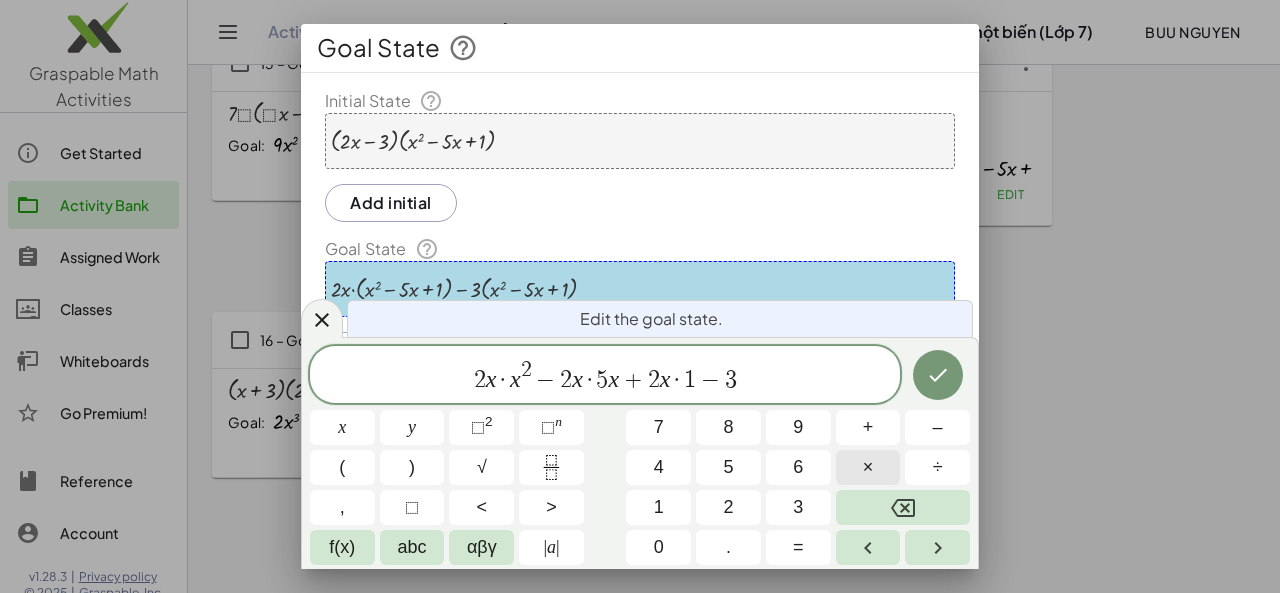 click on "×" at bounding box center [868, 467] 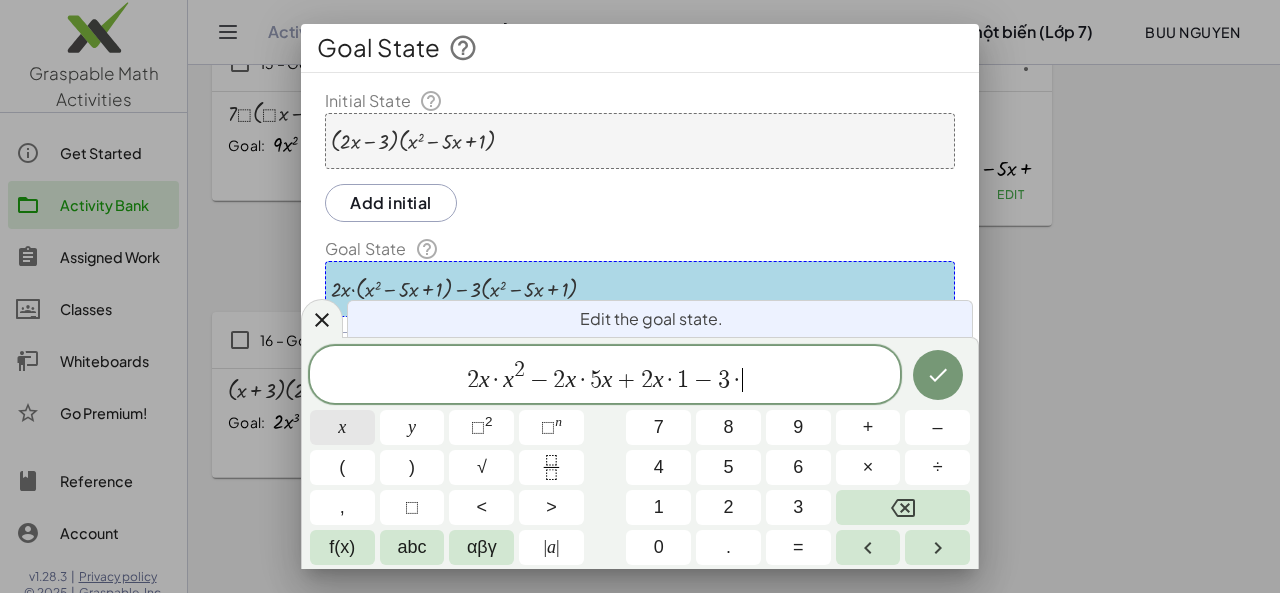 click on "x" at bounding box center (342, 427) 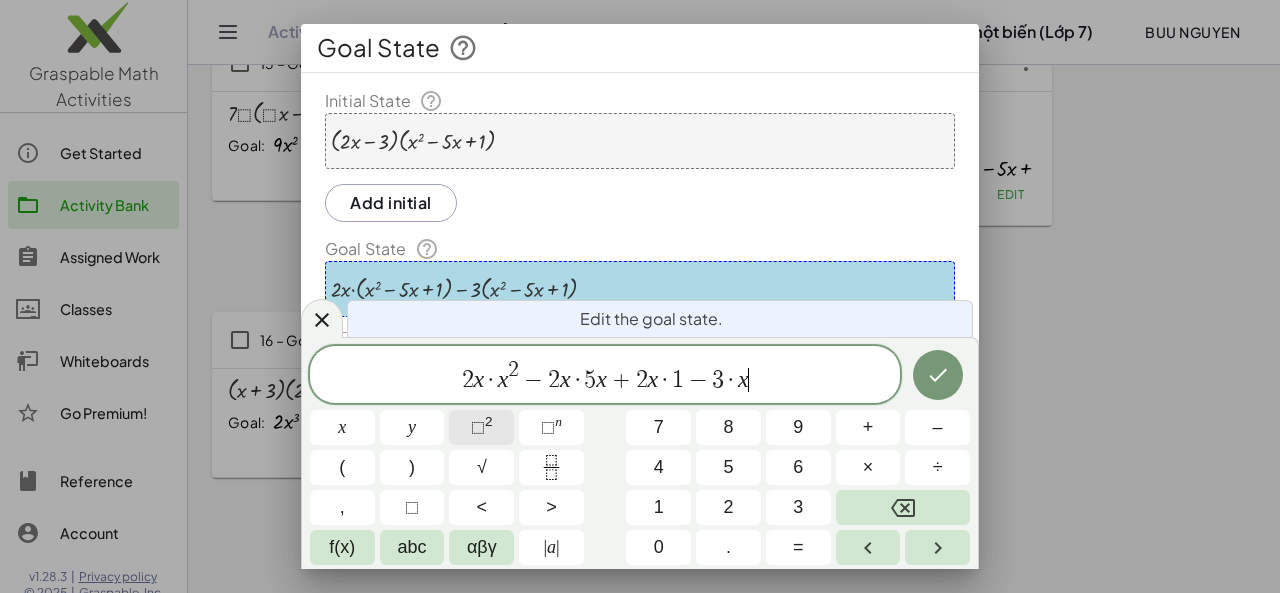click on "⬚ 2" 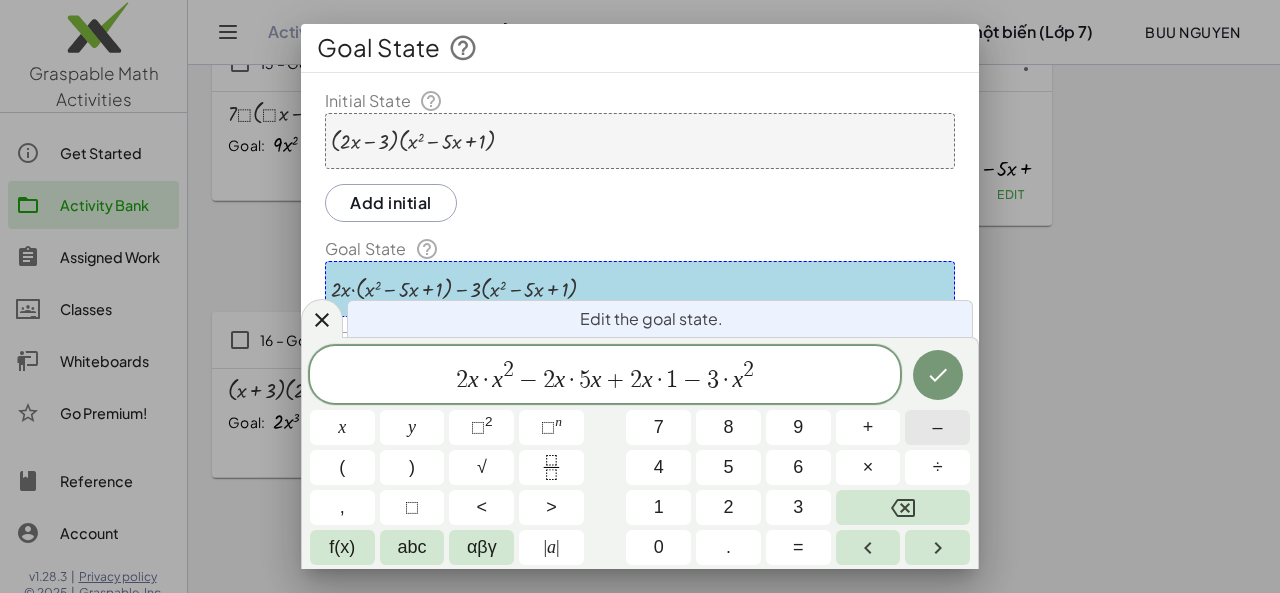 click on "–" at bounding box center [937, 427] 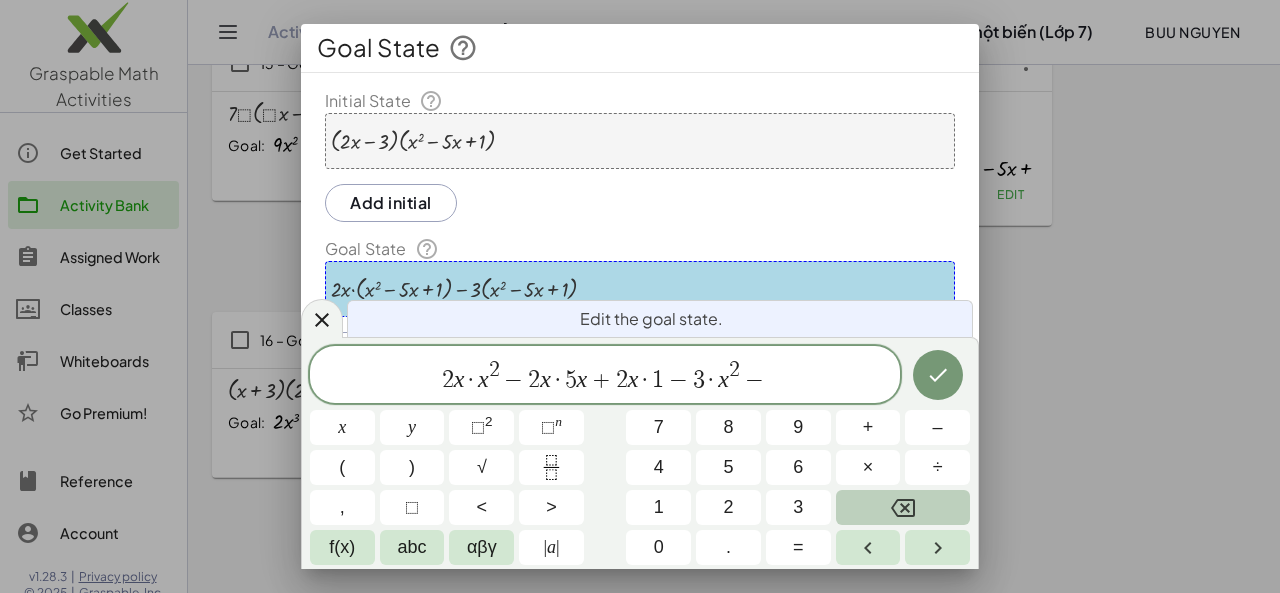 click at bounding box center (903, 507) 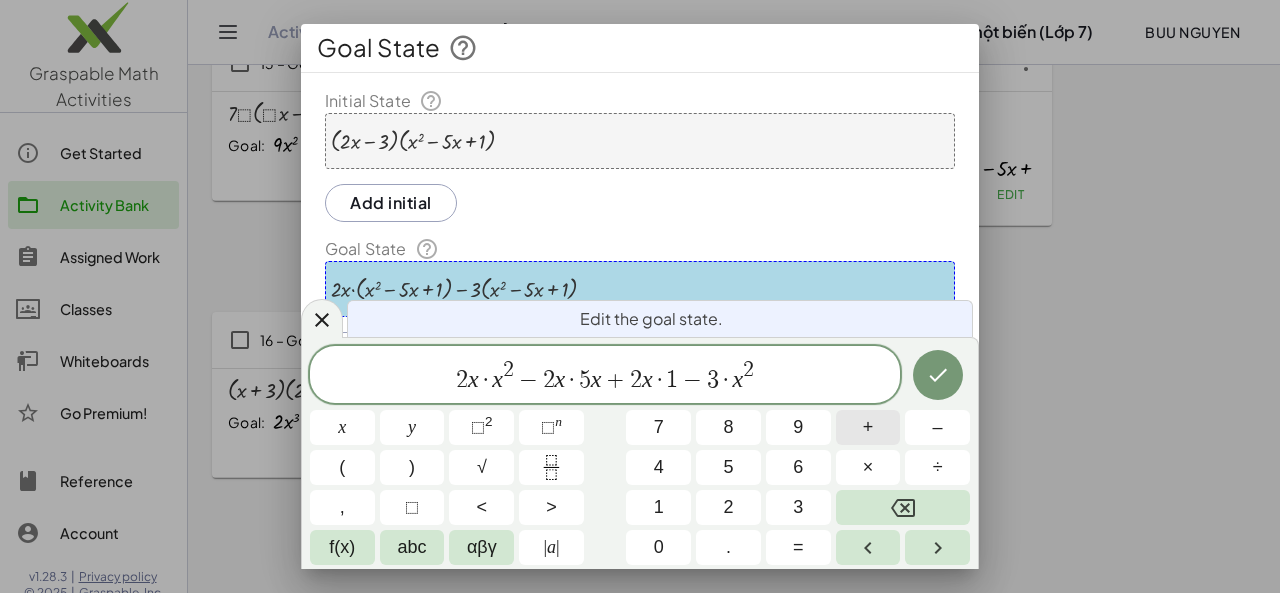 click on "+" at bounding box center (868, 427) 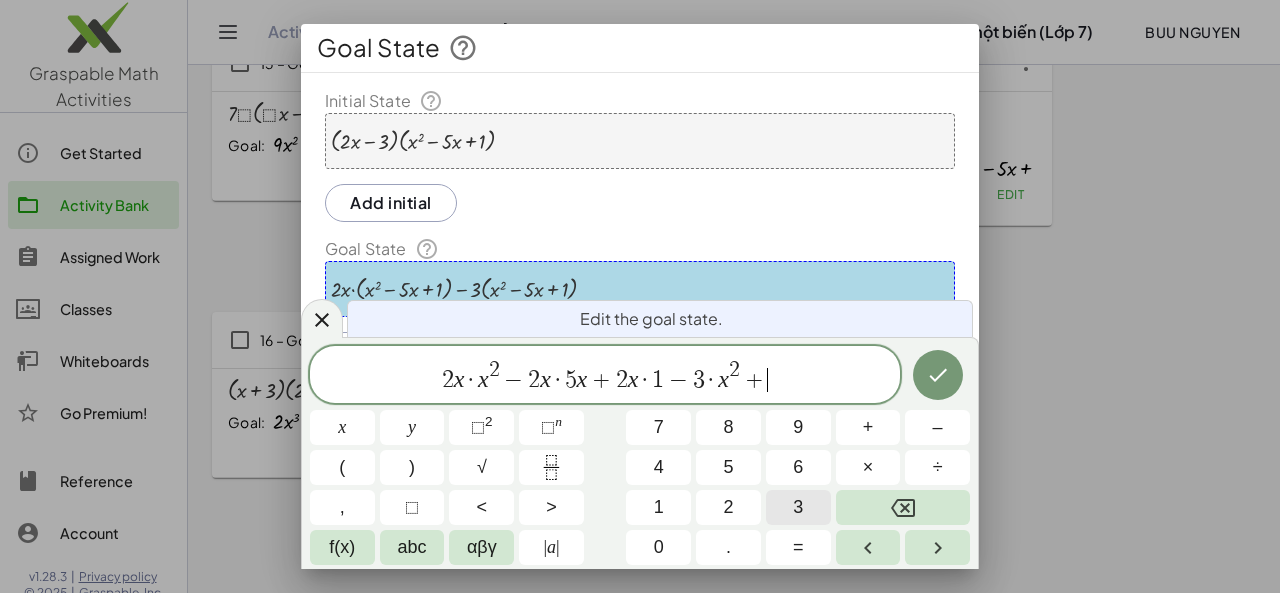 click on "3" at bounding box center (798, 507) 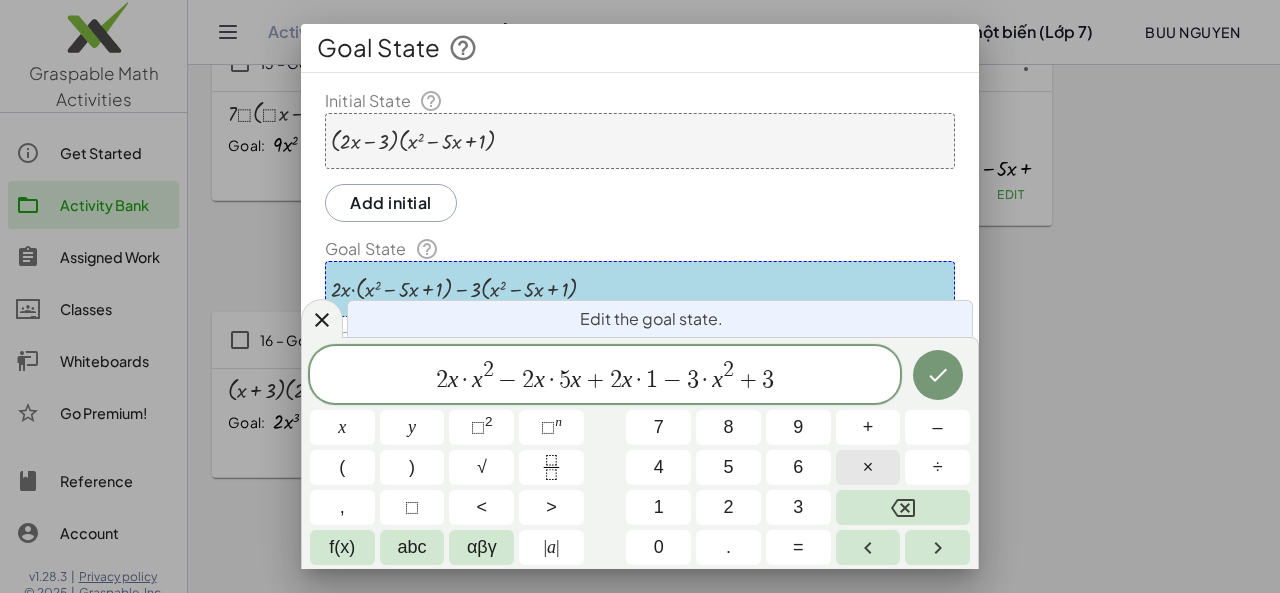 click on "×" at bounding box center [868, 467] 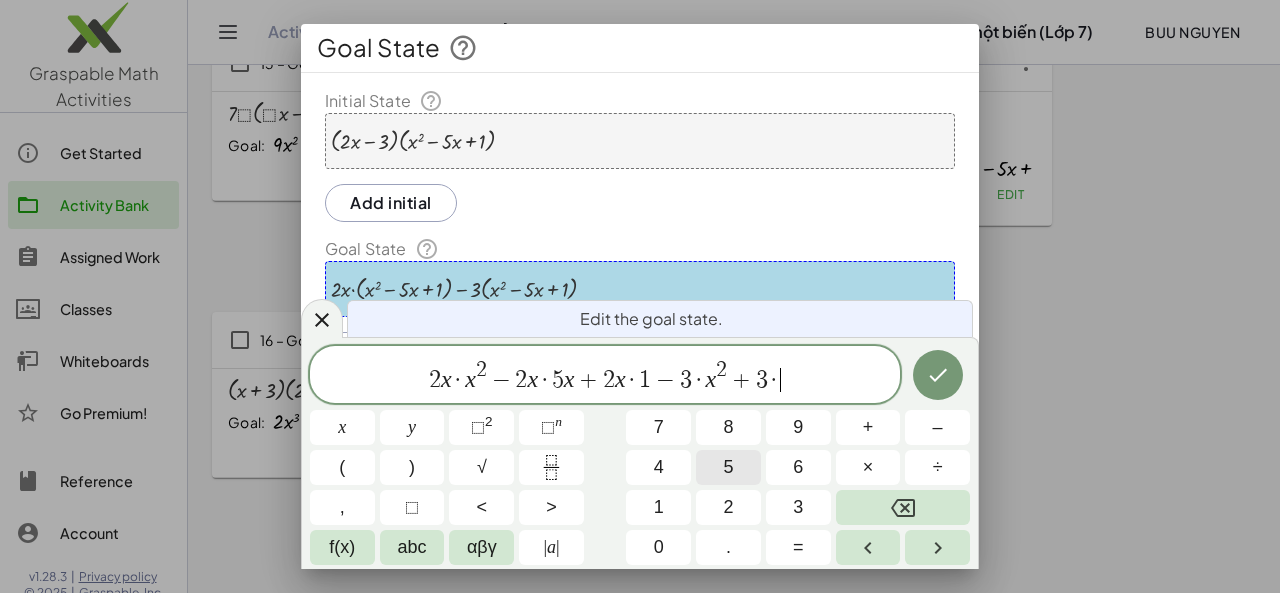 click on "5" at bounding box center (728, 467) 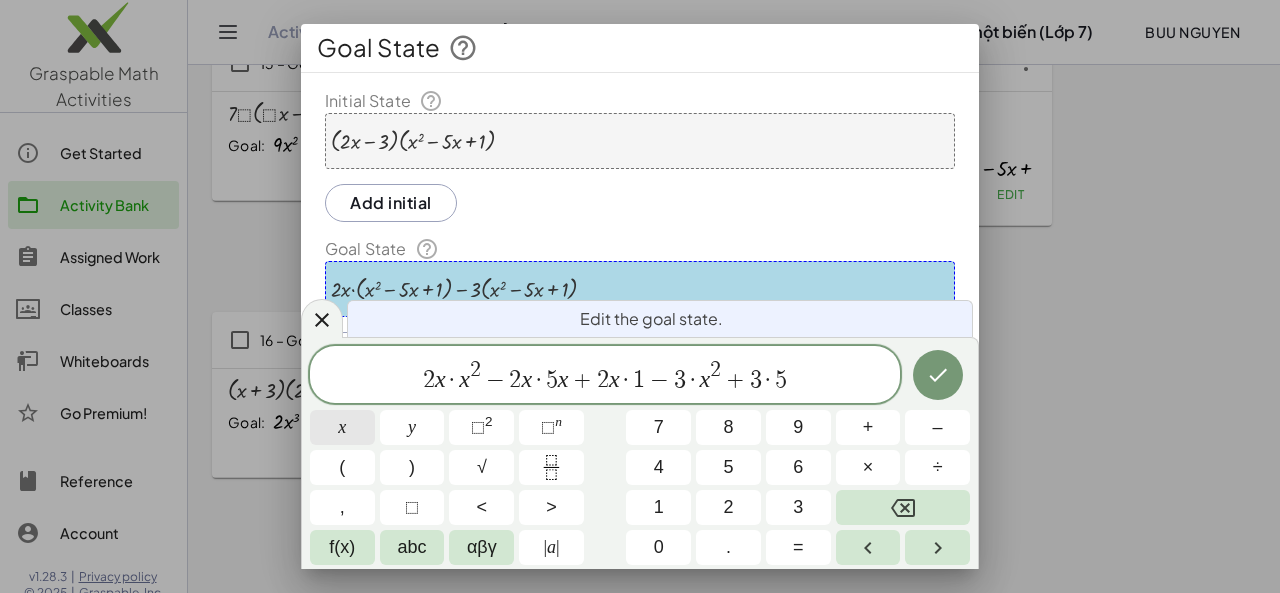 click on "x" at bounding box center (342, 427) 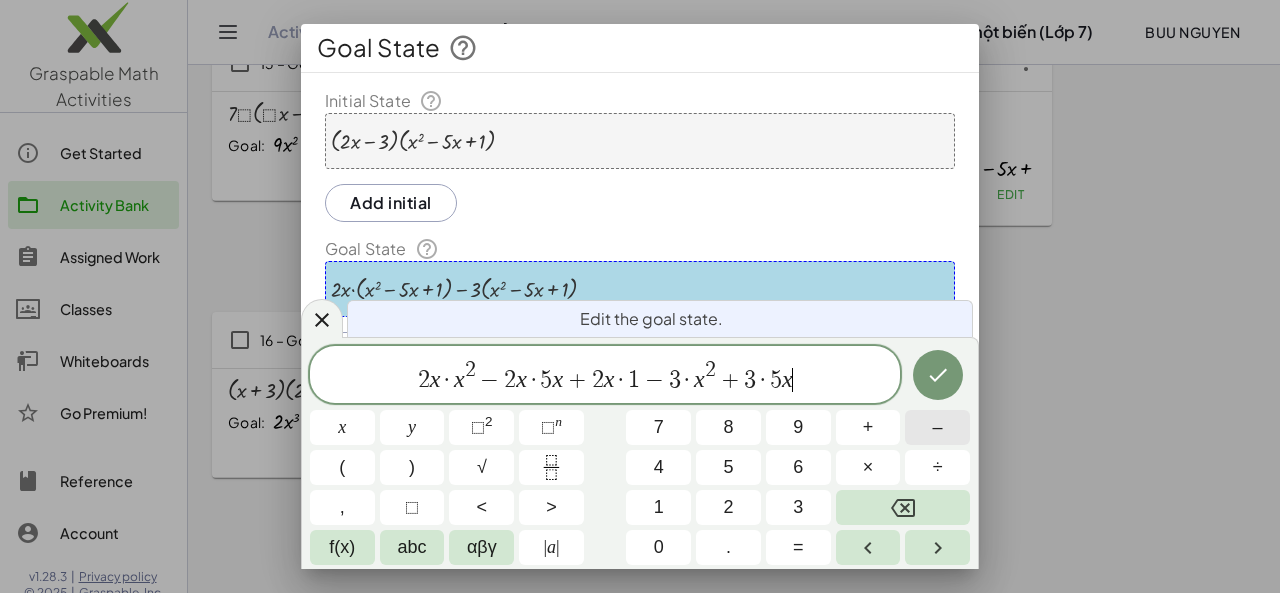 click on "–" at bounding box center (937, 427) 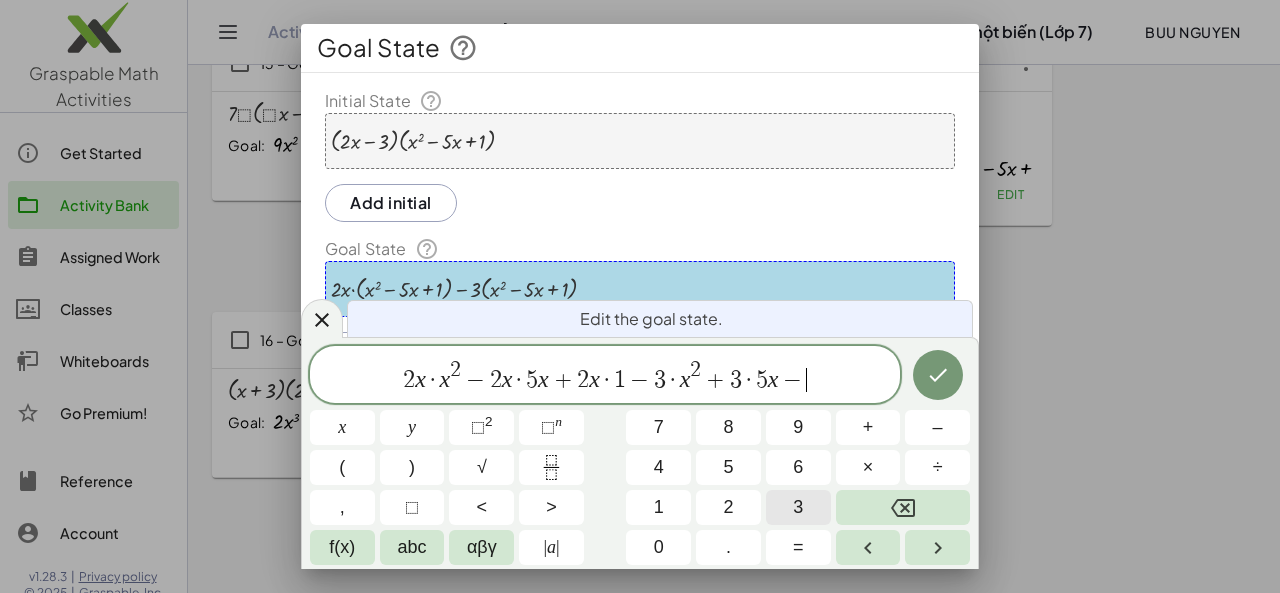 click on "3" at bounding box center (798, 507) 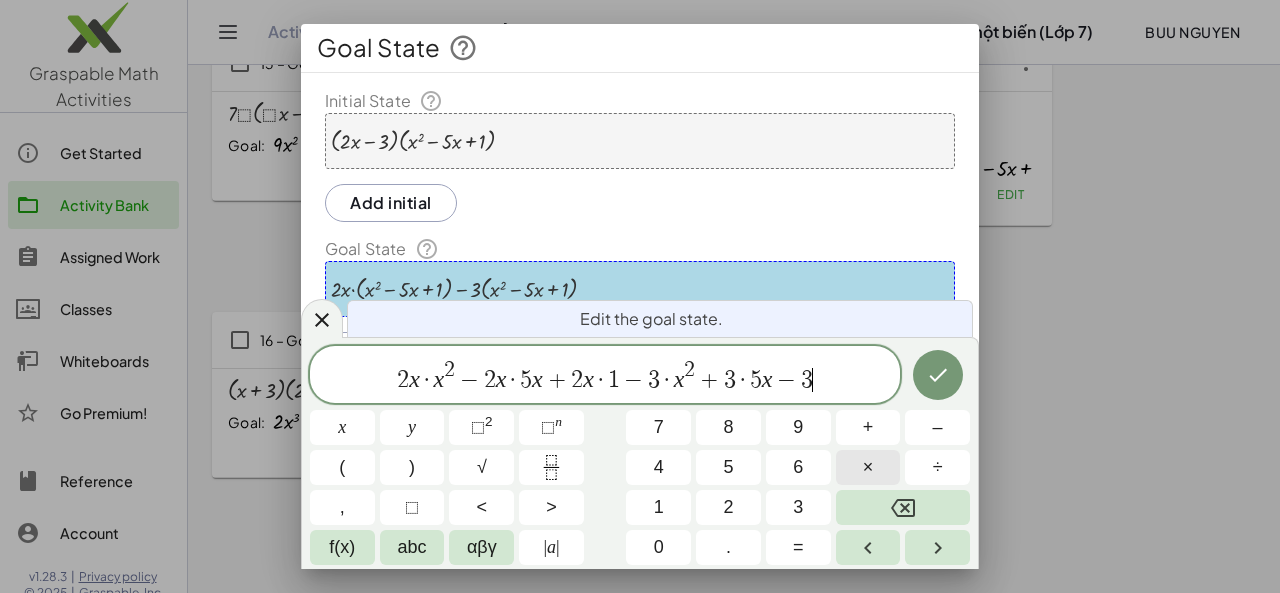 click on "×" at bounding box center (868, 467) 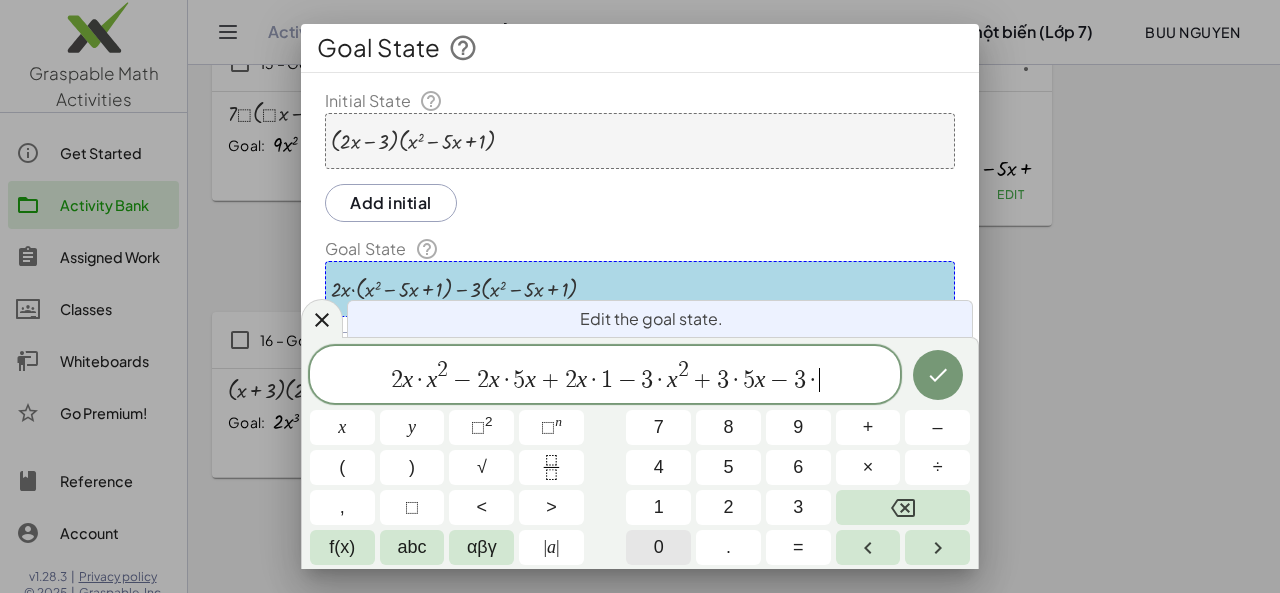 click on "0" at bounding box center (658, 547) 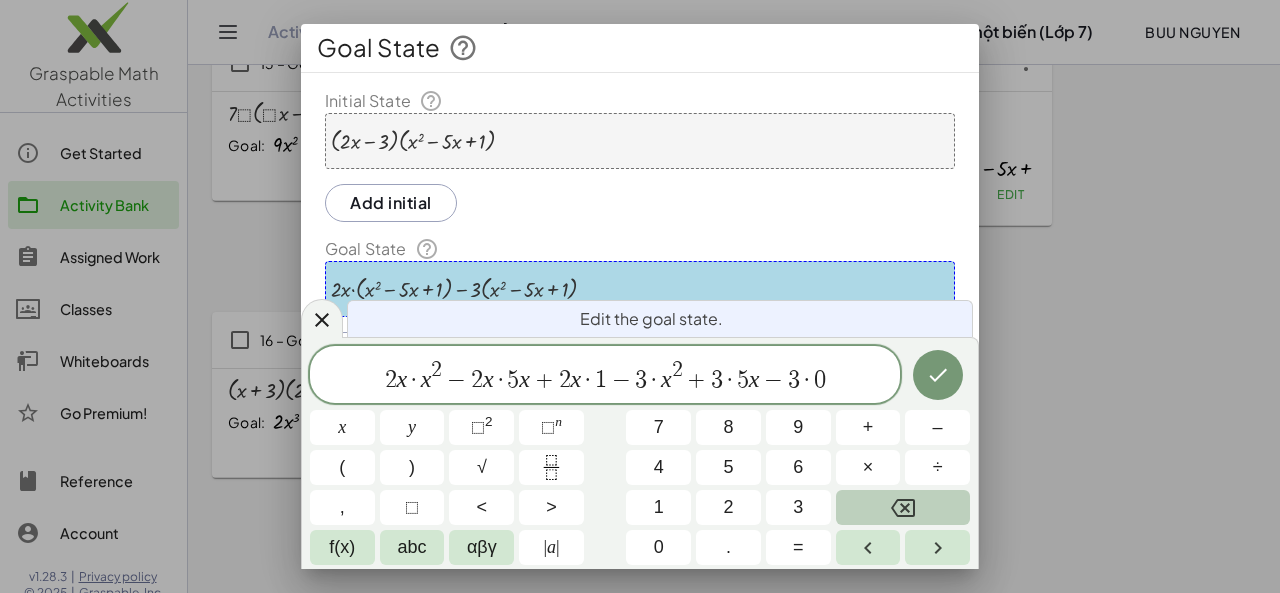click at bounding box center [903, 507] 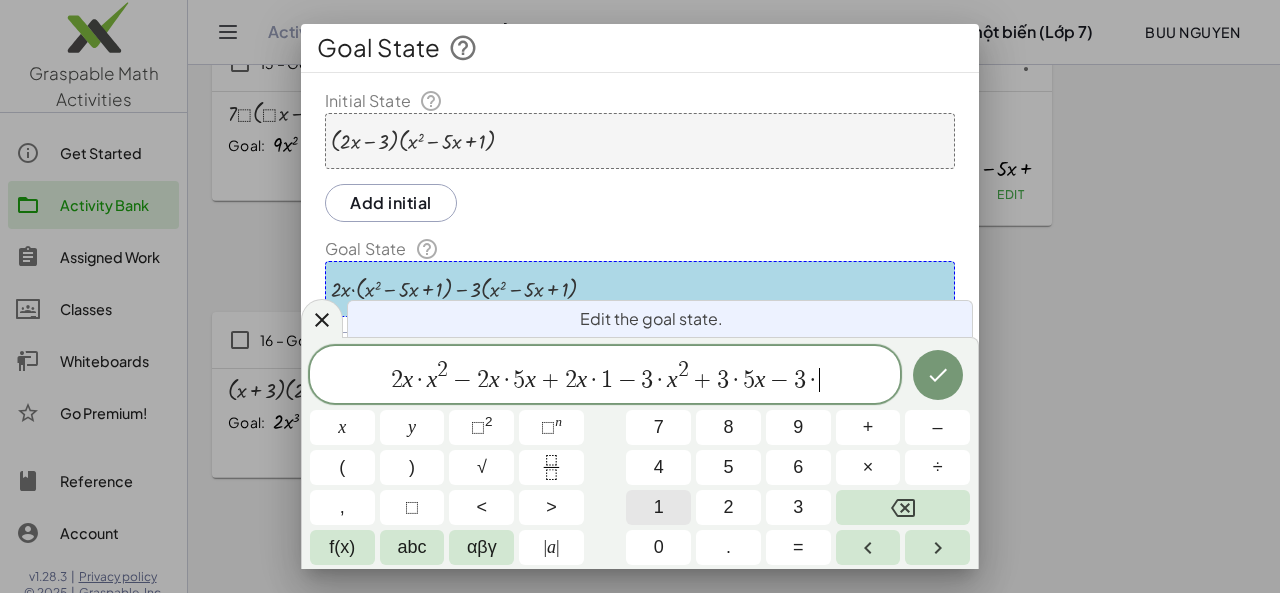 click on "1" at bounding box center (658, 507) 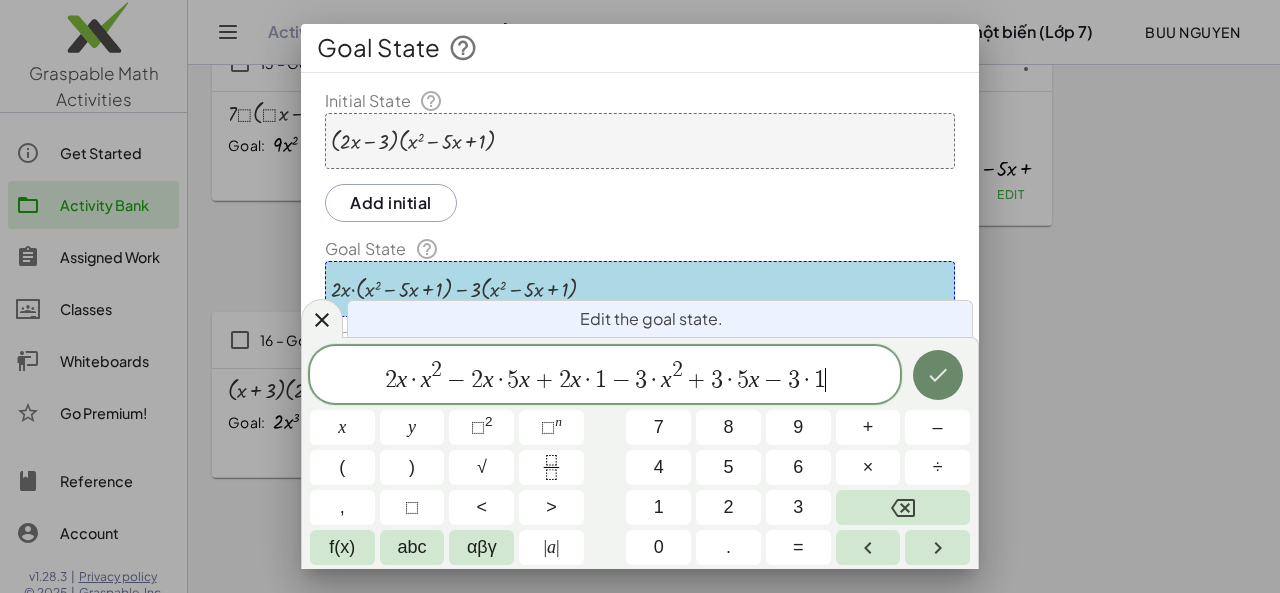 click 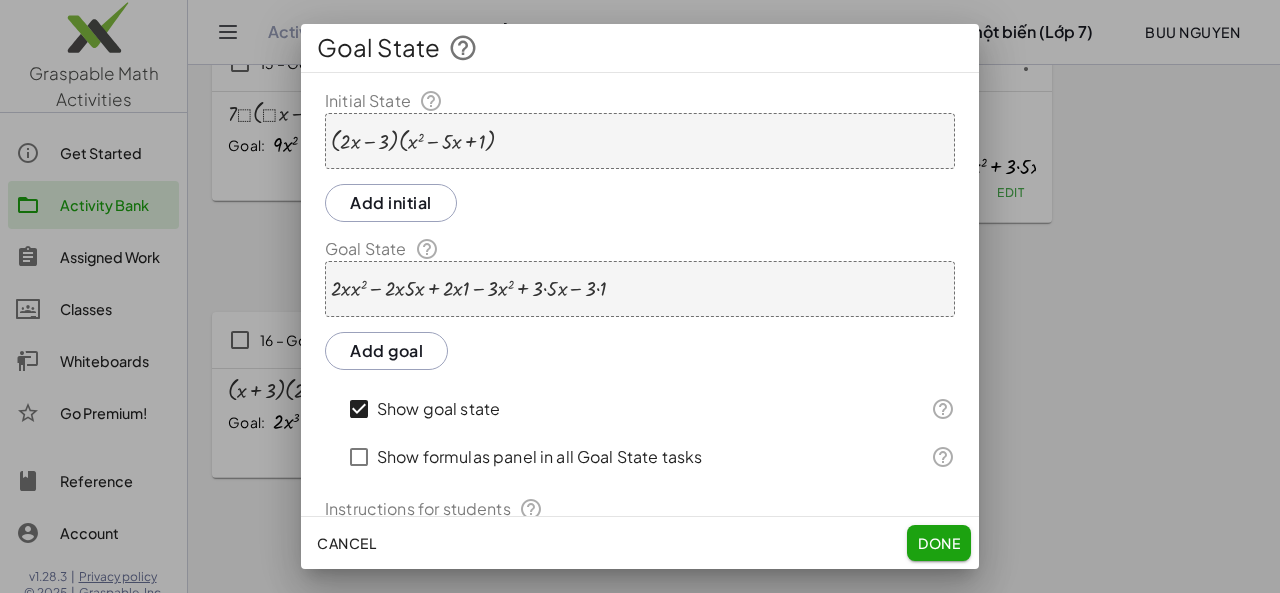 click on "Done" 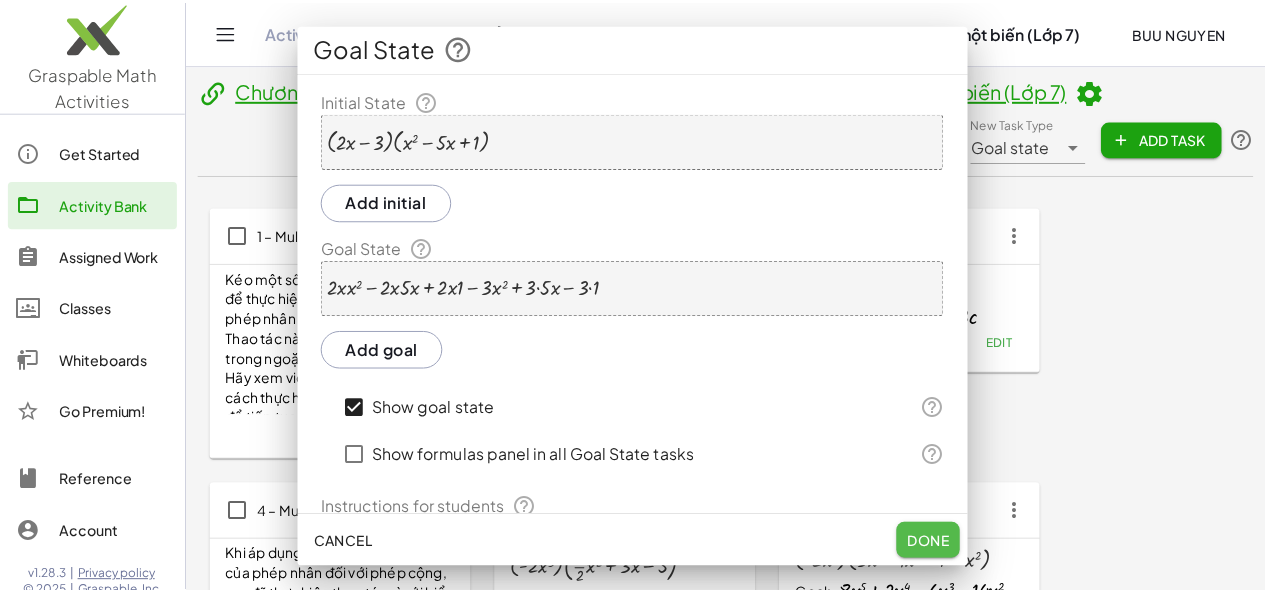 scroll, scrollTop: 1203, scrollLeft: 0, axis: vertical 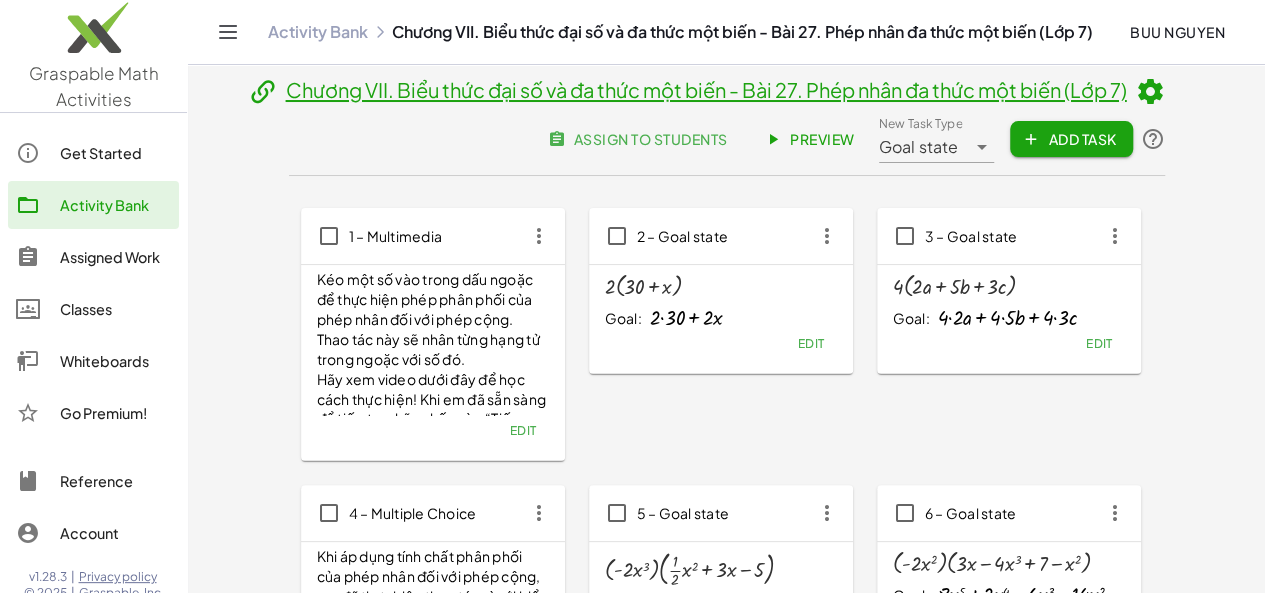 click on "Chương VII. Biểu thức đại số và đa thức một biến - Bài 27. Phép nhân đa thức một biến (Lớp 7)  assign to students   Preview  New Task Type Goal state ********* New Task Type  Add Task" at bounding box center (727, 127) 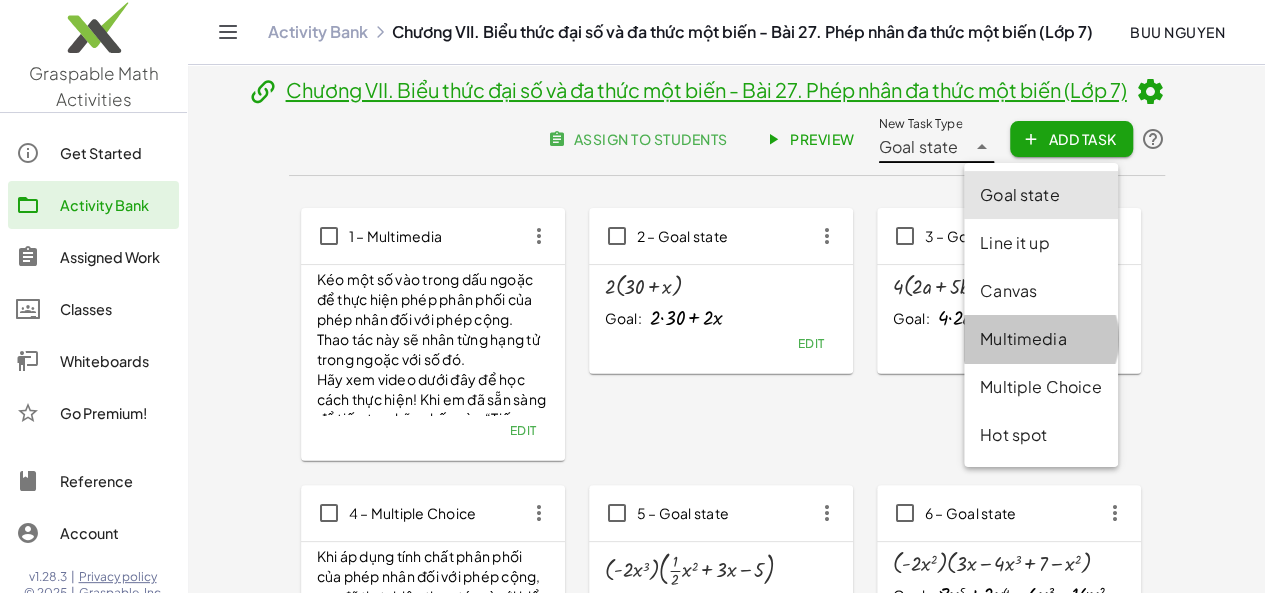 click on "Multimedia" at bounding box center [1041, 339] 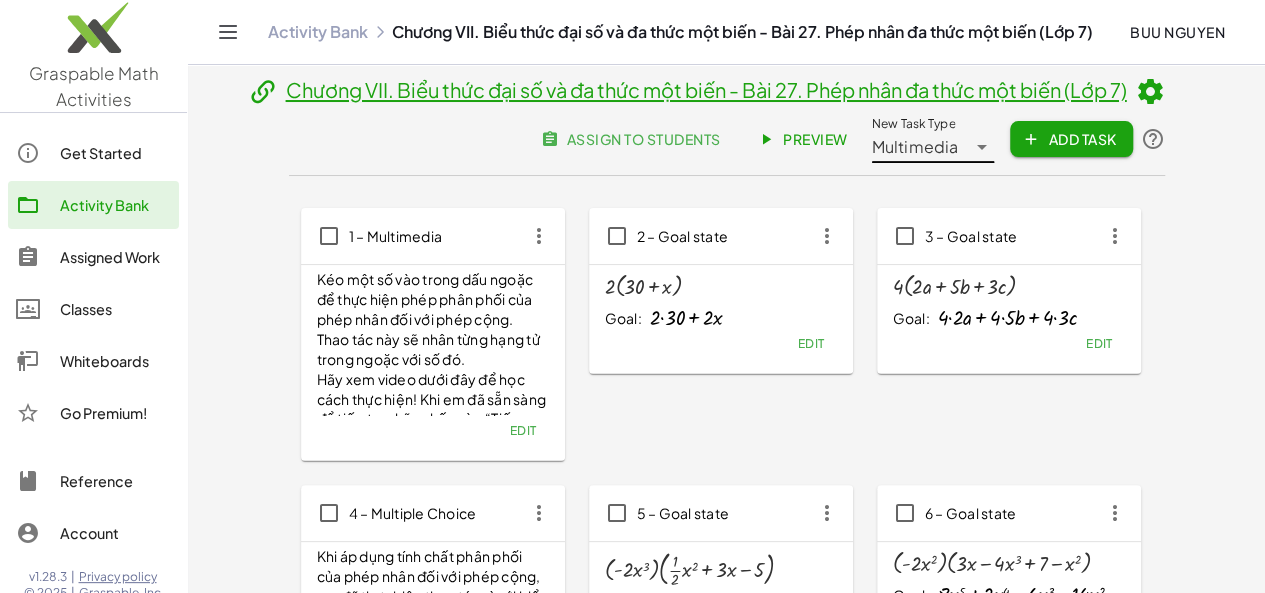 click on "Add Task" at bounding box center (1071, 139) 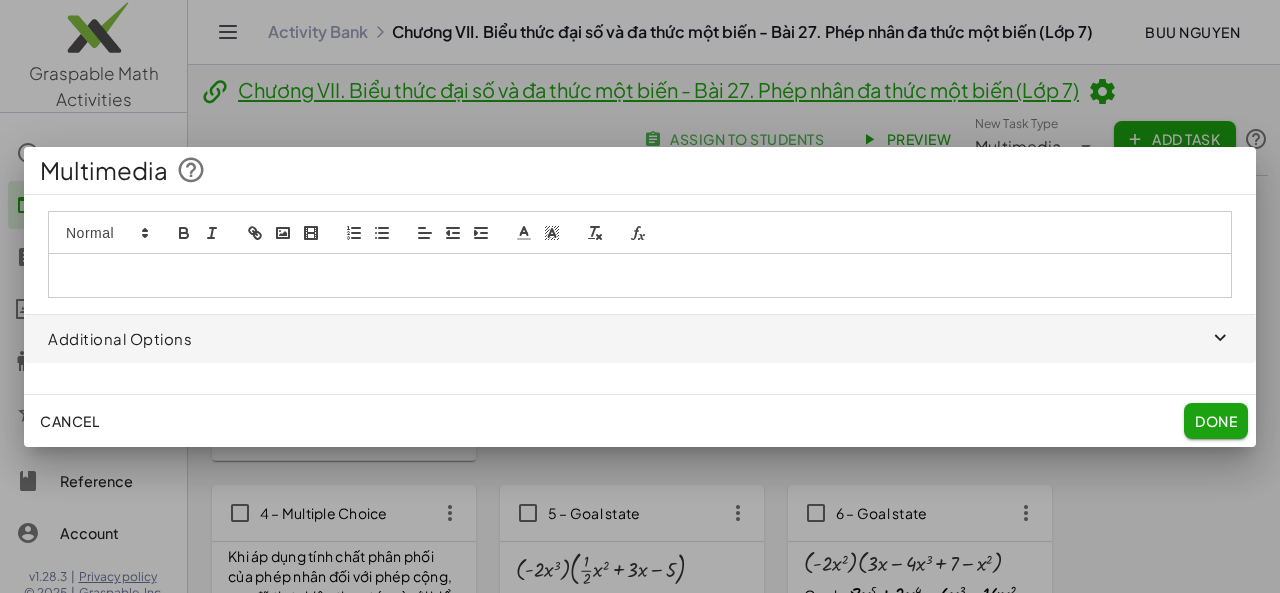 click on "Cancel" 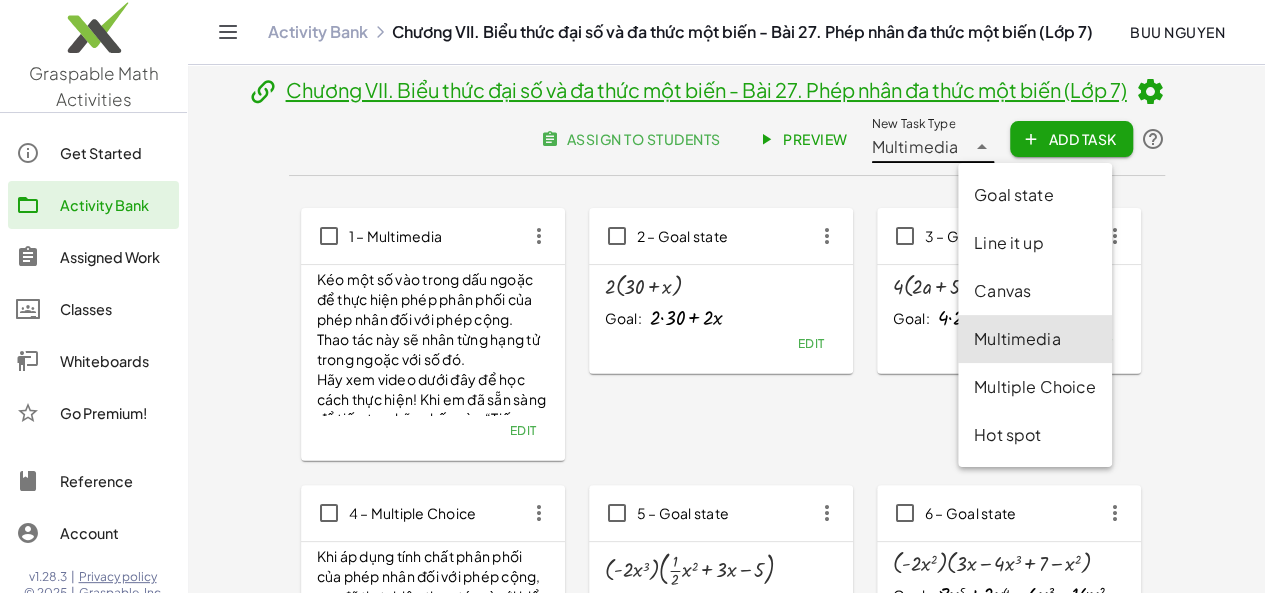 click on "Multimedia" at bounding box center [915, 147] 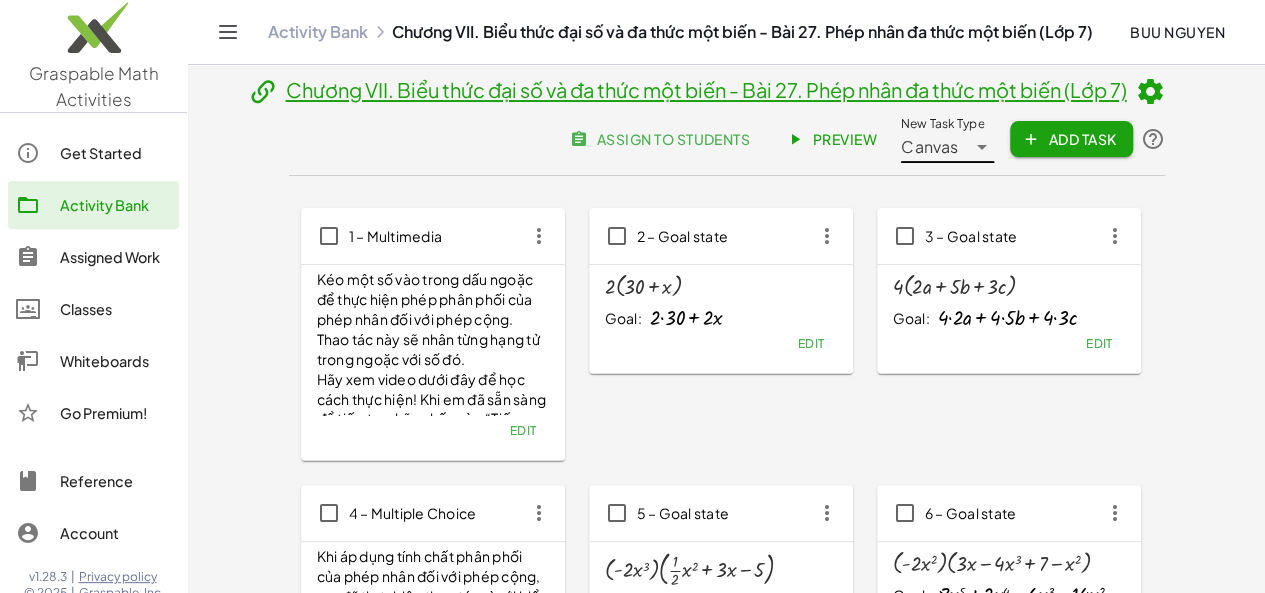 click on "Add Task" 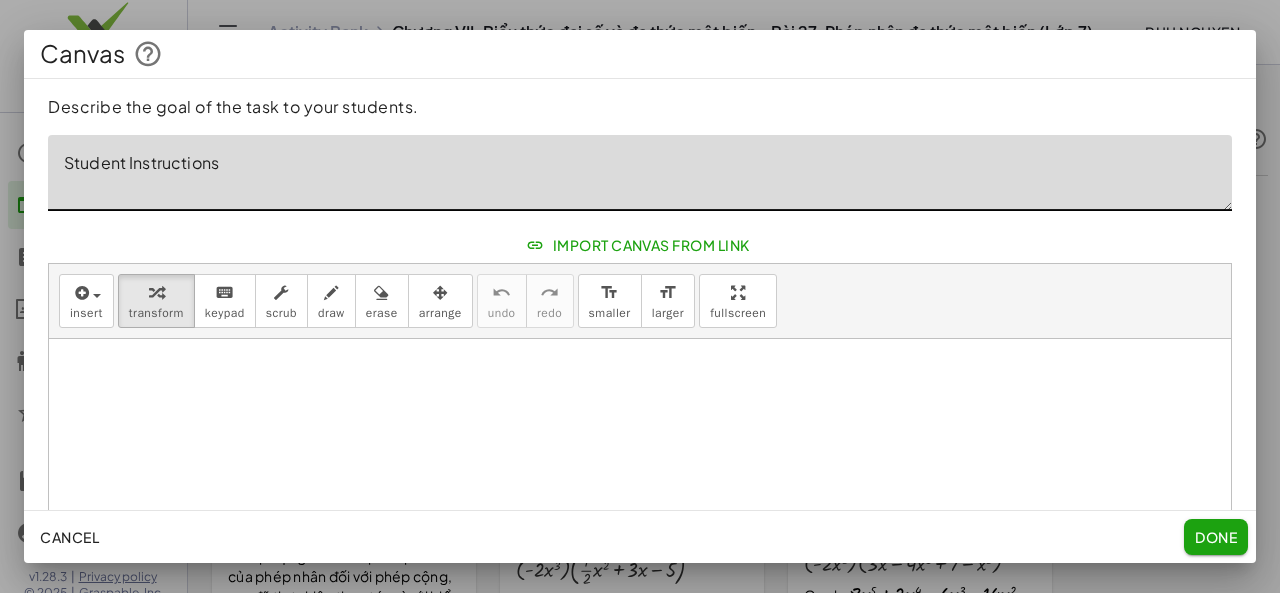 click on "Student Instructions" 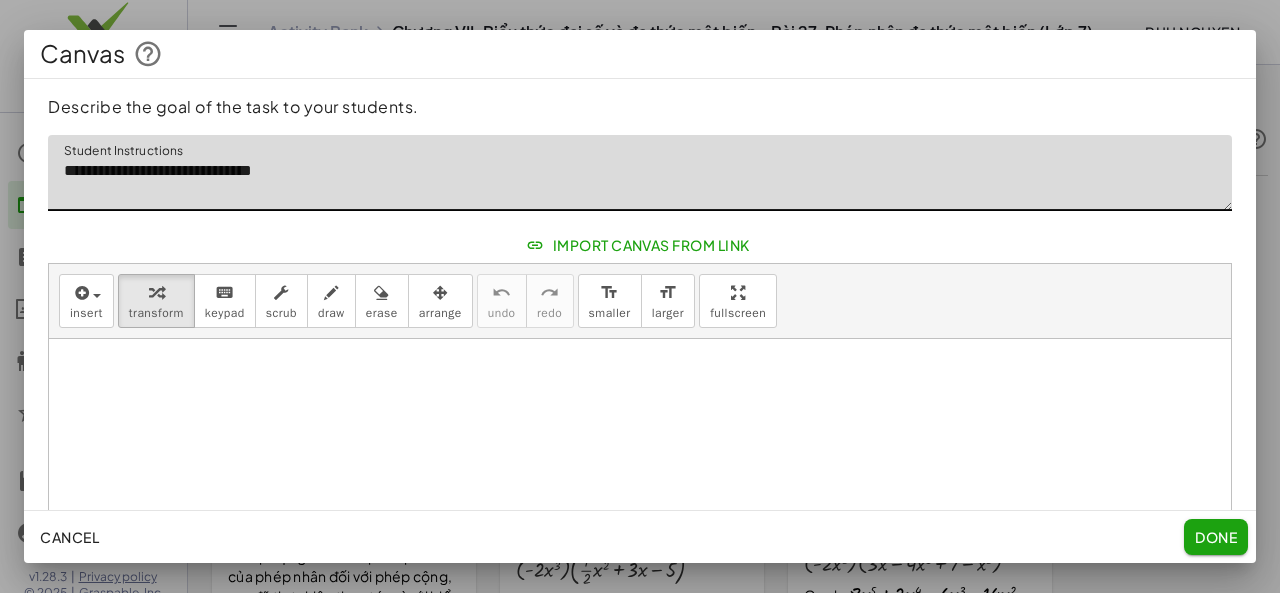 click at bounding box center [640, 559] 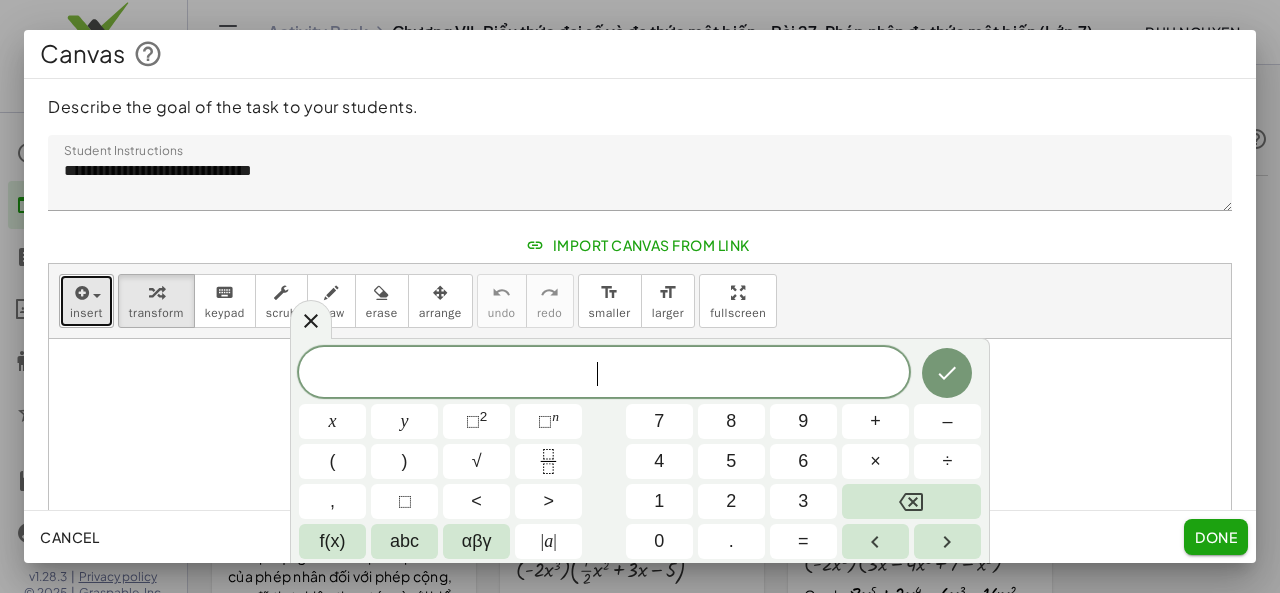 click on "insert" at bounding box center (86, 313) 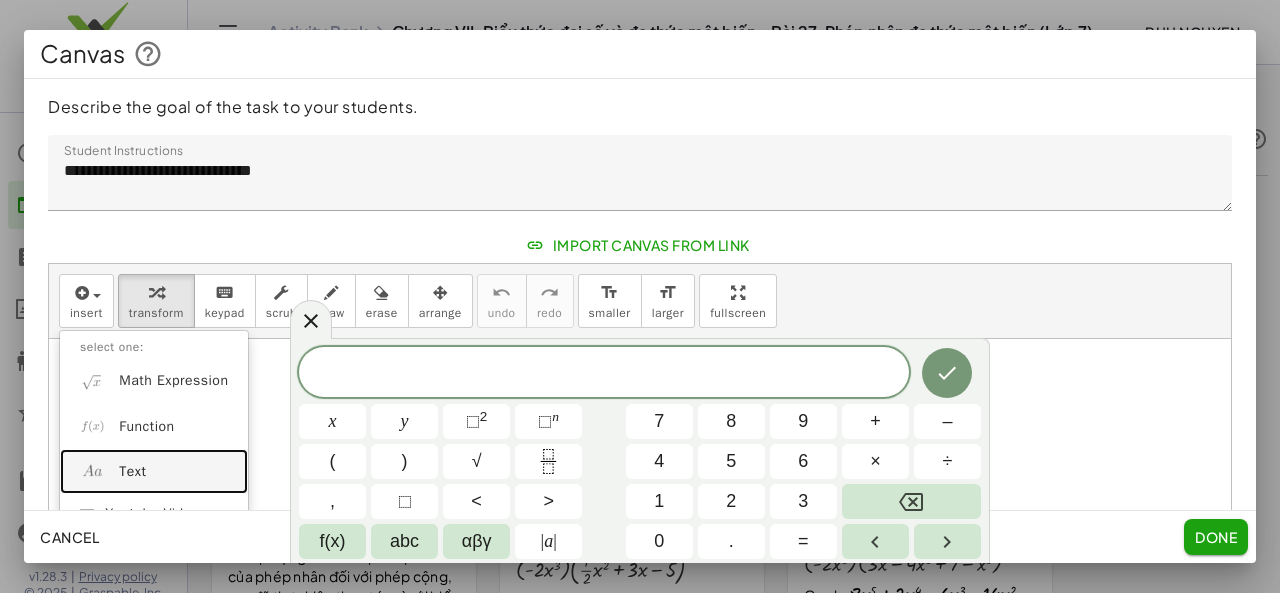 click on "Text" at bounding box center (154, 471) 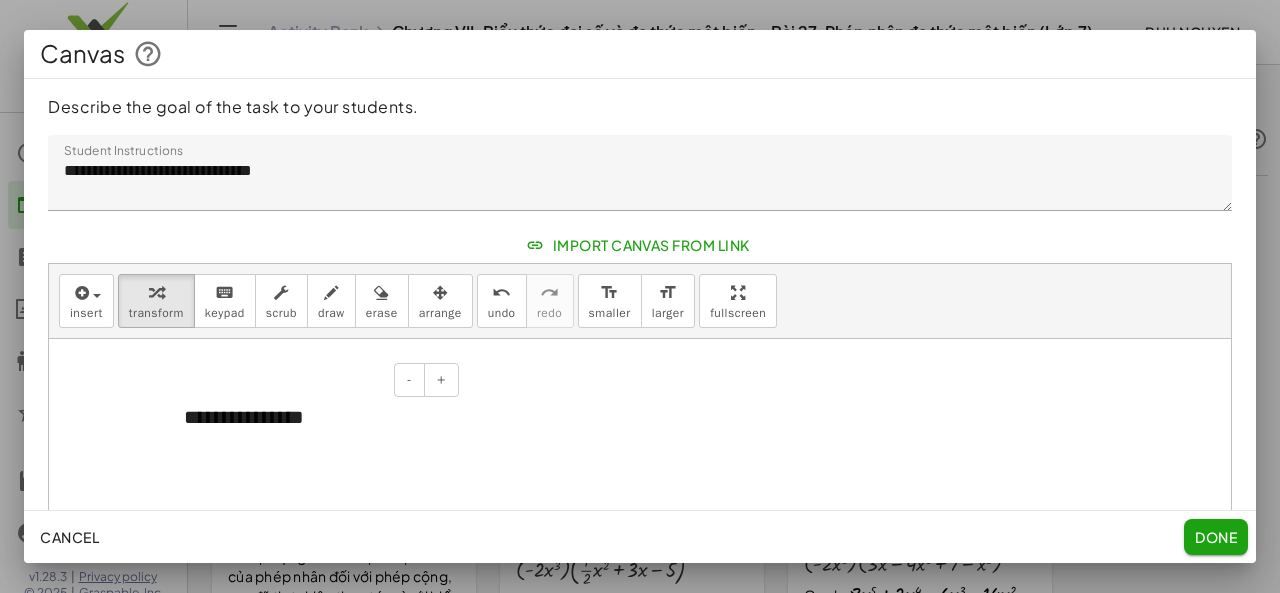 type 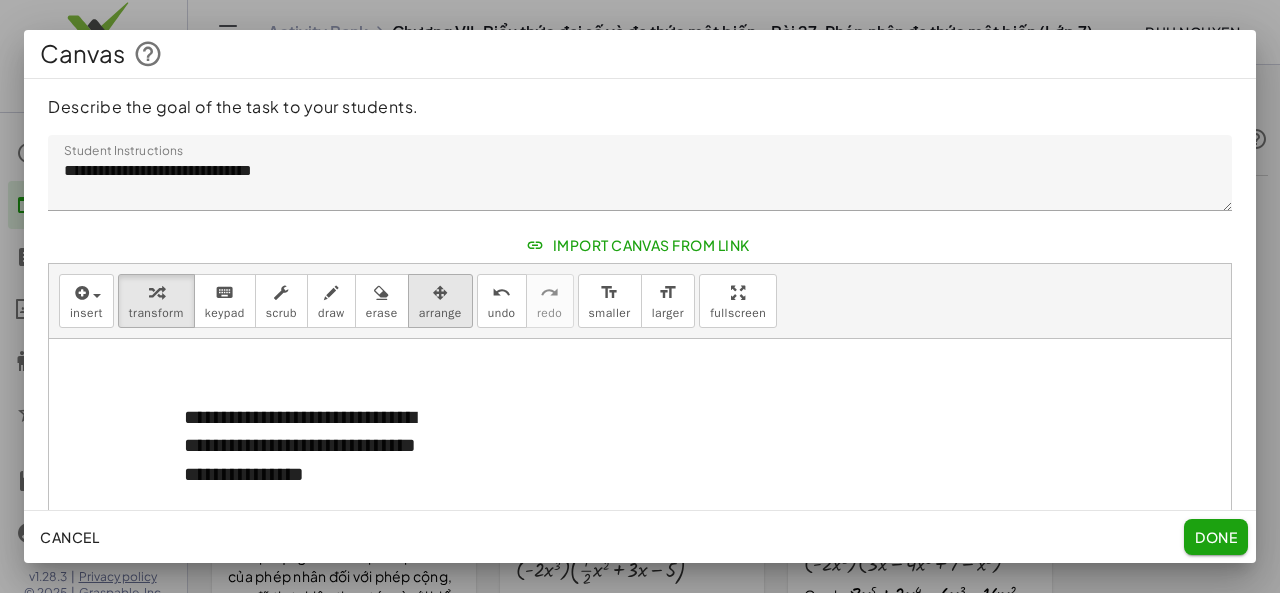 click at bounding box center (440, 293) 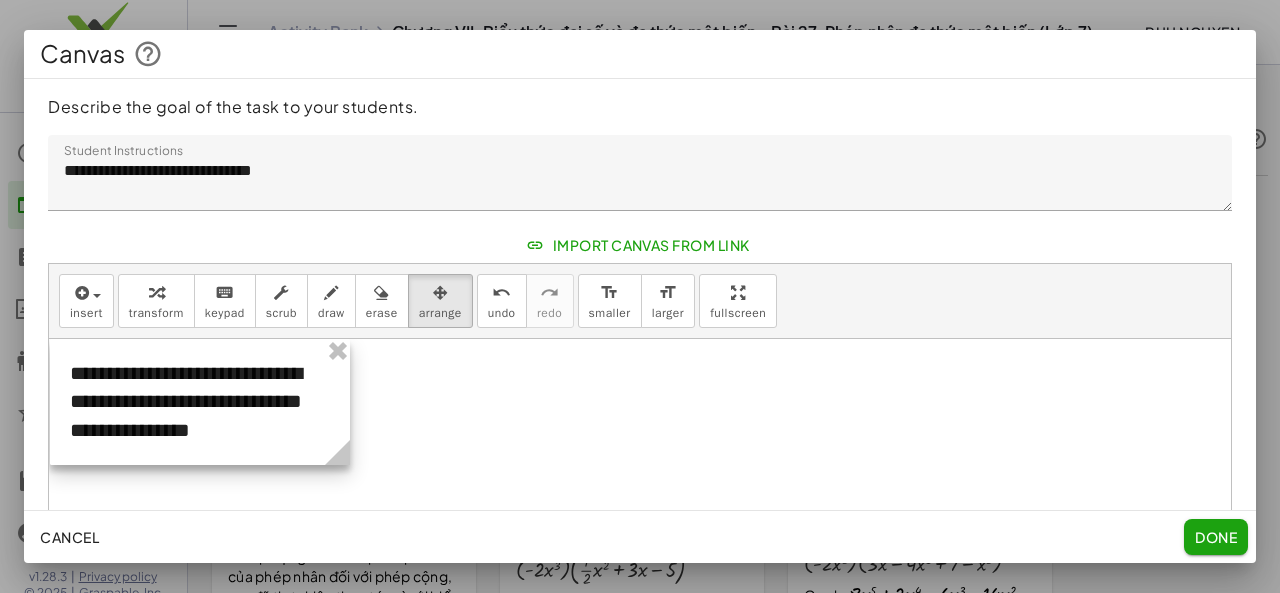 drag, startPoint x: 304, startPoint y: 449, endPoint x: 190, endPoint y: 402, distance: 123.308556 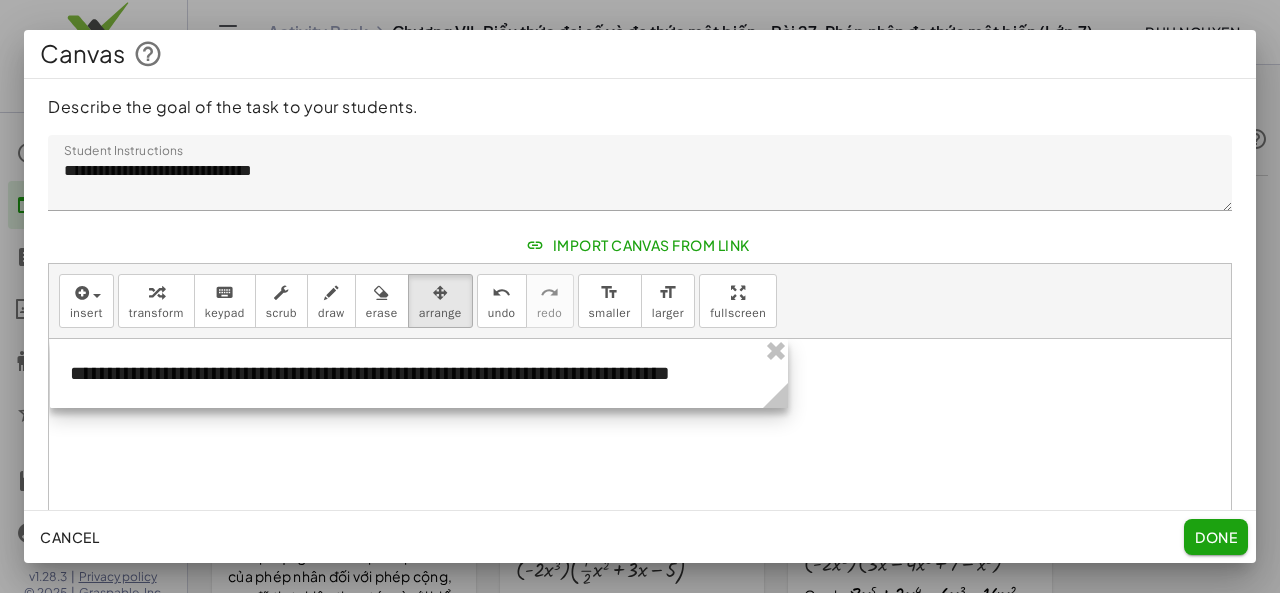drag, startPoint x: 350, startPoint y: 463, endPoint x: 794, endPoint y: 397, distance: 448.8786 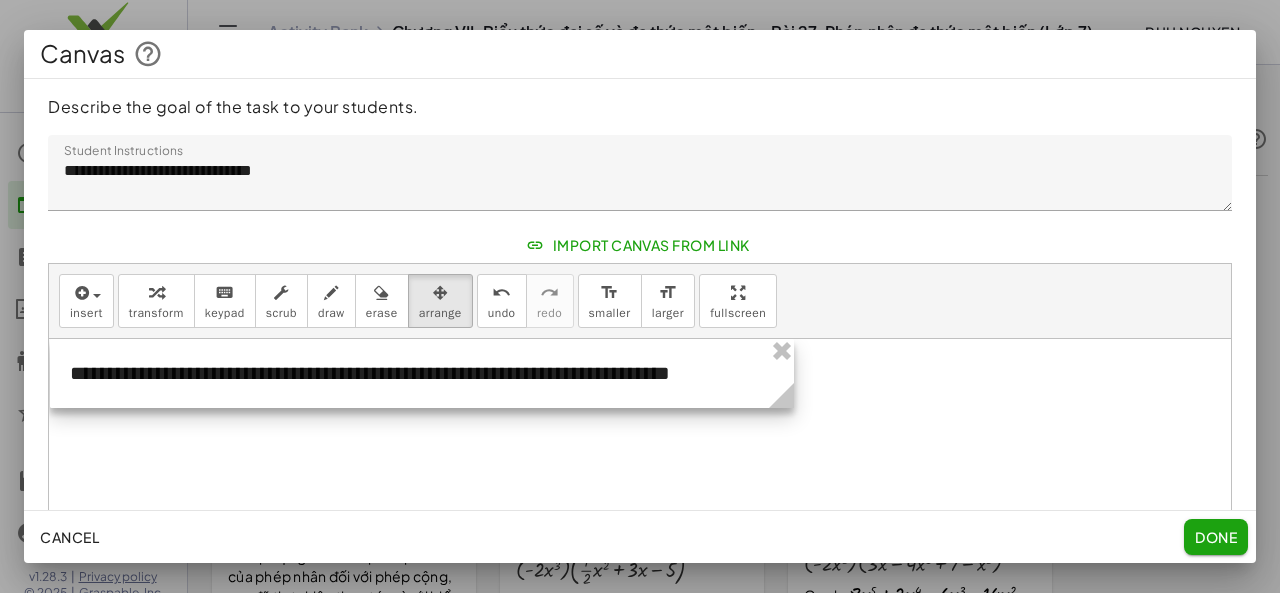 click 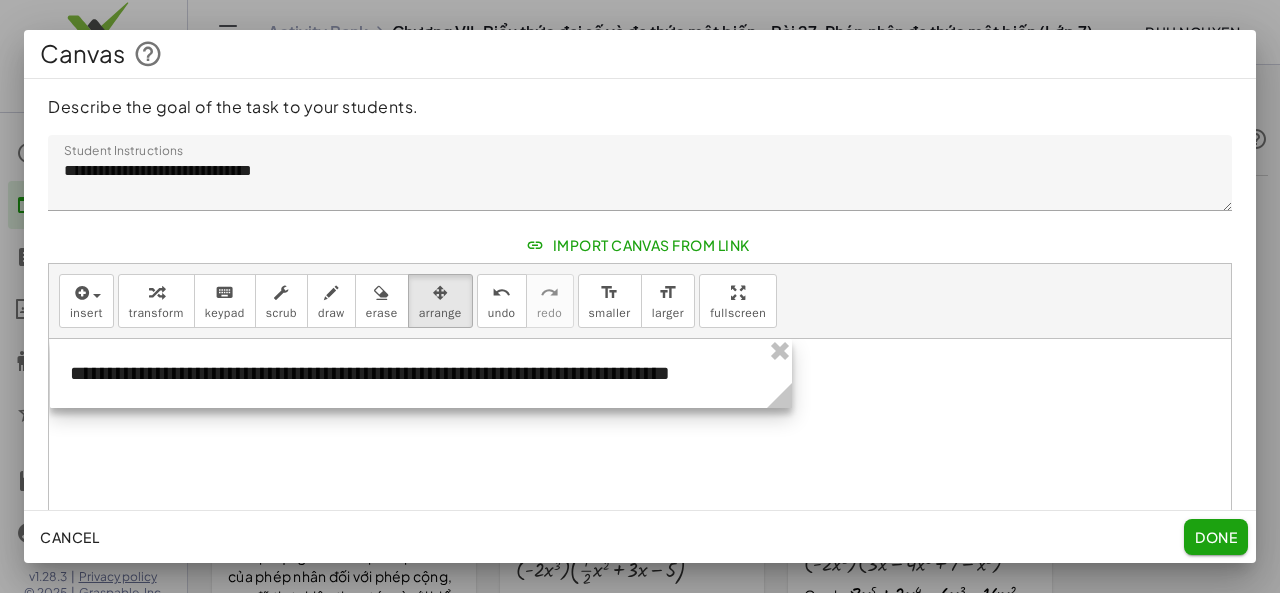 click 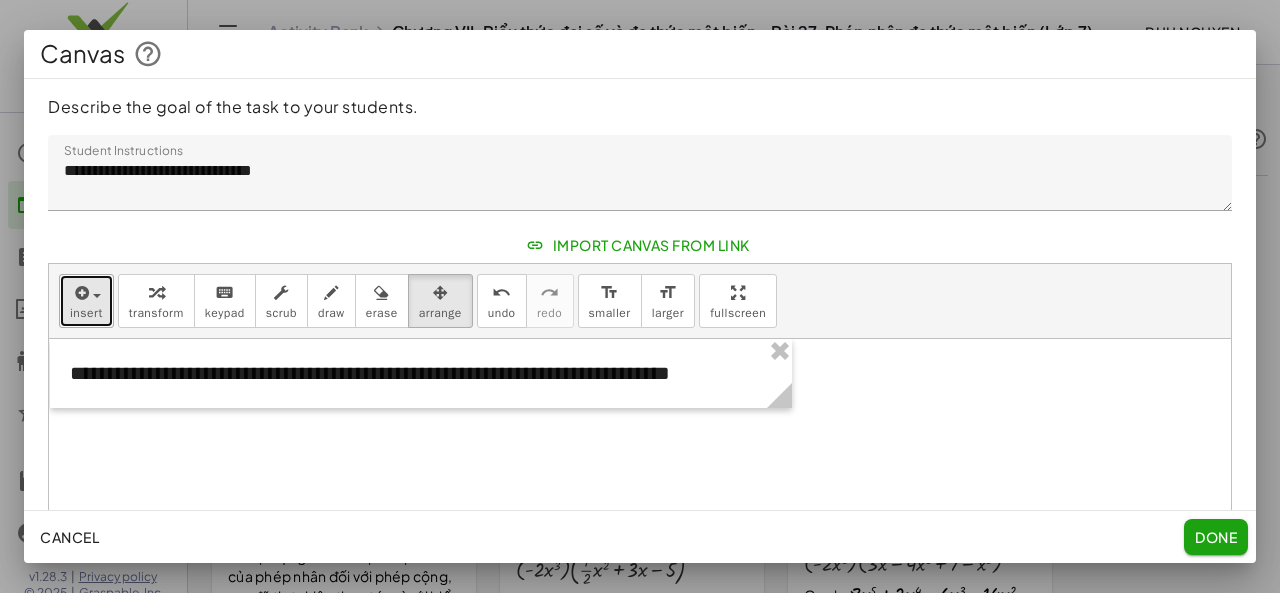 click on "insert" at bounding box center (86, 313) 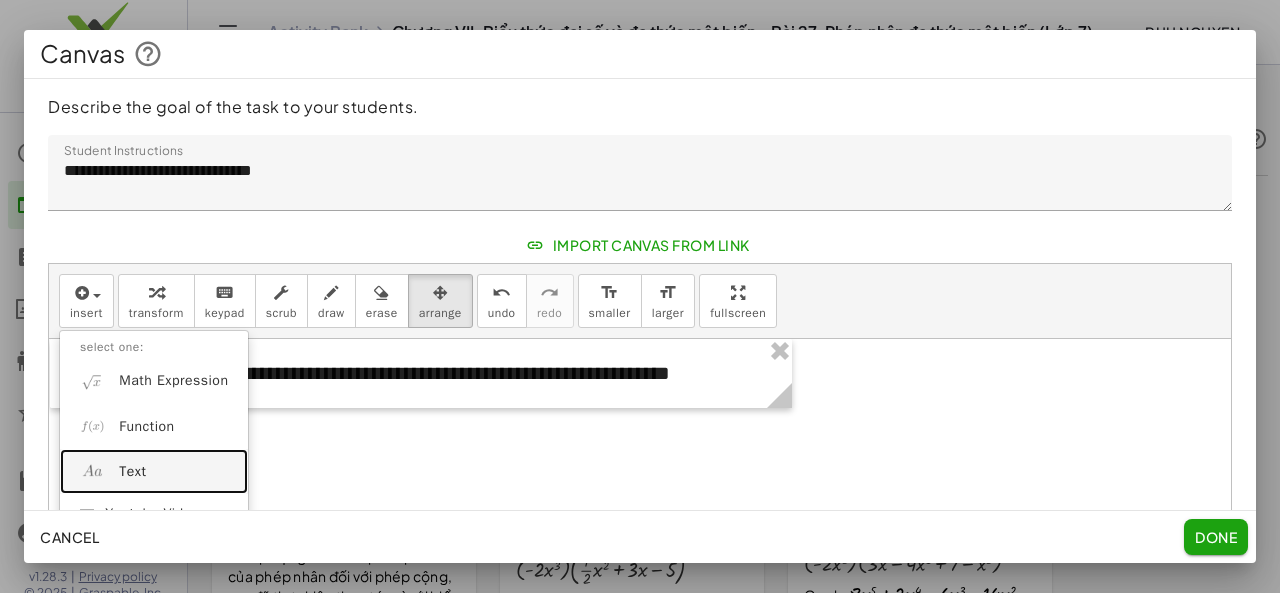 click on "Text" at bounding box center [132, 472] 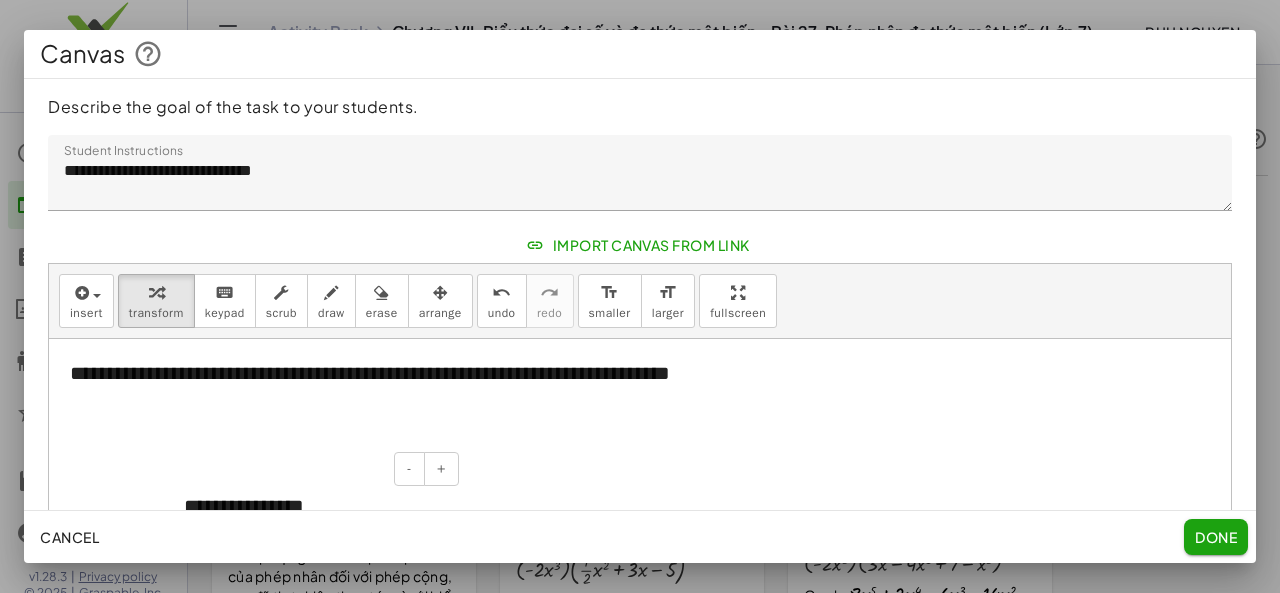 type 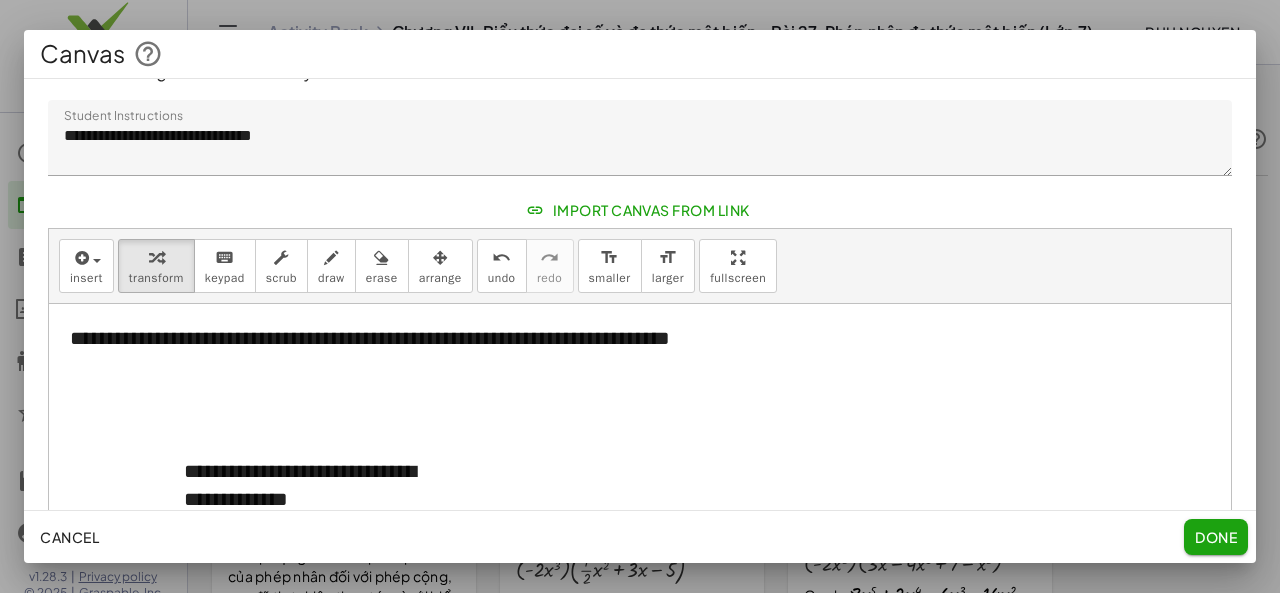 scroll, scrollTop: 35, scrollLeft: 0, axis: vertical 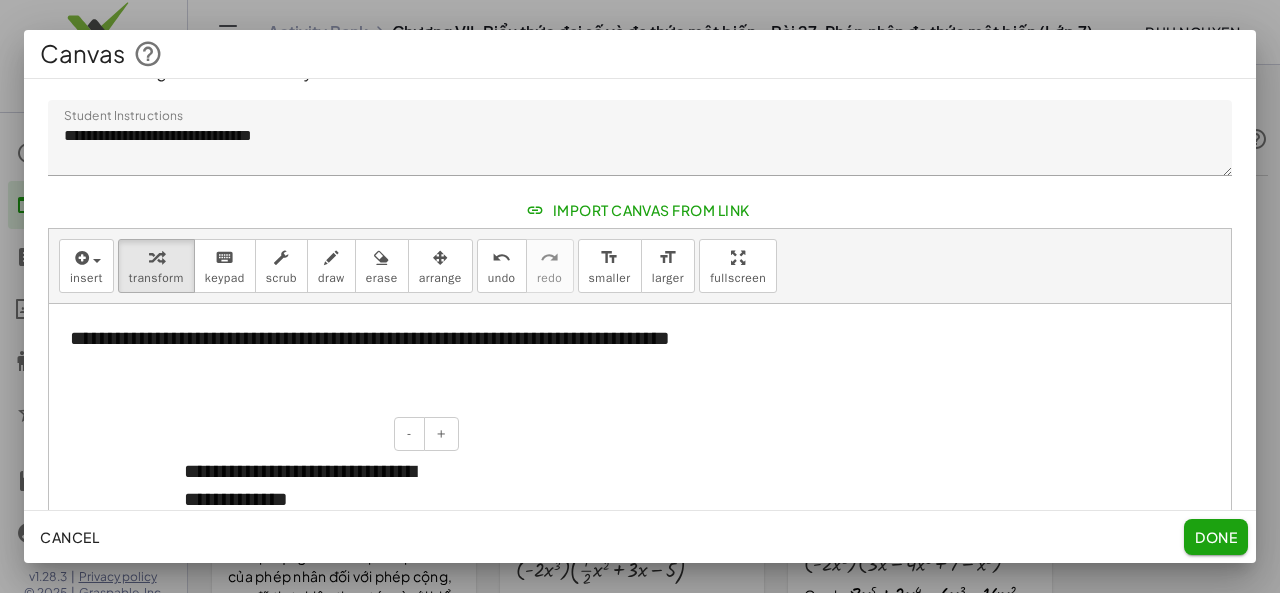 click on "**********" at bounding box center [314, 485] 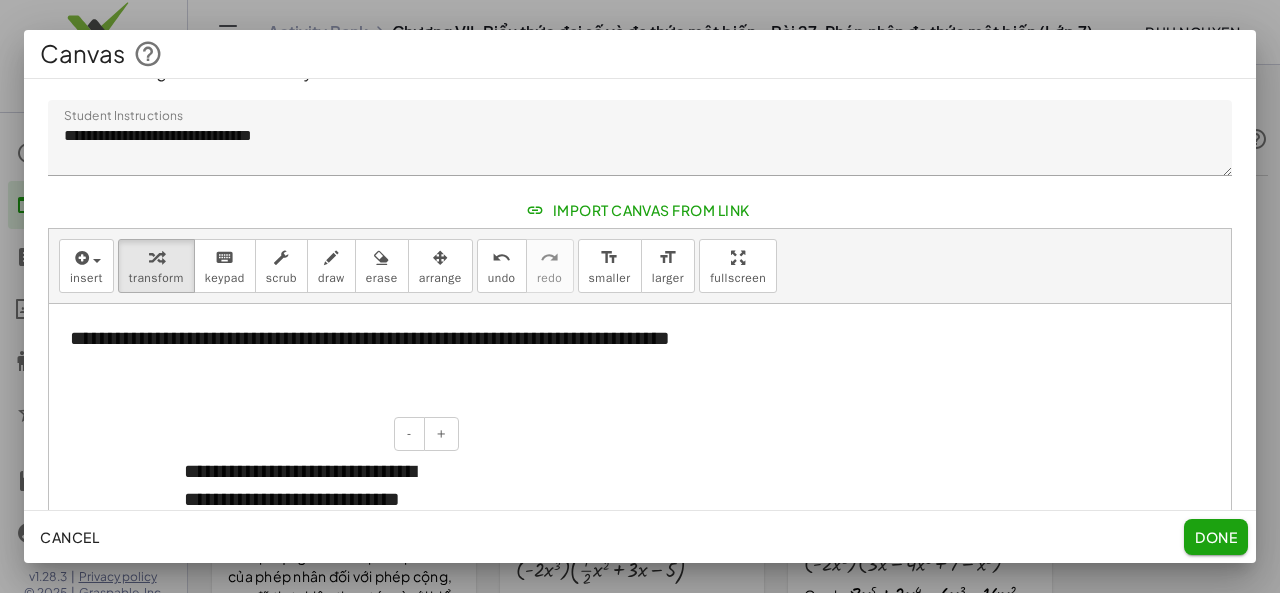 scroll, scrollTop: 64, scrollLeft: 0, axis: vertical 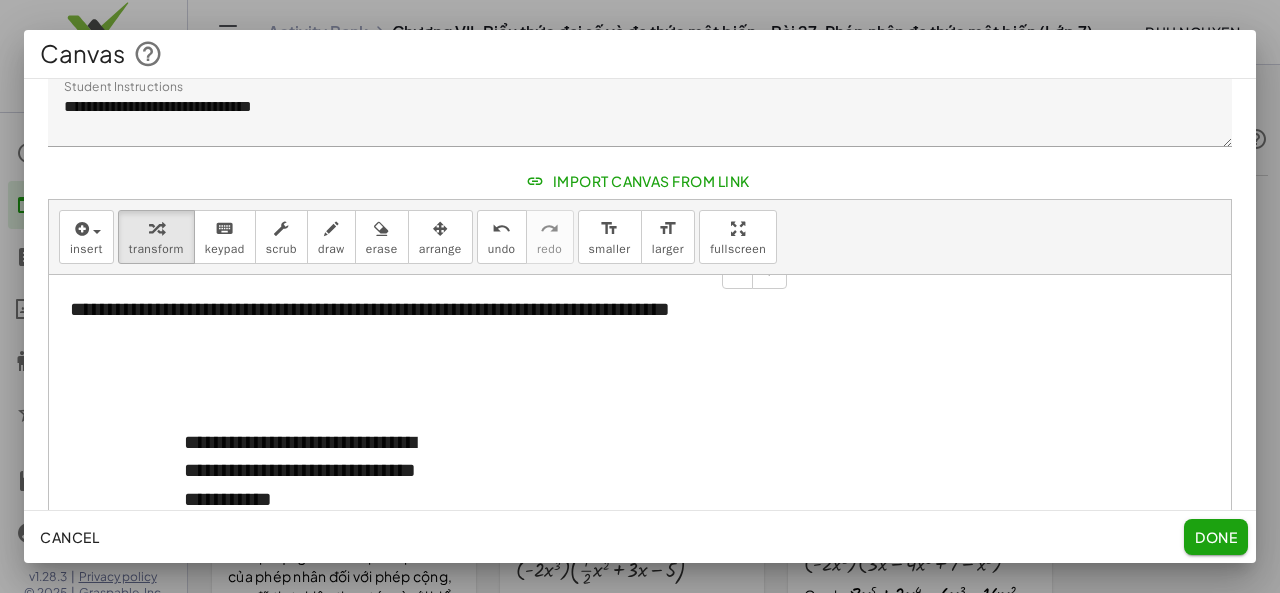 click on "**********" at bounding box center (421, 309) 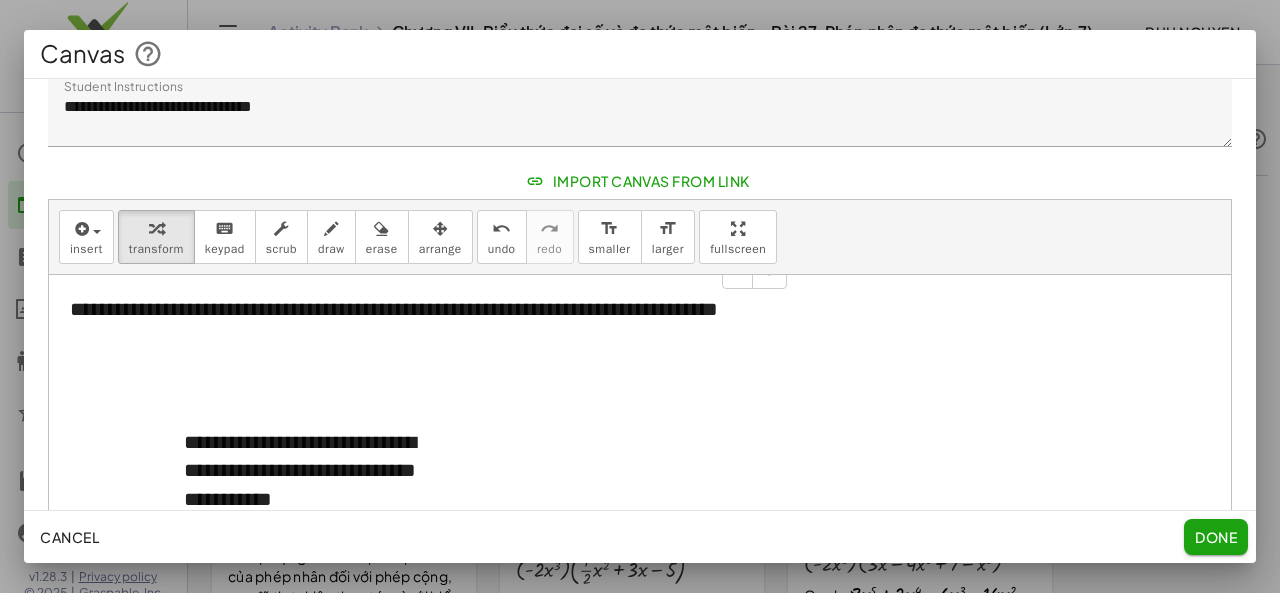 click on "**********" at bounding box center [421, 323] 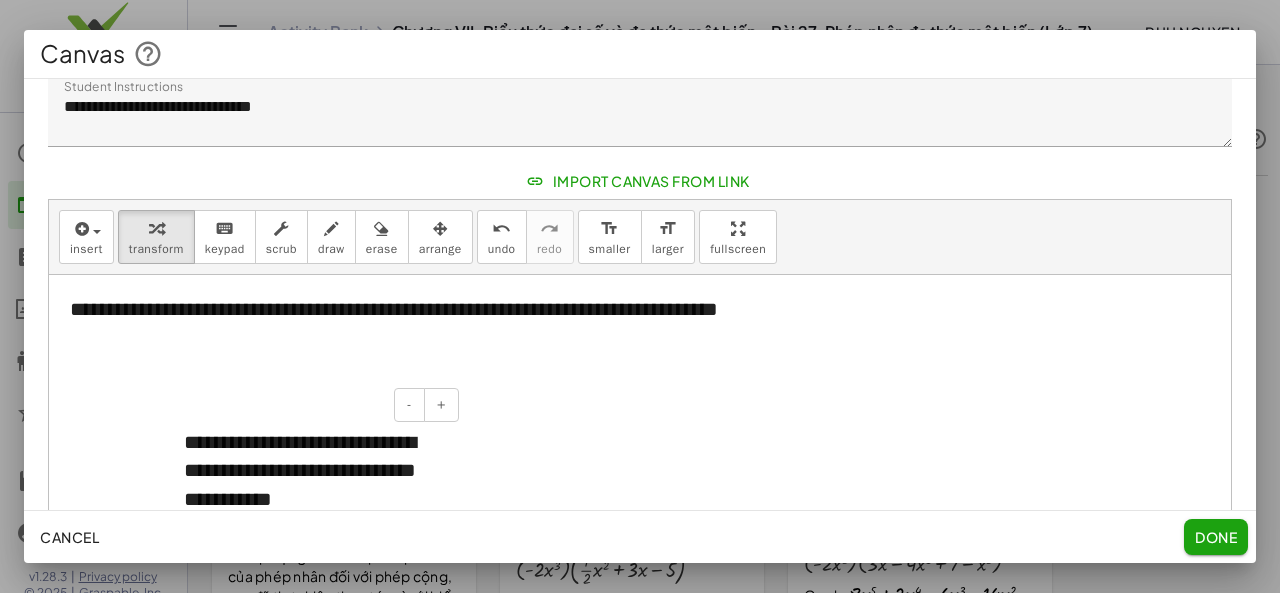 click on "**********" at bounding box center (314, 471) 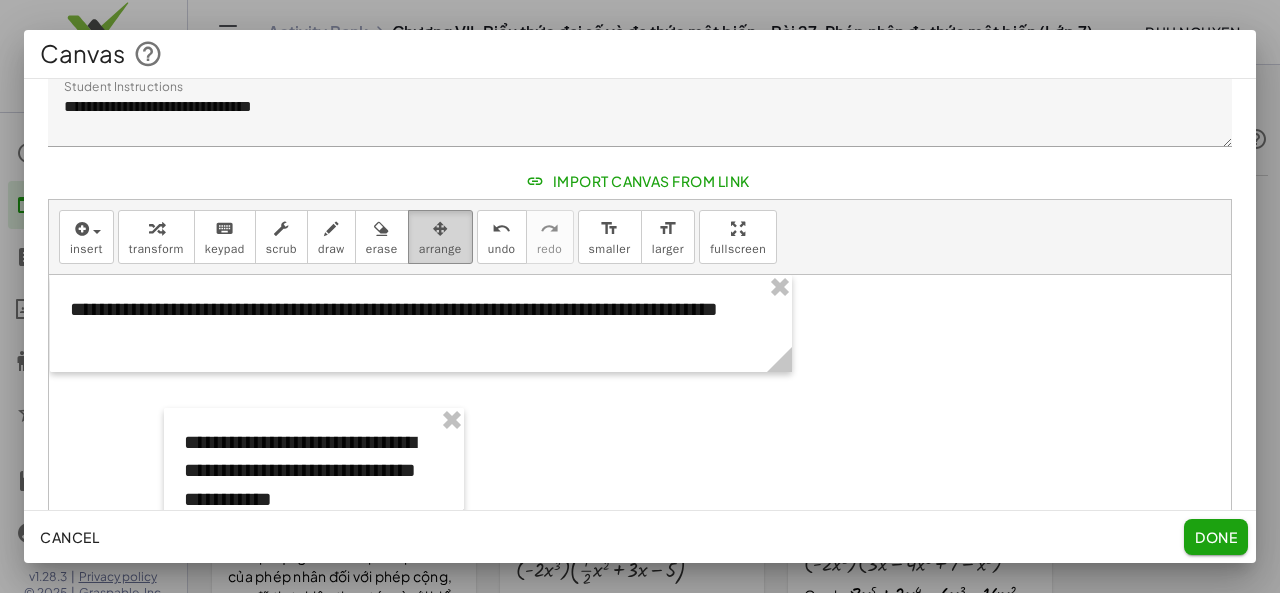 click at bounding box center [440, 229] 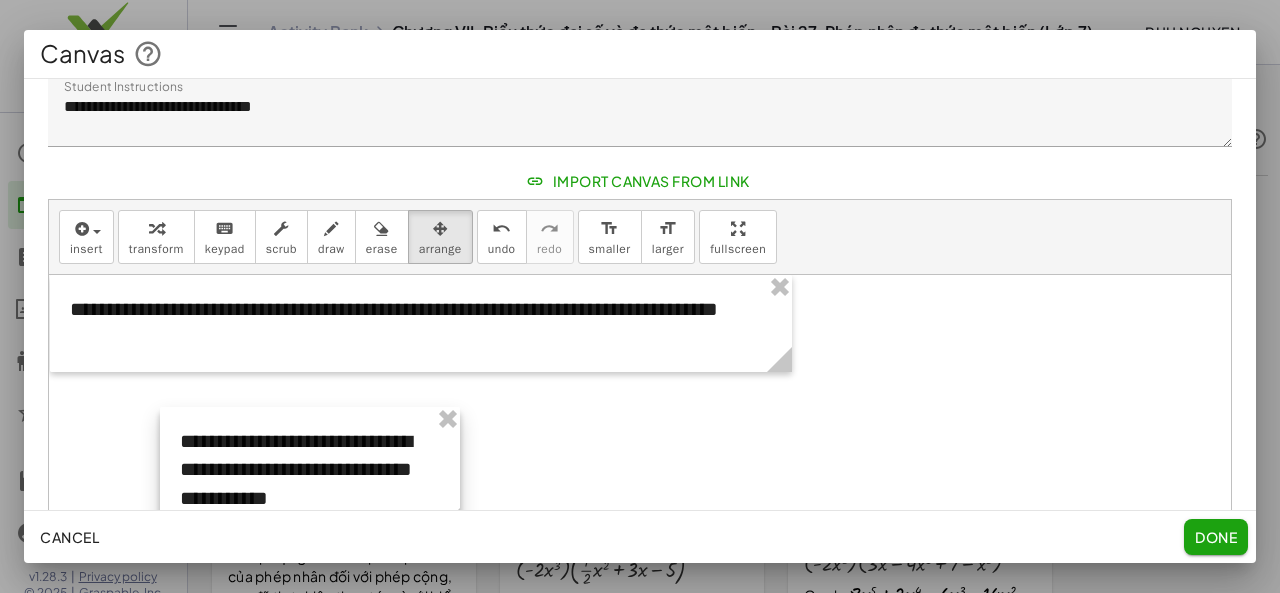 drag, startPoint x: 306, startPoint y: 459, endPoint x: 290, endPoint y: 449, distance: 18.867962 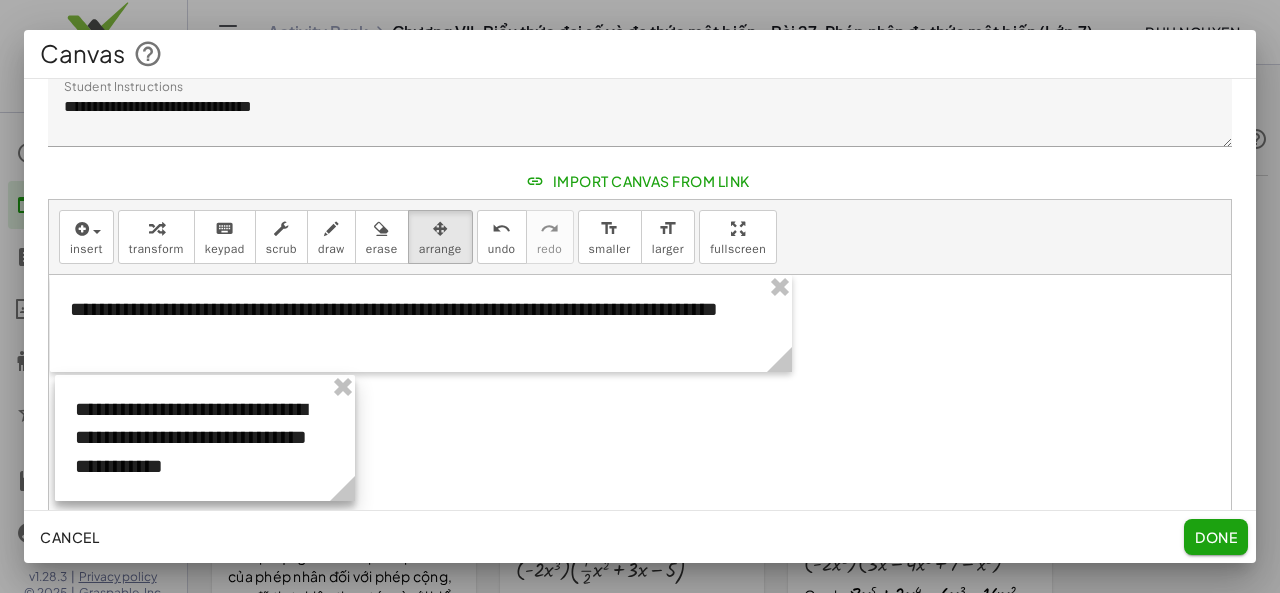 drag, startPoint x: 222, startPoint y: 407, endPoint x: 164, endPoint y: 403, distance: 58.137768 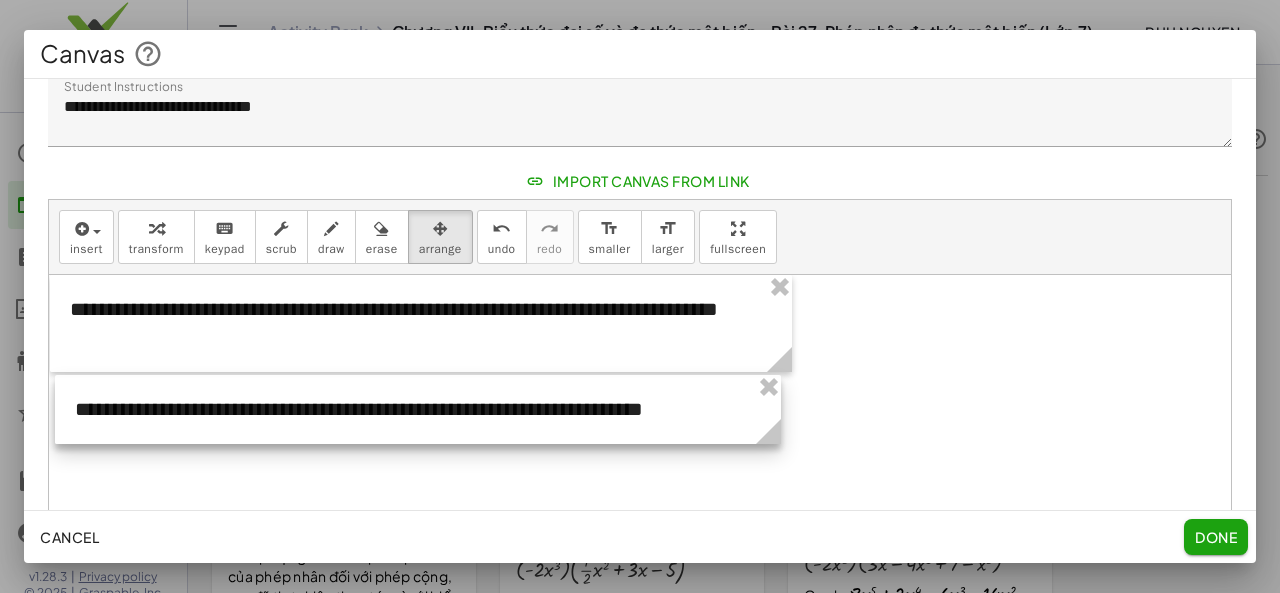drag, startPoint x: 350, startPoint y: 491, endPoint x: 773, endPoint y: 431, distance: 427.23413 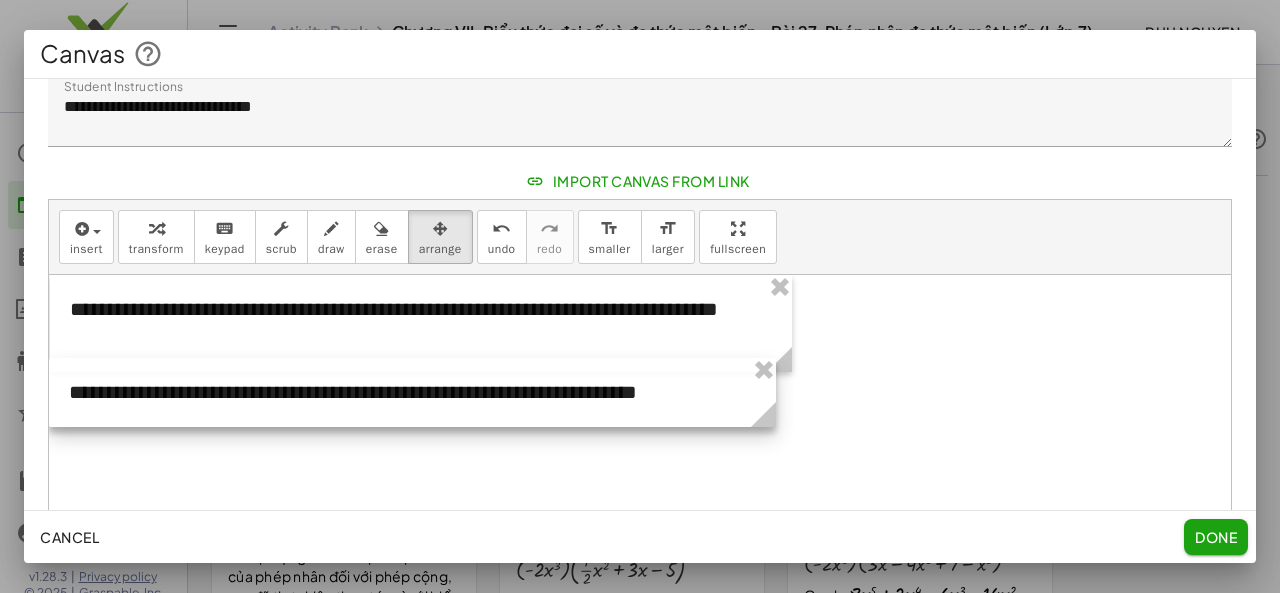 drag, startPoint x: 646, startPoint y: 425, endPoint x: 642, endPoint y: 407, distance: 18.439089 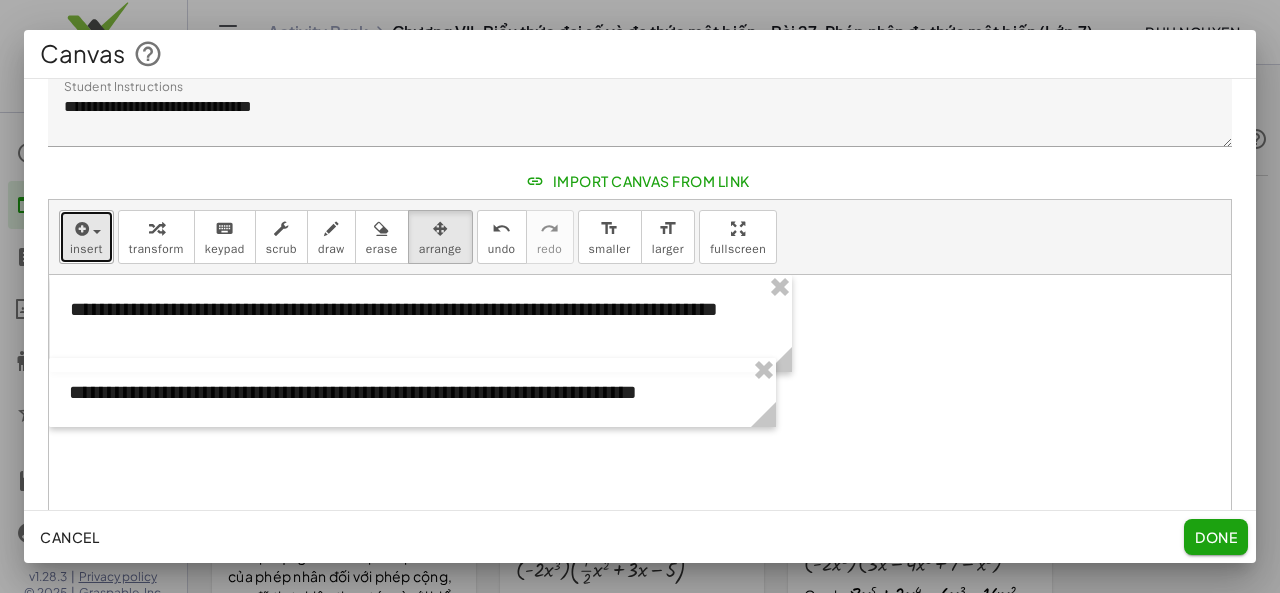 click at bounding box center (80, 229) 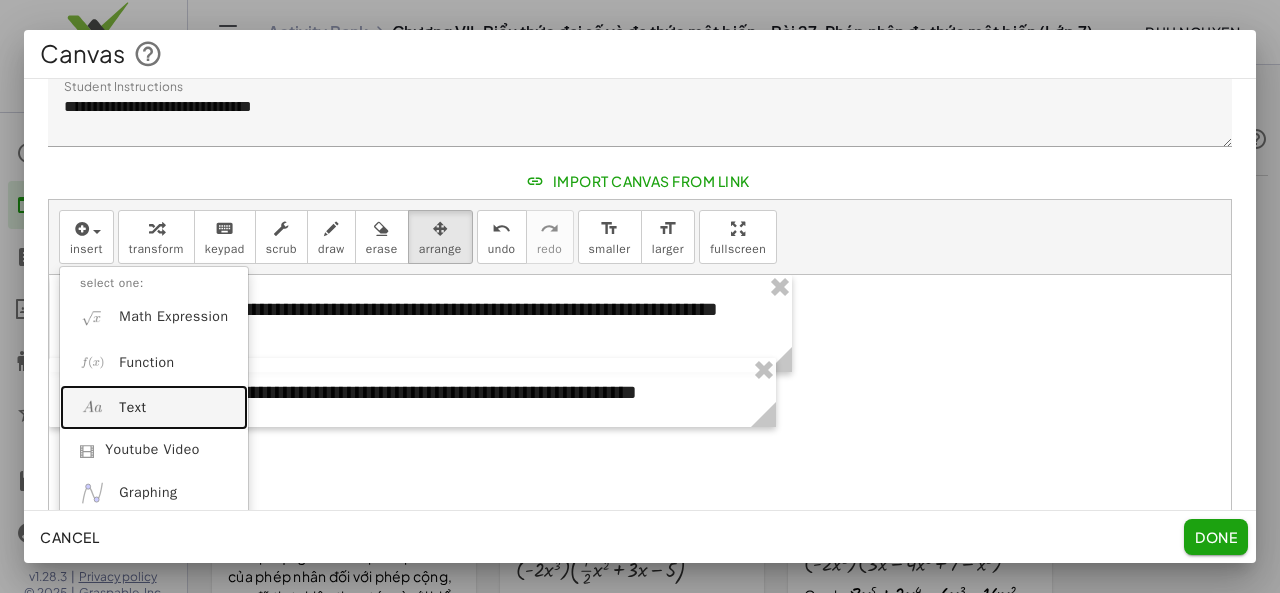 click on "Text" at bounding box center [132, 408] 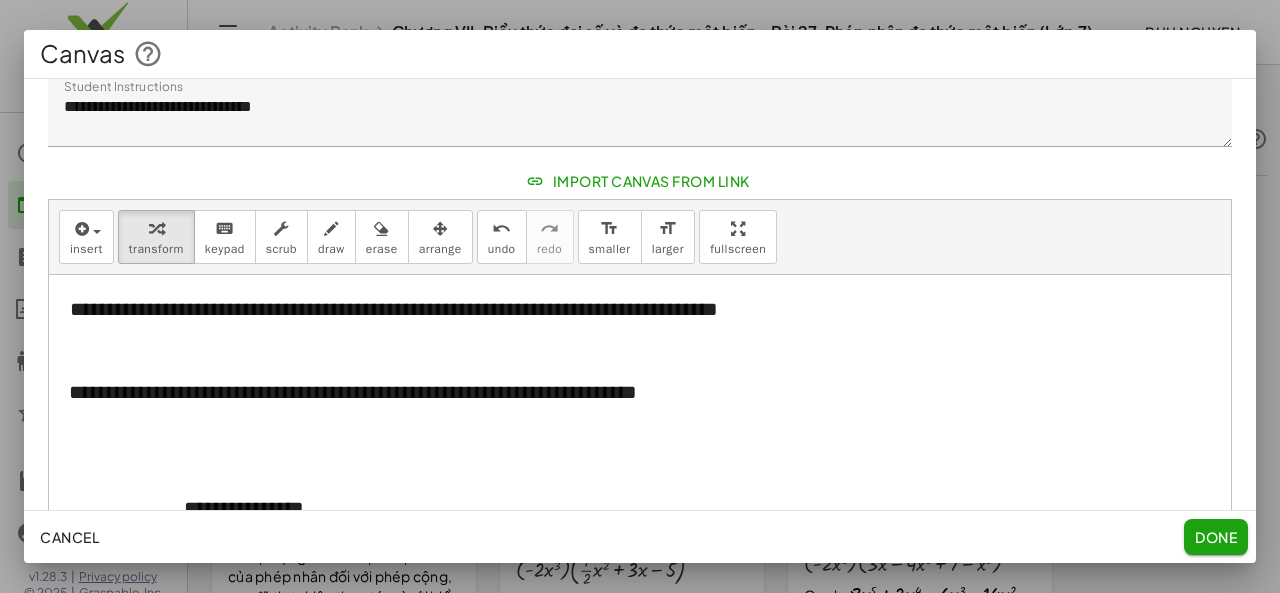 type 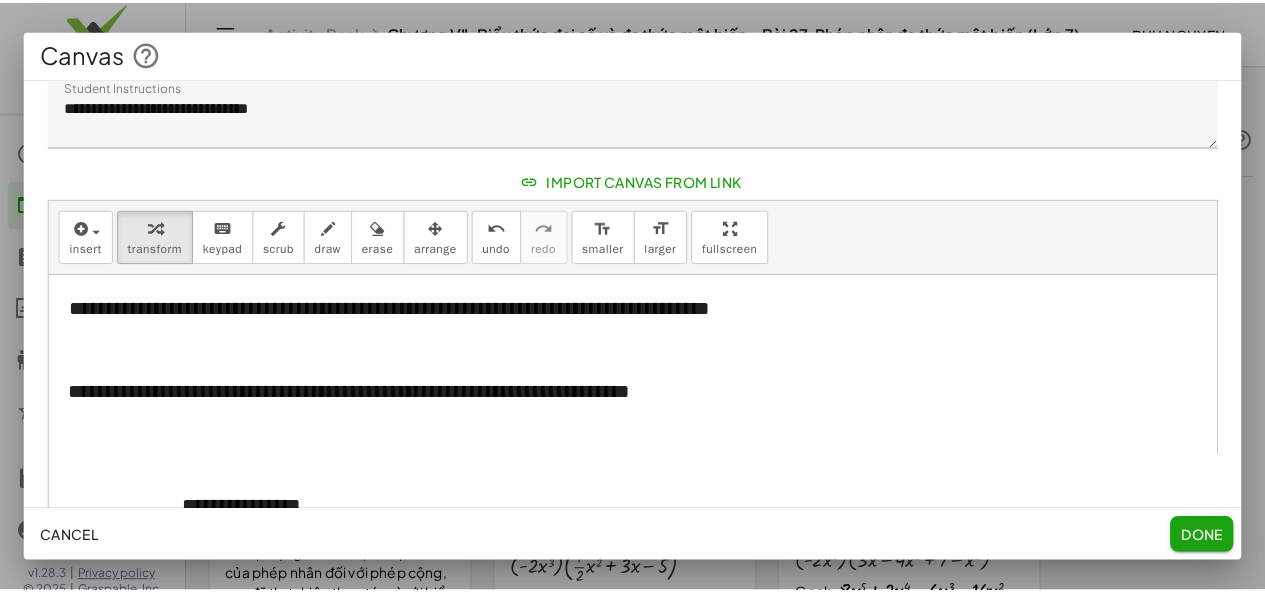 scroll, scrollTop: 72, scrollLeft: 0, axis: vertical 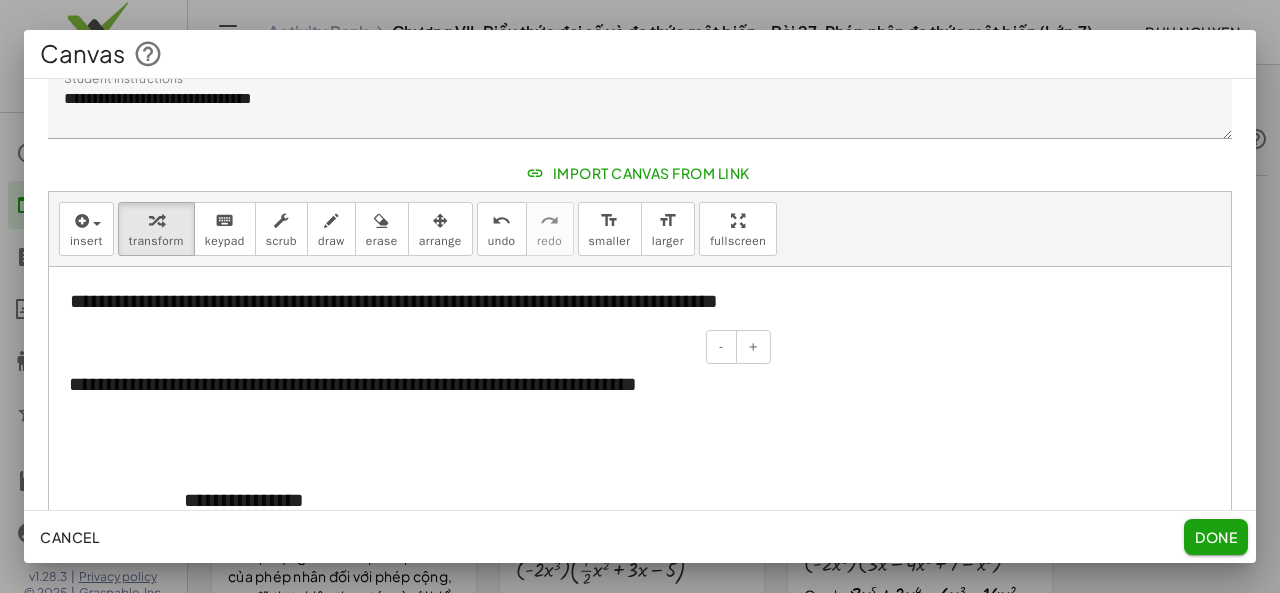 click on "**********" at bounding box center (412, 384) 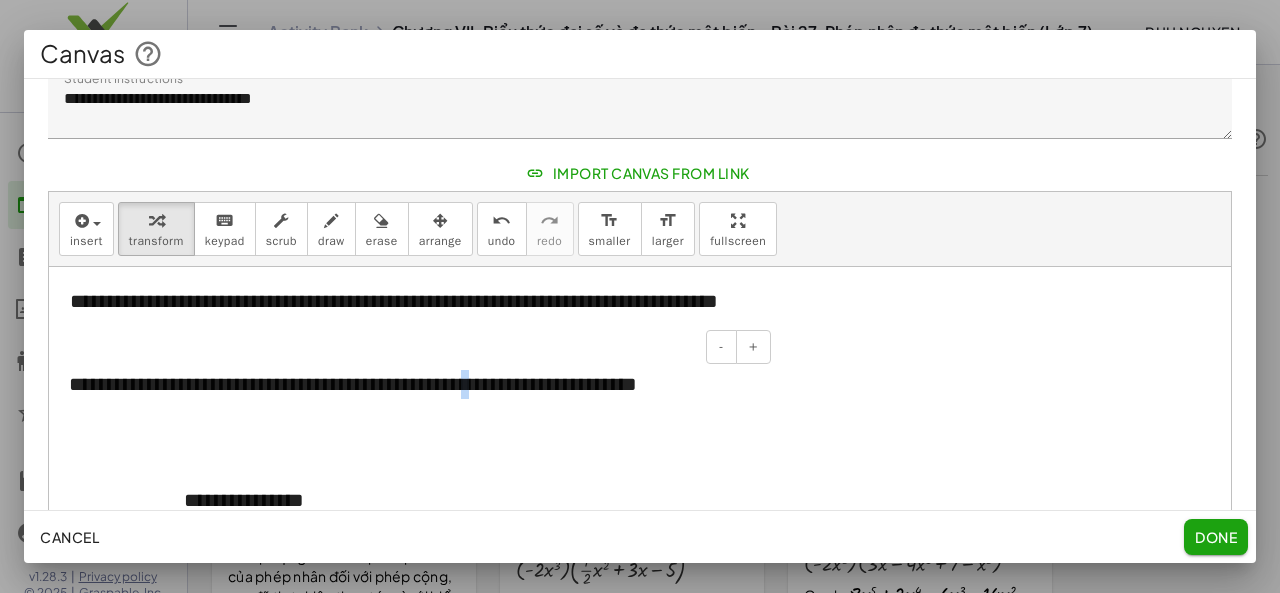click on "**********" at bounding box center (412, 384) 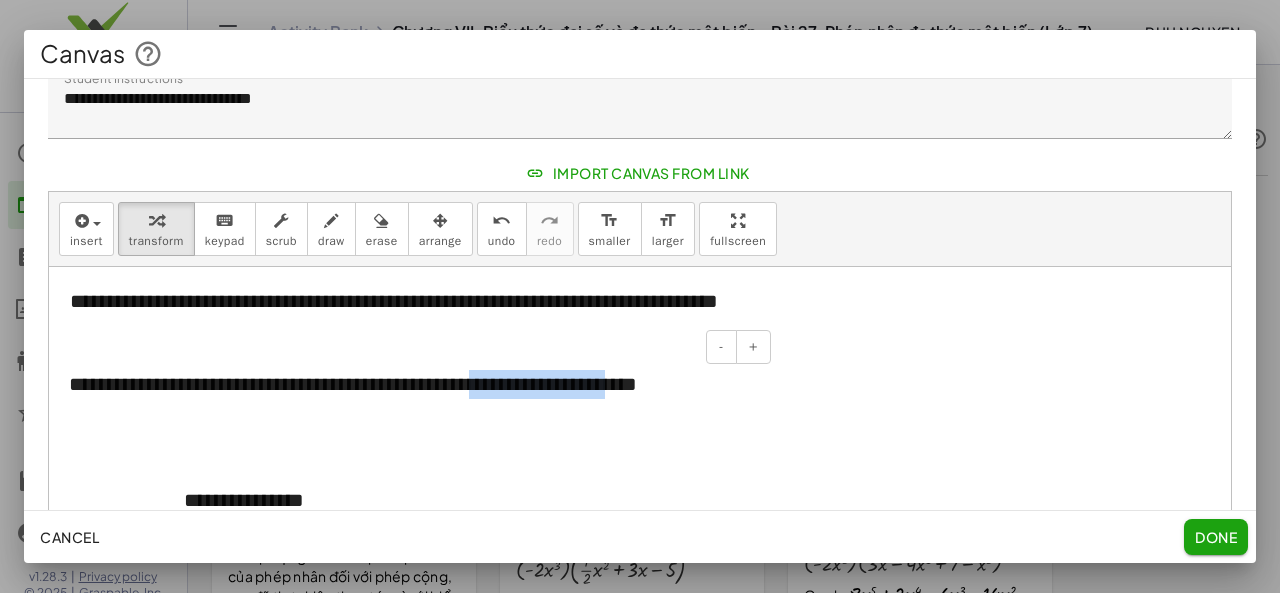 drag, startPoint x: 524, startPoint y: 381, endPoint x: 690, endPoint y: 391, distance: 166.30093 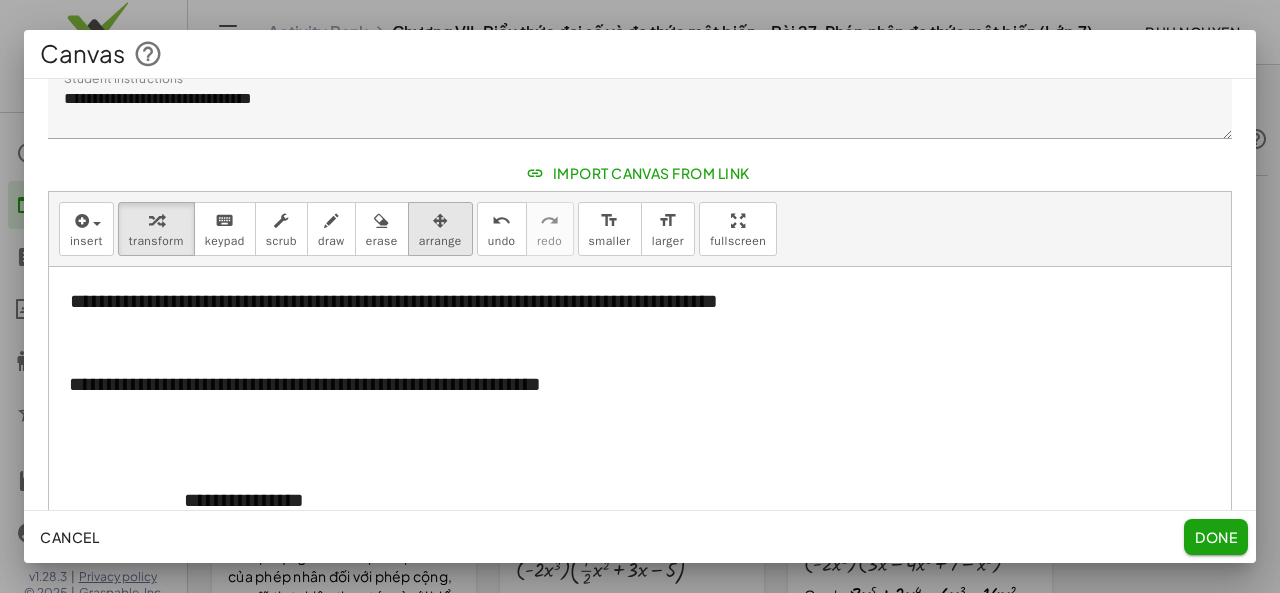 click on "arrange" at bounding box center [440, 241] 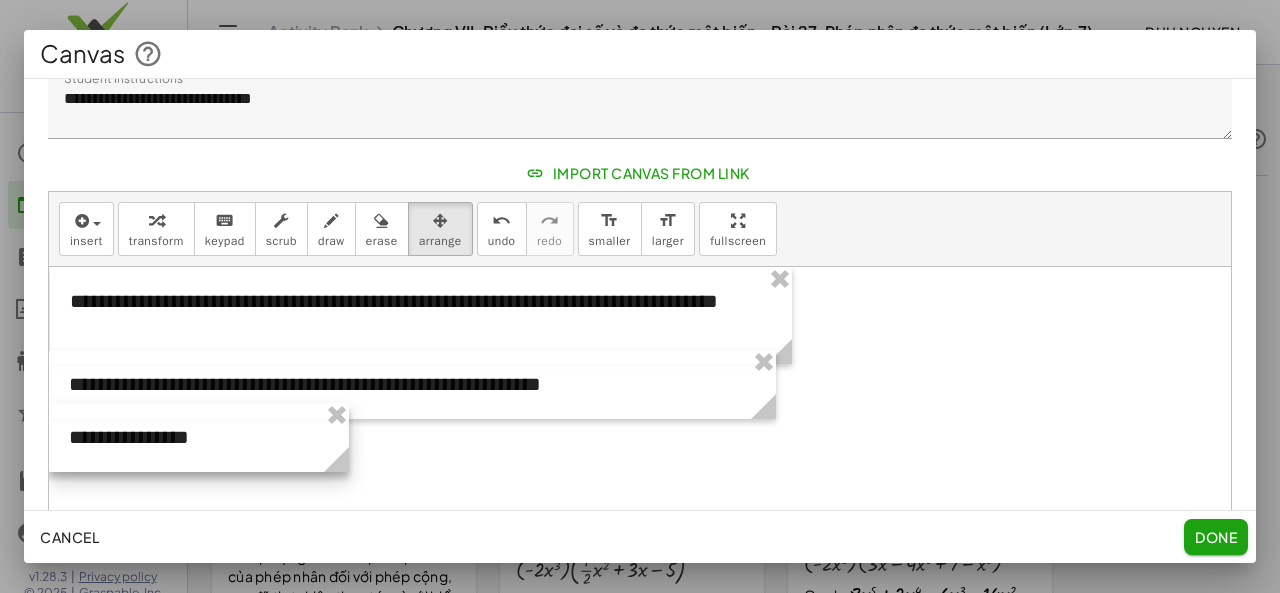 drag, startPoint x: 286, startPoint y: 500, endPoint x: 168, endPoint y: 437, distance: 133.76472 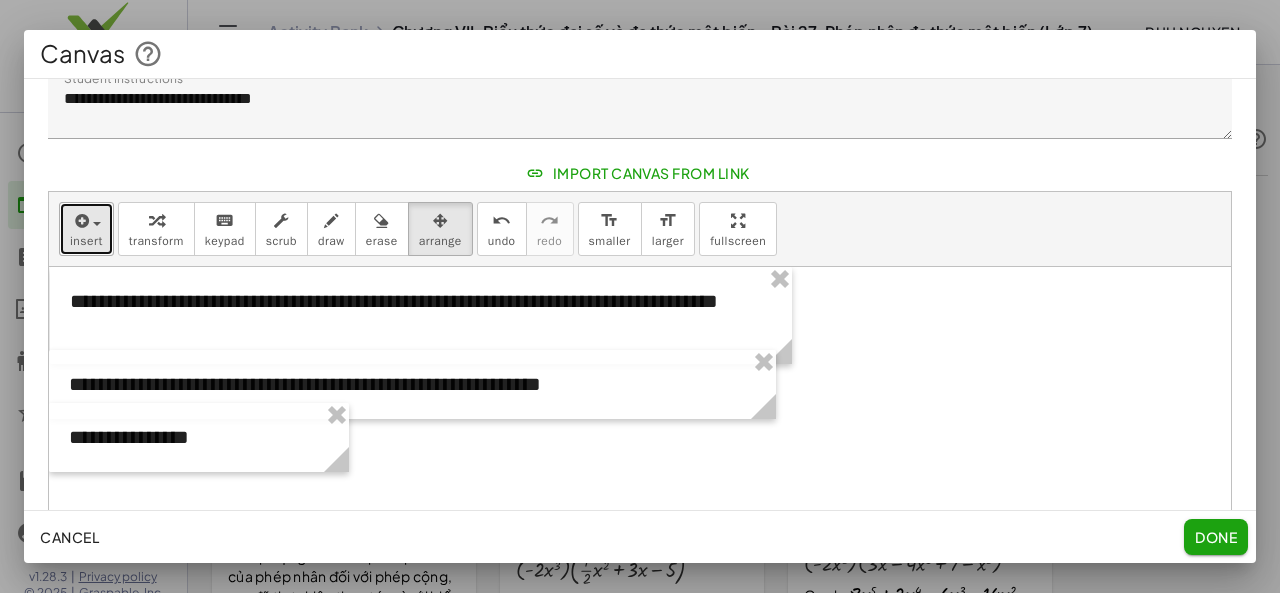 click at bounding box center [80, 221] 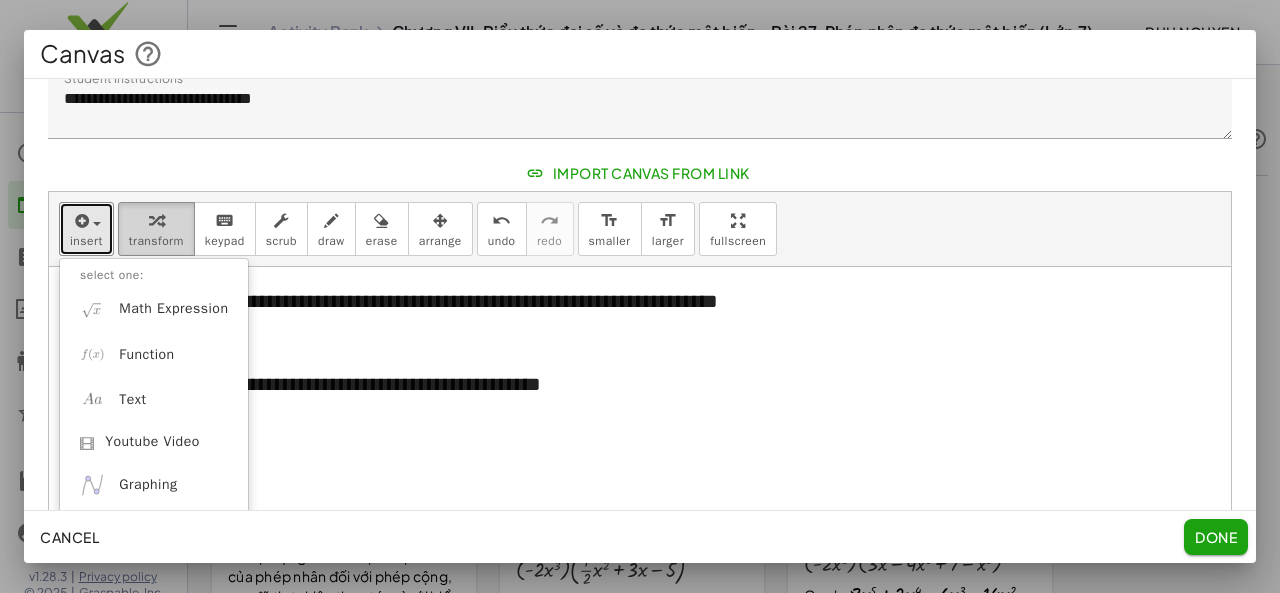 click at bounding box center [156, 220] 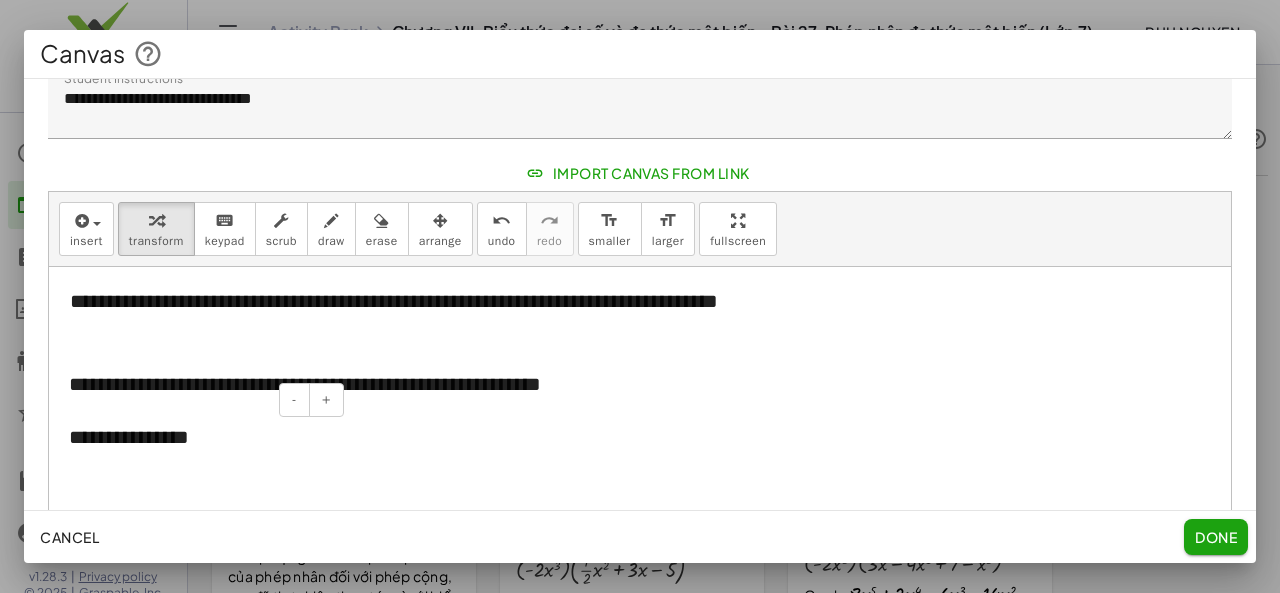 click on "**********" at bounding box center (199, 437) 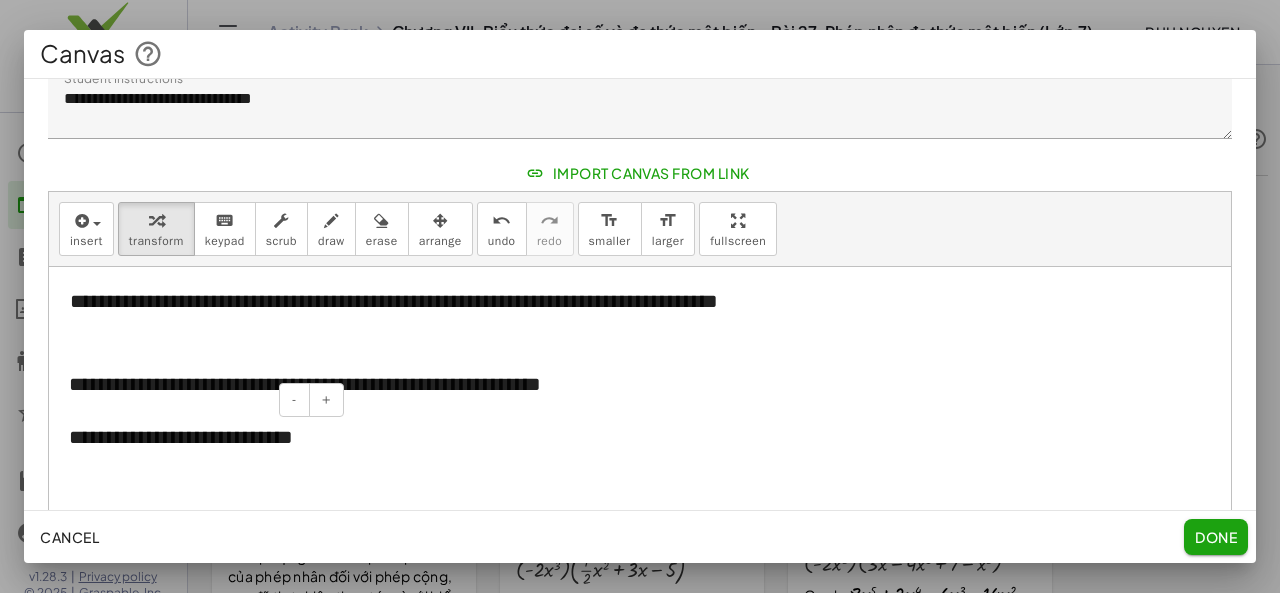 click on "**********" at bounding box center (199, 451) 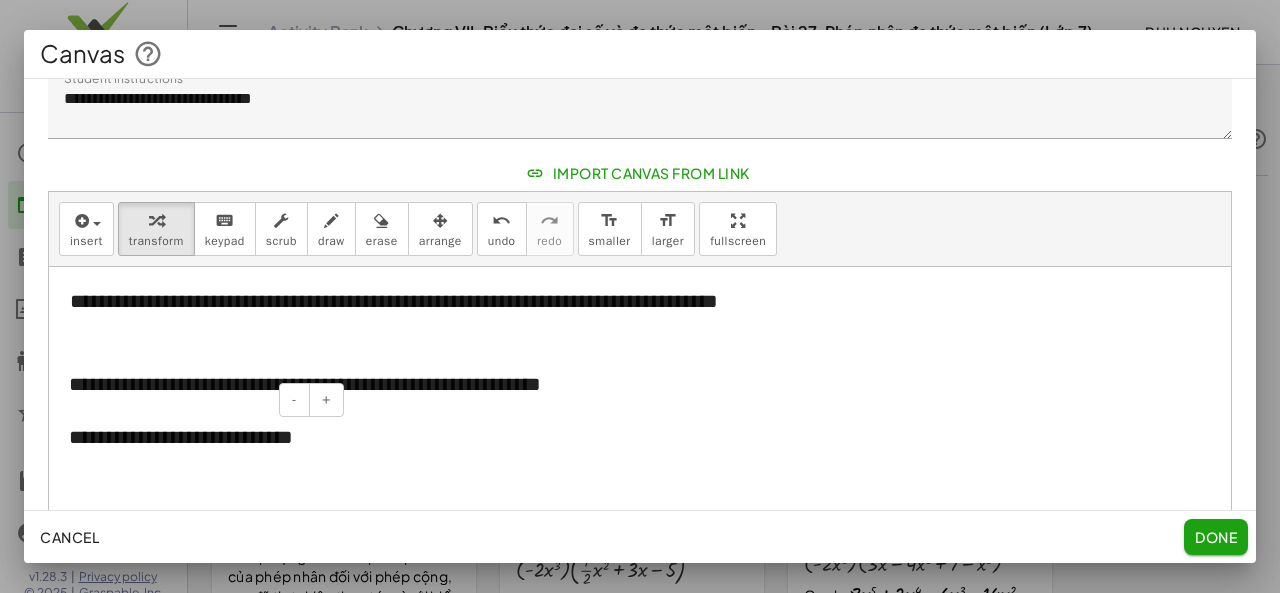 click on "**********" at bounding box center [199, 451] 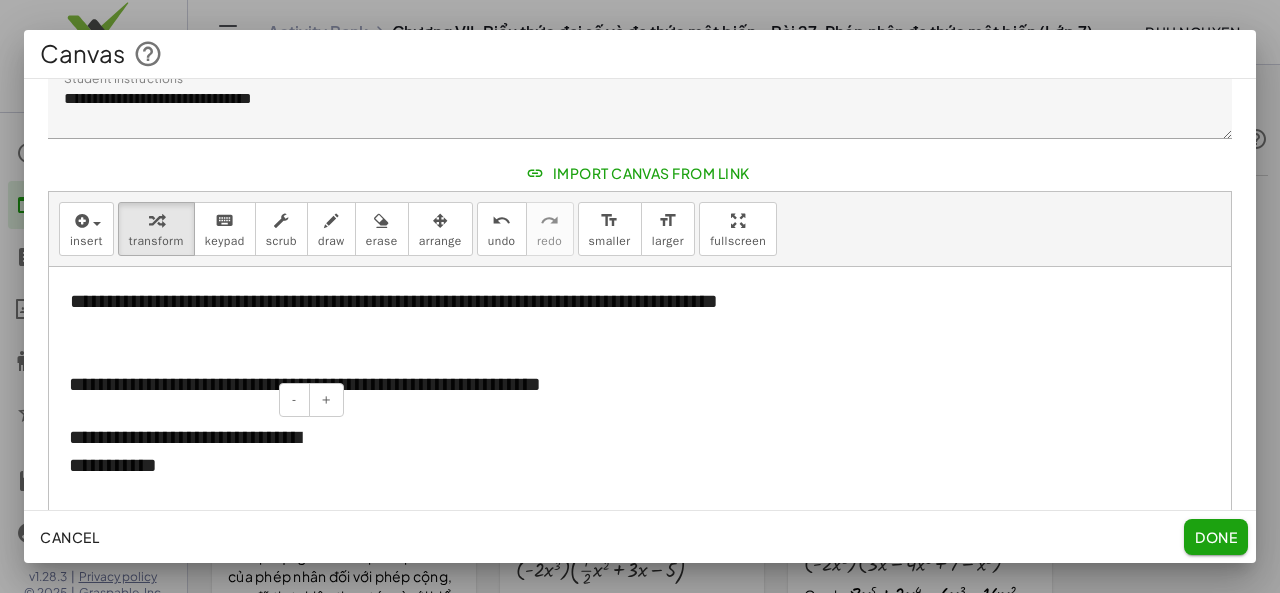 click on "**********" at bounding box center (199, 451) 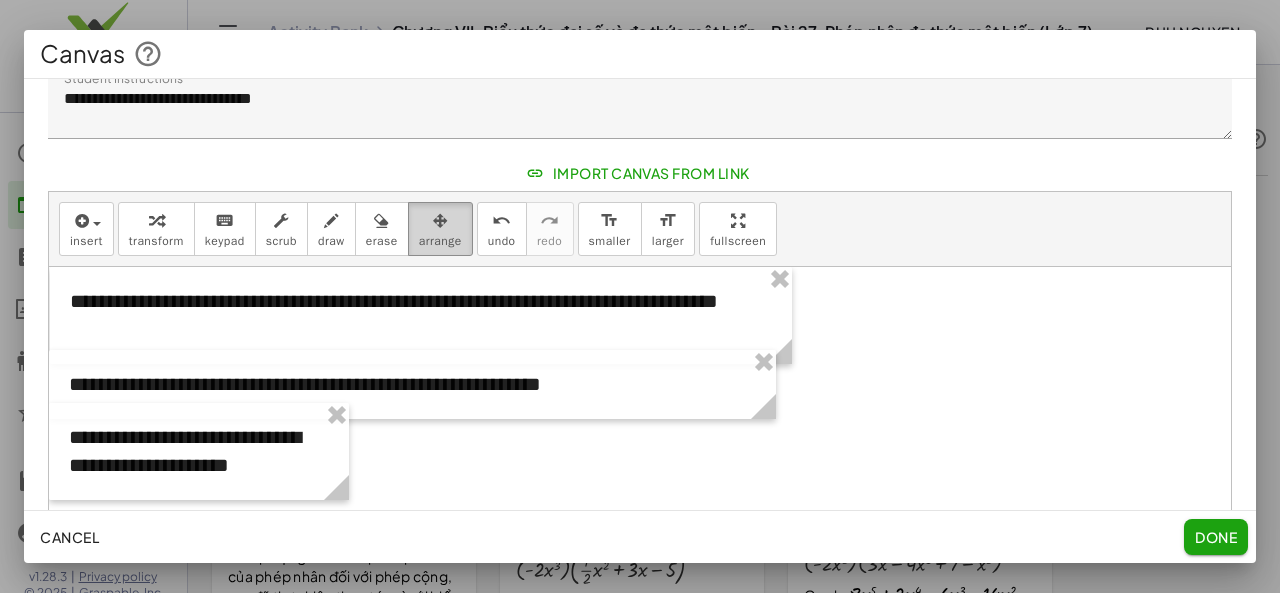 click at bounding box center (440, 221) 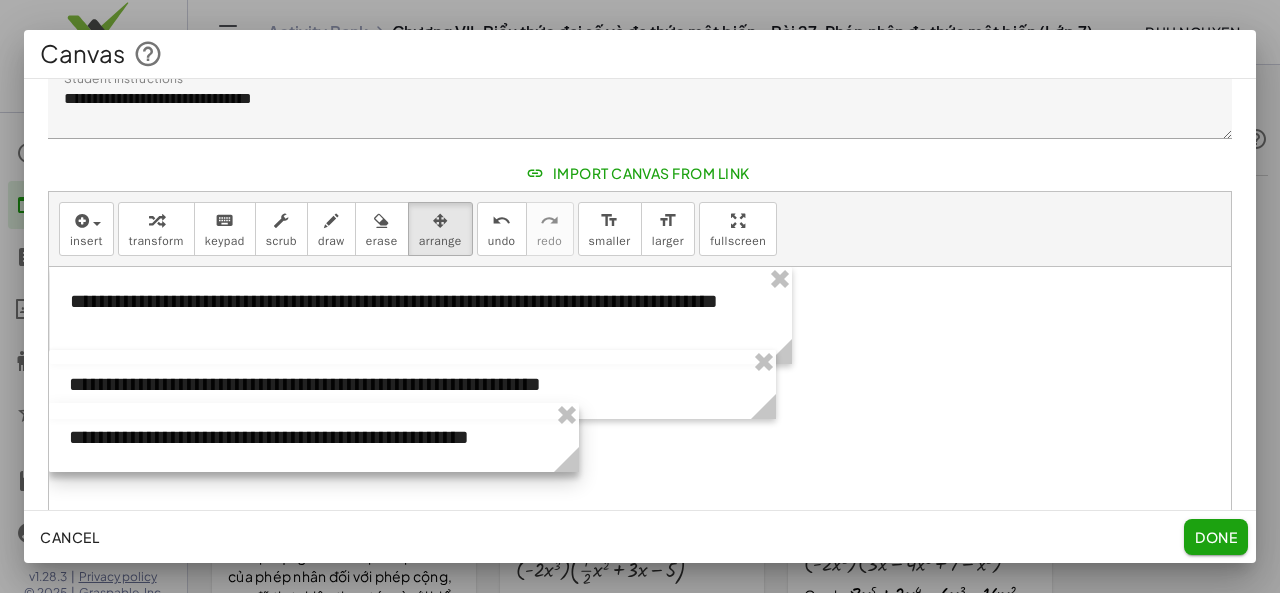 drag, startPoint x: 349, startPoint y: 483, endPoint x: 579, endPoint y: 457, distance: 231.4649 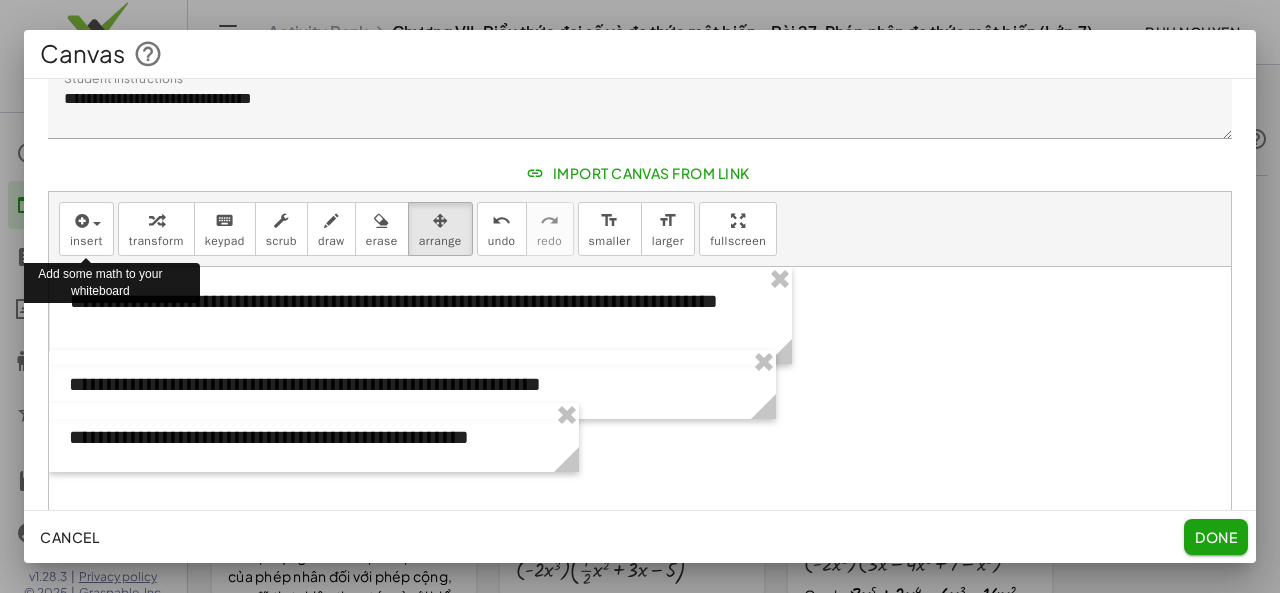 drag, startPoint x: 166, startPoint y: 229, endPoint x: 244, endPoint y: 297, distance: 103.47947 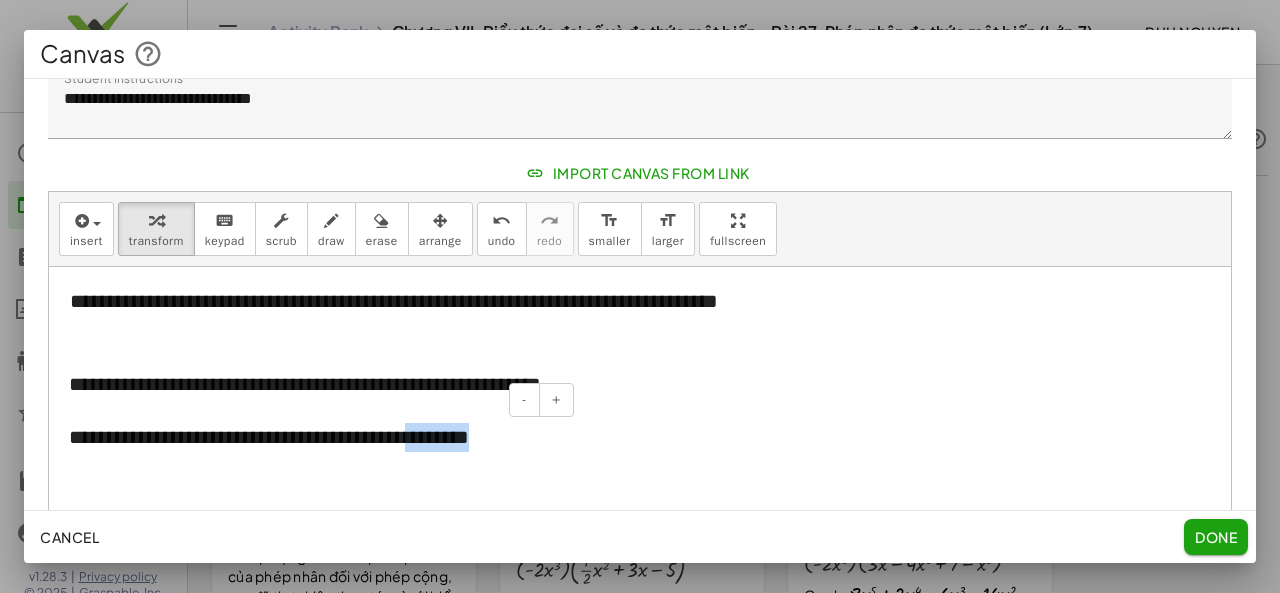 drag, startPoint x: 450, startPoint y: 437, endPoint x: 539, endPoint y: 427, distance: 89.560036 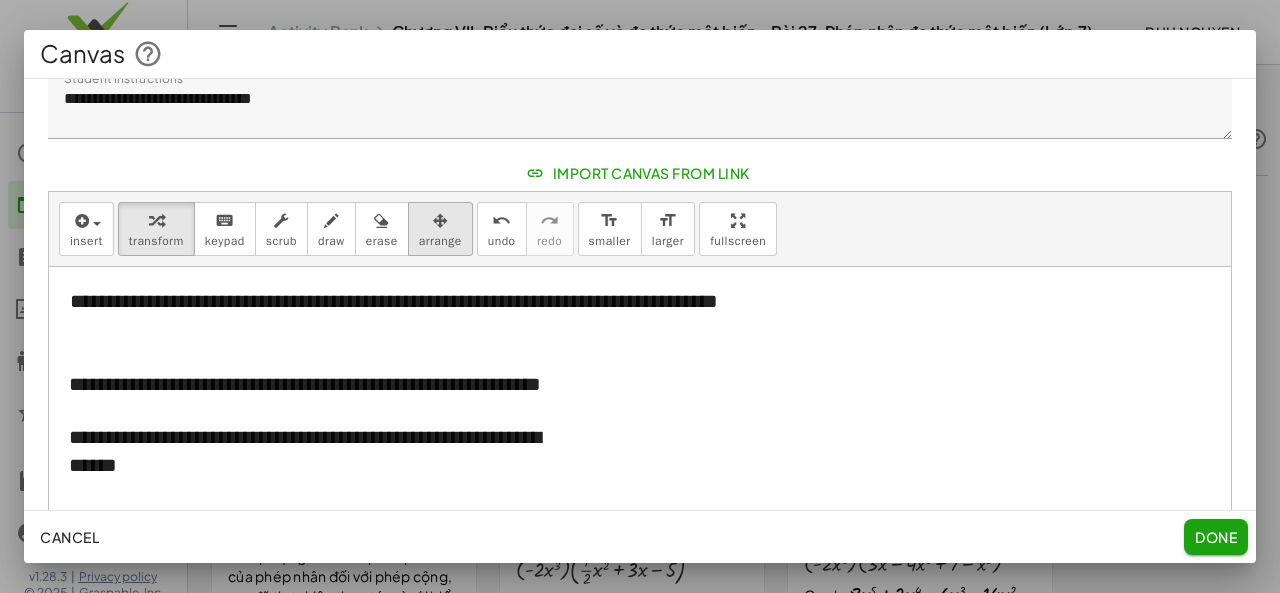 click on "arrange" at bounding box center (440, 241) 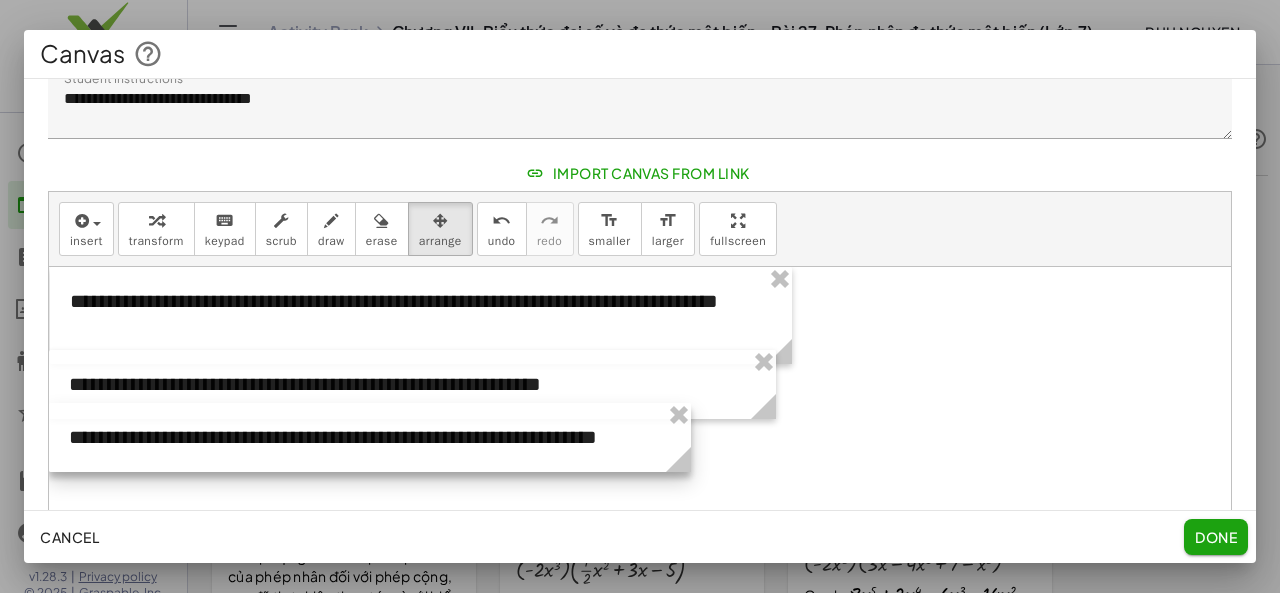 drag, startPoint x: 630, startPoint y: 454, endPoint x: 686, endPoint y: 448, distance: 56.32051 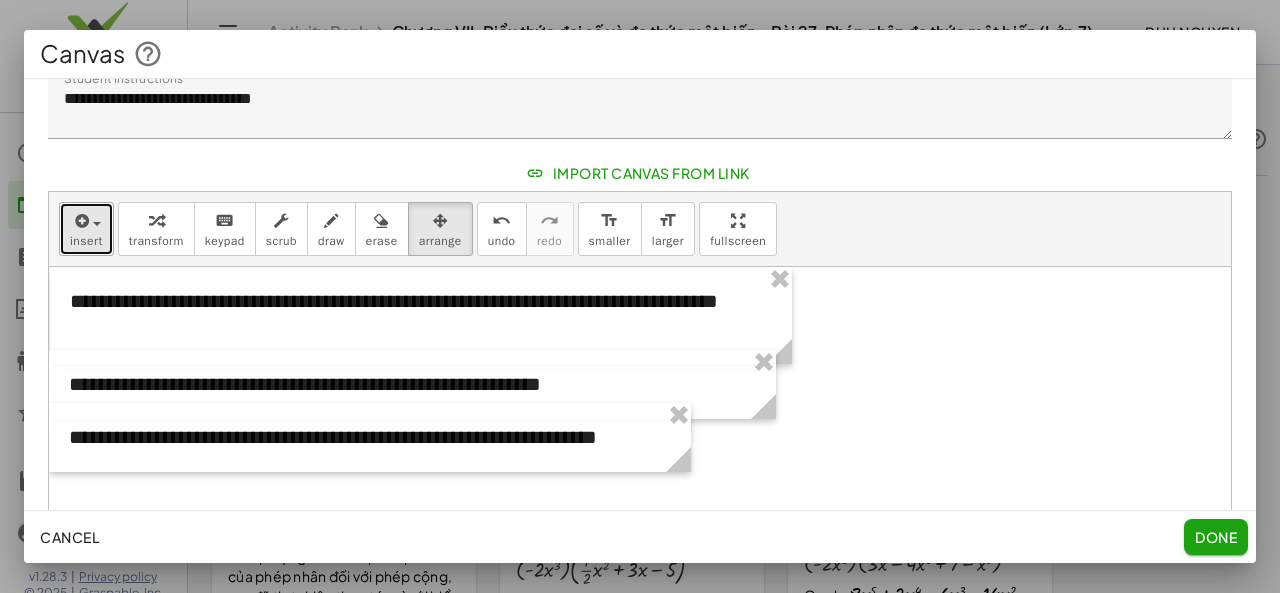 click at bounding box center (80, 221) 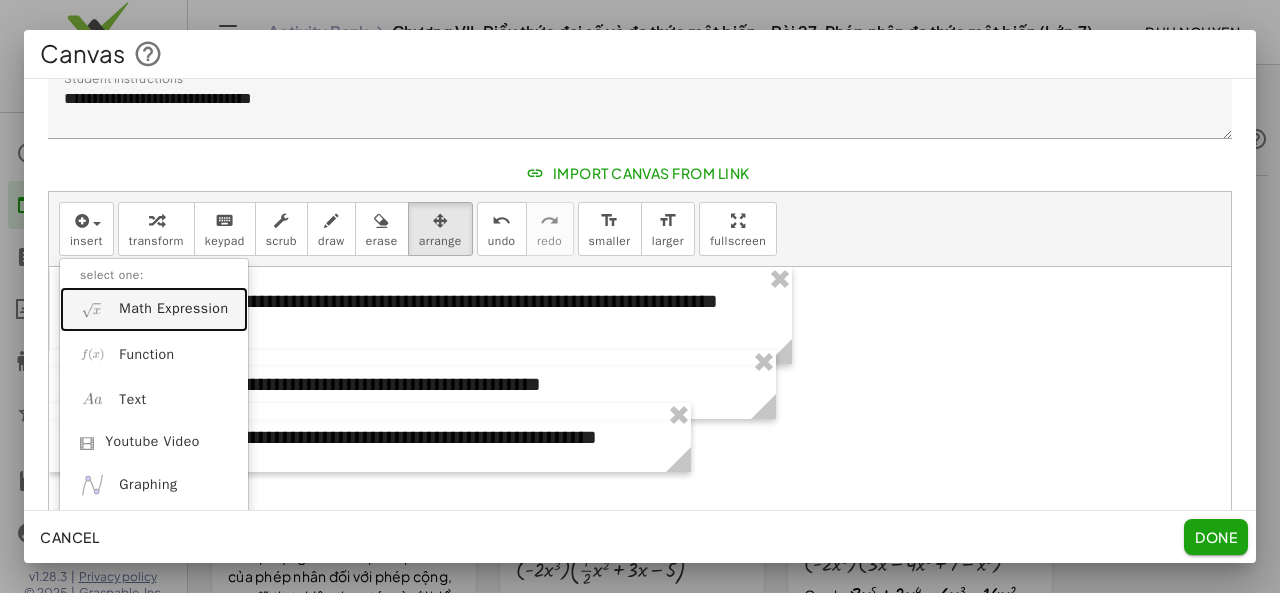 click on "Math Expression" at bounding box center [173, 309] 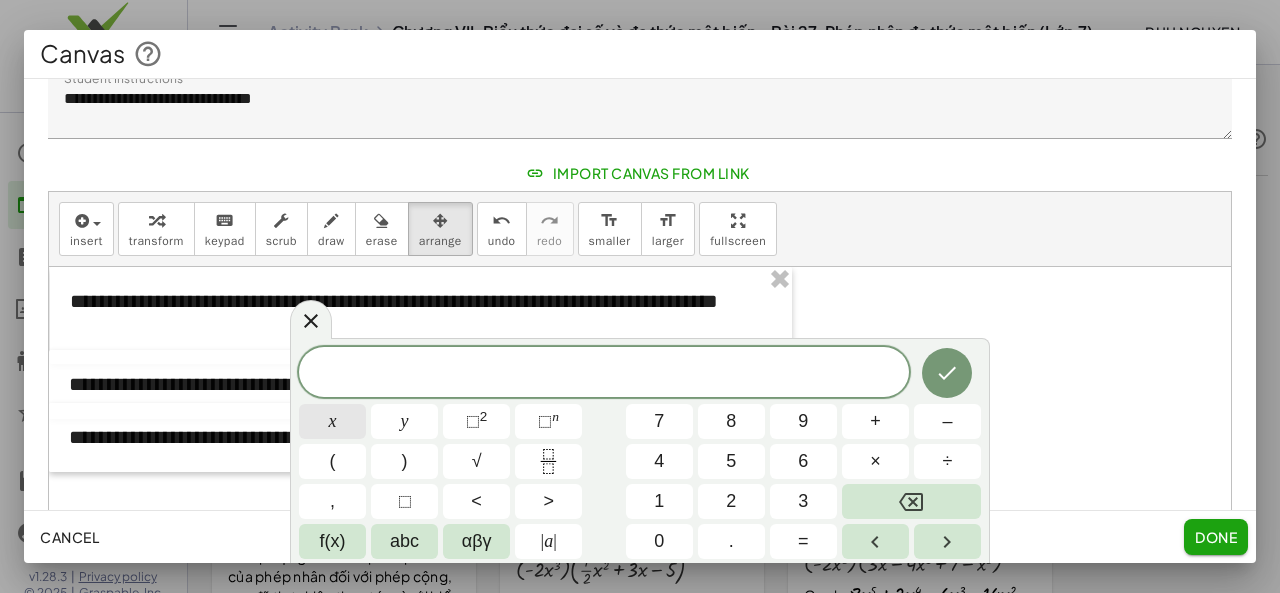 click on "x" at bounding box center [332, 421] 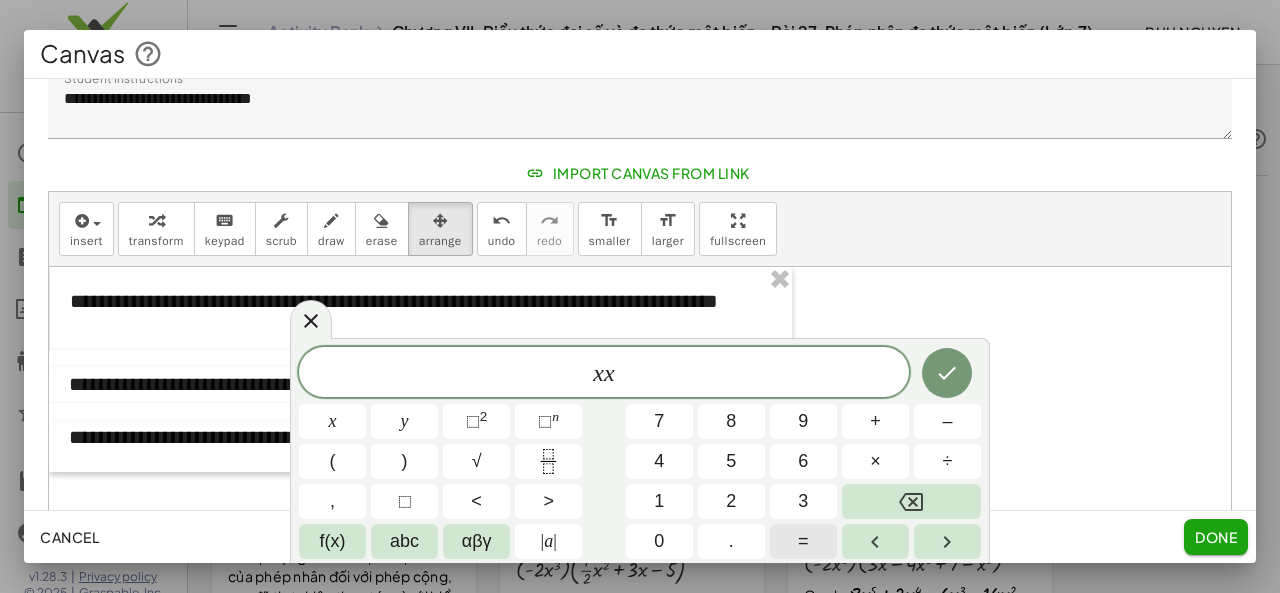 click on "=" at bounding box center [803, 541] 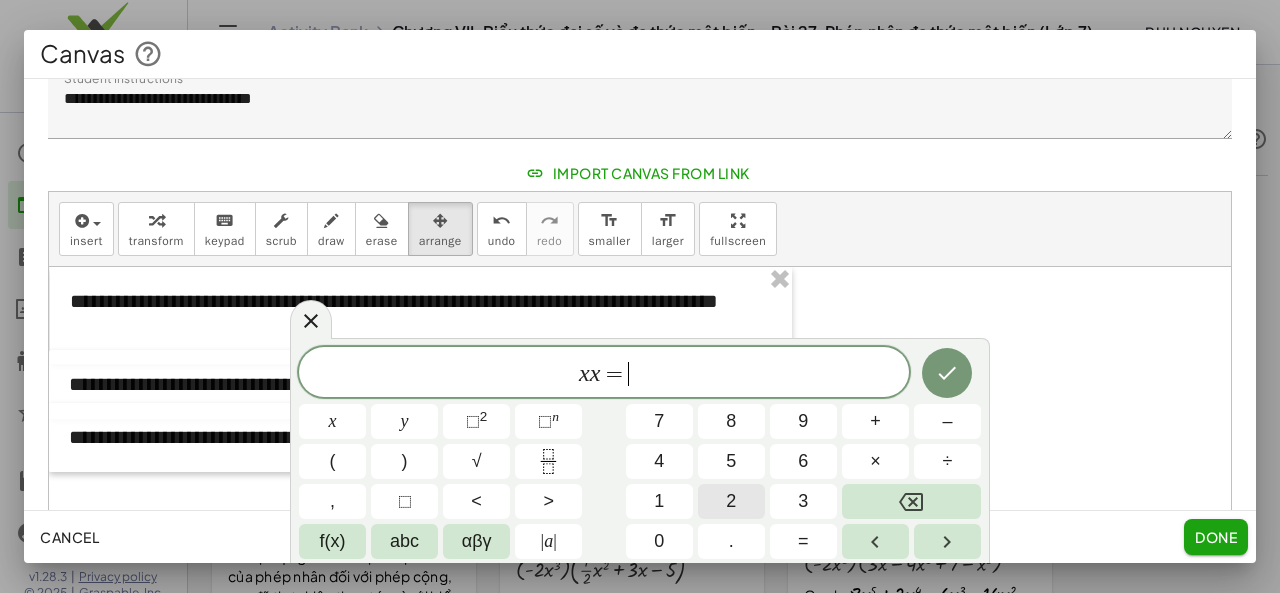 click on "2" at bounding box center (731, 501) 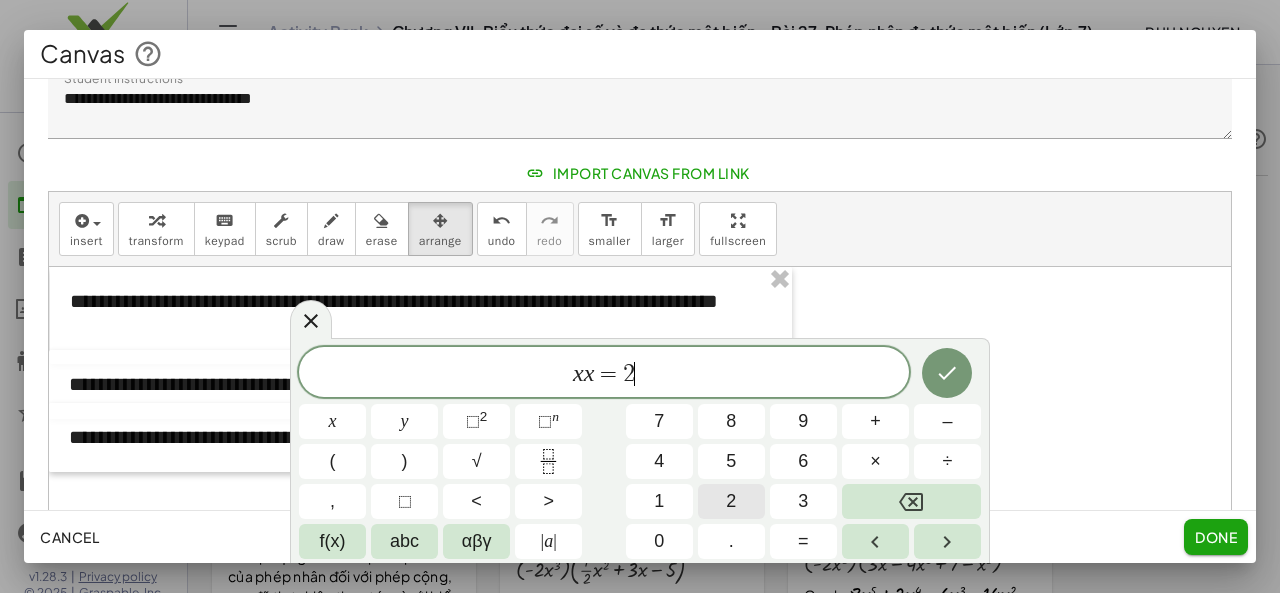 click on "2" at bounding box center [731, 501] 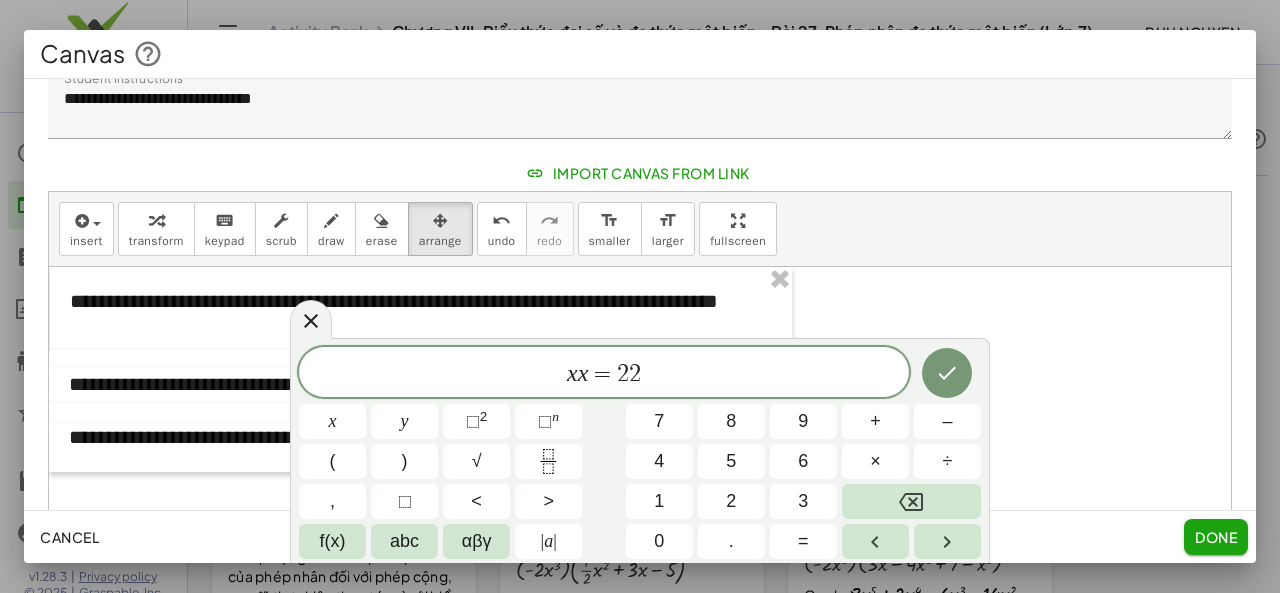 click on "x" at bounding box center [583, 373] 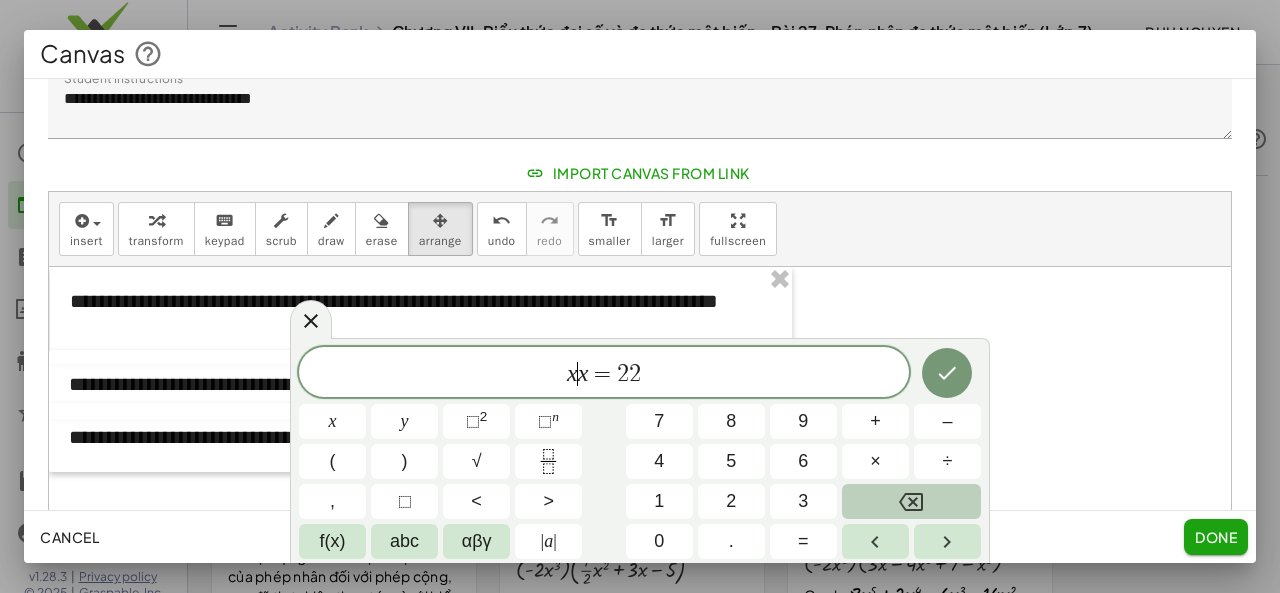 click 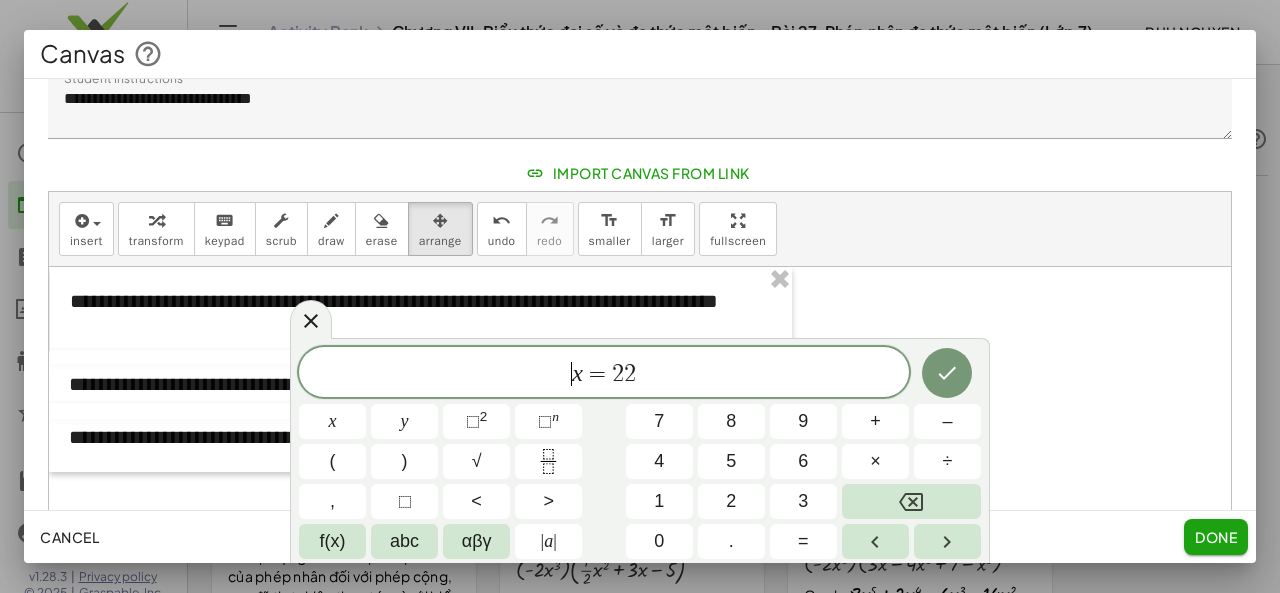 click on "​ x = 2 2" at bounding box center (604, 374) 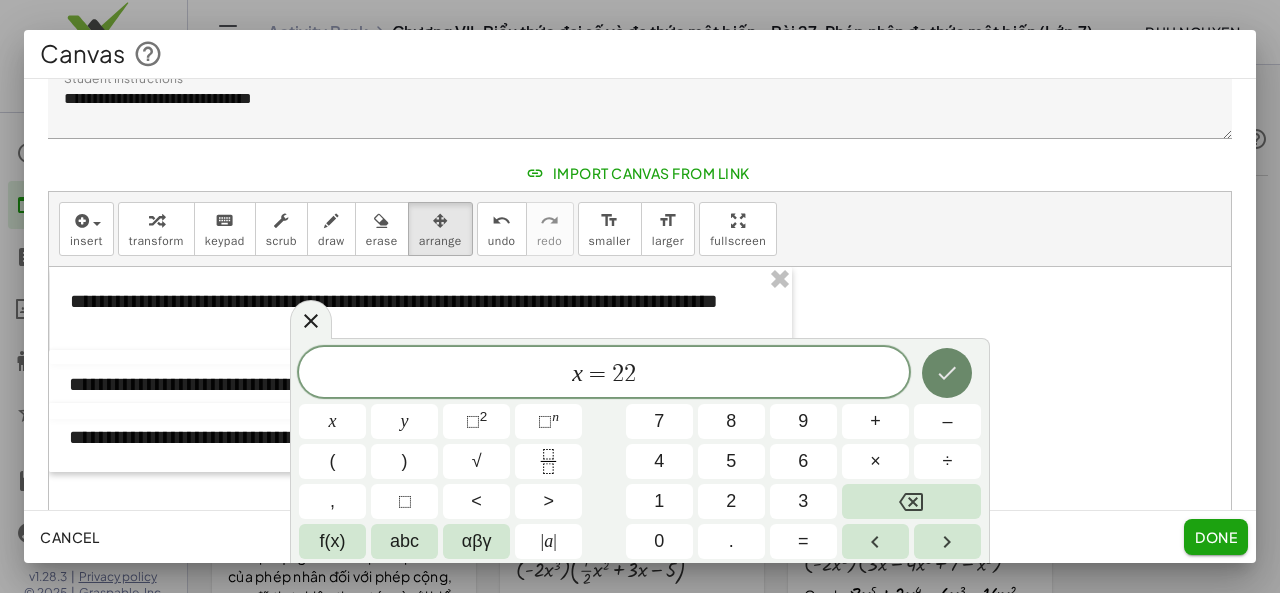 click at bounding box center [947, 373] 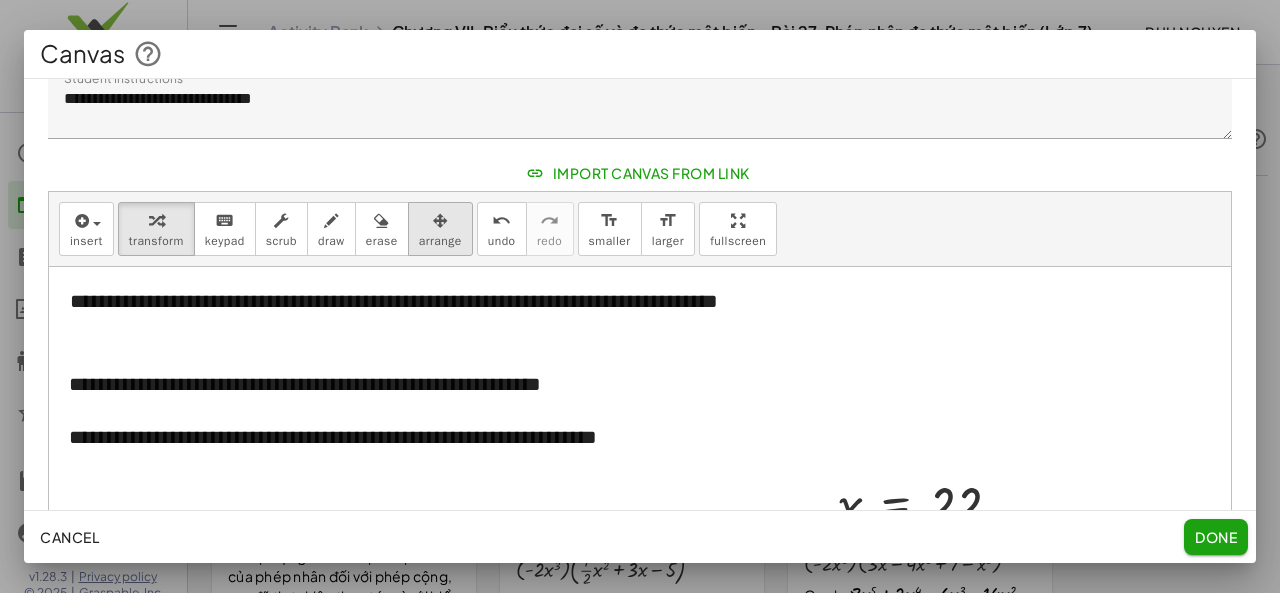 click on "arrange" at bounding box center (440, 241) 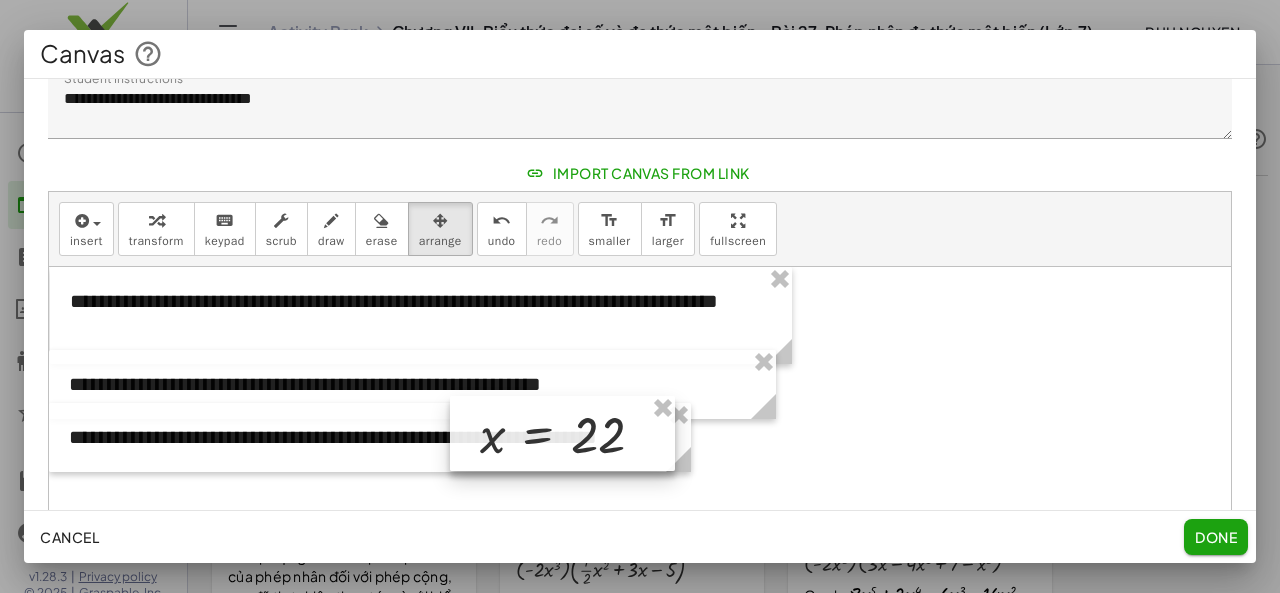 drag, startPoint x: 952, startPoint y: 485, endPoint x: 594, endPoint y: 414, distance: 364.9726 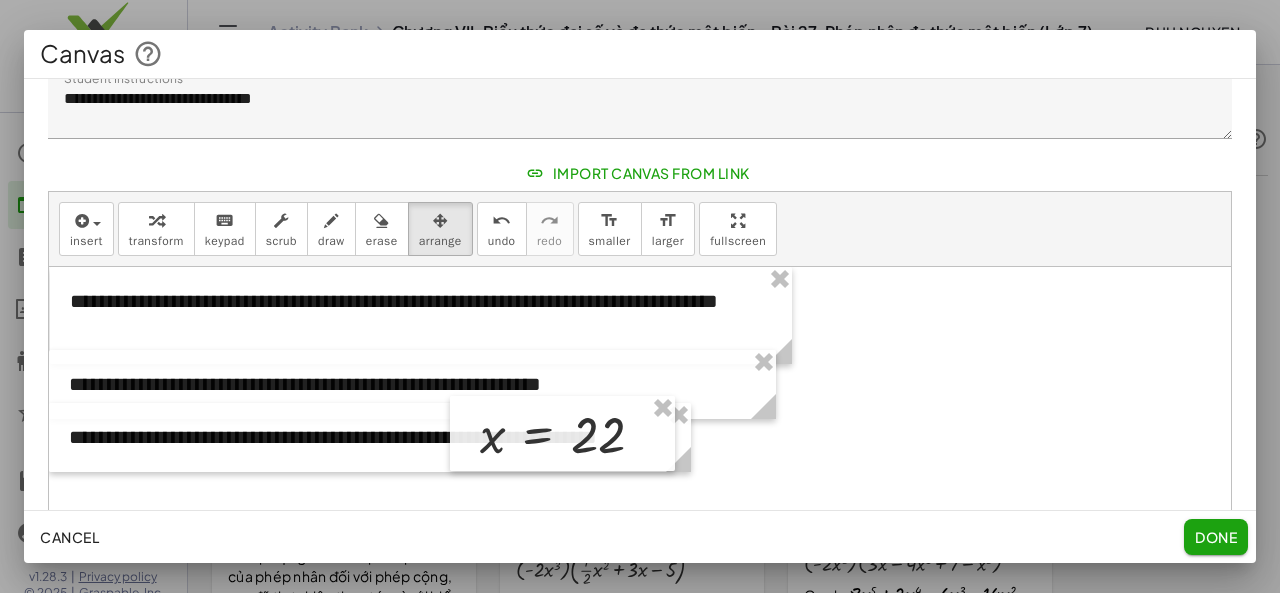 click at bounding box center (640, 487) 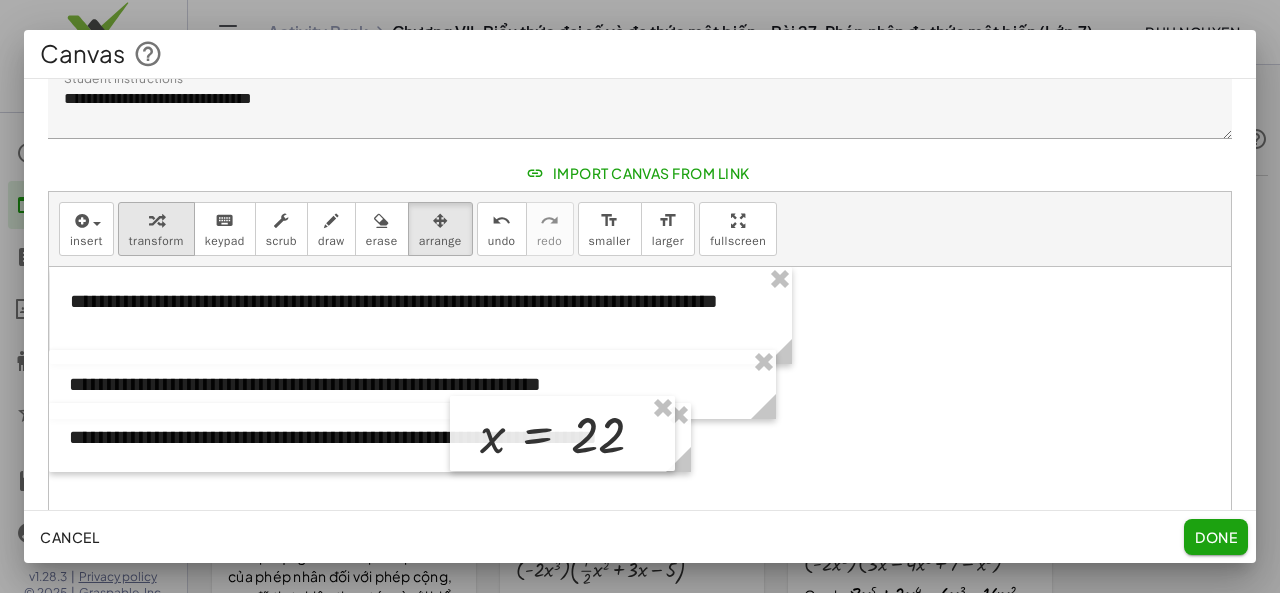click at bounding box center (156, 221) 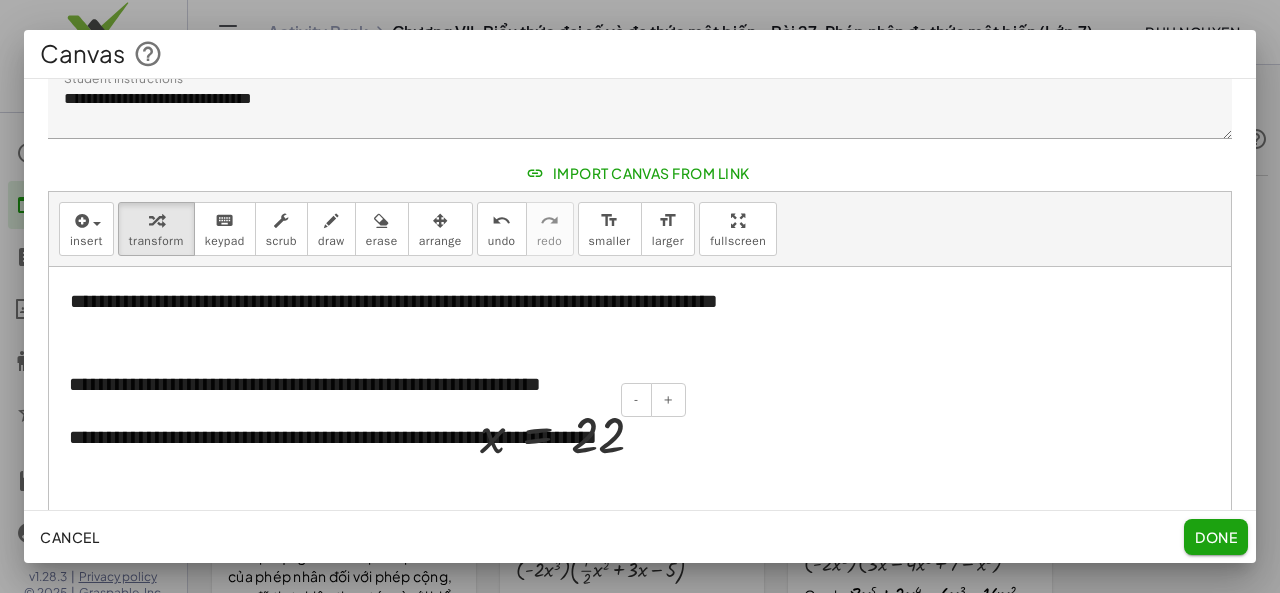 click on "**********" at bounding box center (370, 437) 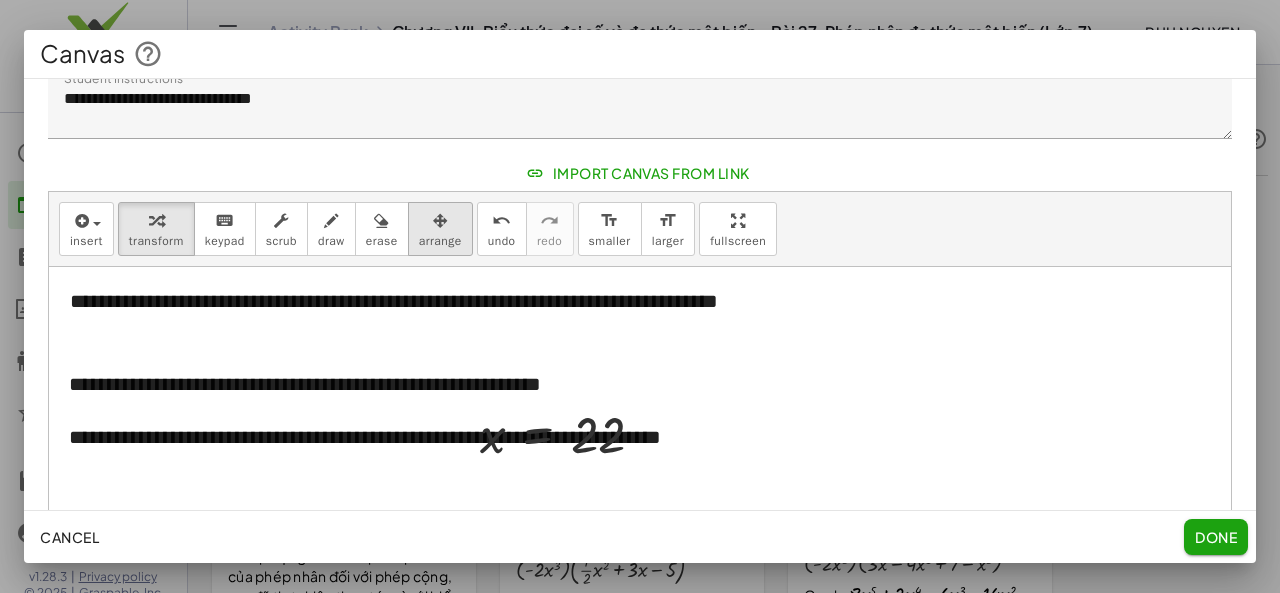 click on "arrange" at bounding box center (440, 241) 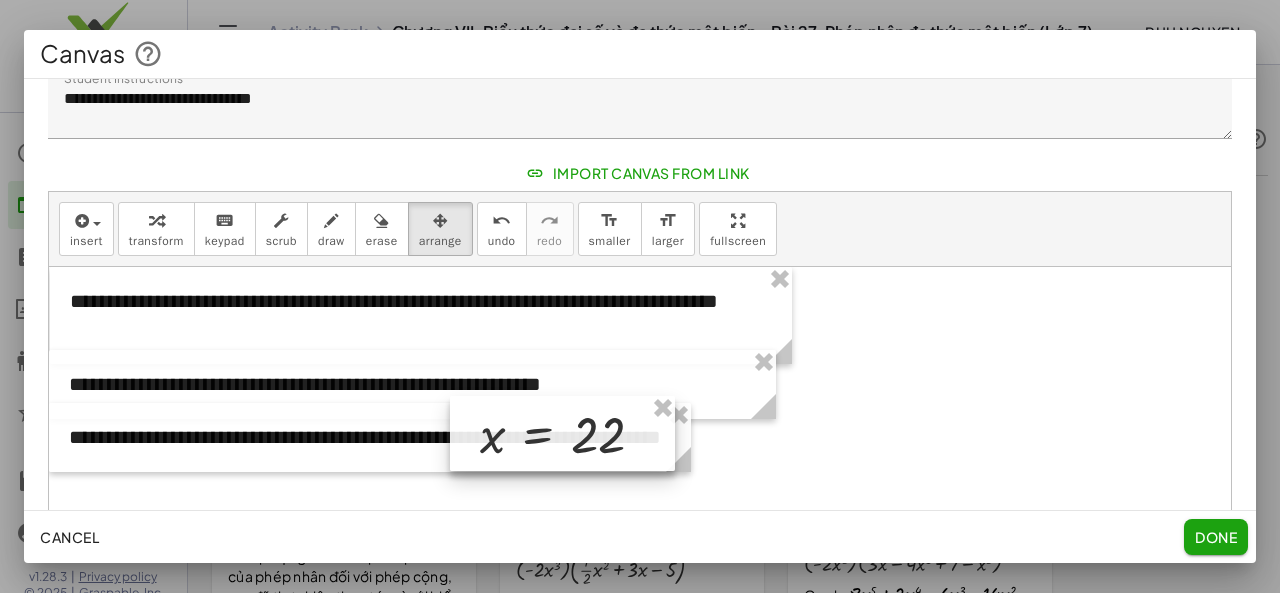 click at bounding box center [562, 434] 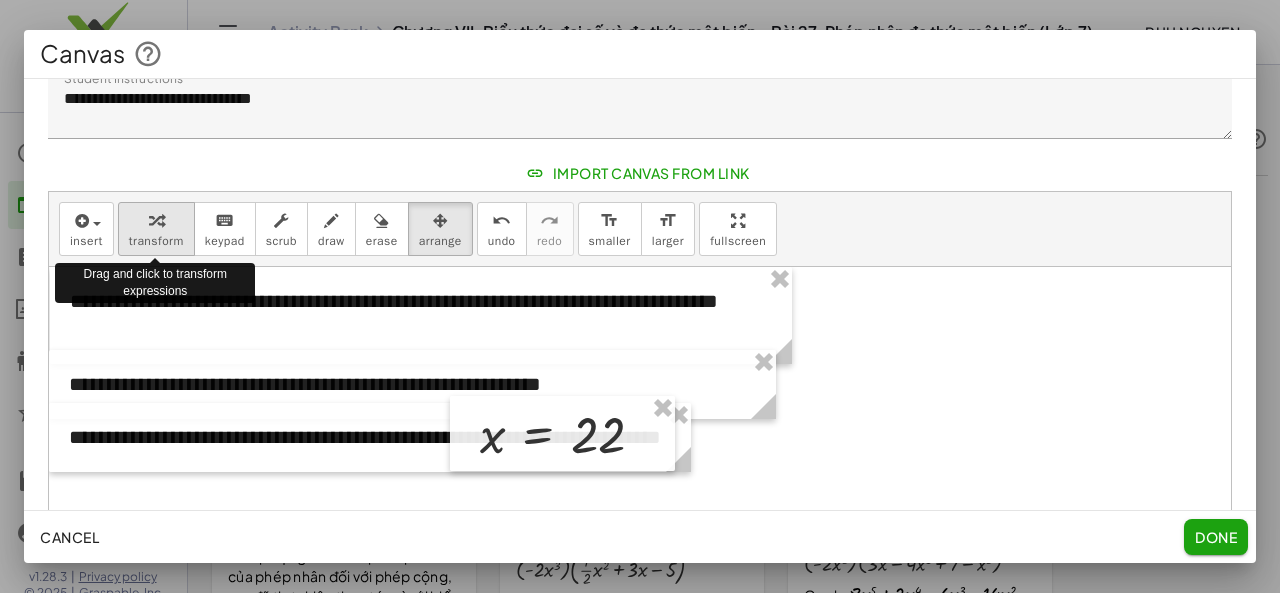 click at bounding box center (156, 220) 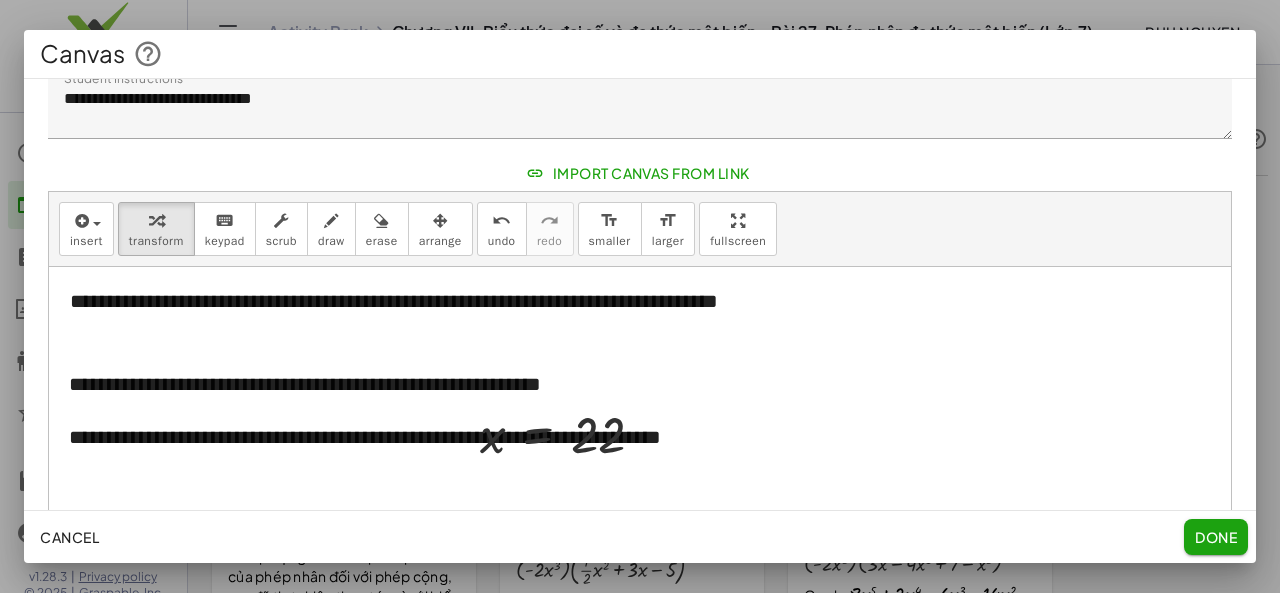 click on "**********" at bounding box center [421, 315] 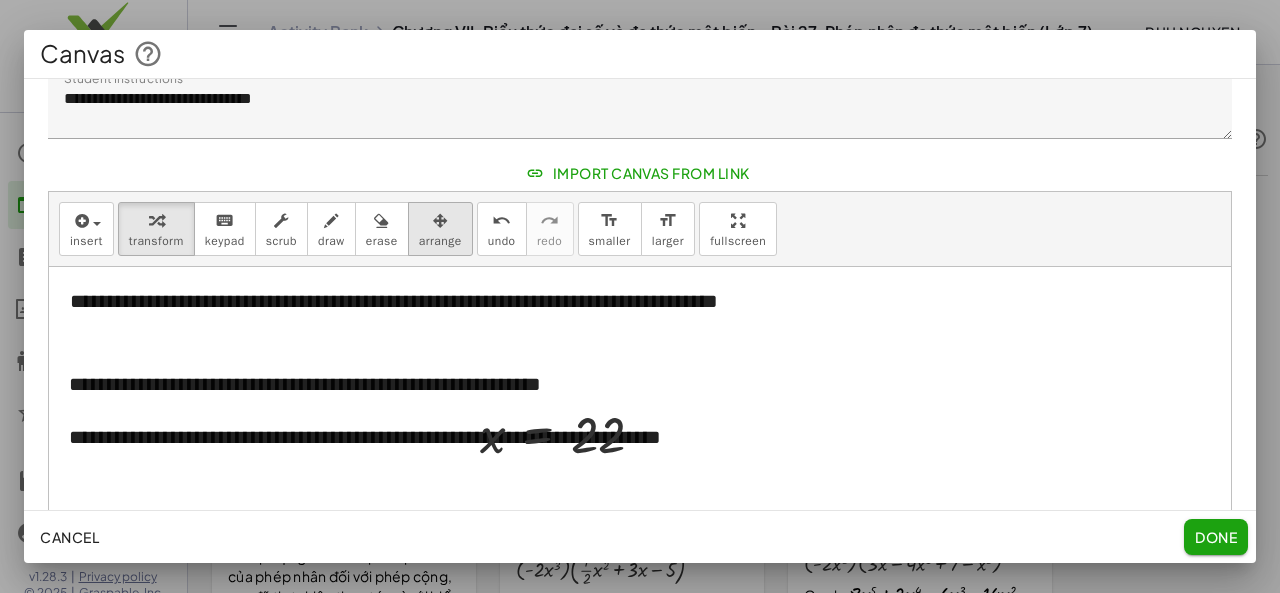 click on "arrange" at bounding box center (440, 241) 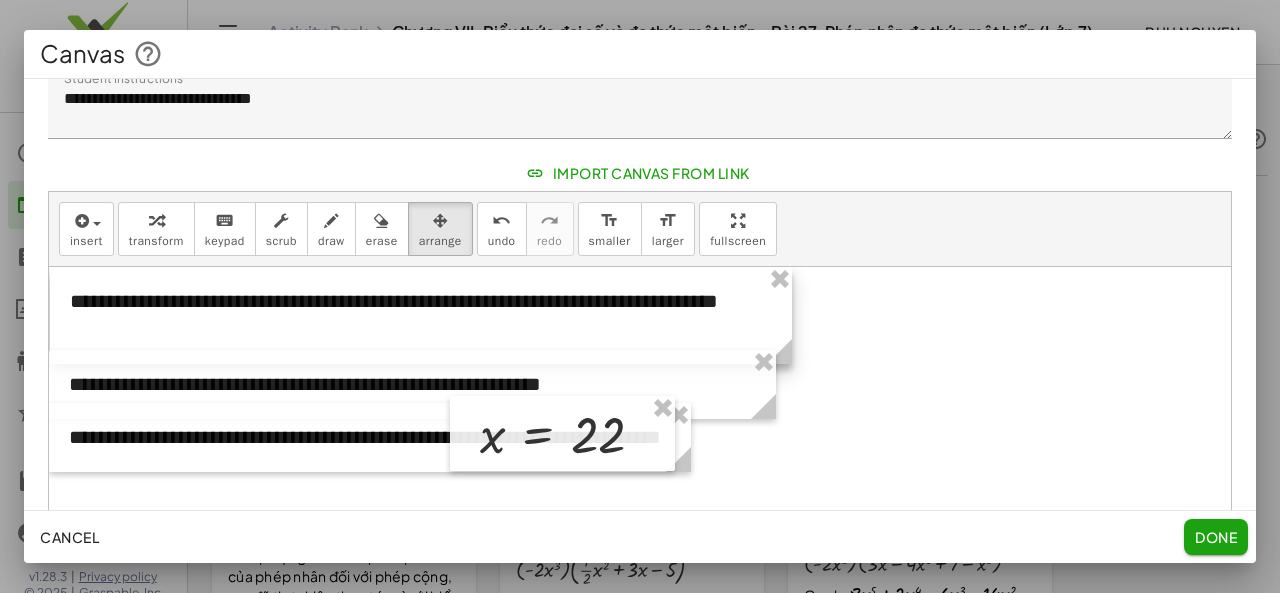 click at bounding box center (421, 315) 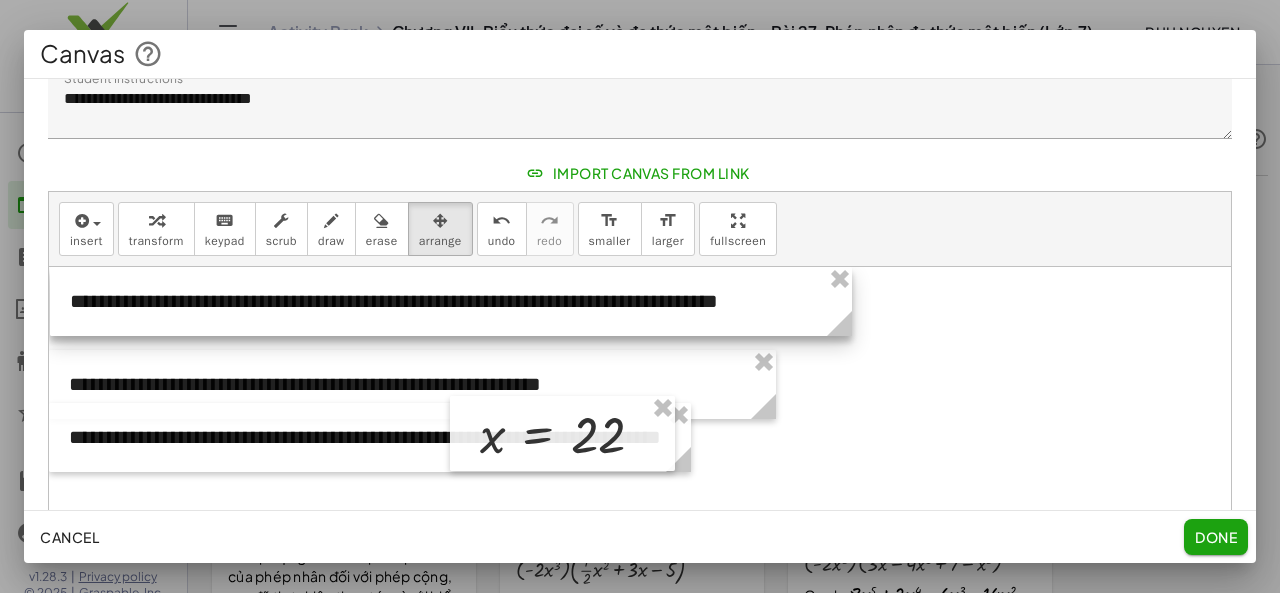 drag, startPoint x: 809, startPoint y: 343, endPoint x: 850, endPoint y: 331, distance: 42.72002 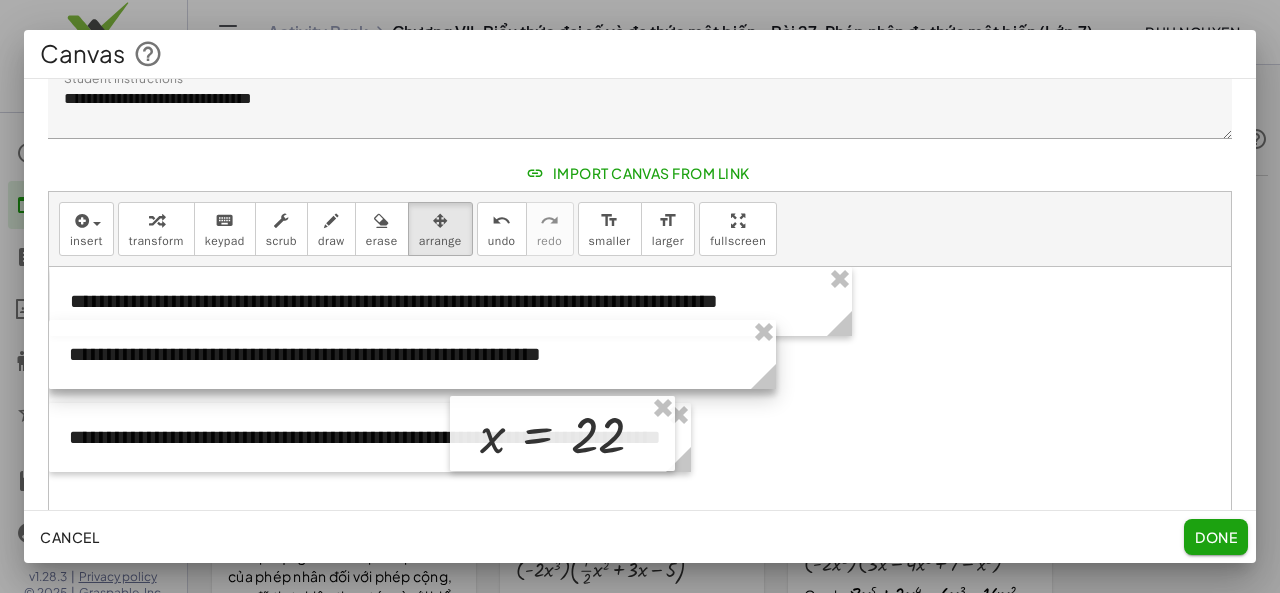 drag, startPoint x: 724, startPoint y: 389, endPoint x: 724, endPoint y: 359, distance: 30 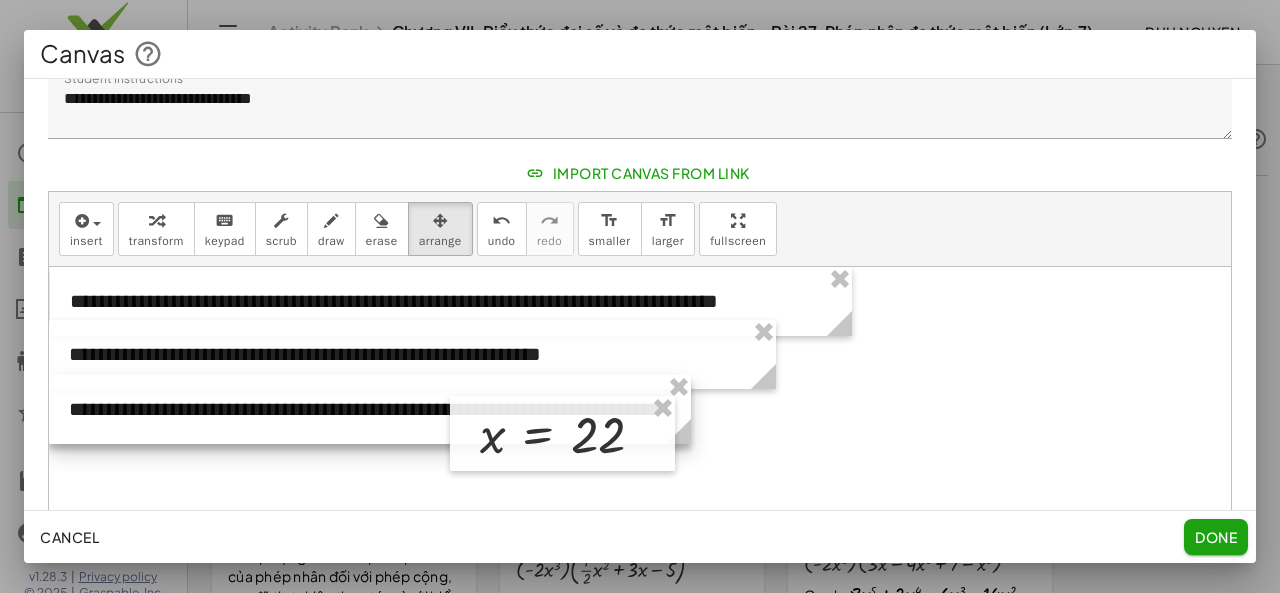 drag, startPoint x: 276, startPoint y: 460, endPoint x: 276, endPoint y: 432, distance: 28 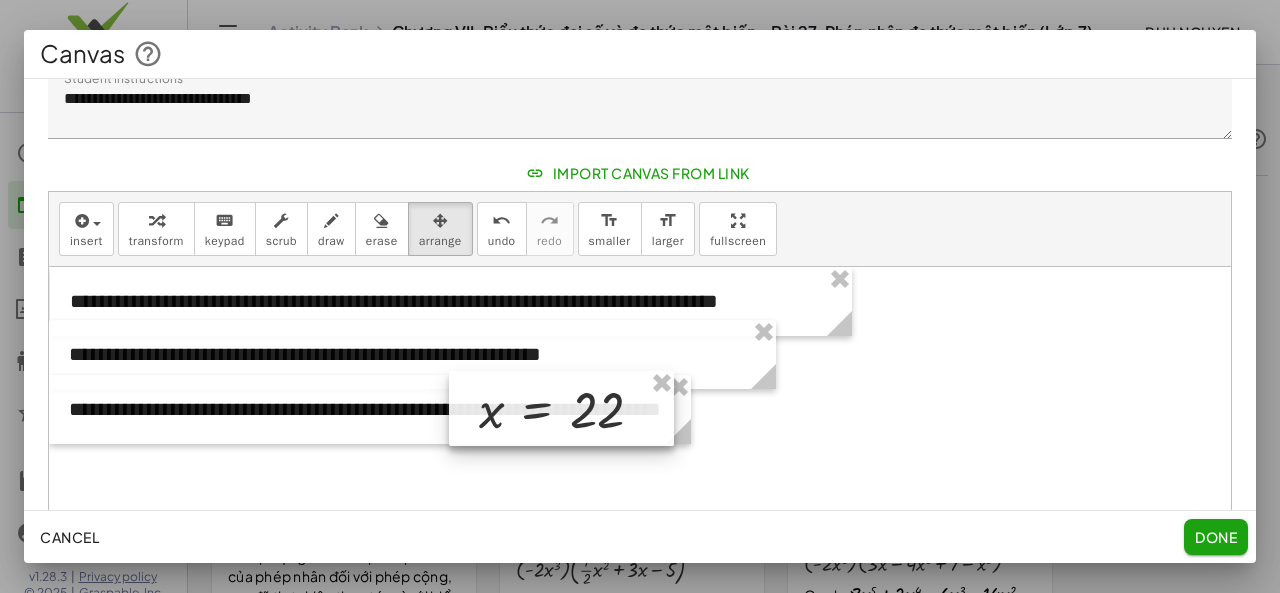drag, startPoint x: 566, startPoint y: 437, endPoint x: 565, endPoint y: 411, distance: 26.019224 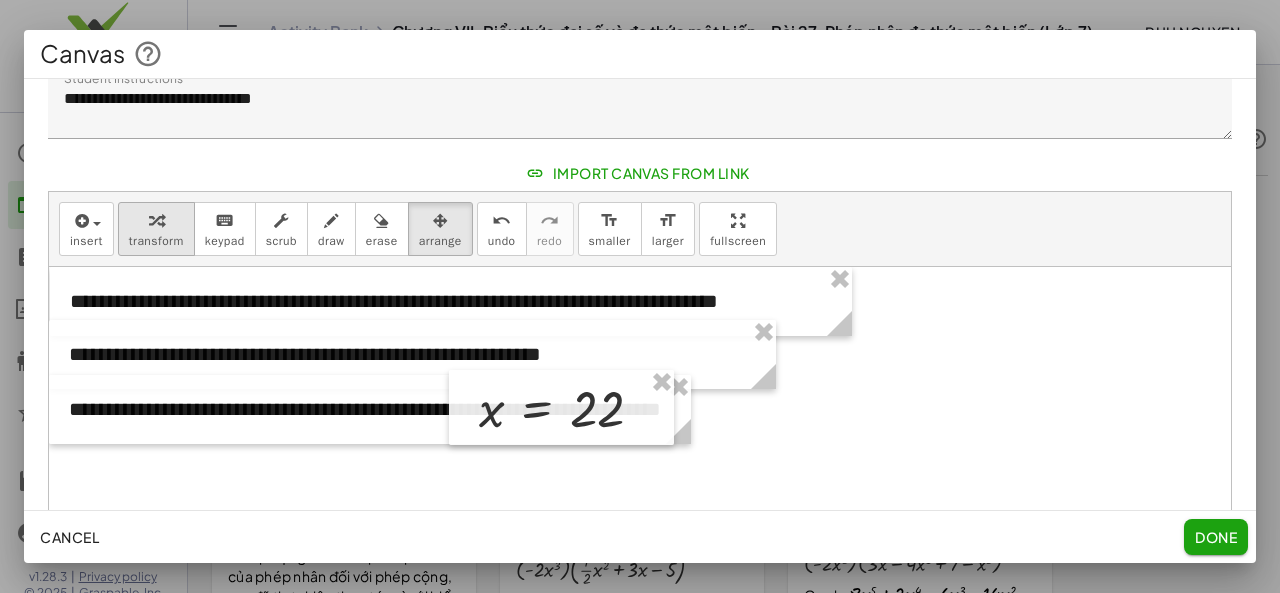 click at bounding box center [156, 221] 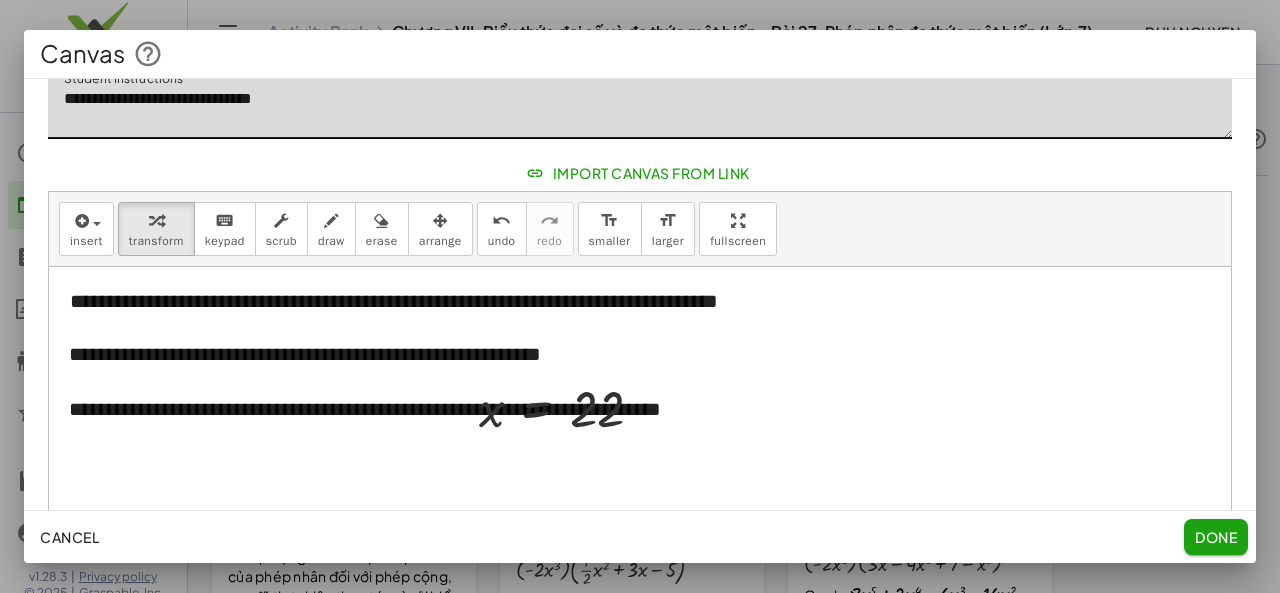 click on "**********" 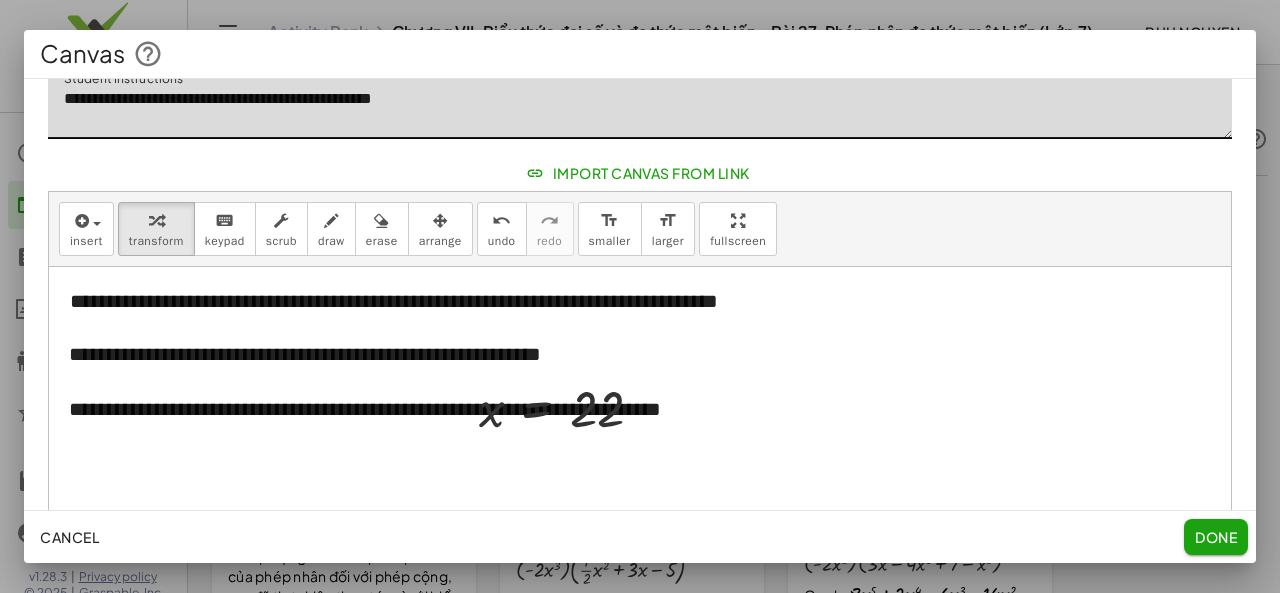 type on "**********" 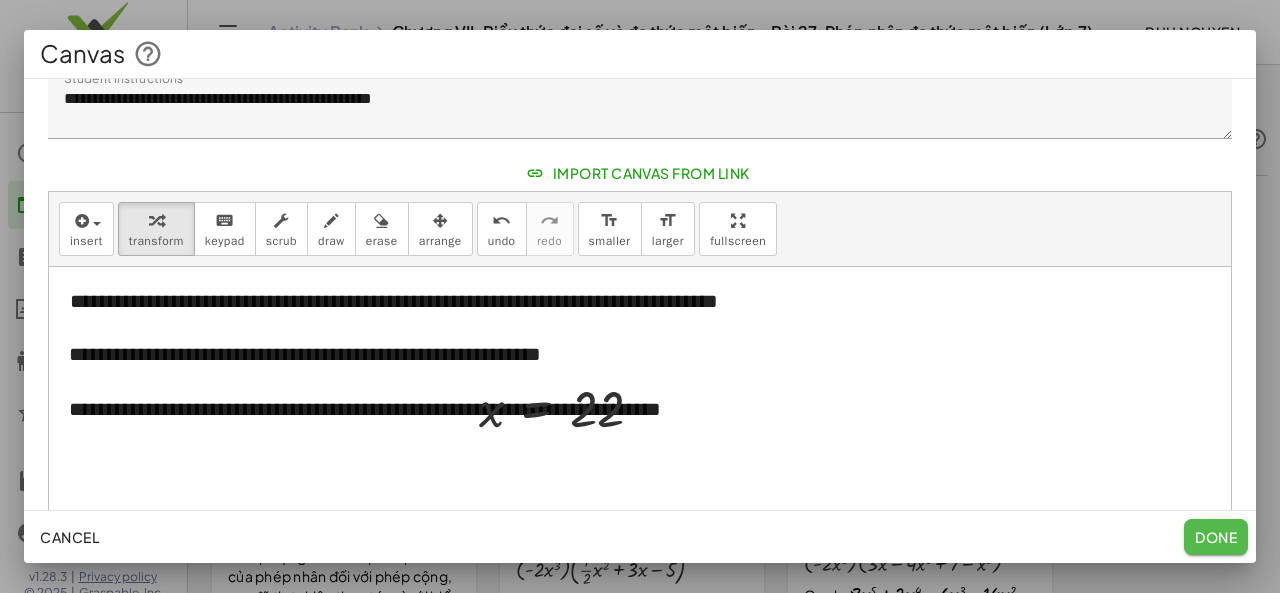 click on "Done" 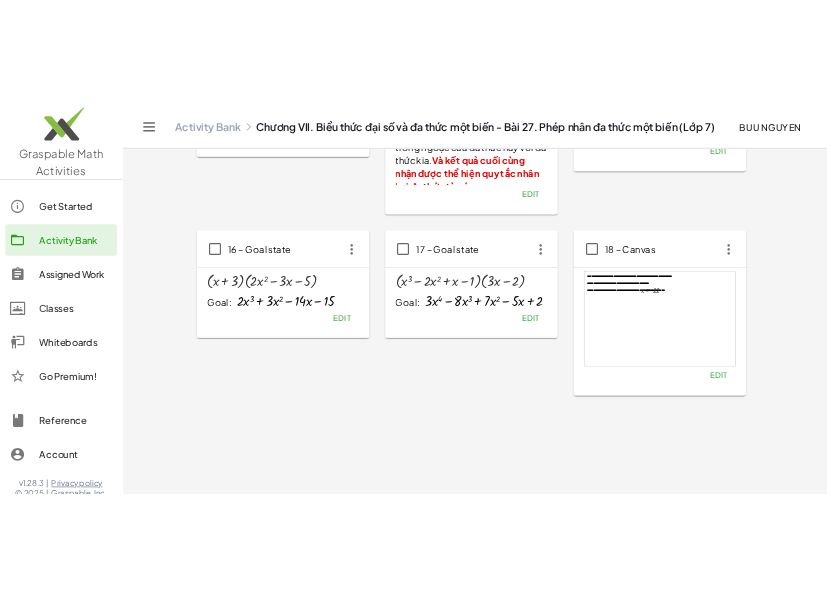 scroll, scrollTop: 1364, scrollLeft: 0, axis: vertical 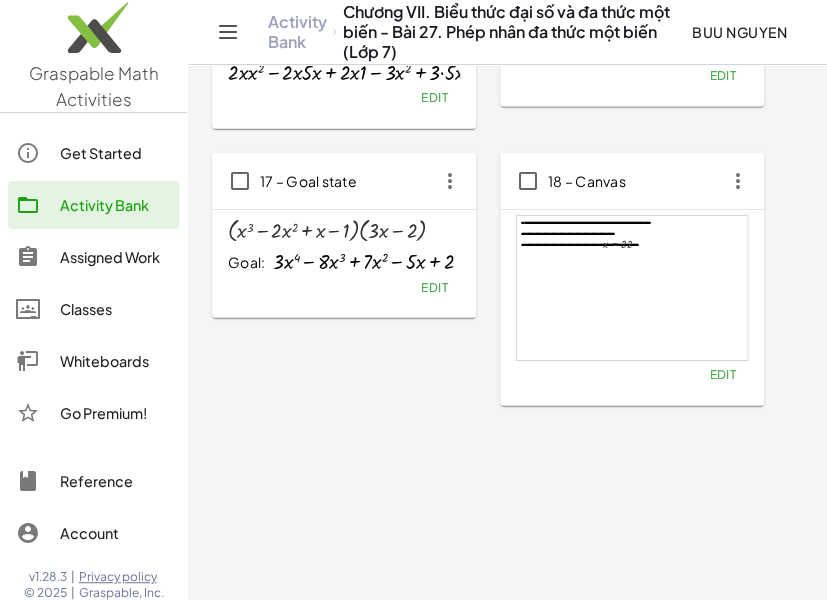 click on "Edit" 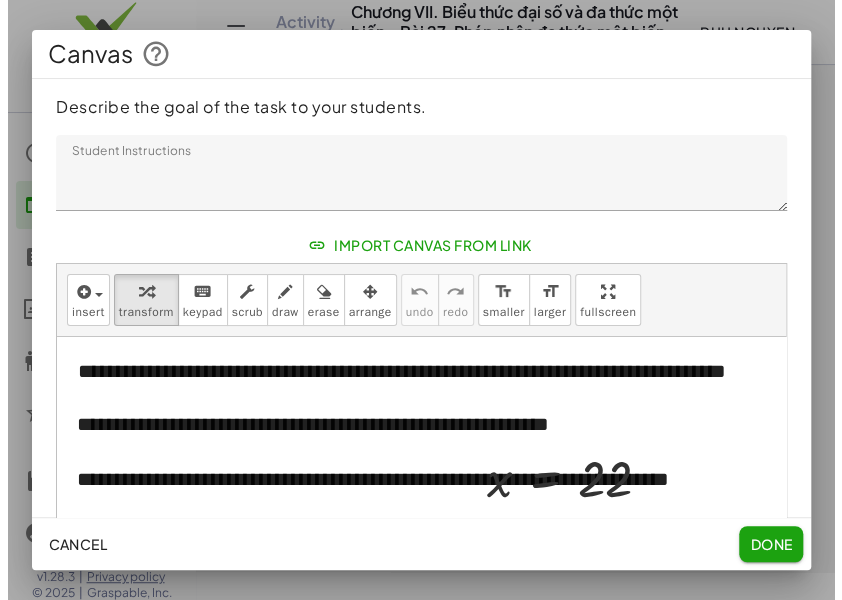 scroll, scrollTop: 0, scrollLeft: 0, axis: both 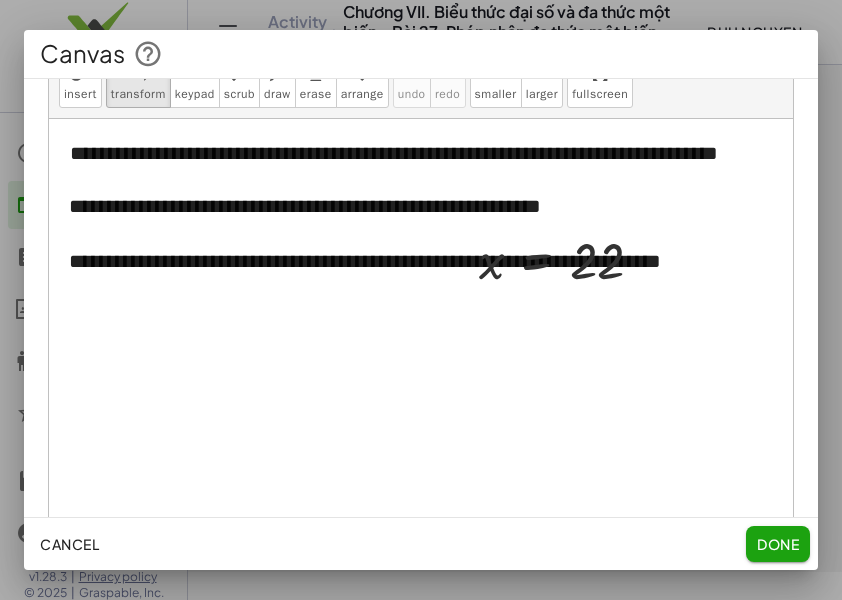 drag, startPoint x: 68, startPoint y: 338, endPoint x: 128, endPoint y: 357, distance: 62.936478 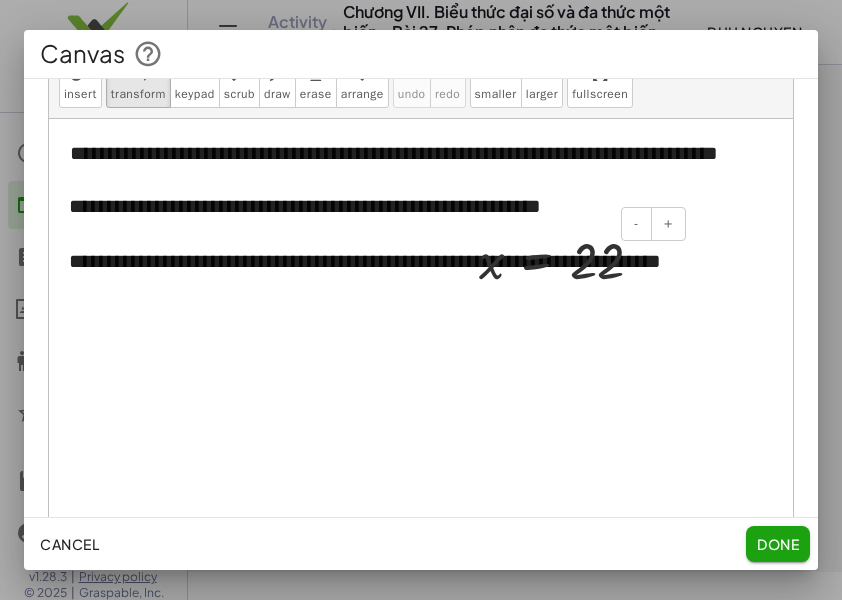 drag, startPoint x: 178, startPoint y: 348, endPoint x: 6, endPoint y: 260, distance: 193.20456 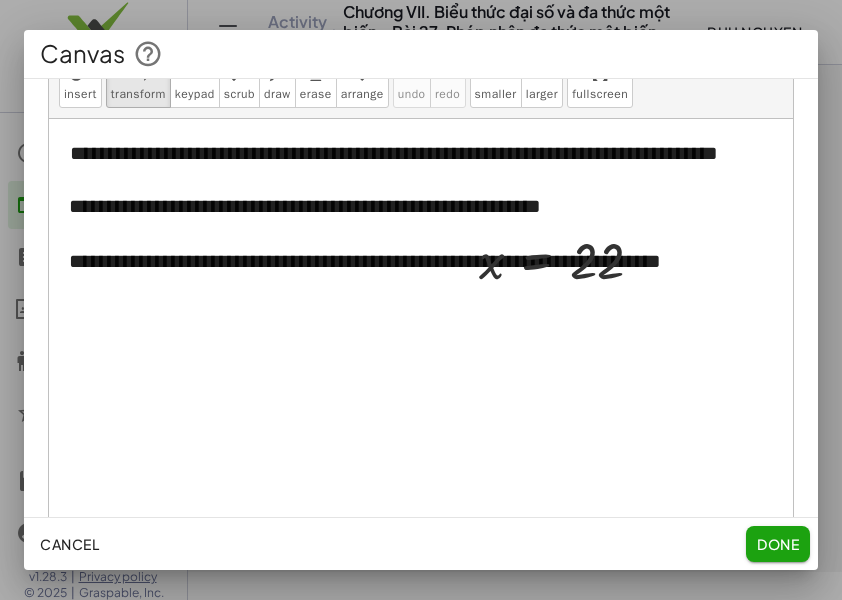 drag, startPoint x: 154, startPoint y: 365, endPoint x: 220, endPoint y: 357, distance: 66.48308 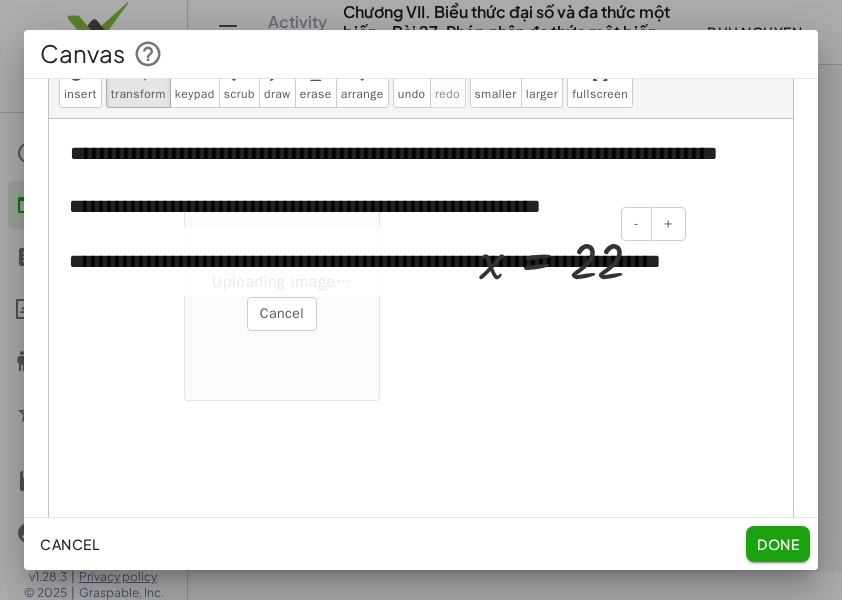 drag, startPoint x: 228, startPoint y: 281, endPoint x: 235, endPoint y: 319, distance: 38.63936 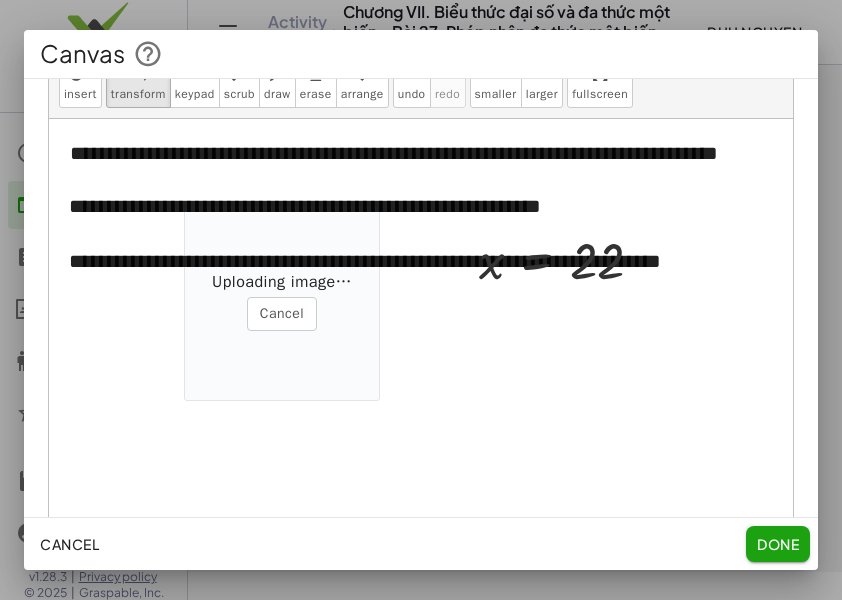 click on "Uploading image… Cancel" at bounding box center (282, 303) 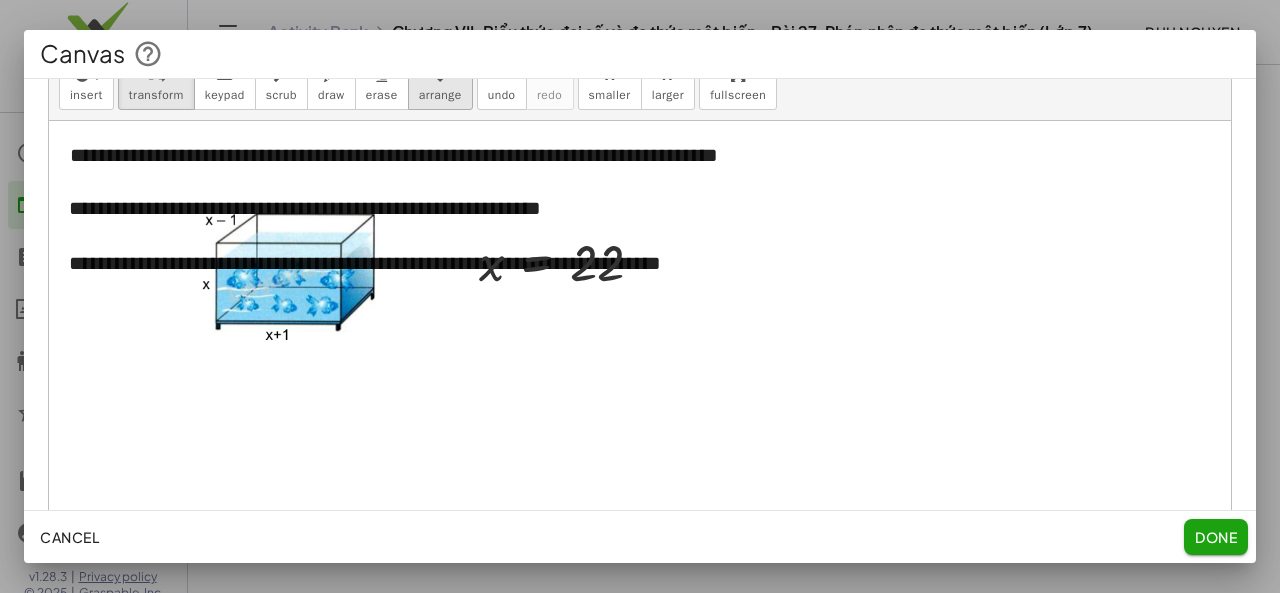 click on "arrange" at bounding box center (440, 83) 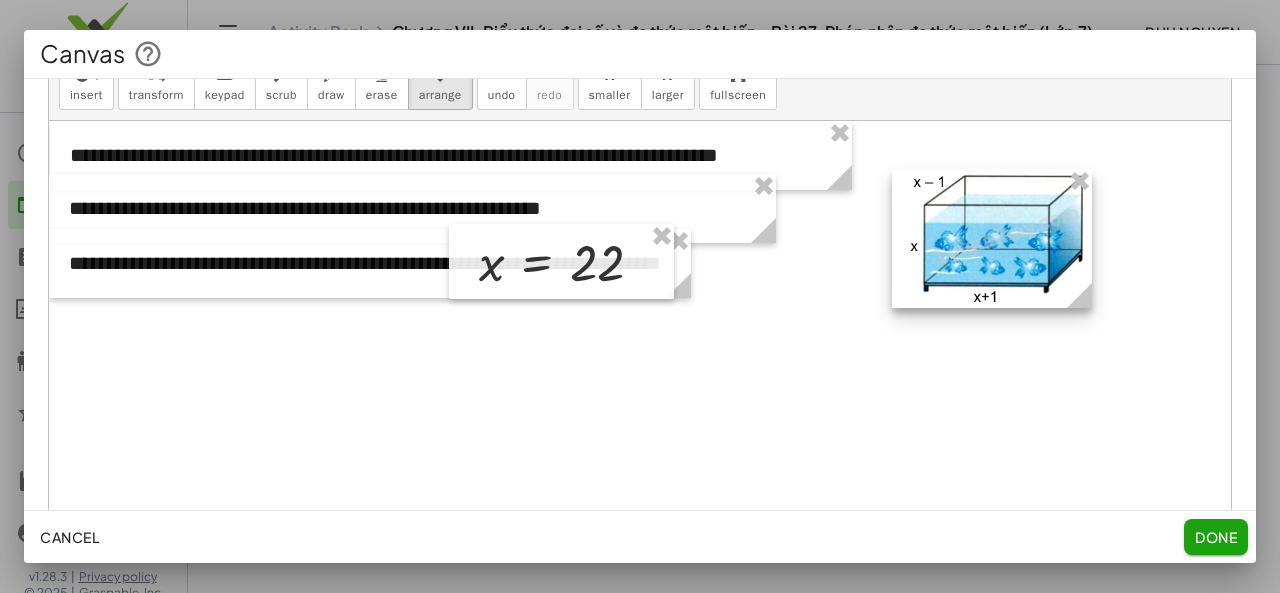 drag, startPoint x: 298, startPoint y: 335, endPoint x: 1006, endPoint y: 297, distance: 709.01904 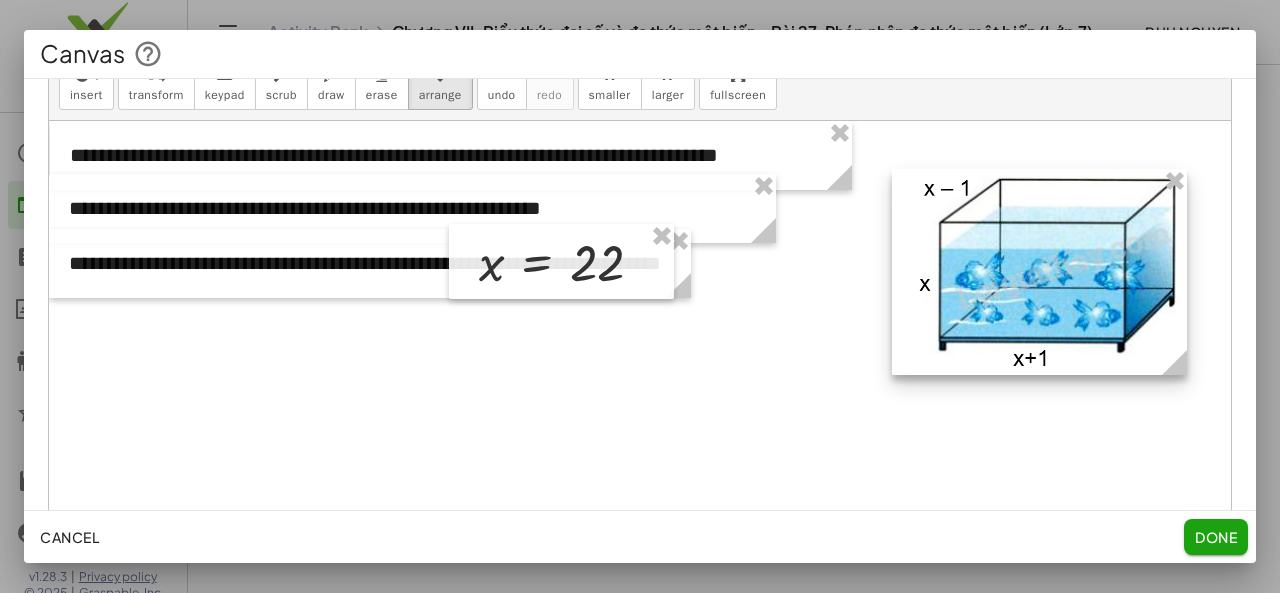 drag, startPoint x: 1086, startPoint y: 301, endPoint x: 1183, endPoint y: 415, distance: 149.683 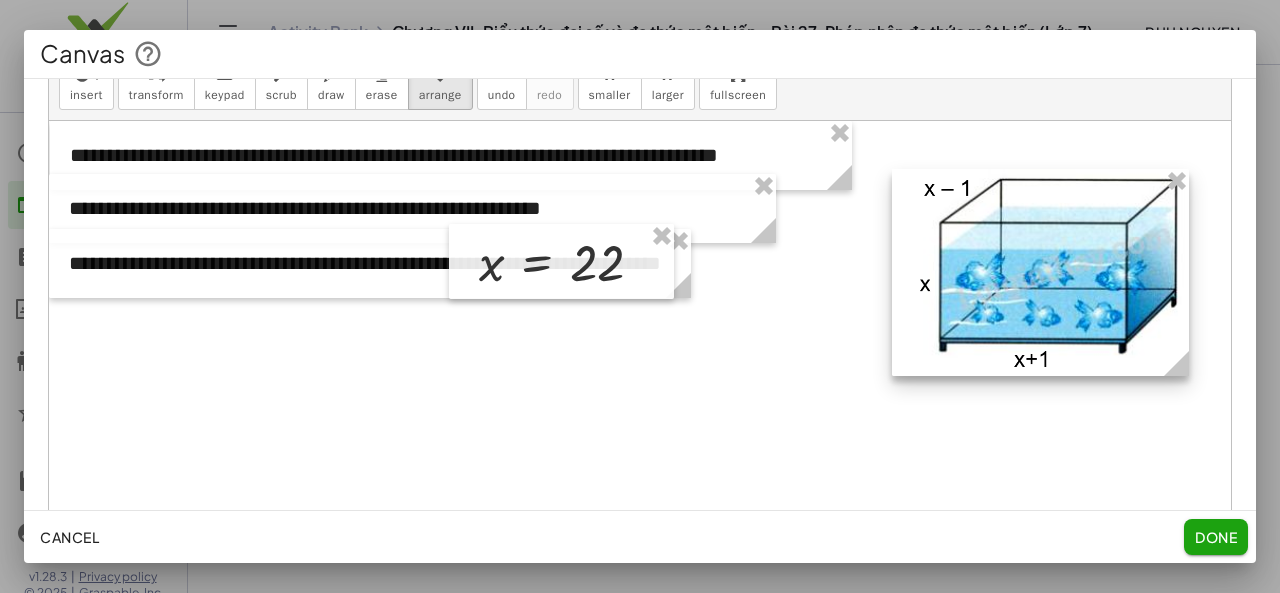 click at bounding box center [640, 341] 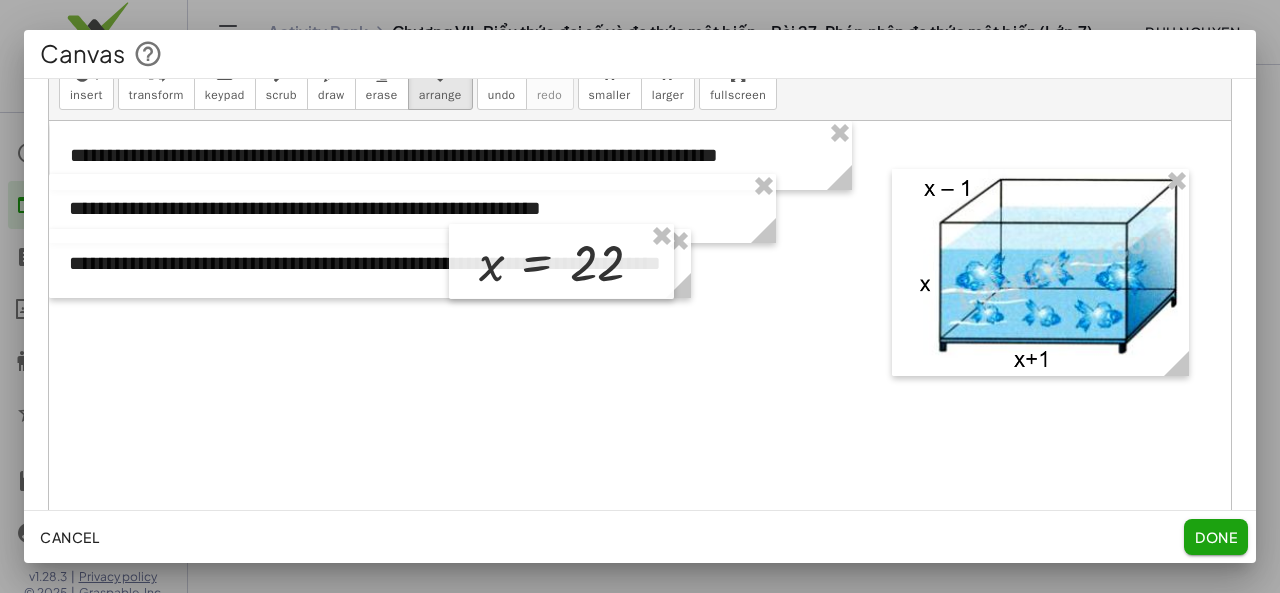 click at bounding box center (640, 341) 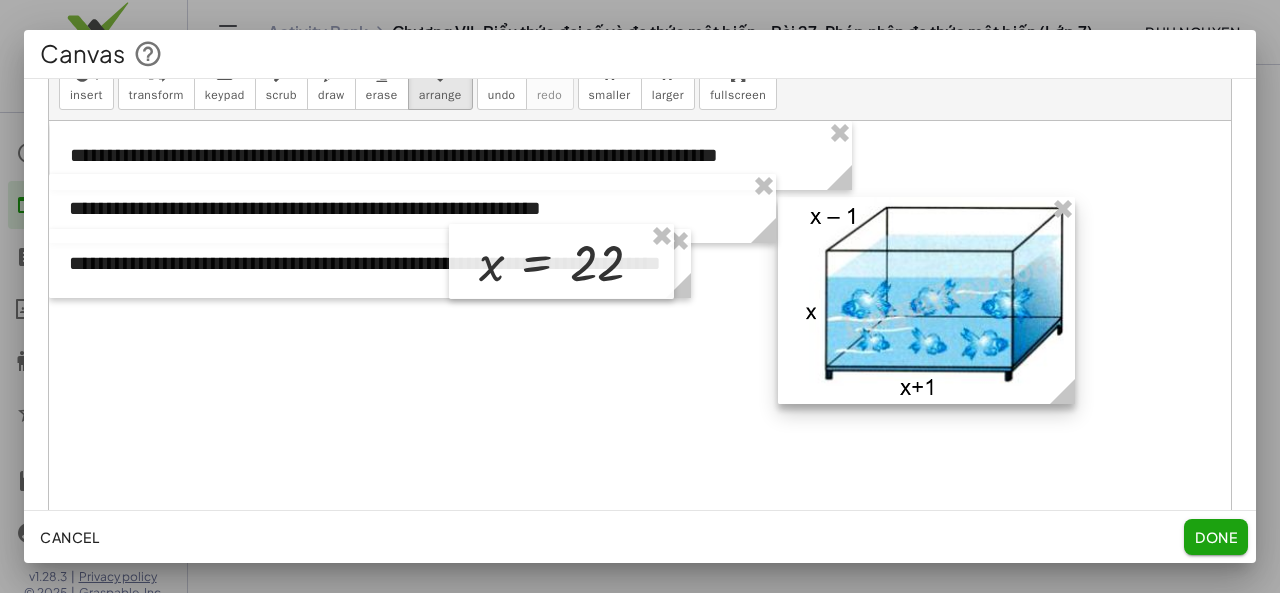 drag, startPoint x: 1082, startPoint y: 304, endPoint x: 973, endPoint y: 331, distance: 112.29426 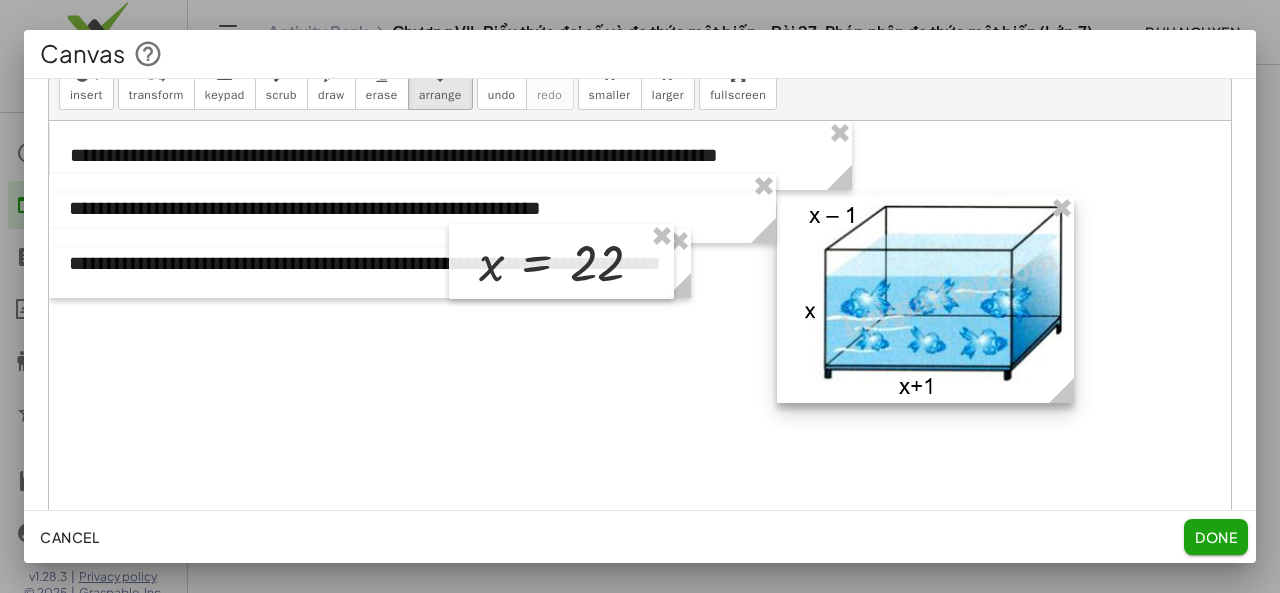 drag, startPoint x: 1064, startPoint y: 403, endPoint x: 1132, endPoint y: 453, distance: 84.40379 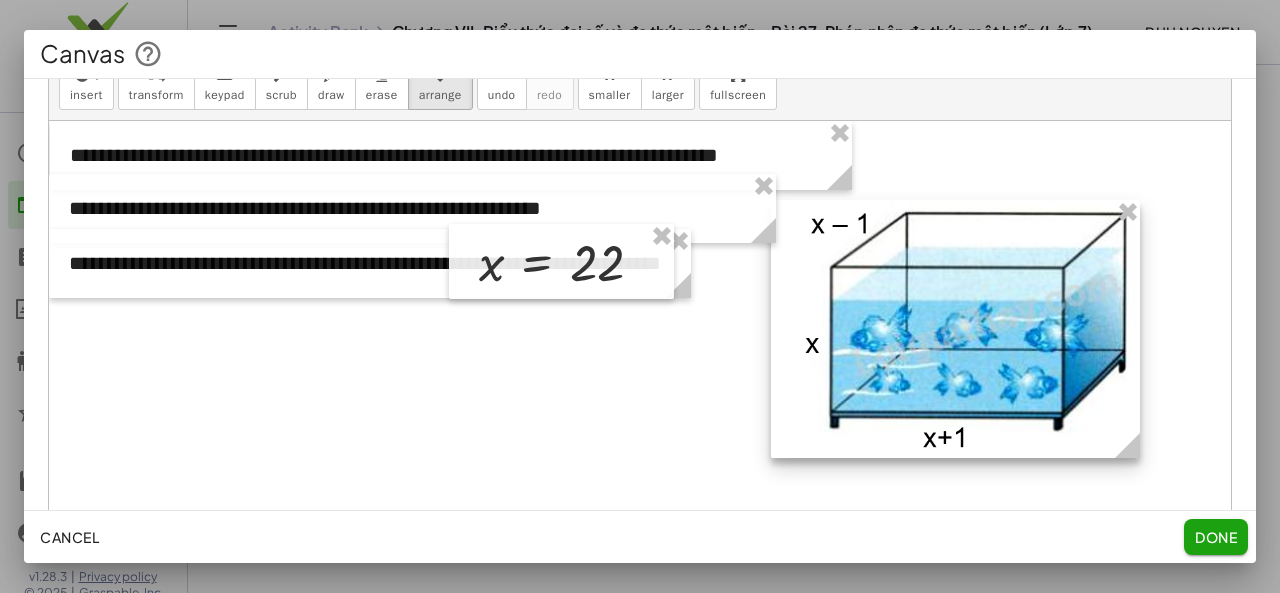 click at bounding box center (955, 329) 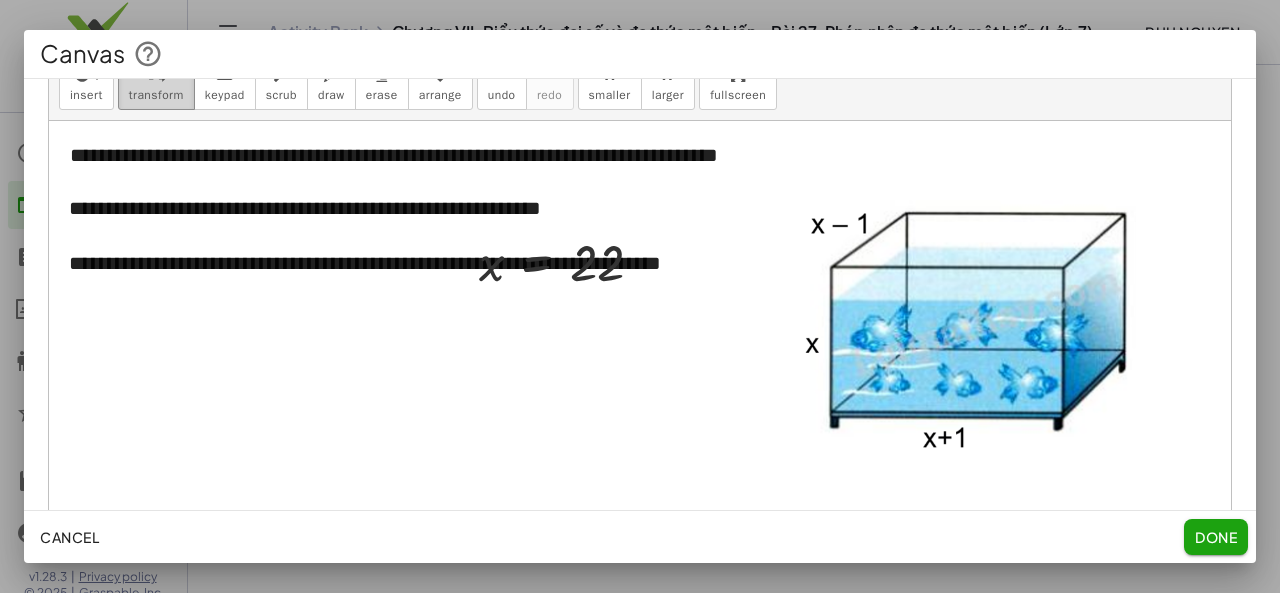 click on "transform" at bounding box center [156, 95] 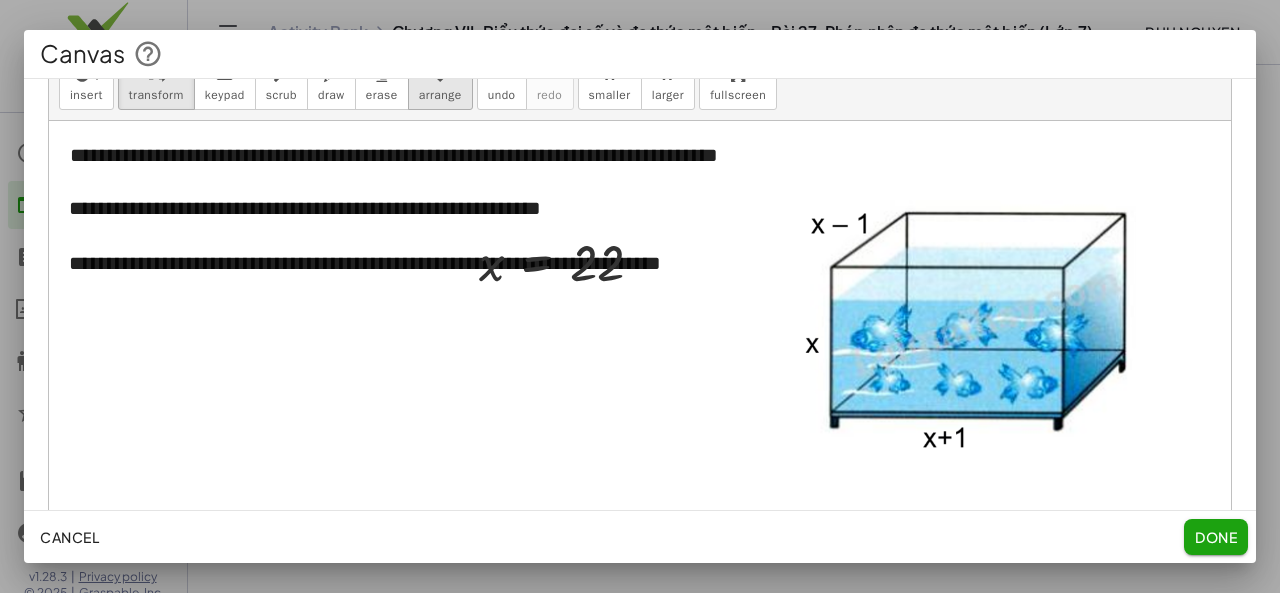 click at bounding box center (440, 74) 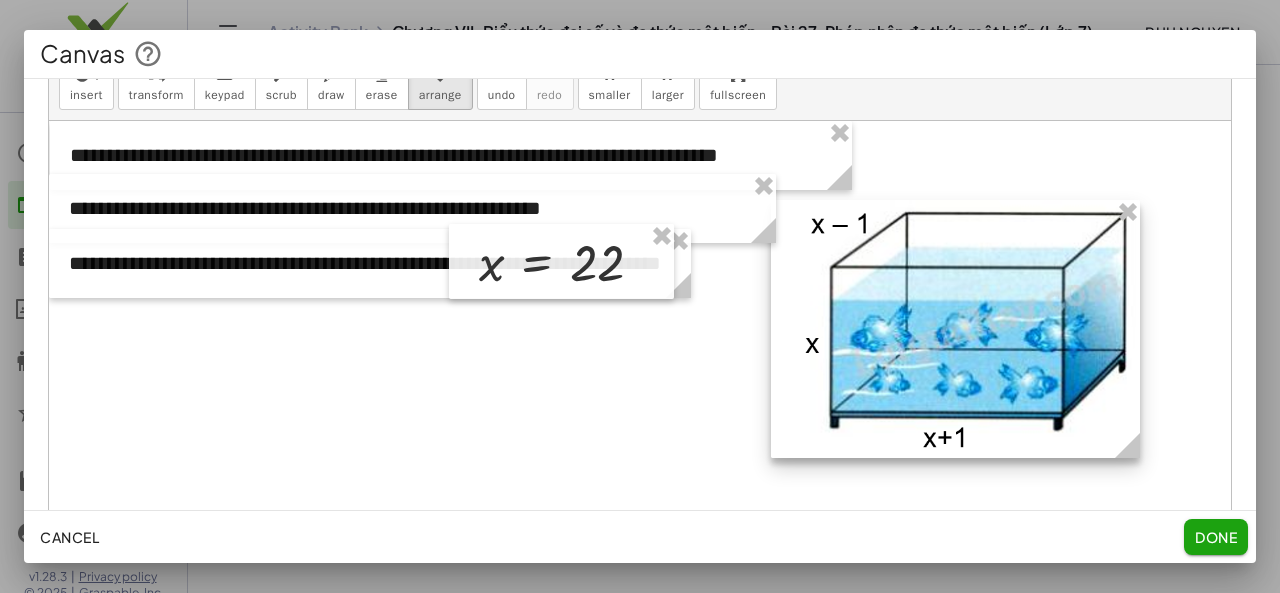 drag, startPoint x: 838, startPoint y: 313, endPoint x: 768, endPoint y: 307, distance: 70.256676 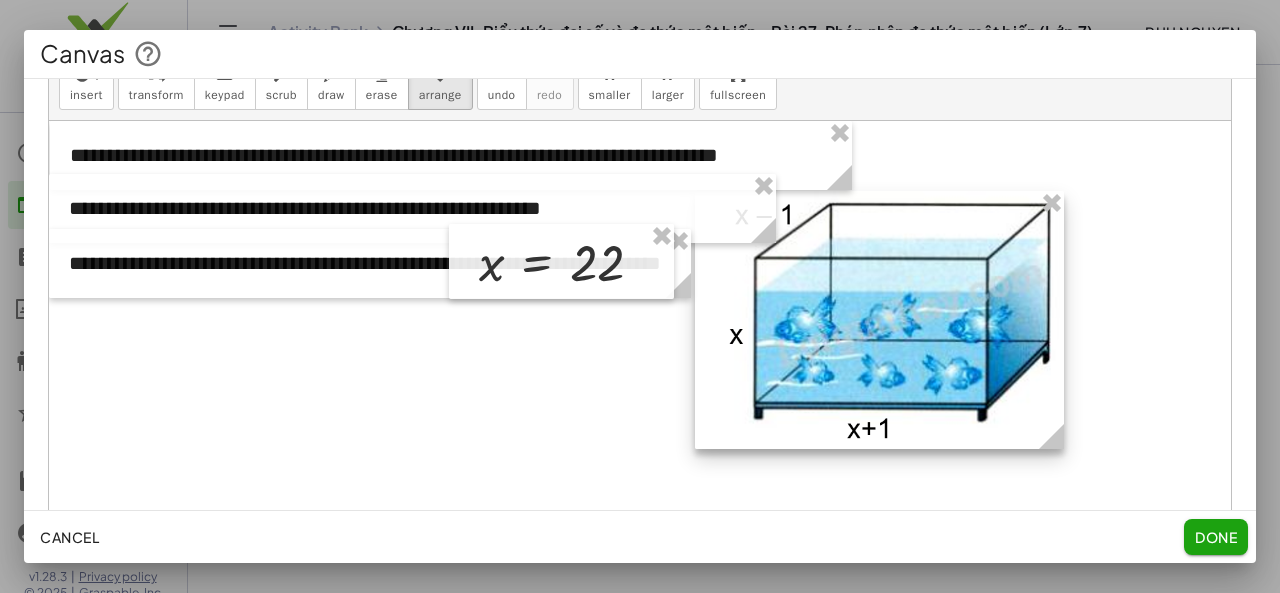 drag, startPoint x: 768, startPoint y: 307, endPoint x: 701, endPoint y: 301, distance: 67.26812 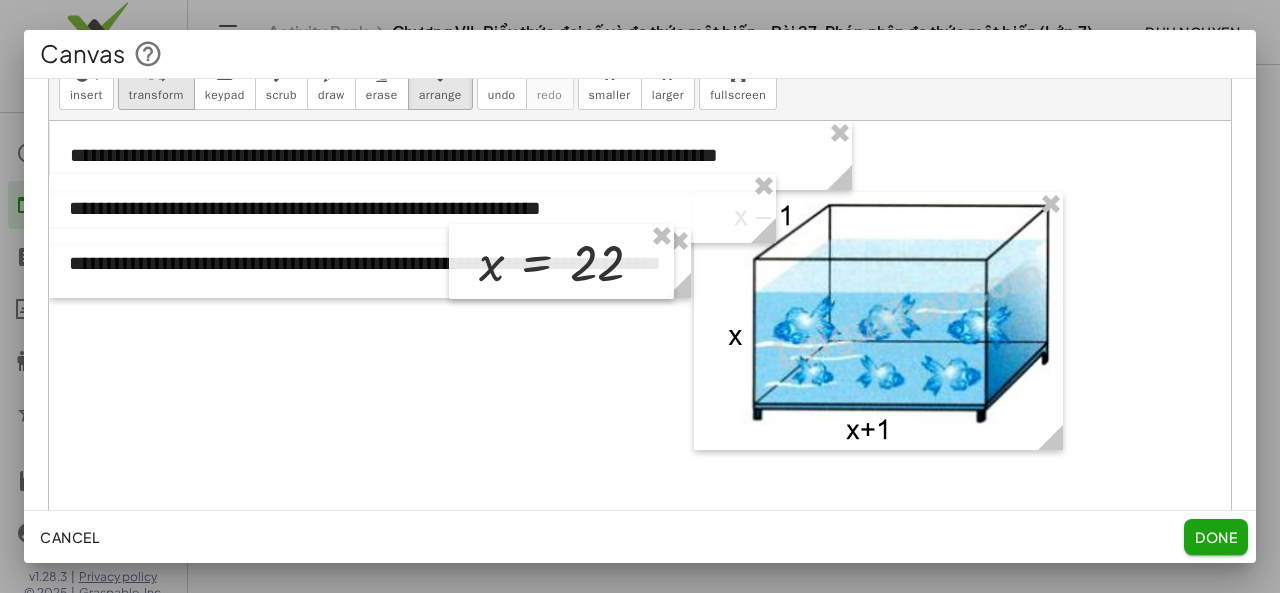 click on "transform" at bounding box center [156, 95] 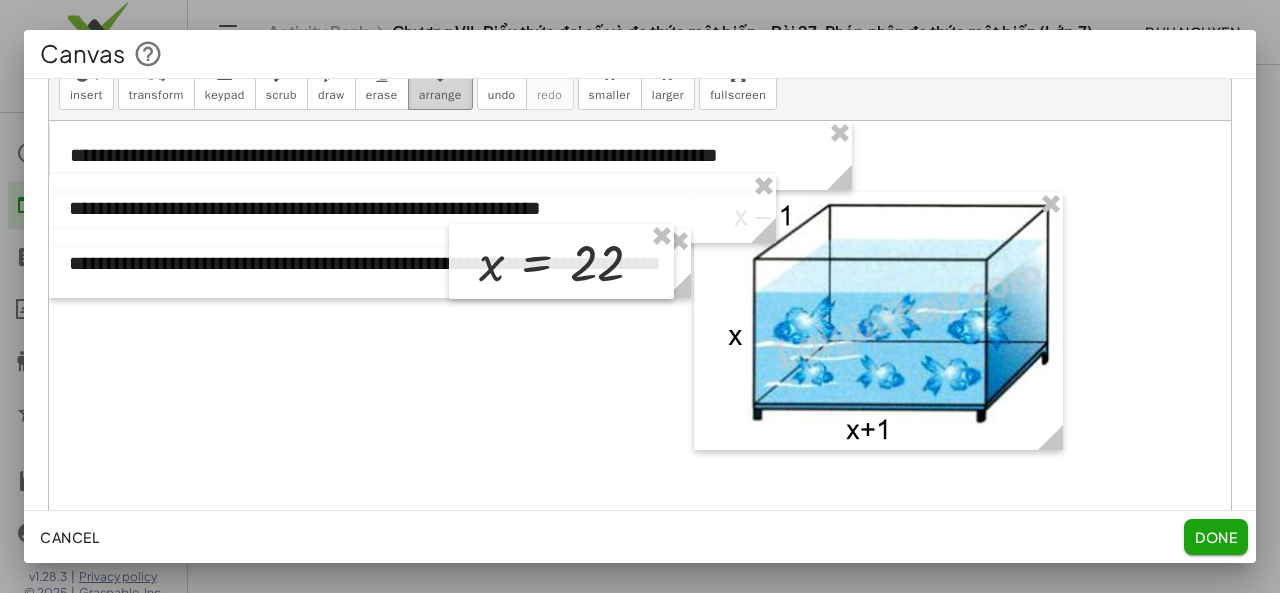 click on "arrange" at bounding box center [440, 95] 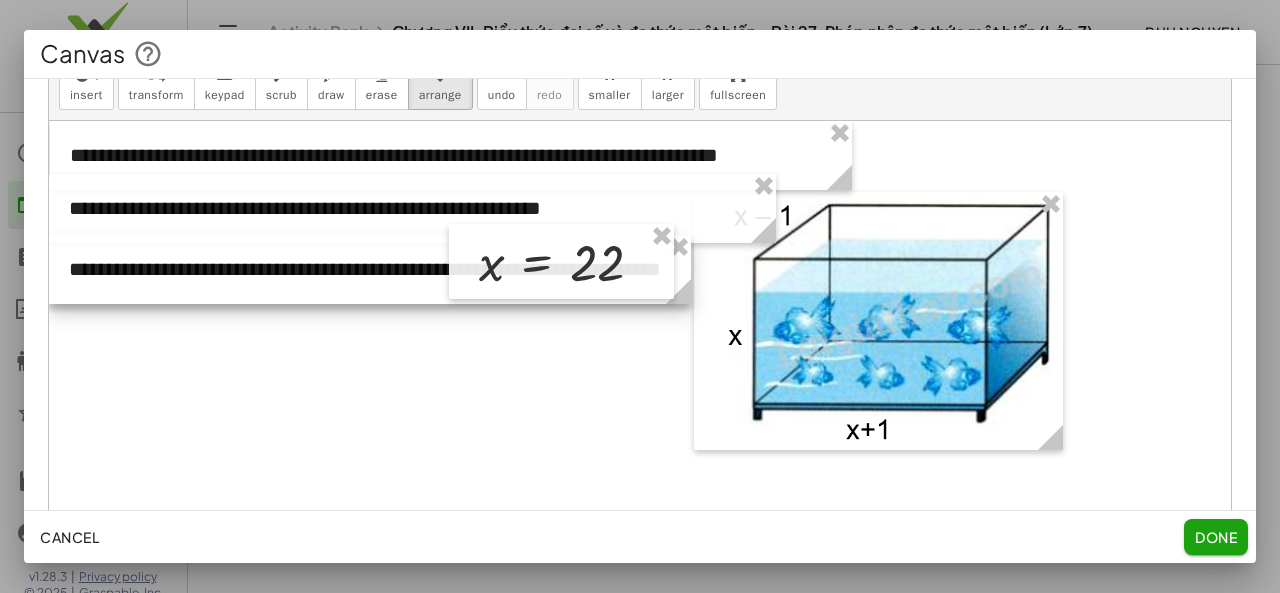 click at bounding box center [370, 269] 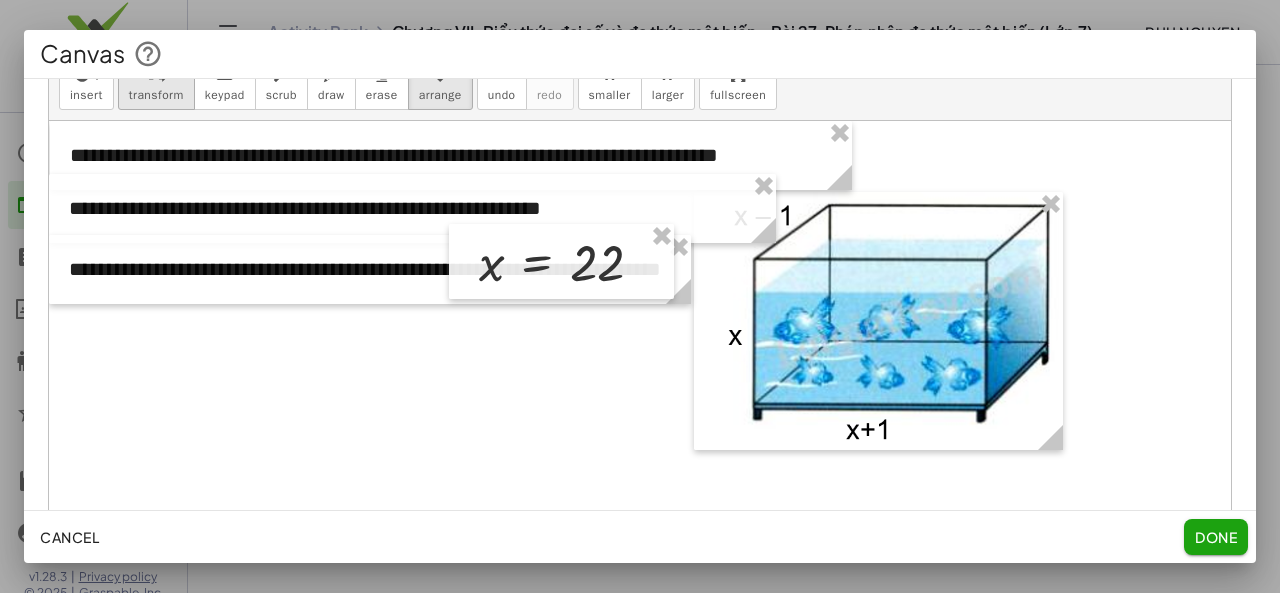 click on "transform" at bounding box center [156, 95] 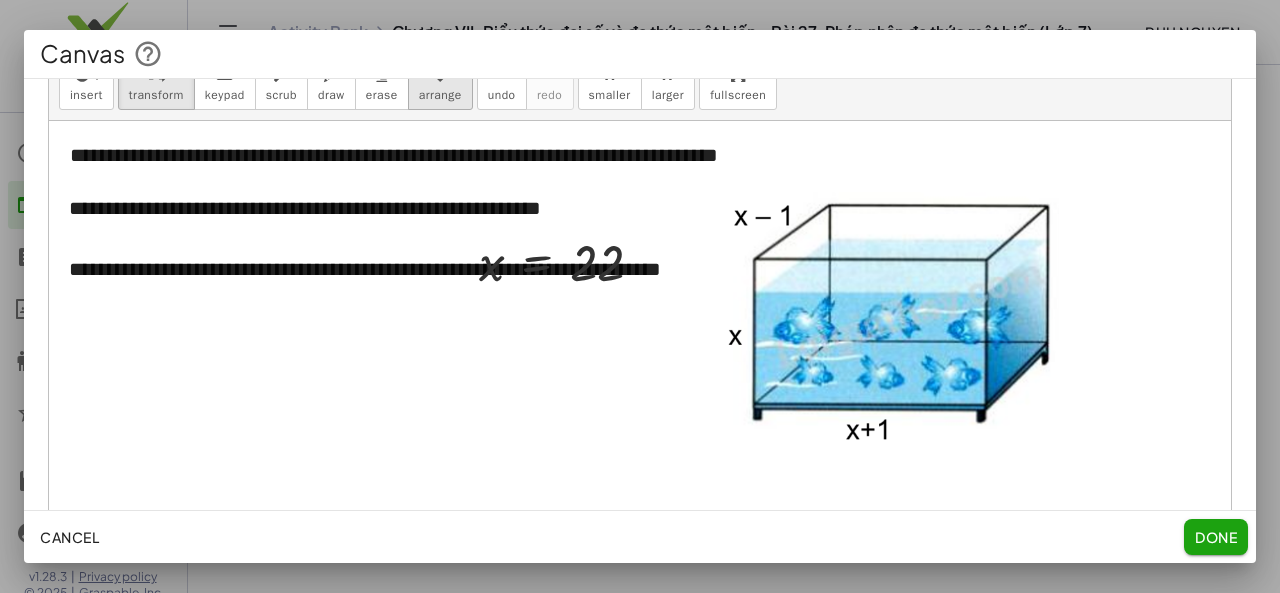 click on "arrange" at bounding box center (440, 95) 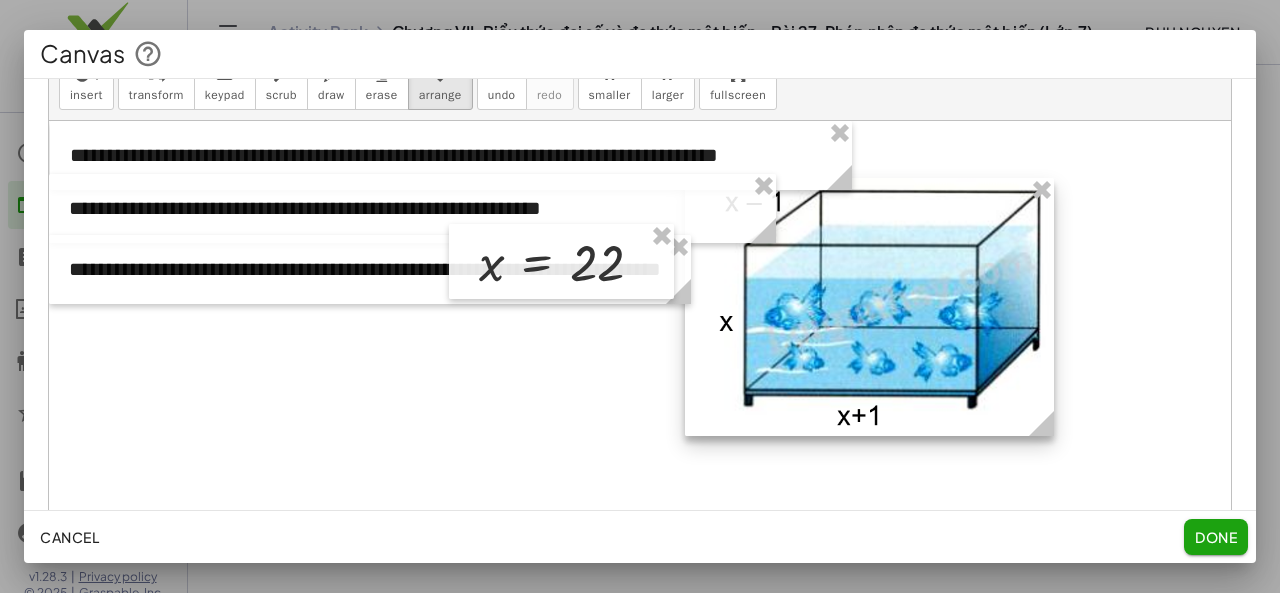 drag, startPoint x: 846, startPoint y: 335, endPoint x: 837, endPoint y: 321, distance: 16.643316 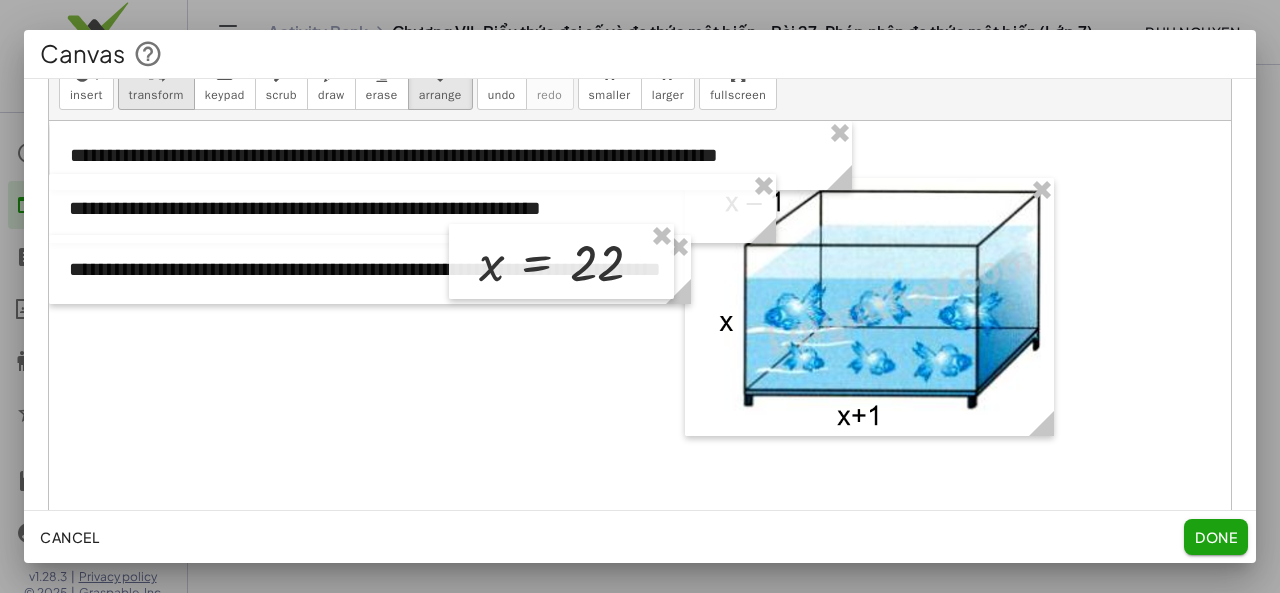 click on "transform" at bounding box center [156, 95] 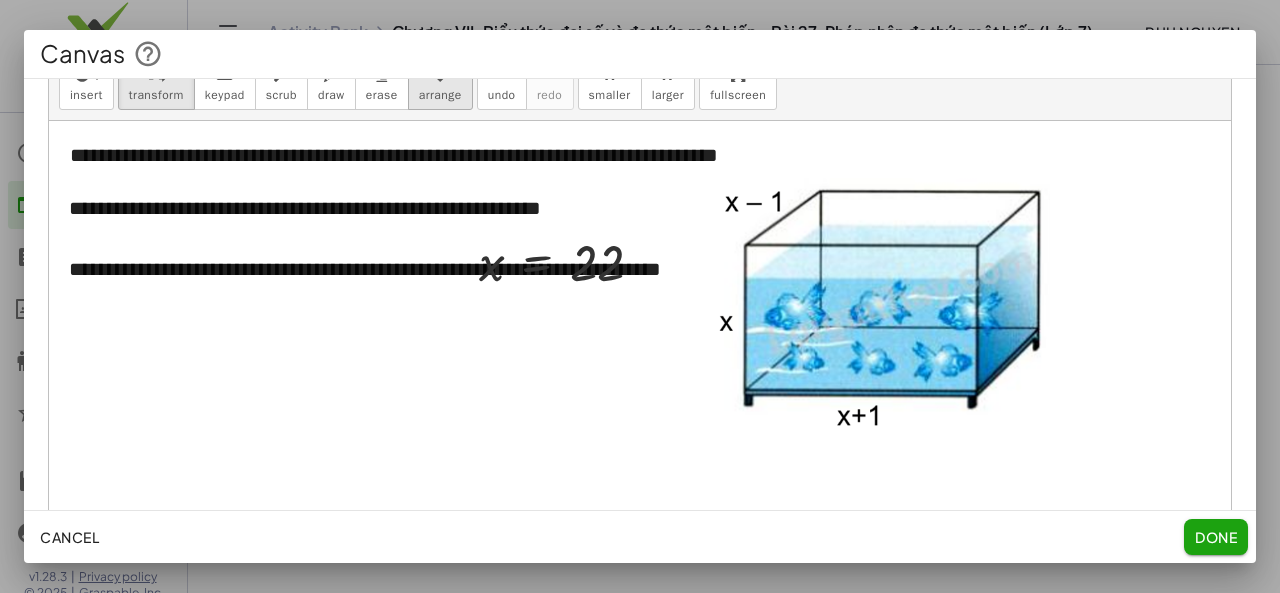 click on "arrange" at bounding box center (440, 95) 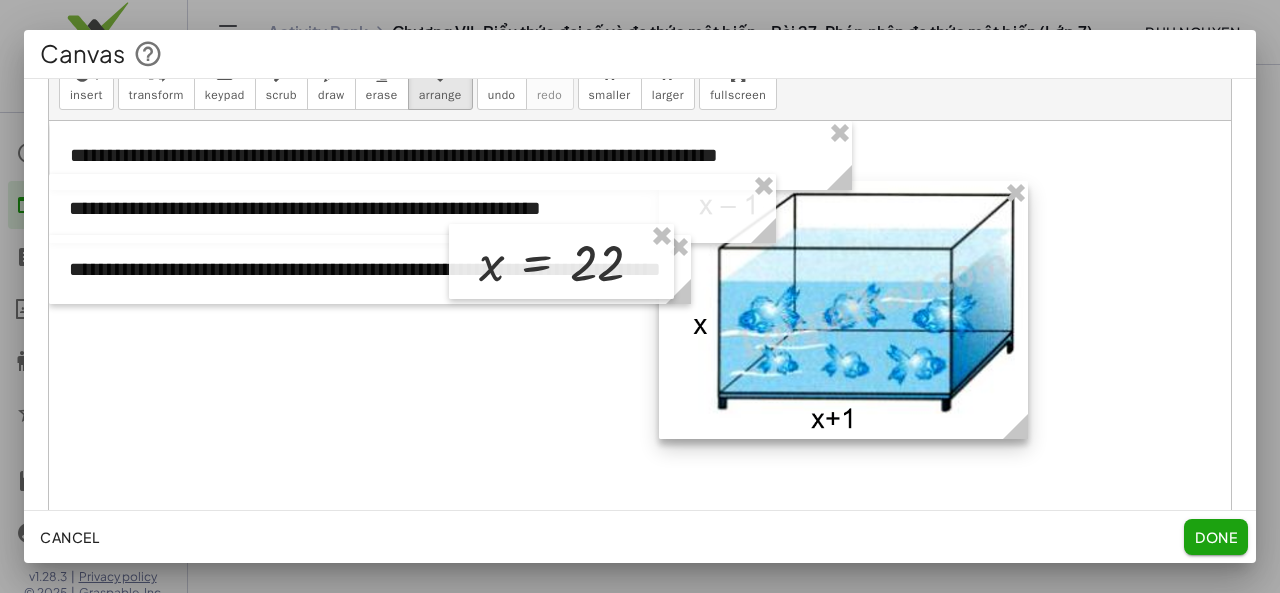 drag, startPoint x: 830, startPoint y: 336, endPoint x: 784, endPoint y: 327, distance: 46.872166 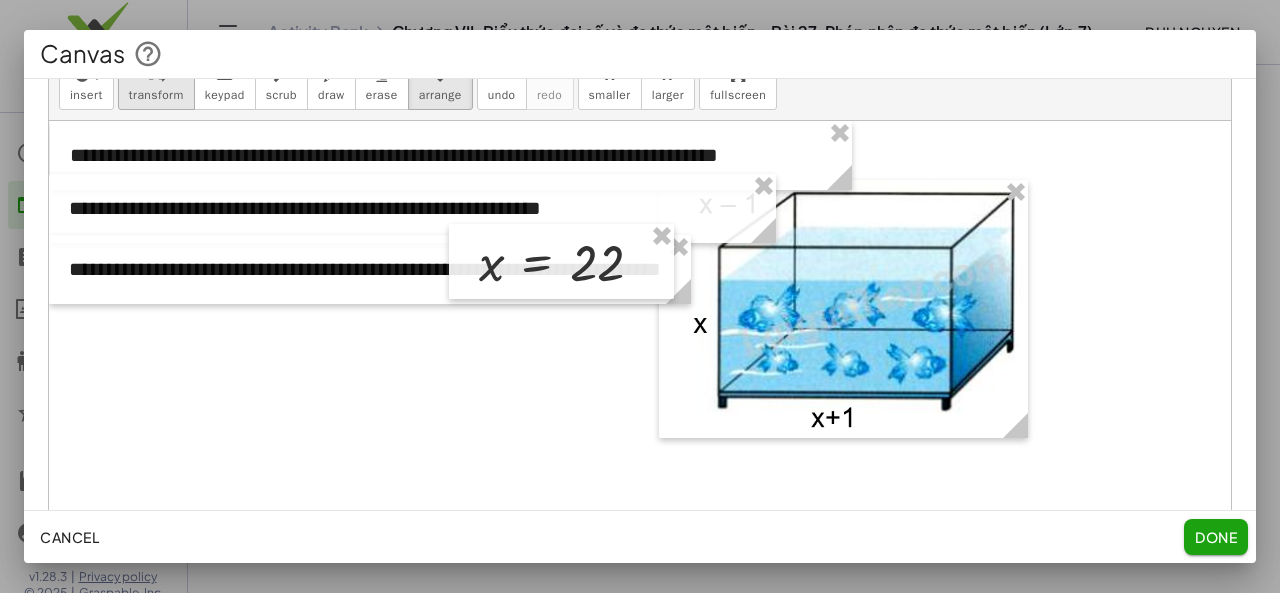 click on "transform" at bounding box center (156, 83) 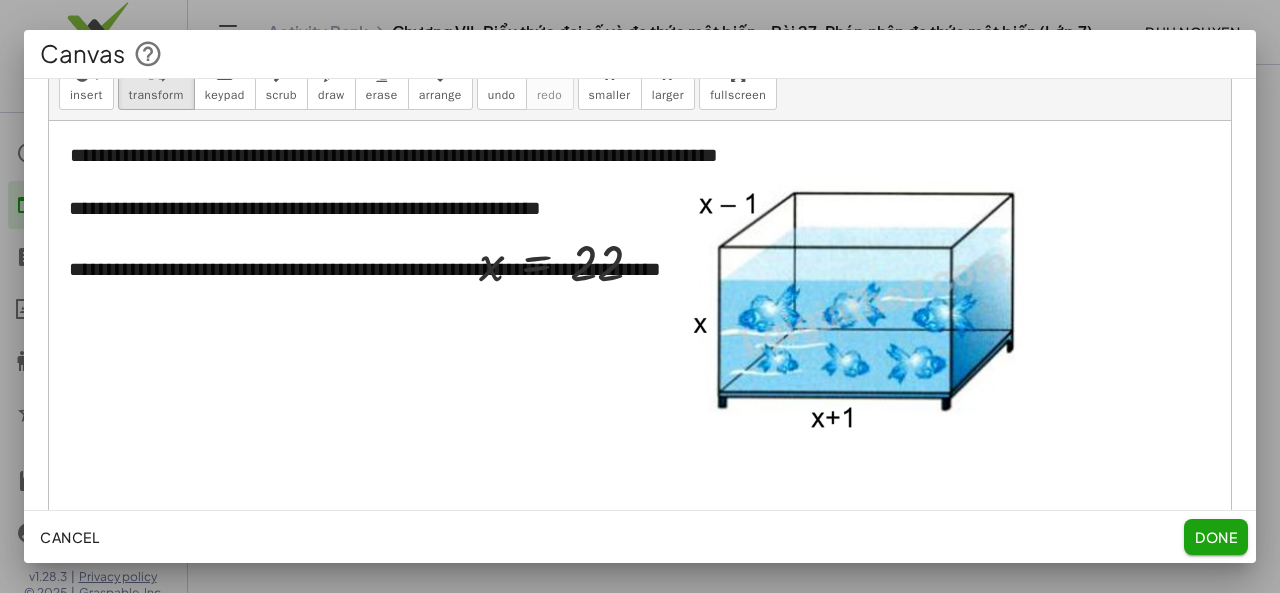 click on "Done" 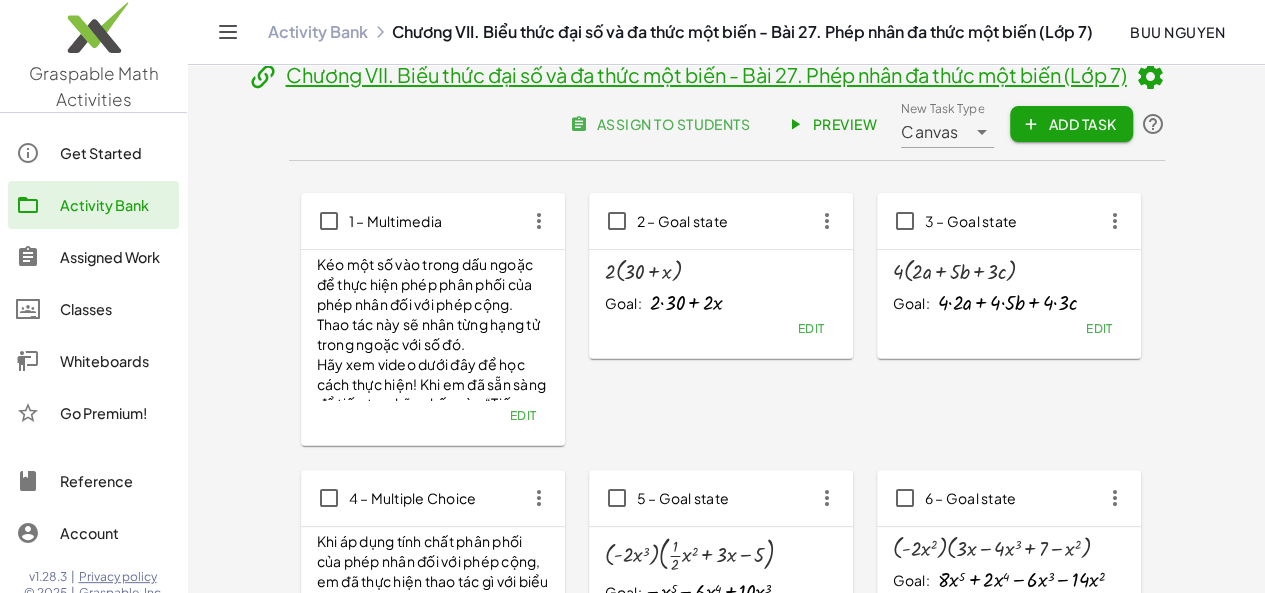 scroll, scrollTop: 12, scrollLeft: 0, axis: vertical 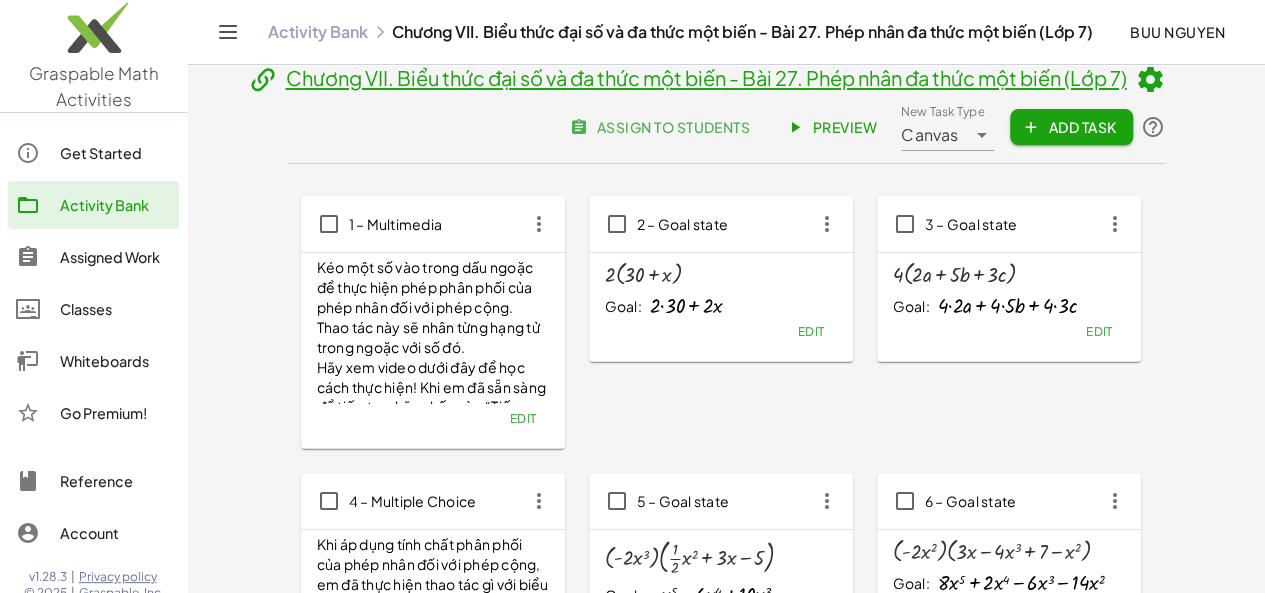click on "Preview" 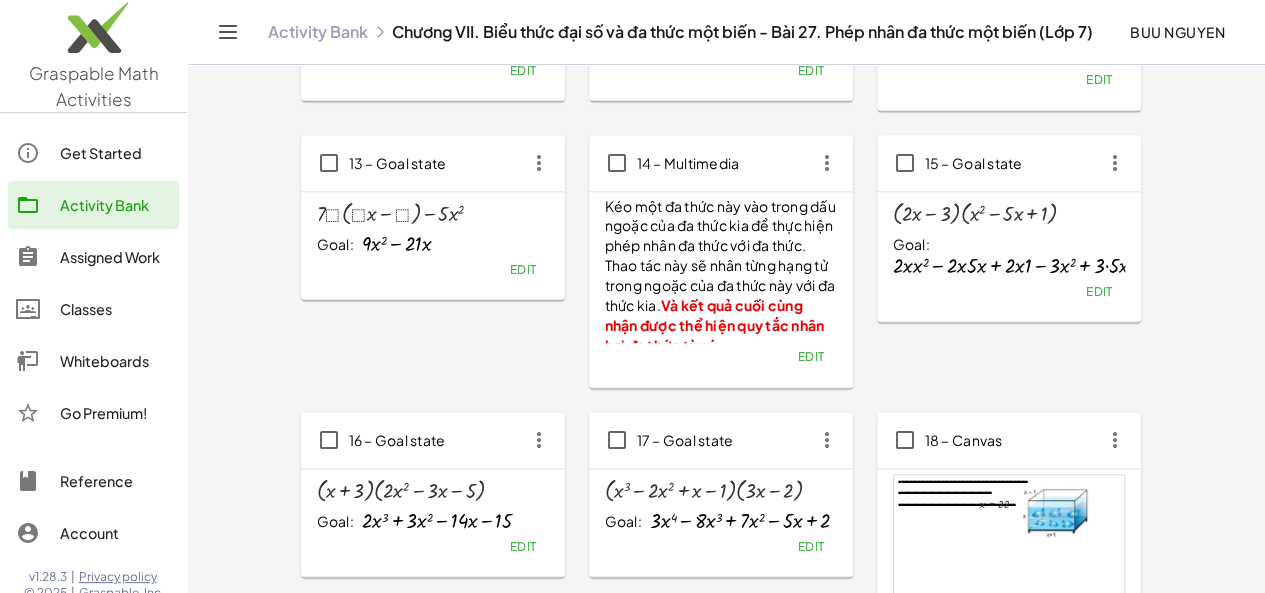 scroll, scrollTop: 1124, scrollLeft: 0, axis: vertical 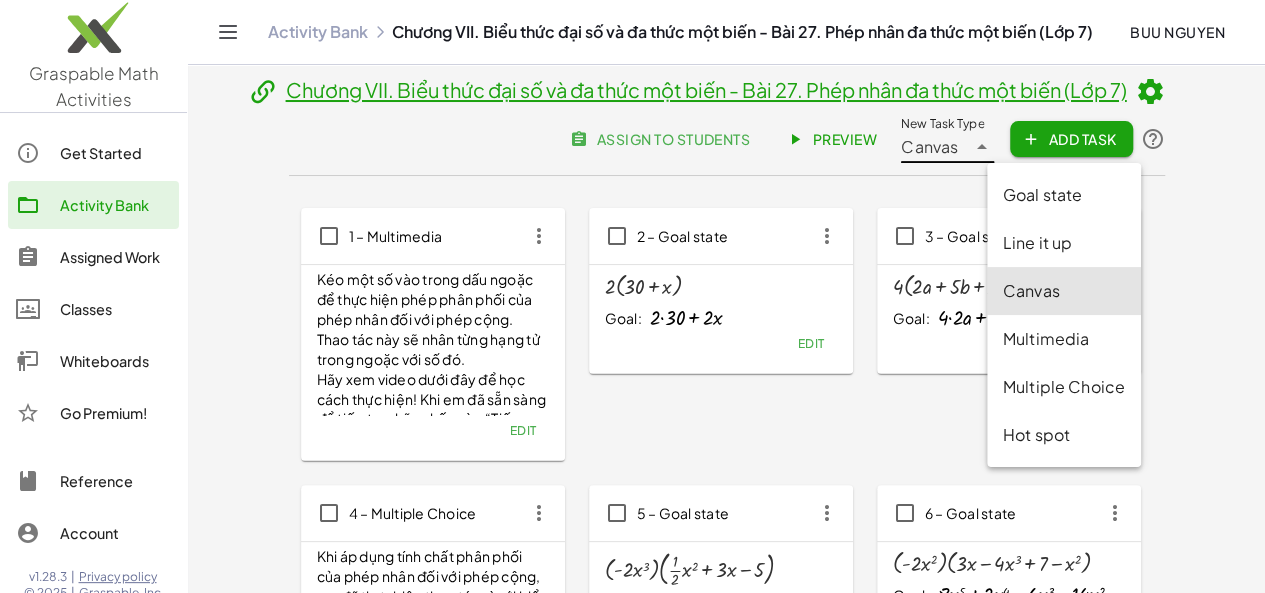 click on "Canvas" at bounding box center (929, 147) 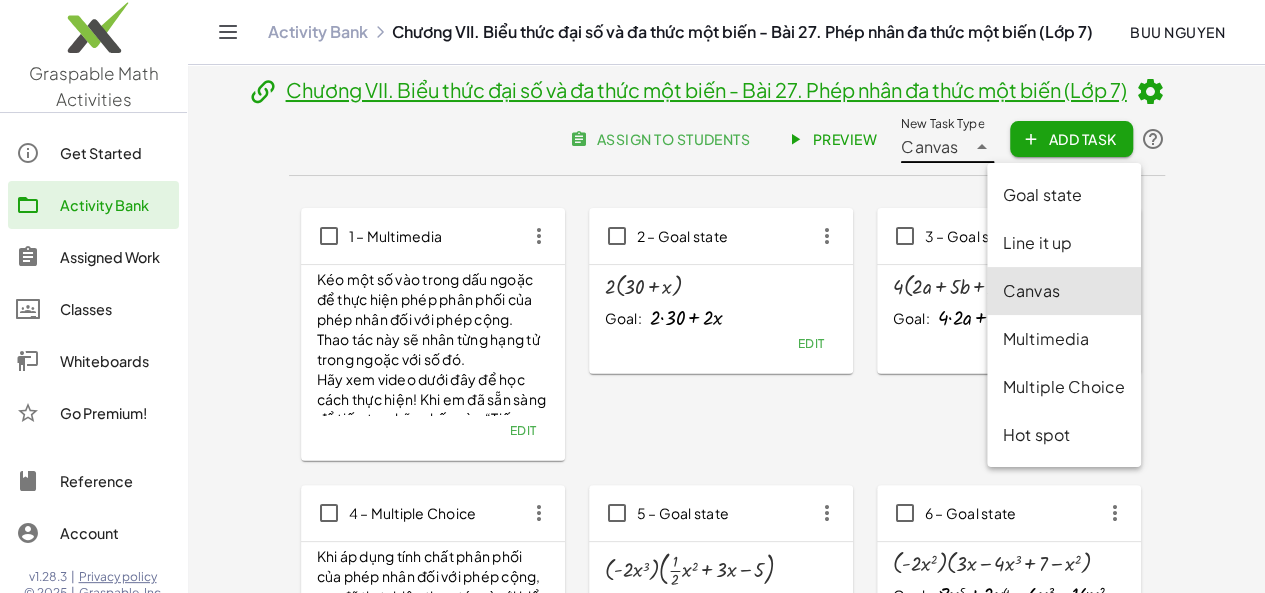 click on "Multiple Choice" at bounding box center (1064, 387) 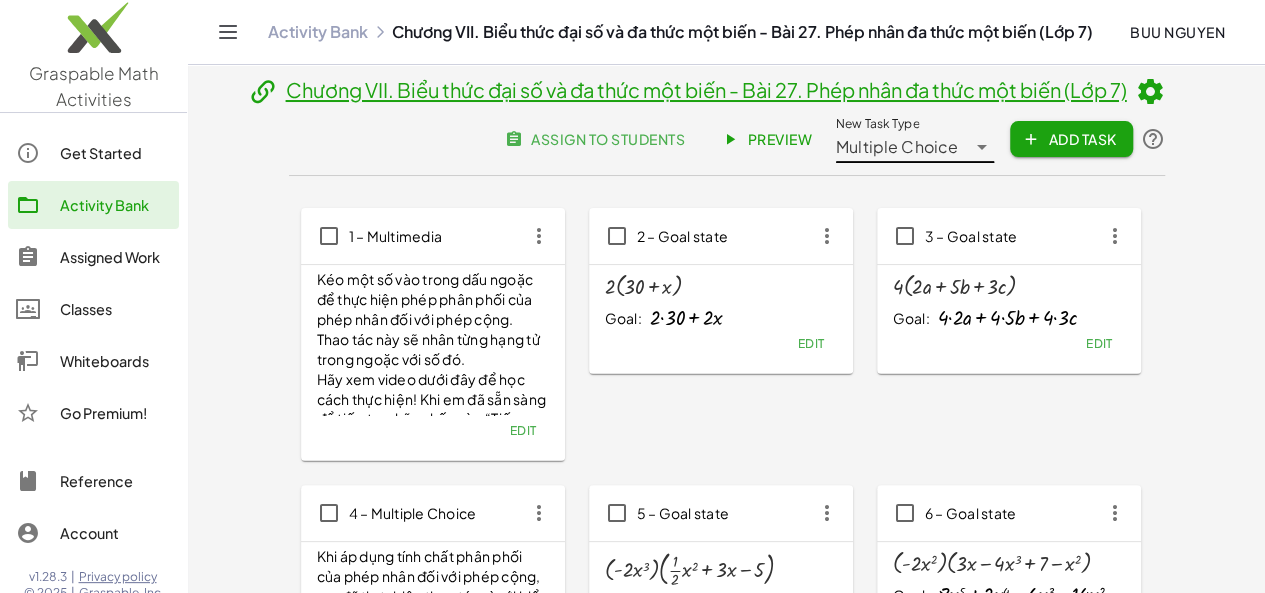 click on "Add Task" at bounding box center (1071, 139) 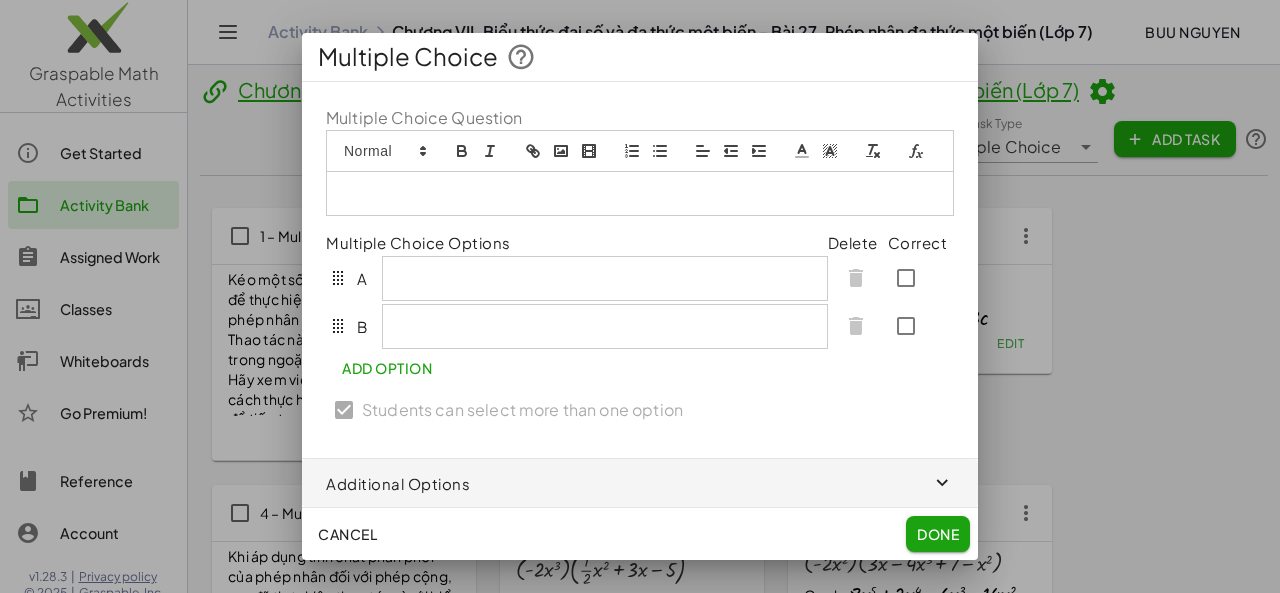 click at bounding box center (640, 193) 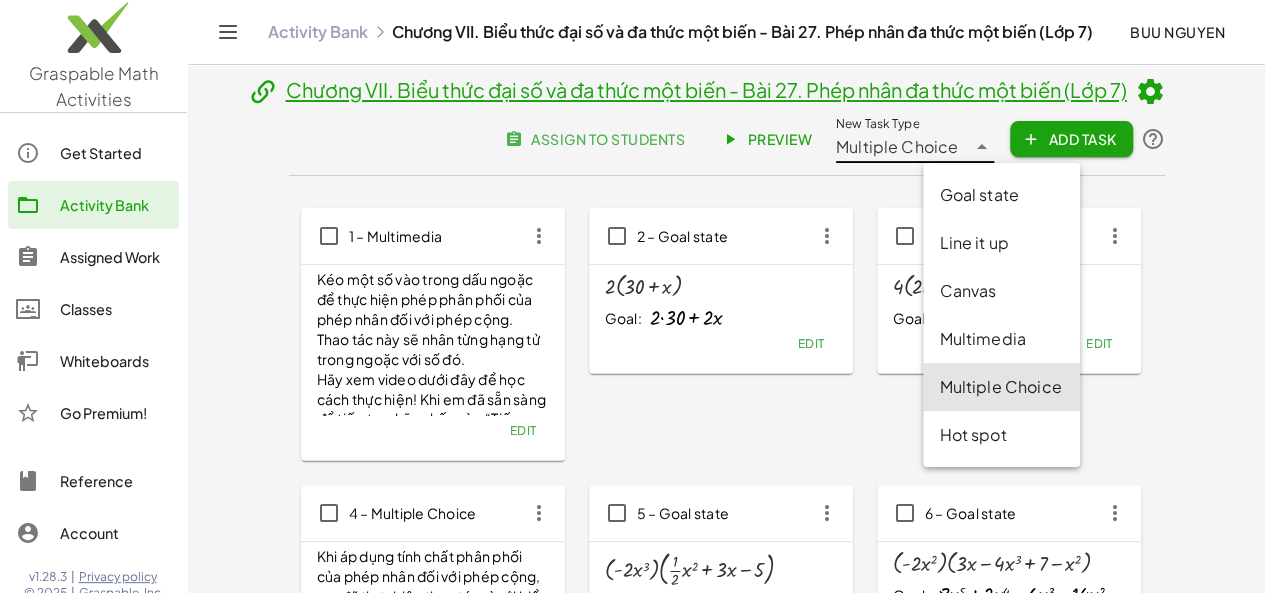 click on "Multiple Choice" at bounding box center (897, 147) 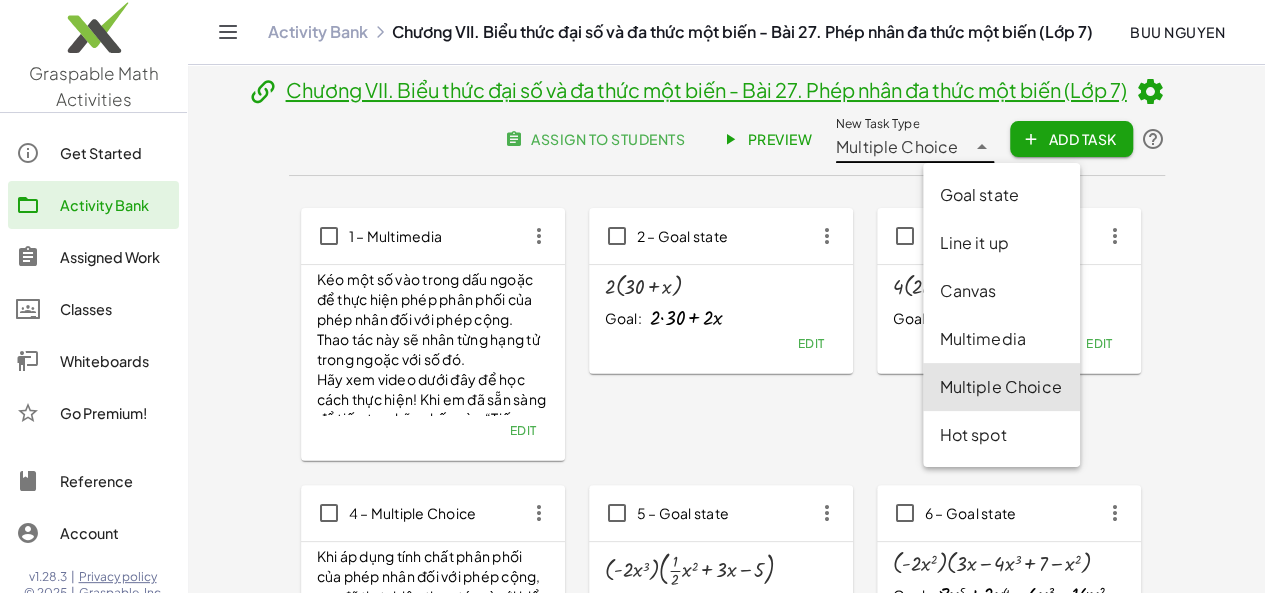 click on "Hot spot" at bounding box center (1001, 435) 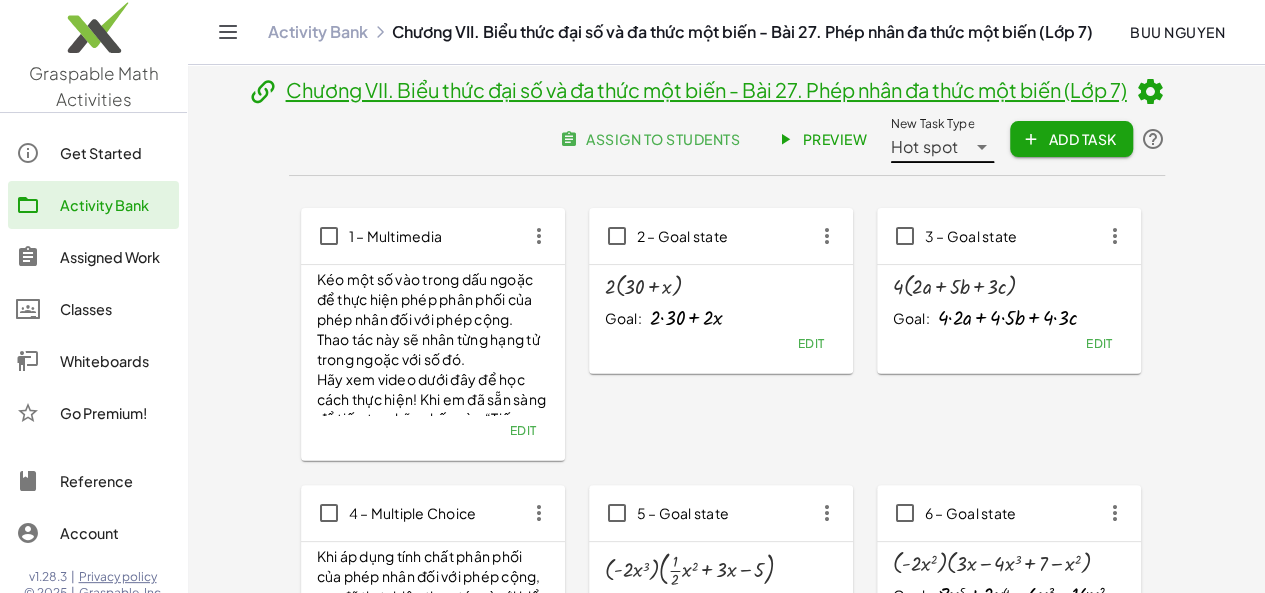 click on "Add Task" 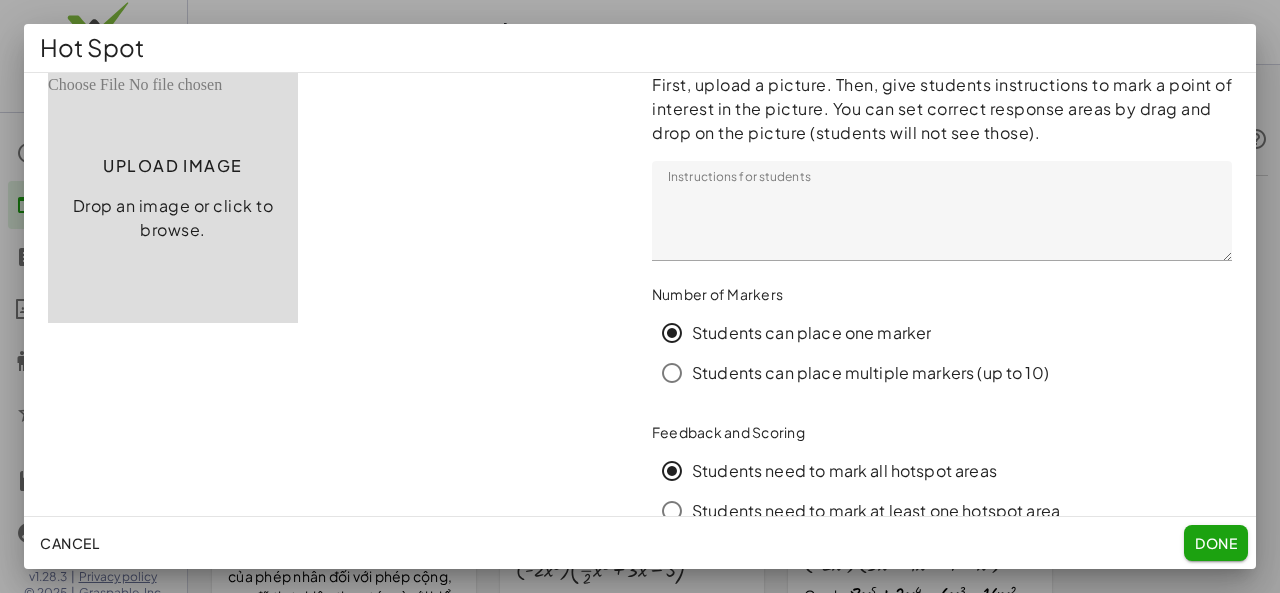 click 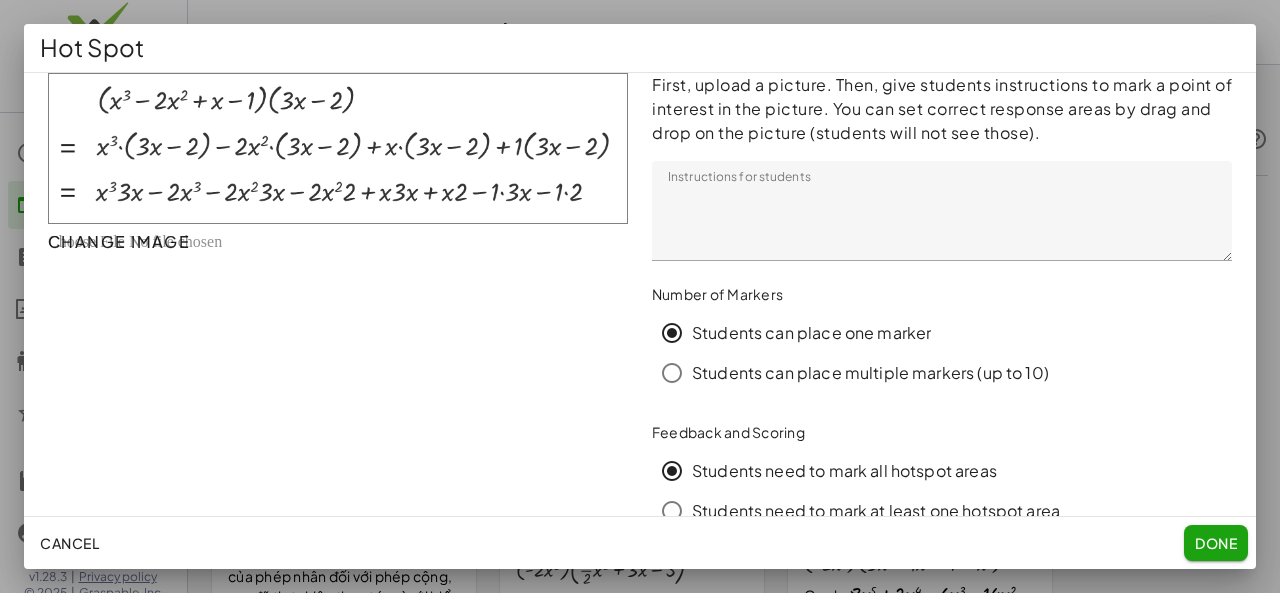 click at bounding box center (338, 148) 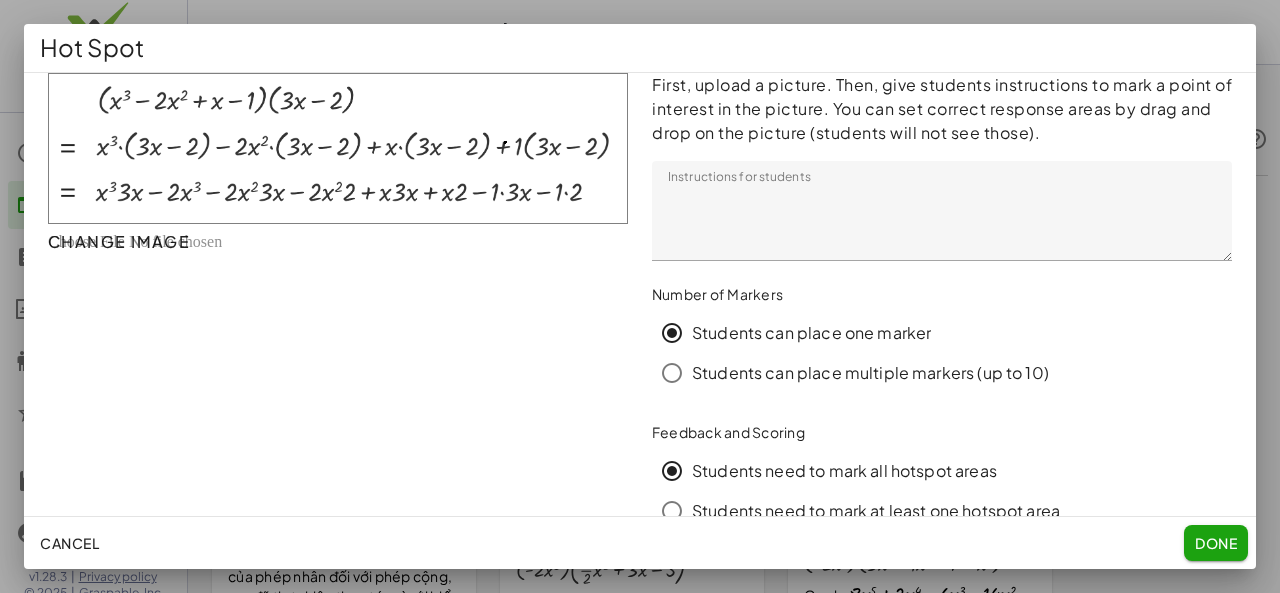 click at bounding box center [338, 148] 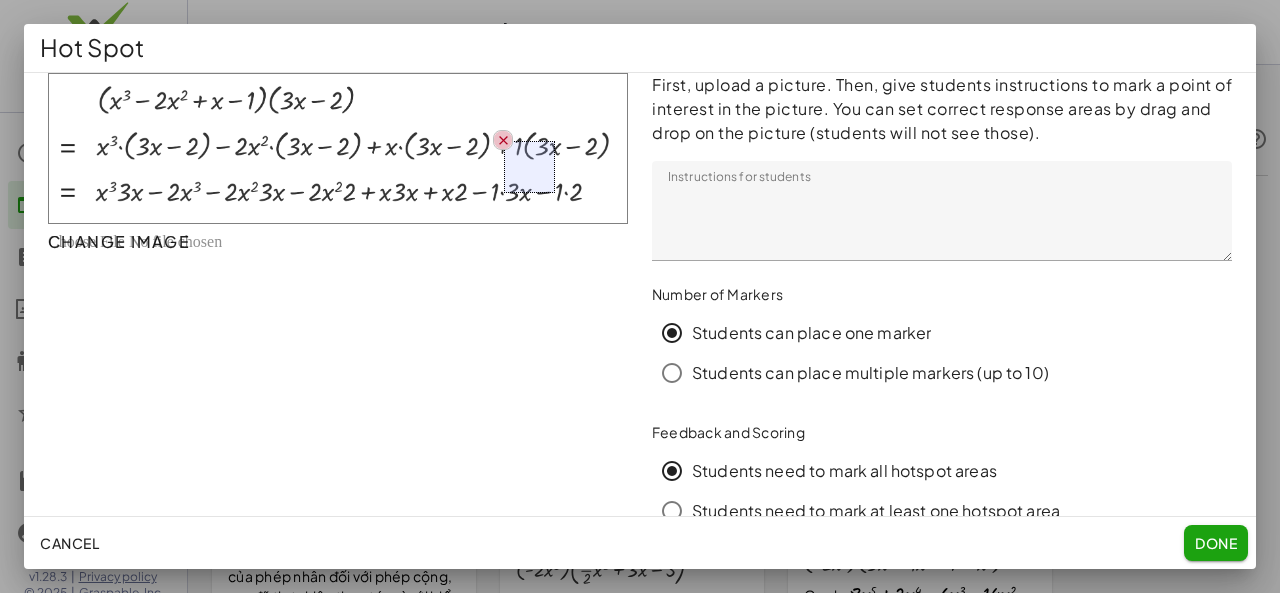 click at bounding box center [503, 140] 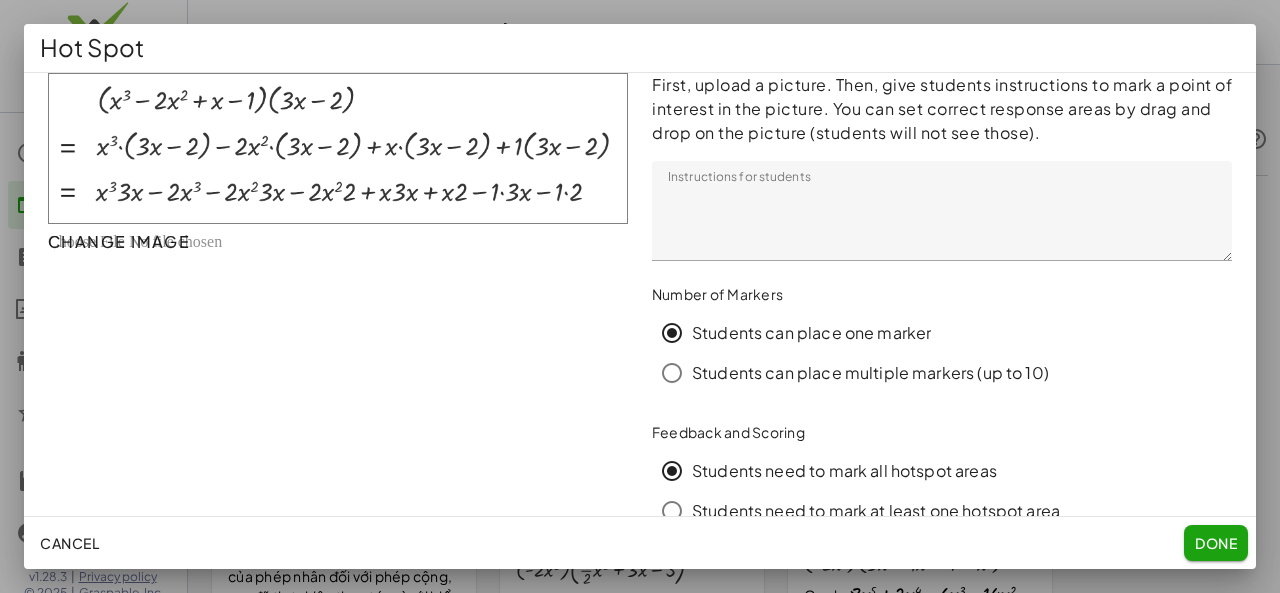 click at bounding box center (338, 148) 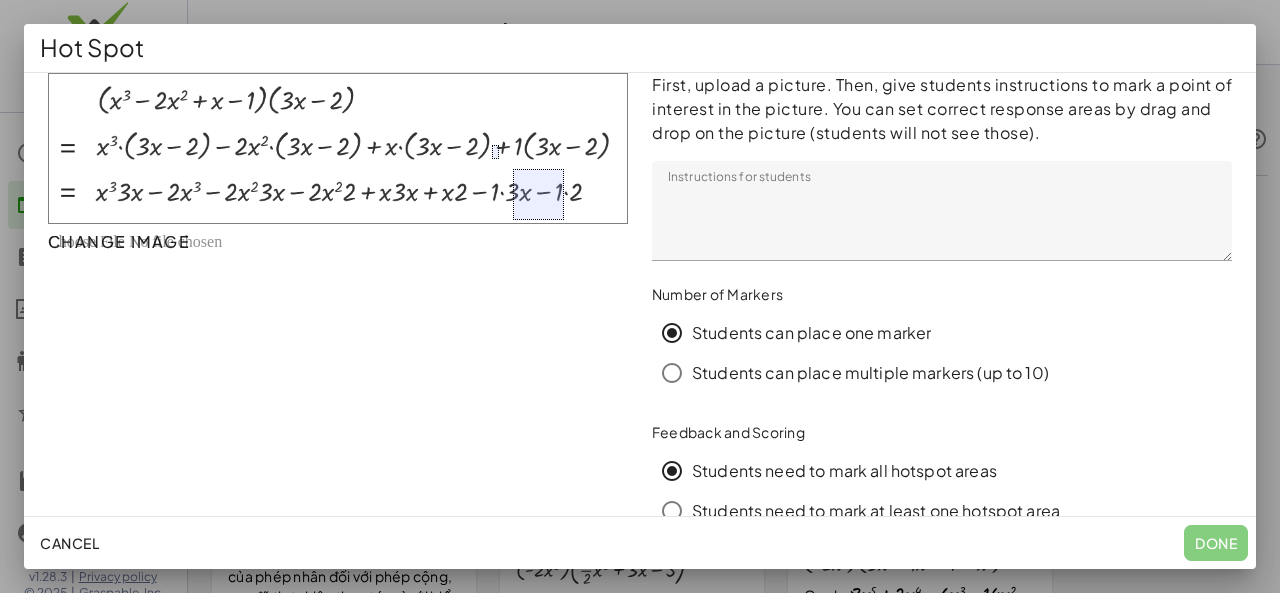 click at bounding box center [338, 148] 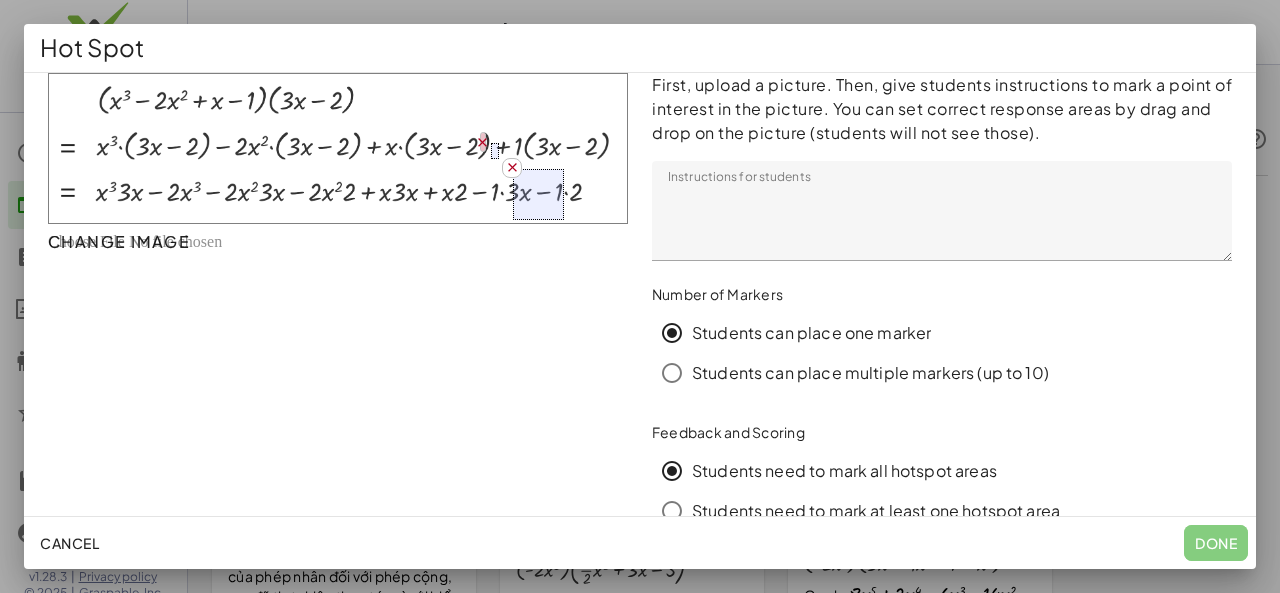 click at bounding box center (482, 142) 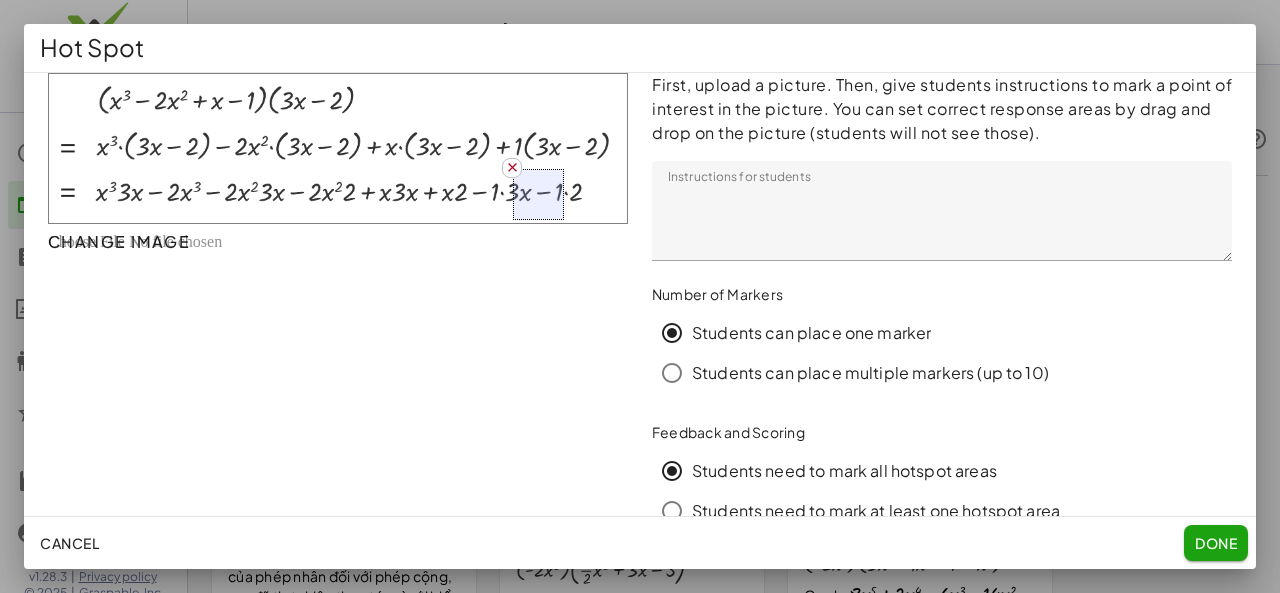 click 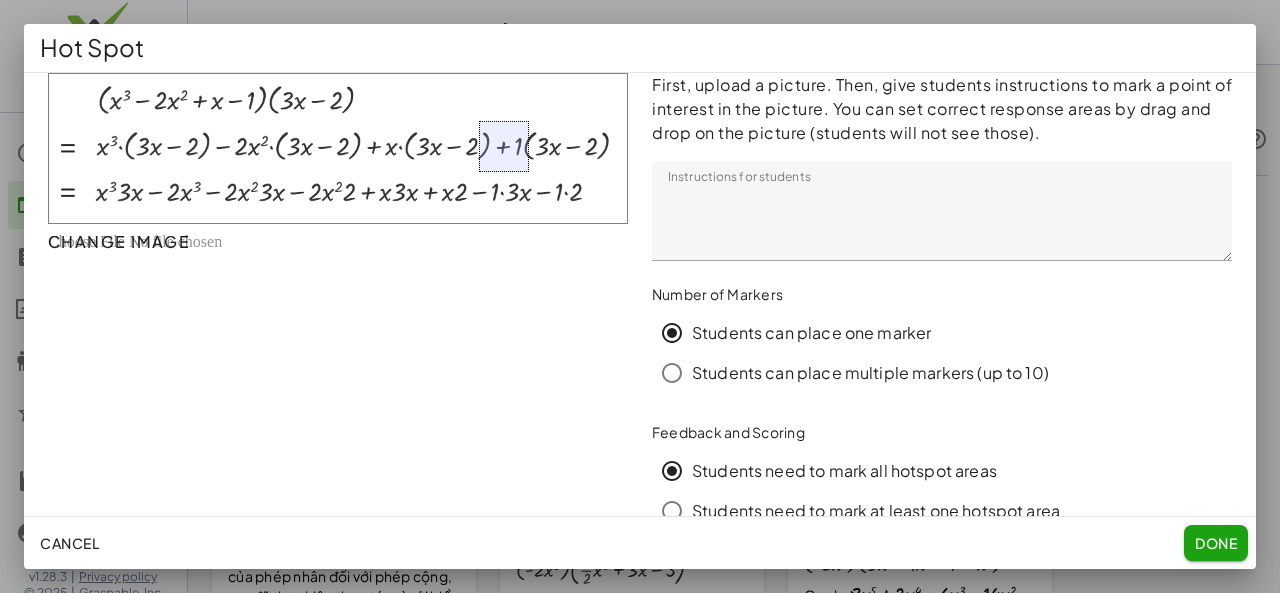 drag, startPoint x: 522, startPoint y: 187, endPoint x: 488, endPoint y: 139, distance: 58.821766 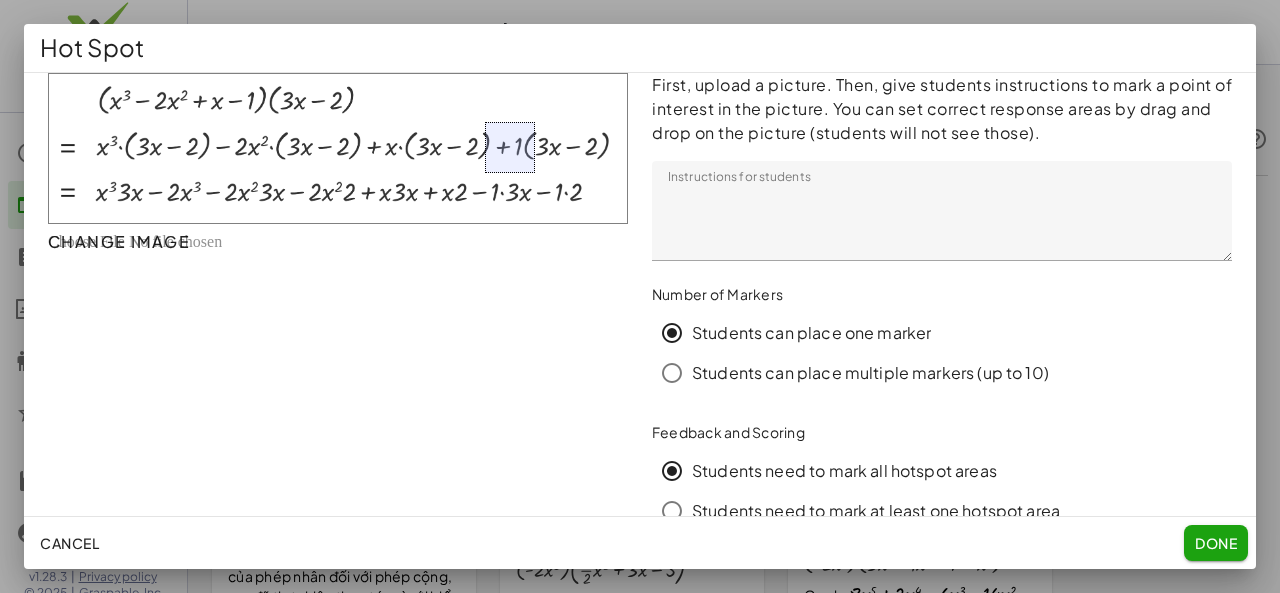 click 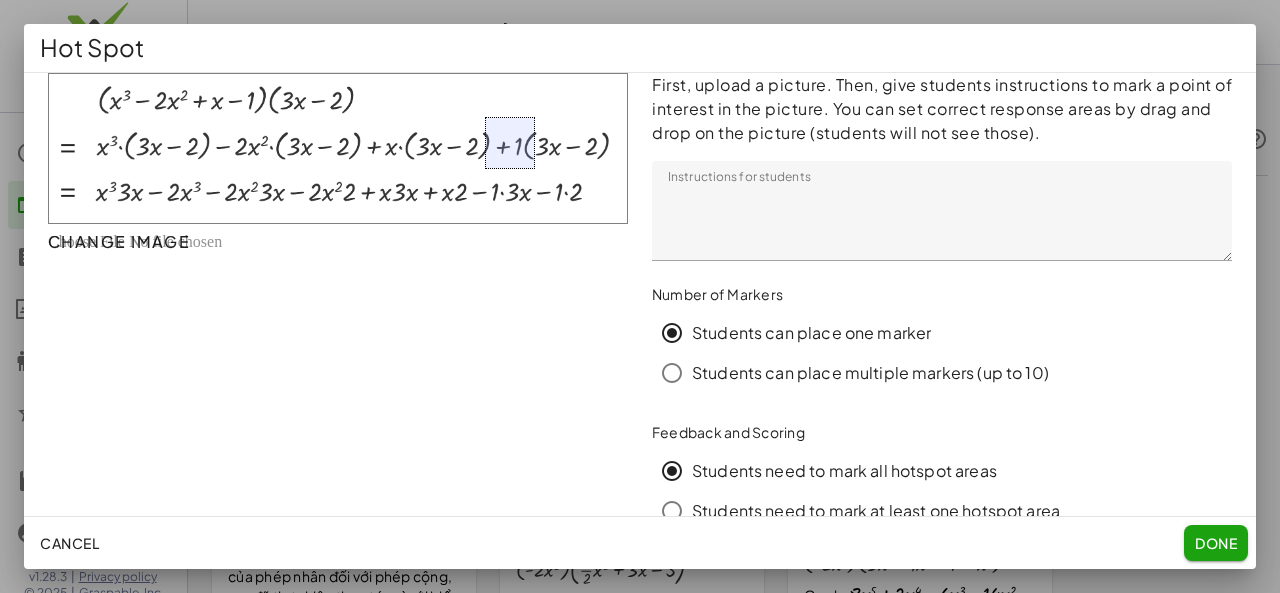 click 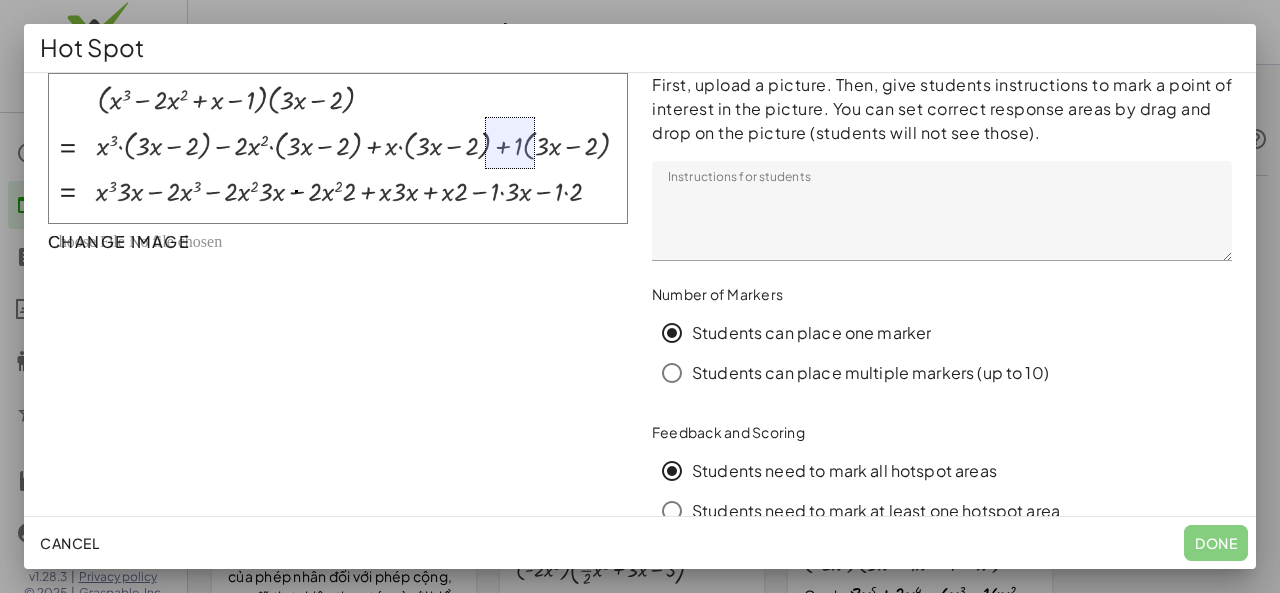 click at bounding box center [338, 148] 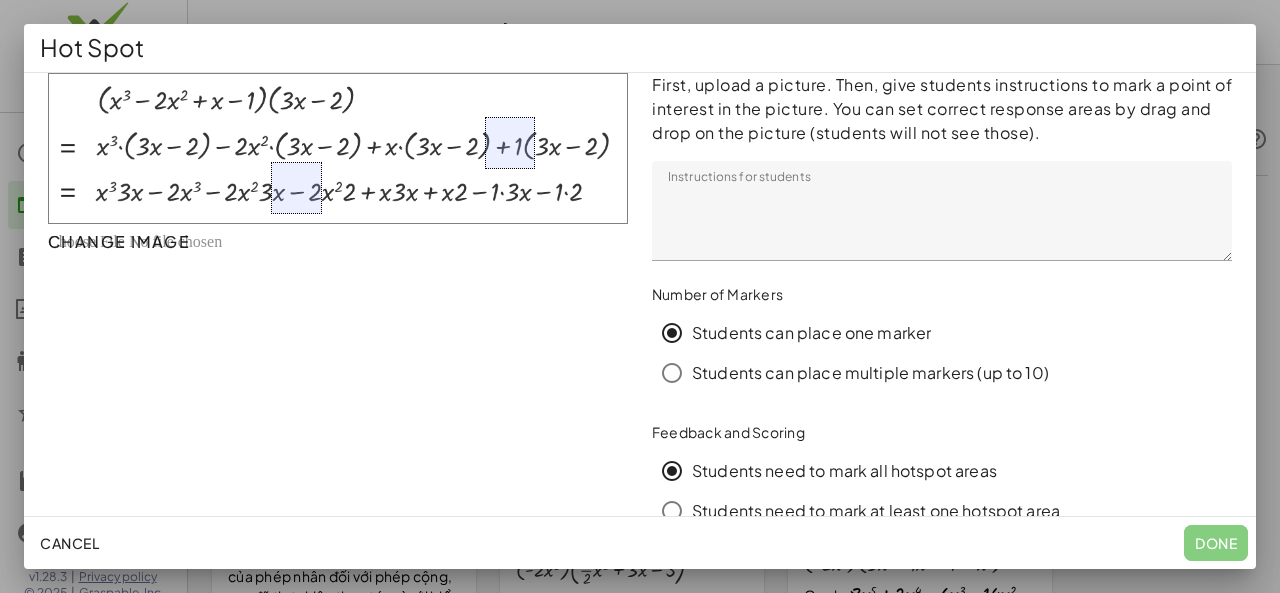 drag, startPoint x: 310, startPoint y: 220, endPoint x: 286, endPoint y: 193, distance: 36.124783 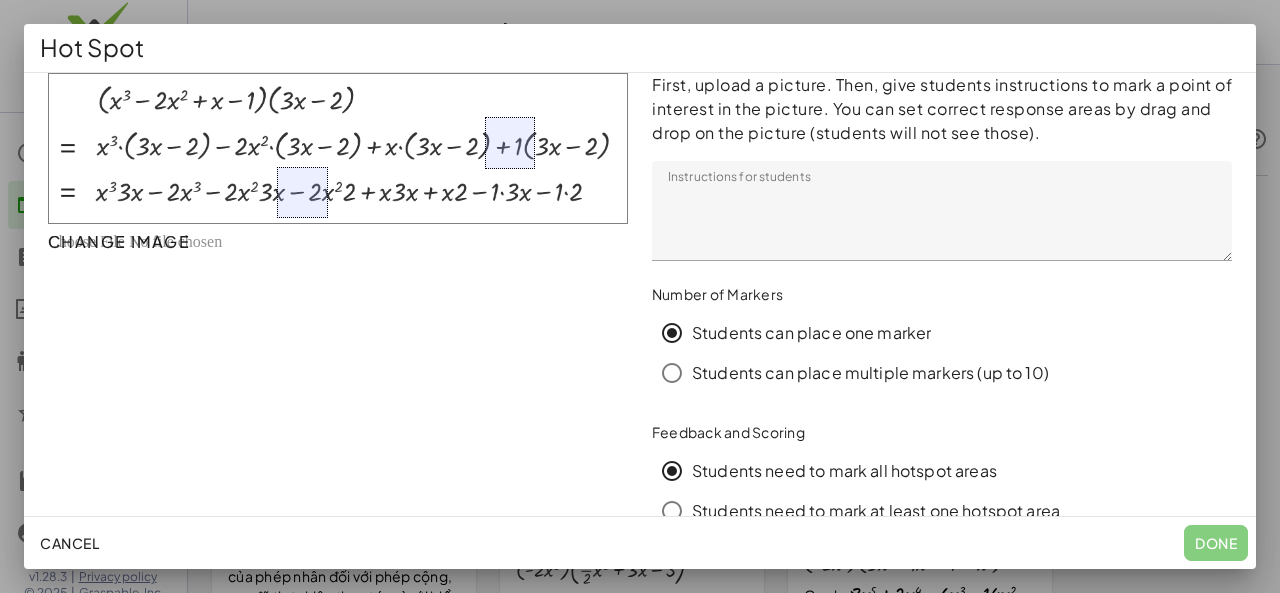 click 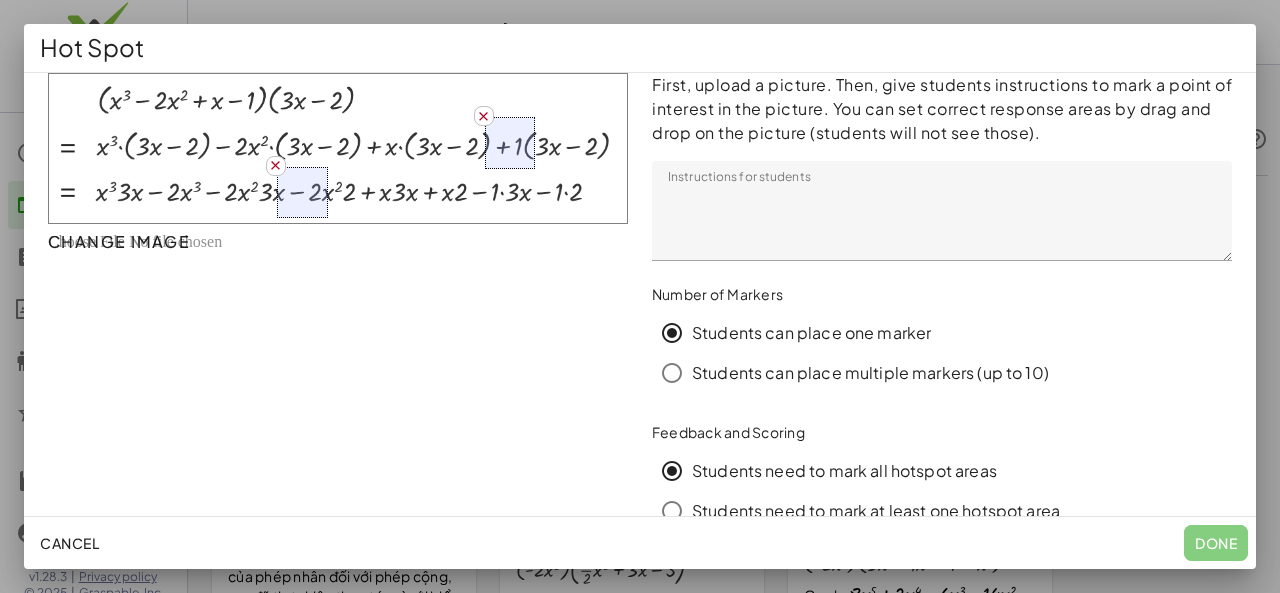 click 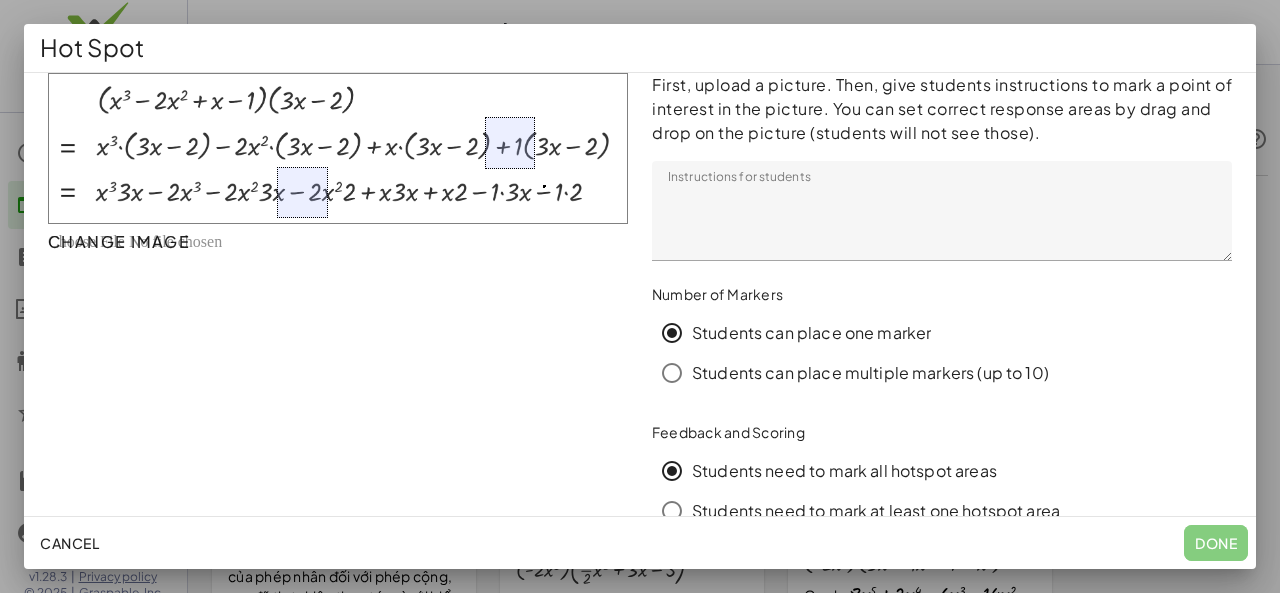 click at bounding box center [338, 148] 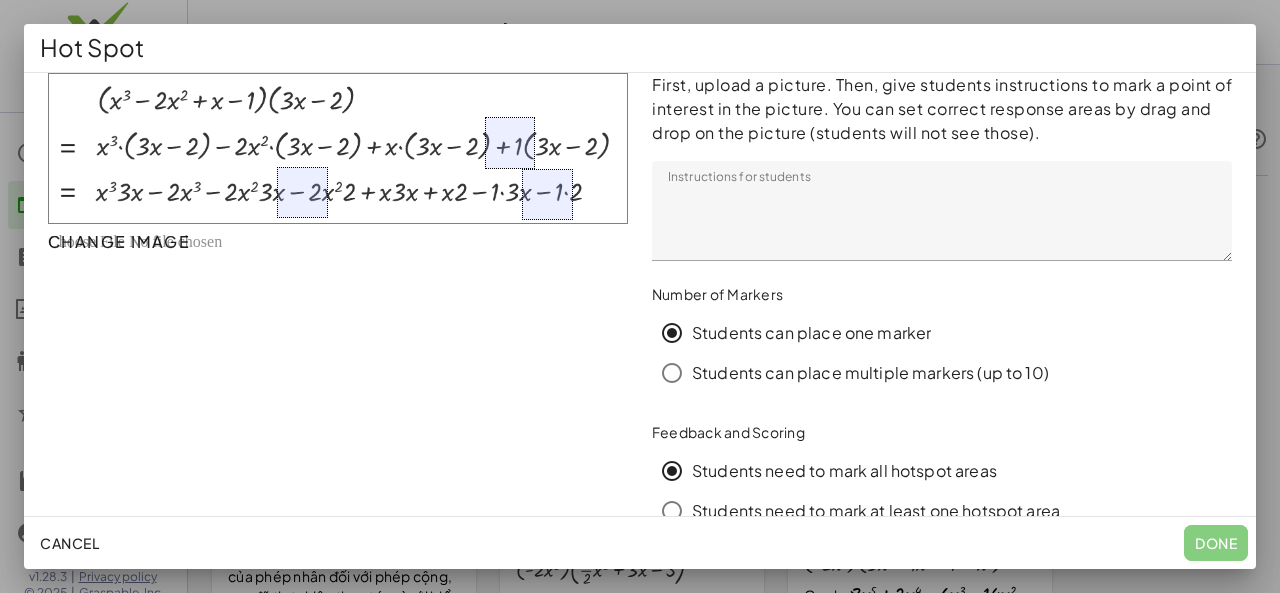 click 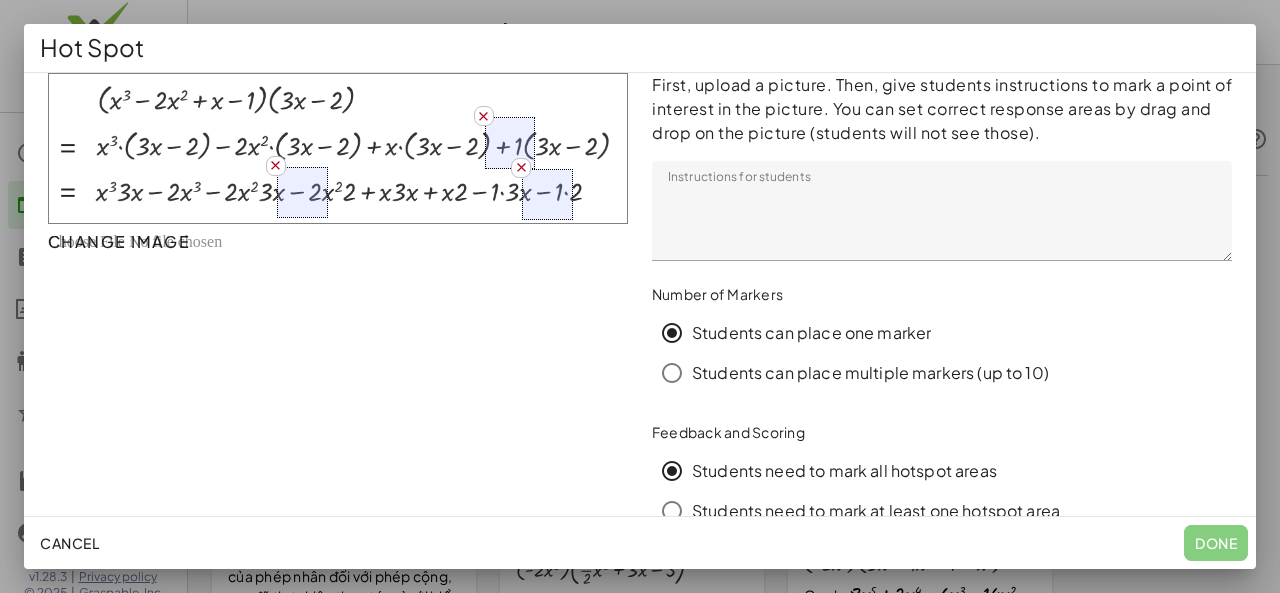 click on "Instructions for students" 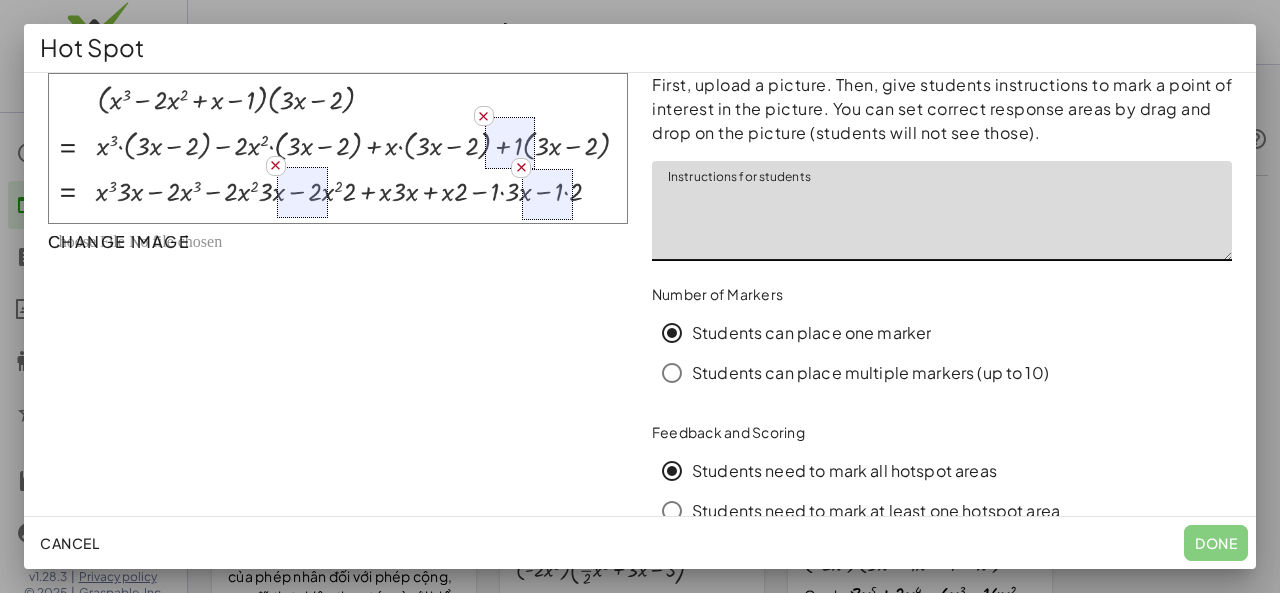 drag, startPoint x: 658, startPoint y: 194, endPoint x: 936, endPoint y: 215, distance: 278.79202 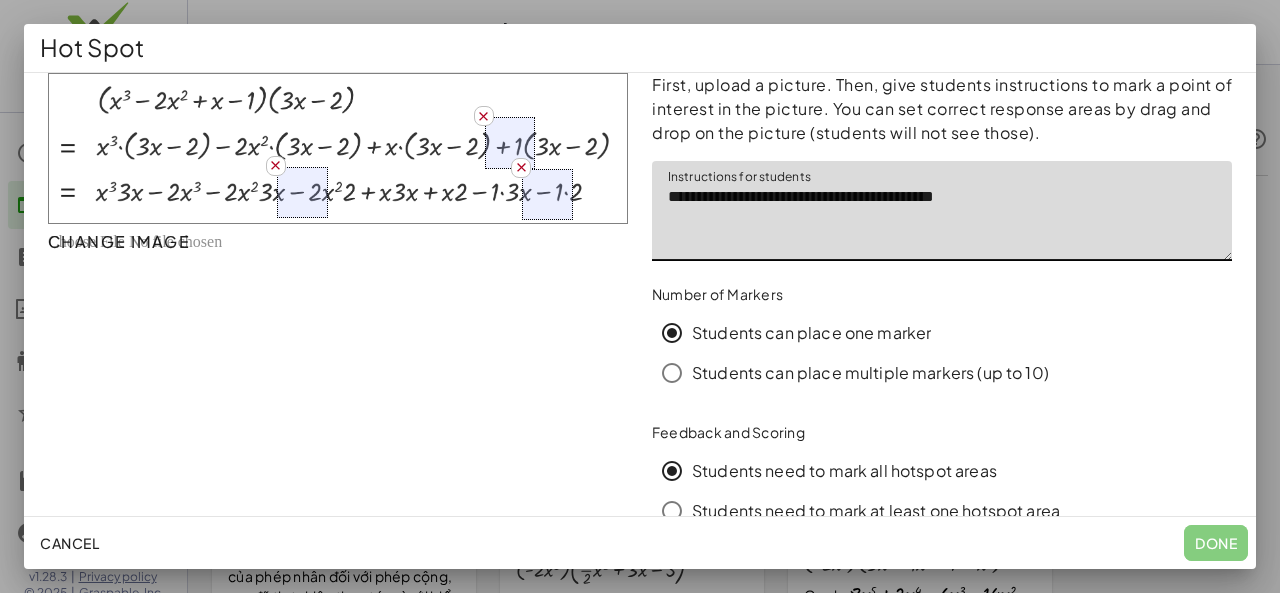 type on "**********" 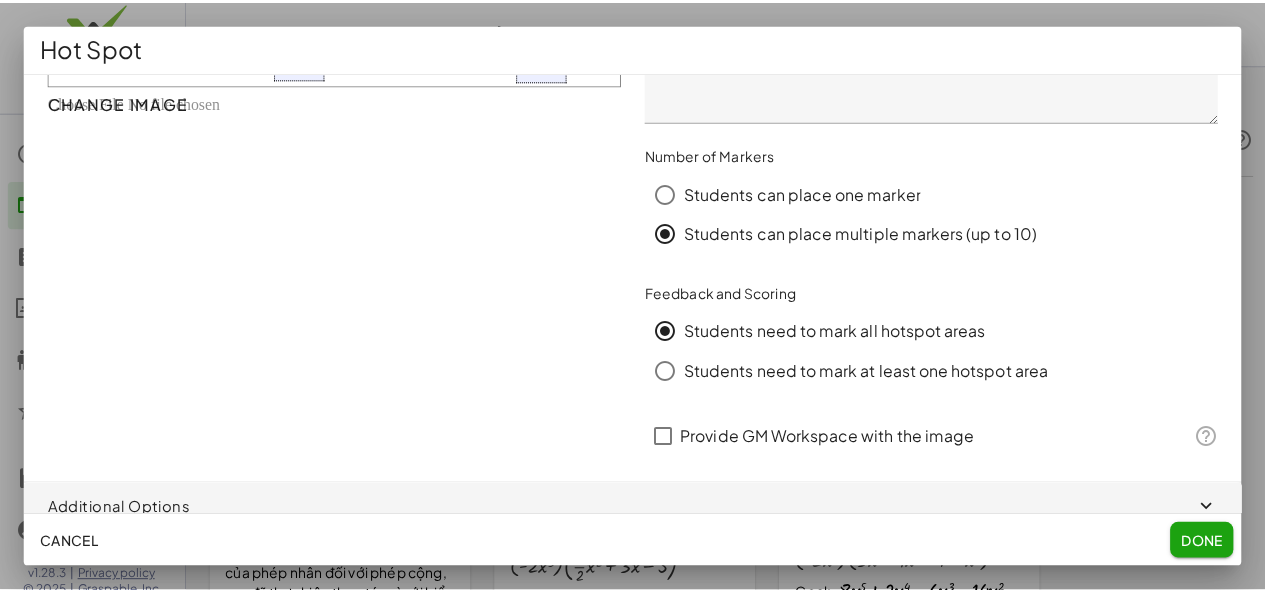 scroll, scrollTop: 154, scrollLeft: 0, axis: vertical 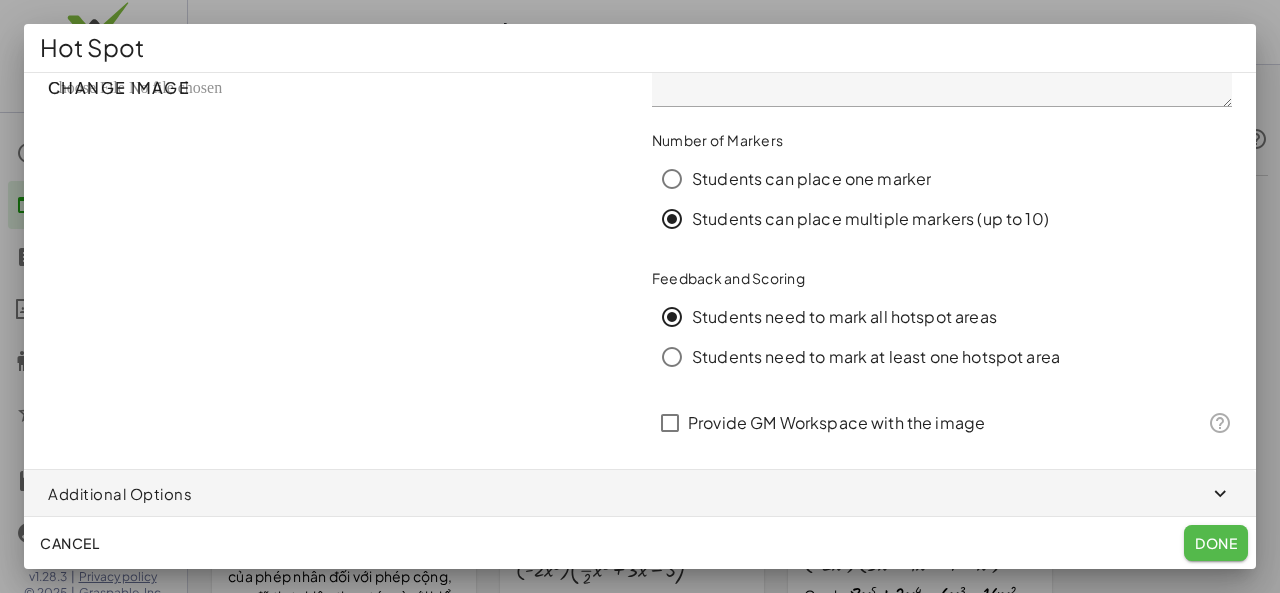 click on "Done" 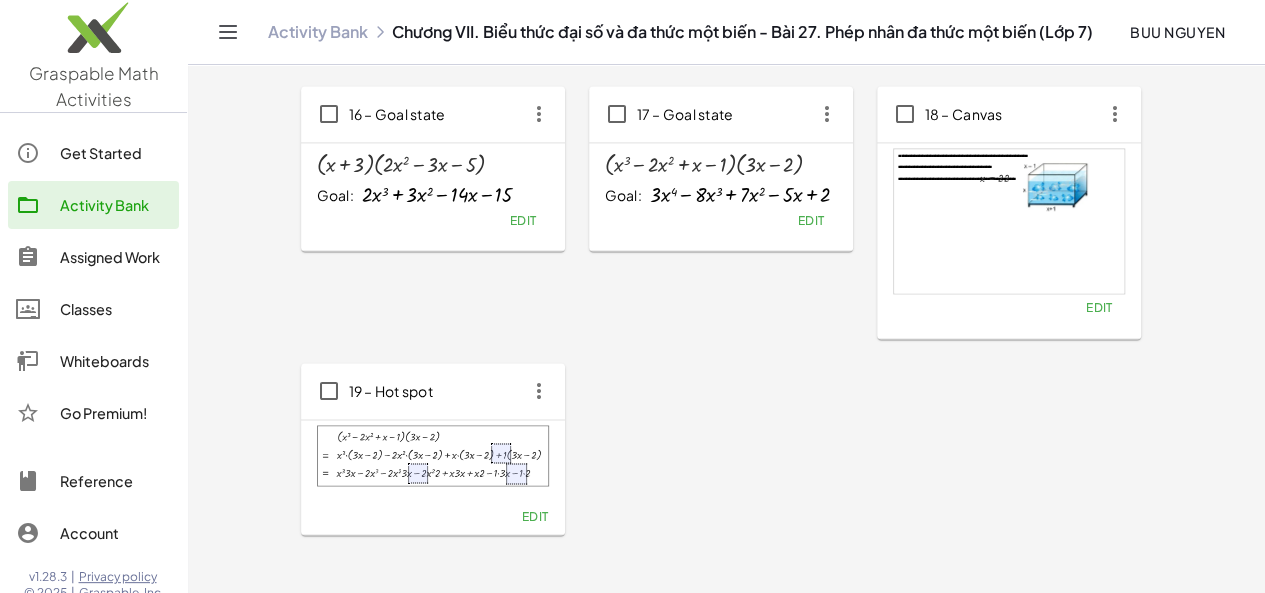 scroll, scrollTop: 1463, scrollLeft: 0, axis: vertical 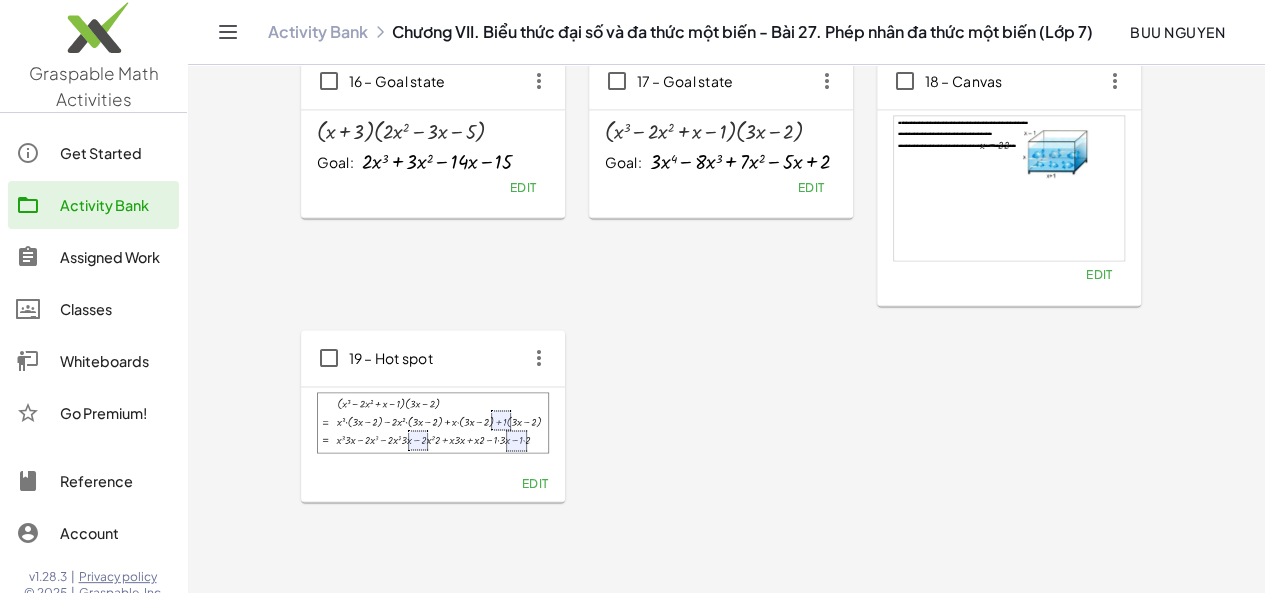 click on "Edit" 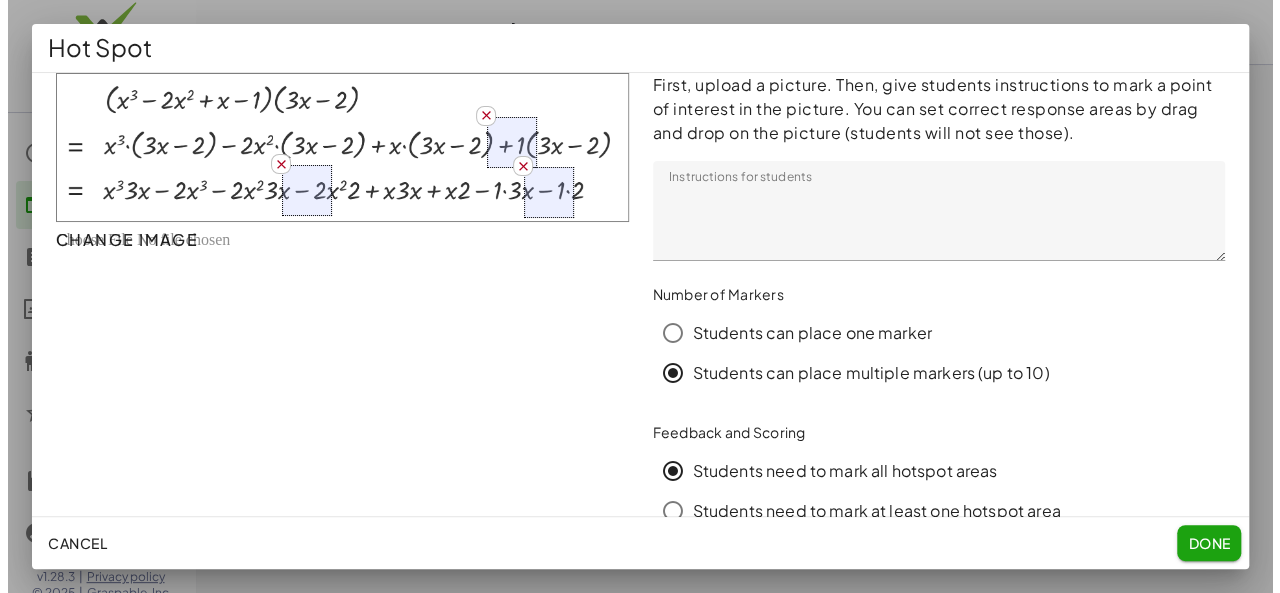 scroll, scrollTop: 0, scrollLeft: 0, axis: both 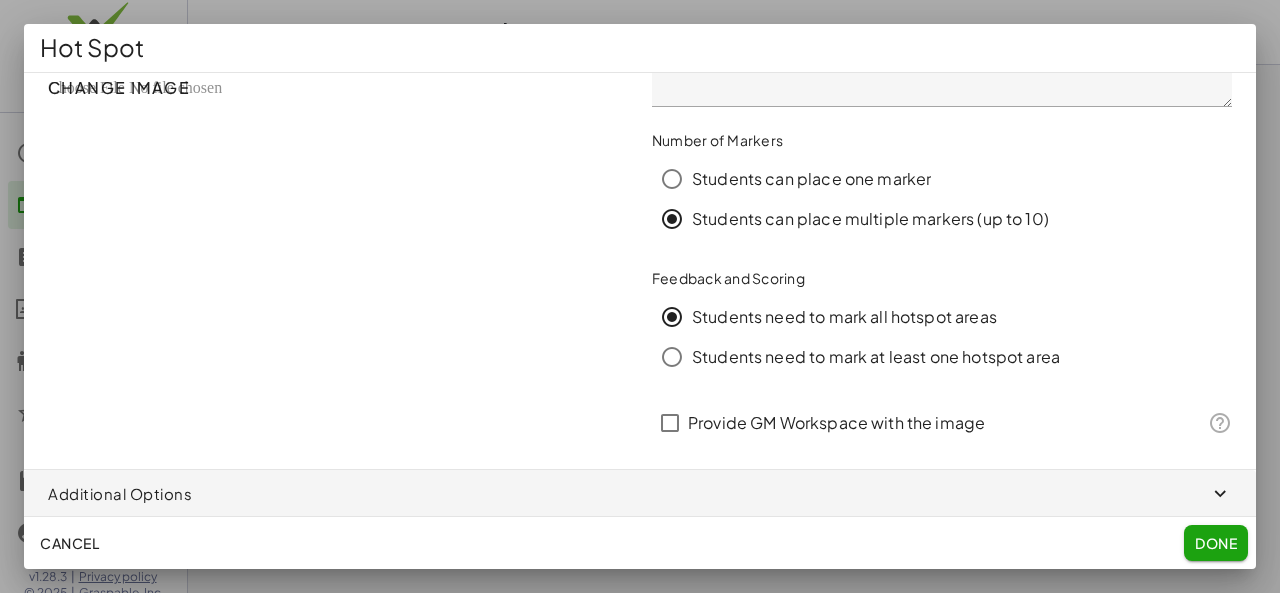 click at bounding box center (640, 494) 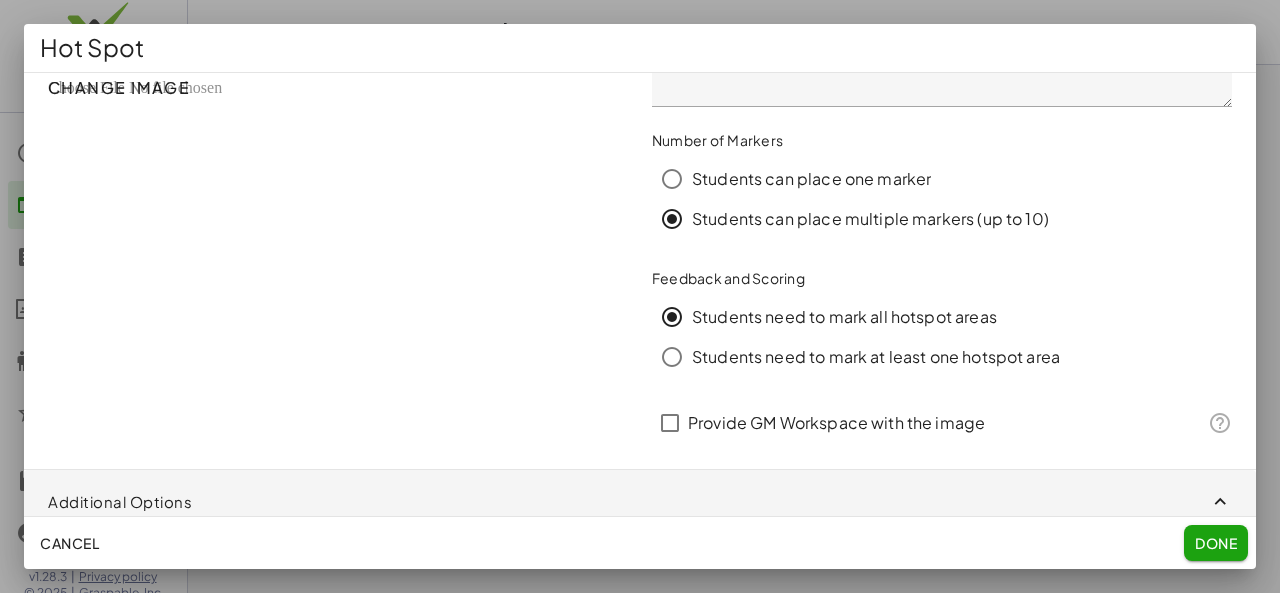 scroll, scrollTop: 242, scrollLeft: 0, axis: vertical 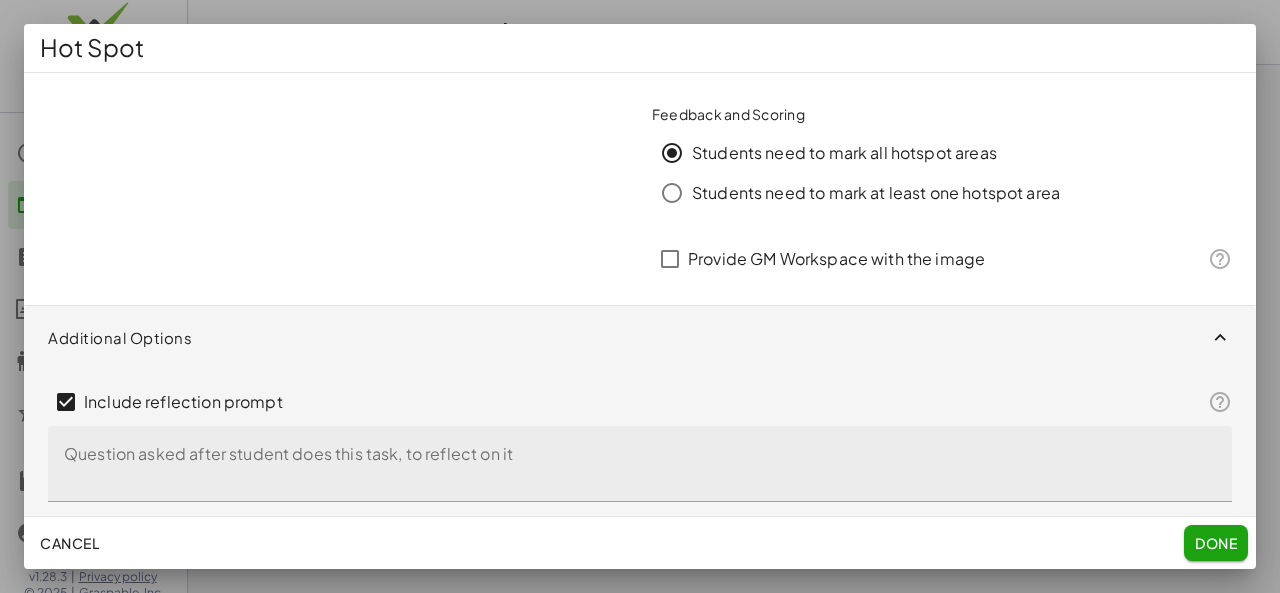click on "Question asked after student does this task, to reflect on it" 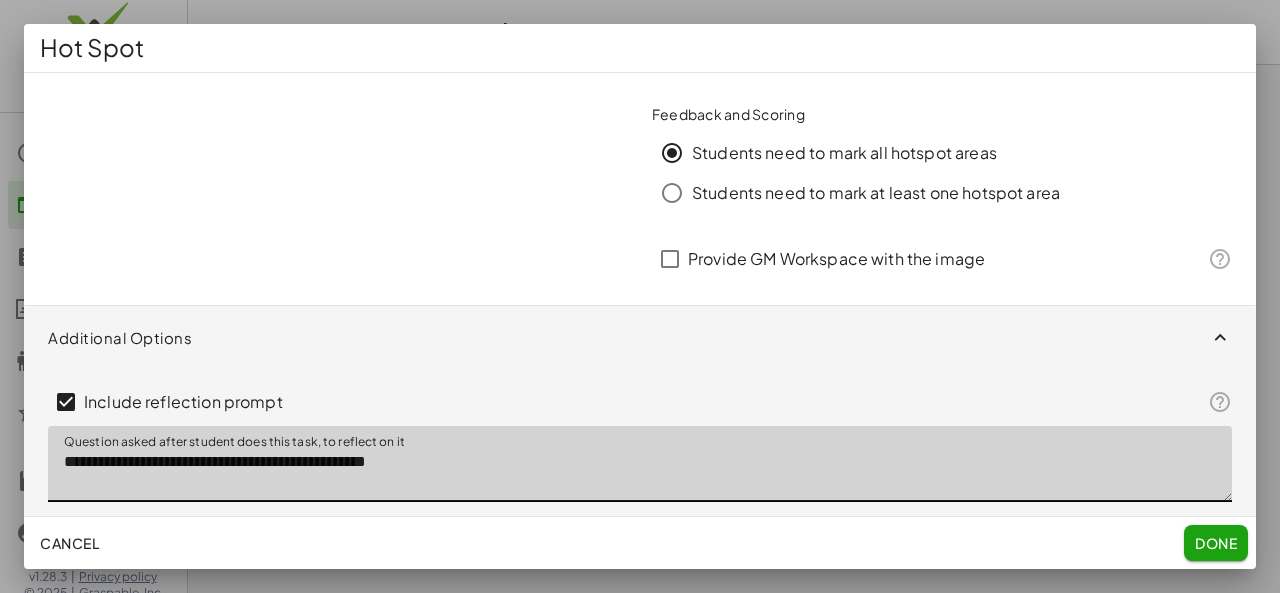 drag, startPoint x: 64, startPoint y: 466, endPoint x: 462, endPoint y: 483, distance: 398.3629 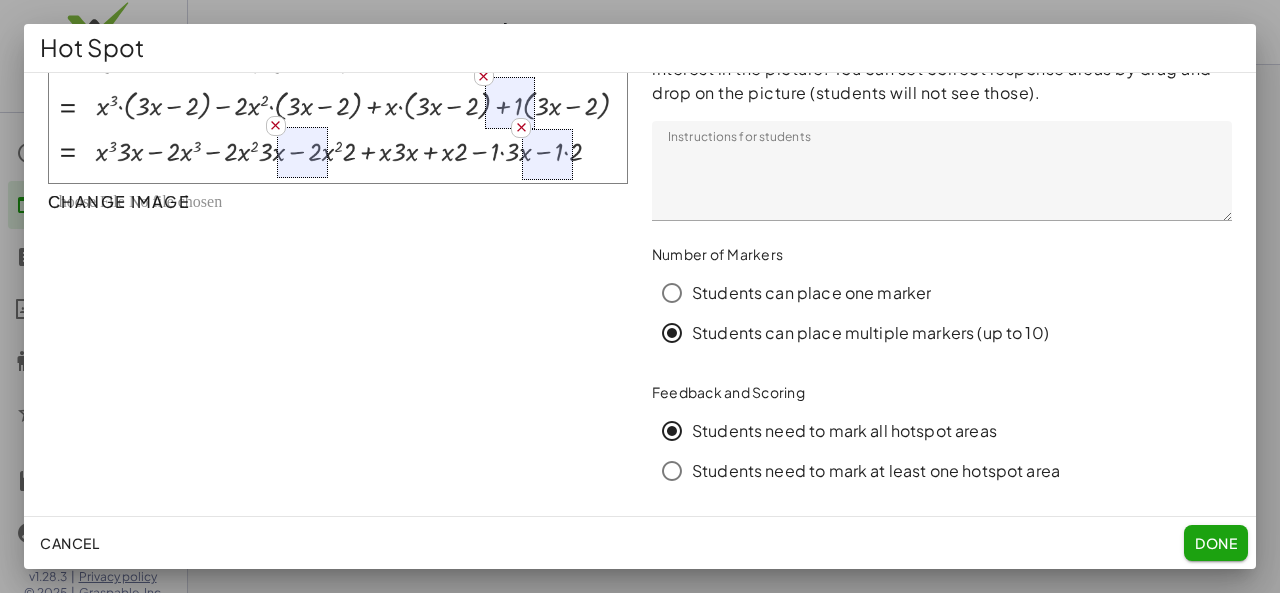 scroll, scrollTop: 0, scrollLeft: 0, axis: both 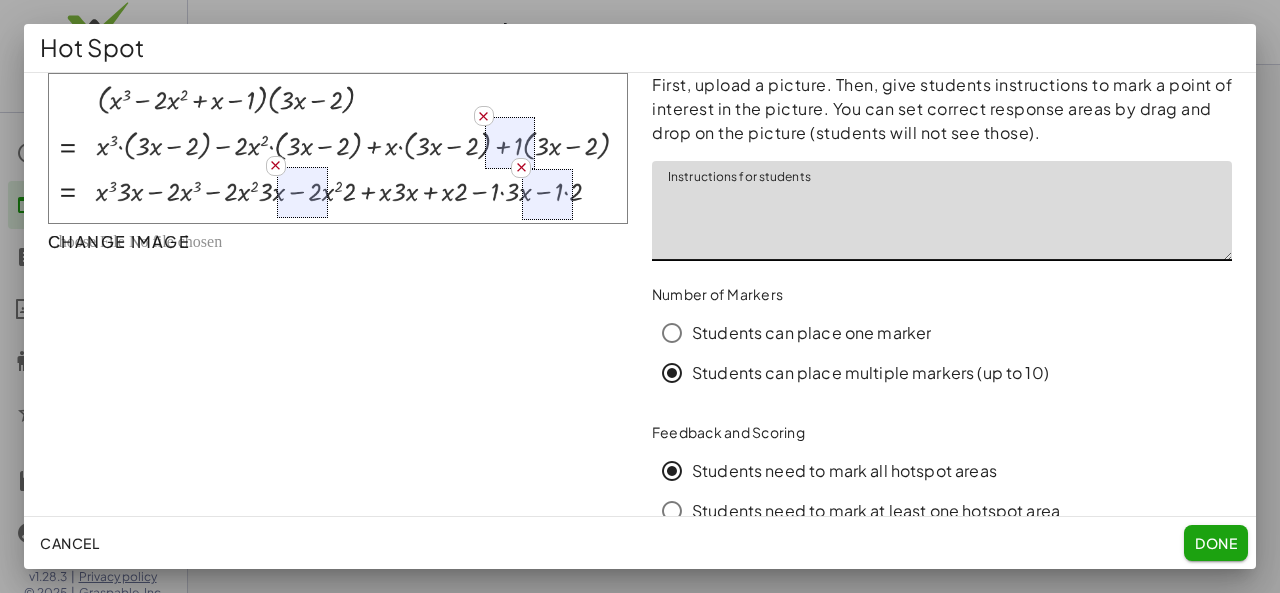 drag, startPoint x: 664, startPoint y: 198, endPoint x: 1068, endPoint y: 193, distance: 404.03094 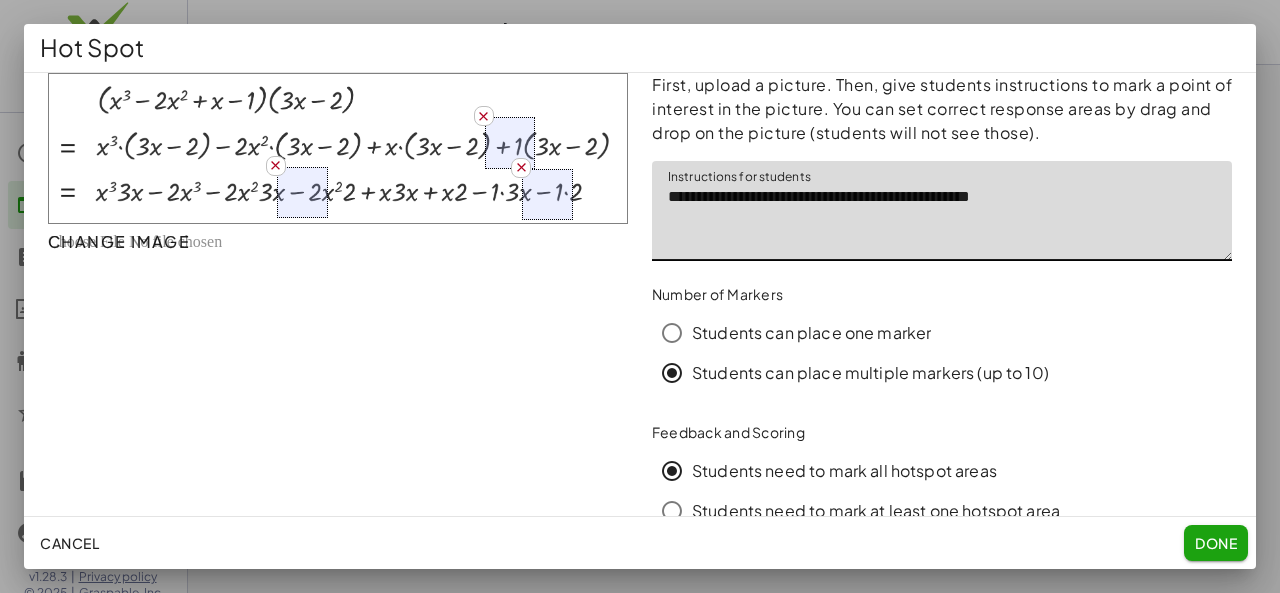 drag, startPoint x: 724, startPoint y: 202, endPoint x: 758, endPoint y: 198, distance: 34.234486 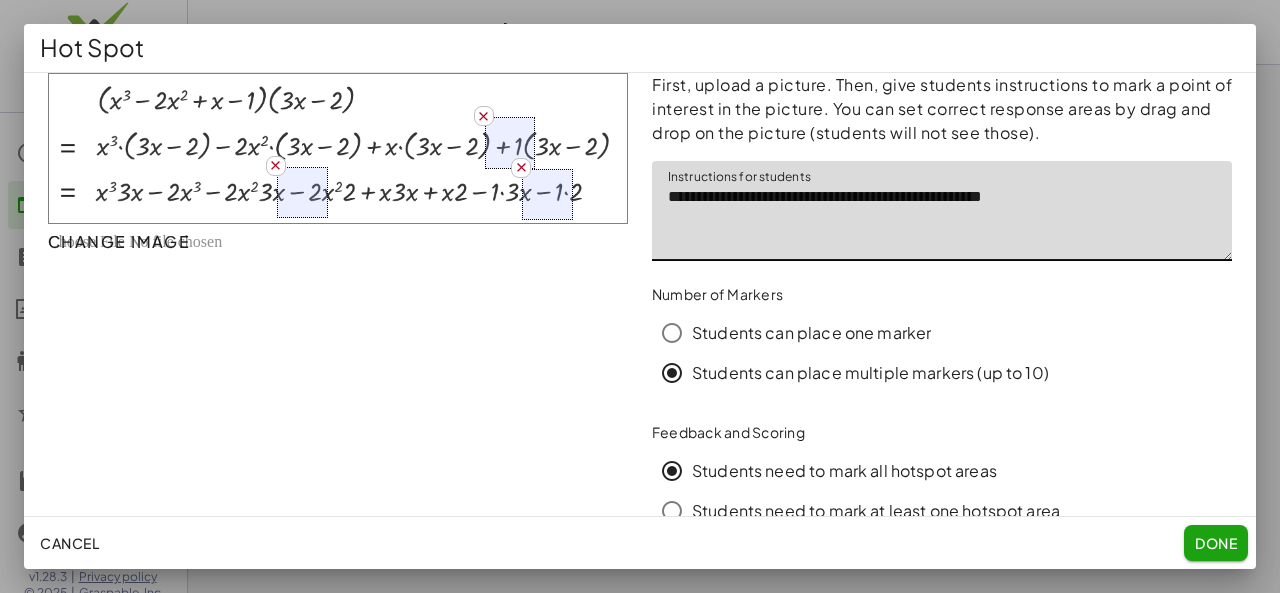 drag, startPoint x: 1016, startPoint y: 193, endPoint x: 1042, endPoint y: 196, distance: 26.172504 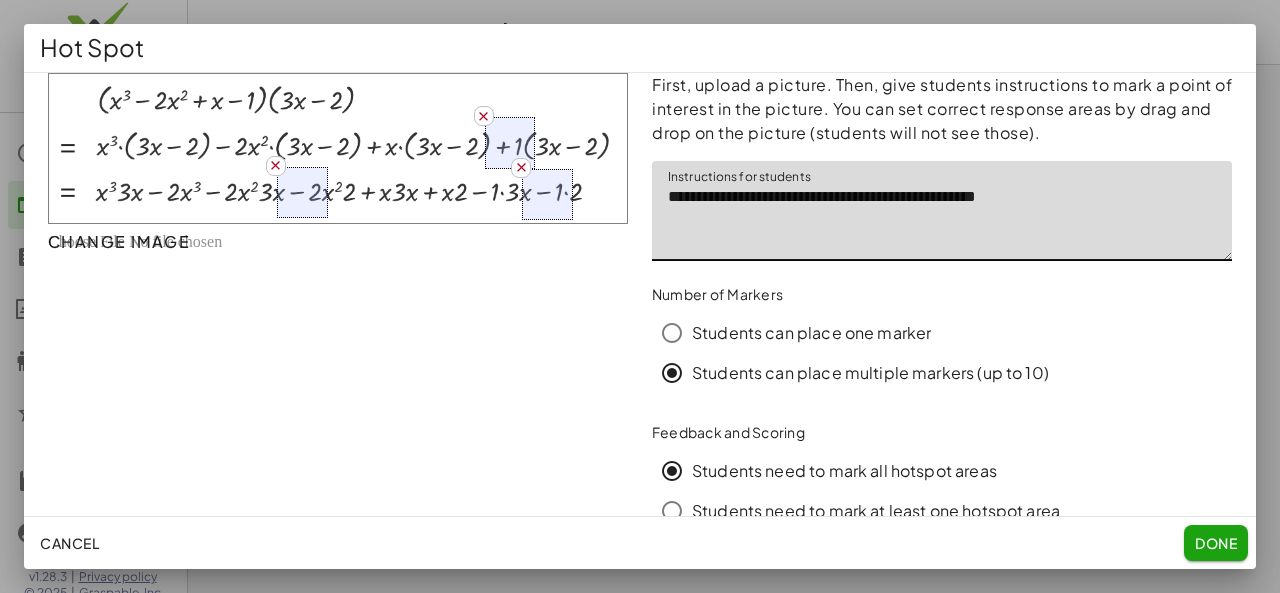 drag, startPoint x: 874, startPoint y: 195, endPoint x: 887, endPoint y: 195, distance: 13 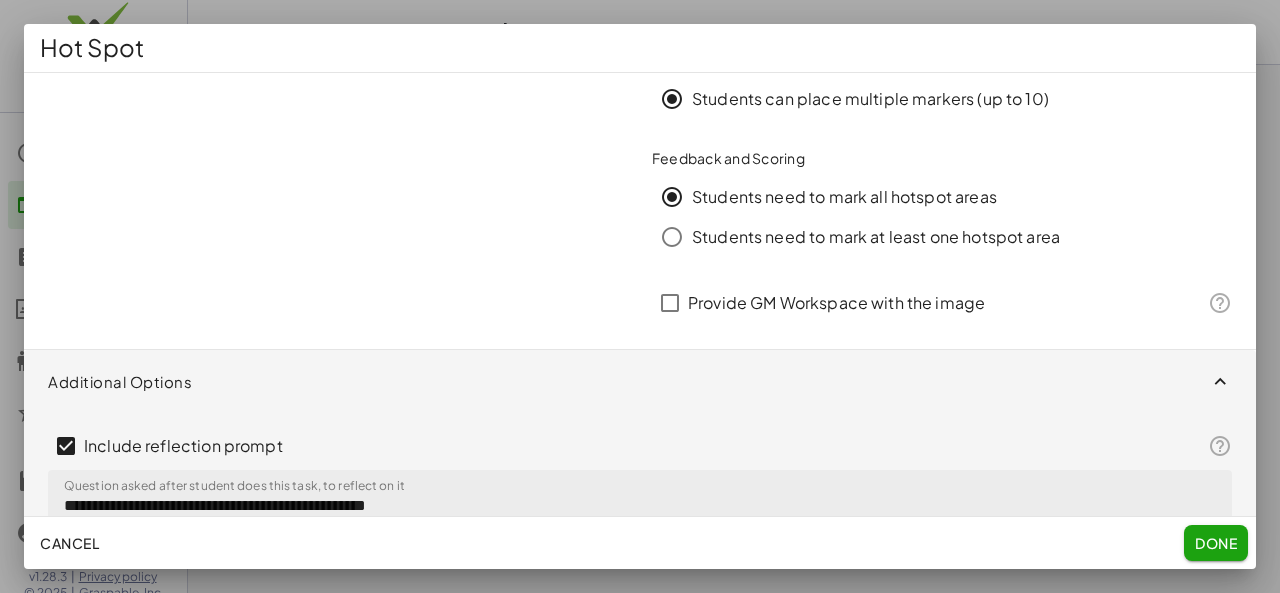scroll, scrollTop: 318, scrollLeft: 0, axis: vertical 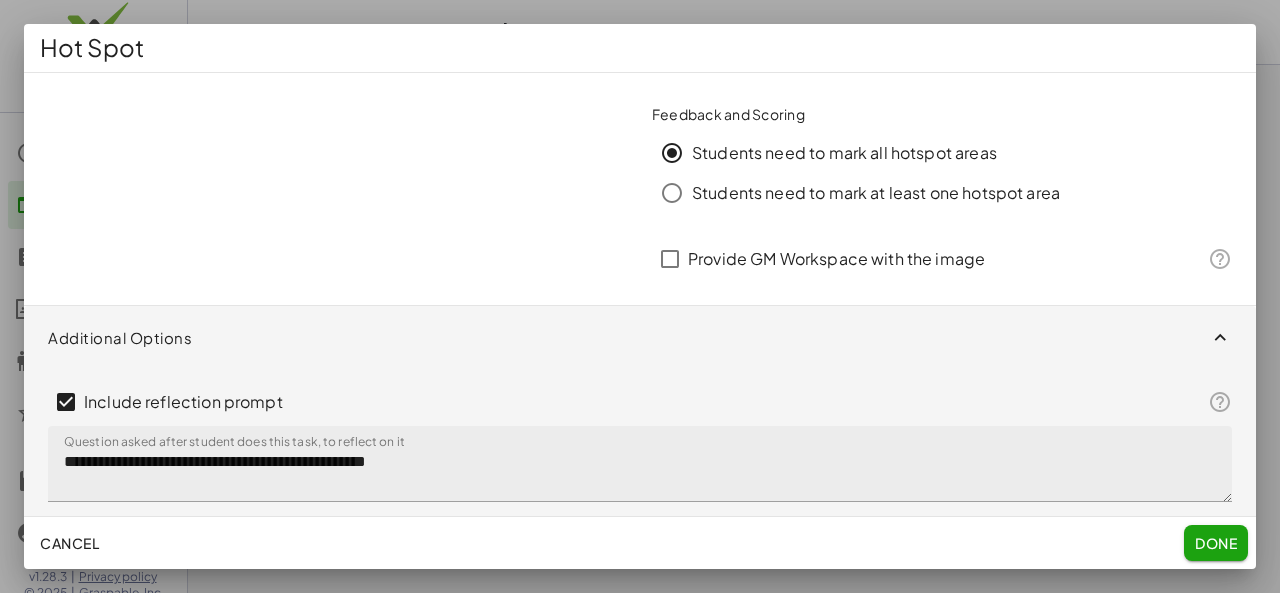 click on "**********" 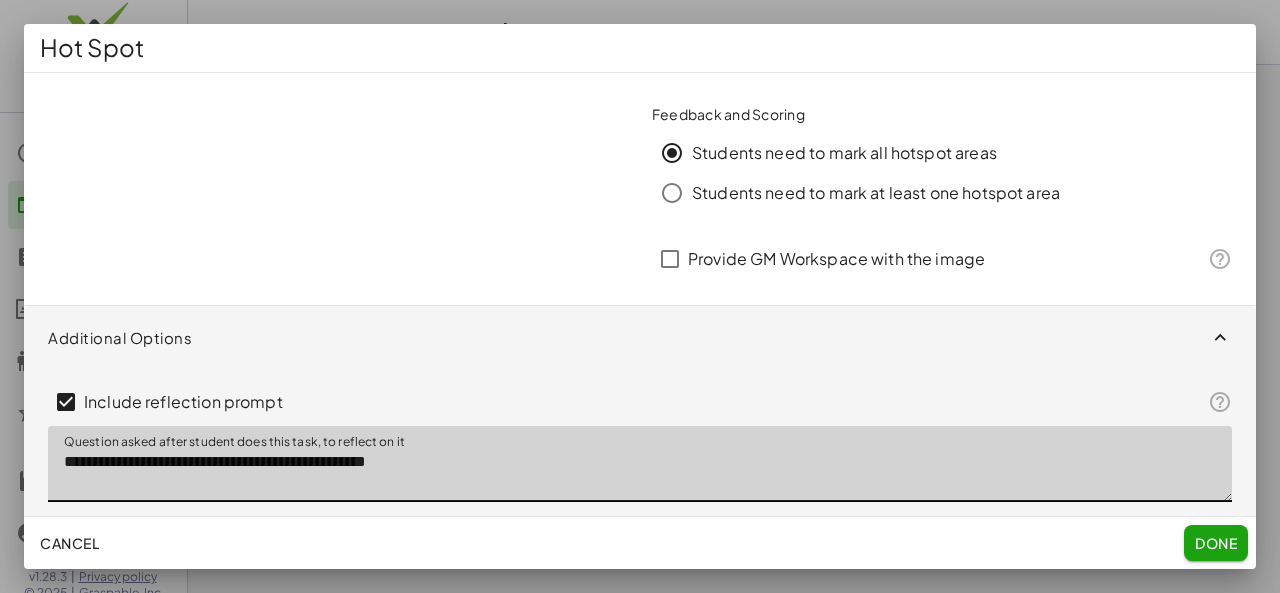 drag, startPoint x: 56, startPoint y: 462, endPoint x: 510, endPoint y: 508, distance: 456.32443 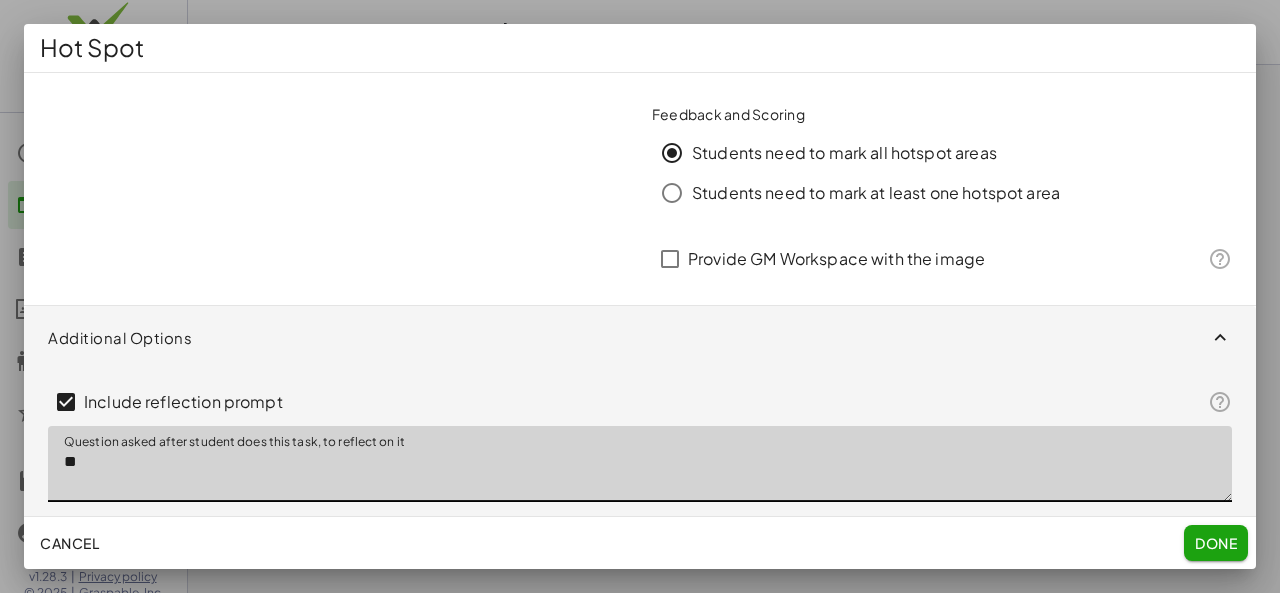 type on "*" 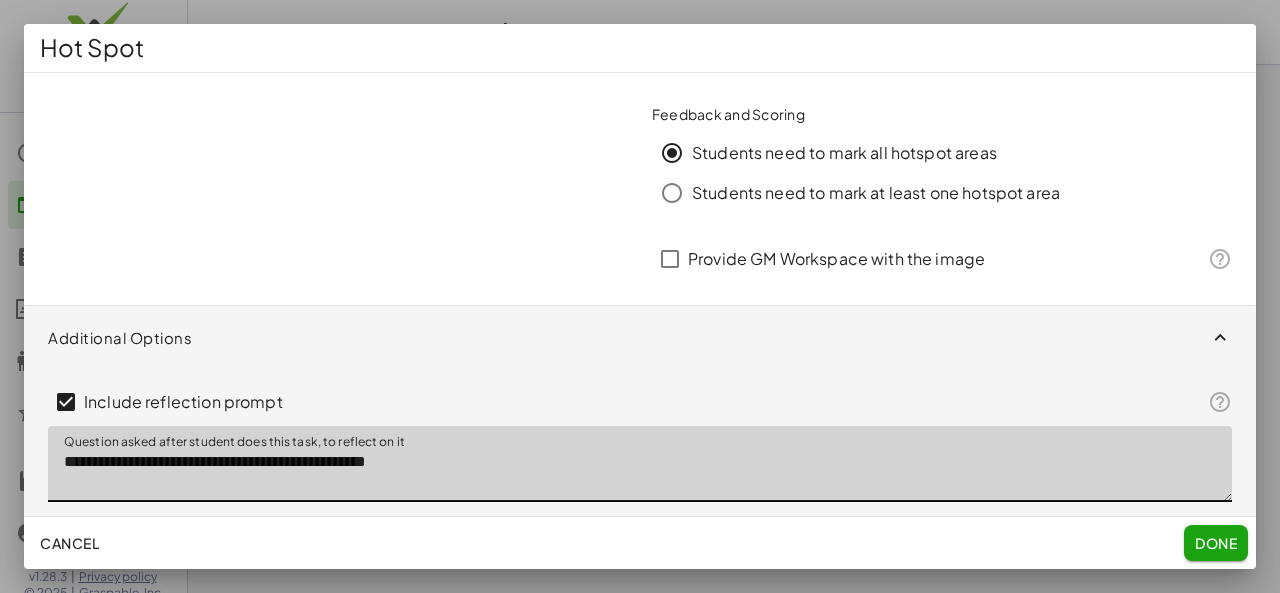 type on "**********" 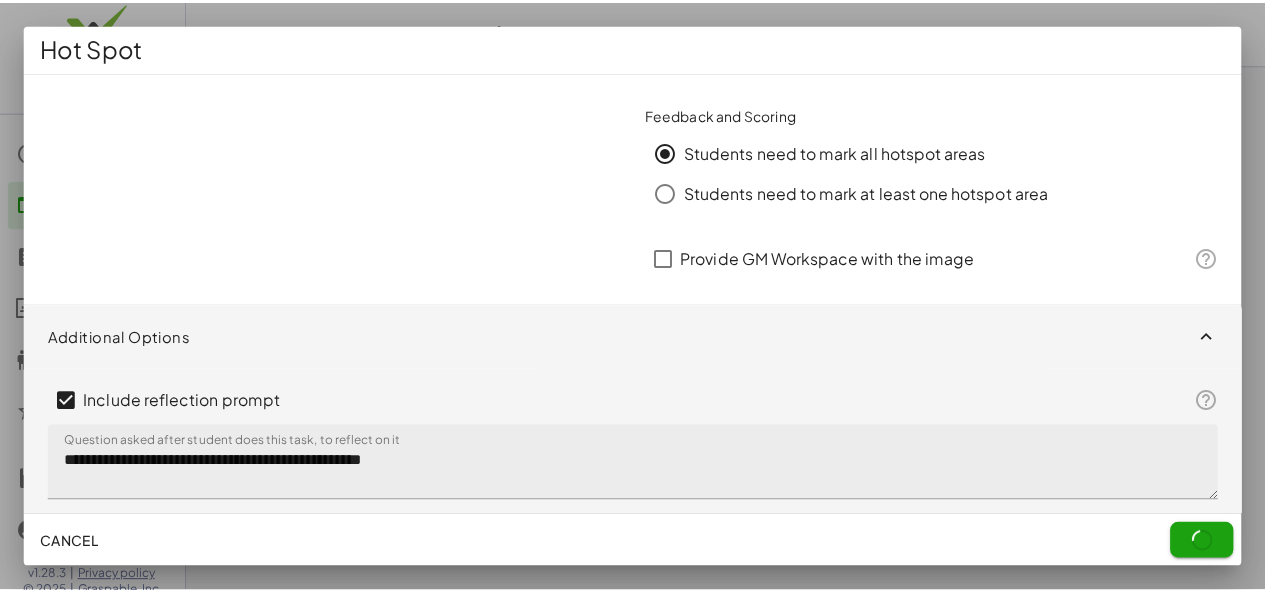 scroll, scrollTop: 1463, scrollLeft: 0, axis: vertical 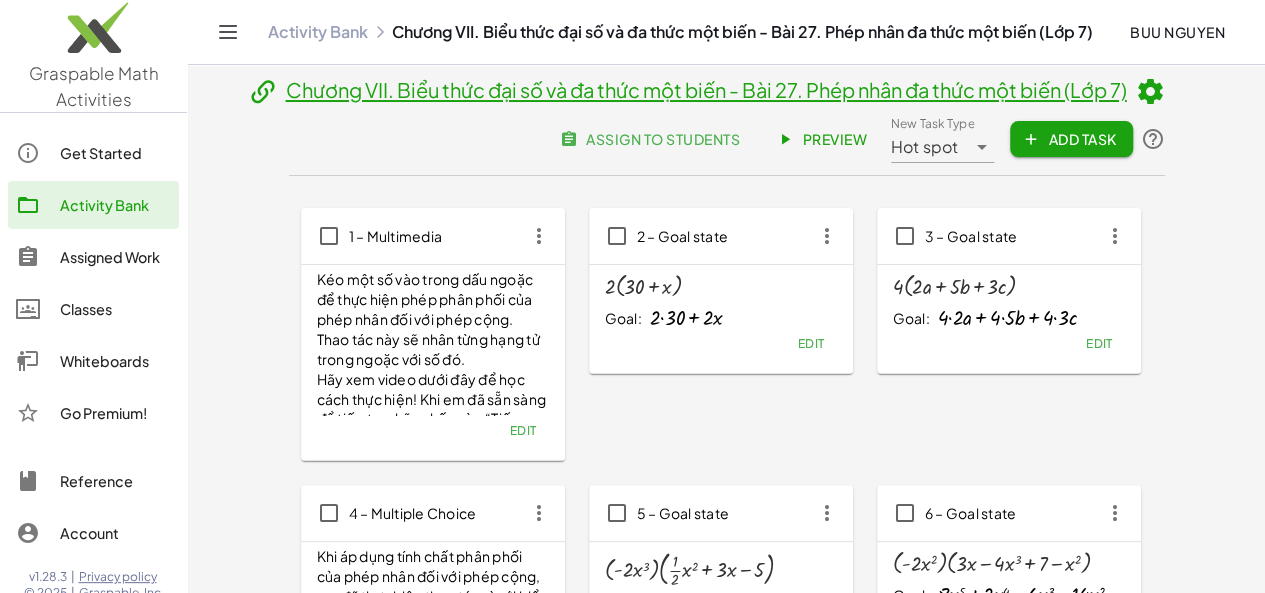 click on "Preview" 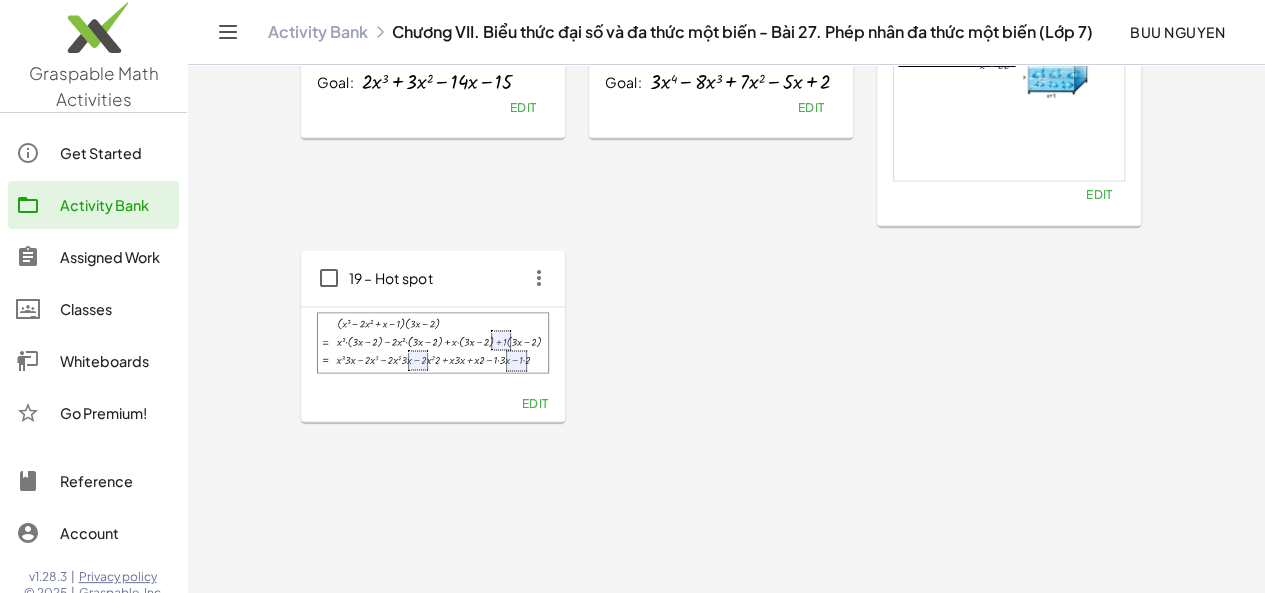 scroll, scrollTop: 1560, scrollLeft: 0, axis: vertical 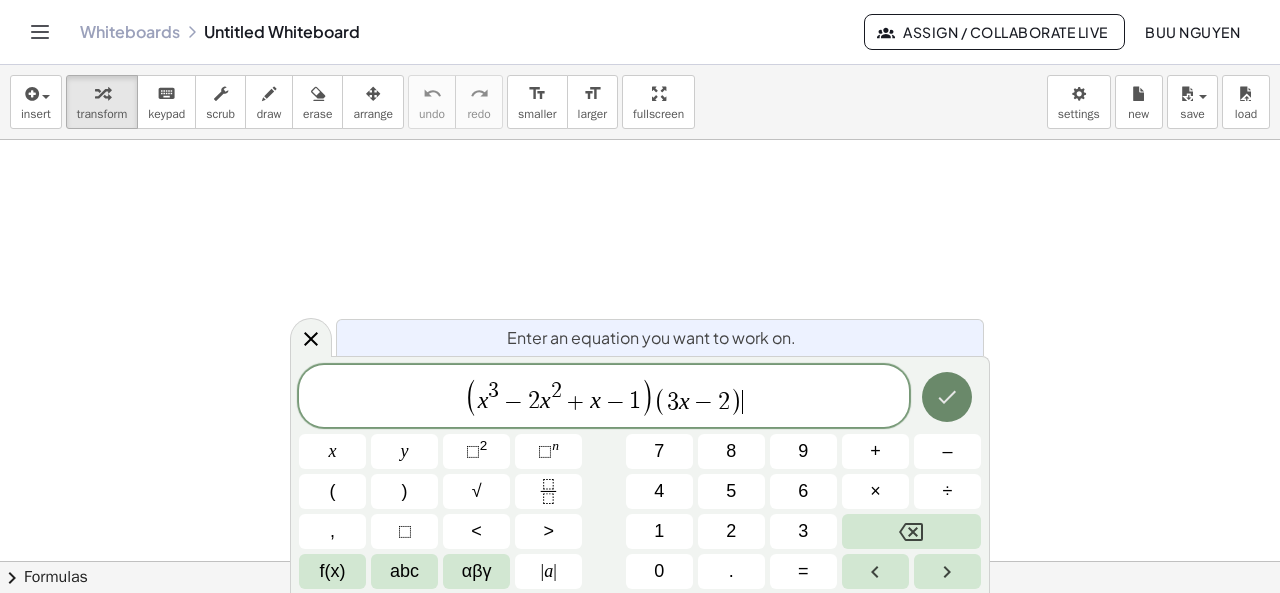 click 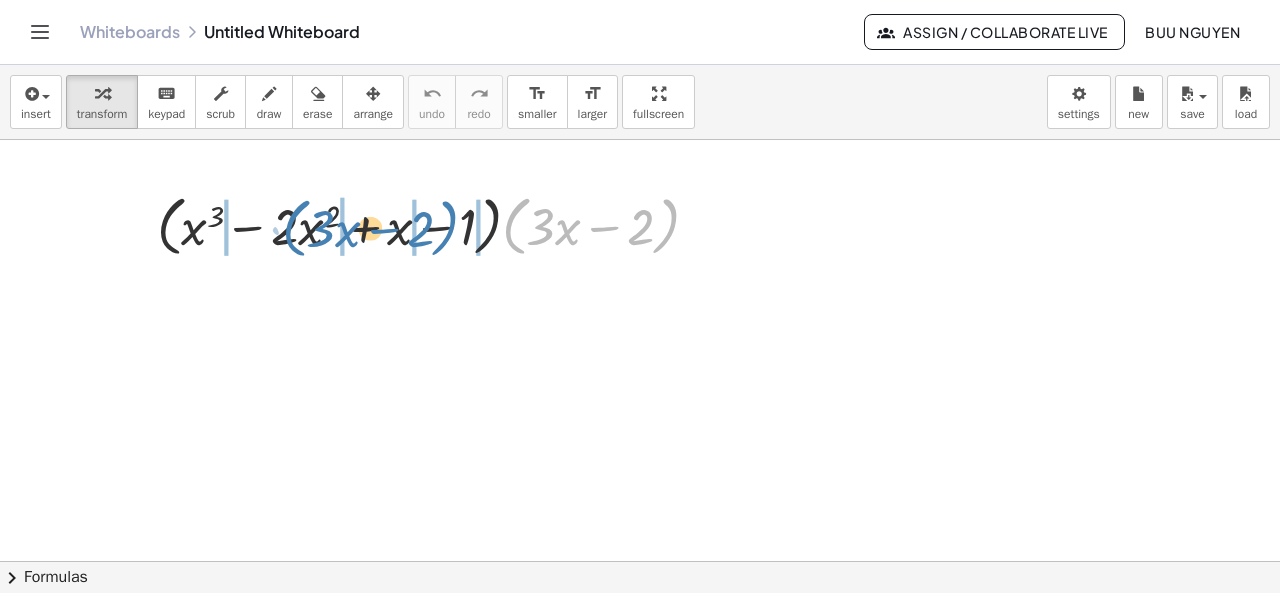 drag, startPoint x: 510, startPoint y: 241, endPoint x: 288, endPoint y: 243, distance: 222.009 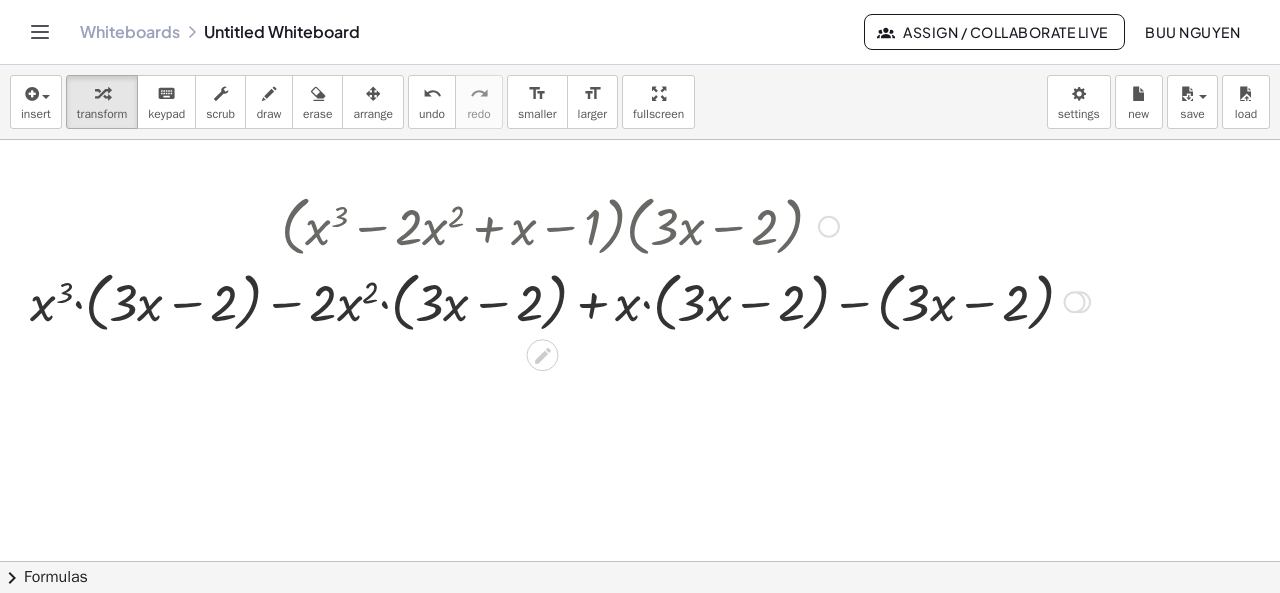 click at bounding box center [560, 300] 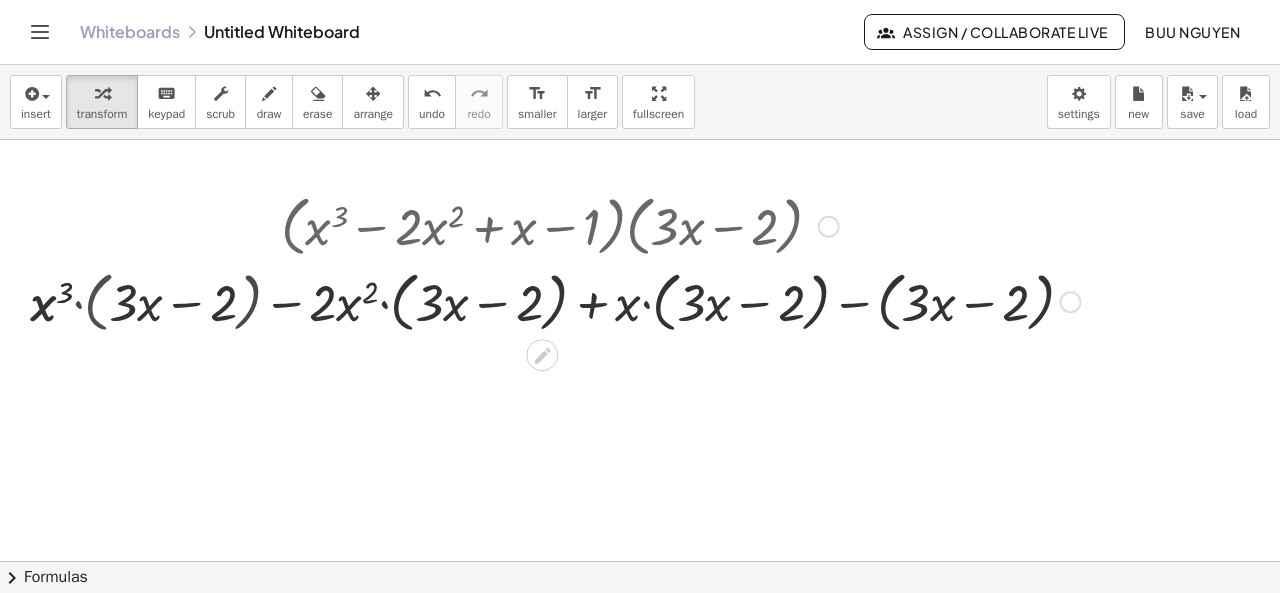 click at bounding box center (560, 300) 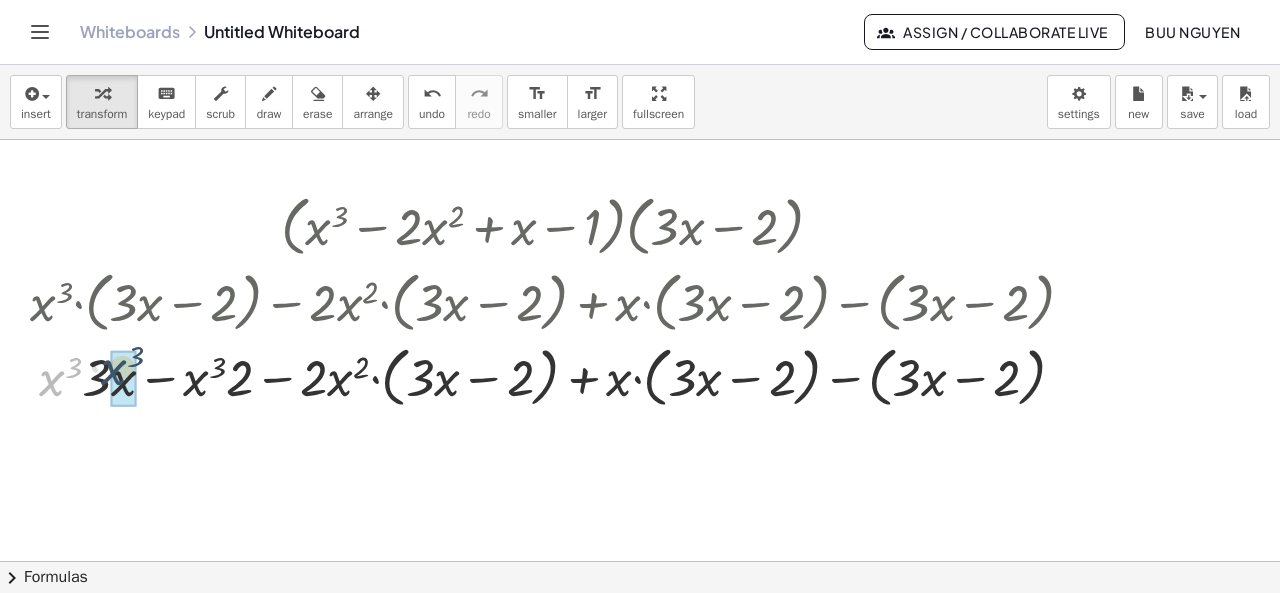 drag, startPoint x: 62, startPoint y: 377, endPoint x: 125, endPoint y: 367, distance: 63.788715 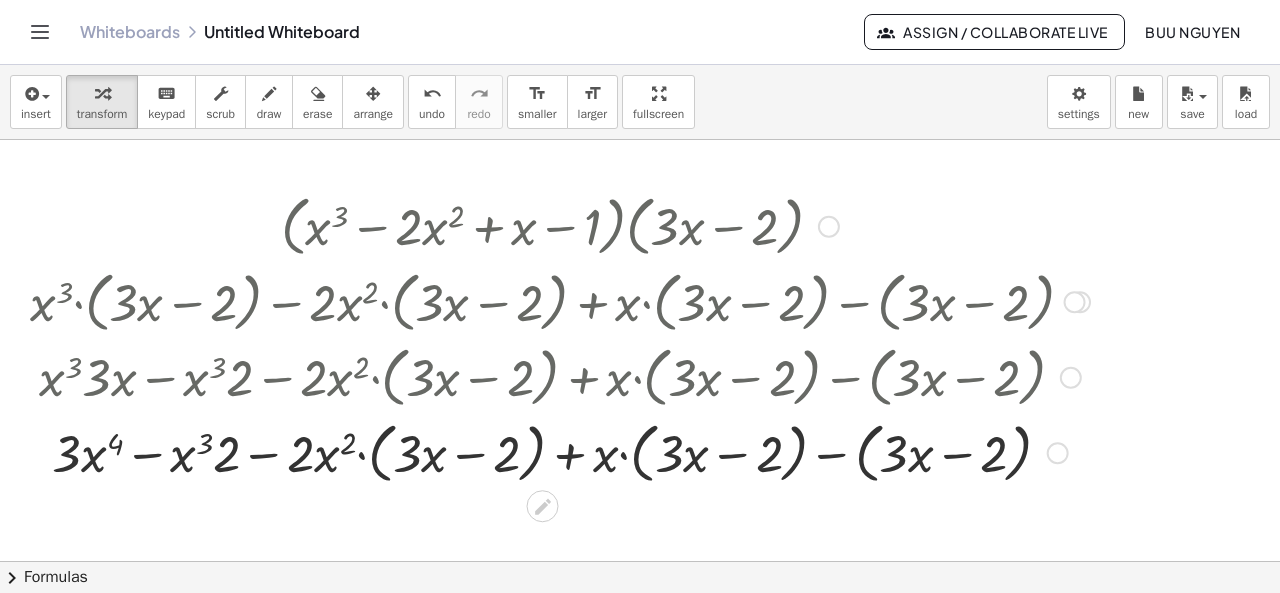 click at bounding box center [560, 376] 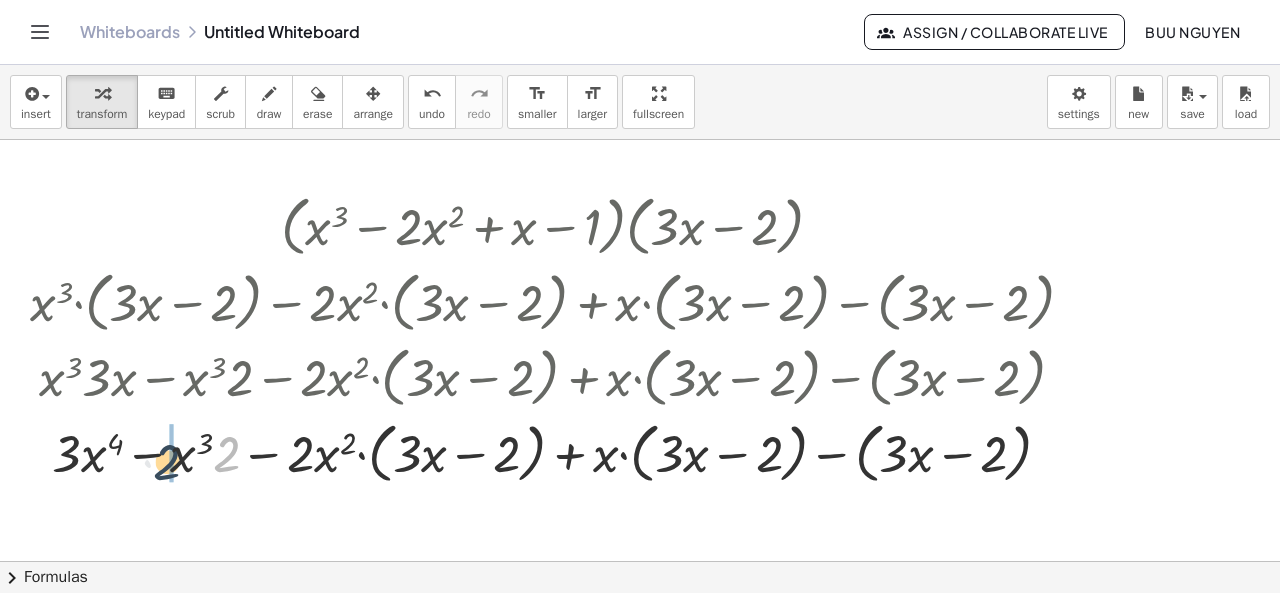 drag, startPoint x: 208, startPoint y: 465, endPoint x: 163, endPoint y: 467, distance: 45.044422 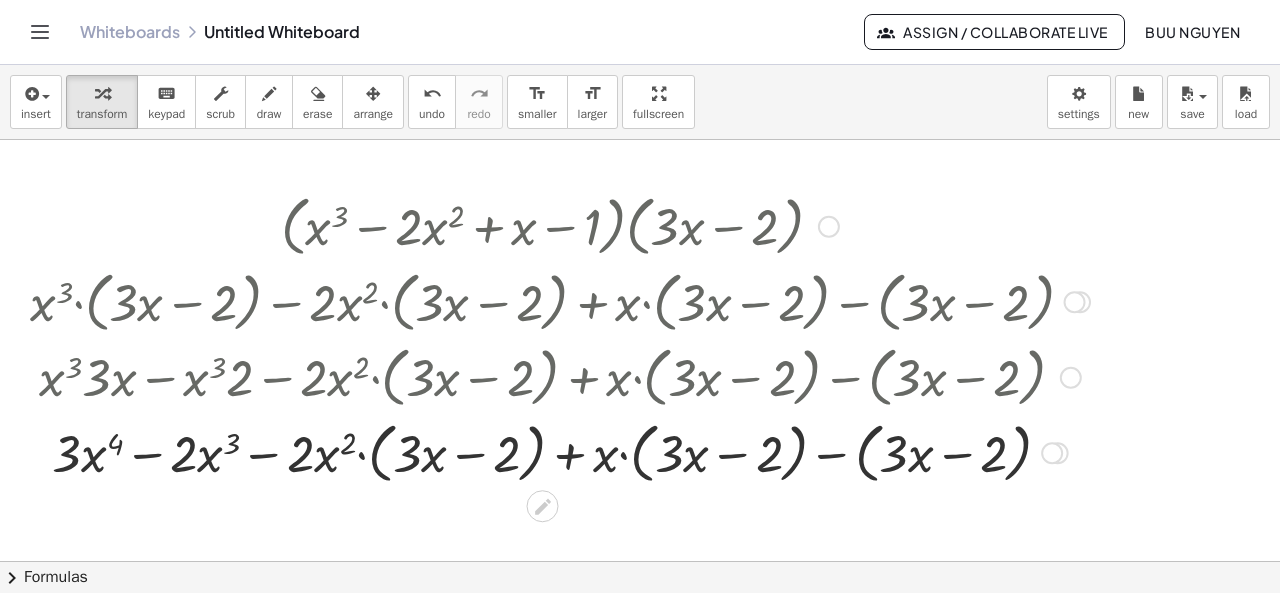 click at bounding box center [560, 451] 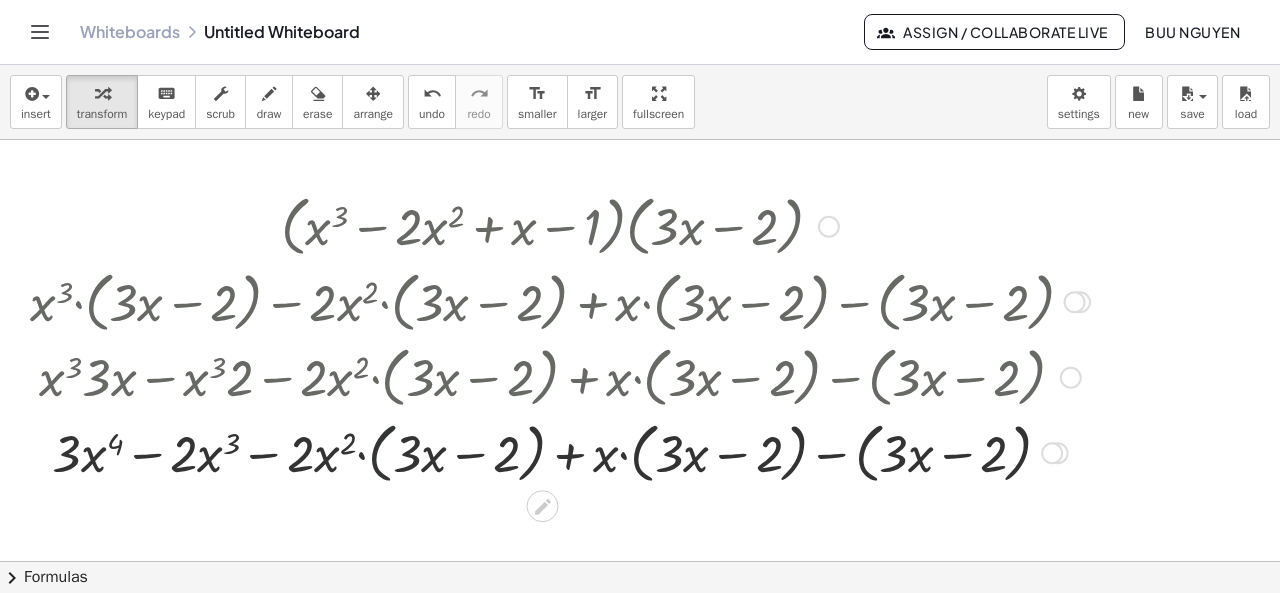click at bounding box center (560, 451) 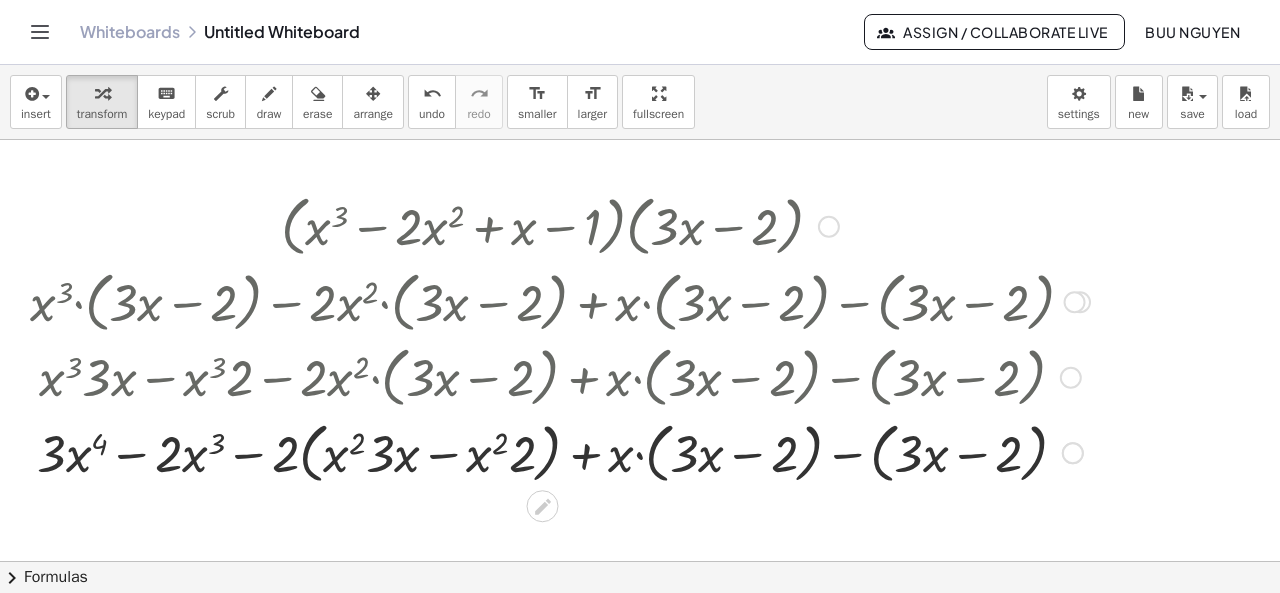 click at bounding box center (560, 451) 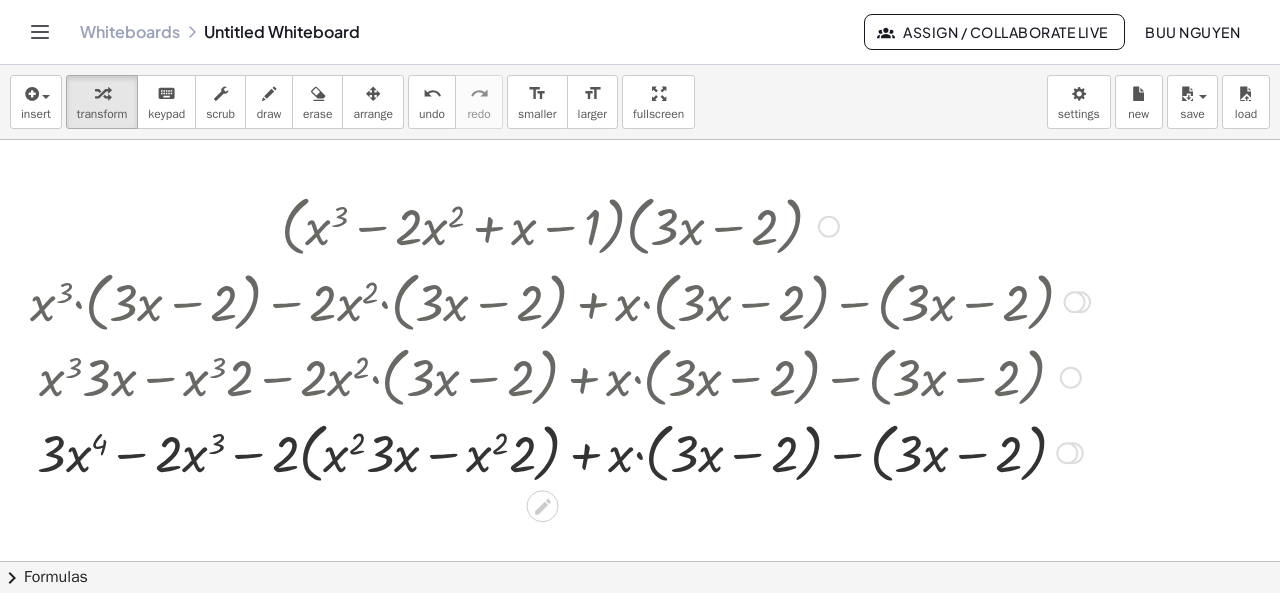 click at bounding box center (560, 451) 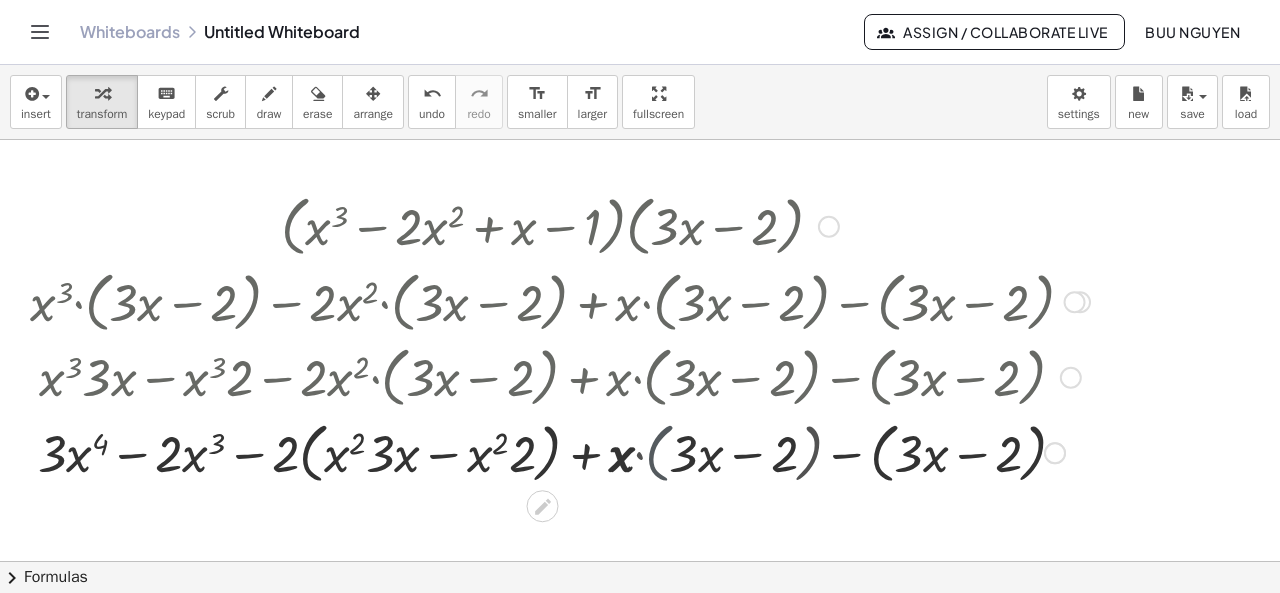 click at bounding box center [560, 451] 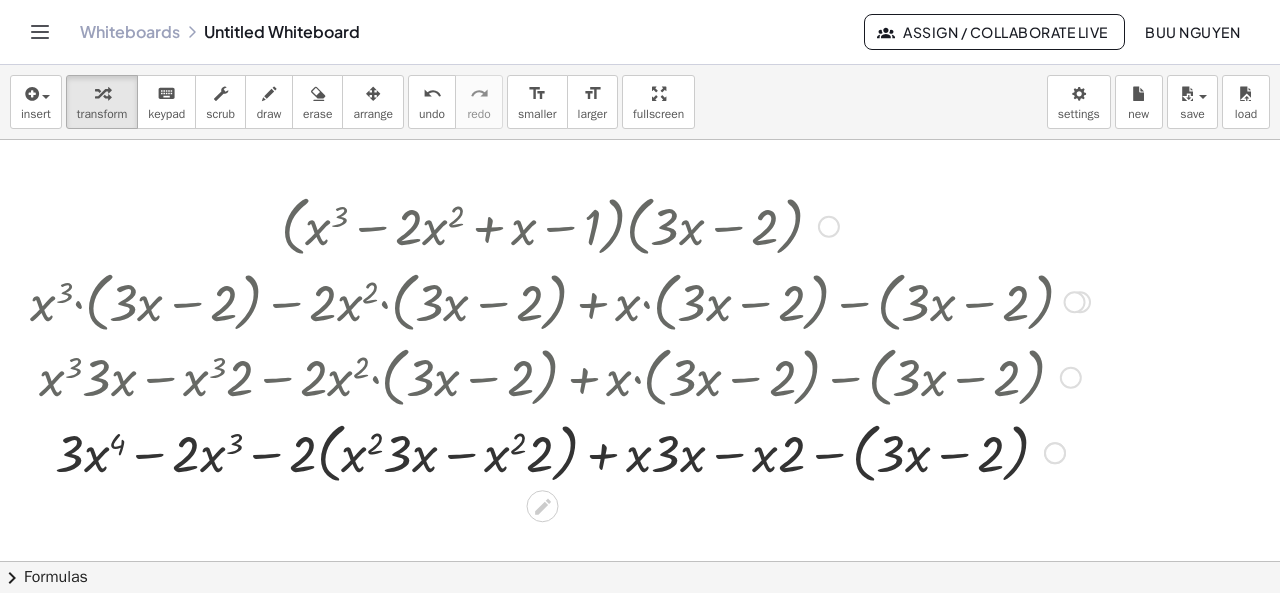 click at bounding box center [560, 451] 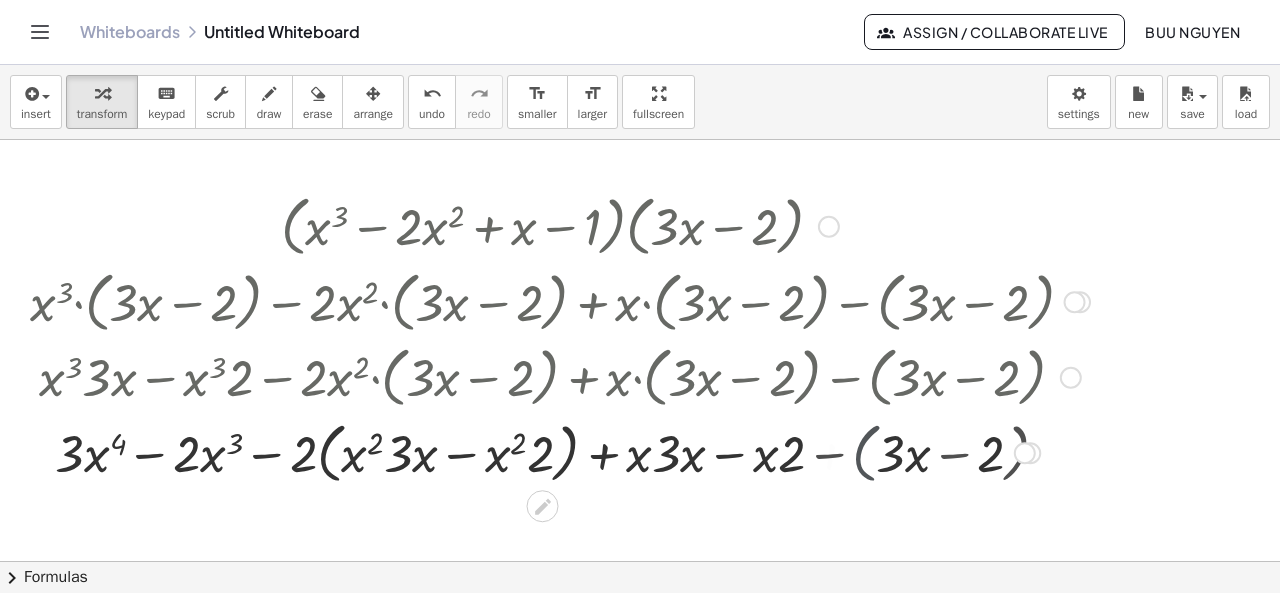 click at bounding box center [560, 451] 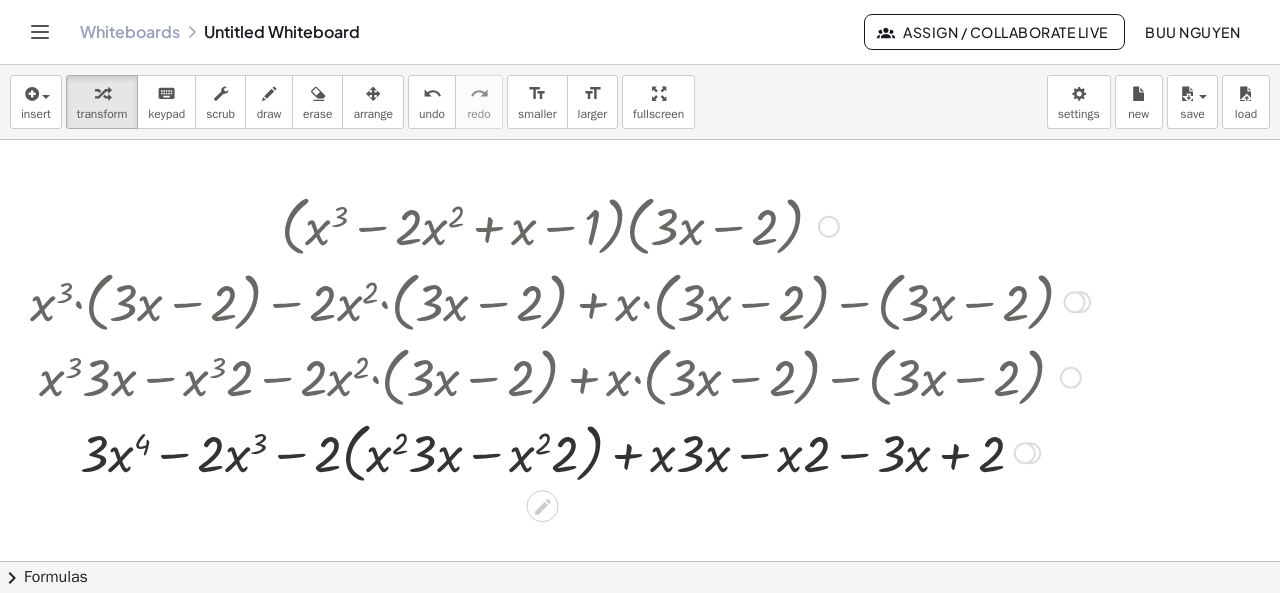 click at bounding box center [560, 451] 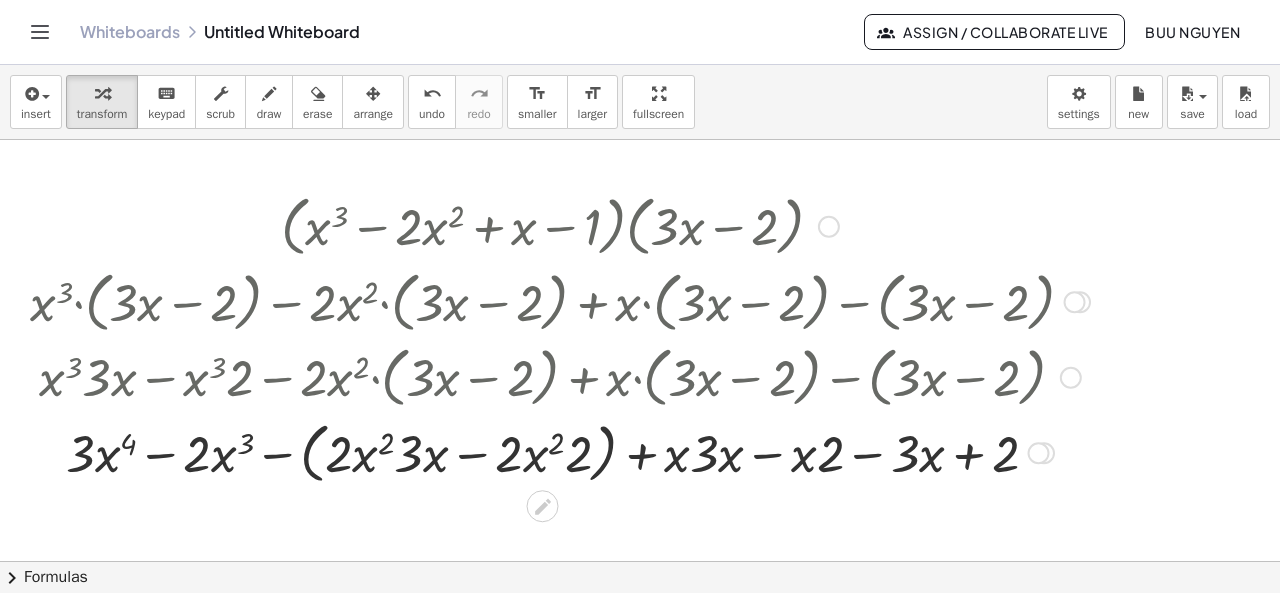 click at bounding box center (560, 451) 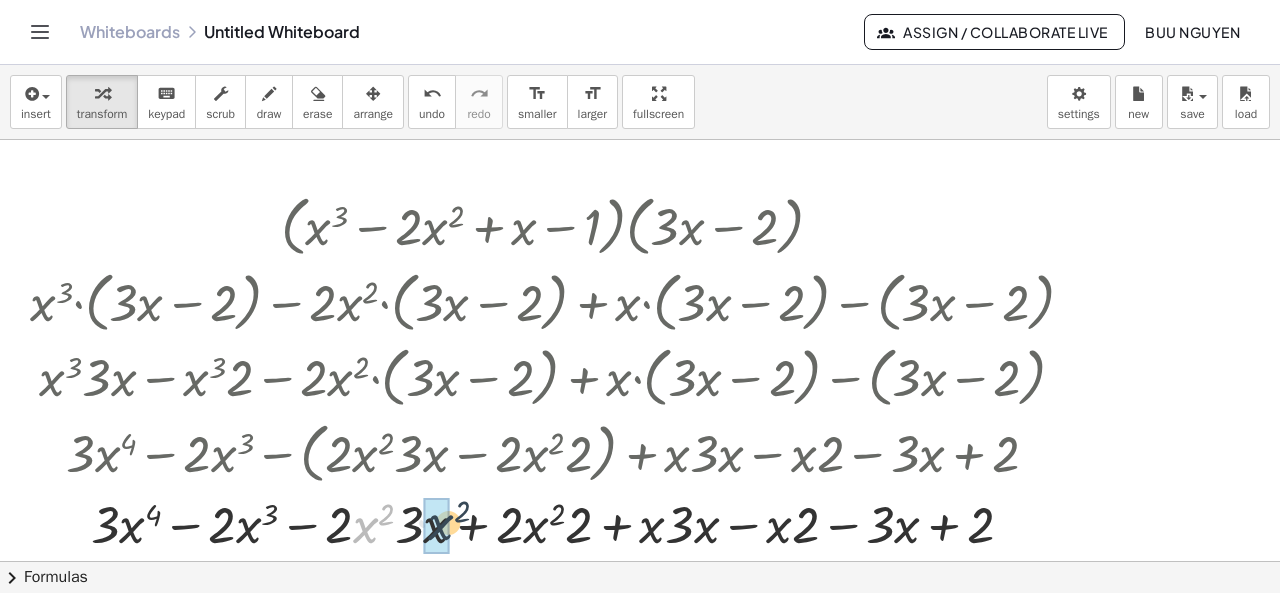 drag, startPoint x: 364, startPoint y: 540, endPoint x: 440, endPoint y: 541, distance: 76.00658 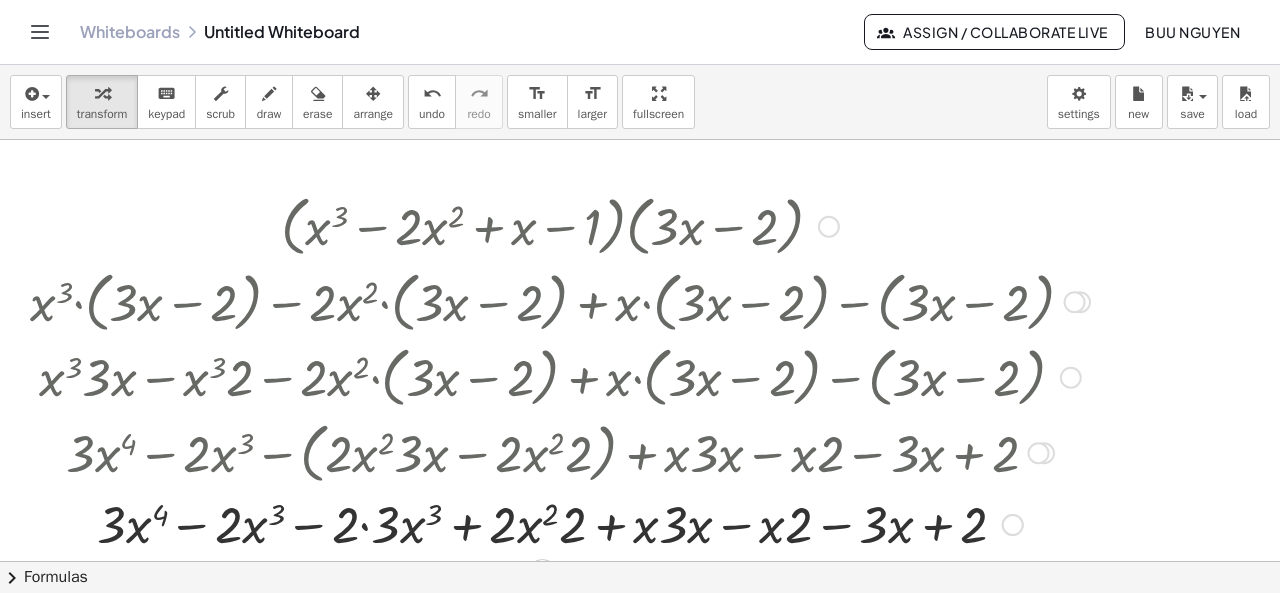 click at bounding box center (560, 523) 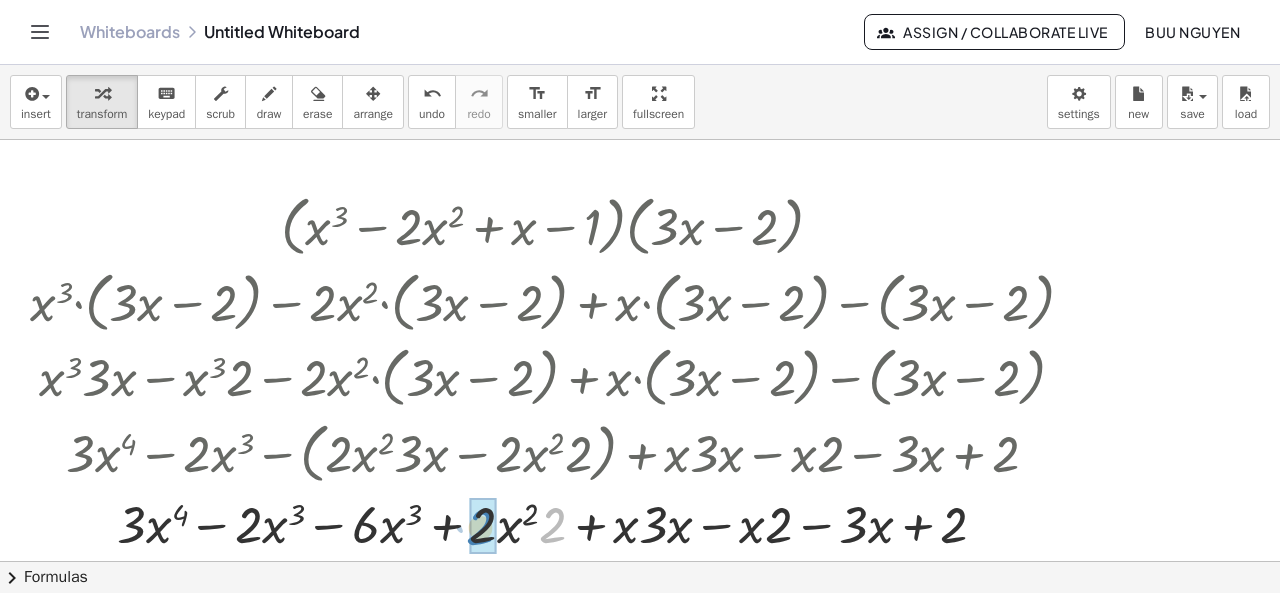 drag, startPoint x: 553, startPoint y: 531, endPoint x: 482, endPoint y: 533, distance: 71.02816 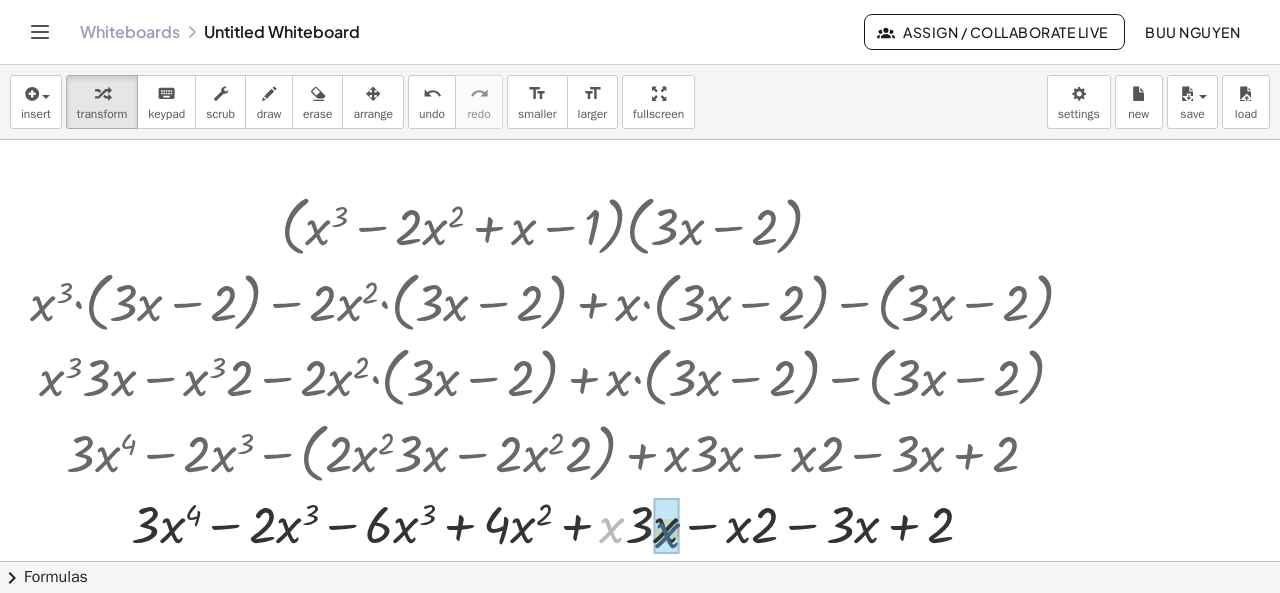 drag, startPoint x: 610, startPoint y: 533, endPoint x: 667, endPoint y: 538, distance: 57.21888 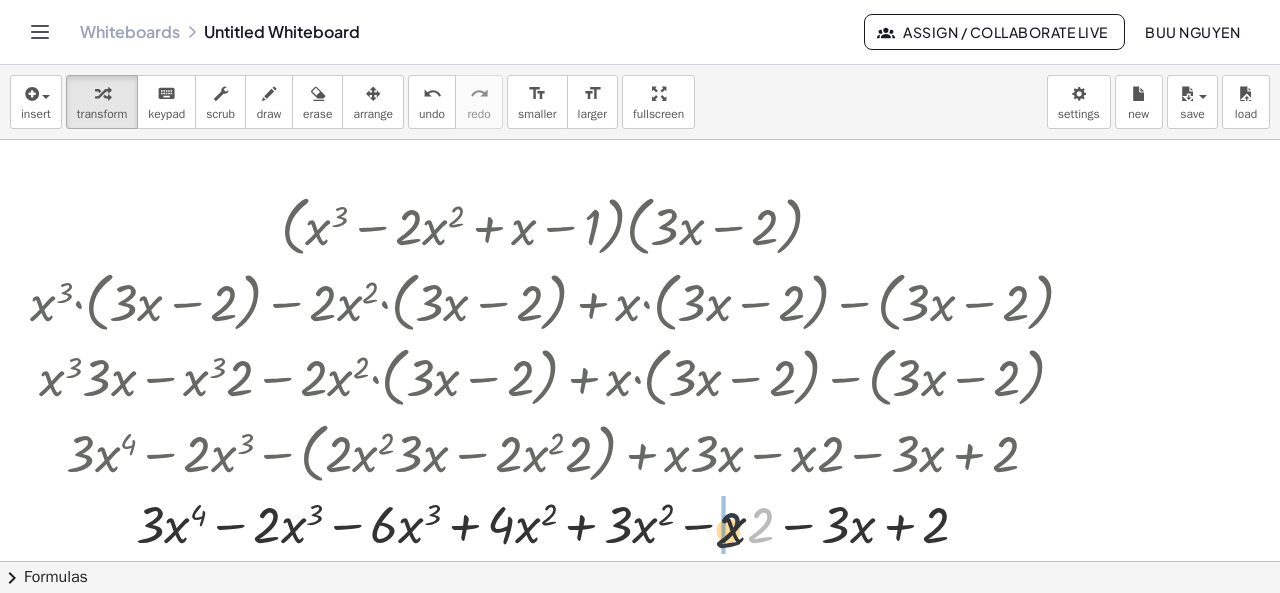 drag, startPoint x: 750, startPoint y: 537, endPoint x: 720, endPoint y: 537, distance: 30 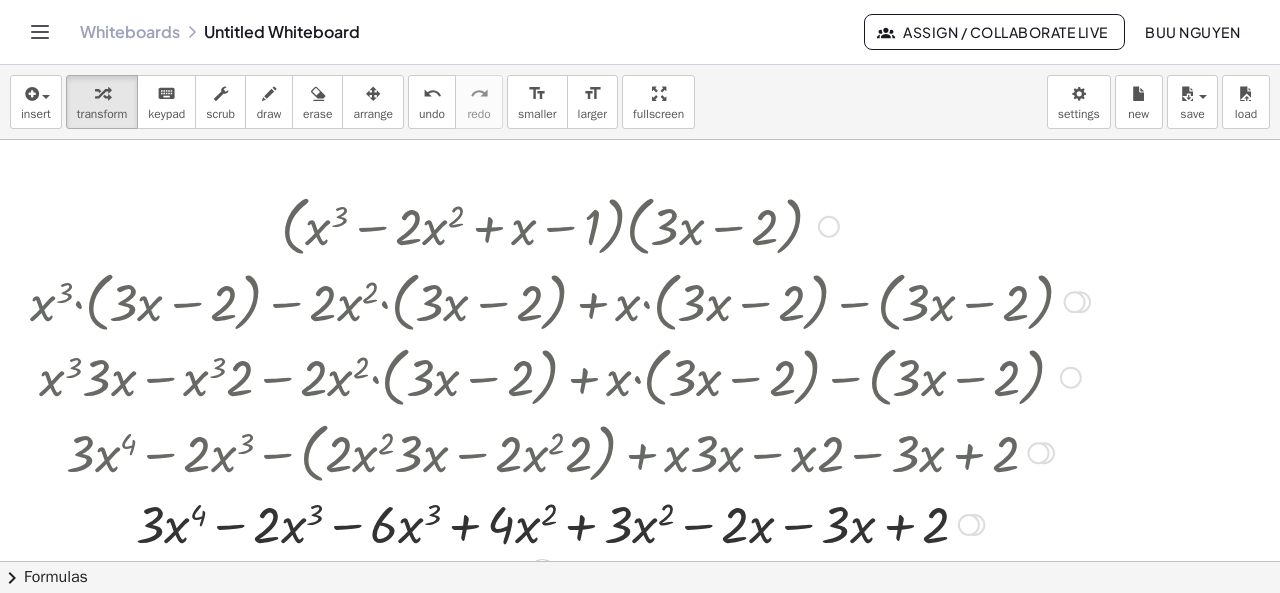 click at bounding box center (560, 523) 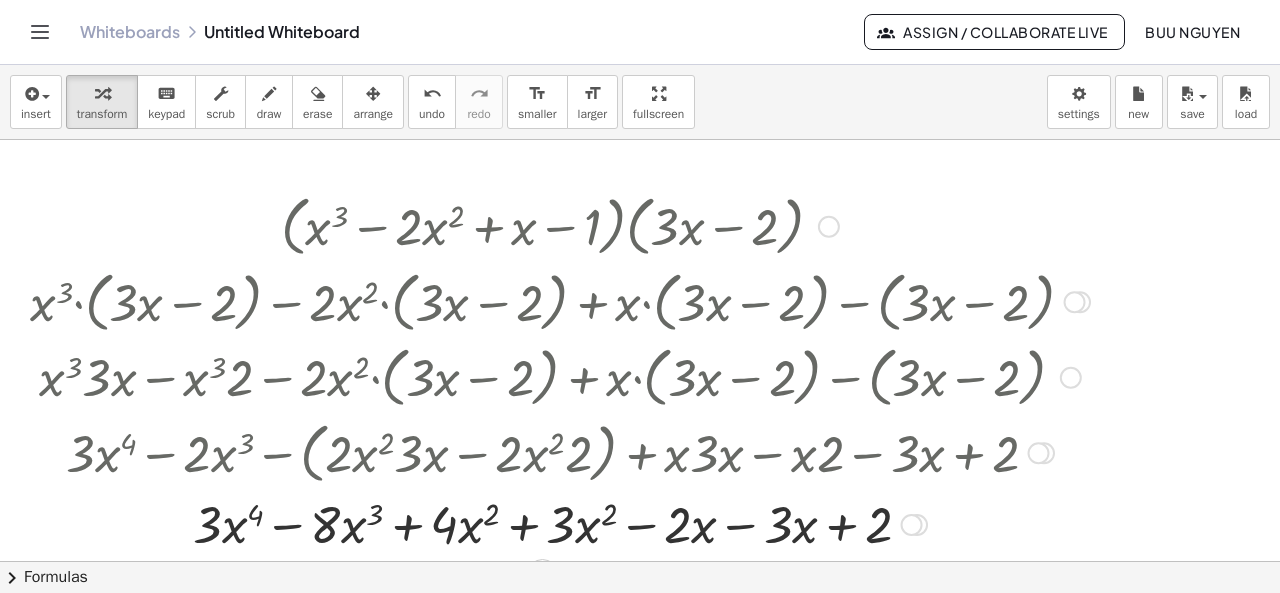 click at bounding box center (560, 523) 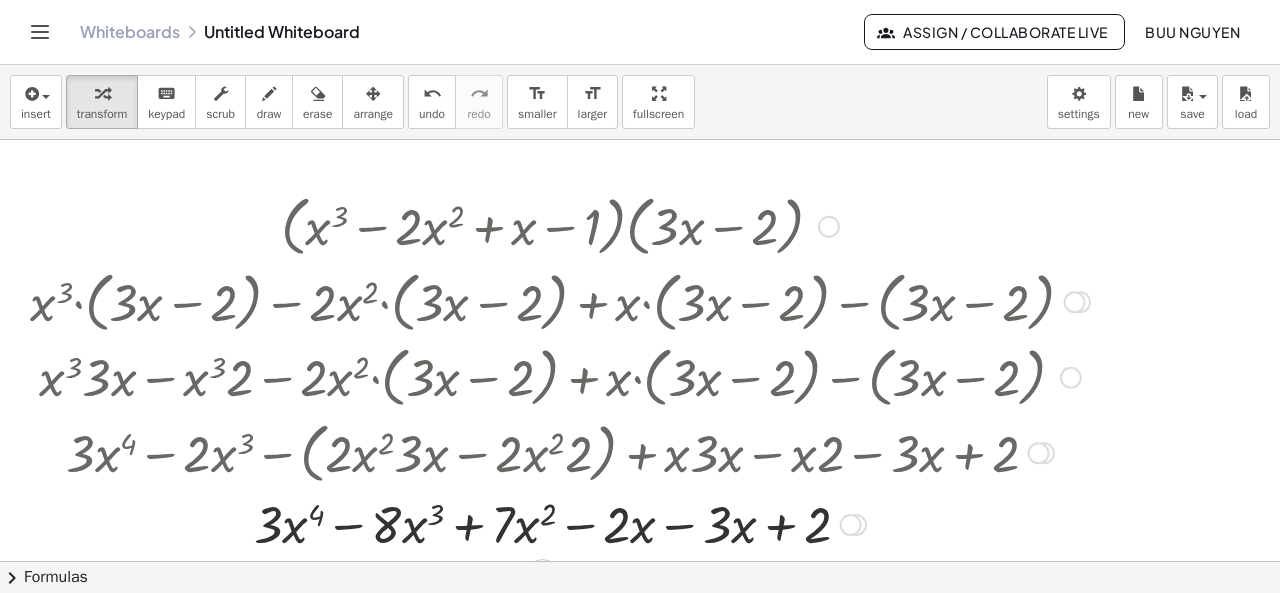 click at bounding box center (560, 523) 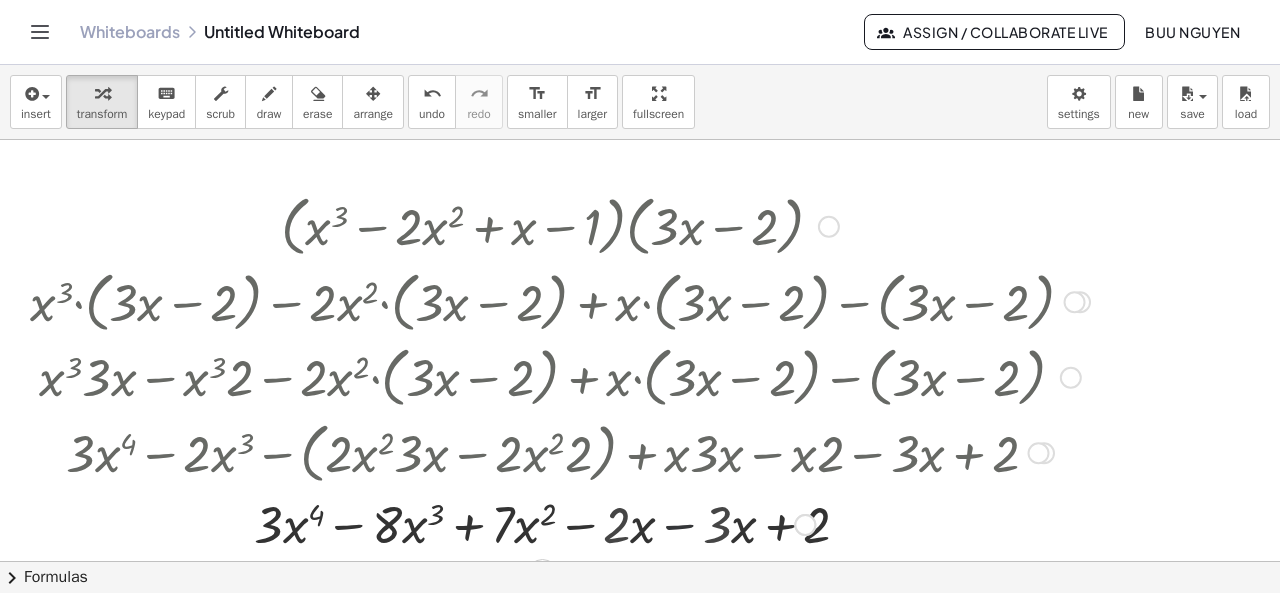 click at bounding box center [560, 523] 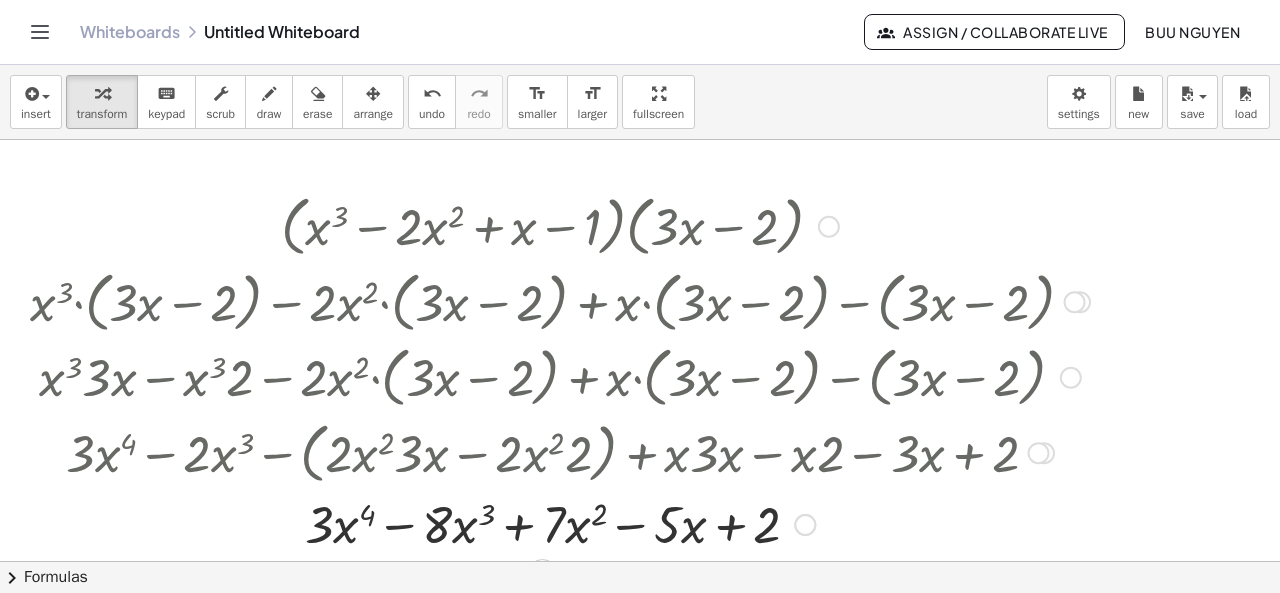 click at bounding box center (560, 523) 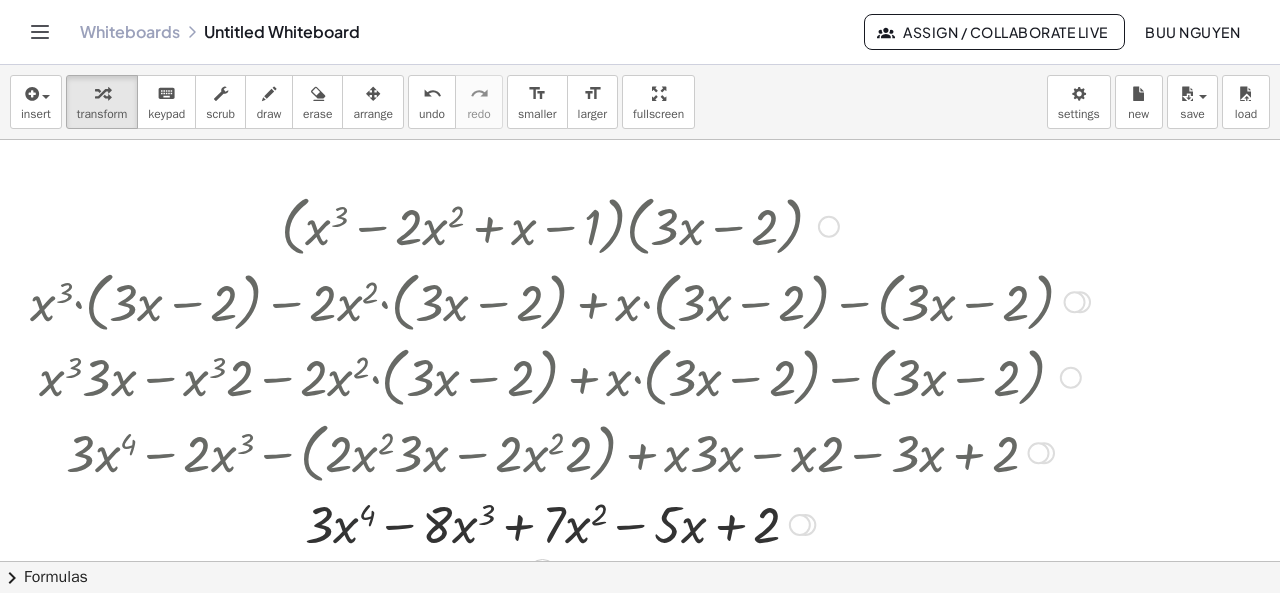 click at bounding box center [560, 523] 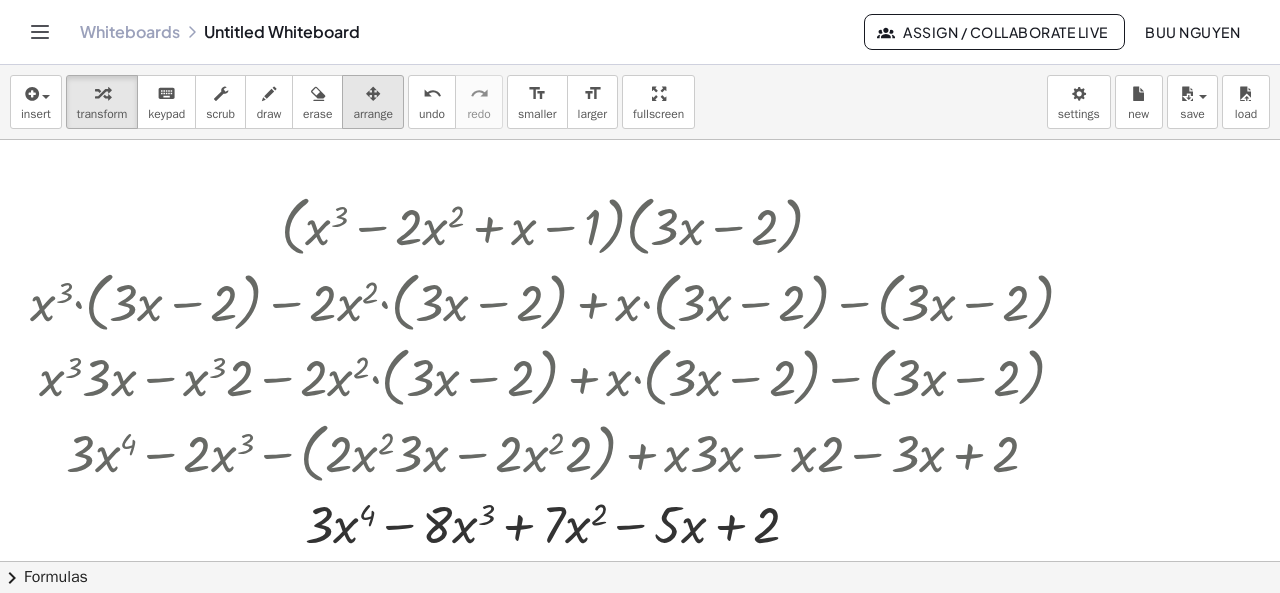 click on "arrange" at bounding box center (373, 114) 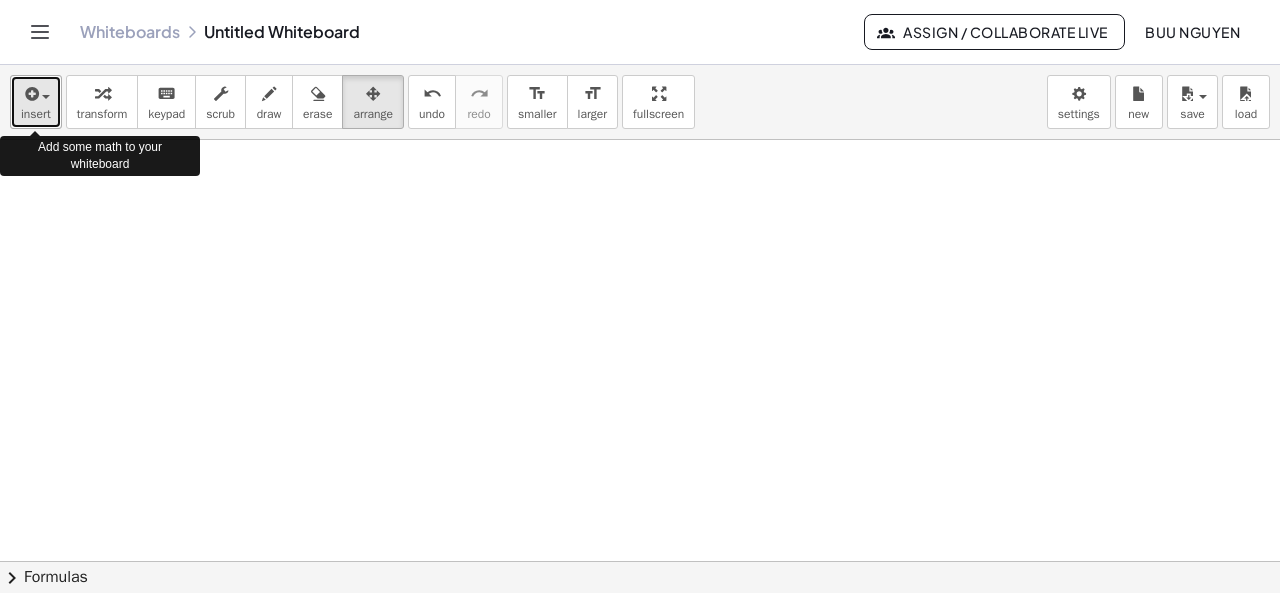click at bounding box center (30, 94) 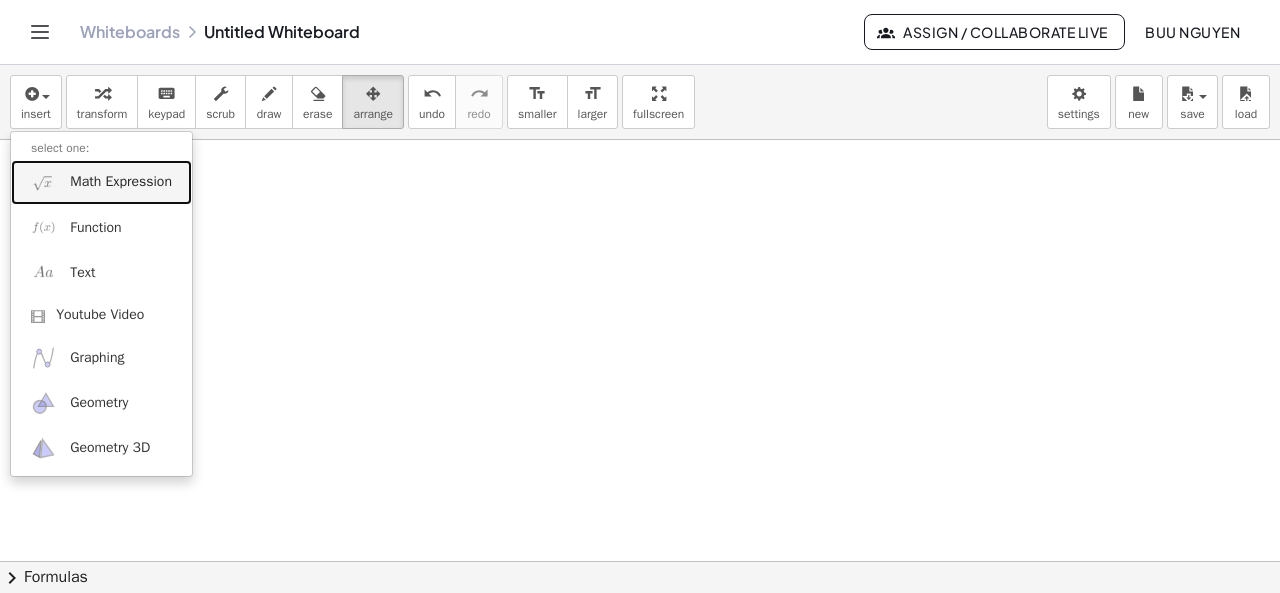 click on "Math Expression" at bounding box center (121, 182) 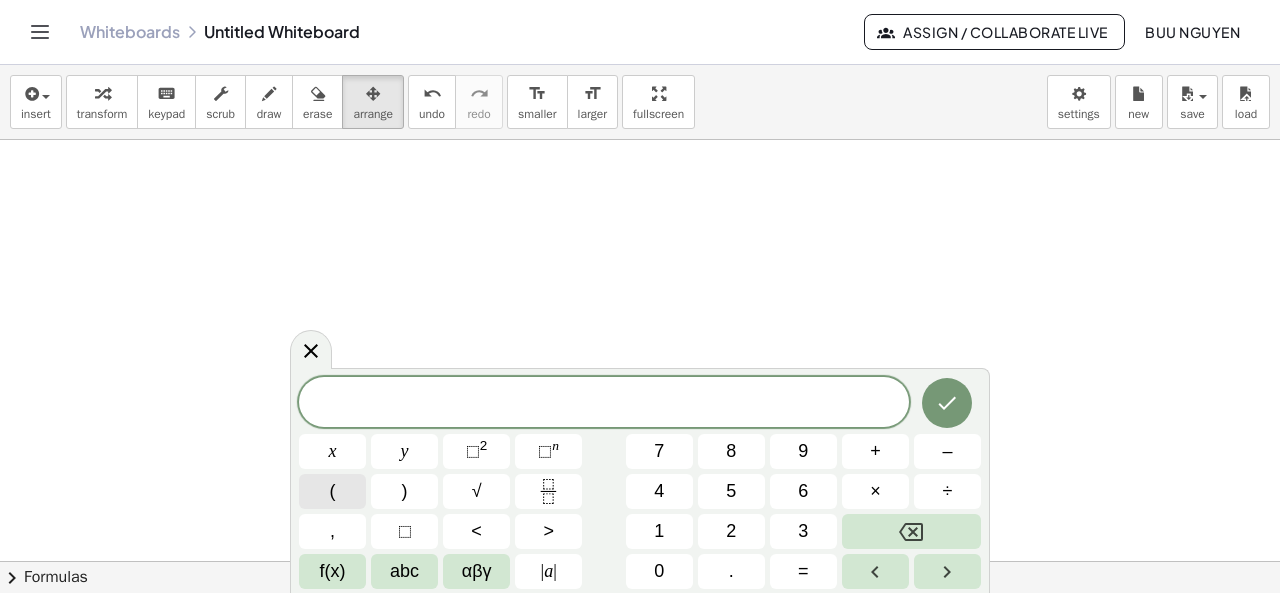 click on "(" at bounding box center [332, 491] 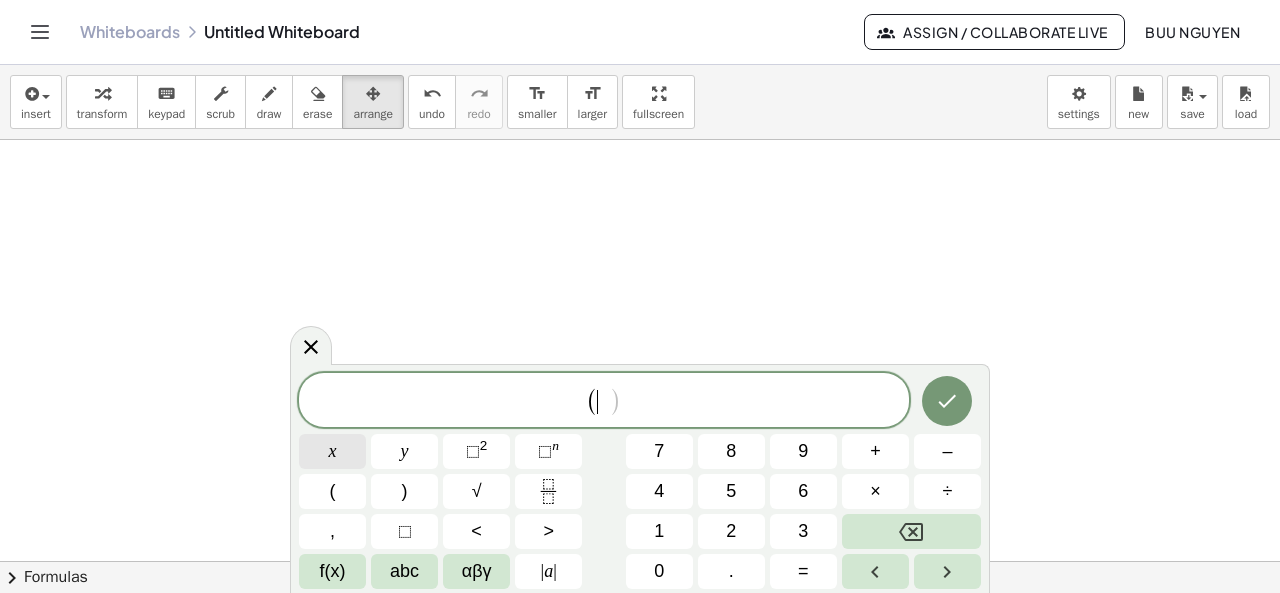 click on "x" at bounding box center [332, 451] 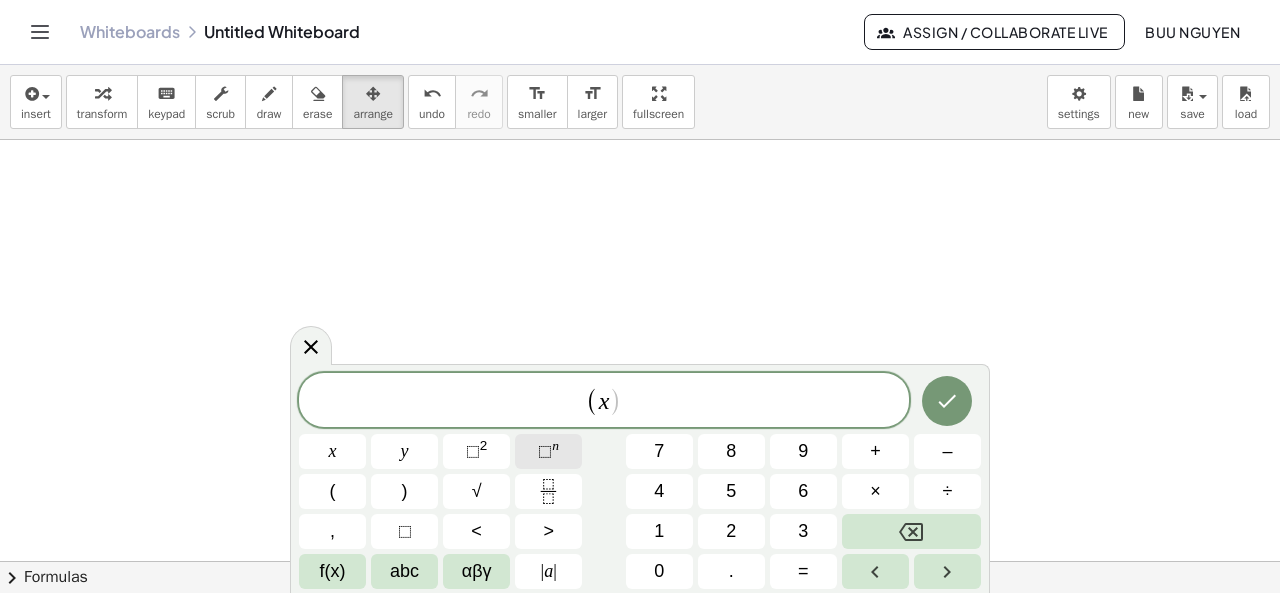 click on "⬚ n" at bounding box center [548, 451] 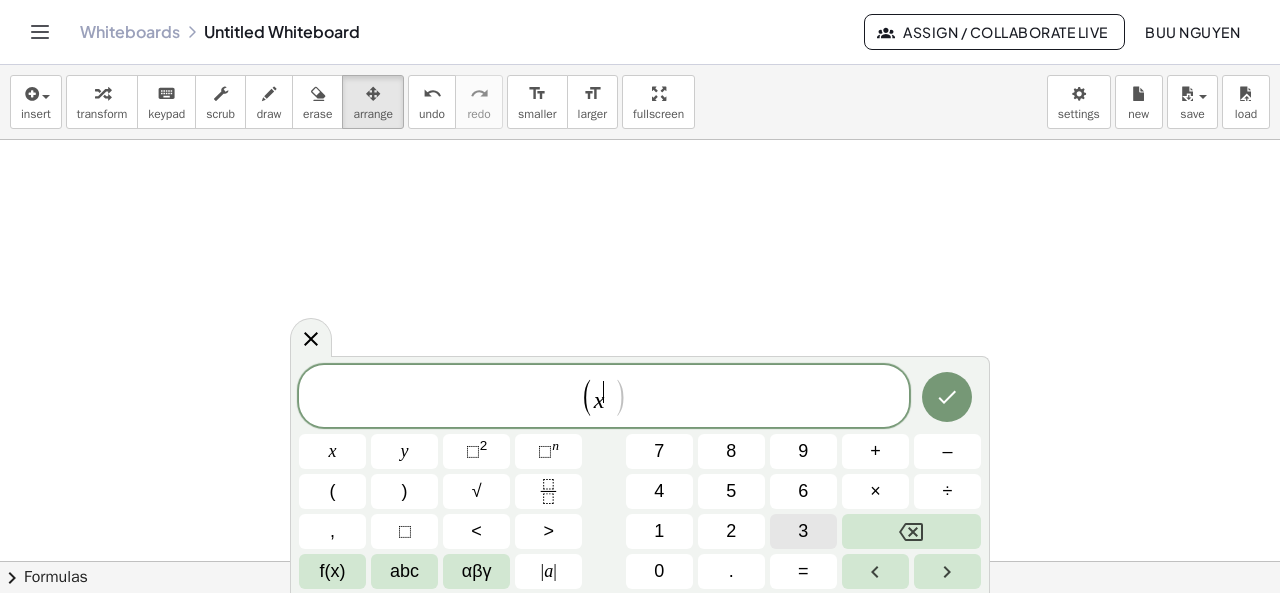 click on "3" at bounding box center [803, 531] 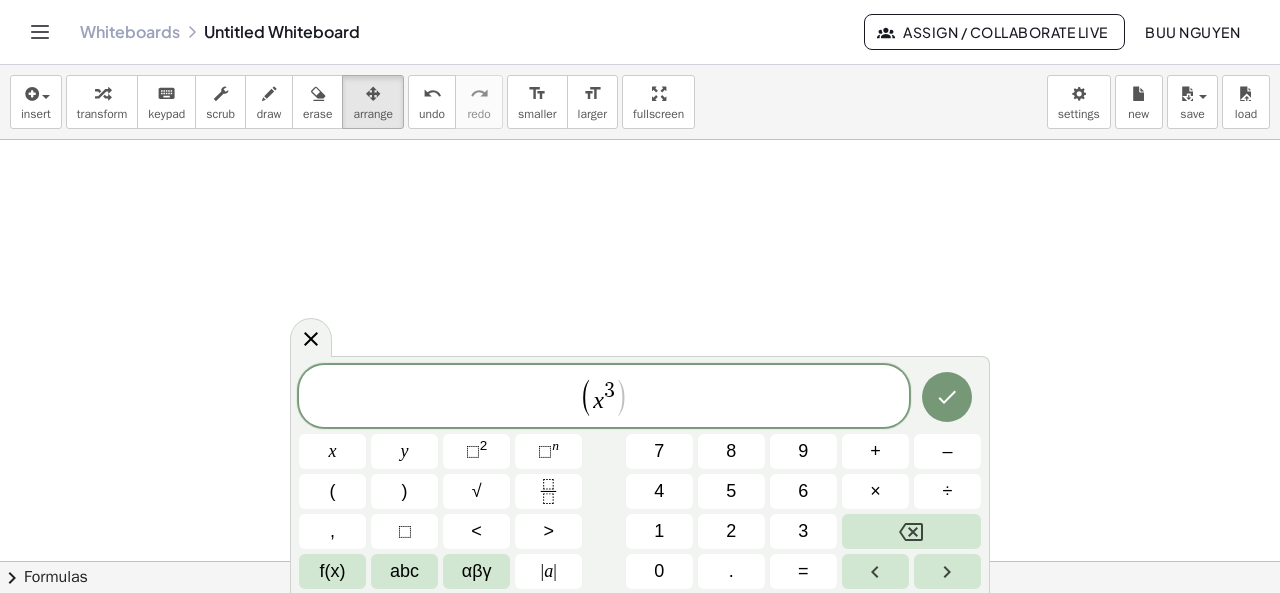click on "3" at bounding box center (609, 391) 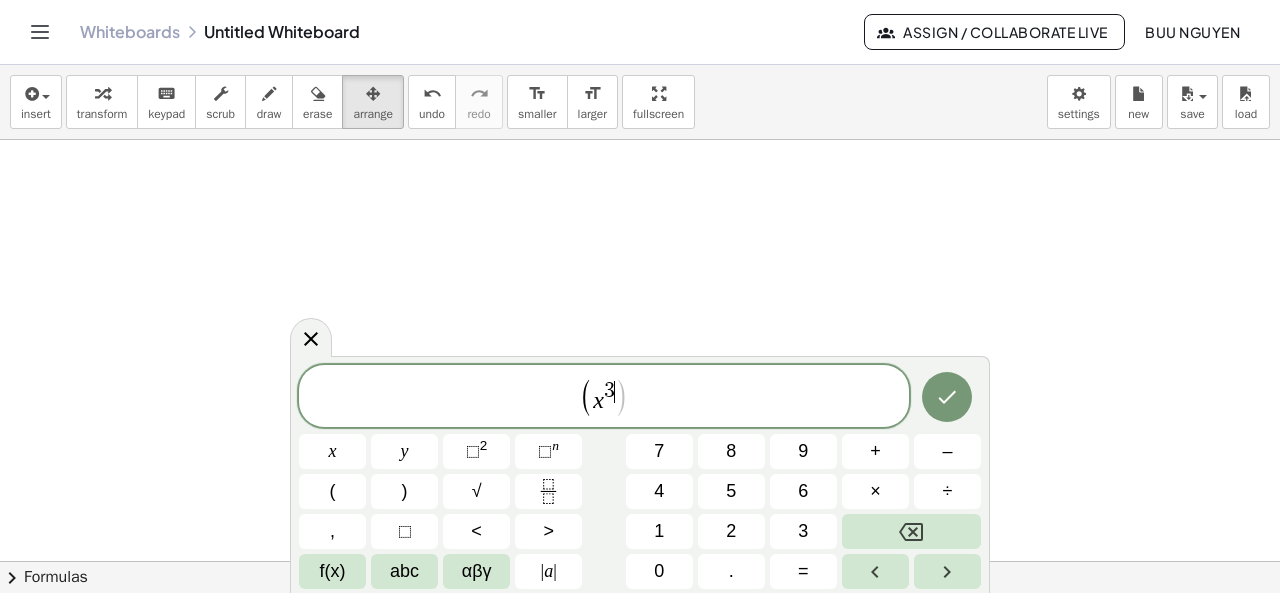 click on ")" at bounding box center [621, 398] 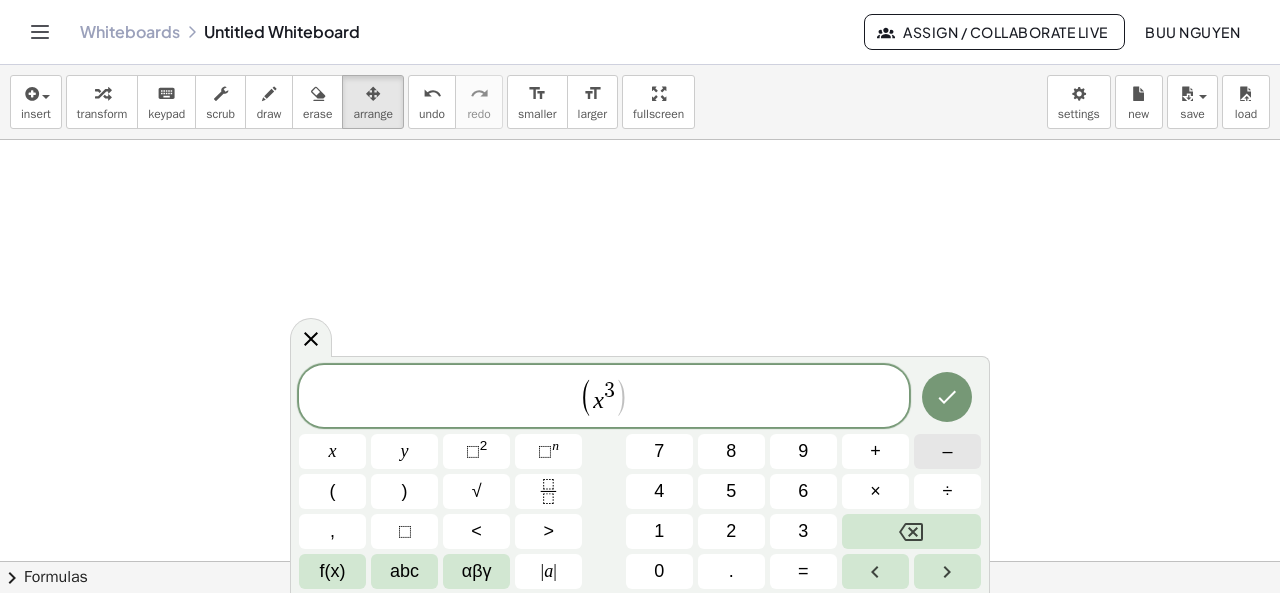 click on "–" at bounding box center (947, 451) 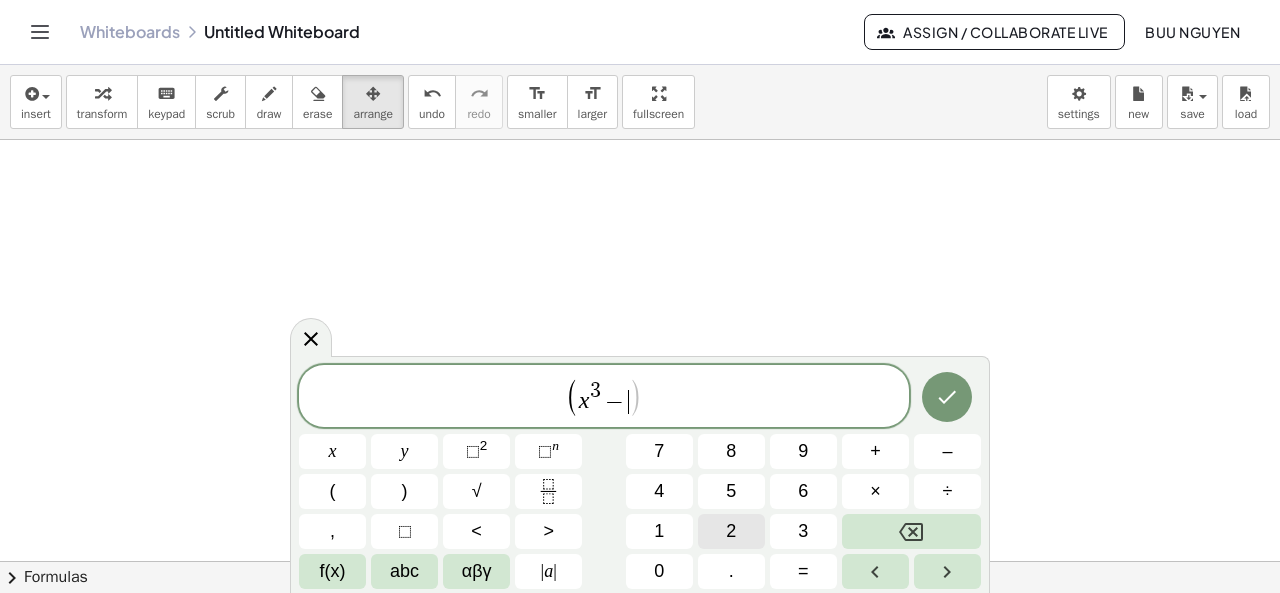 click on "2" at bounding box center (731, 531) 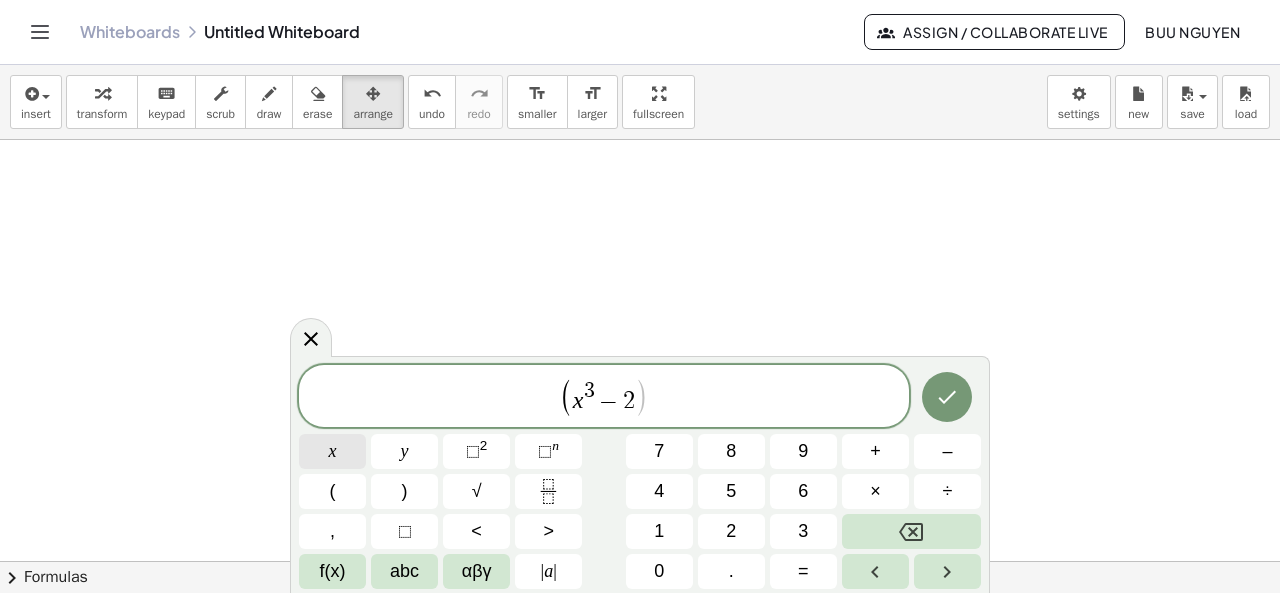 click on "x" at bounding box center [332, 451] 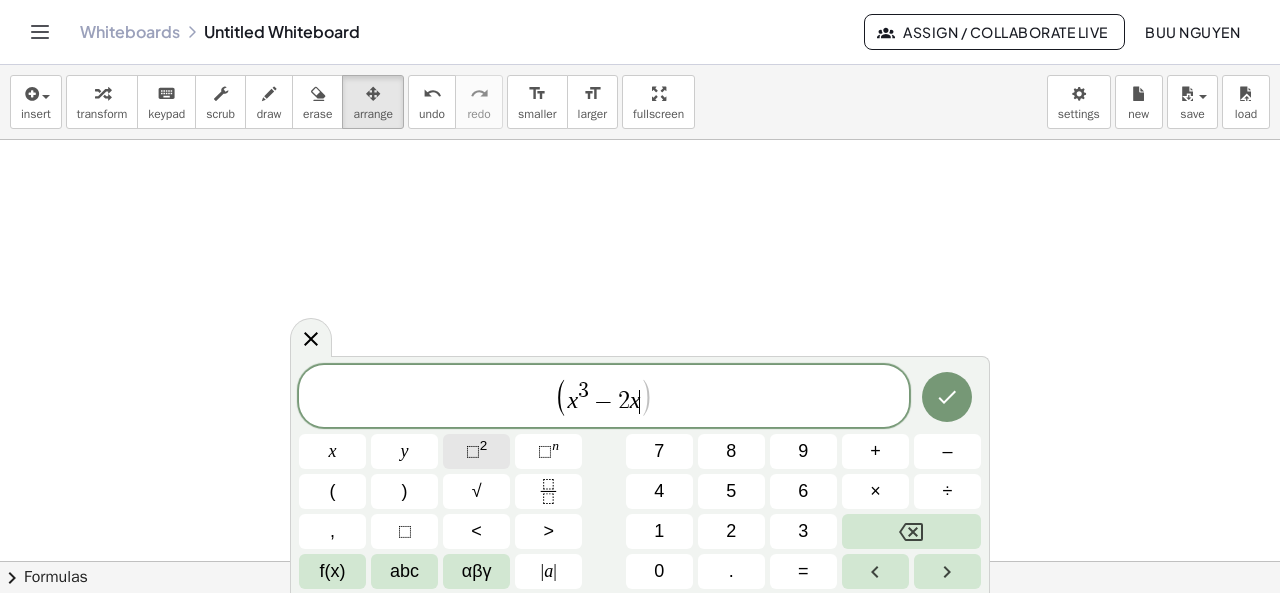 click on "⬚ 2" at bounding box center [476, 451] 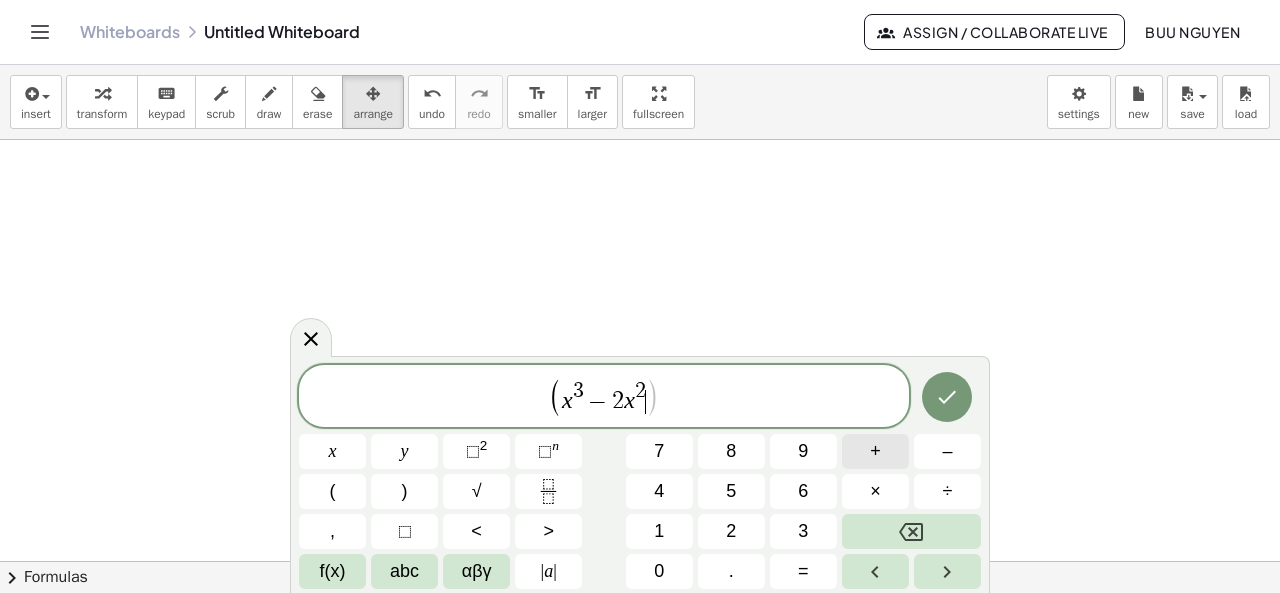 click on "+" at bounding box center [875, 451] 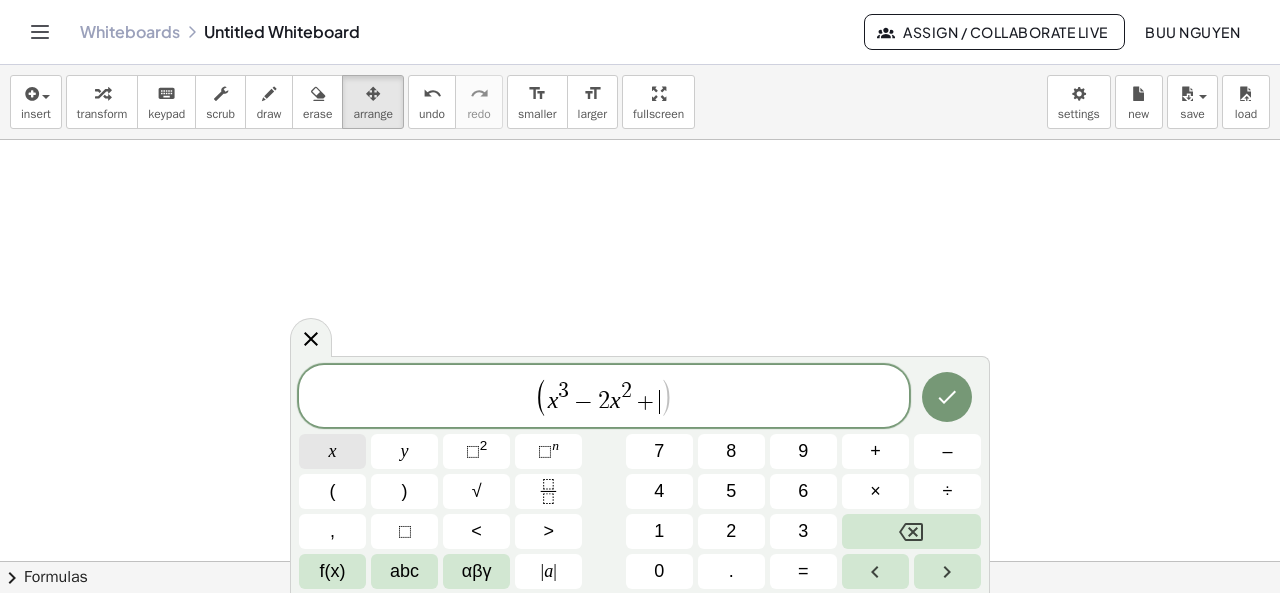 click on "x" at bounding box center [332, 451] 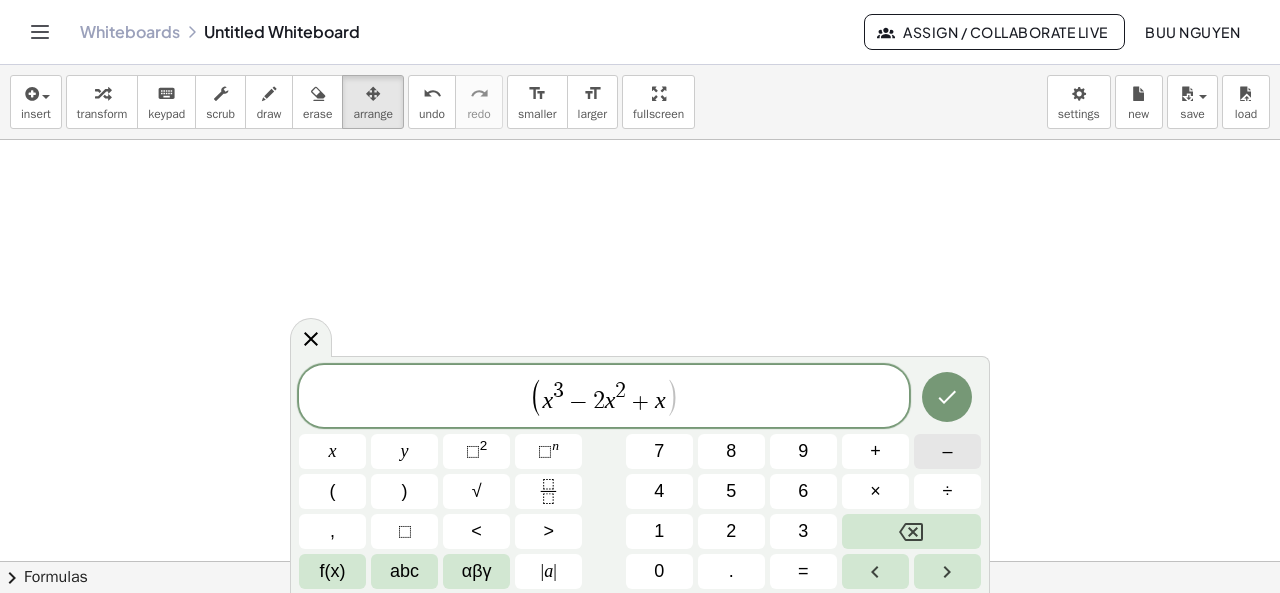 click on "–" at bounding box center [947, 451] 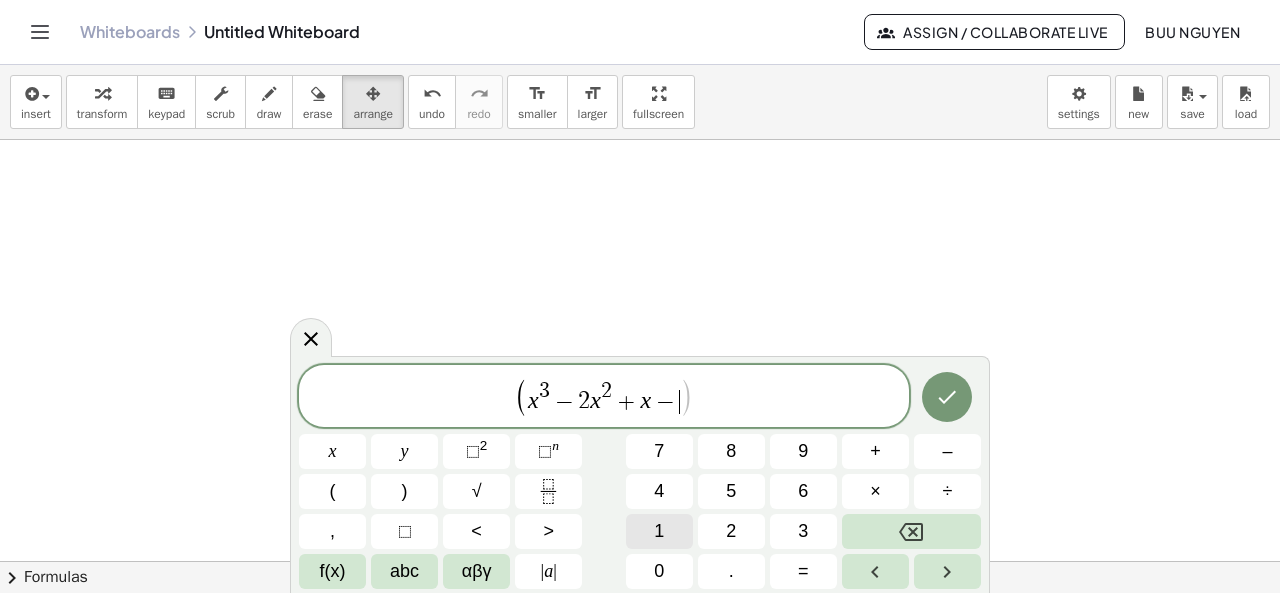 click on "1" at bounding box center [659, 531] 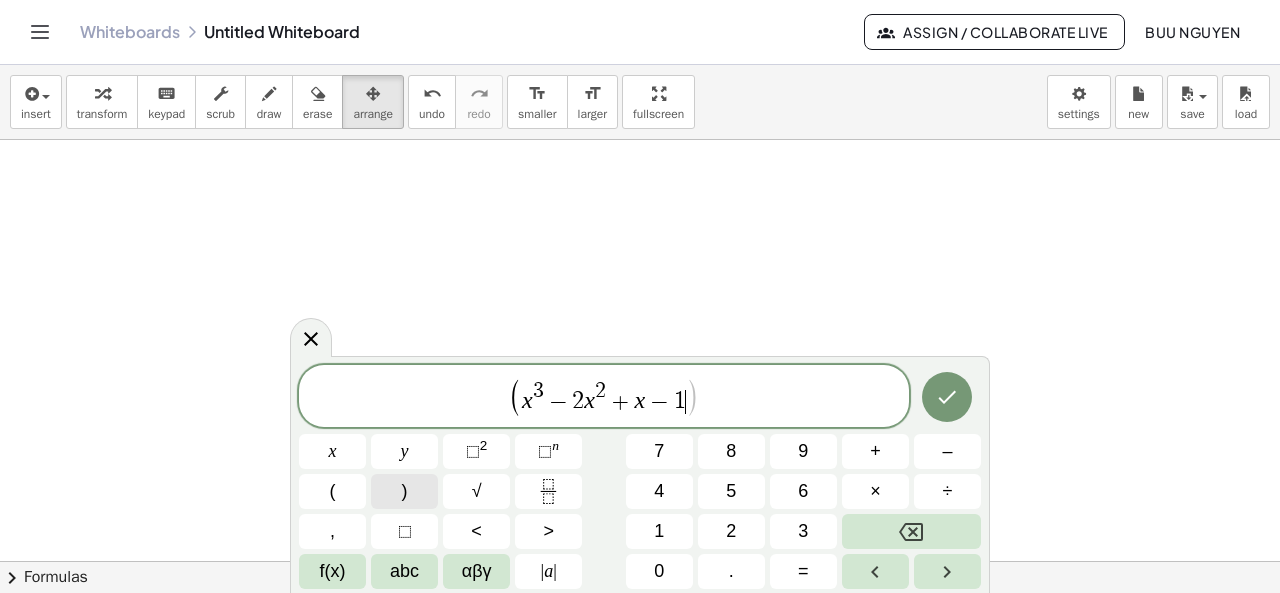 click on ")" at bounding box center (404, 491) 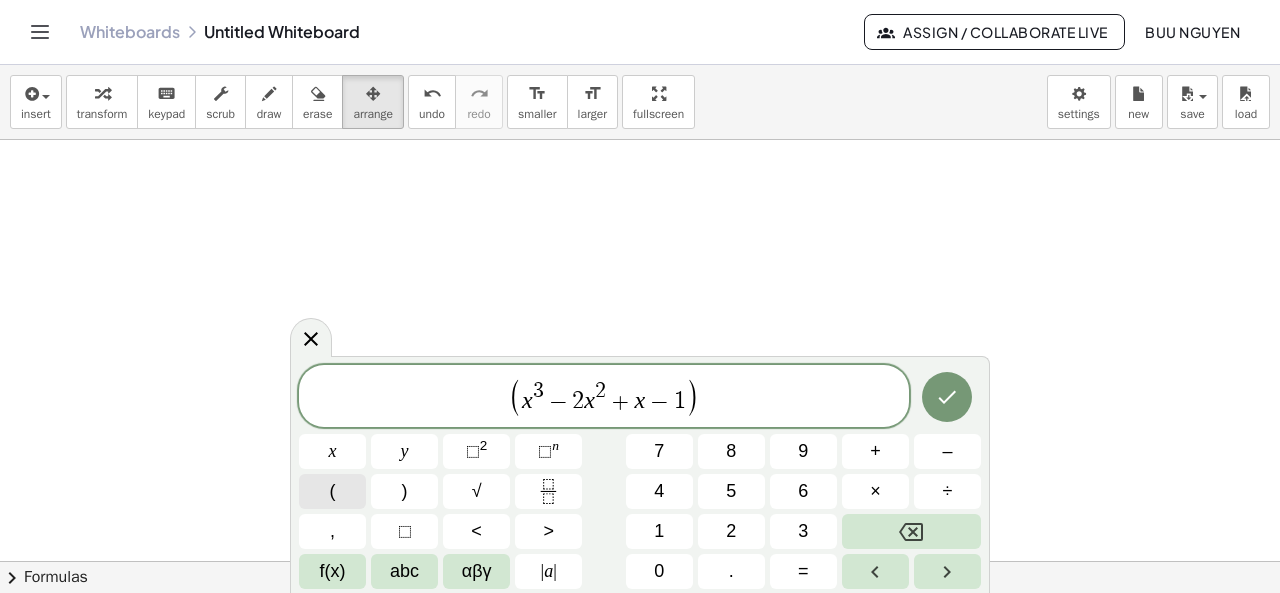 click on "(" at bounding box center [332, 491] 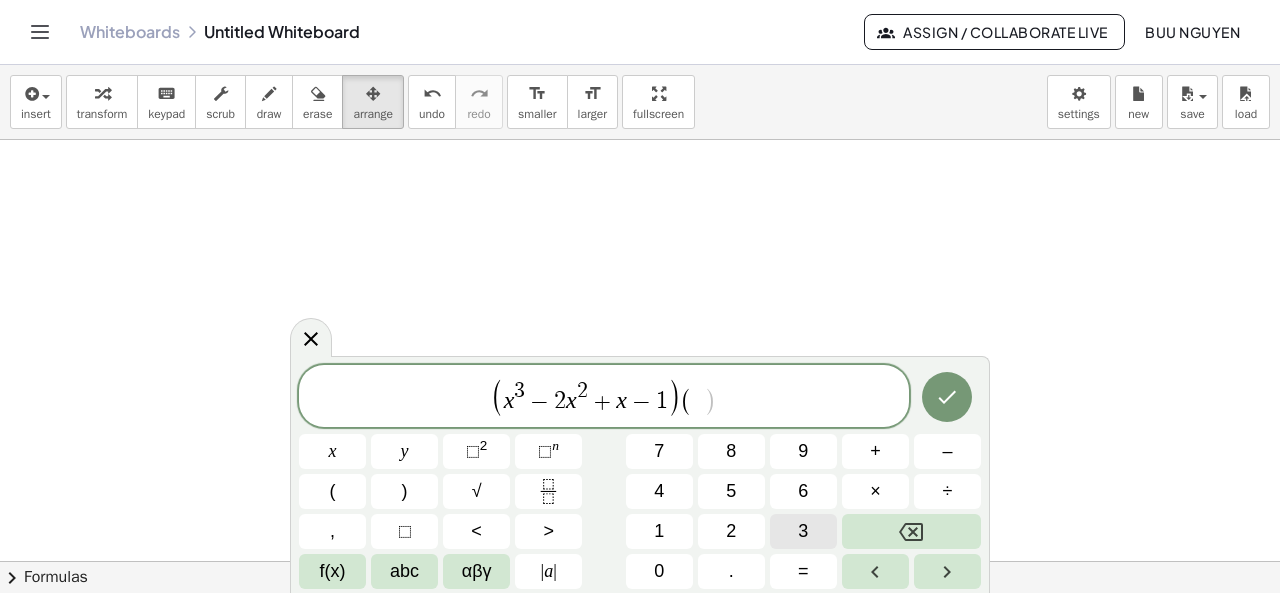 click on "3" at bounding box center [803, 531] 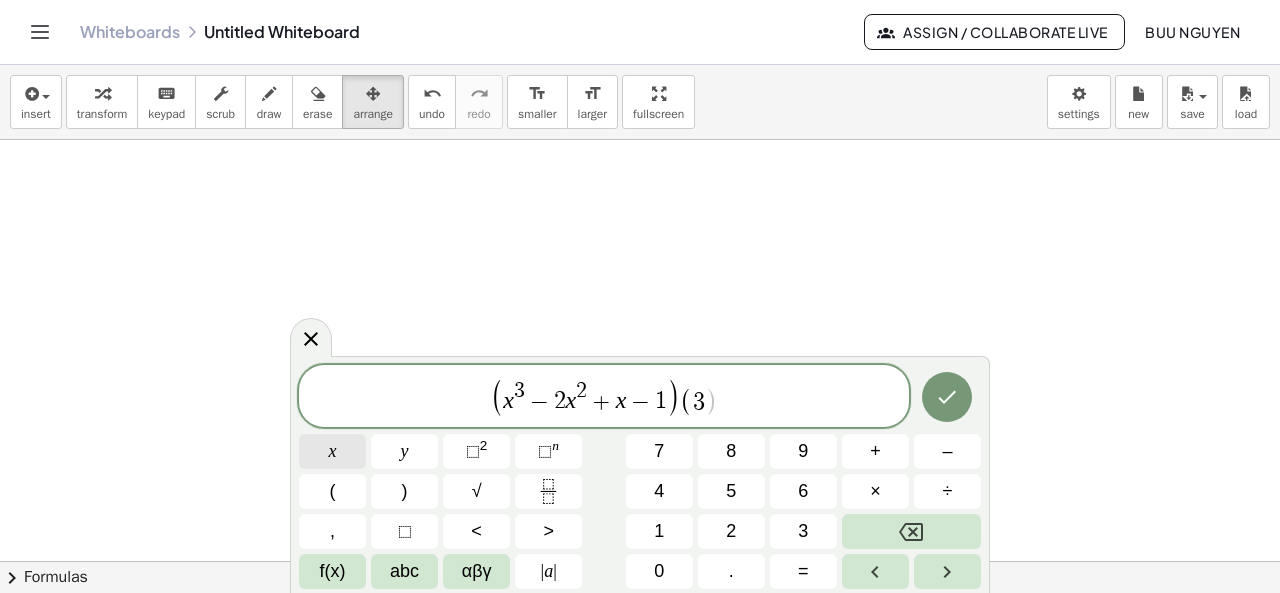 click on "x" at bounding box center (333, 451) 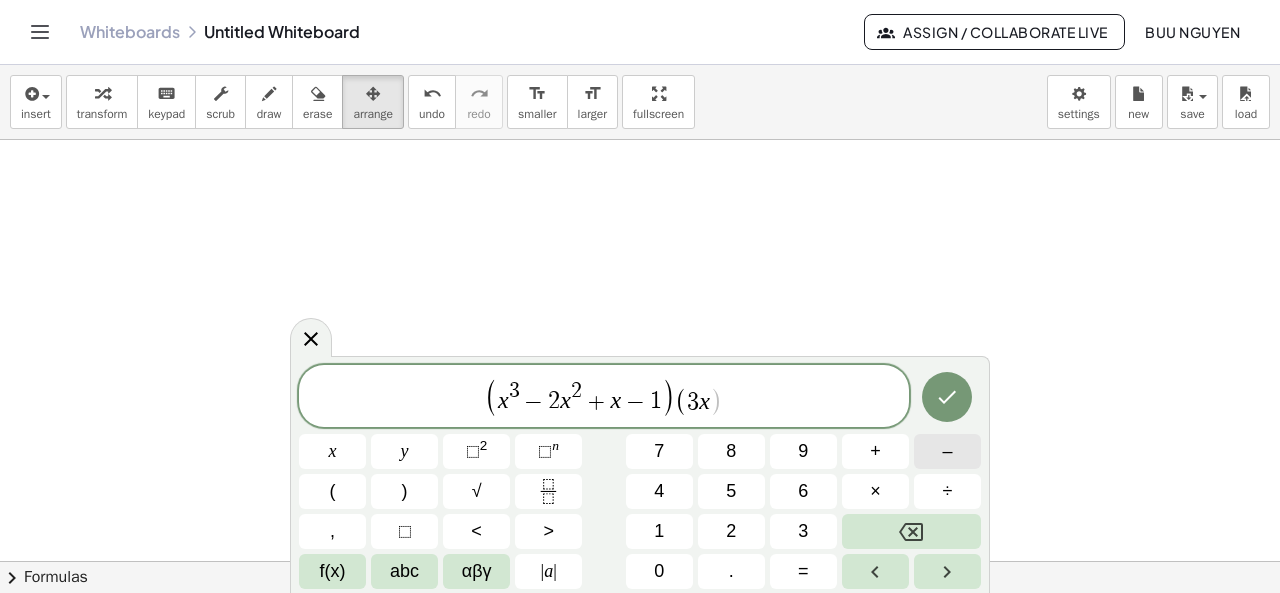 click on "–" at bounding box center (947, 451) 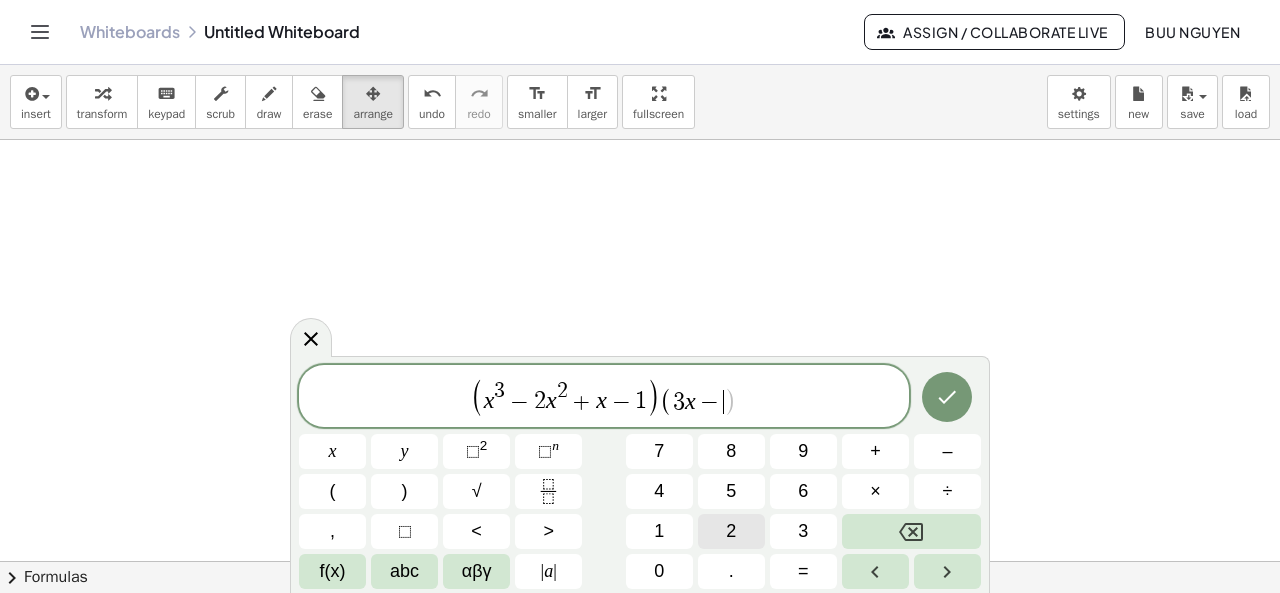 click on "2" at bounding box center (731, 531) 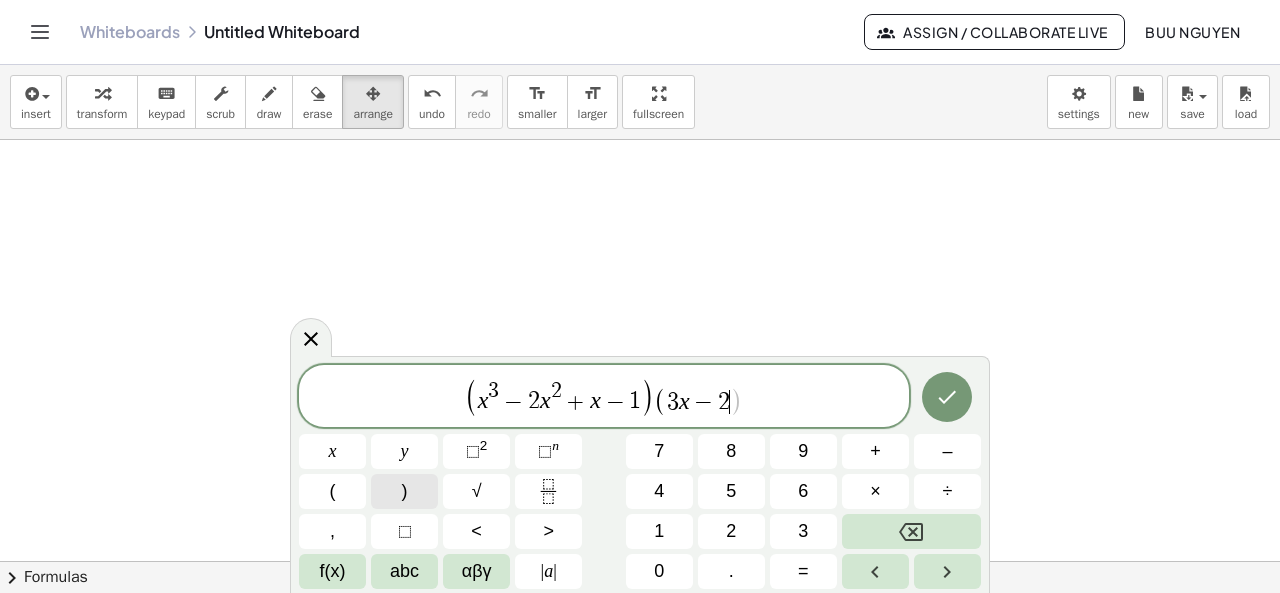 click on ")" at bounding box center [404, 491] 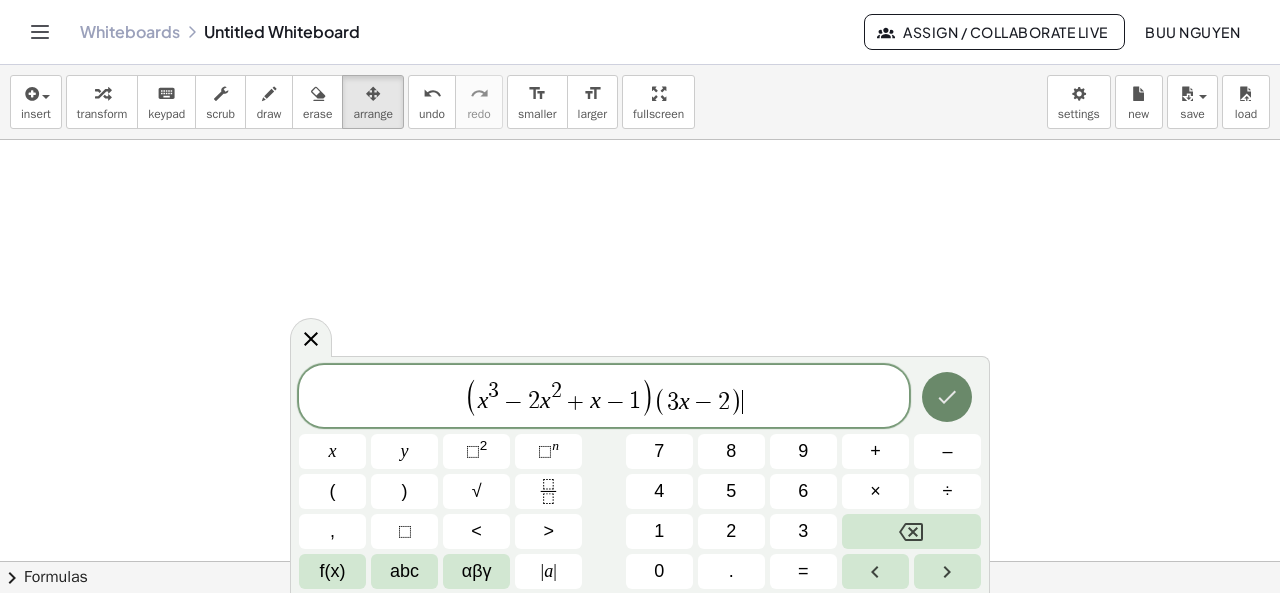 click 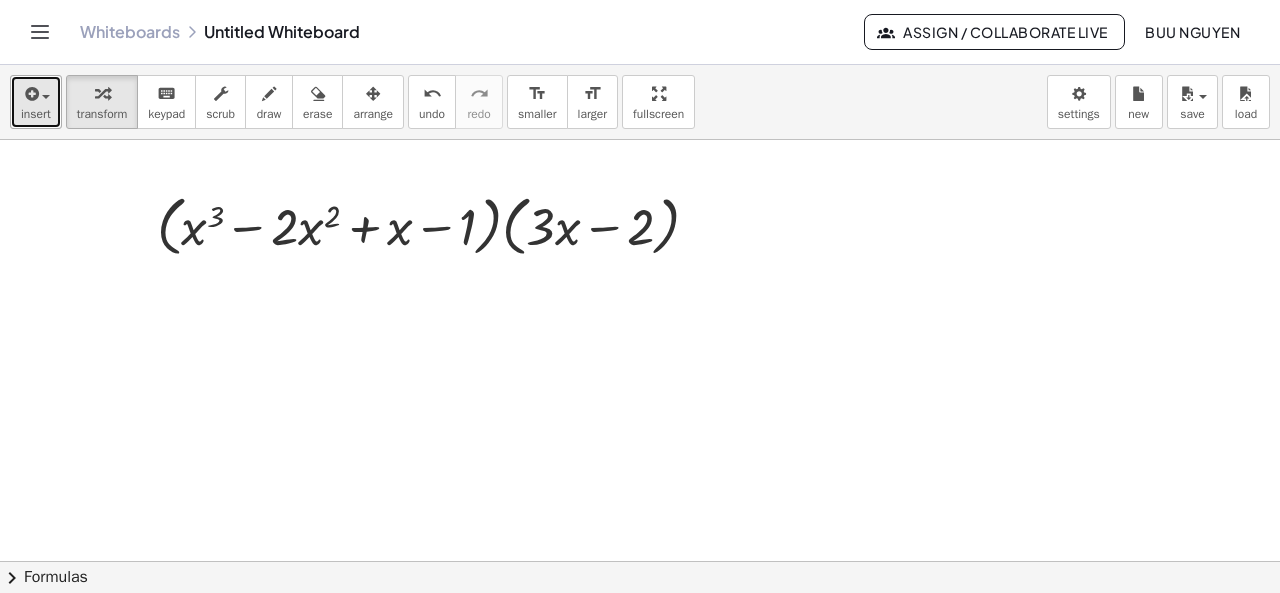 click on "insert" at bounding box center [36, 114] 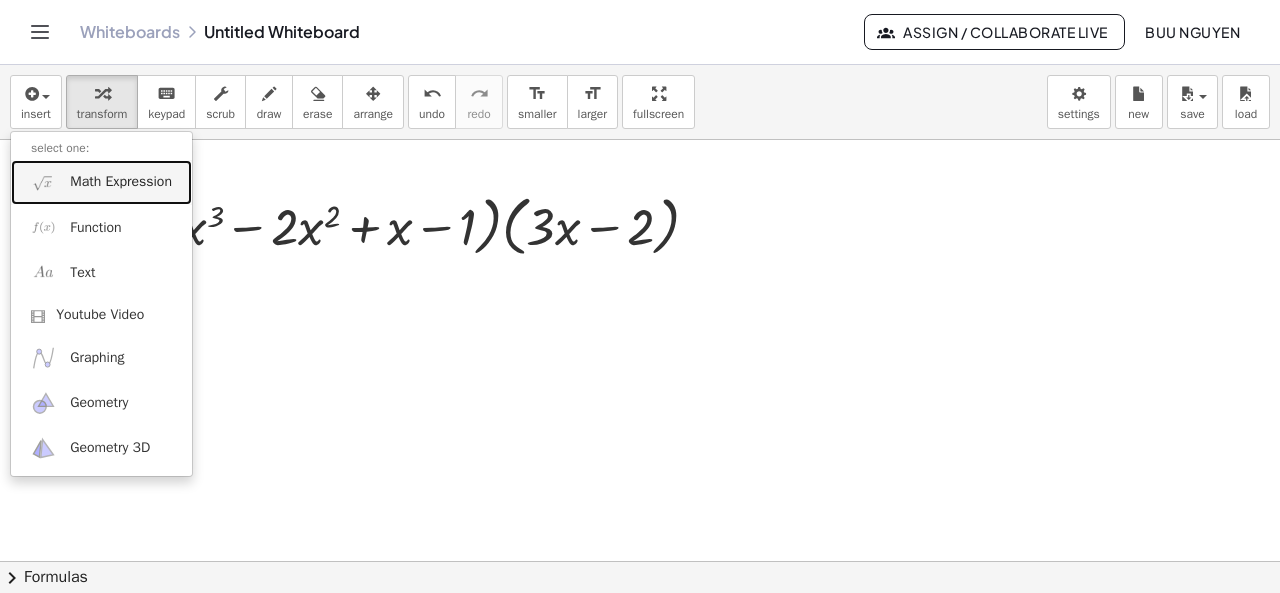 click on "Math Expression" at bounding box center [121, 182] 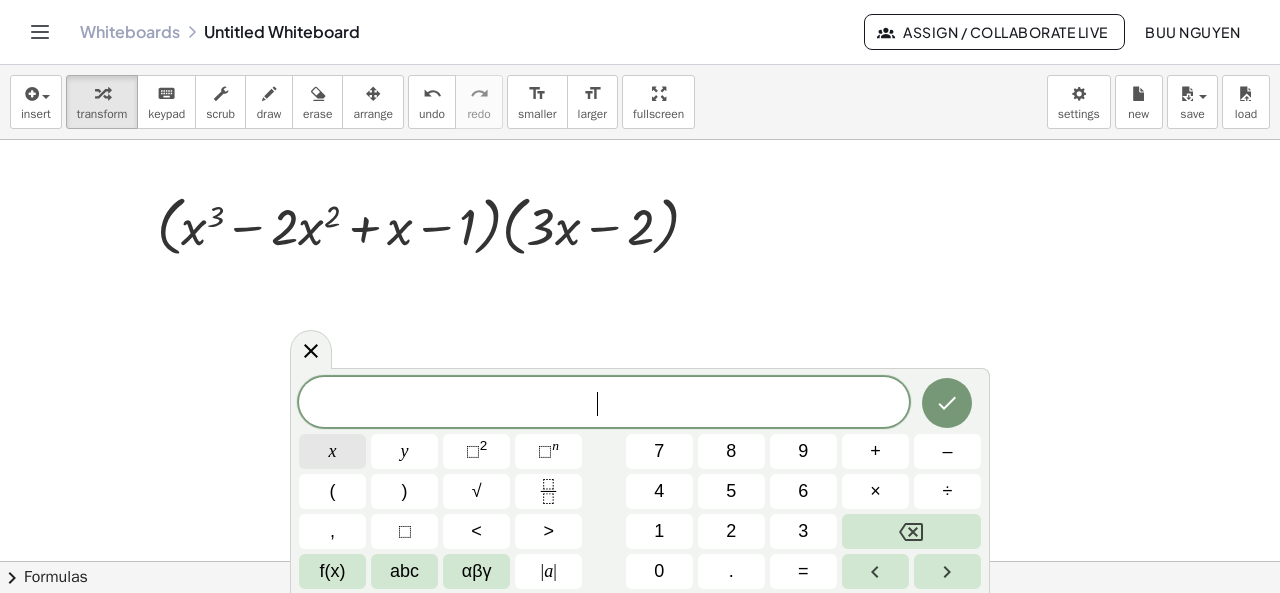 click on "x" at bounding box center [332, 451] 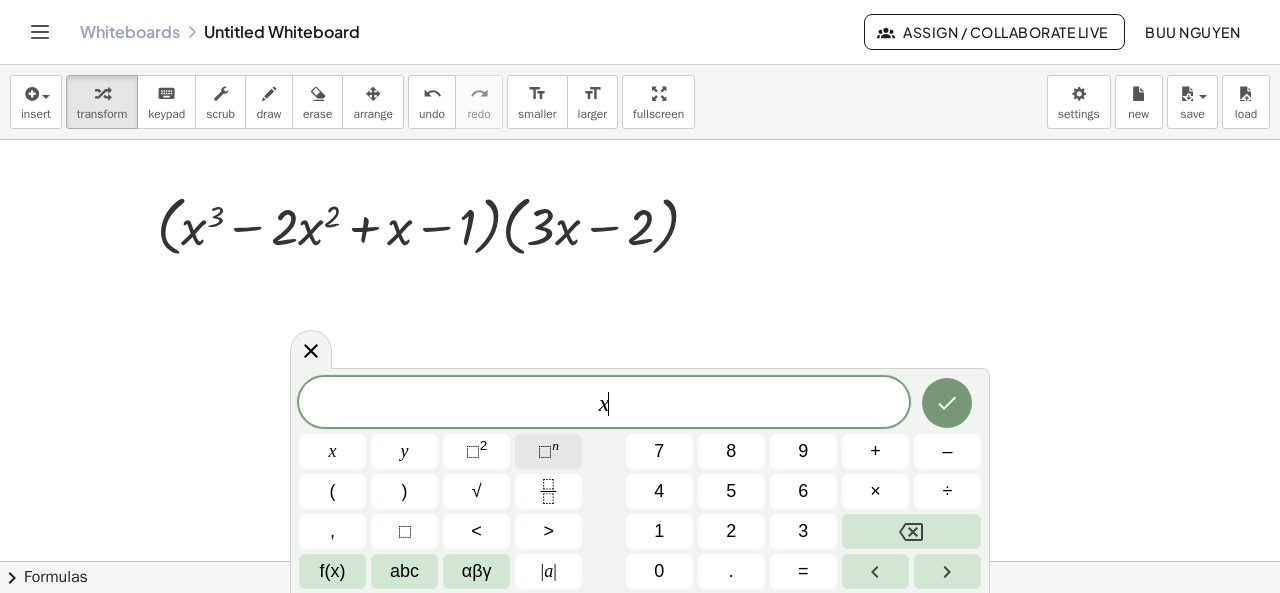 click on "⬚" at bounding box center [545, 451] 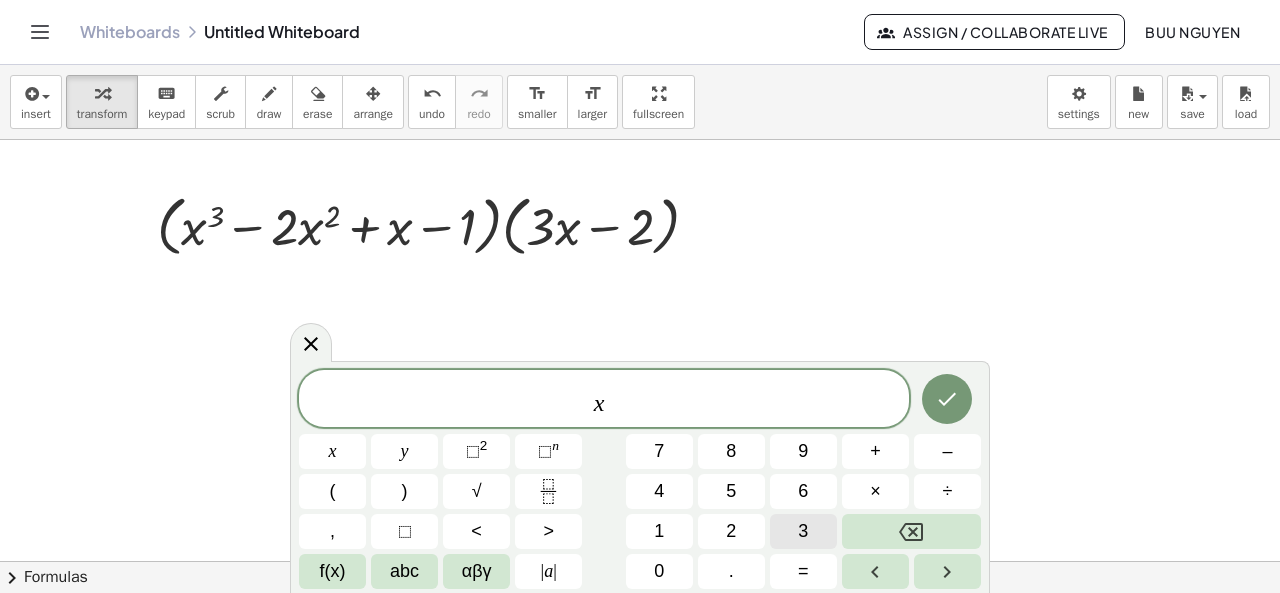 click on "3" at bounding box center (803, 531) 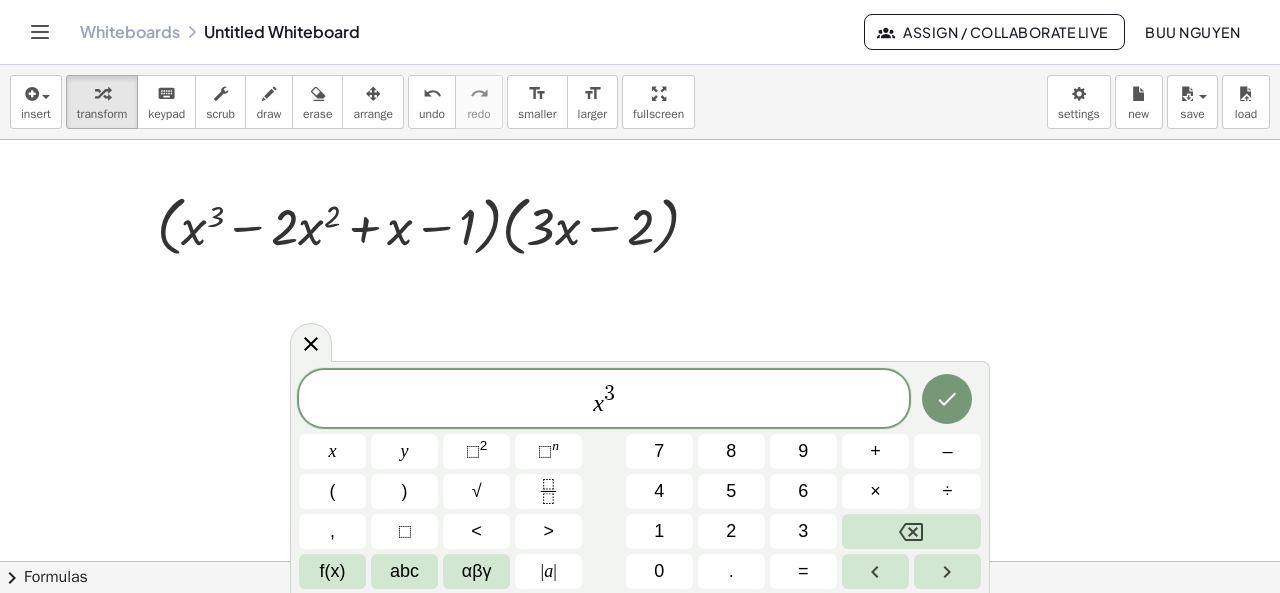 click on "x 3 ​" at bounding box center [604, 400] 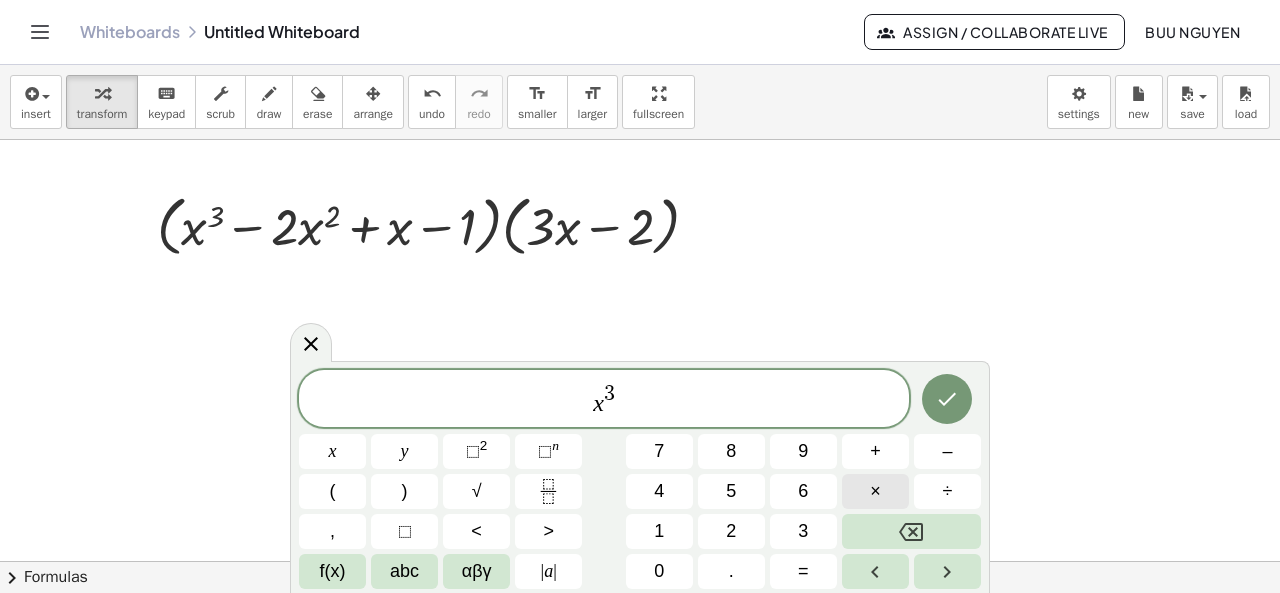 click on "×" at bounding box center (875, 491) 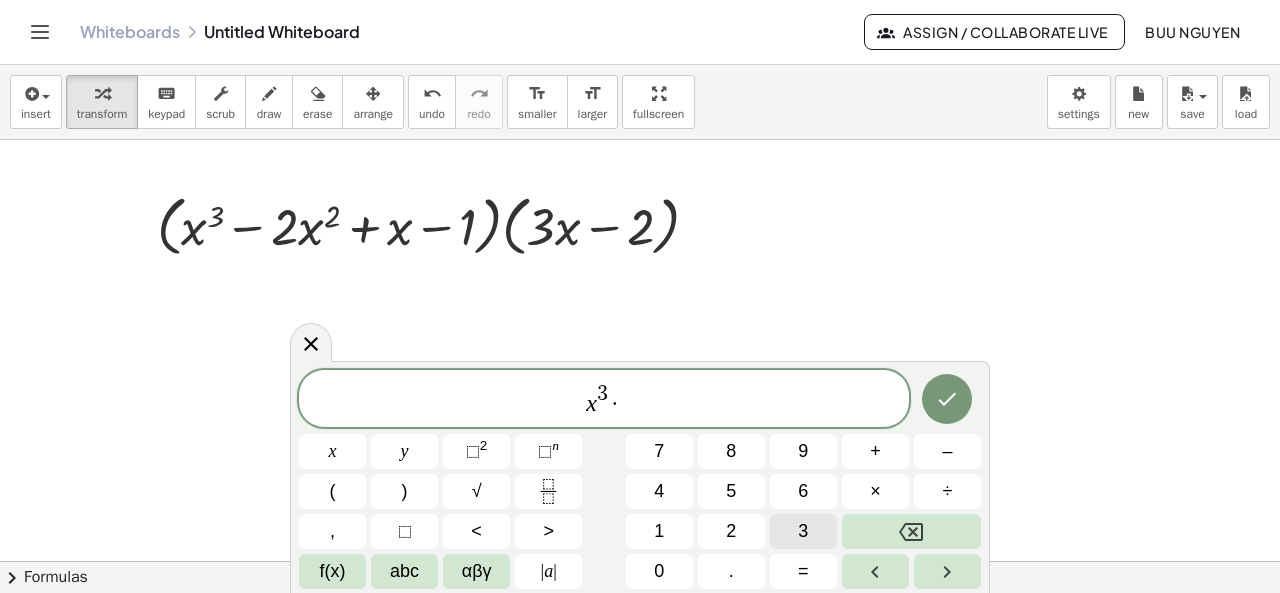 click on "3" at bounding box center [803, 531] 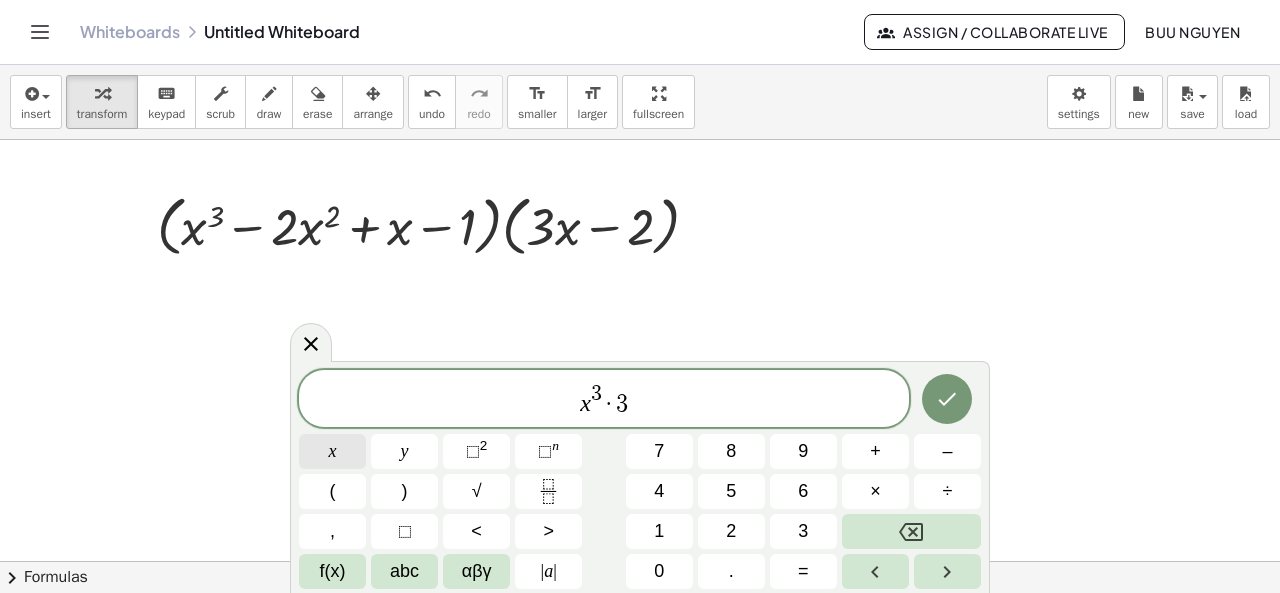 click on "x" at bounding box center (332, 451) 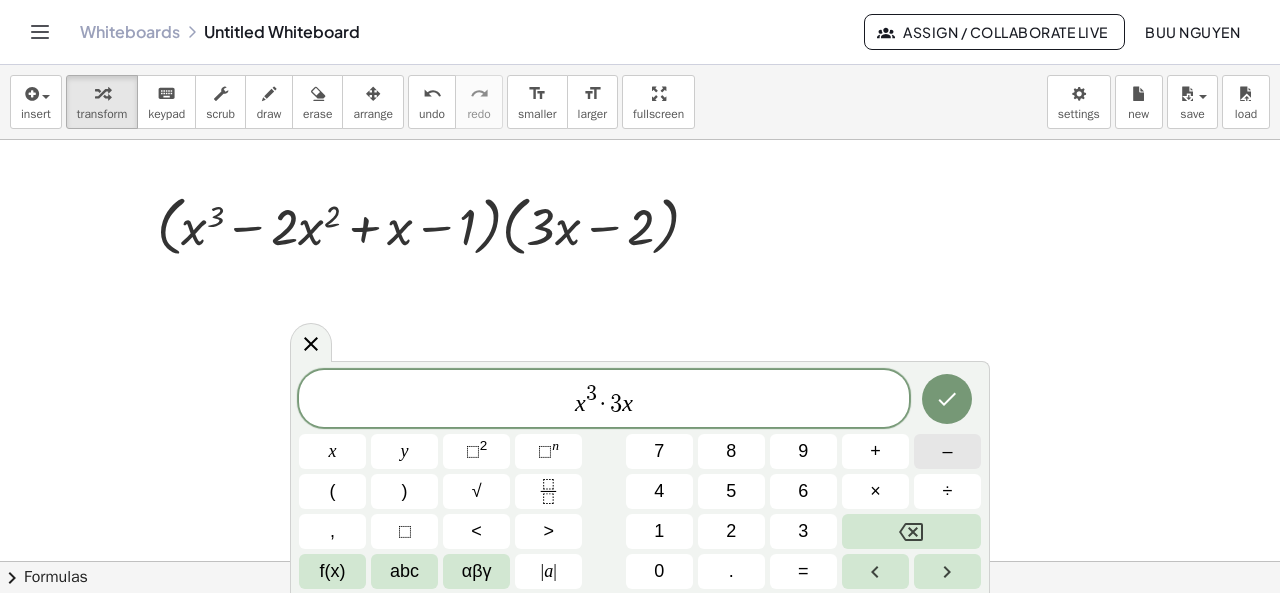 click on "–" at bounding box center (947, 451) 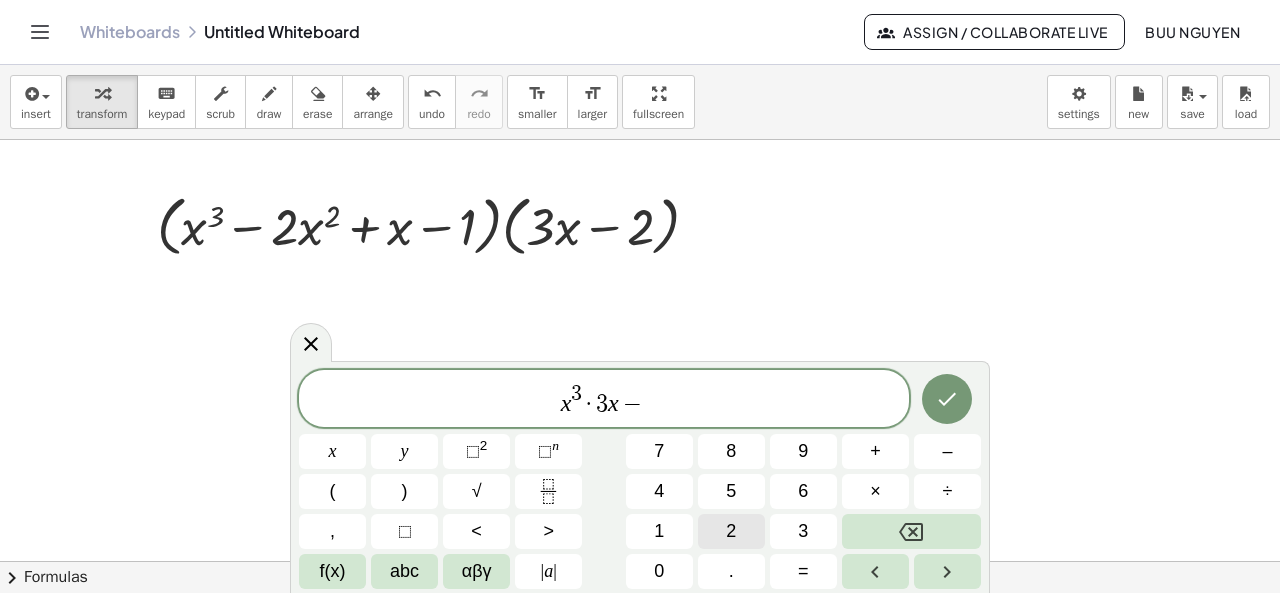 click on "2" at bounding box center [731, 531] 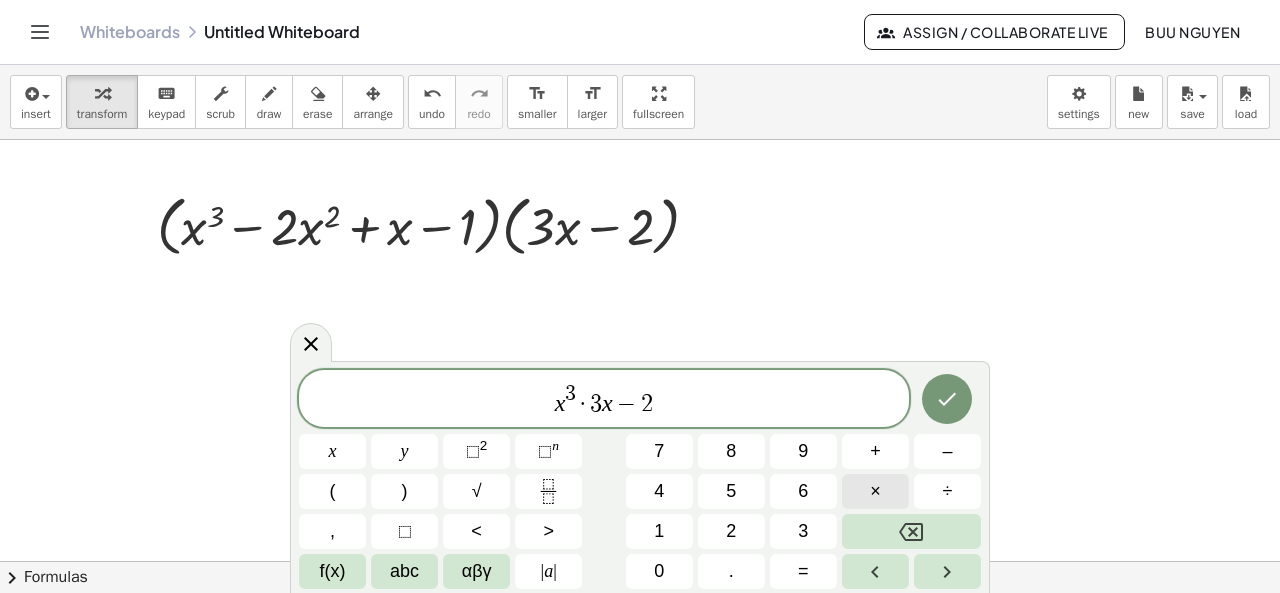 click on "×" at bounding box center [875, 491] 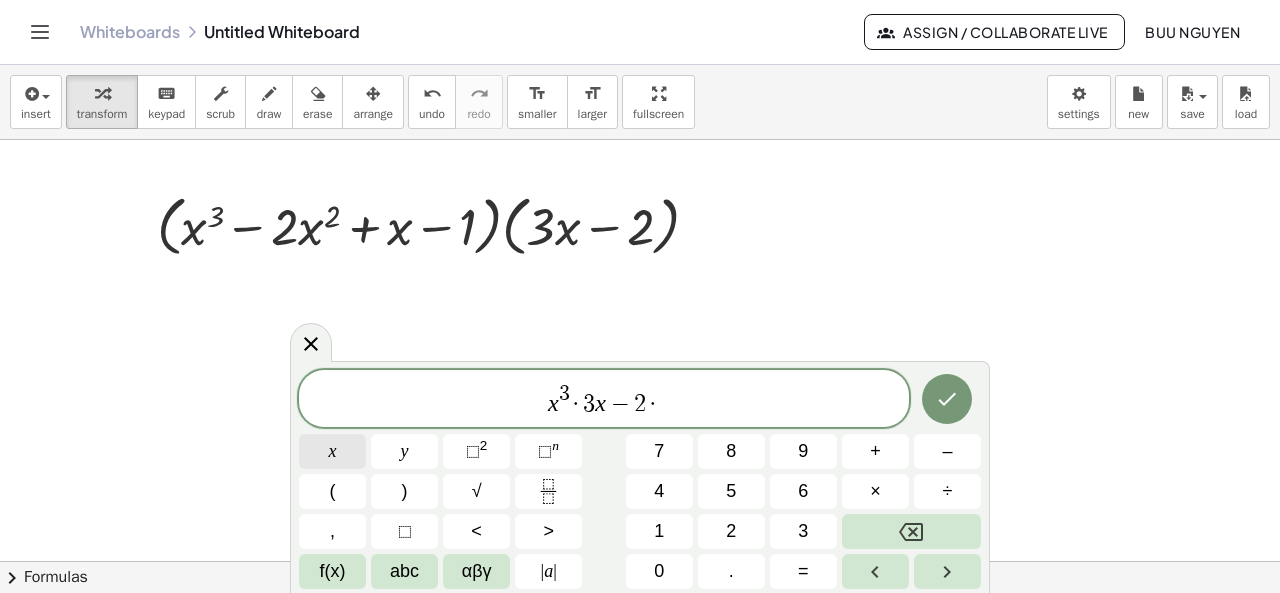 click on "x" at bounding box center (332, 451) 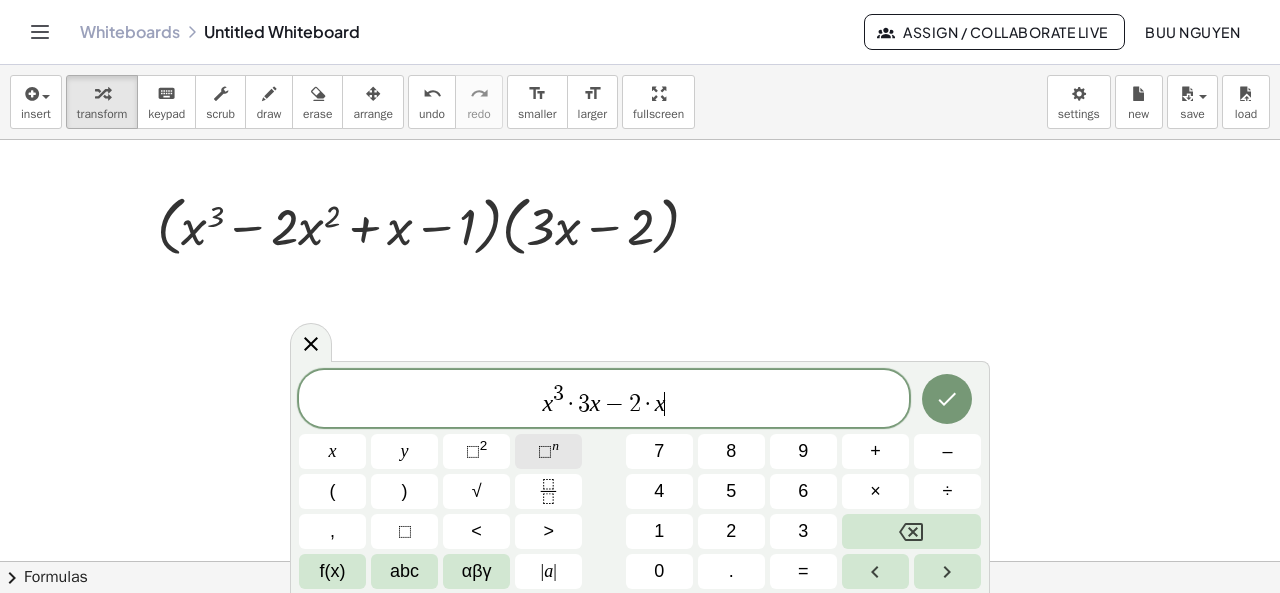 click on "⬚ n" at bounding box center [548, 451] 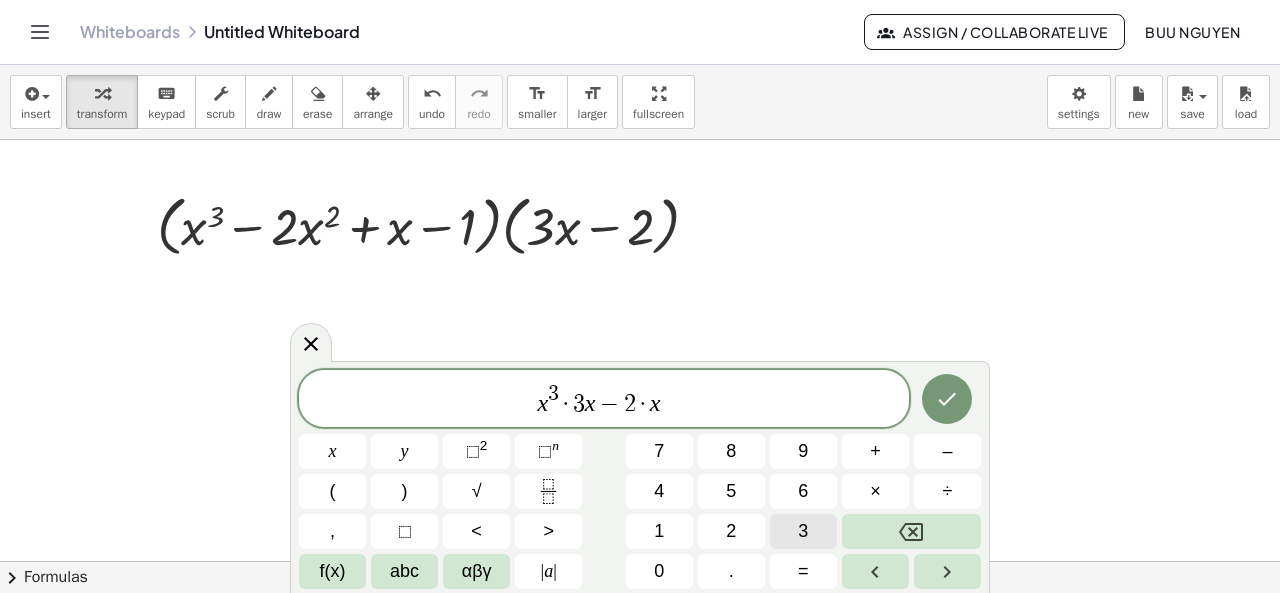 click on "3" at bounding box center [803, 531] 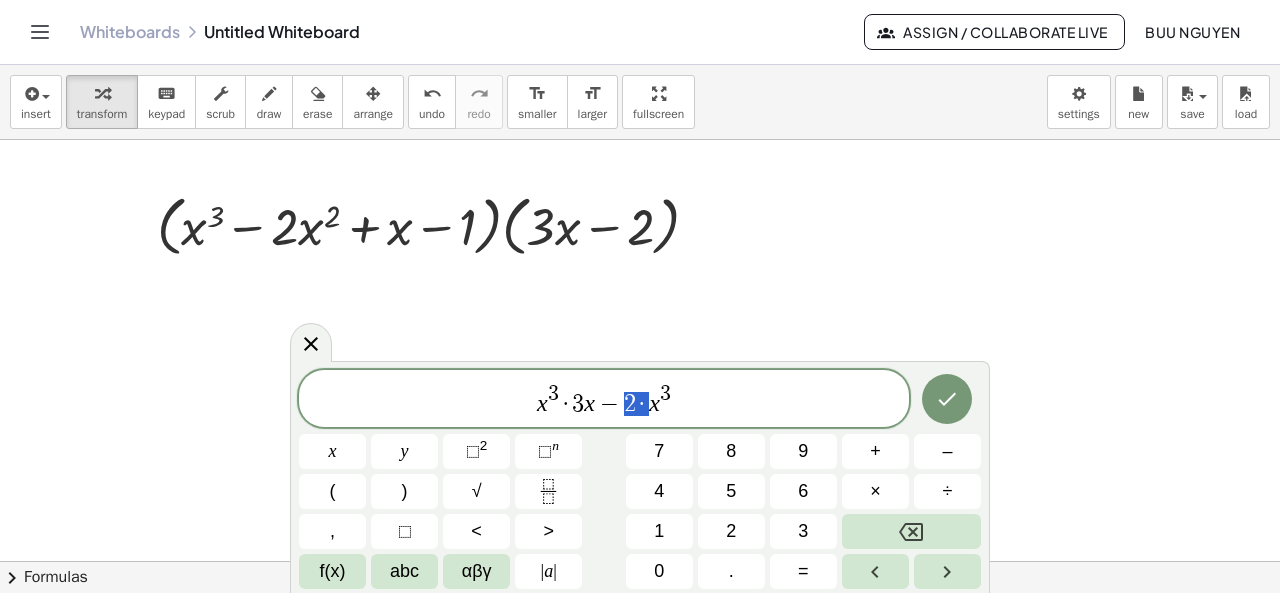 drag, startPoint x: 623, startPoint y: 397, endPoint x: 648, endPoint y: 399, distance: 25.079872 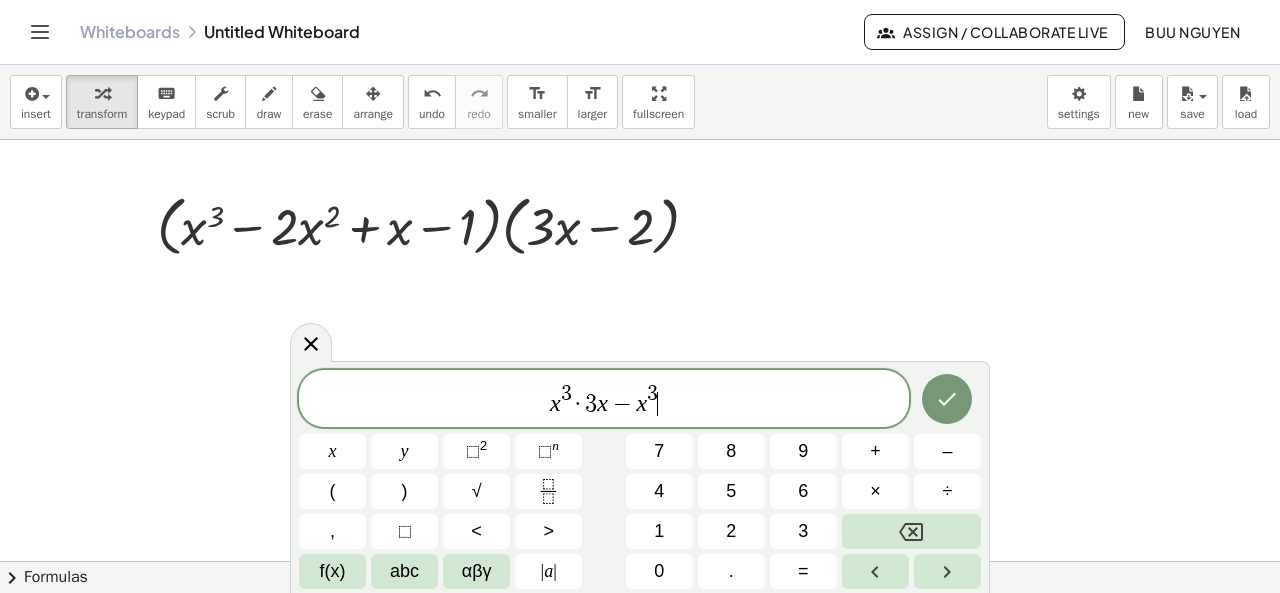 click on "x 3 · 3 x − x 3 ​" at bounding box center (604, 400) 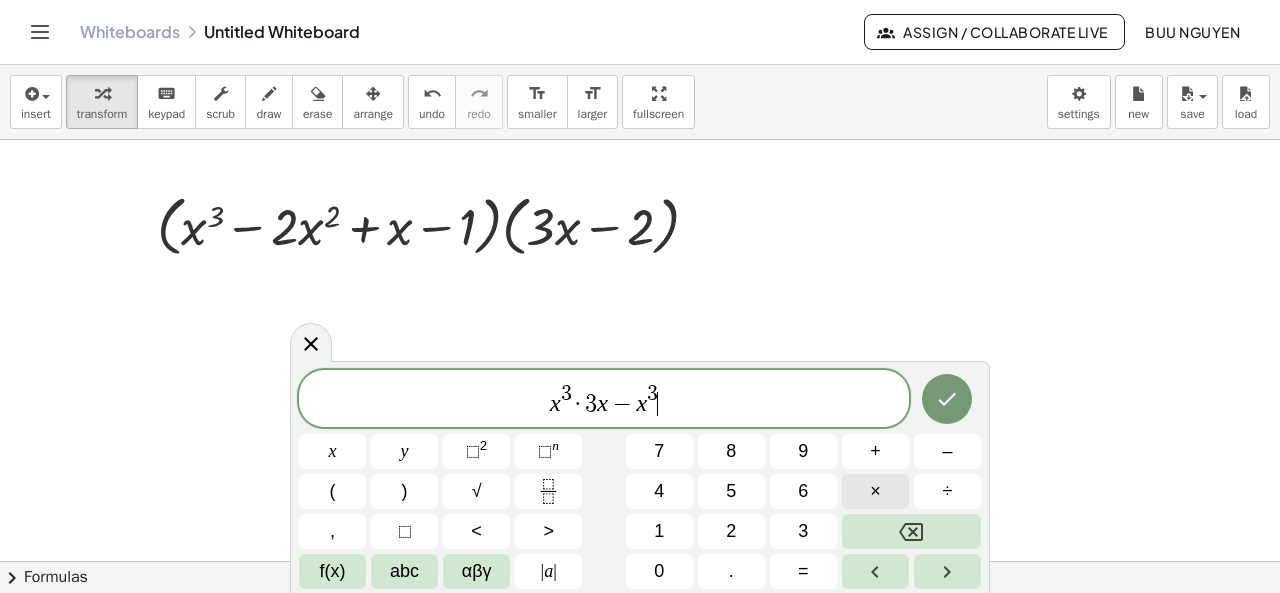 click on "×" at bounding box center [875, 491] 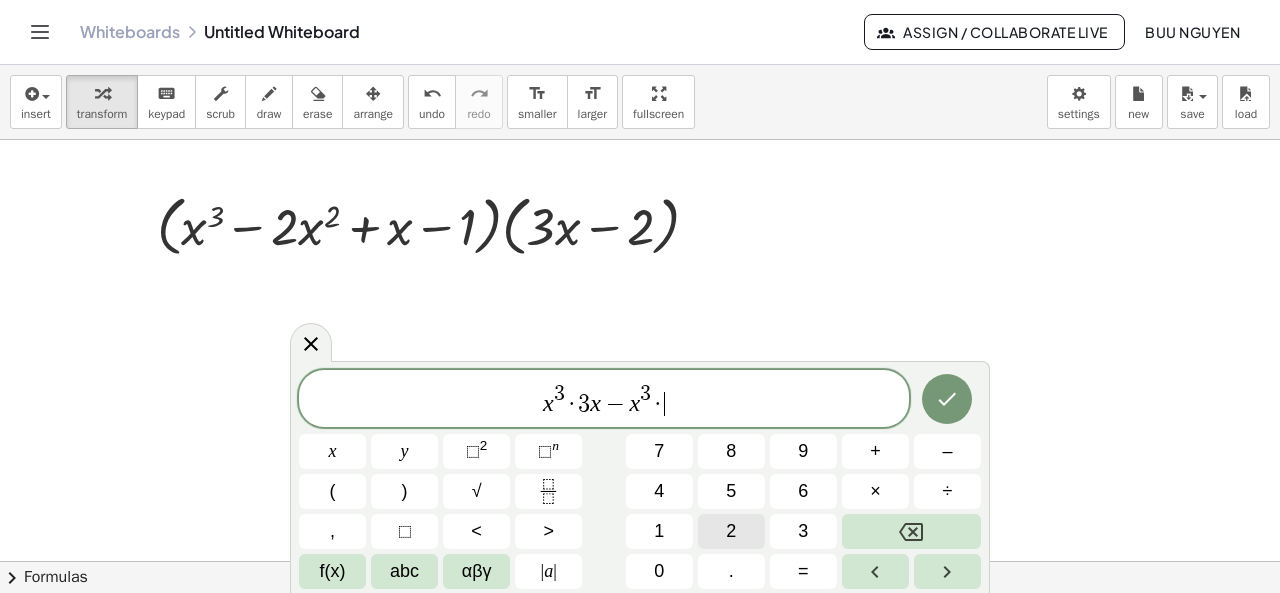 click on "2" at bounding box center [731, 531] 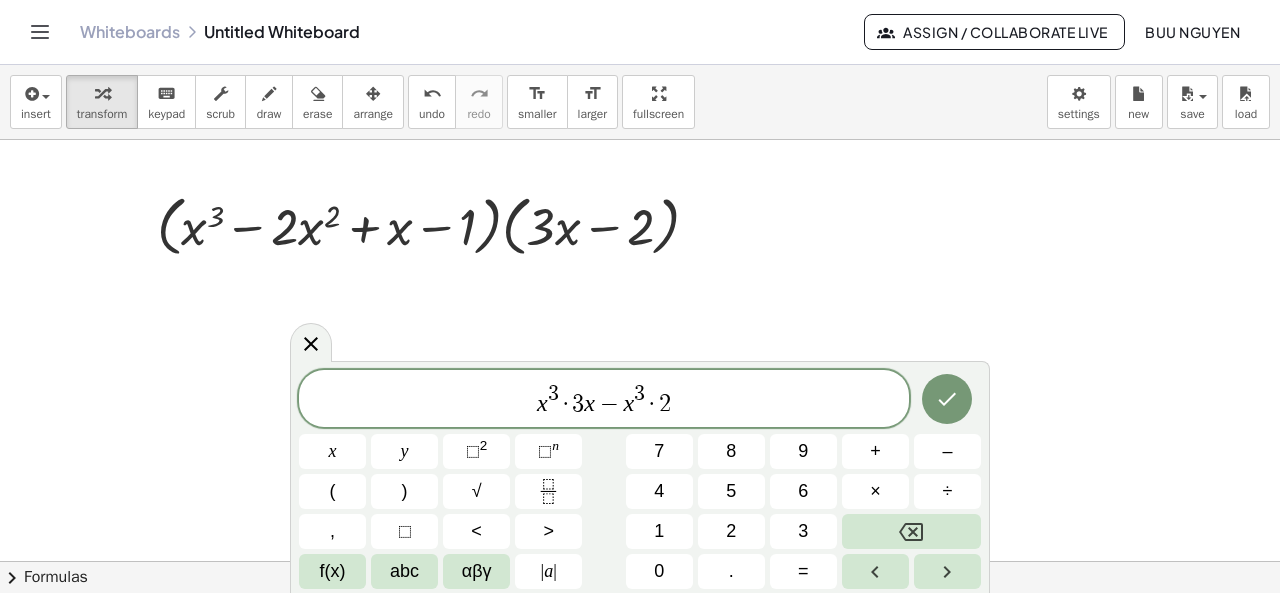 click on "x" at bounding box center (629, 403) 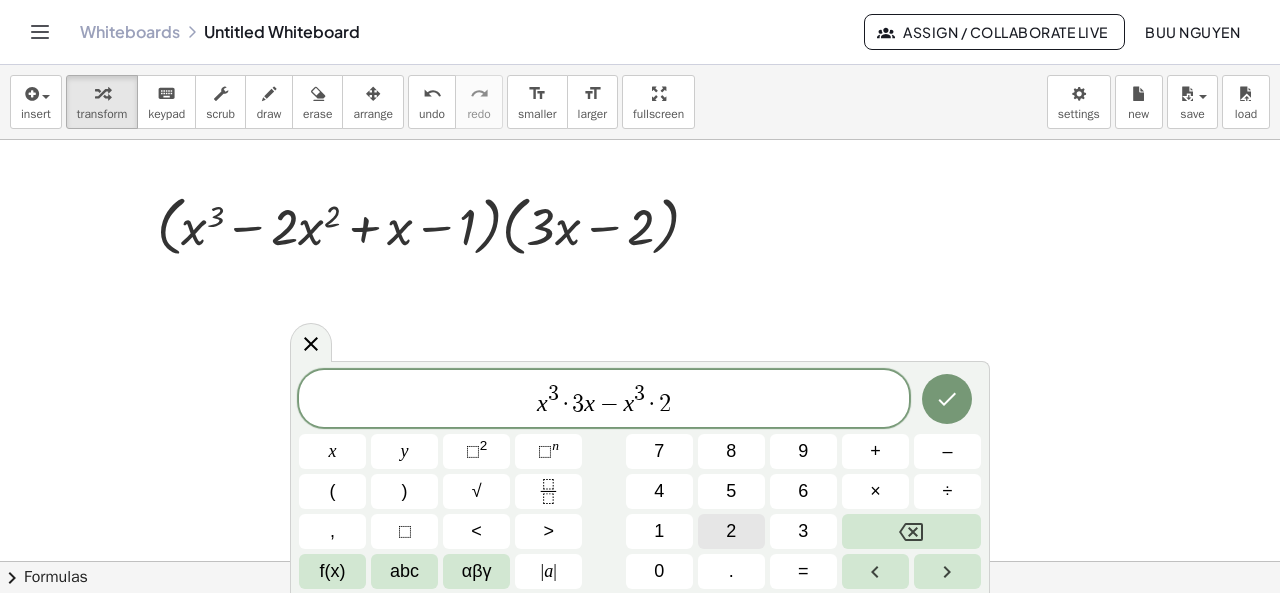 click on "2" at bounding box center (731, 531) 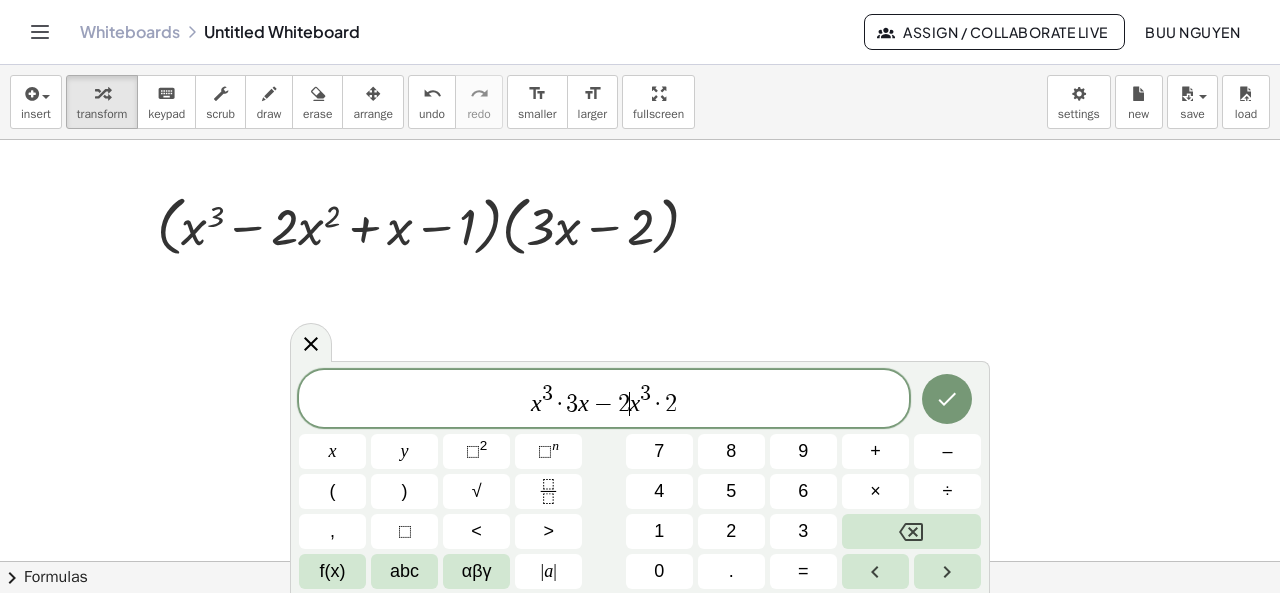 click on "x 3 · 3 x − 2 ​ x 3 · 2" at bounding box center (604, 400) 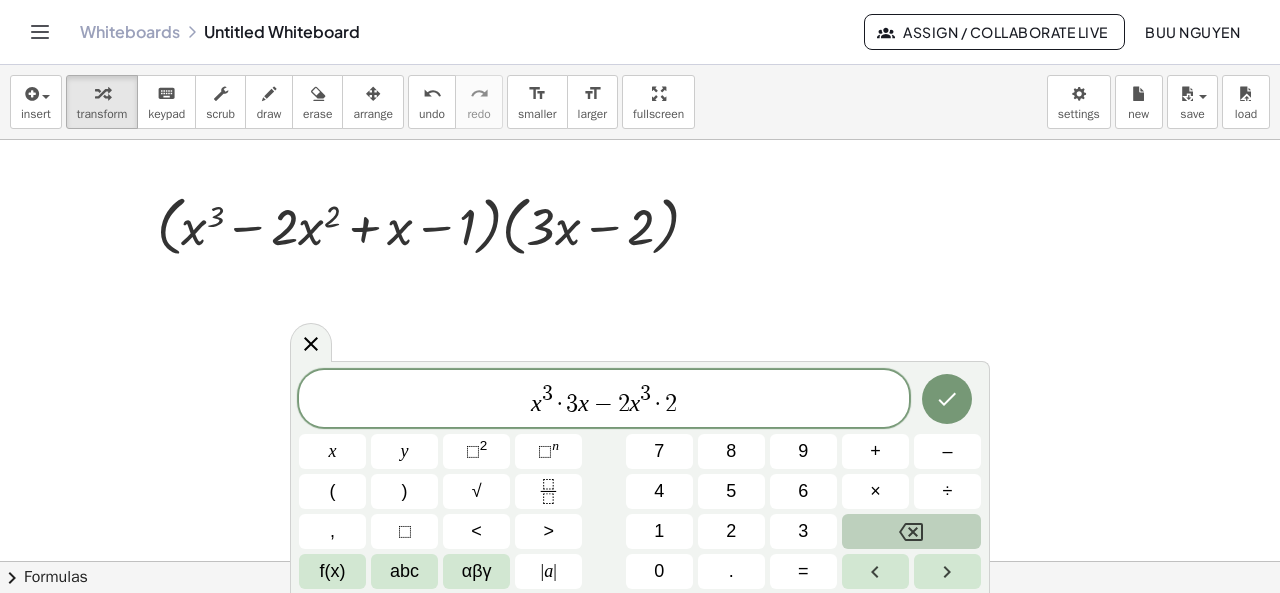 click at bounding box center [911, 531] 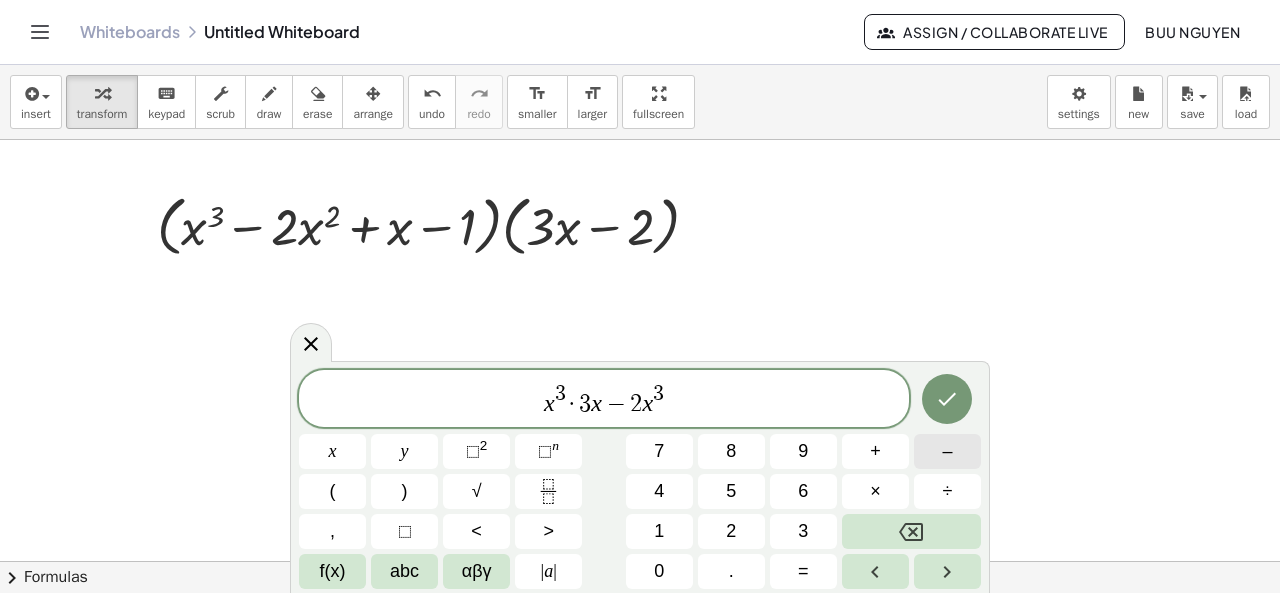 click on "–" at bounding box center (947, 451) 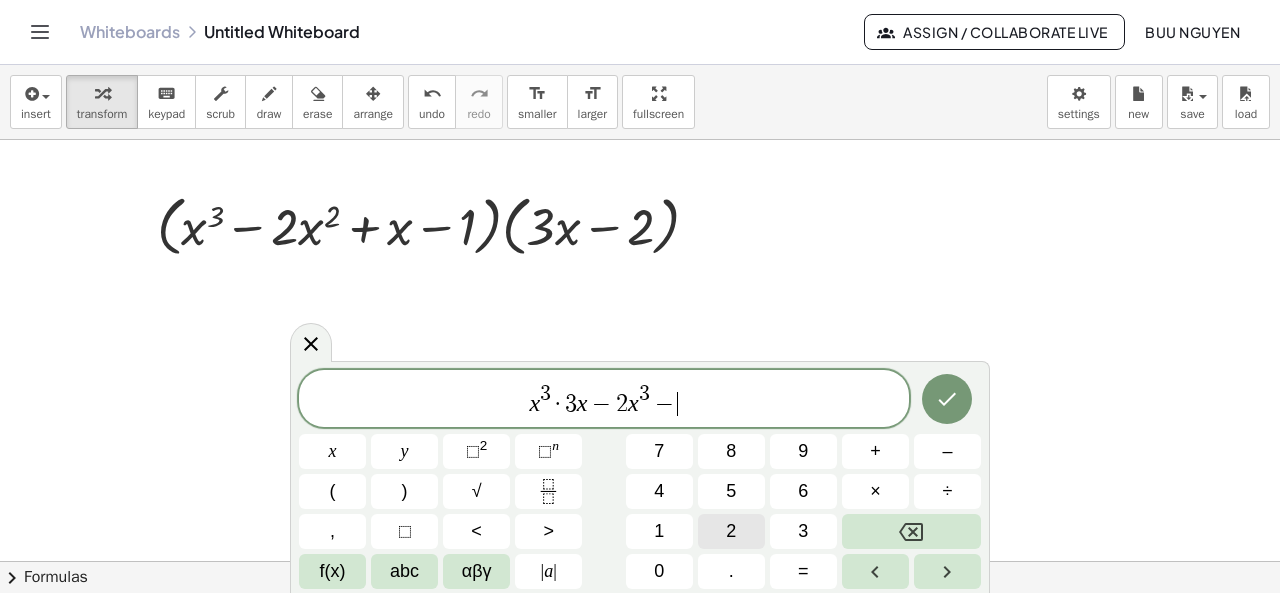 click on "2" at bounding box center (731, 531) 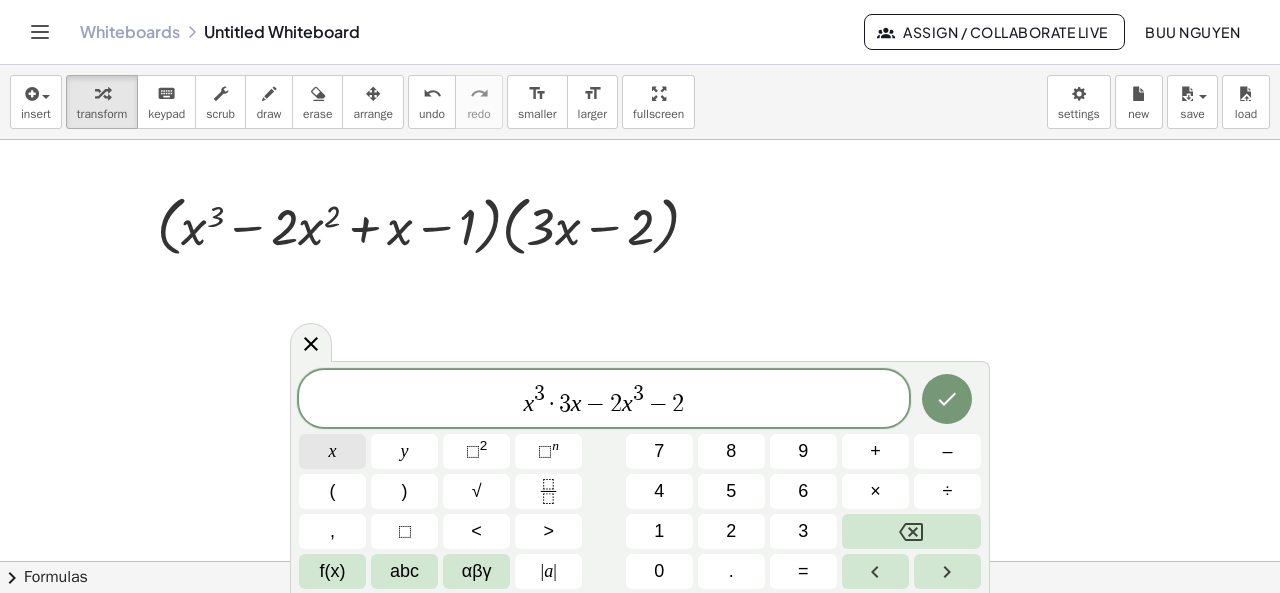 click on "x" at bounding box center (332, 451) 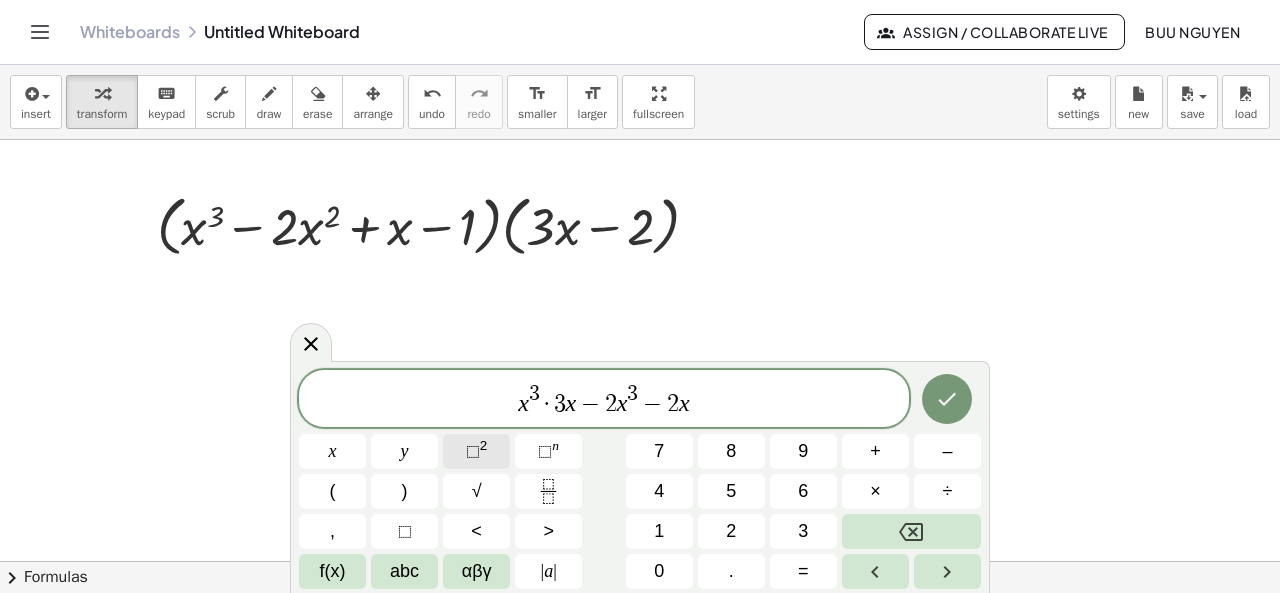 click on "⬚ 2" at bounding box center [476, 451] 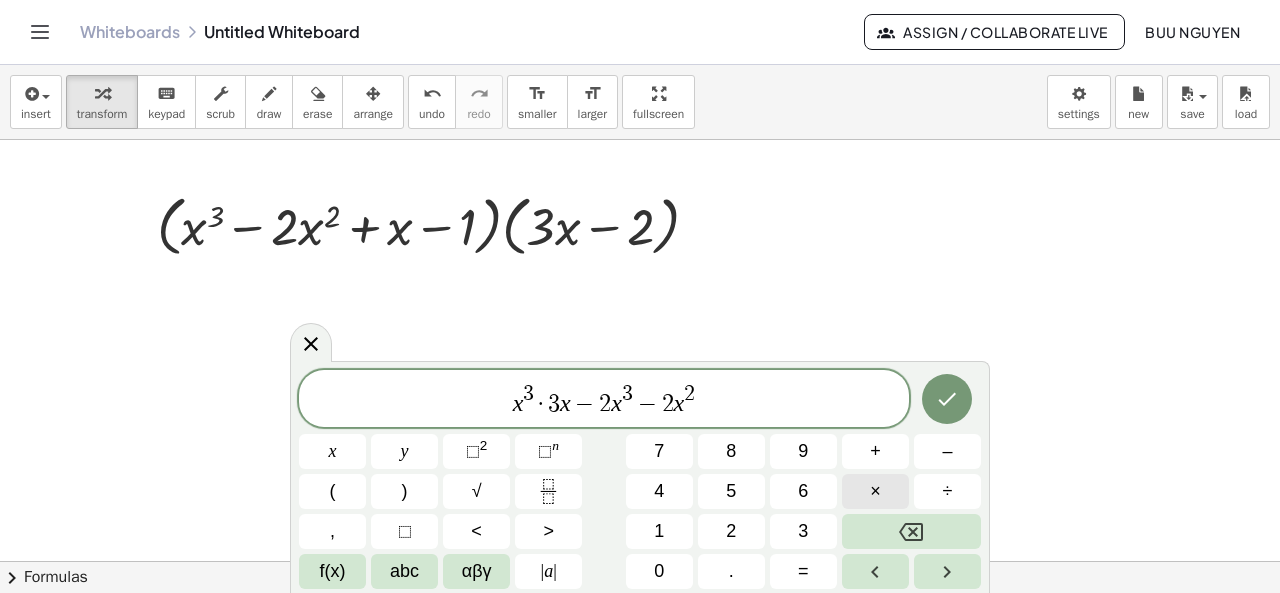 click on "×" at bounding box center (875, 491) 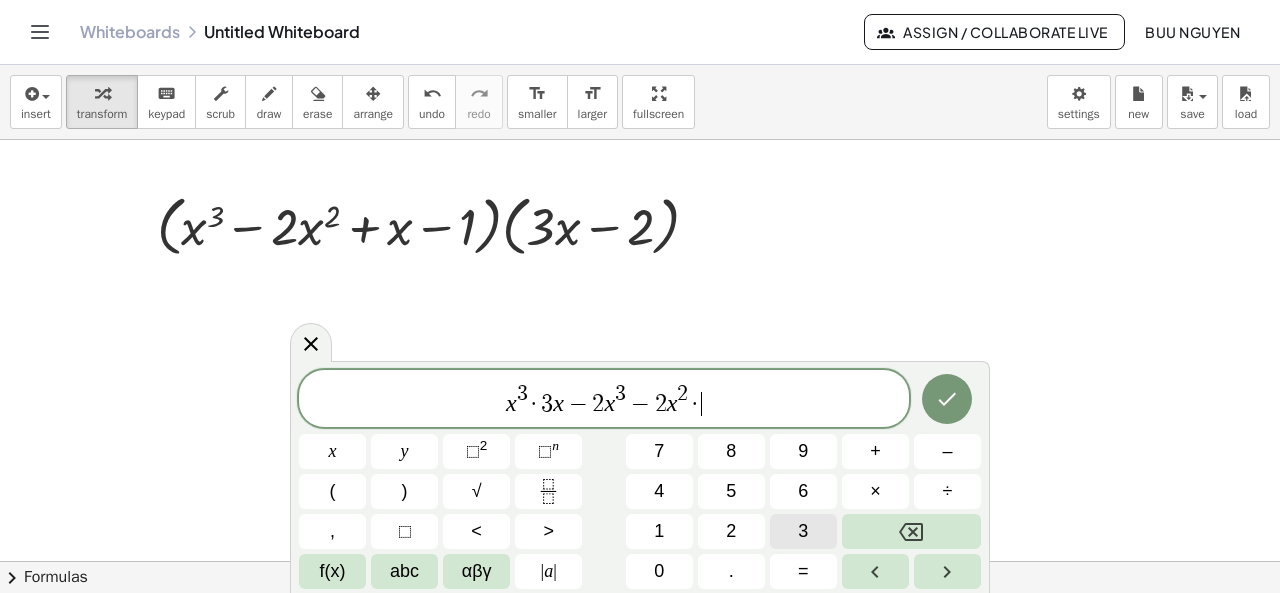 click on "3" at bounding box center (803, 531) 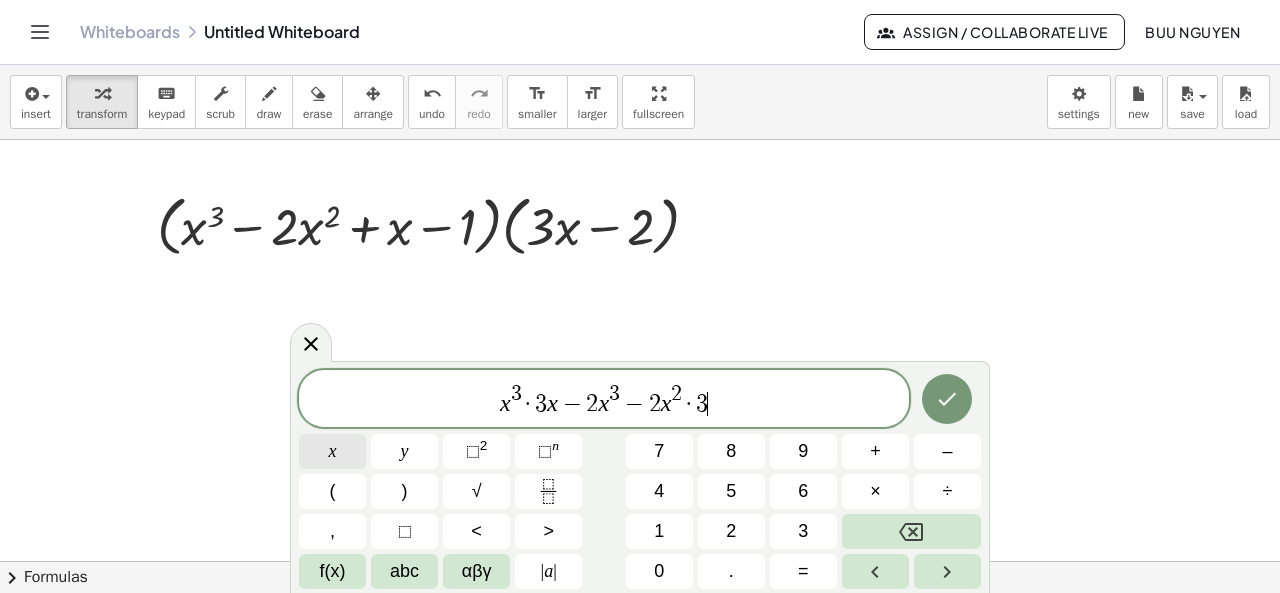 click on "x" at bounding box center [332, 451] 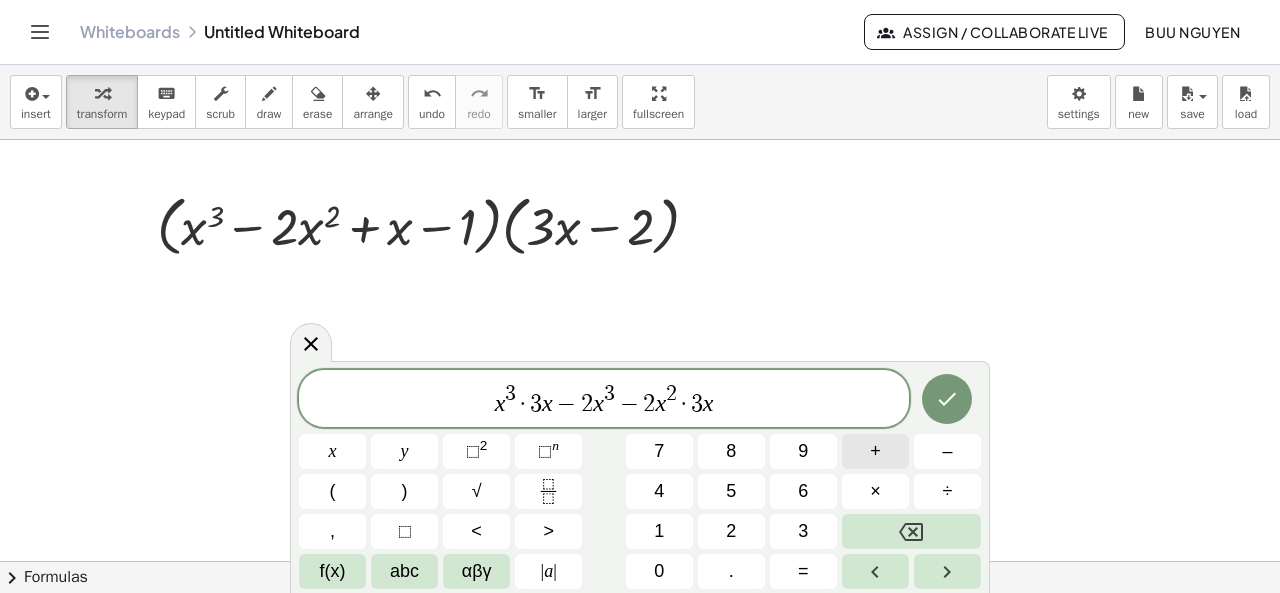 click on "+" at bounding box center [875, 451] 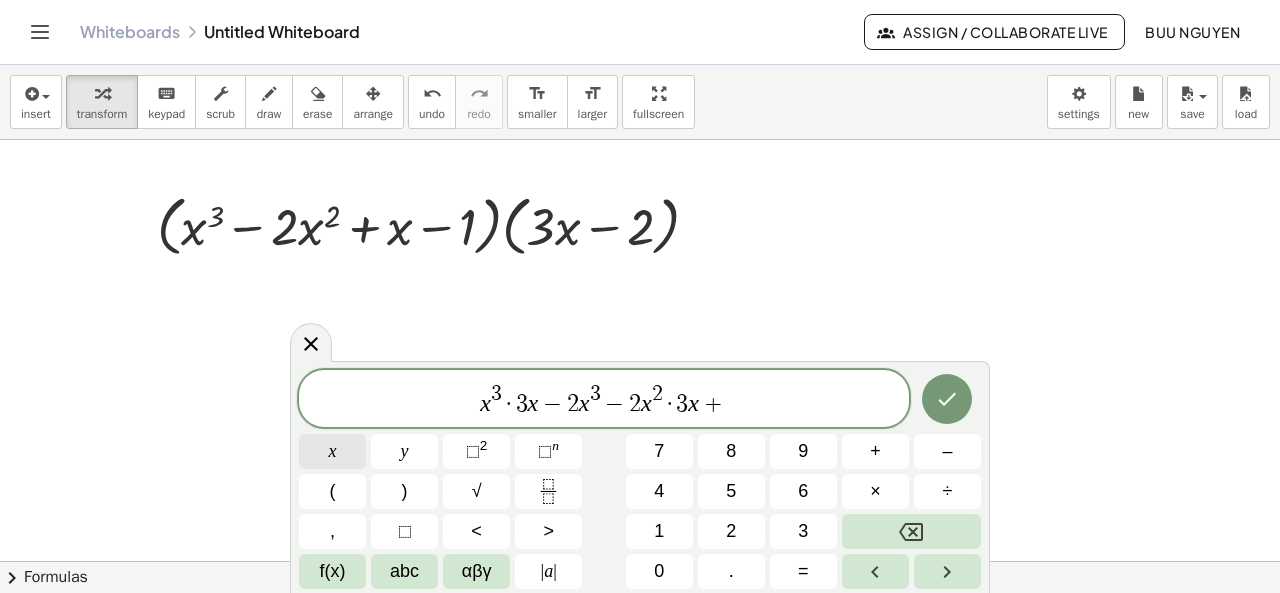 click on "x" at bounding box center (333, 451) 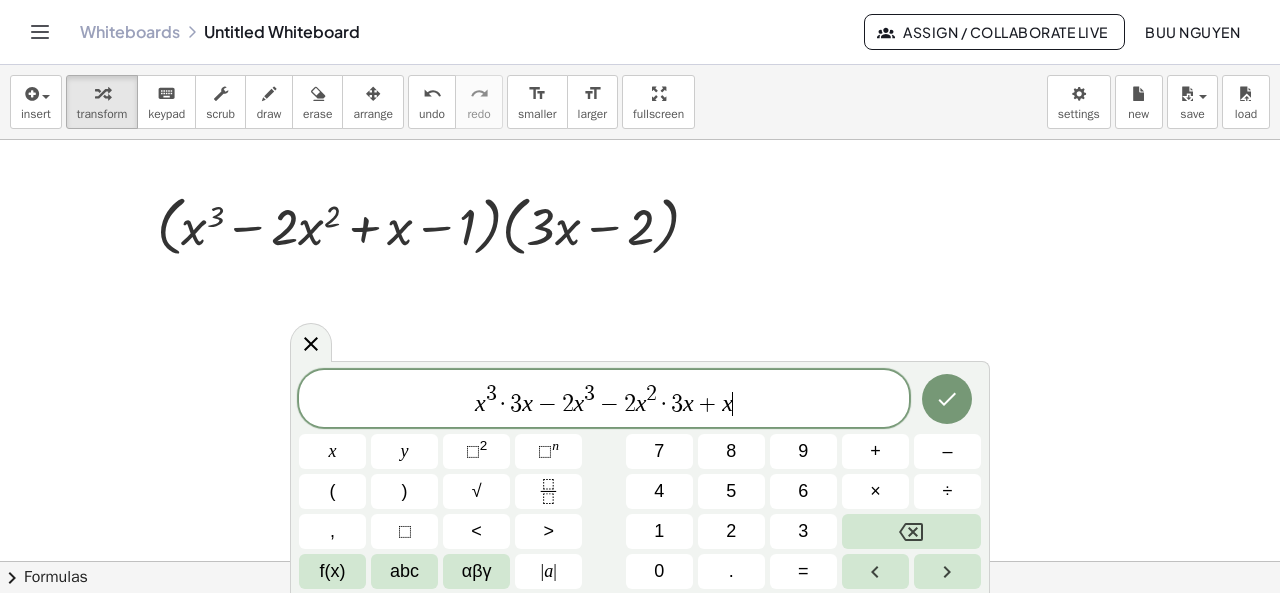 click on "x 3 · 3 x − 2 x 3 − 2 x 2 · 3 x + x ​ x y ⬚ 2 ⬚ n 7 8 9 + – ( ) √ 4 5 6 × ÷ , ⬚ < > 1 2 3 f(x) abc αβγ | a | 0 . =" at bounding box center (640, 479) 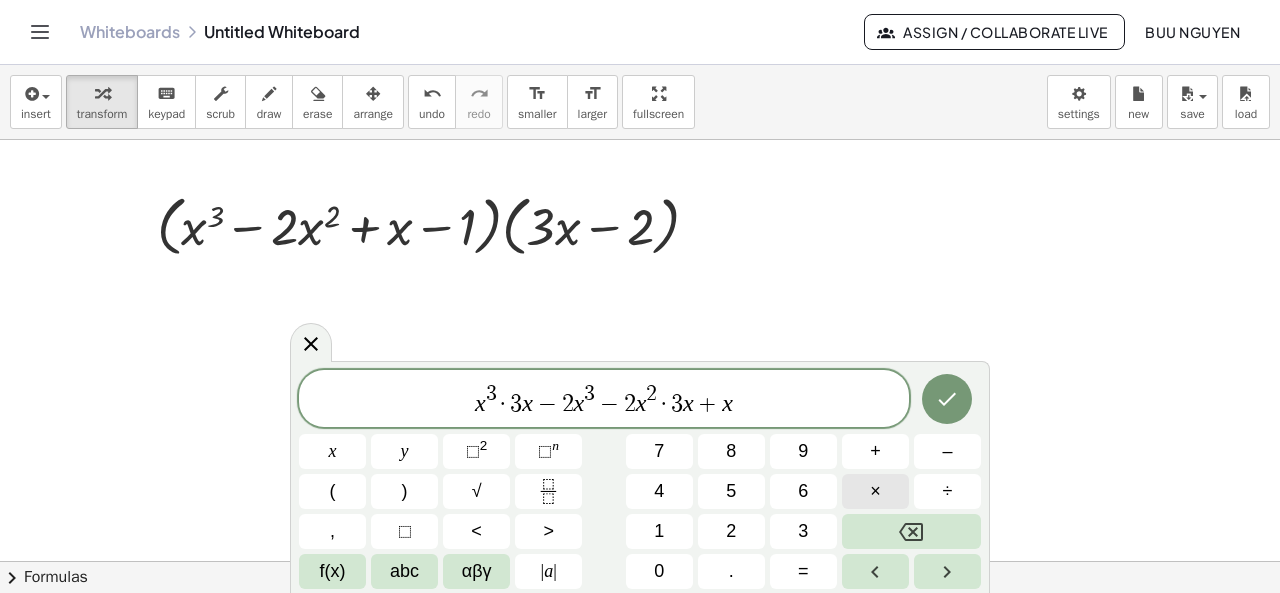 click on "×" at bounding box center [875, 491] 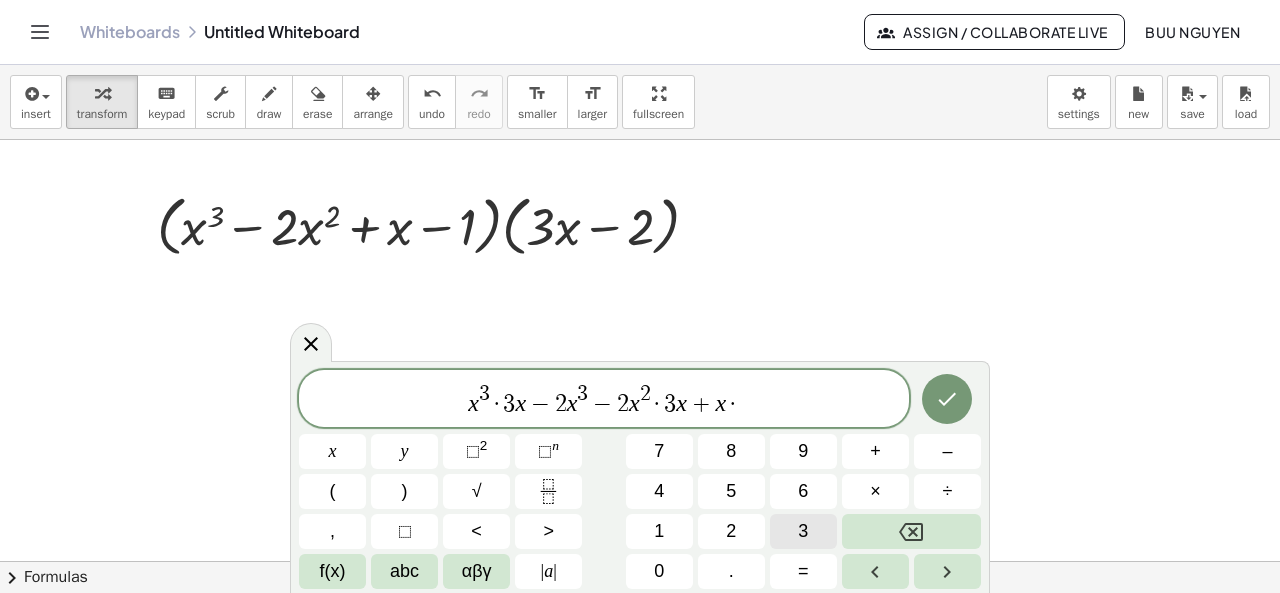 click on "3" at bounding box center [803, 531] 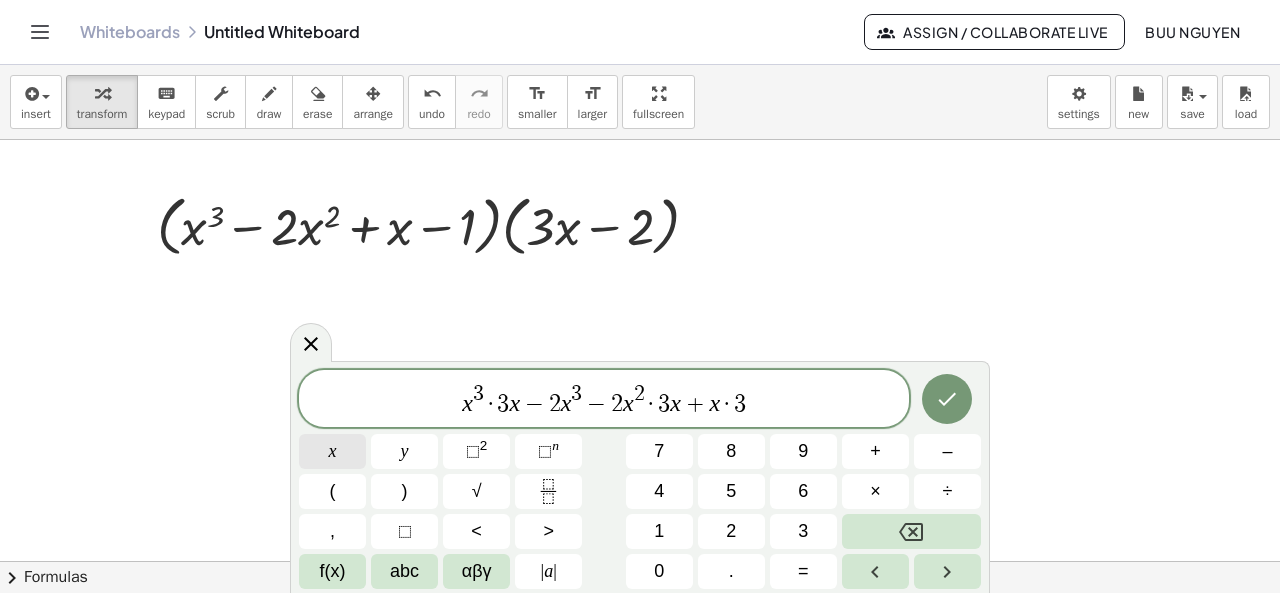 click on "x" at bounding box center [332, 451] 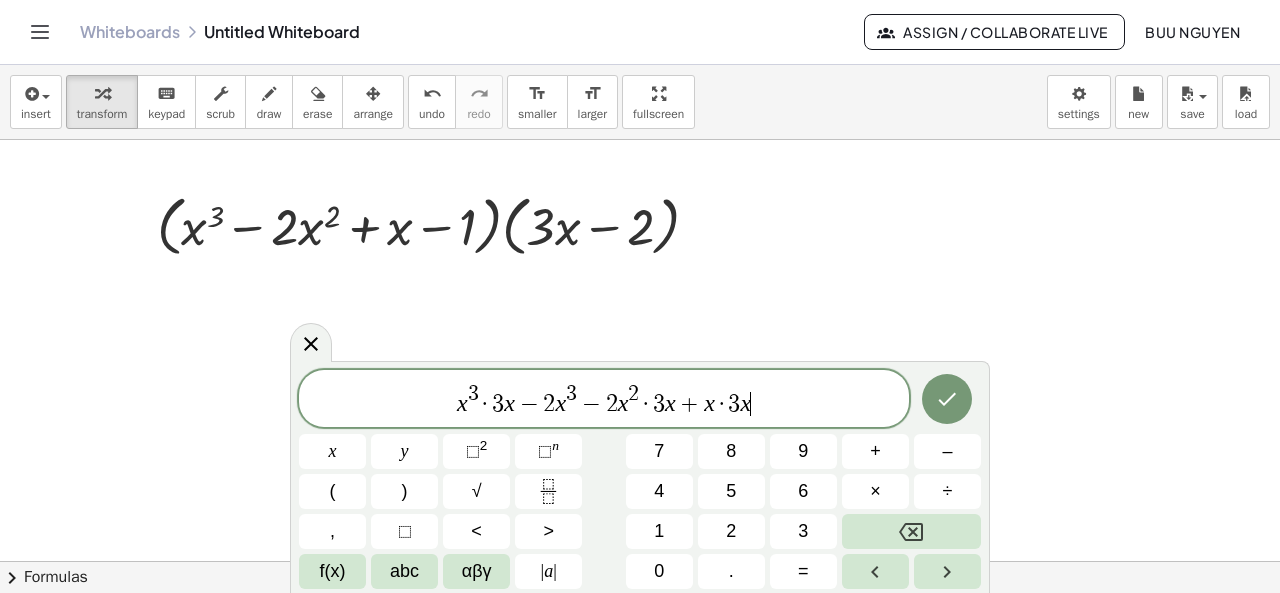 click on "+" at bounding box center (690, 404) 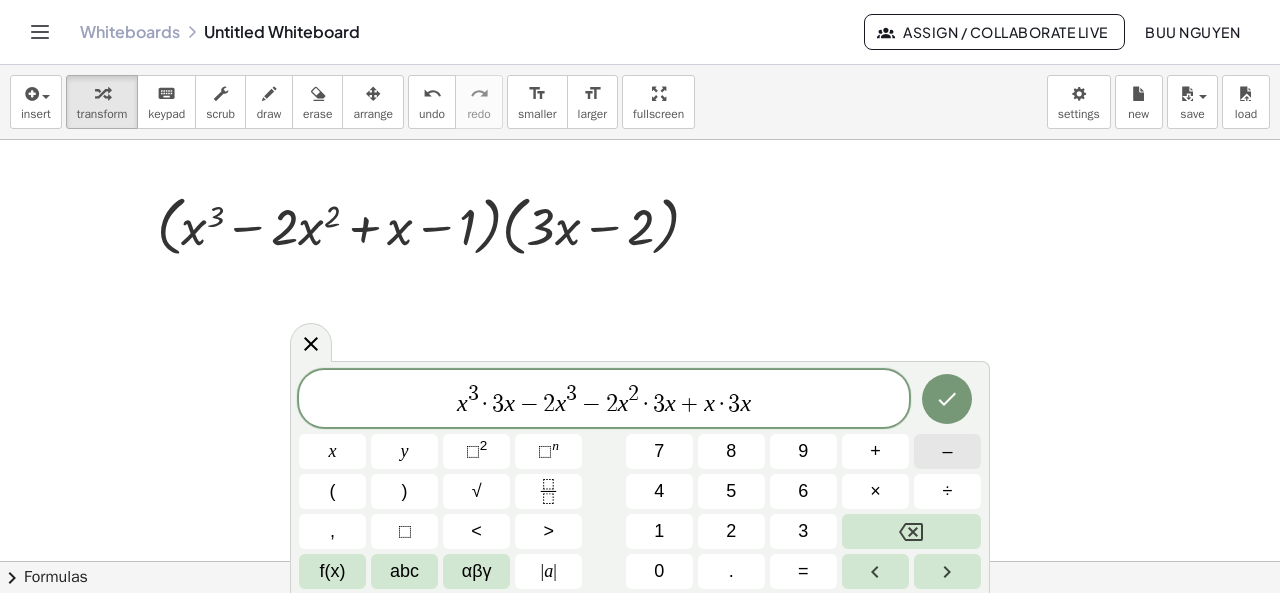 click on "–" at bounding box center (947, 451) 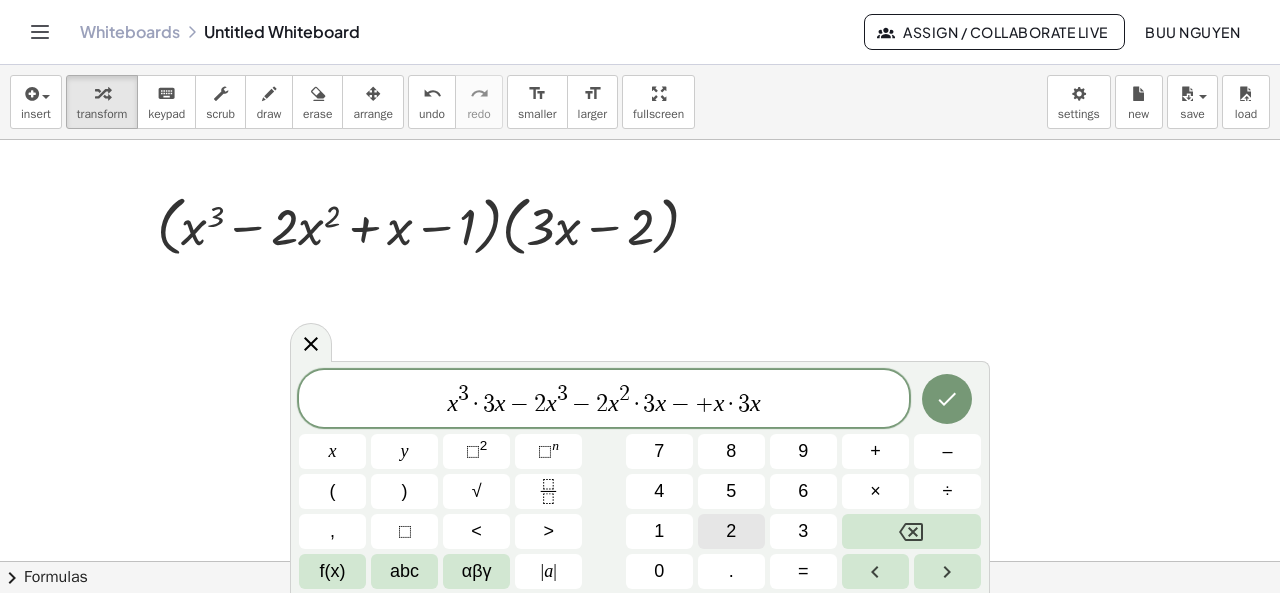 click on "2" at bounding box center [731, 531] 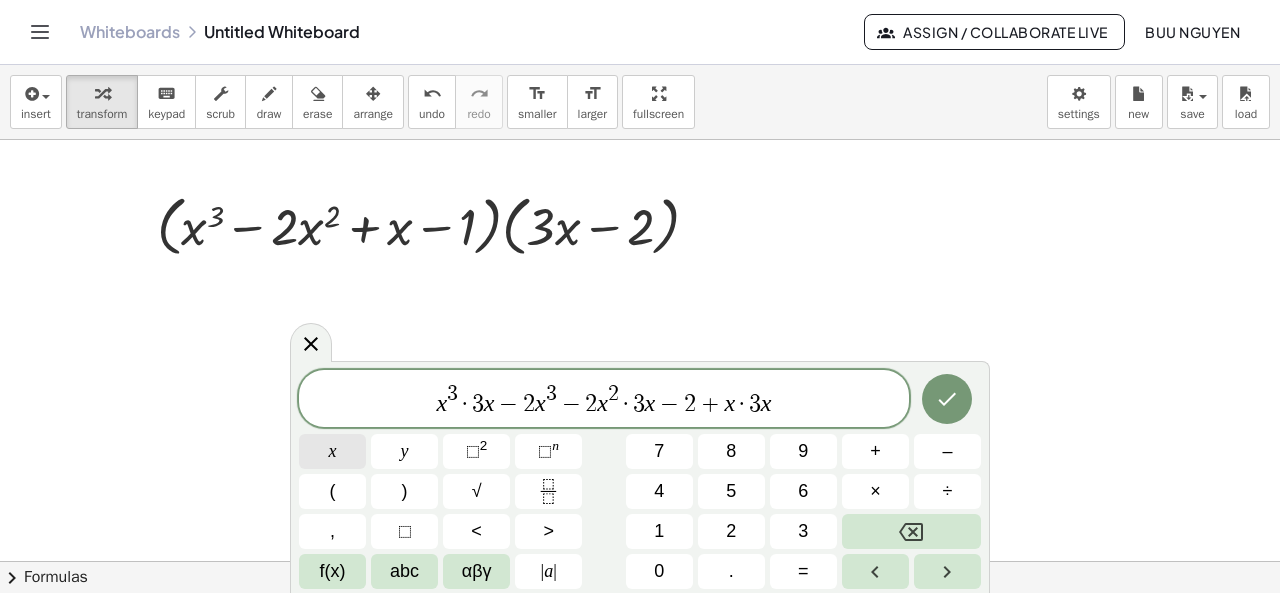click on "x" at bounding box center [333, 451] 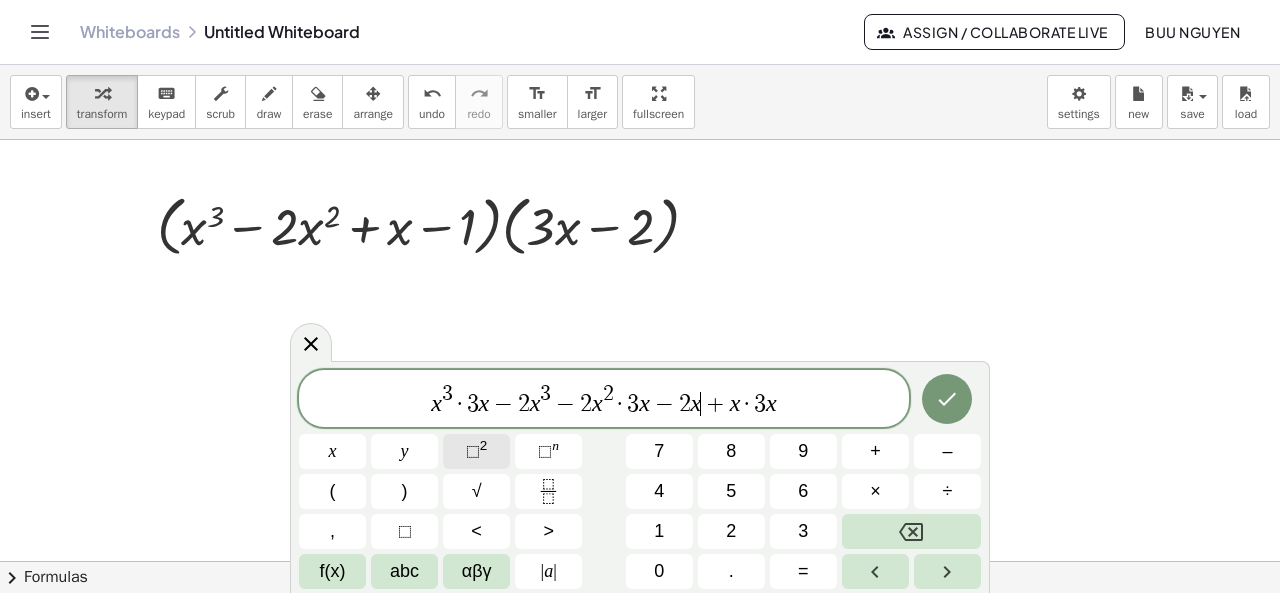 click on "2" at bounding box center [484, 445] 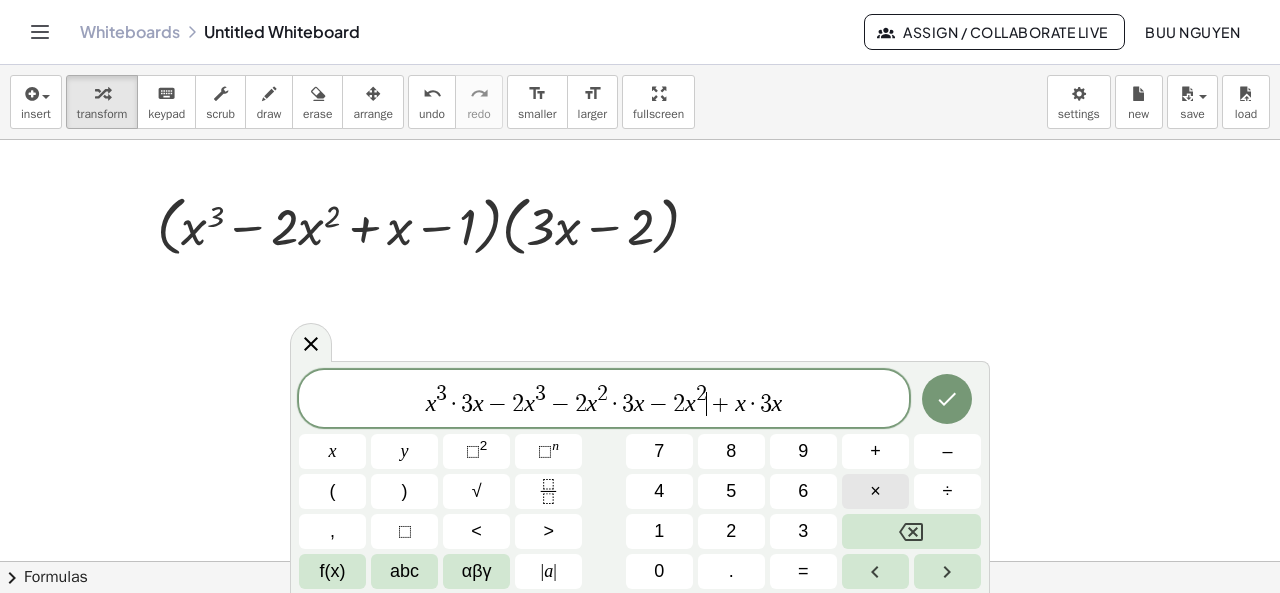 click on "×" at bounding box center (875, 491) 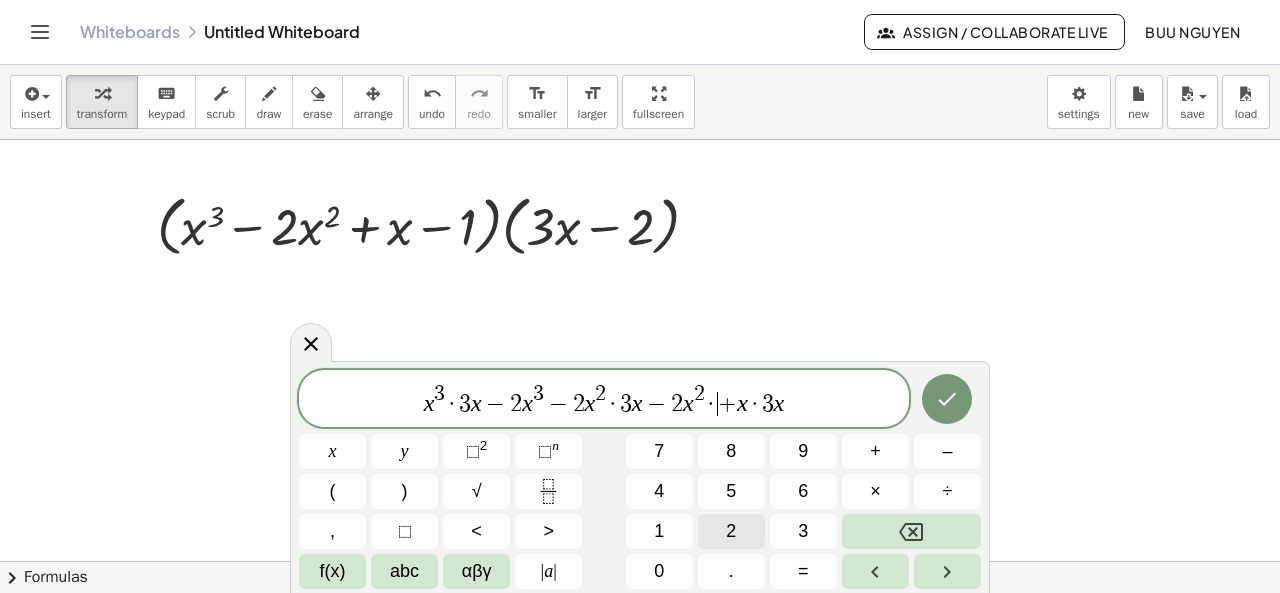 click on "2" at bounding box center [731, 531] 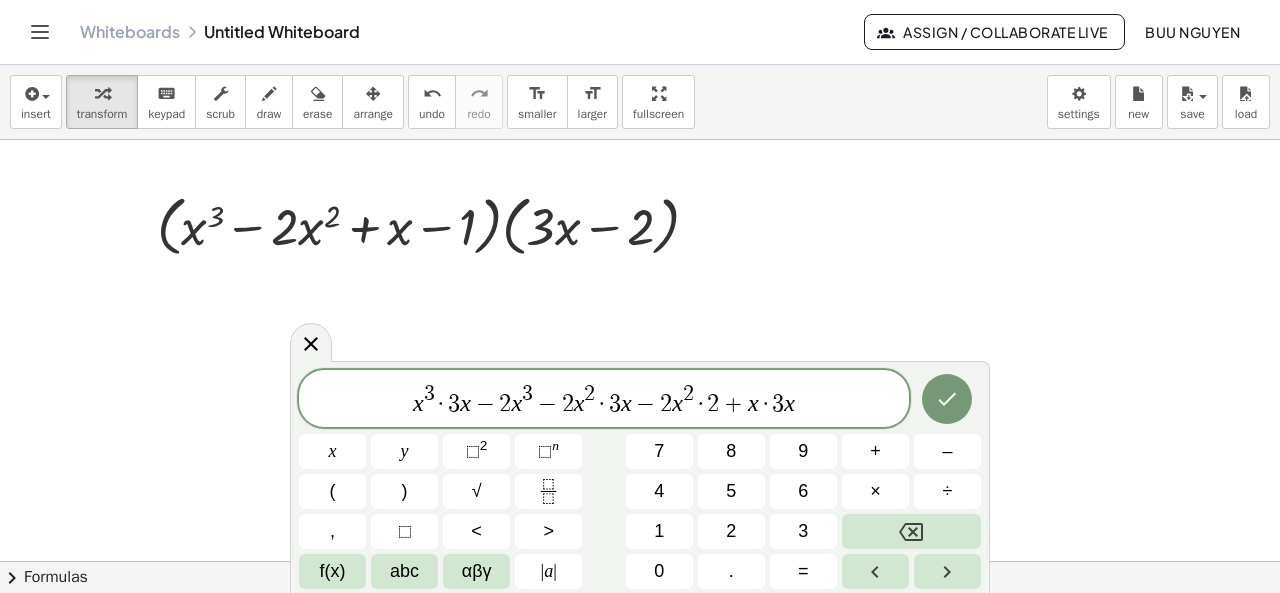 click on "x 3 · 3 x − 2 x 3 − 2 x 2 · 3 x − 2 x 2 · 2 ​ + x · 3 x" at bounding box center [604, 400] 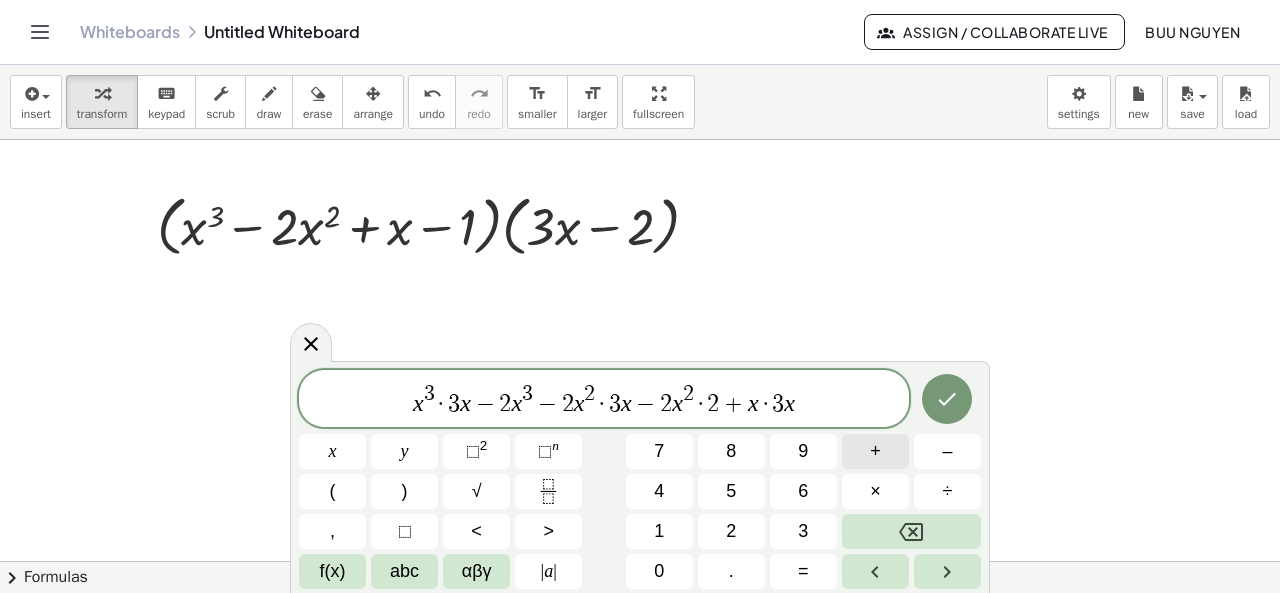 click on "+" at bounding box center [875, 451] 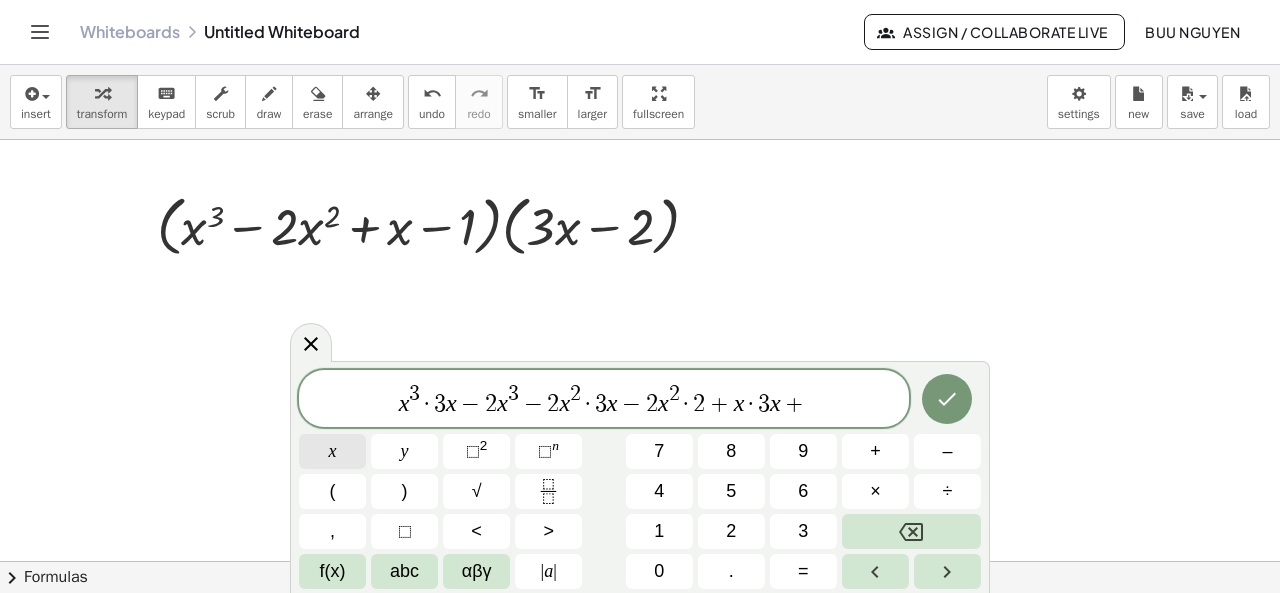 click on "x" at bounding box center (332, 451) 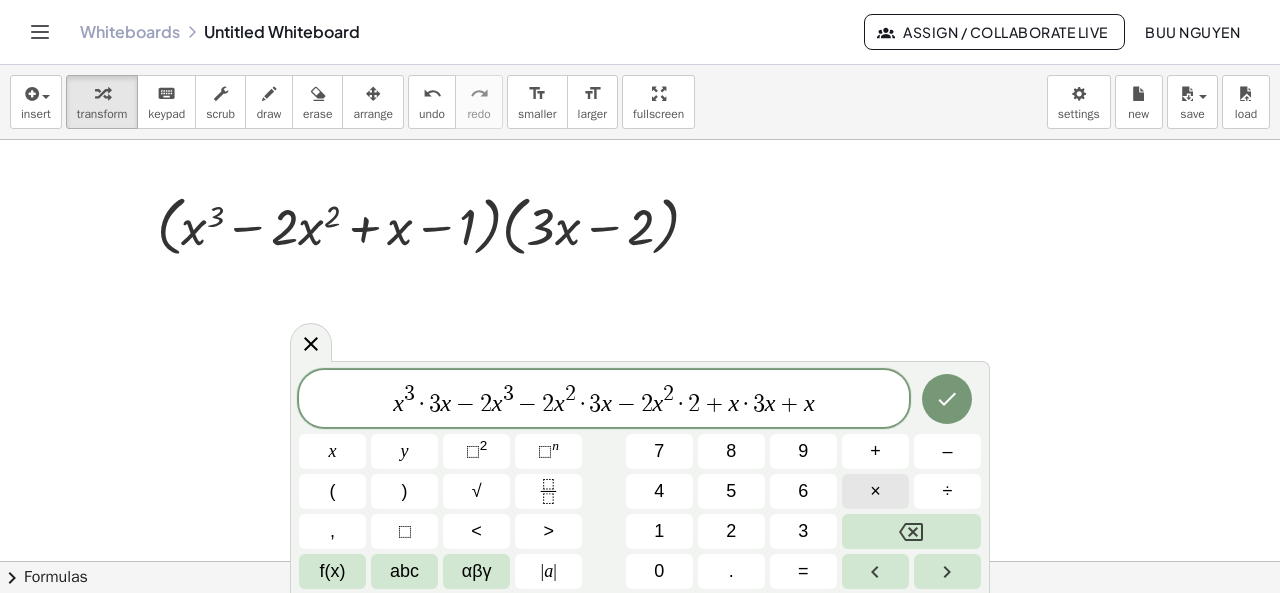 click on "×" at bounding box center (875, 491) 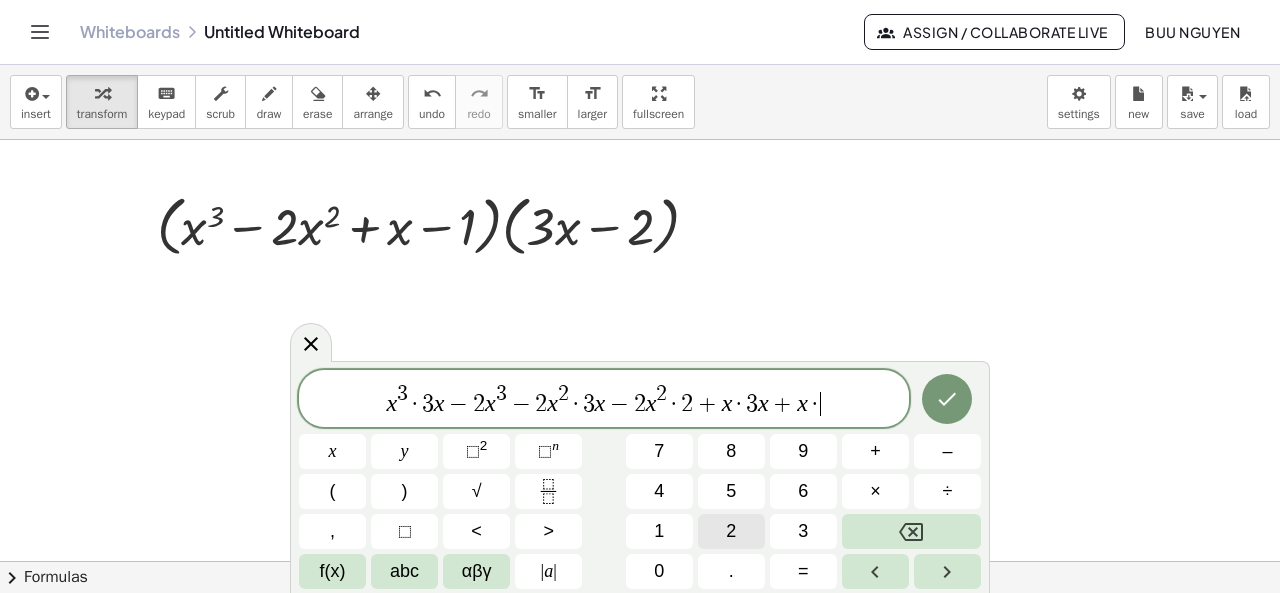click on "2" at bounding box center (731, 531) 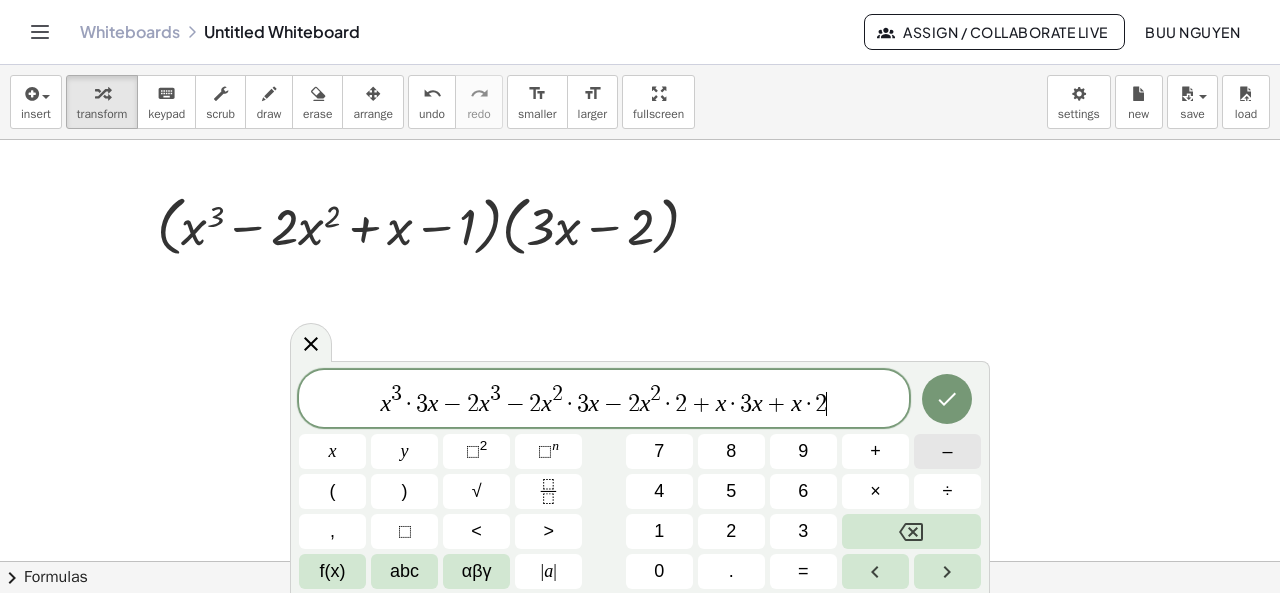 click on "–" at bounding box center (947, 451) 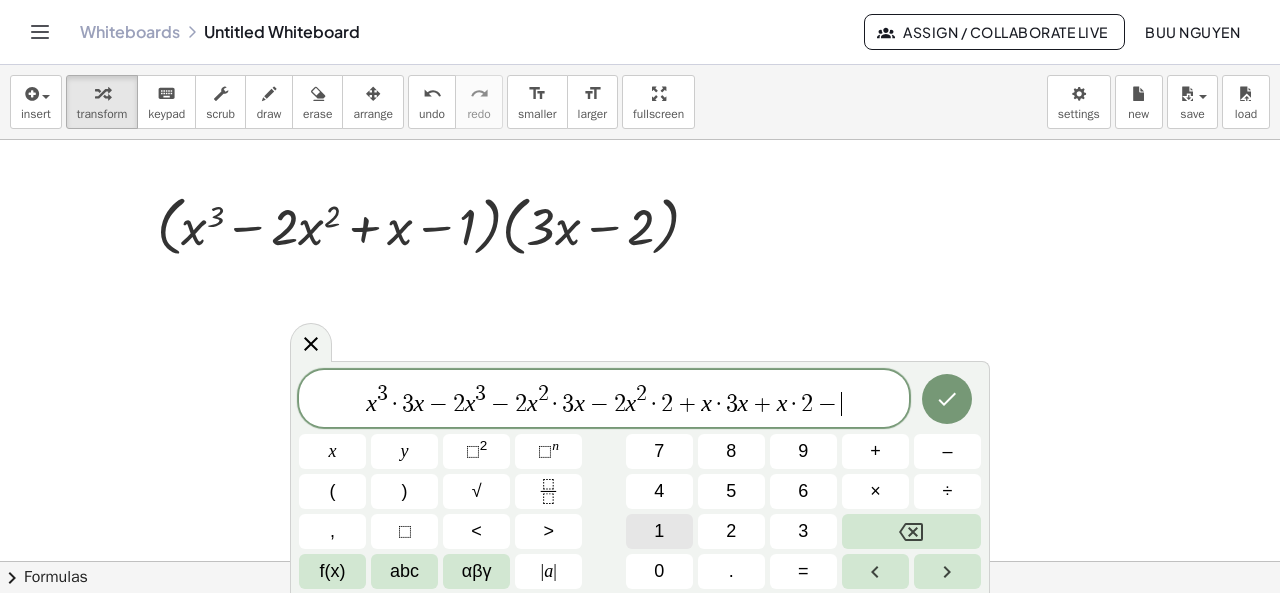 click on "1" at bounding box center (659, 531) 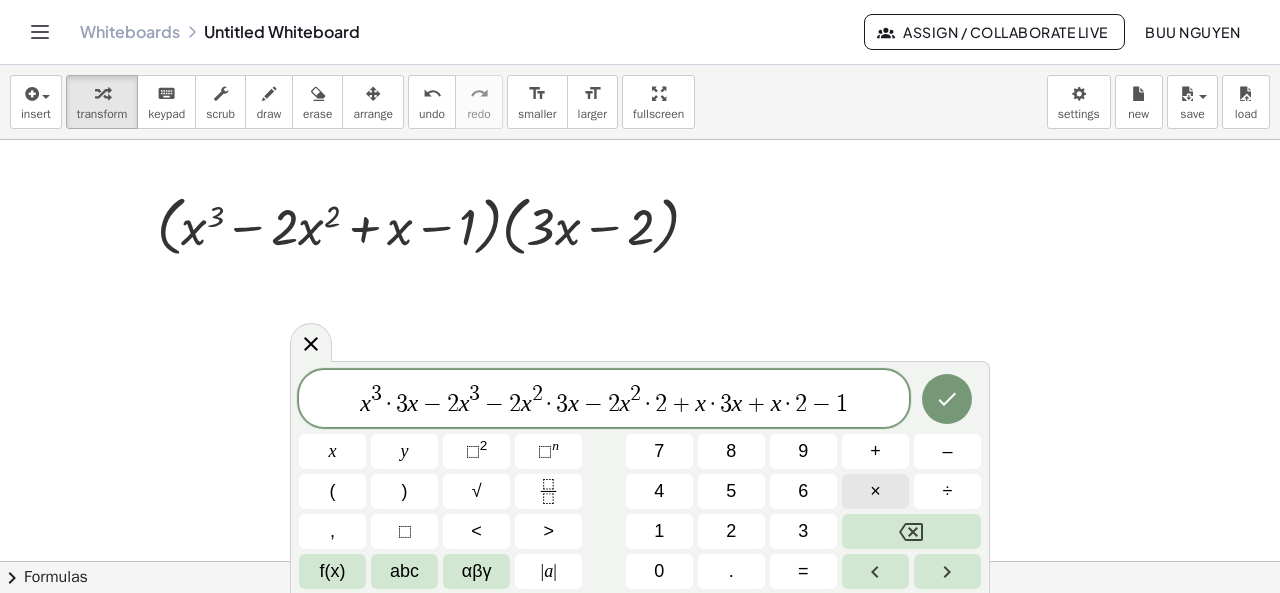 click on "×" at bounding box center (875, 491) 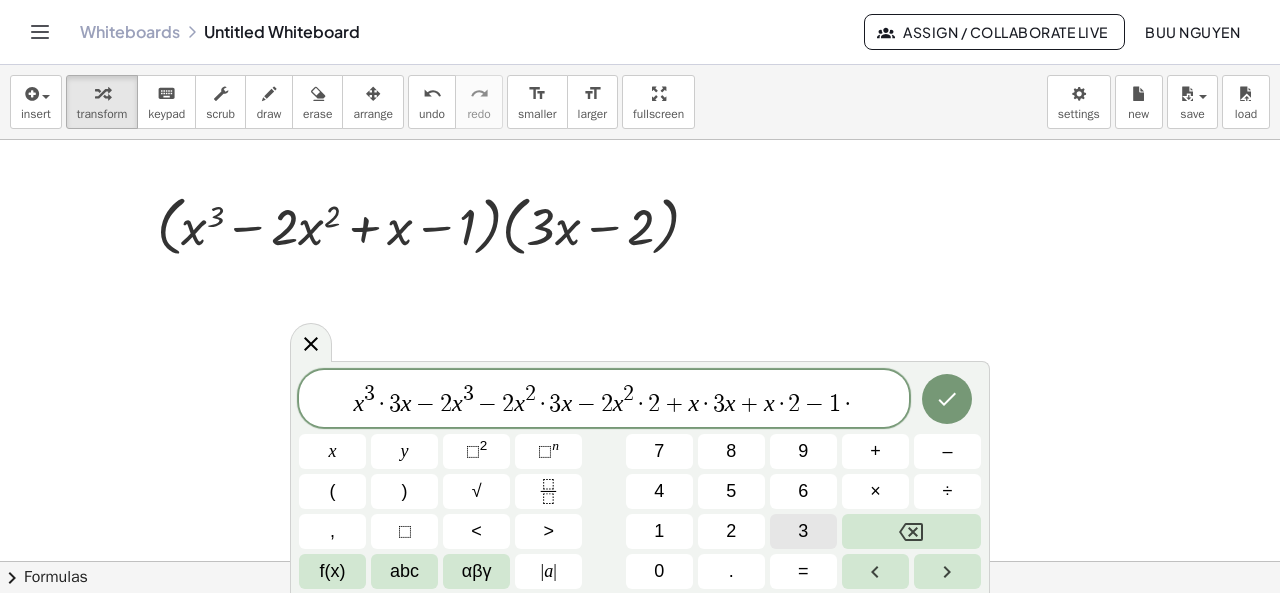 click on "3" at bounding box center (803, 531) 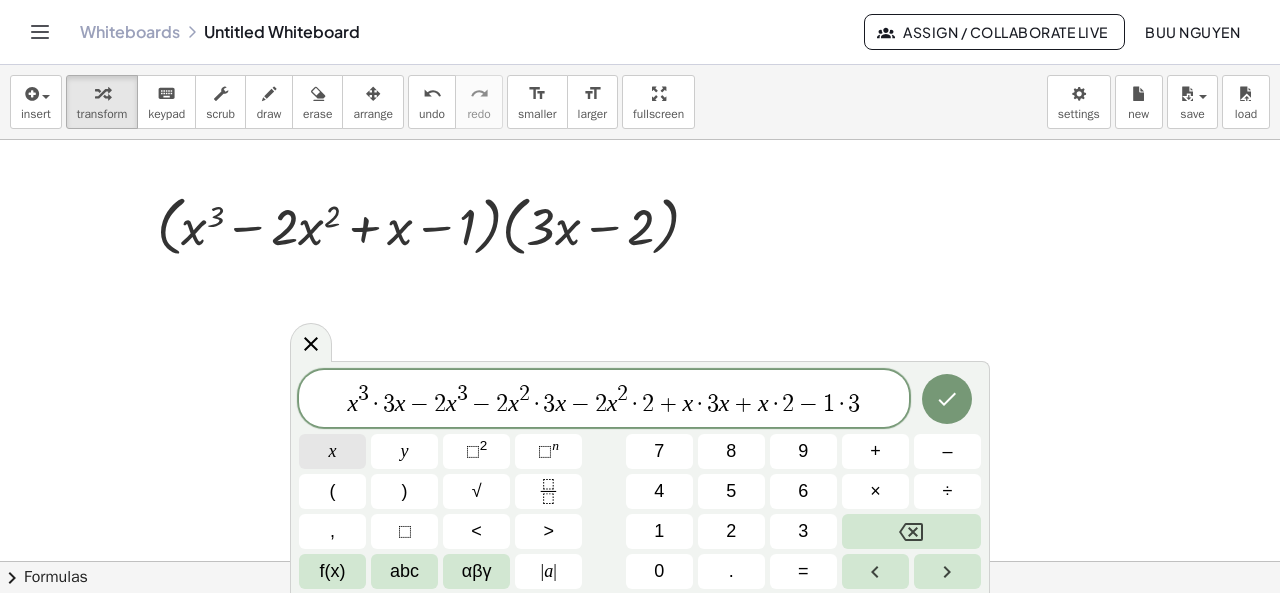 click on "x" at bounding box center [332, 451] 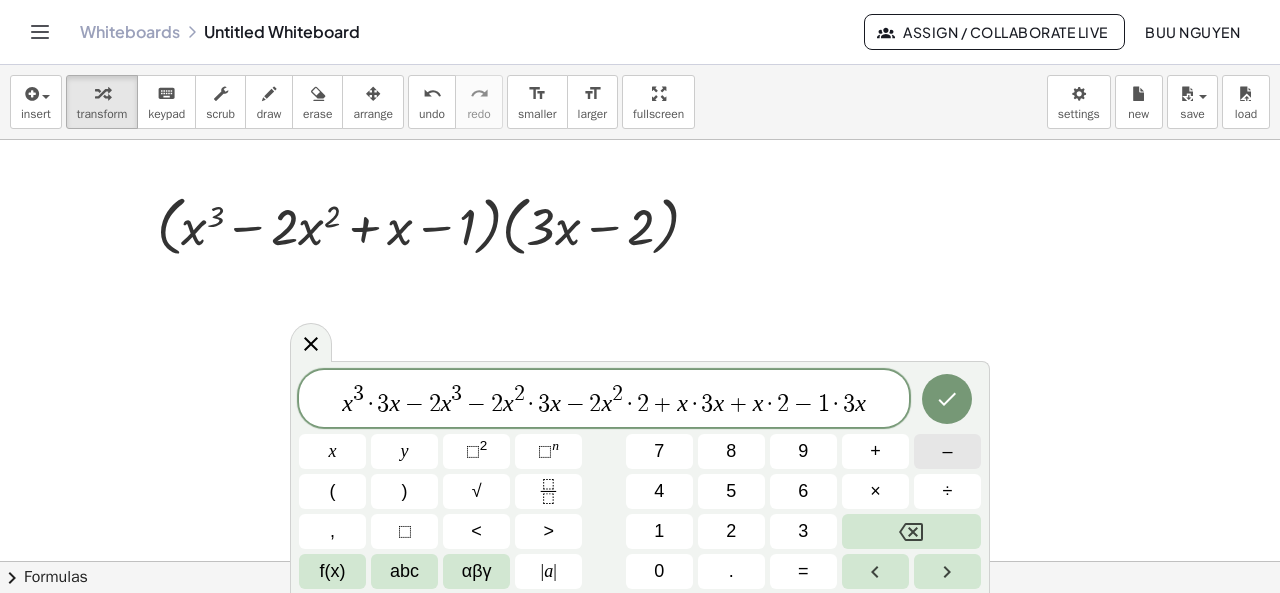 click on "–" at bounding box center (947, 451) 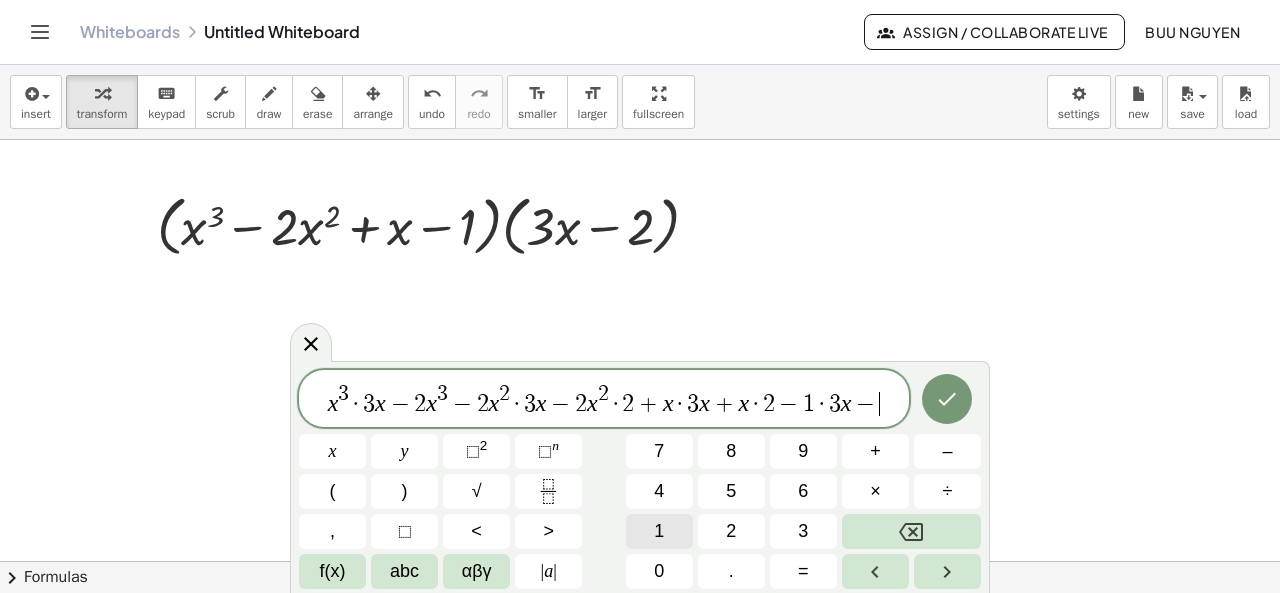 click on "1" at bounding box center [659, 531] 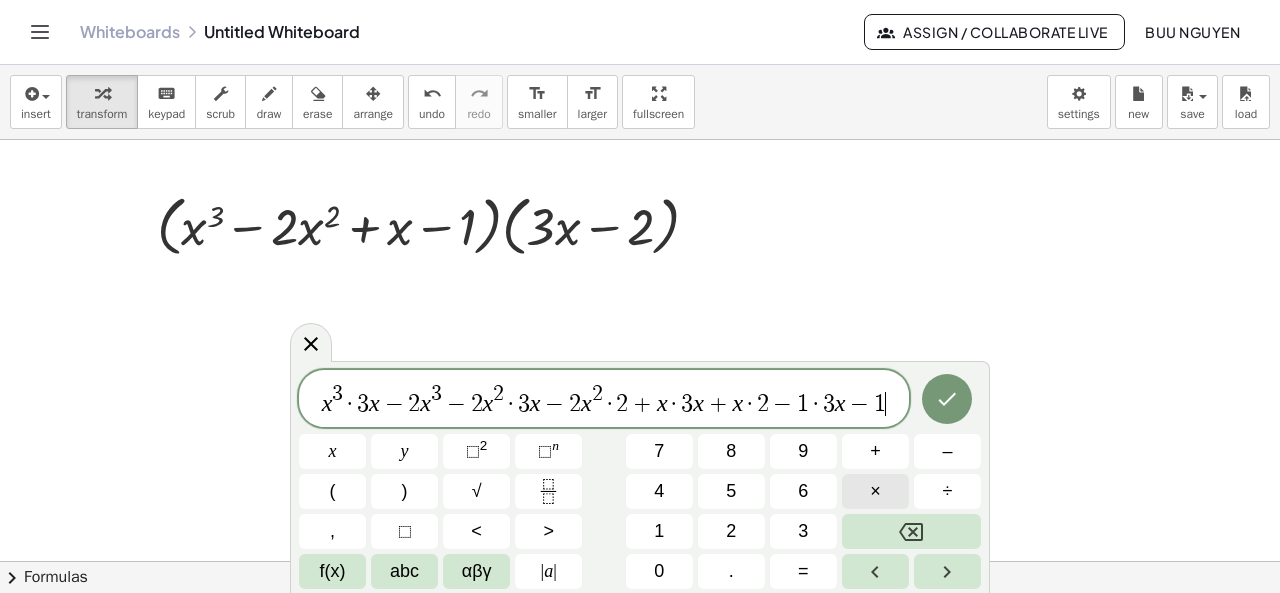 click on "×" at bounding box center [875, 491] 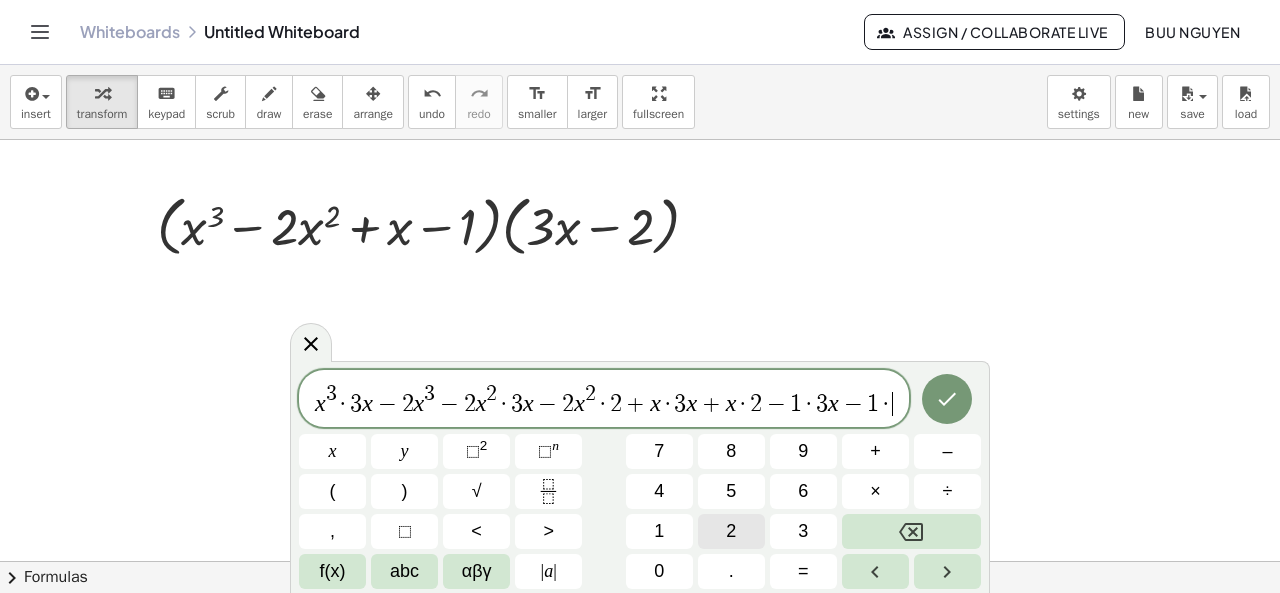 click on "2" at bounding box center (731, 531) 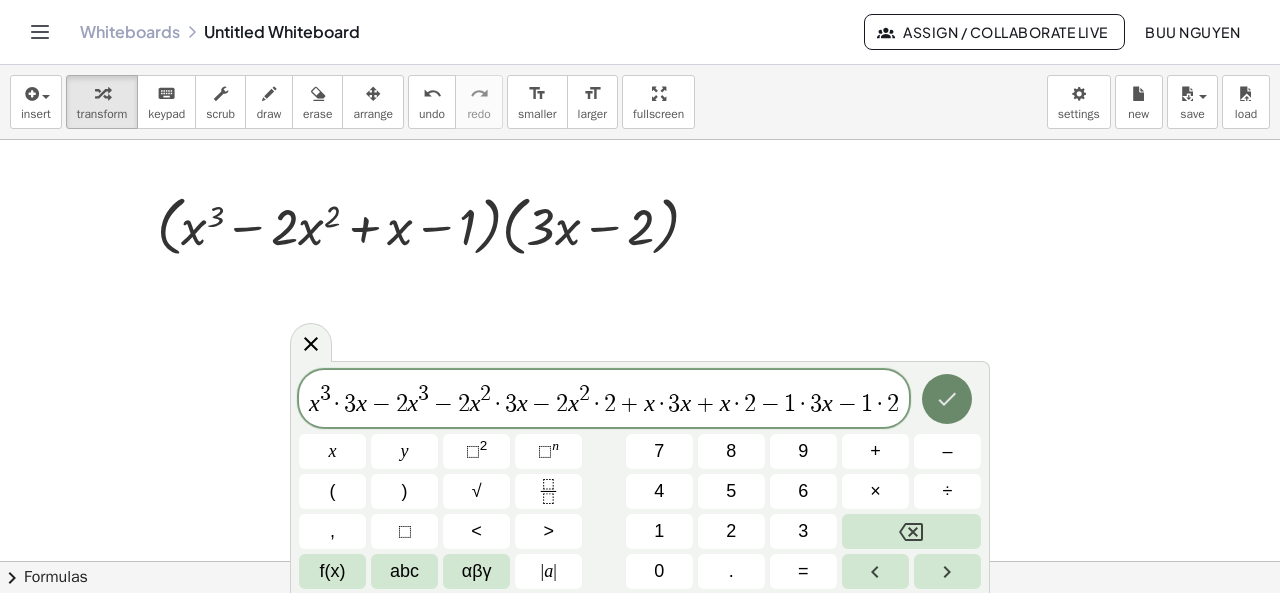 click at bounding box center [947, 399] 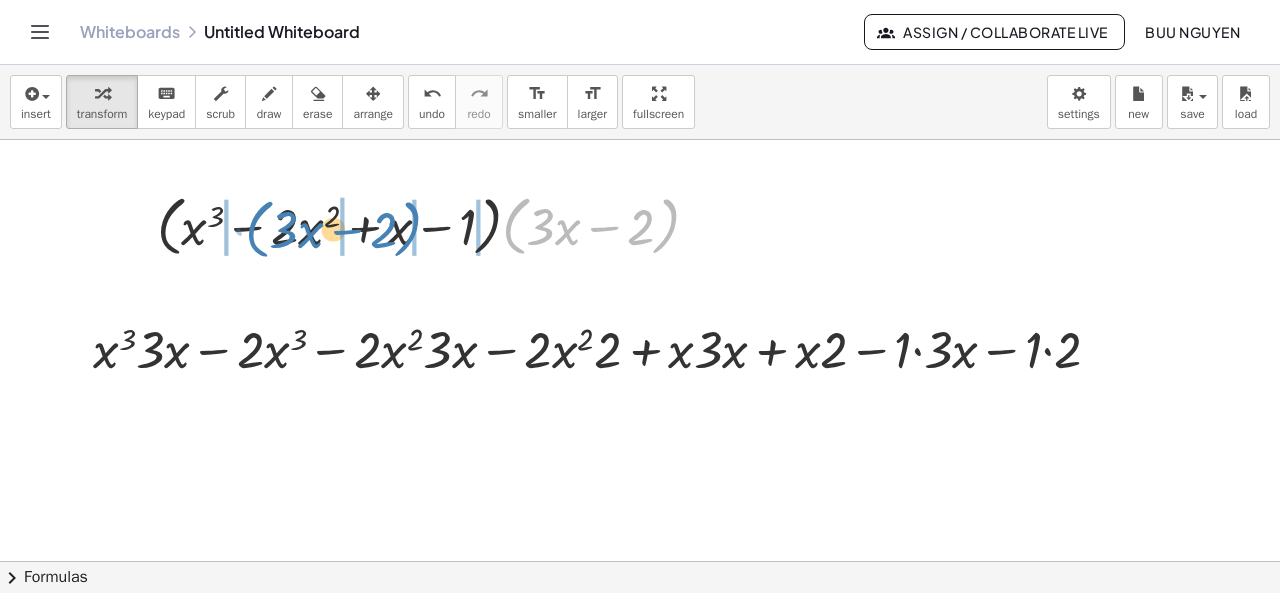 drag, startPoint x: 511, startPoint y: 237, endPoint x: 254, endPoint y: 240, distance: 257.01752 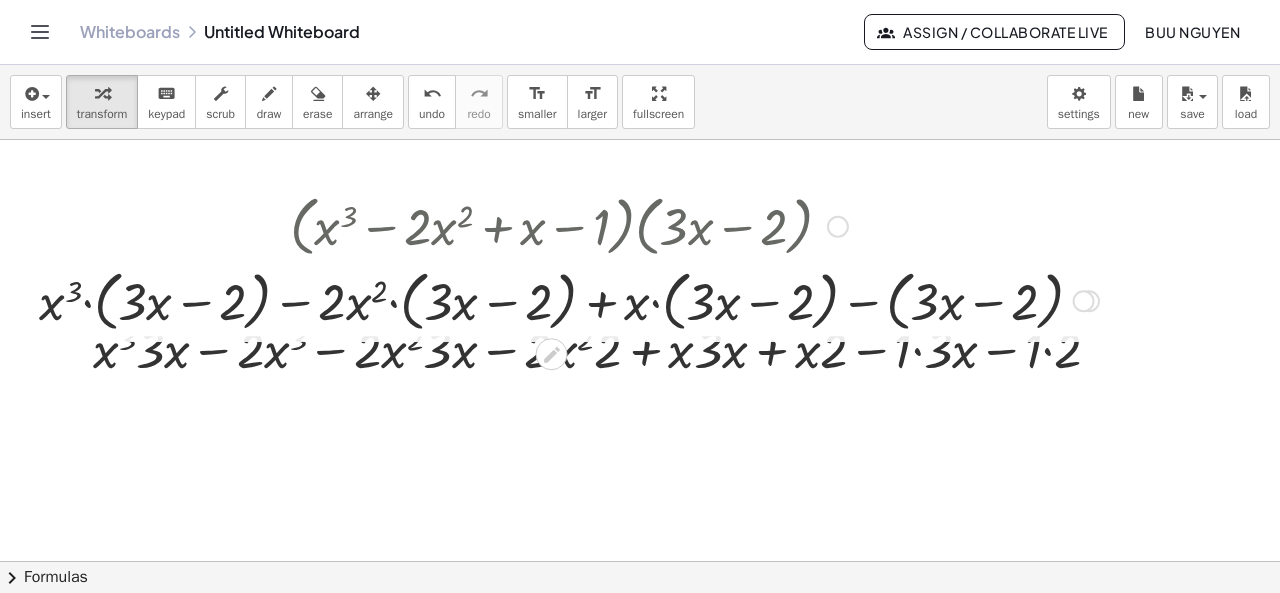 drag, startPoint x: 1073, startPoint y: 218, endPoint x: 1076, endPoint y: 297, distance: 79.05694 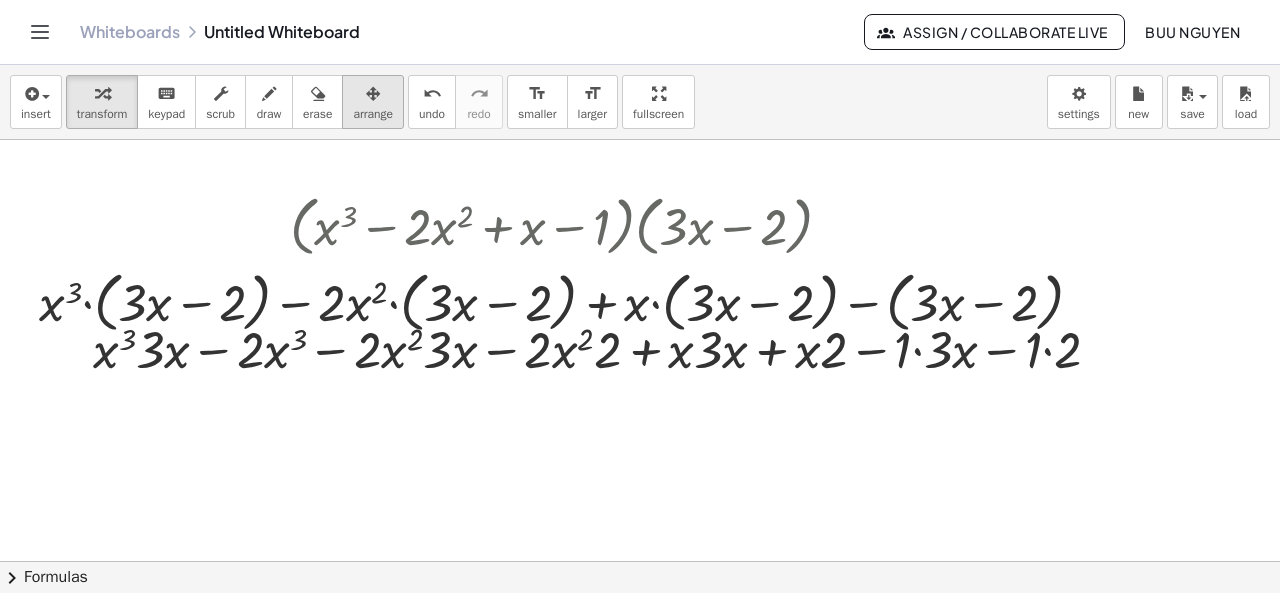 click on "arrange" at bounding box center (373, 102) 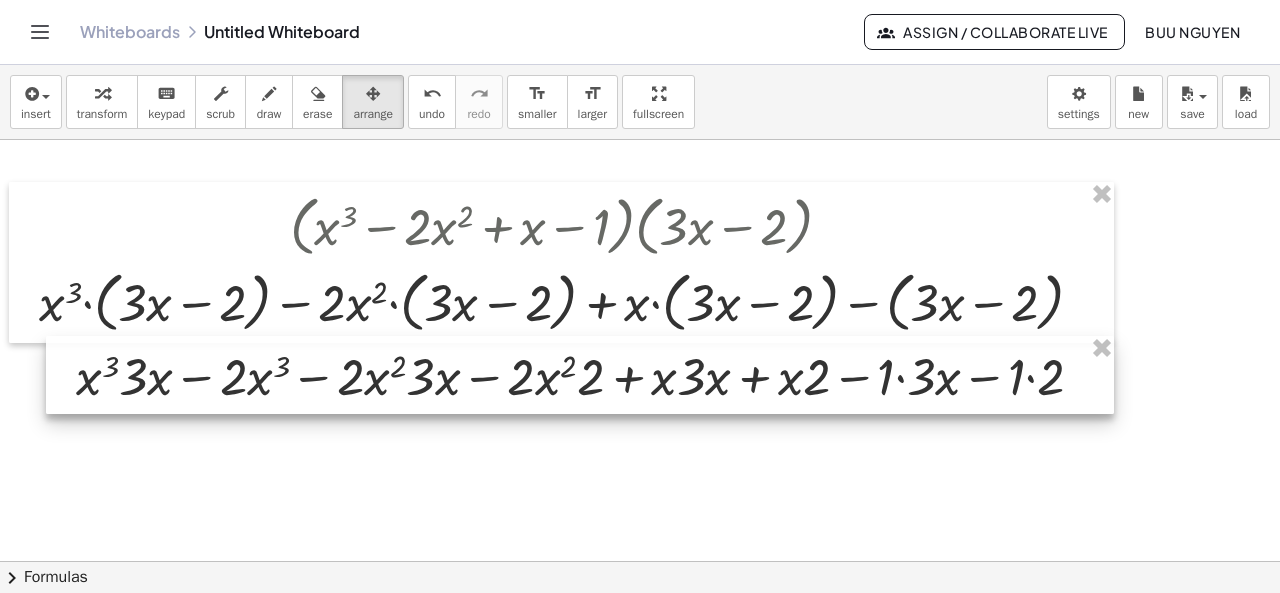 drag, startPoint x: 550, startPoint y: 361, endPoint x: 533, endPoint y: 388, distance: 31.906113 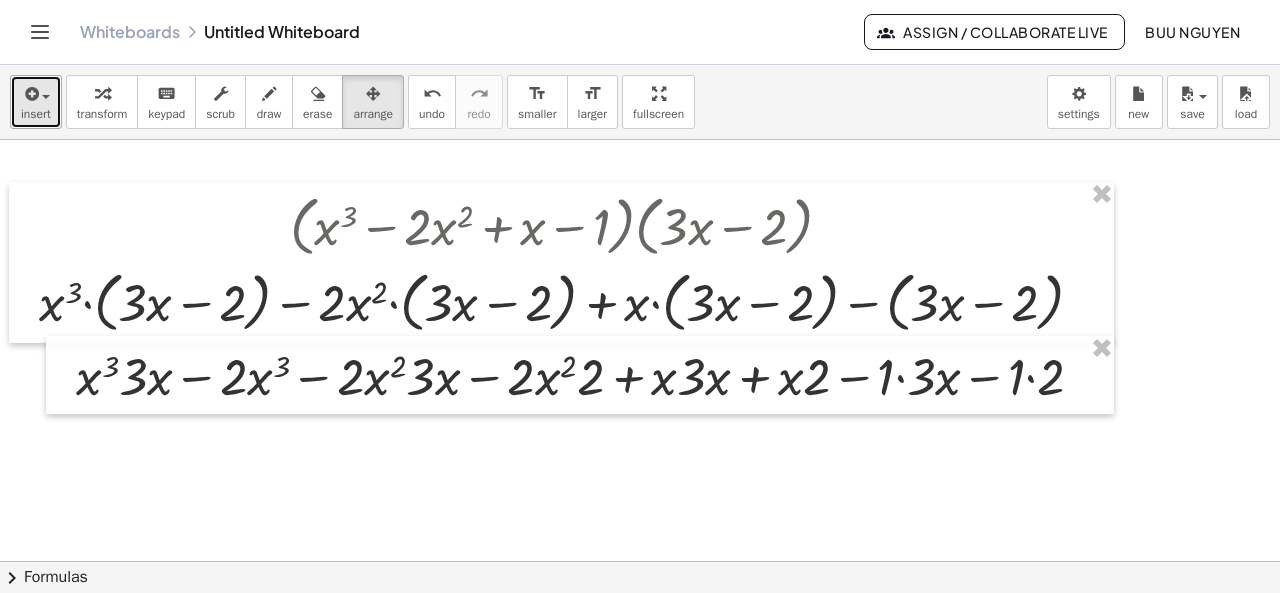 click on "insert" at bounding box center (36, 114) 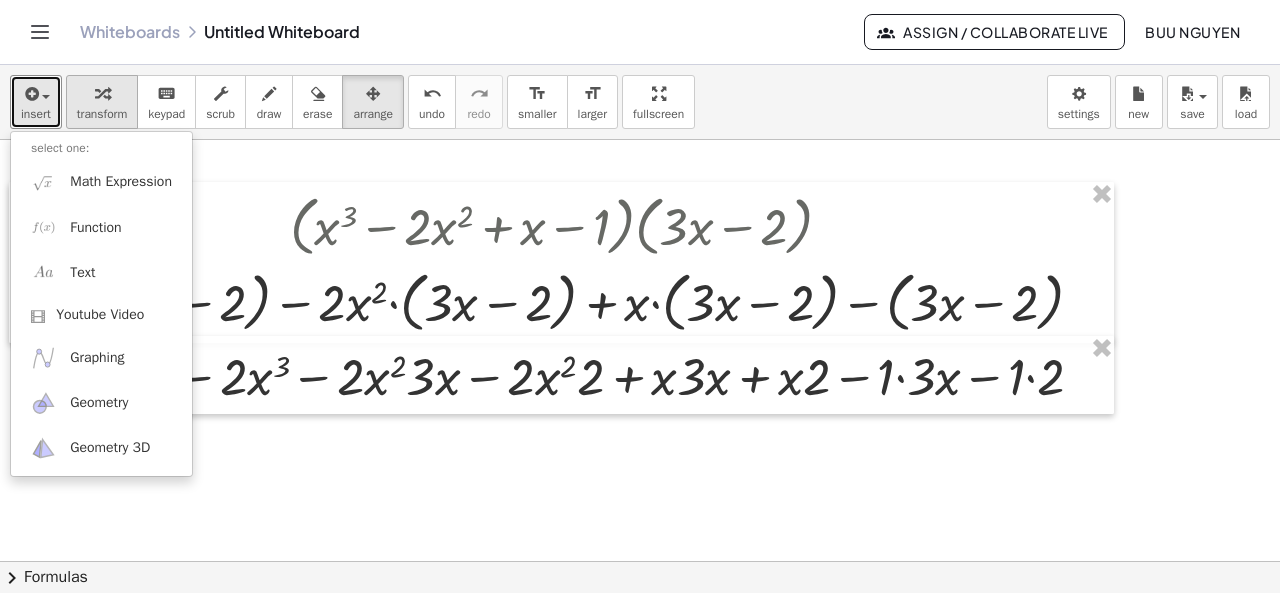 click on "transform" at bounding box center [102, 114] 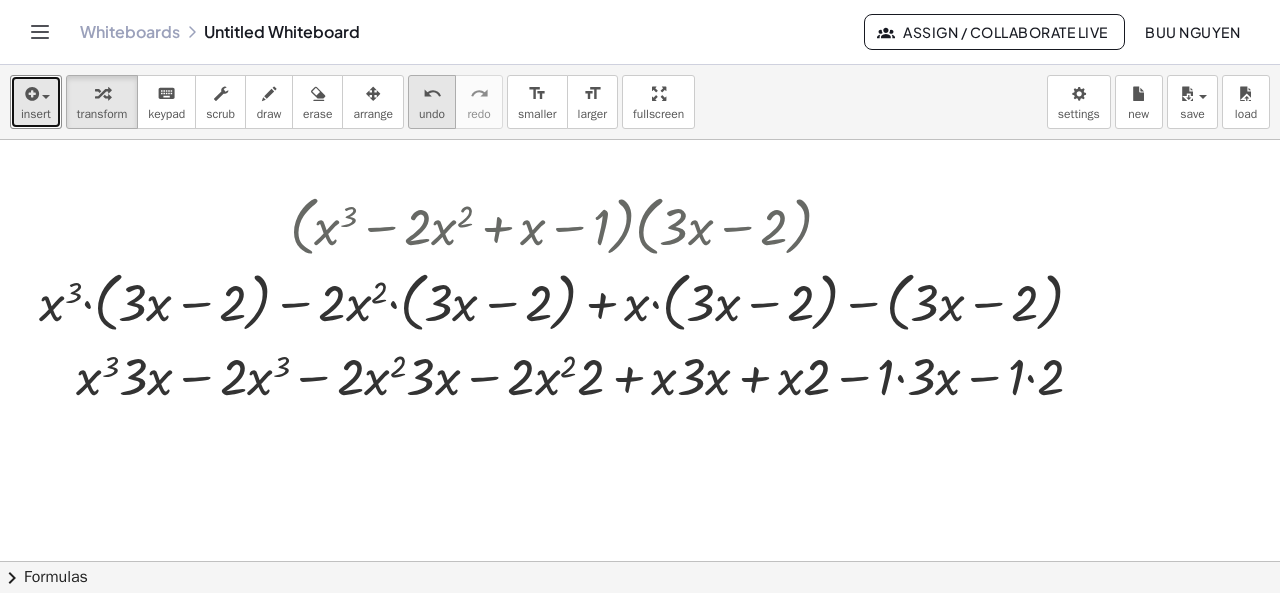 click on "undo undo" at bounding box center (432, 102) 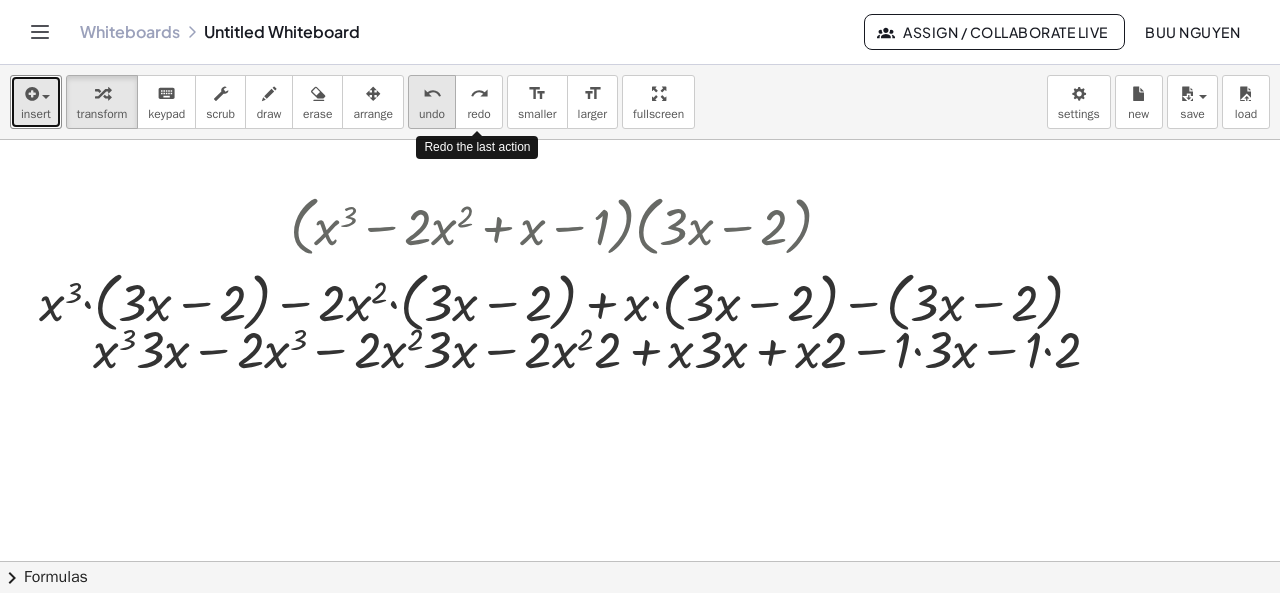 click on "undo" at bounding box center [432, 114] 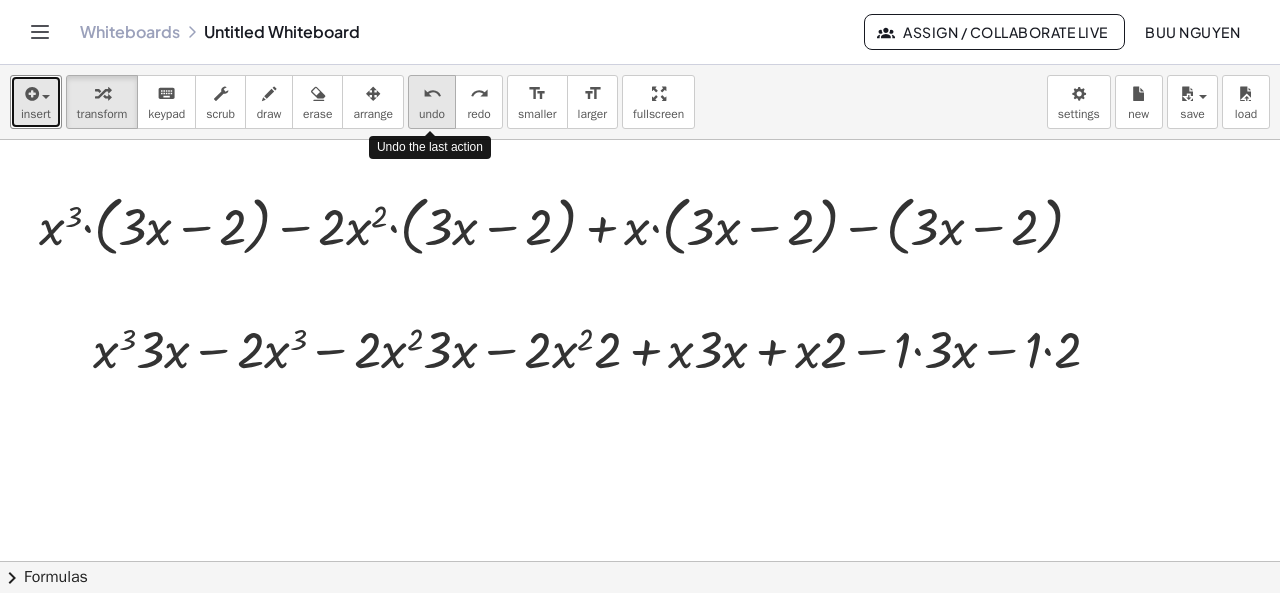 click on "undo" at bounding box center (432, 114) 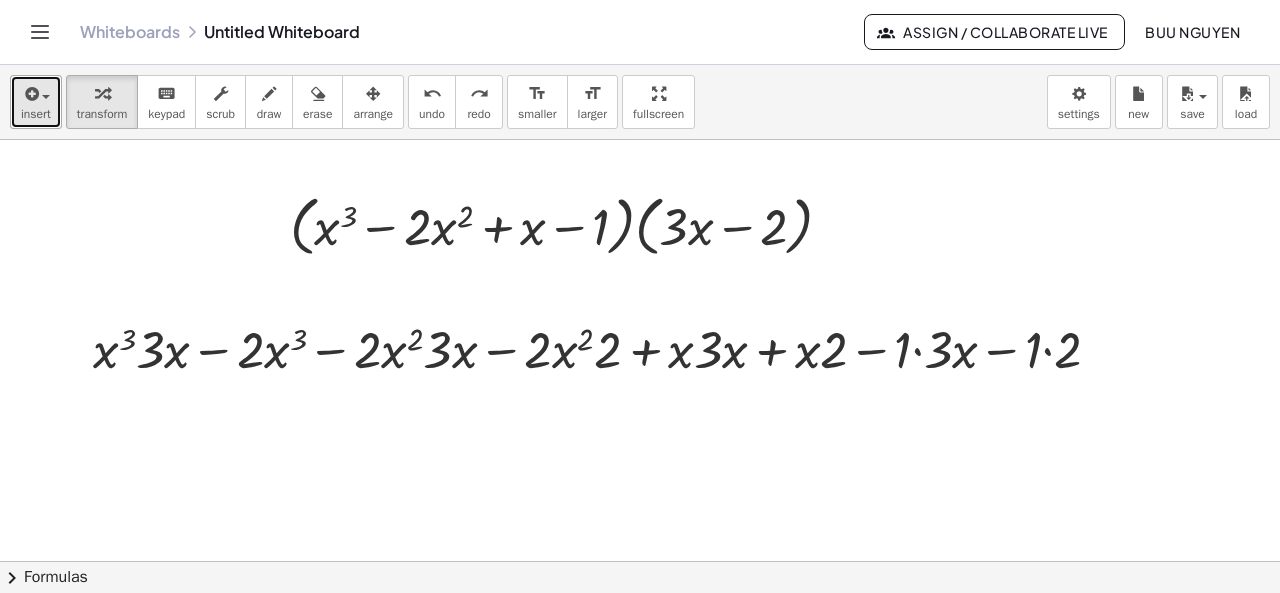 click on "insert" at bounding box center (36, 102) 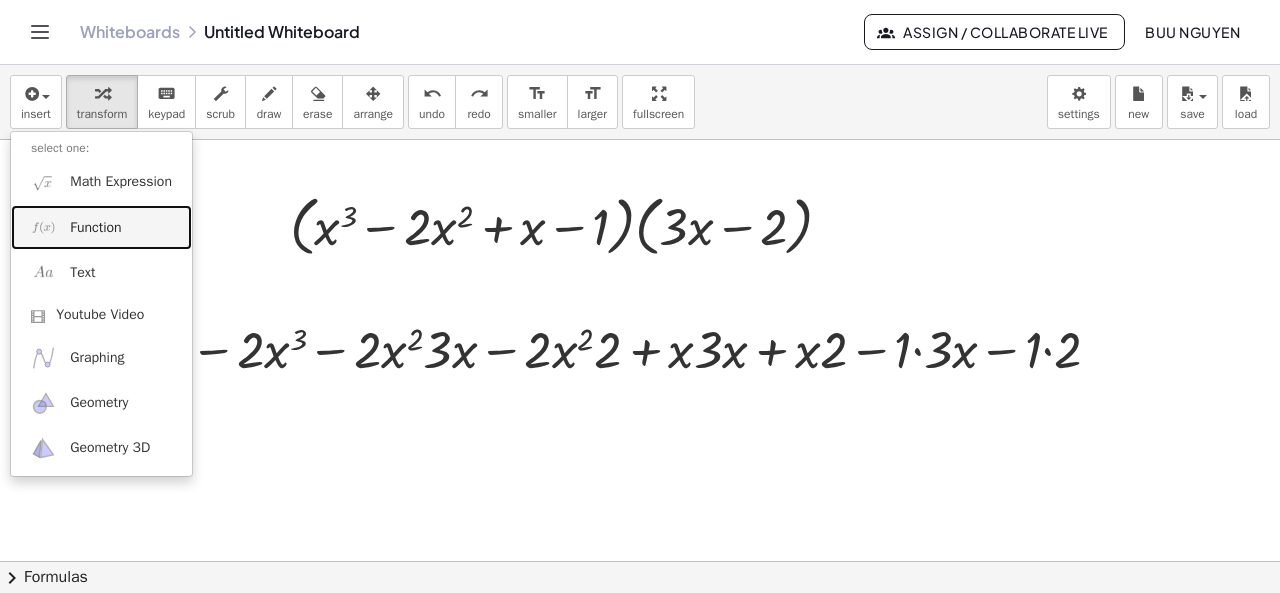 click on "Function" at bounding box center [95, 228] 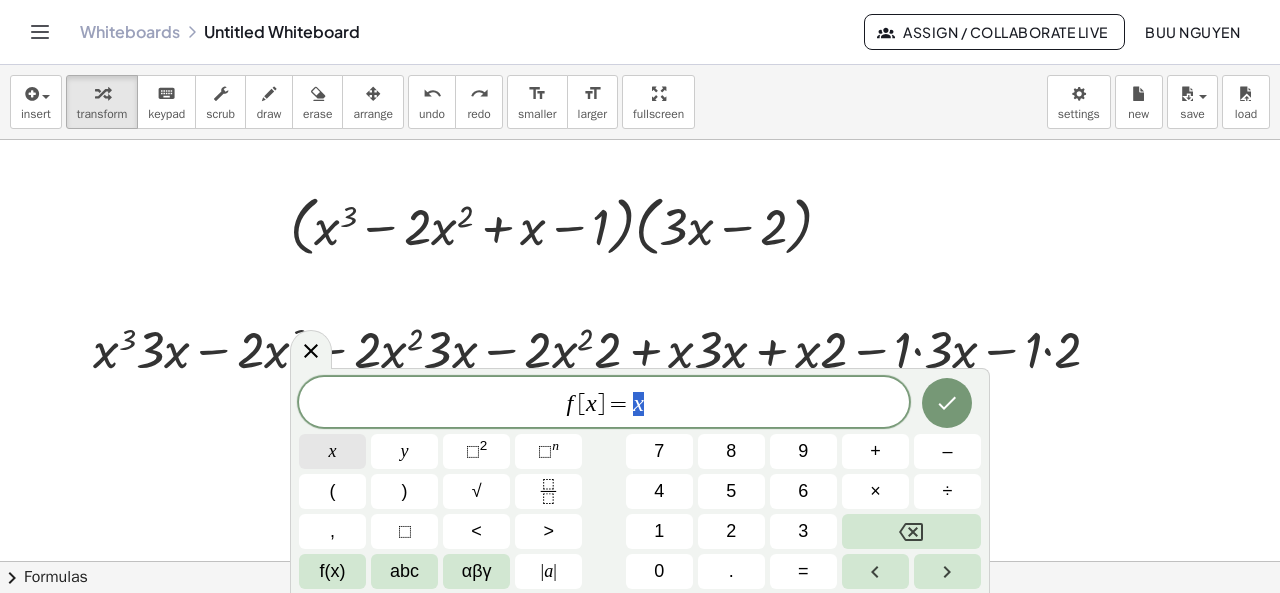 click on "x" at bounding box center [332, 451] 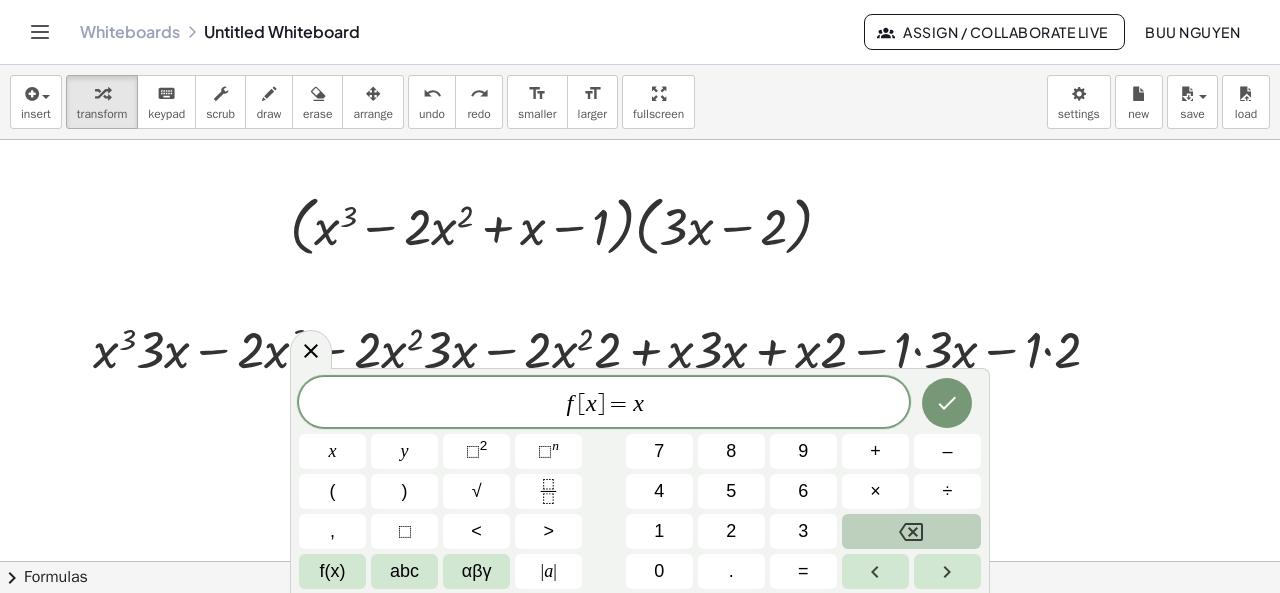 click 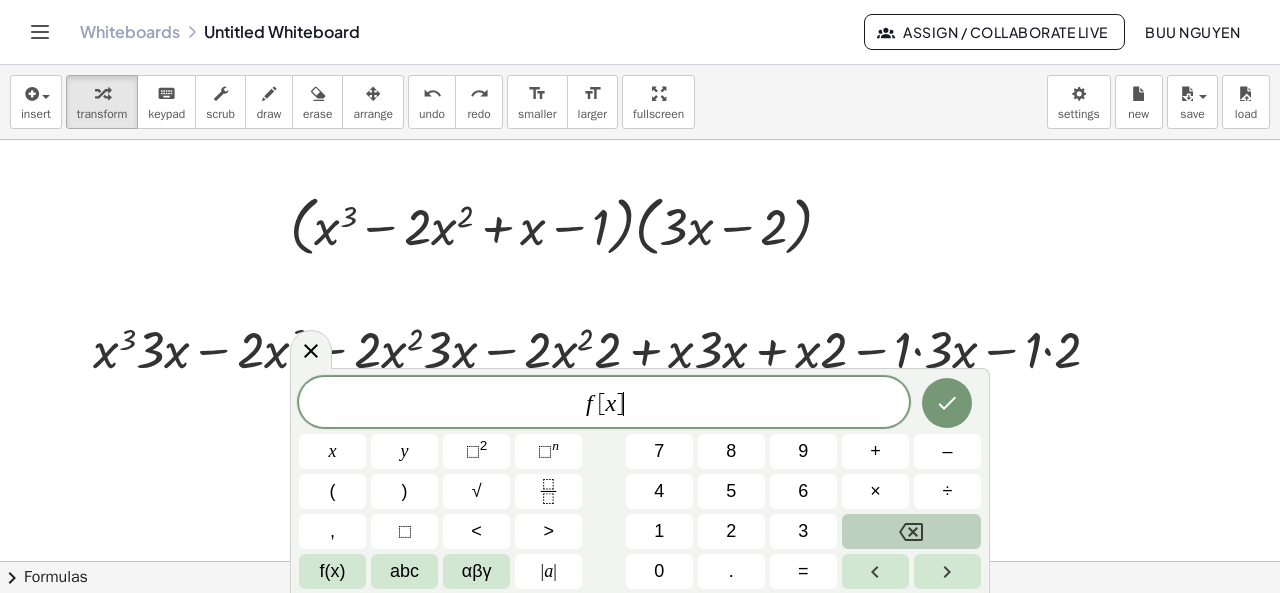 click 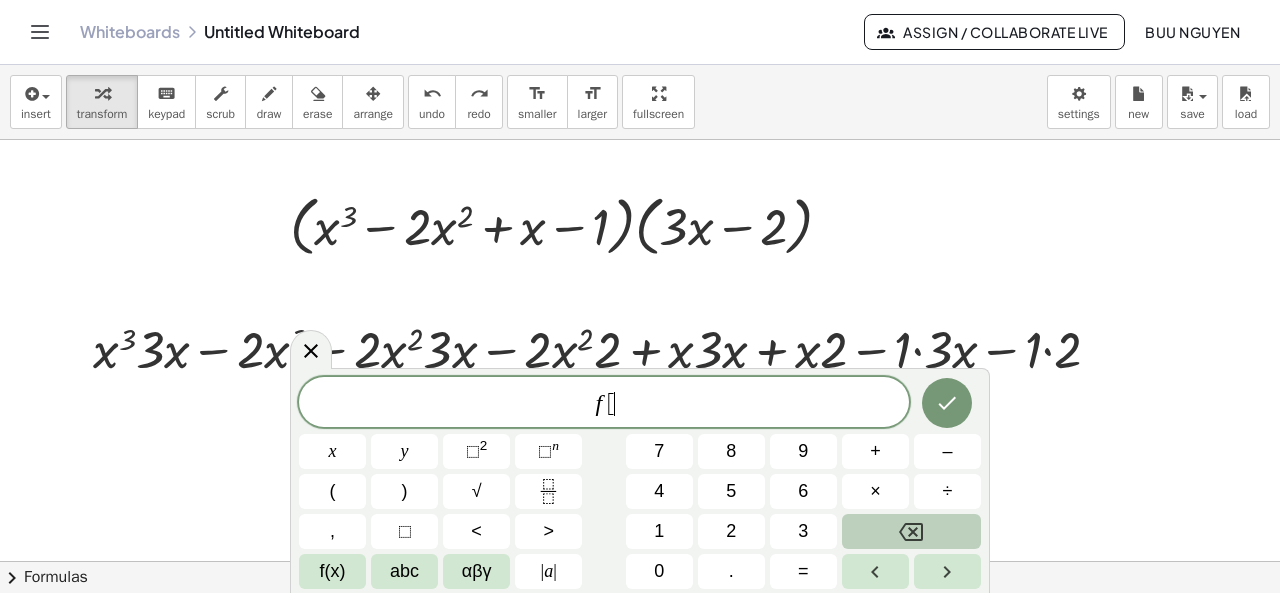 click 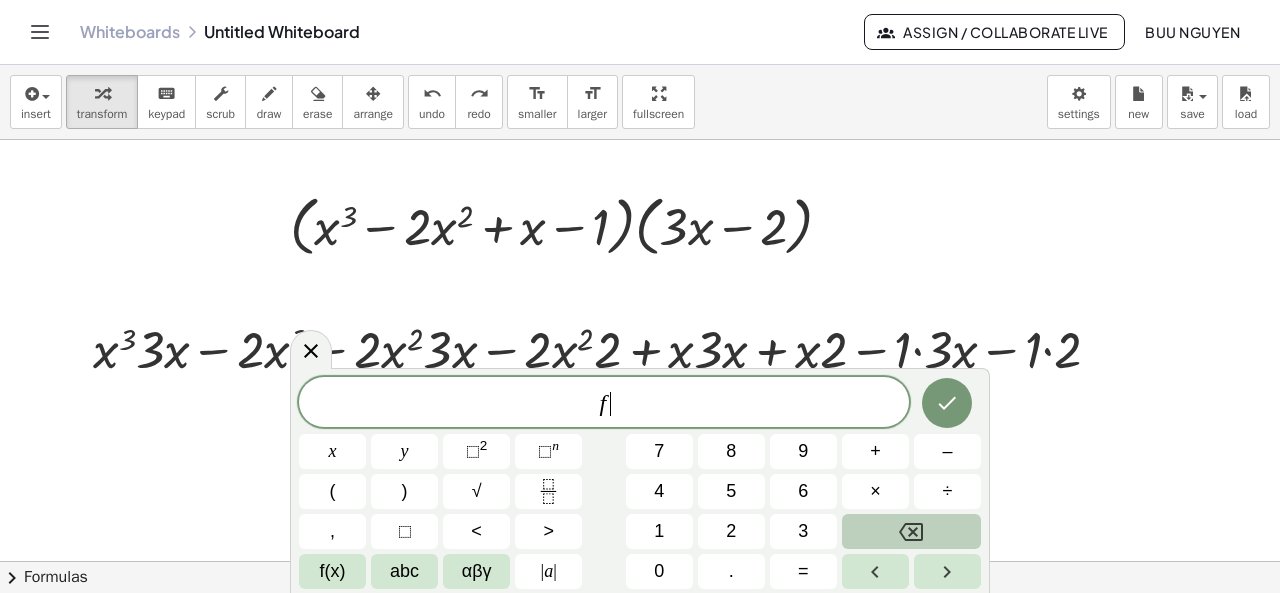 click 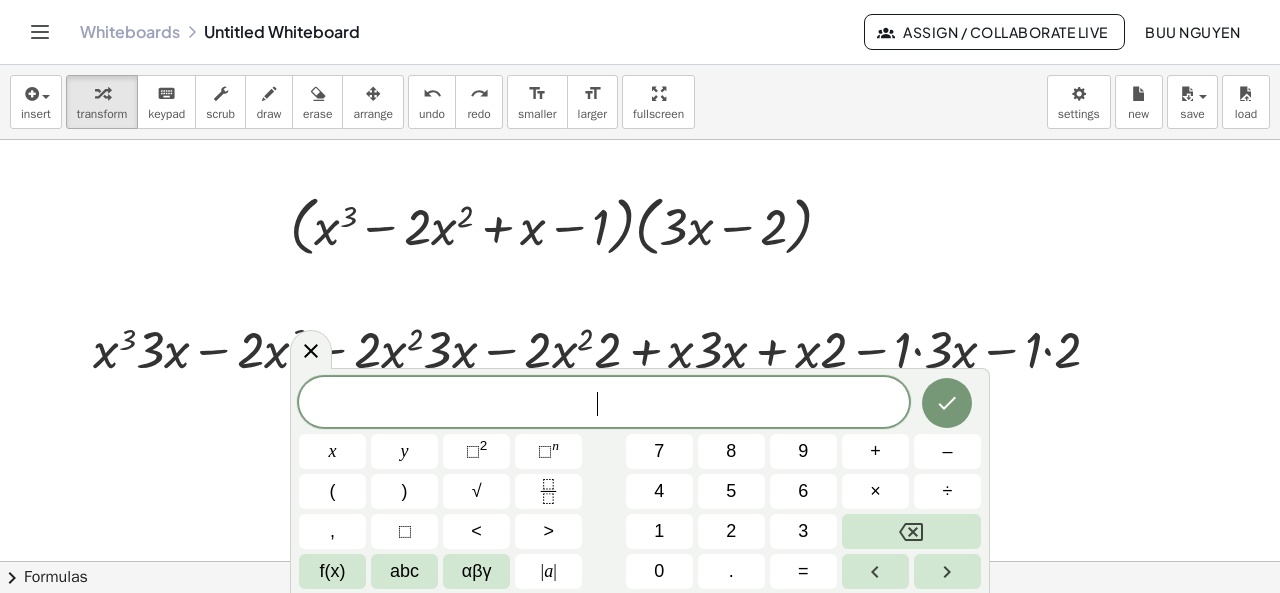 click at bounding box center (640, 627) 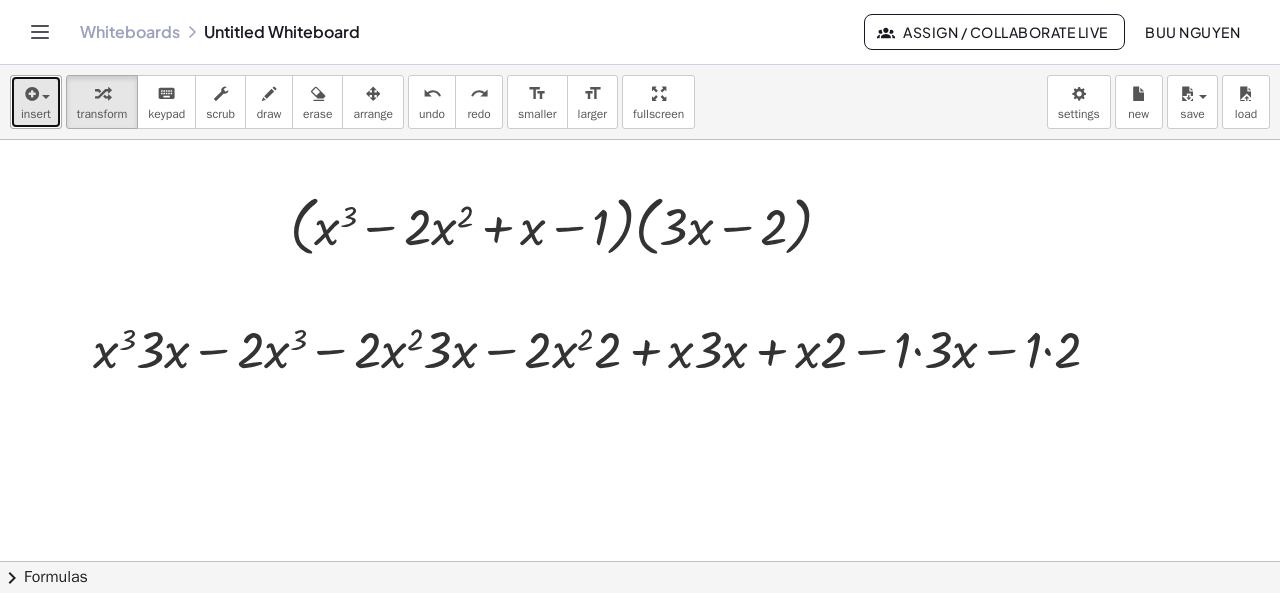click on "insert" at bounding box center [36, 114] 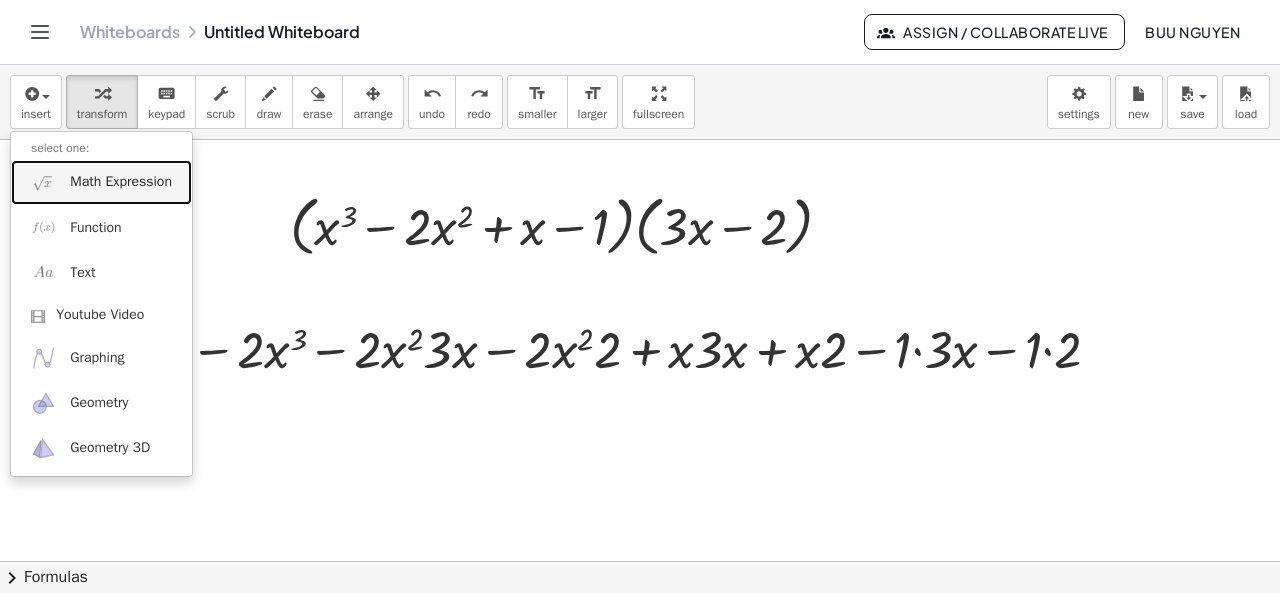 click on "Math Expression" at bounding box center (101, 182) 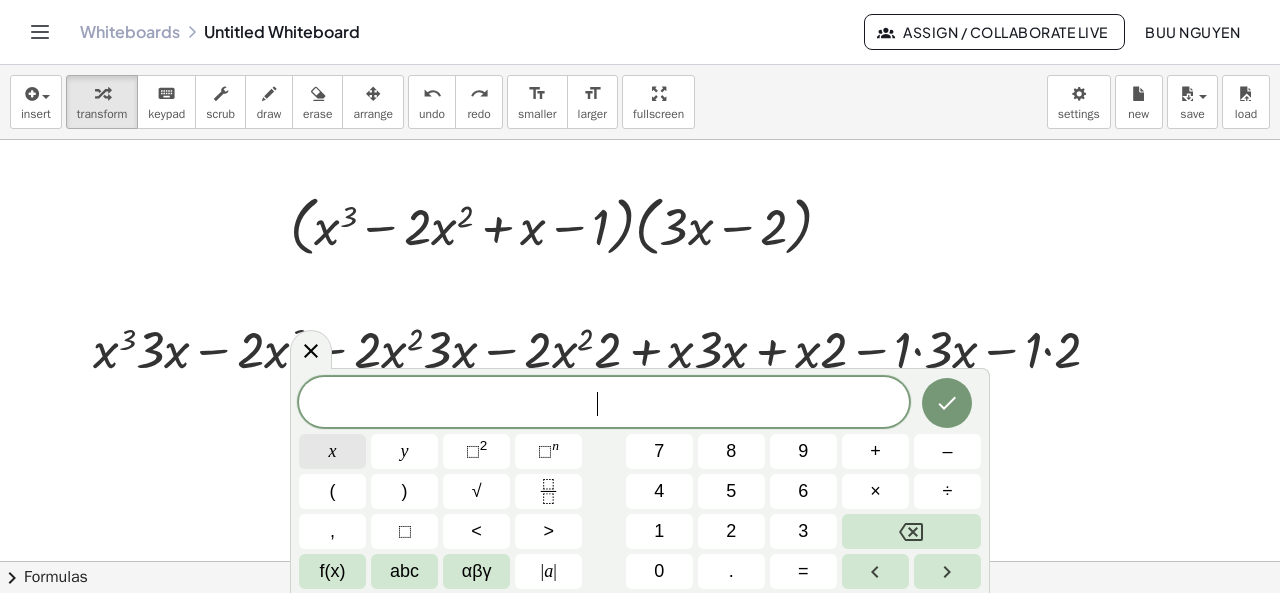 click on "x" at bounding box center (332, 451) 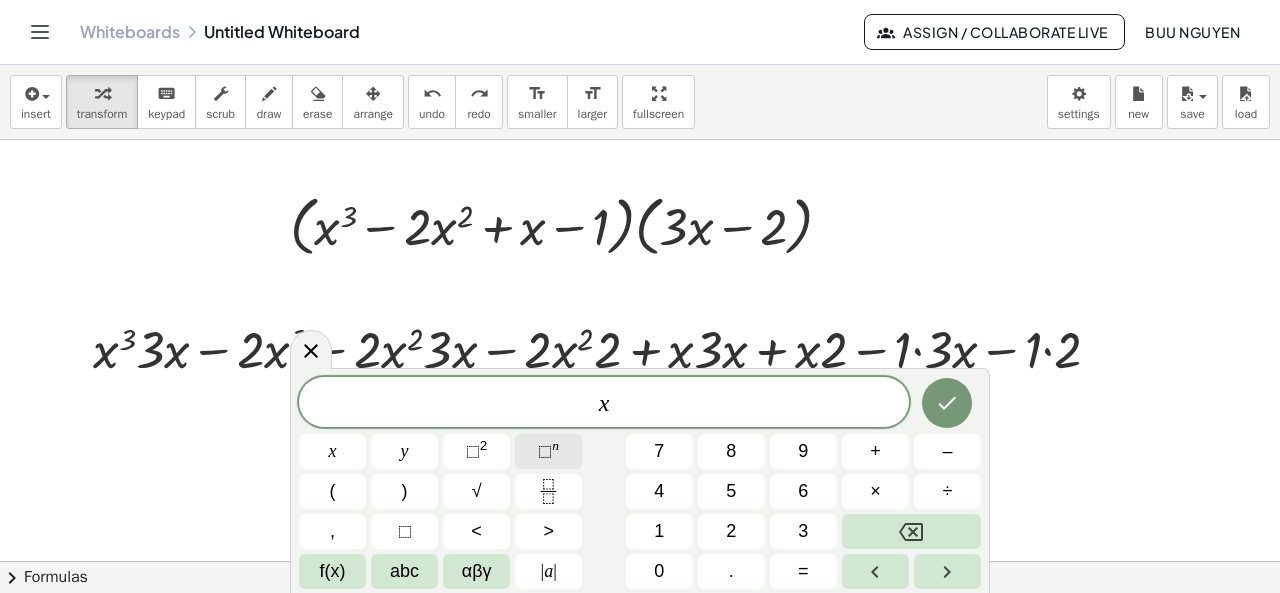 click on "⬚" at bounding box center [545, 451] 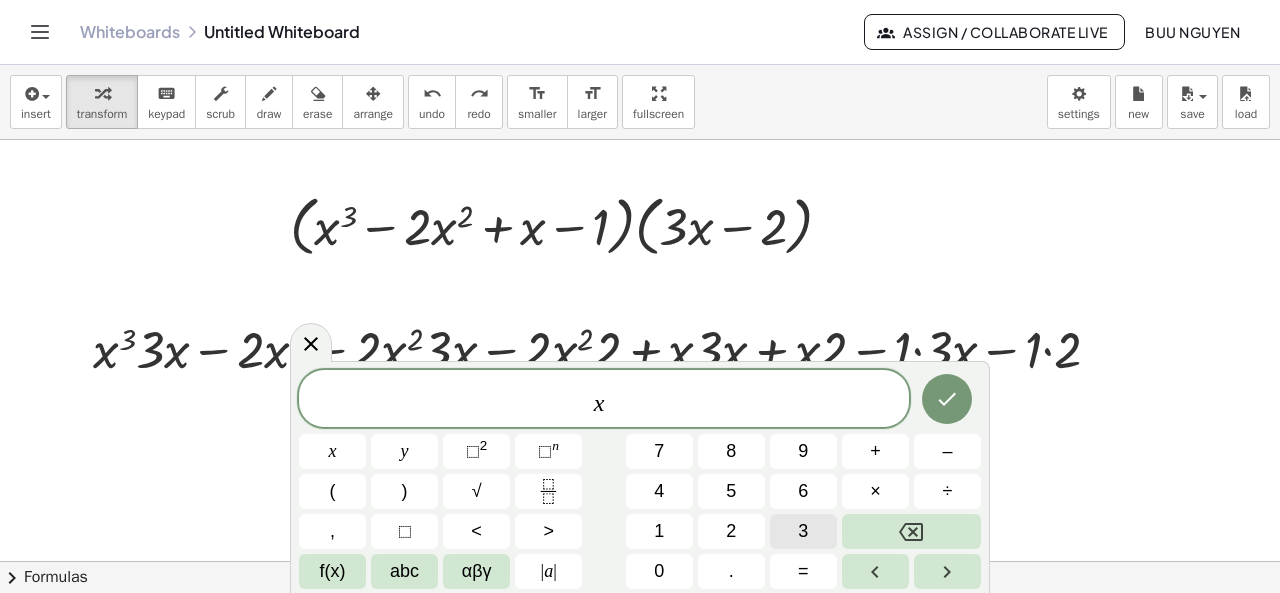 click on "3" at bounding box center (803, 531) 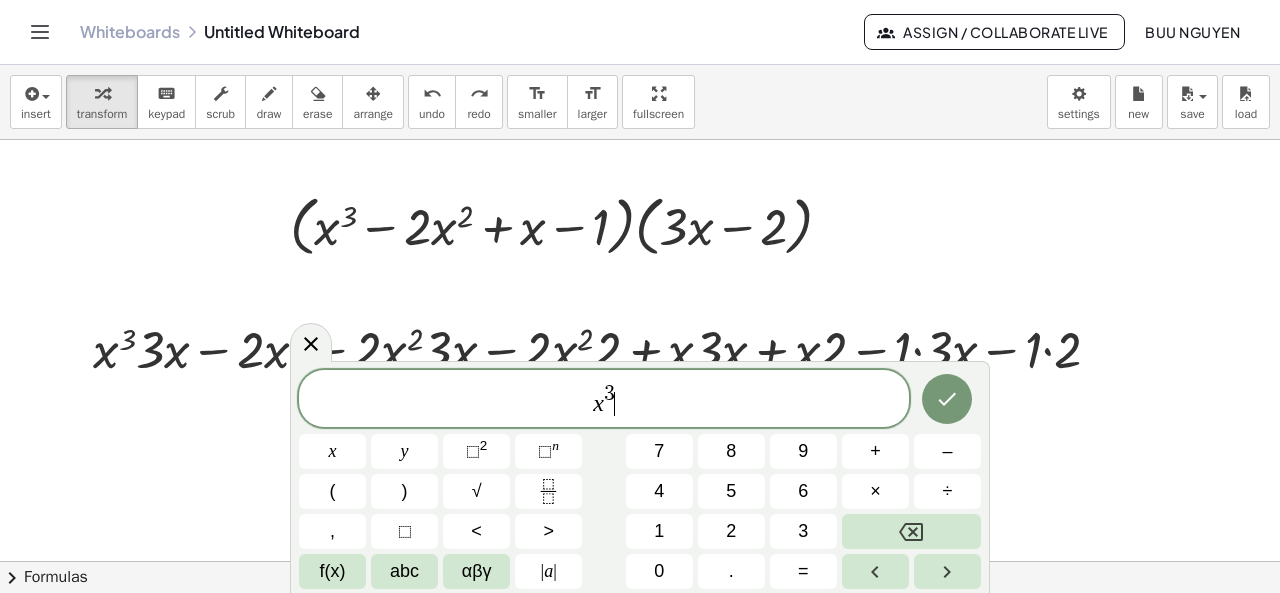 click on "x 3 ​" at bounding box center [604, 400] 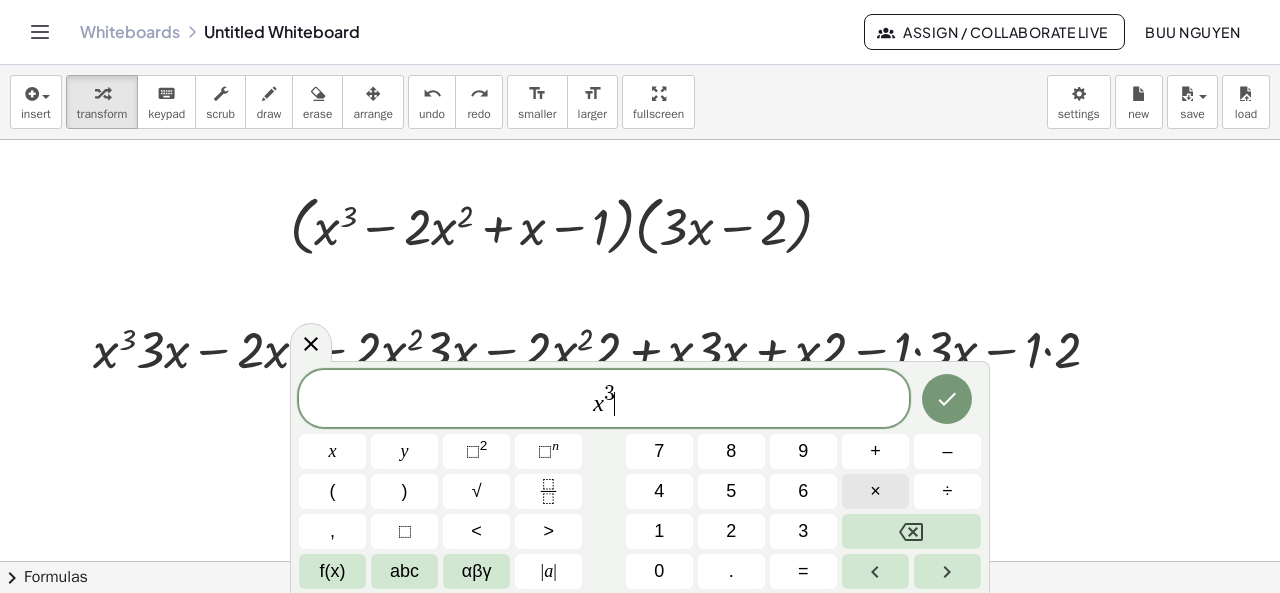 click on "×" at bounding box center (875, 491) 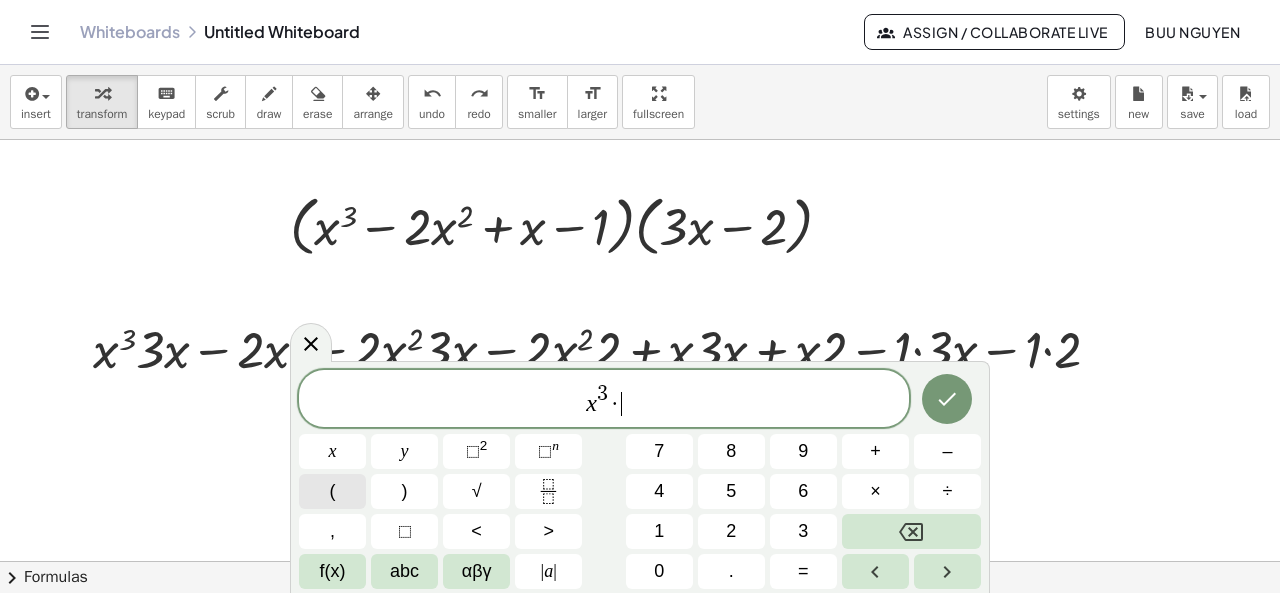 click on "(" at bounding box center (332, 491) 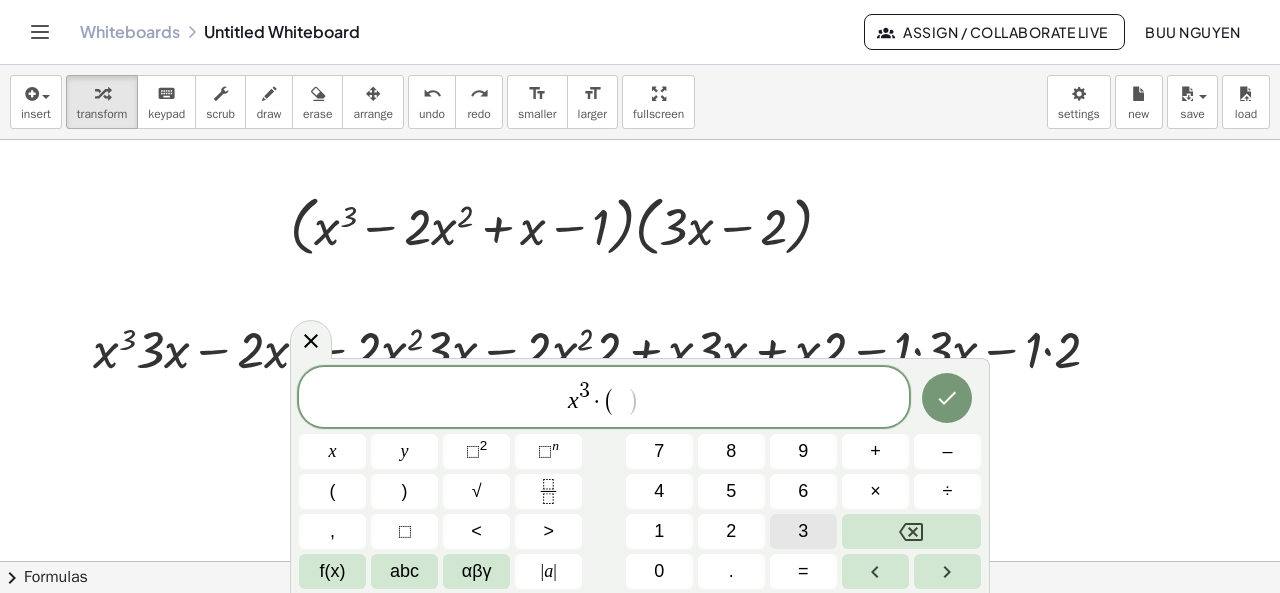 click on "3" at bounding box center [803, 531] 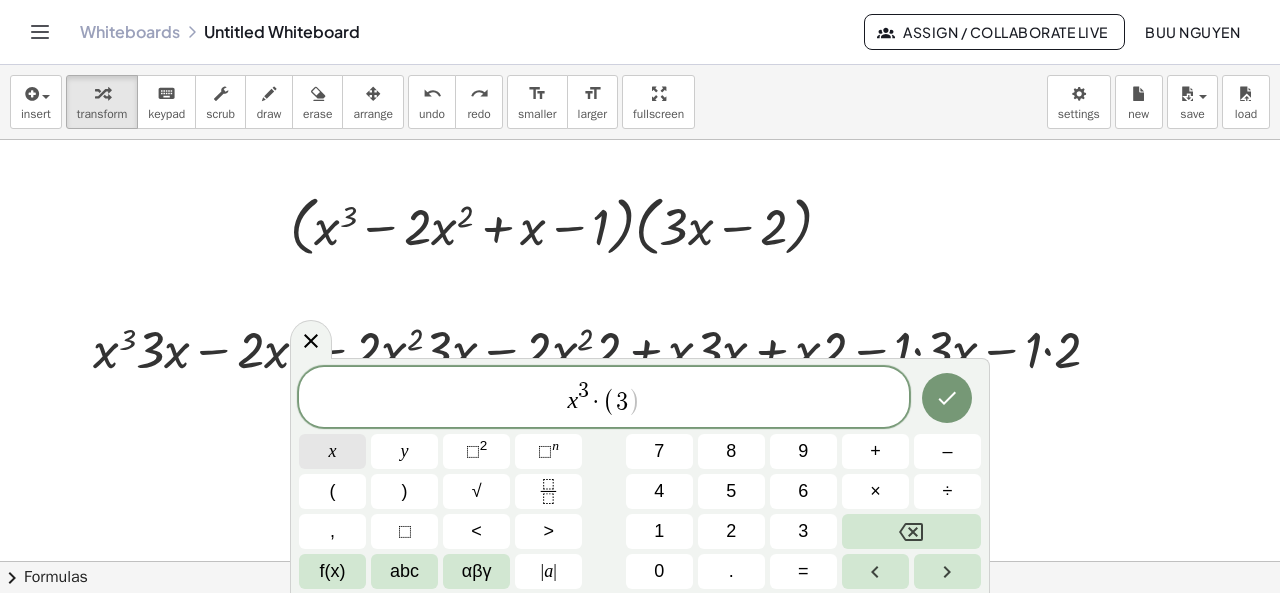 click on "x" at bounding box center (333, 451) 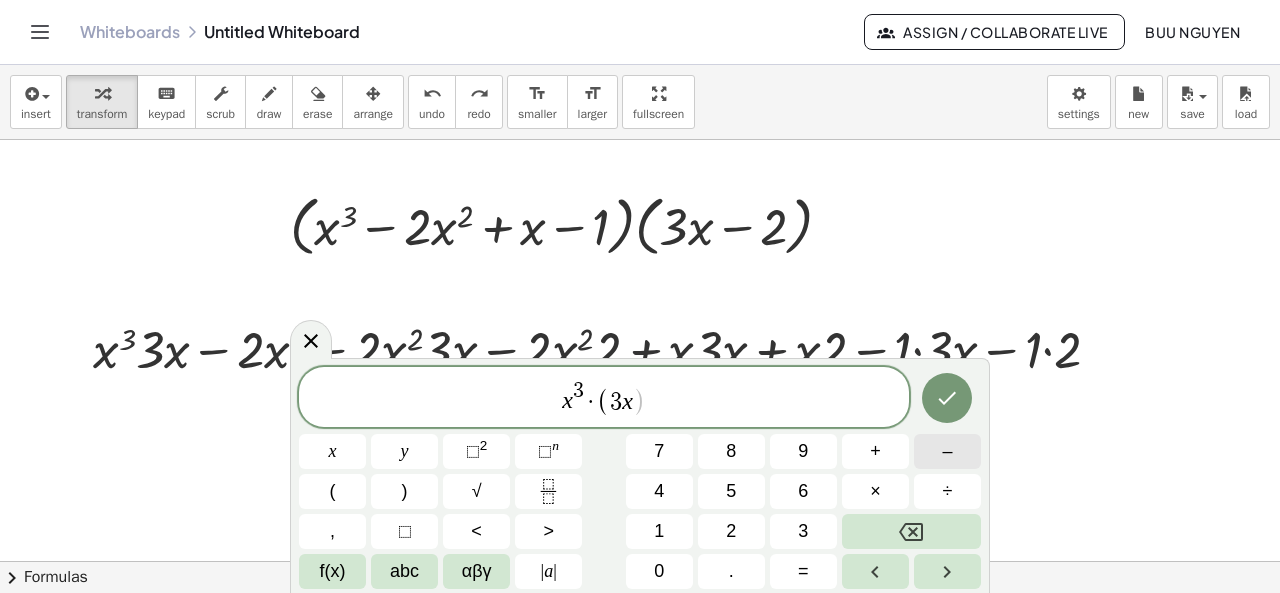 click on "–" at bounding box center (947, 451) 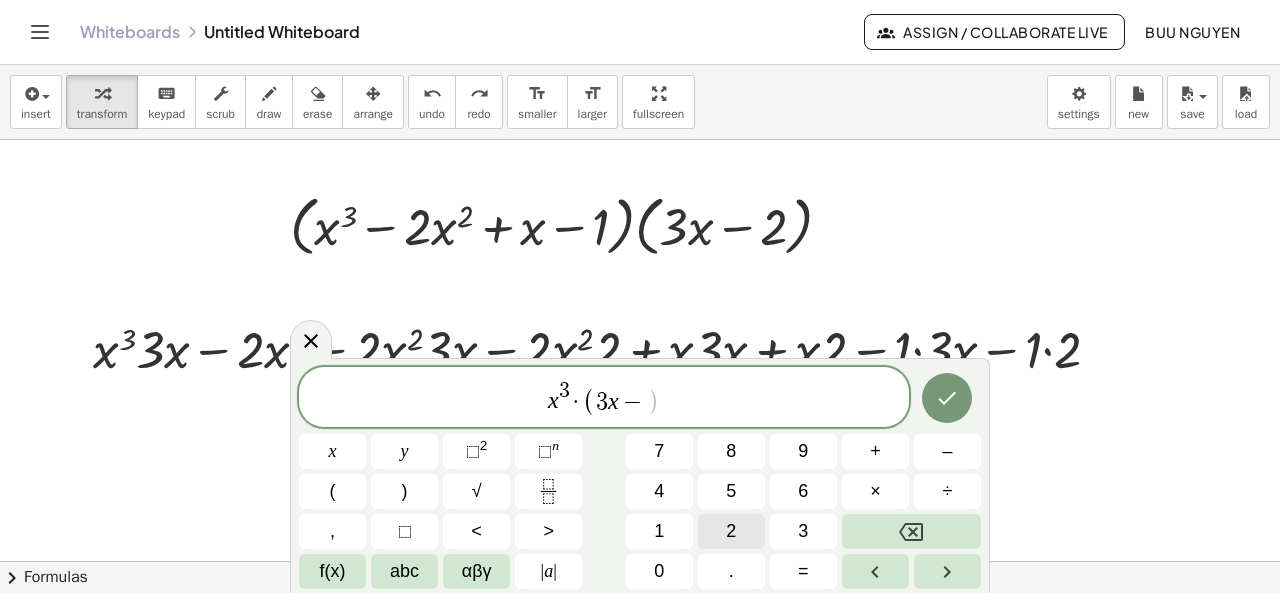 click on "2" at bounding box center (731, 531) 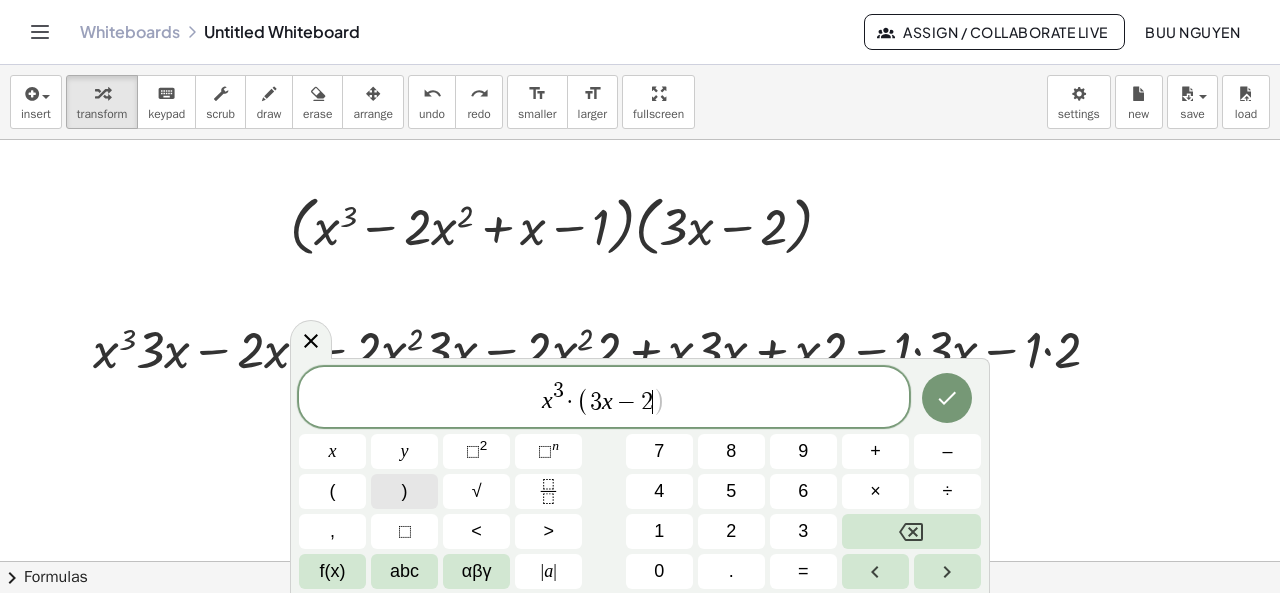 click on ")" at bounding box center (405, 491) 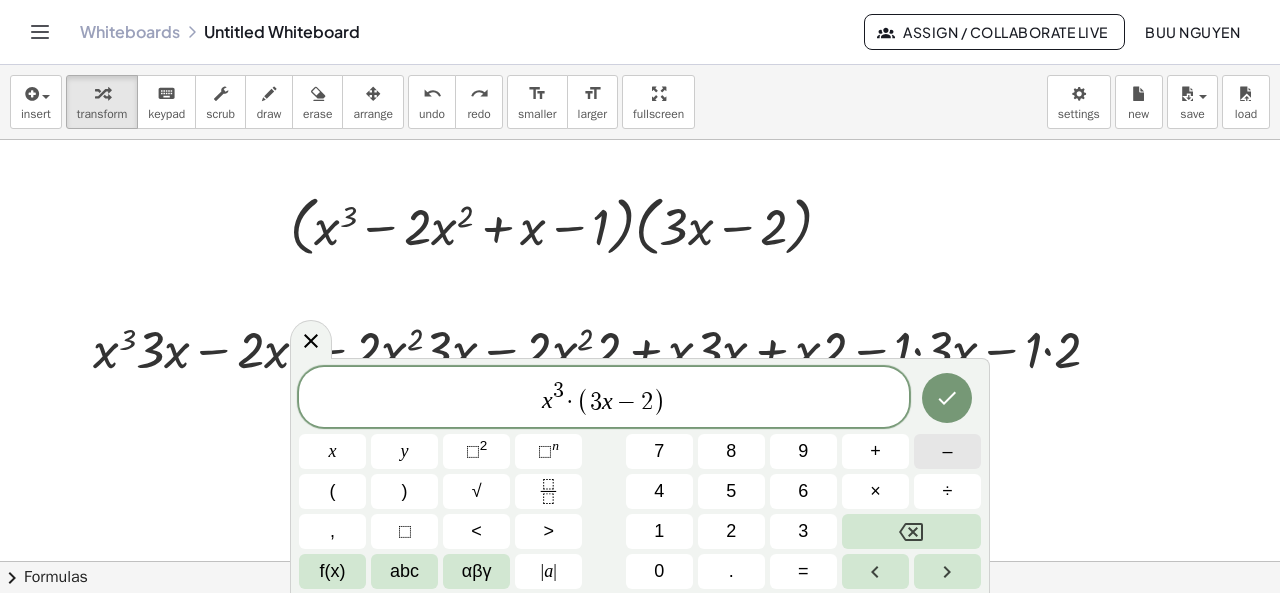 click on "–" at bounding box center (947, 451) 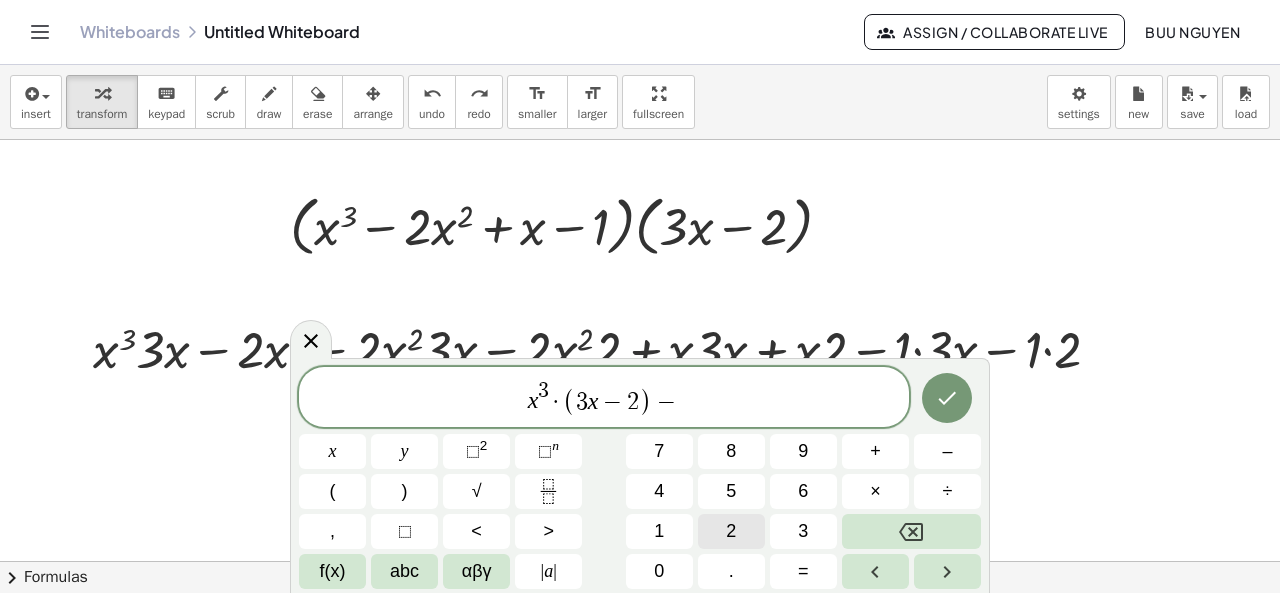 click on "2" at bounding box center [731, 531] 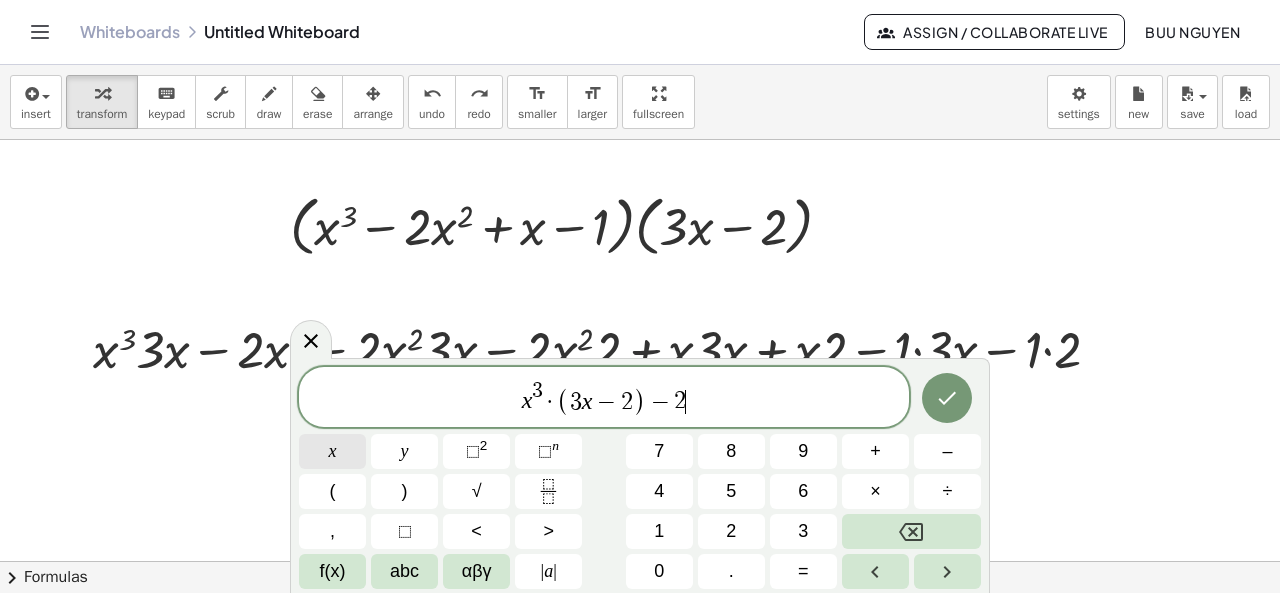 click on "x" at bounding box center [332, 451] 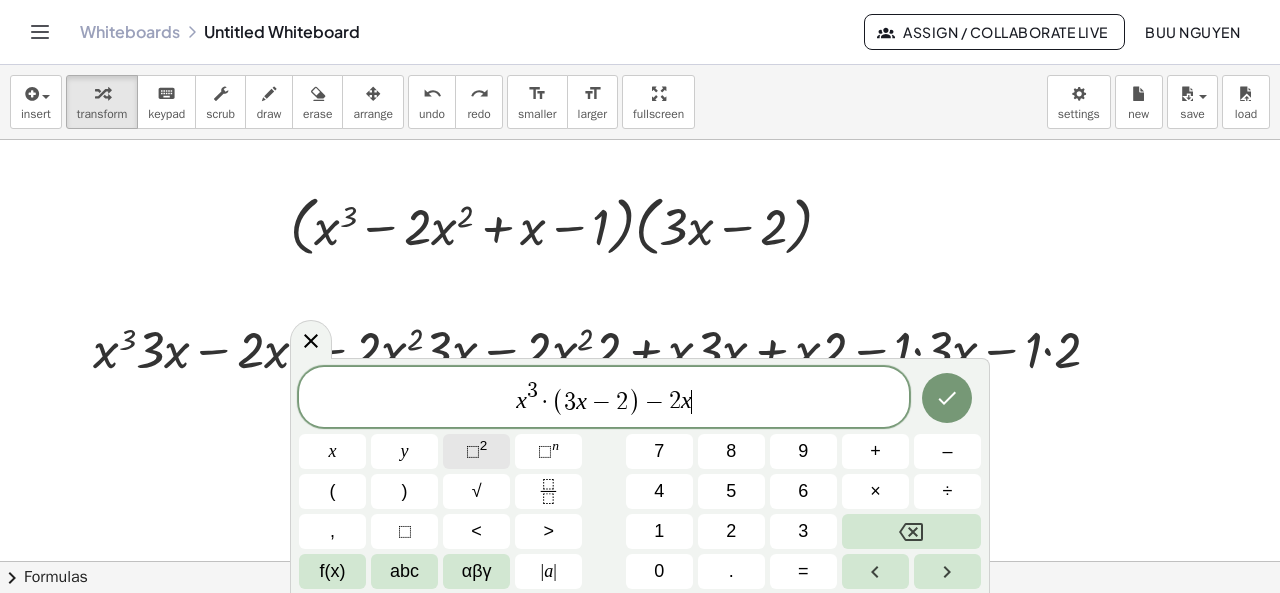 click on "⬚" at bounding box center (473, 451) 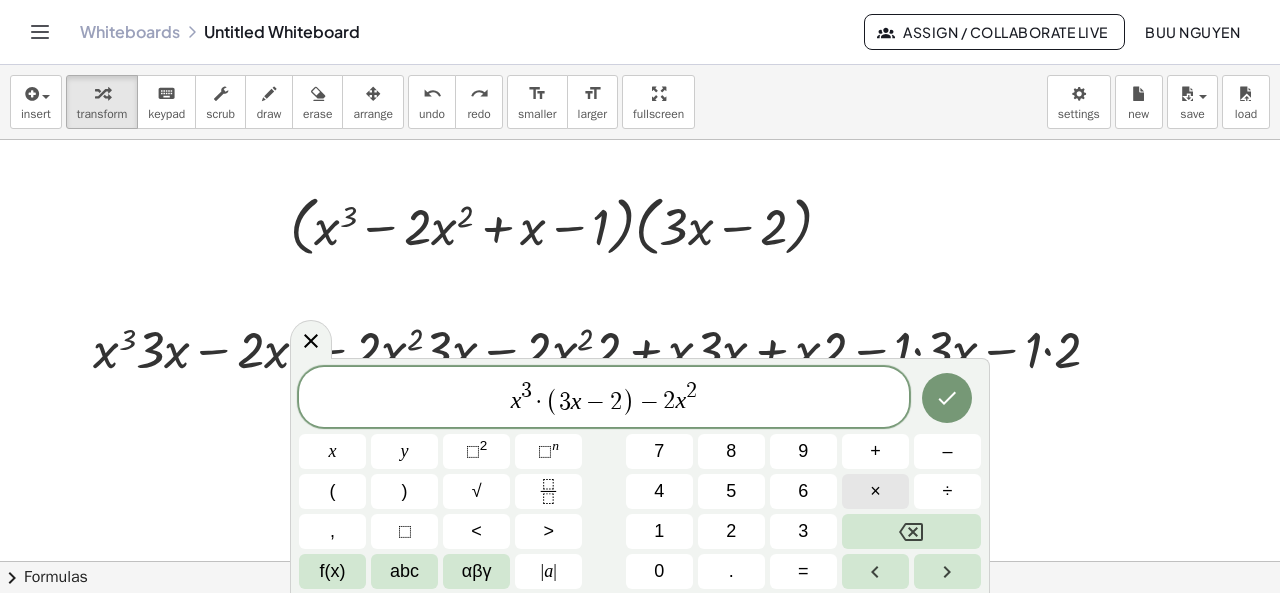 click on "×" at bounding box center [875, 491] 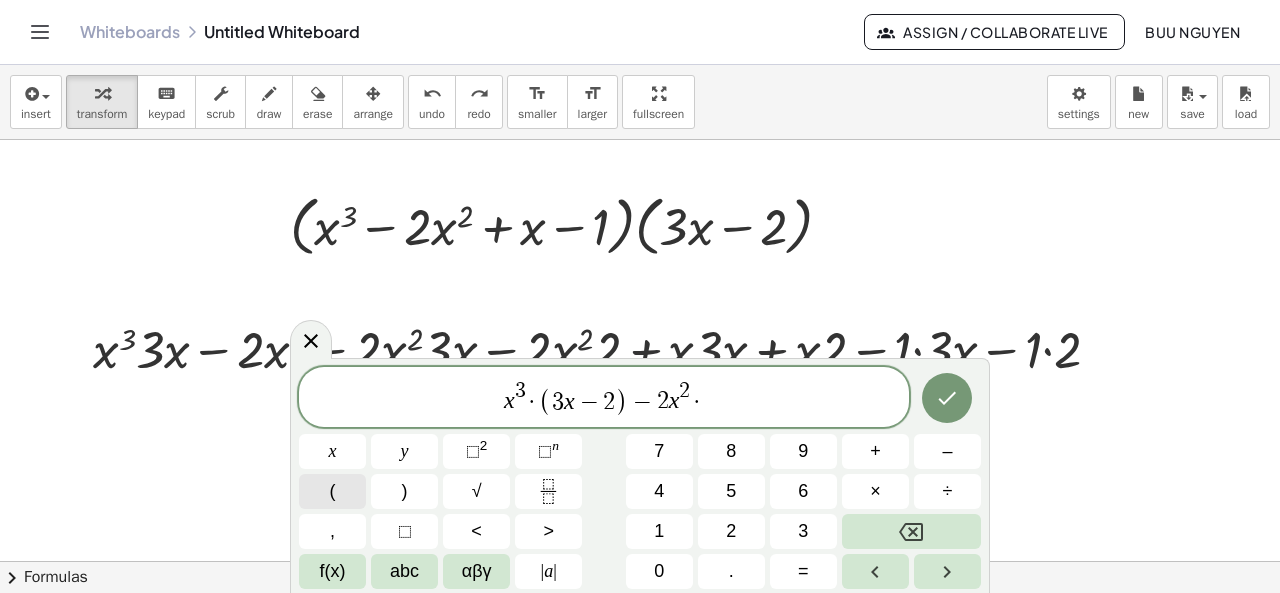 click on "(" at bounding box center (332, 491) 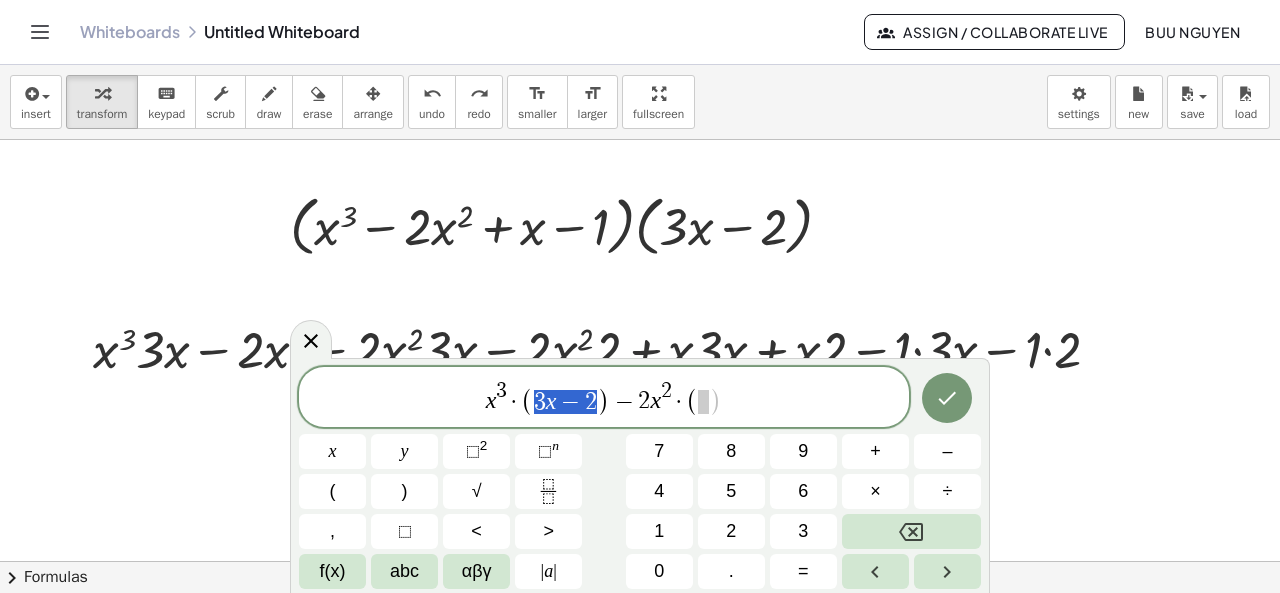 drag, startPoint x: 536, startPoint y: 403, endPoint x: 594, endPoint y: 391, distance: 59.22837 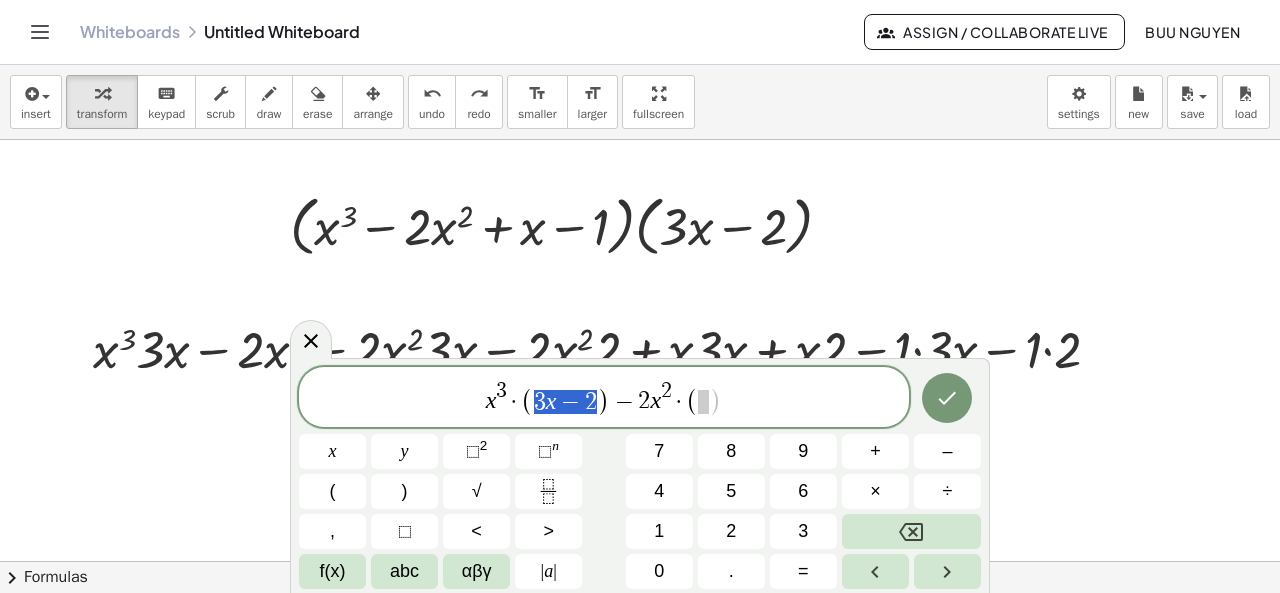 click at bounding box center [703, 402] 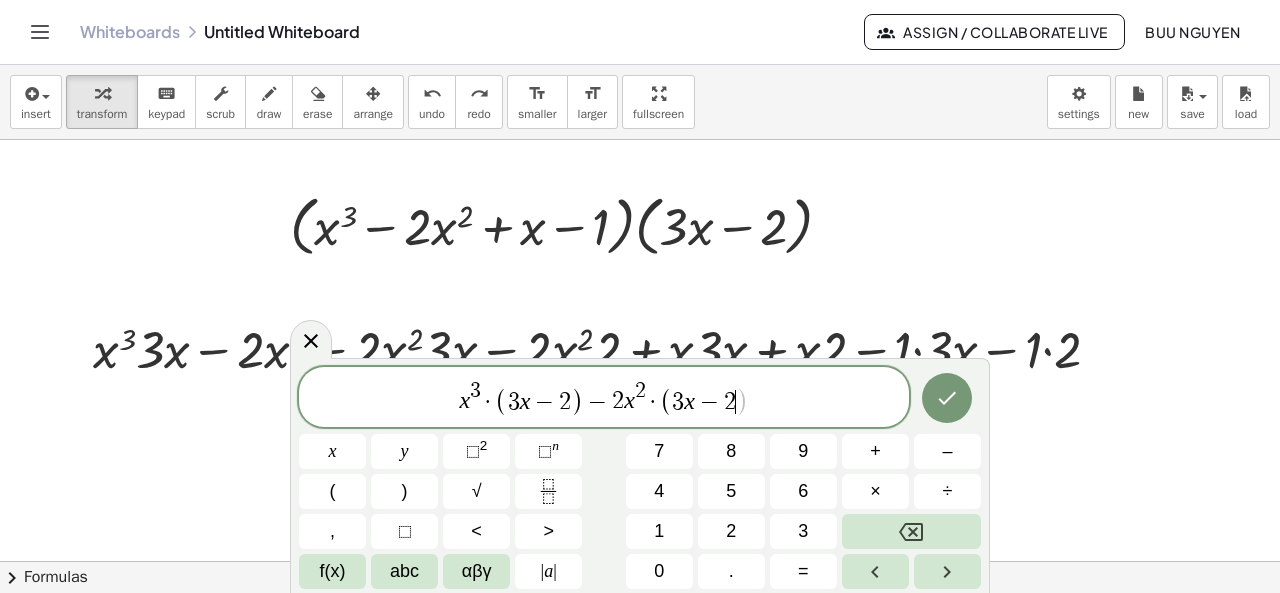 click on "x 3 · ( 3 x − 2 ) − 2 x 2 · ( 3 x − 2 ​ )" at bounding box center (604, 398) 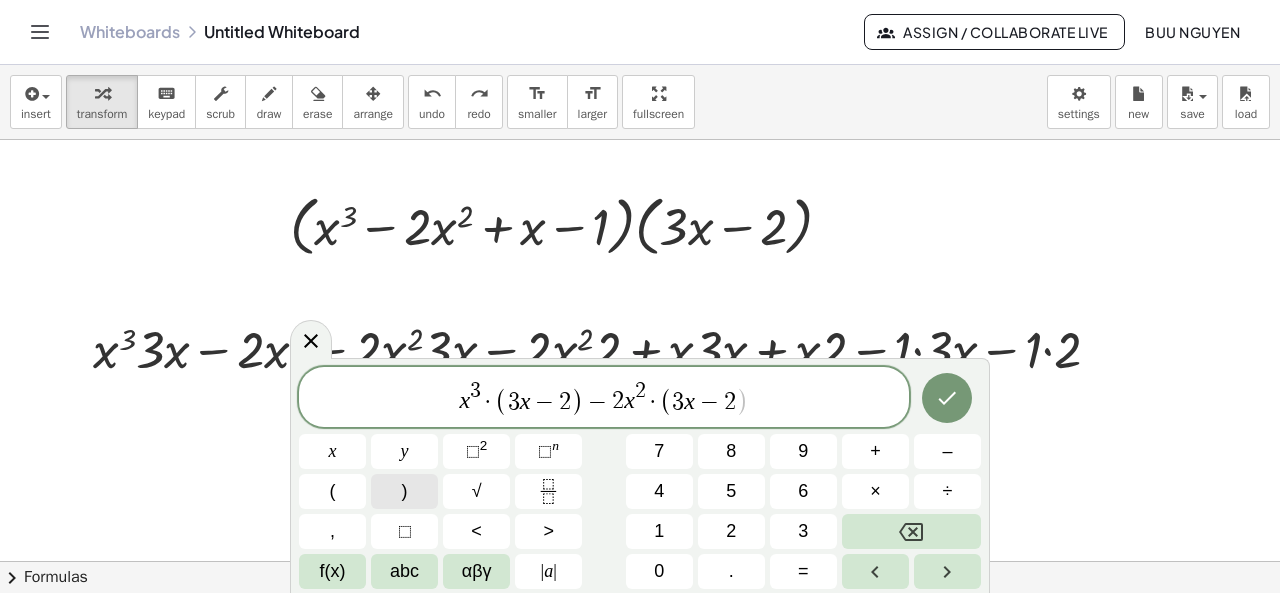 click on ")" at bounding box center (404, 491) 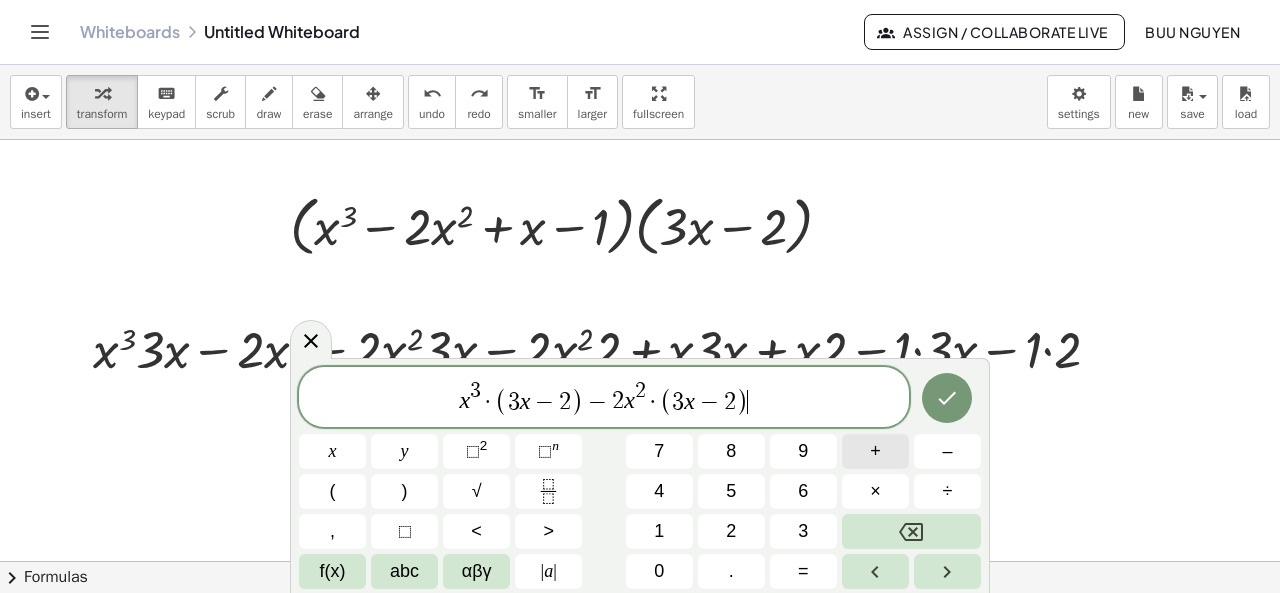 click on "+" at bounding box center [875, 451] 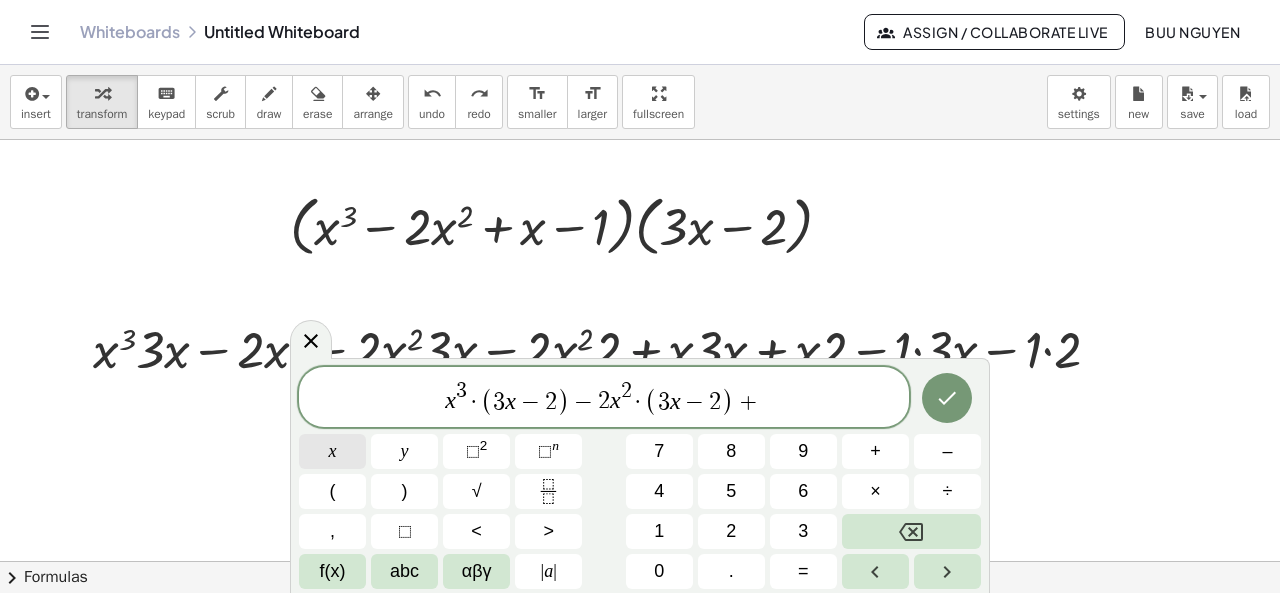 click on "x" at bounding box center [332, 451] 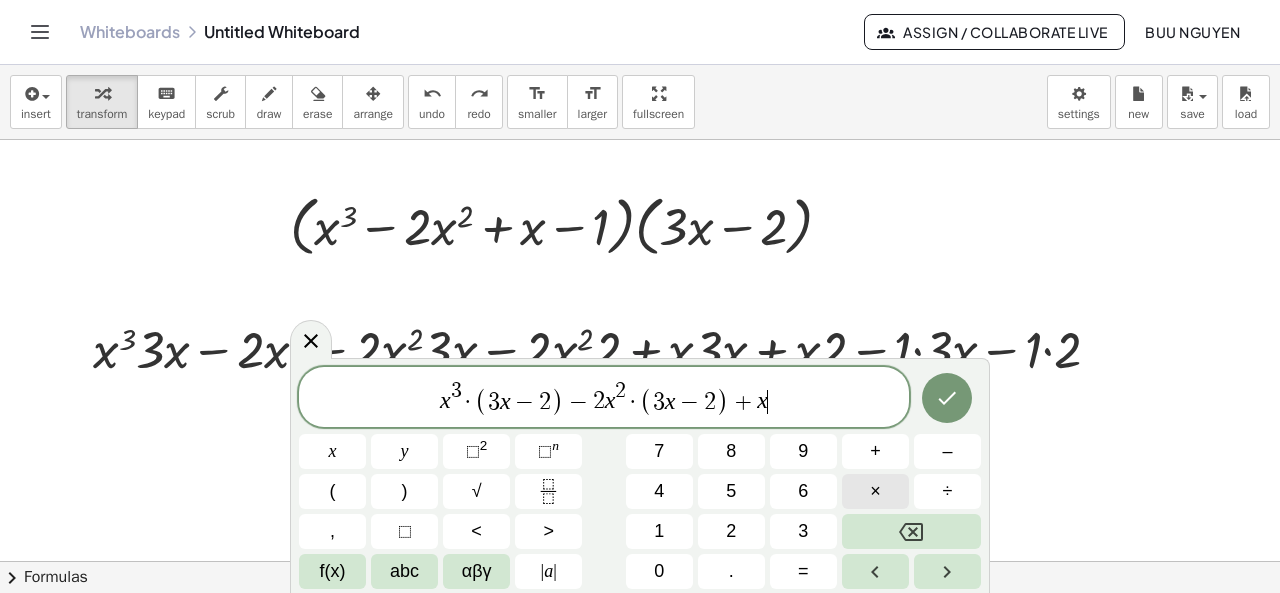 click on "×" at bounding box center (875, 491) 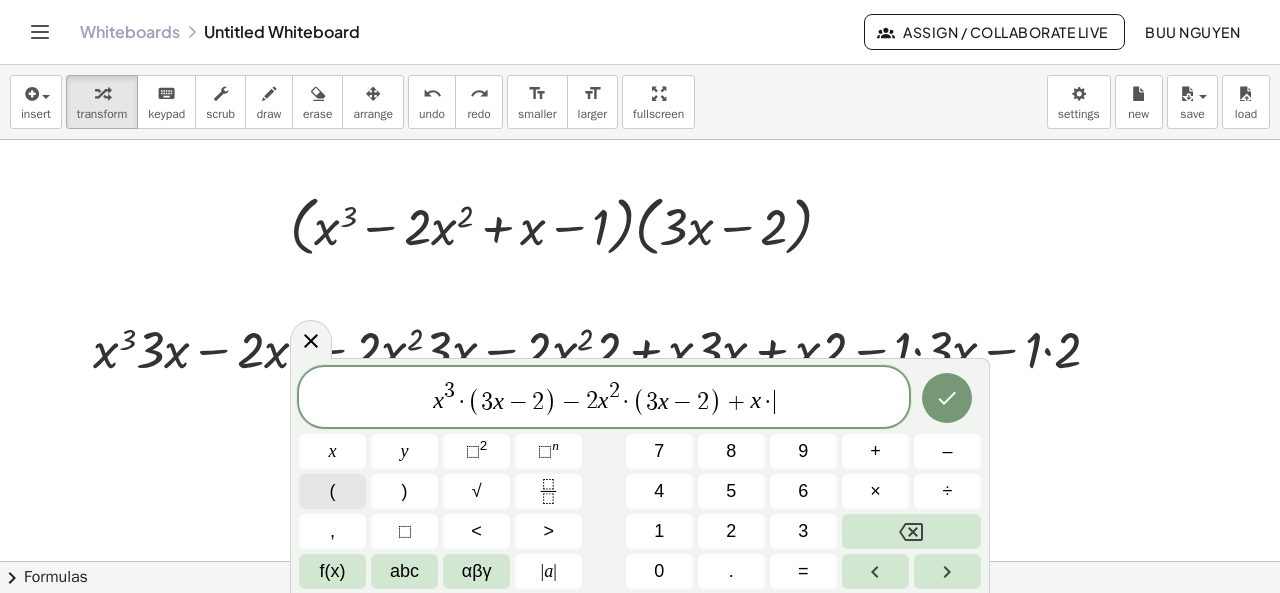 click on "(" at bounding box center [332, 491] 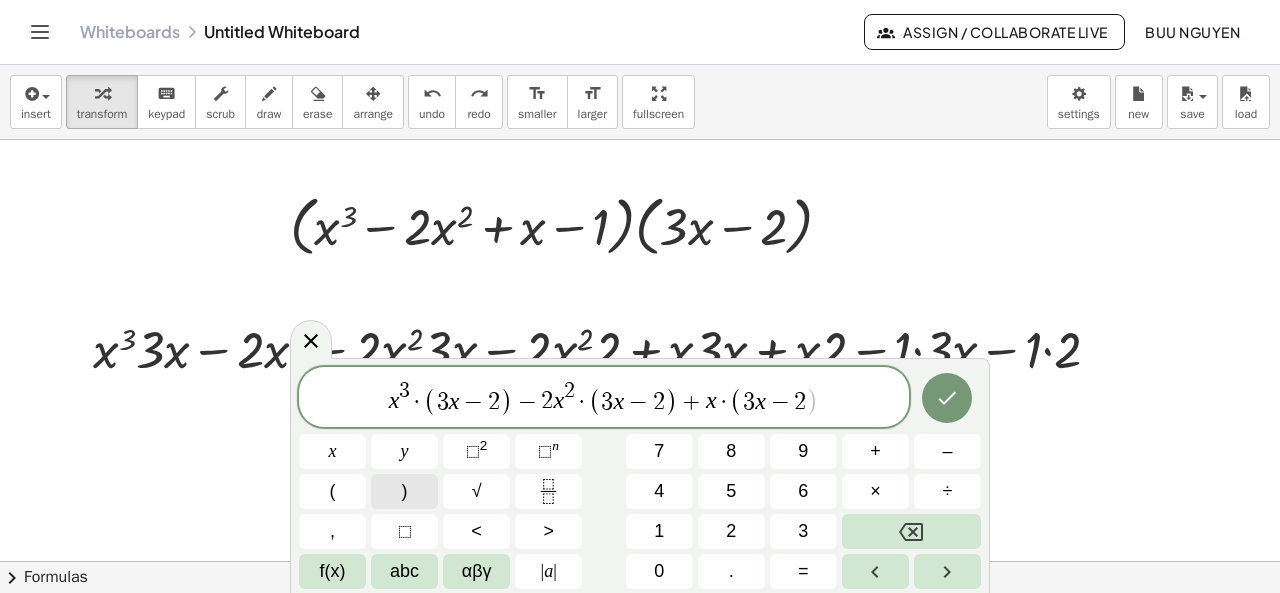 click on ")" at bounding box center [404, 491] 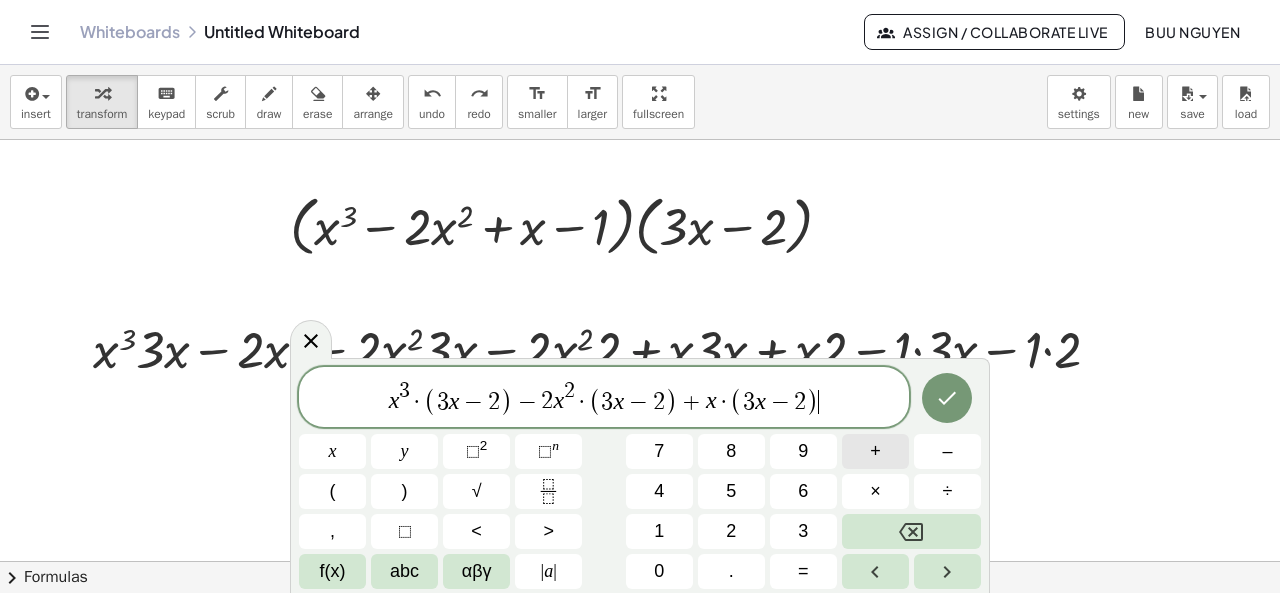 click on "+" at bounding box center (875, 451) 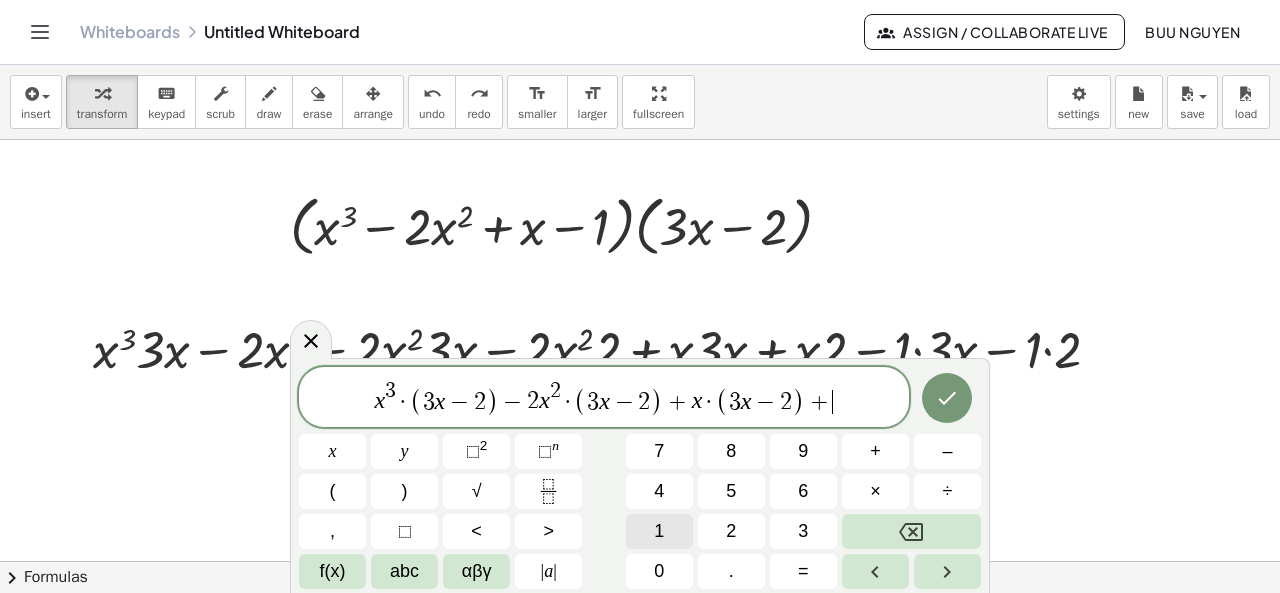 click on "1" at bounding box center (659, 531) 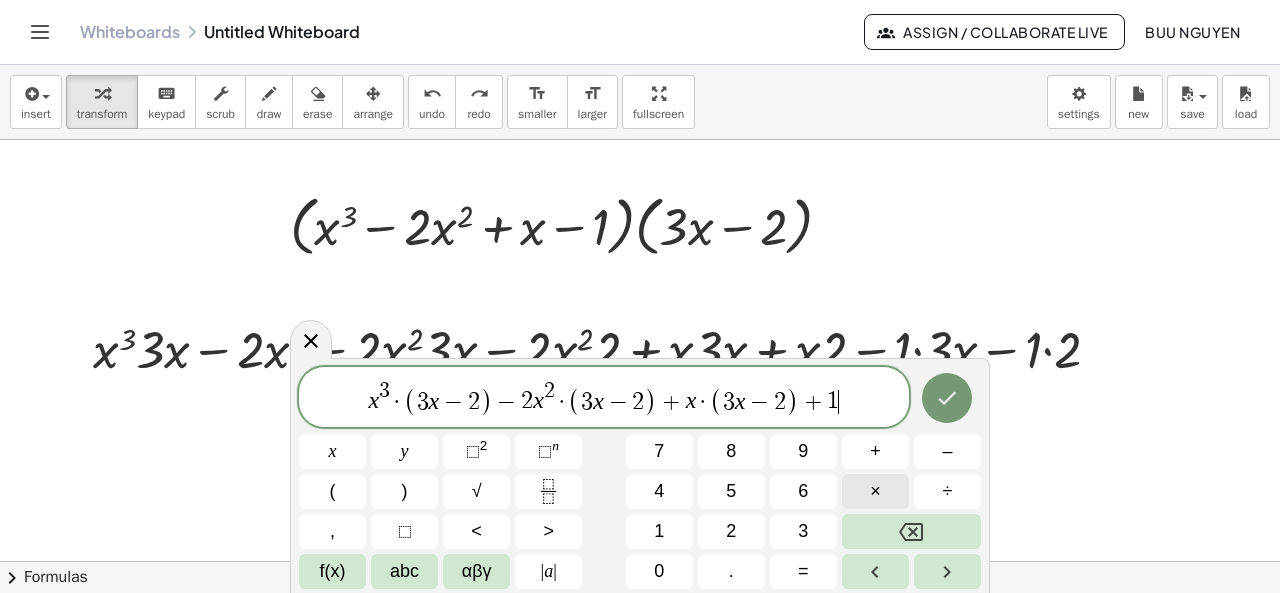click on "×" at bounding box center [875, 491] 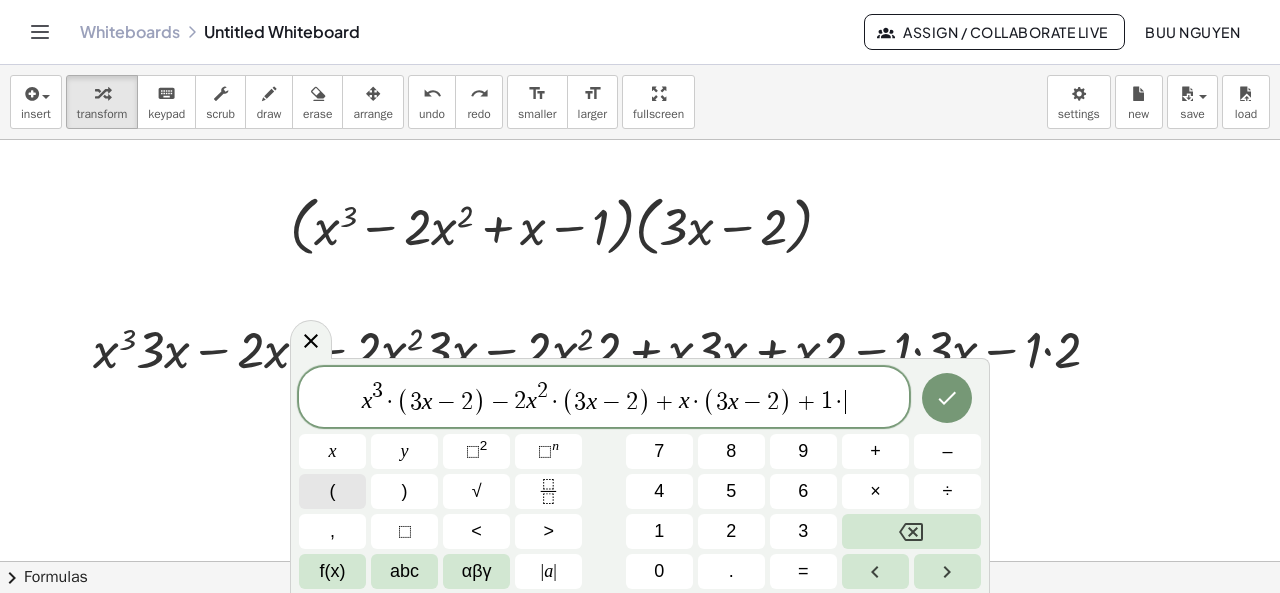 click on "(" at bounding box center [332, 491] 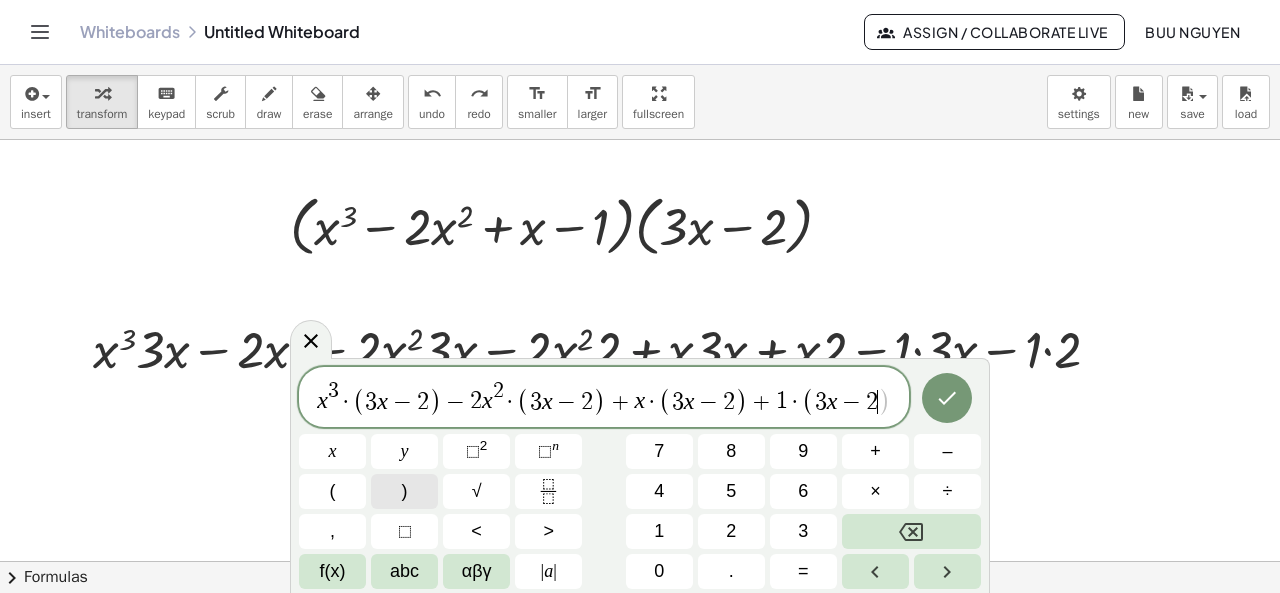 click on ")" at bounding box center [404, 491] 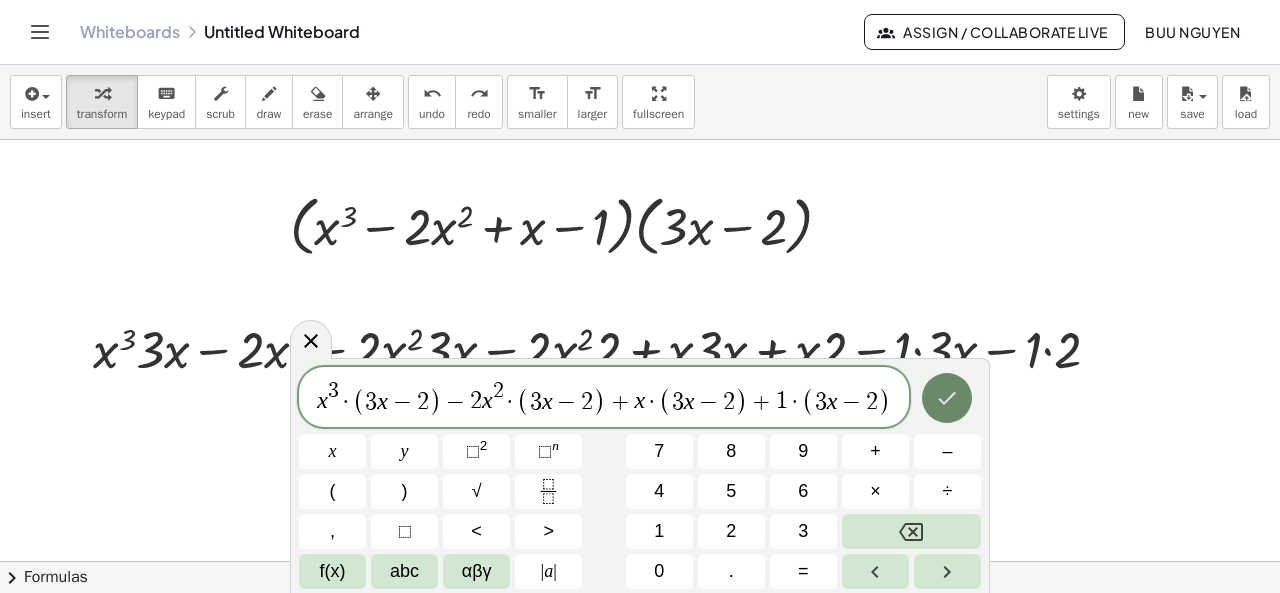 click at bounding box center (947, 398) 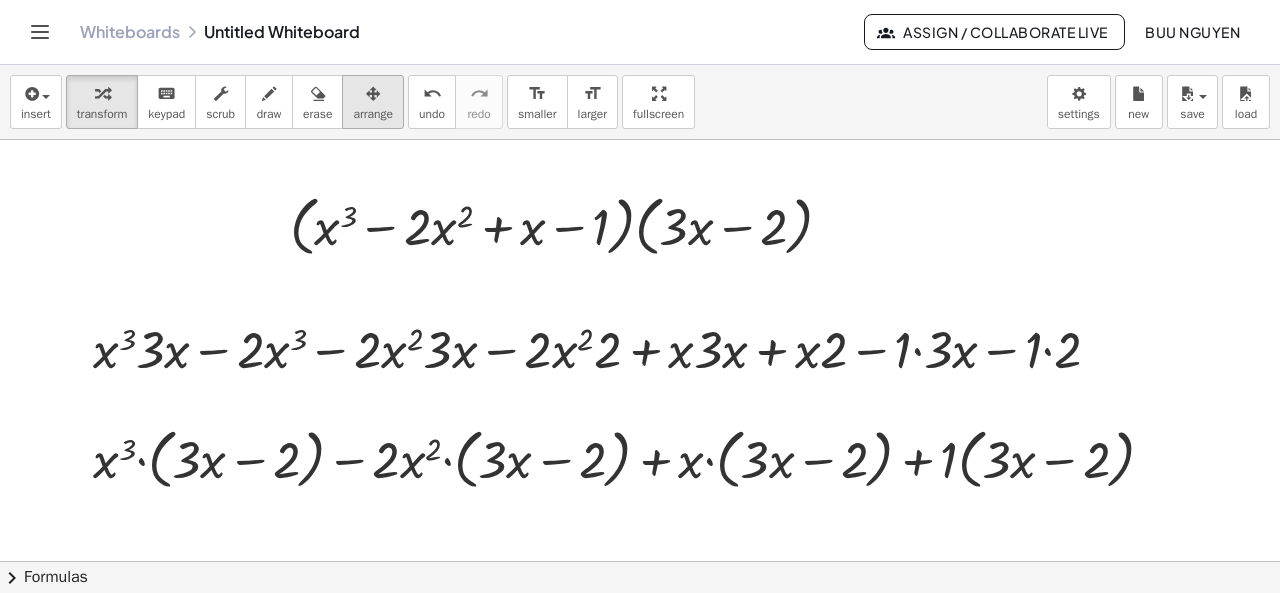 click at bounding box center (373, 93) 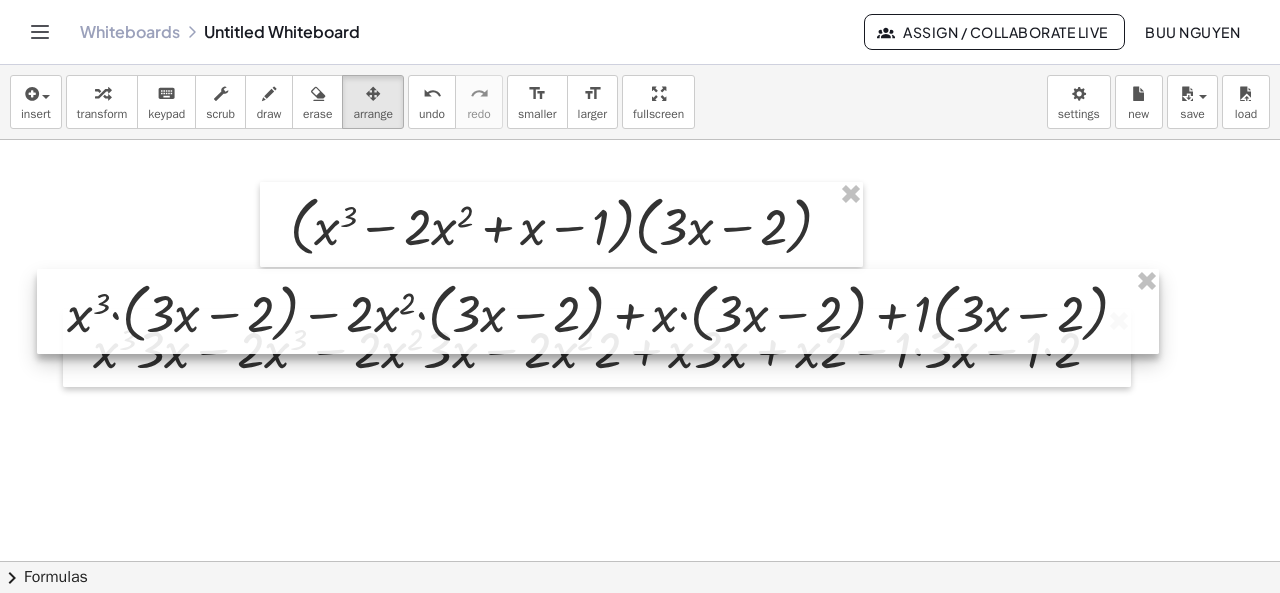 drag, startPoint x: 542, startPoint y: 477, endPoint x: 516, endPoint y: 331, distance: 148.297 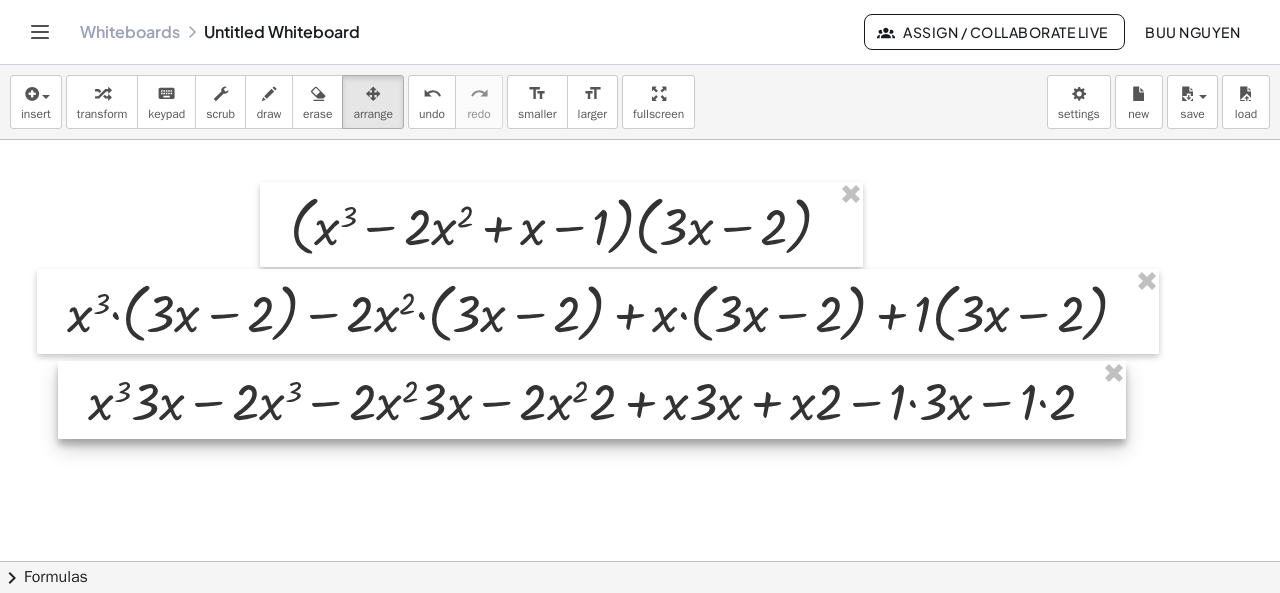 drag, startPoint x: 526, startPoint y: 381, endPoint x: 521, endPoint y: 433, distance: 52.23983 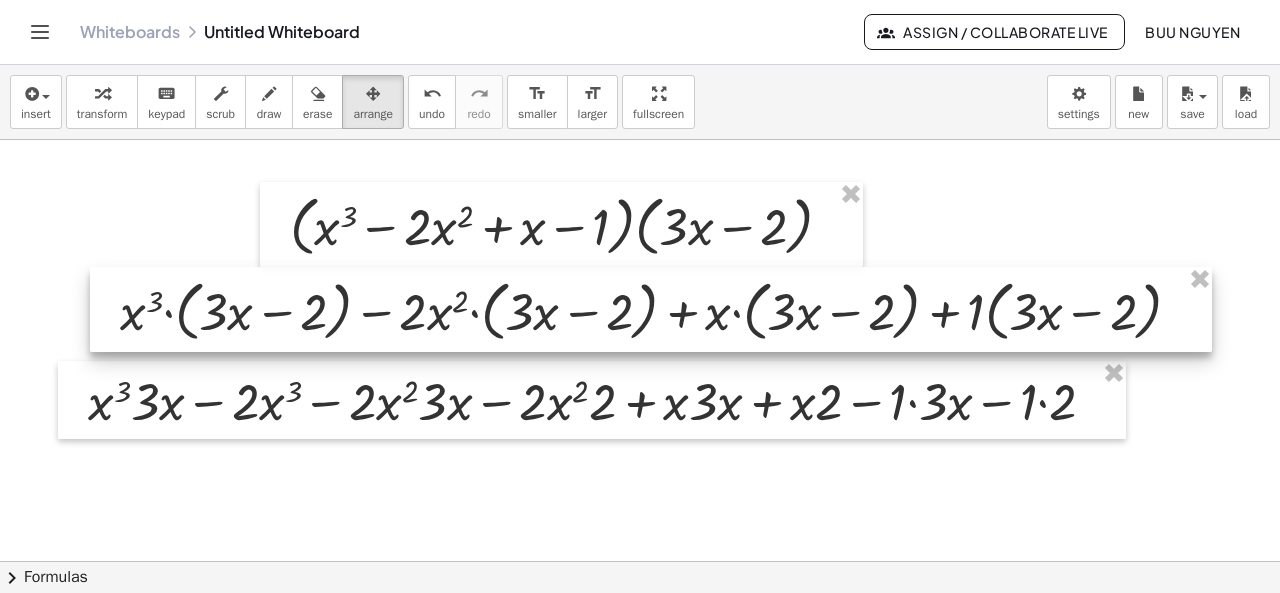 drag, startPoint x: 349, startPoint y: 325, endPoint x: 393, endPoint y: 325, distance: 44 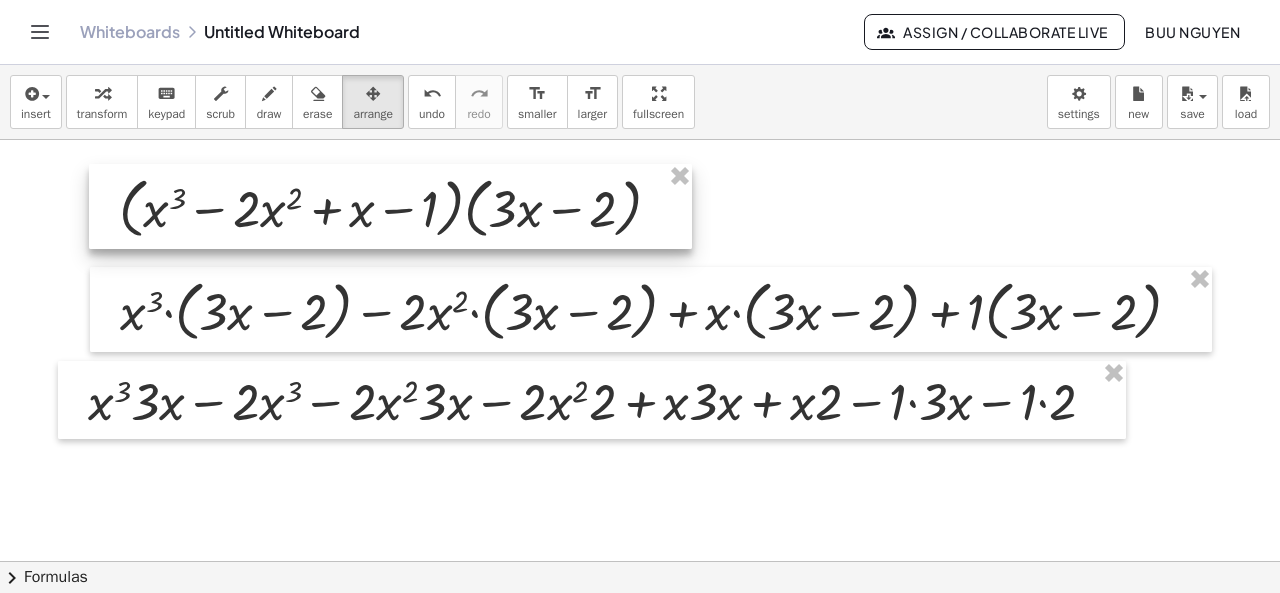 drag, startPoint x: 388, startPoint y: 226, endPoint x: 218, endPoint y: 209, distance: 170.84789 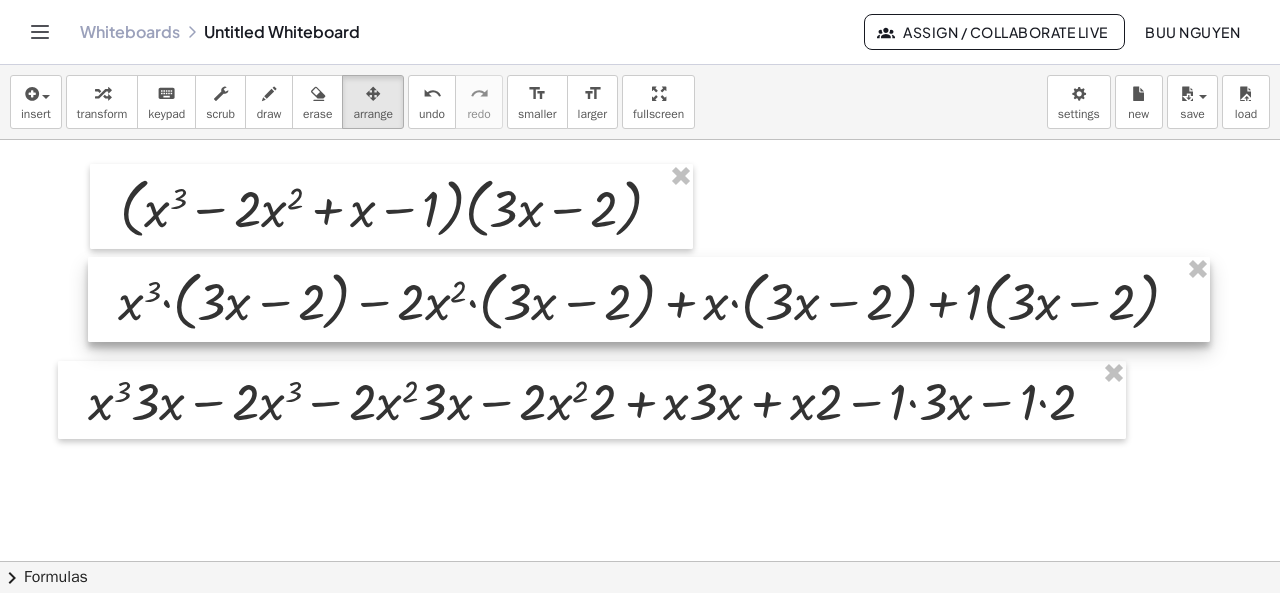drag, startPoint x: 214, startPoint y: 308, endPoint x: 212, endPoint y: 298, distance: 10.198039 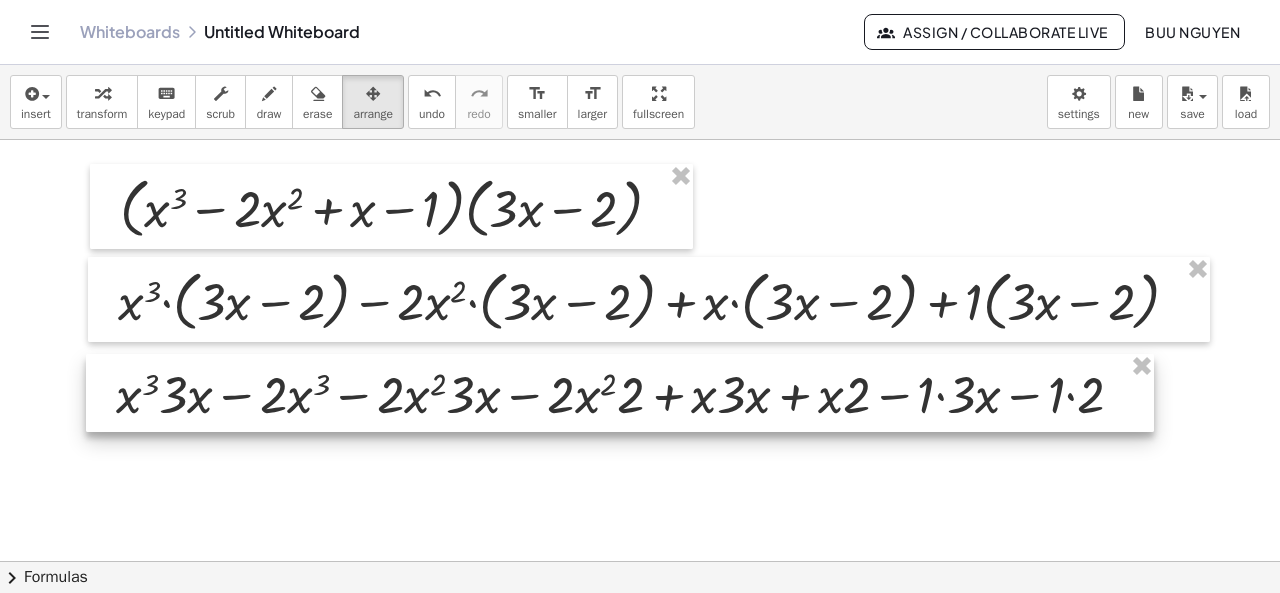 drag, startPoint x: 210, startPoint y: 397, endPoint x: 238, endPoint y: 390, distance: 28.86174 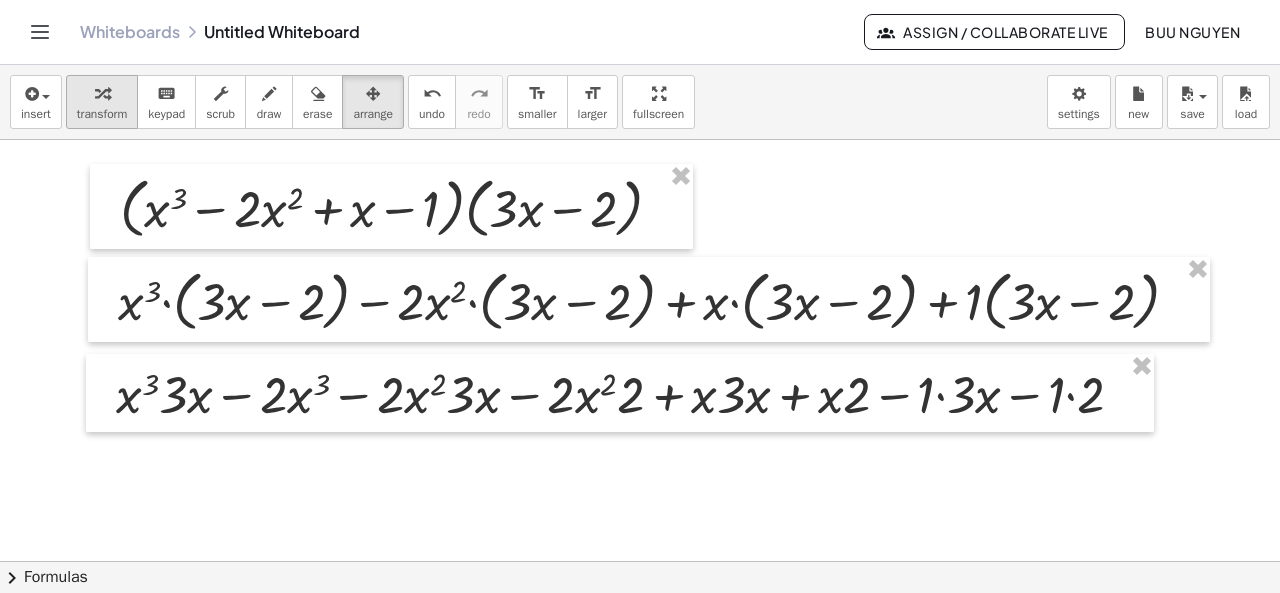 click on "transform" at bounding box center (102, 102) 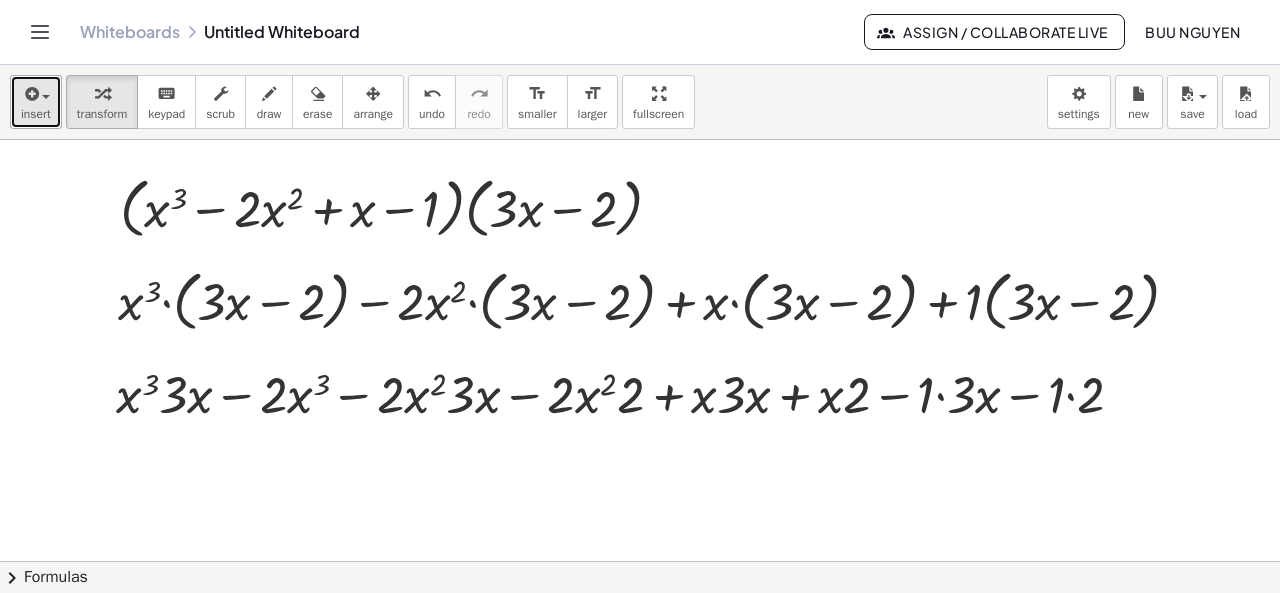 click on "insert" at bounding box center (36, 102) 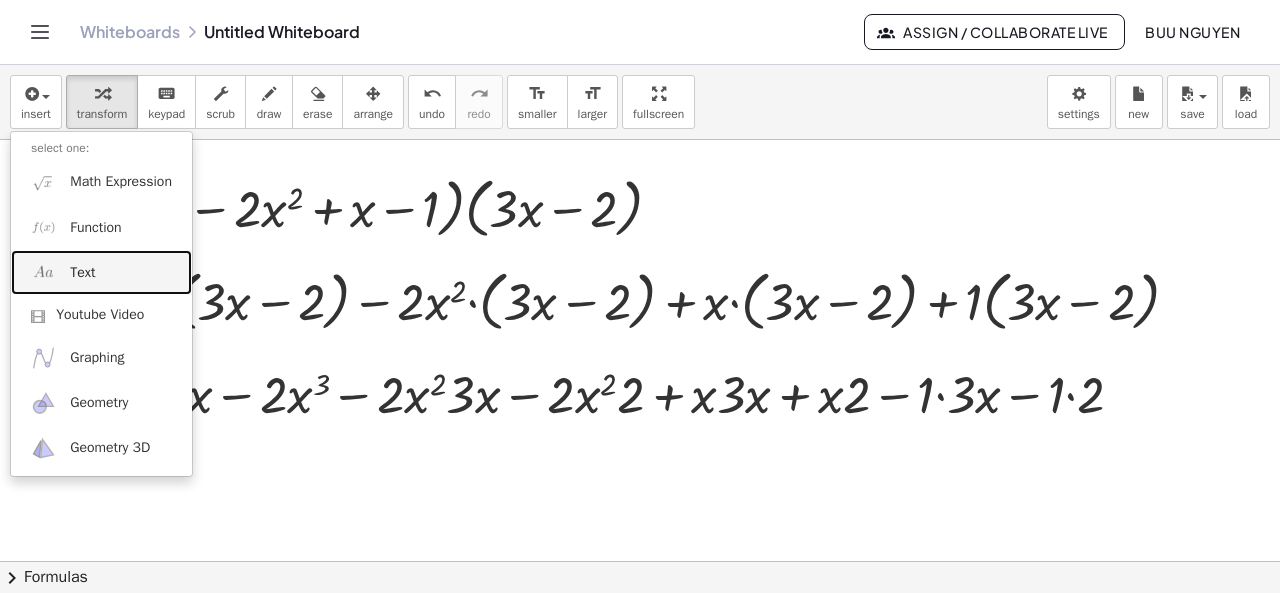 click on "Text" at bounding box center (101, 272) 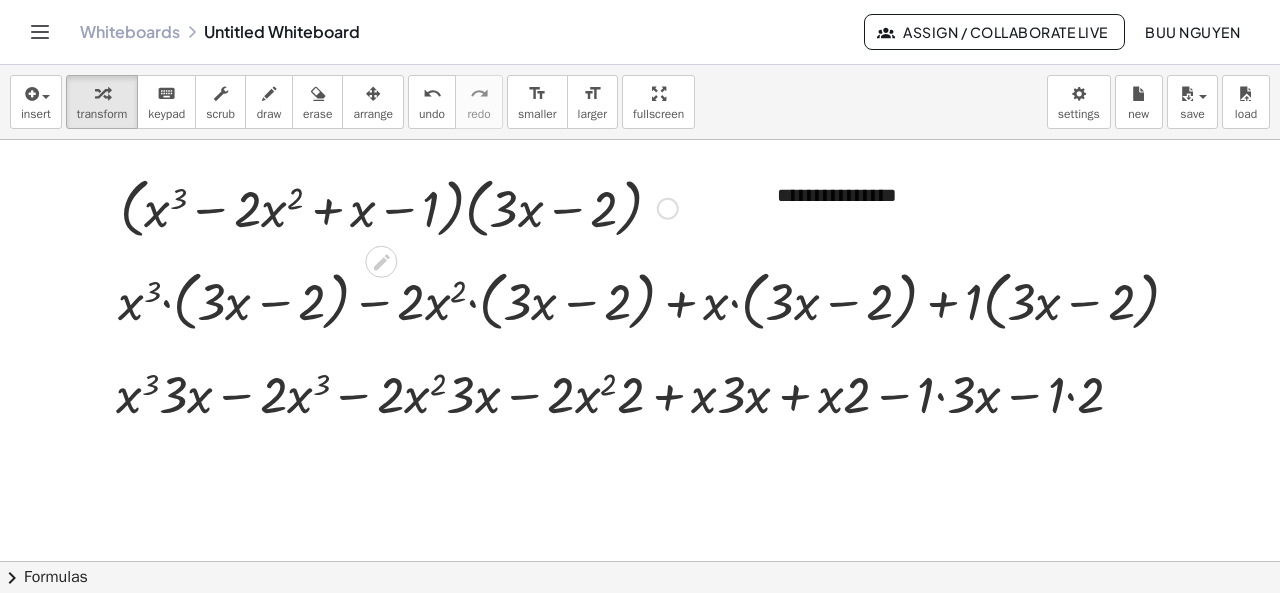 type 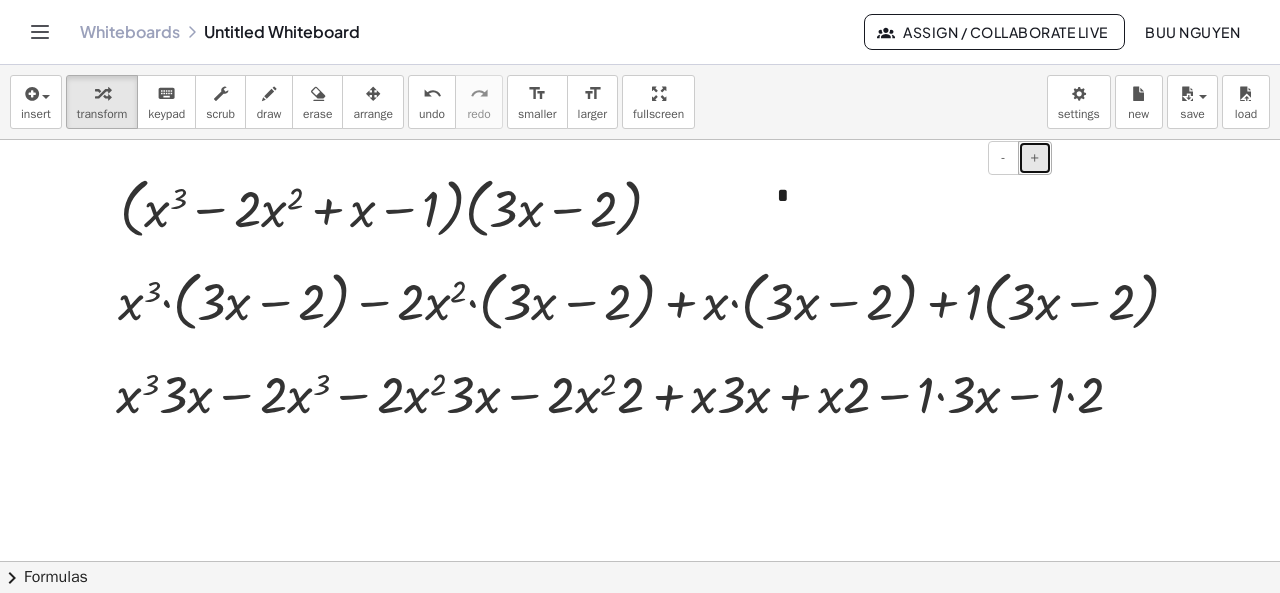 click on "+" at bounding box center (1035, 157) 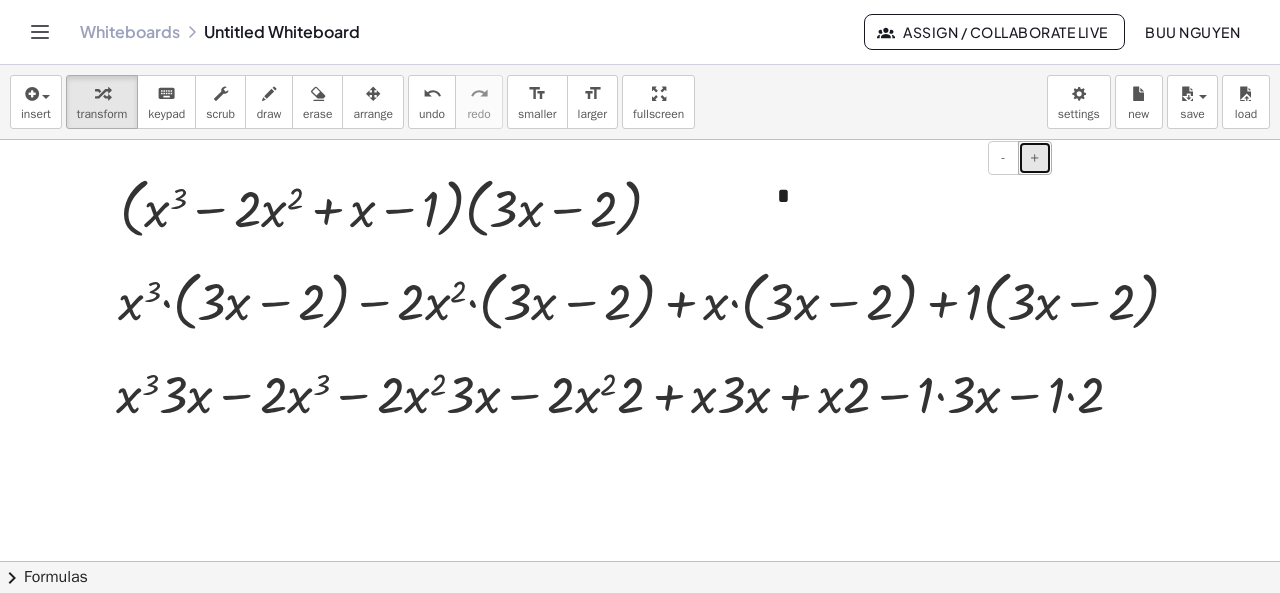 click on "+" at bounding box center (1035, 157) 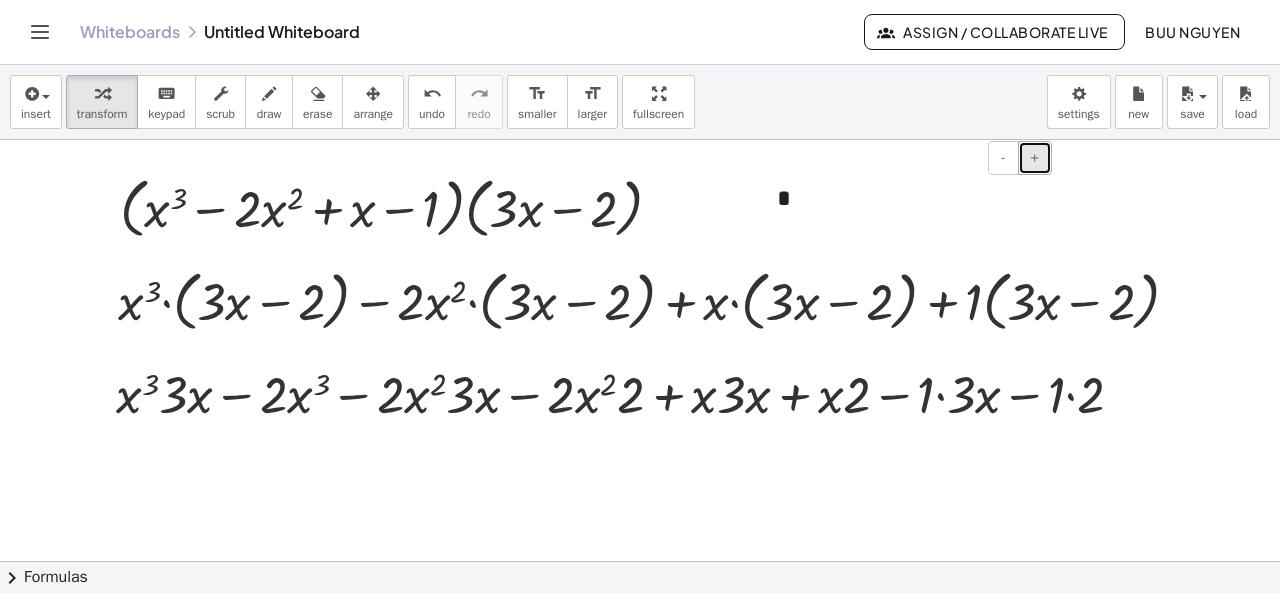 click on "+" at bounding box center [1035, 157] 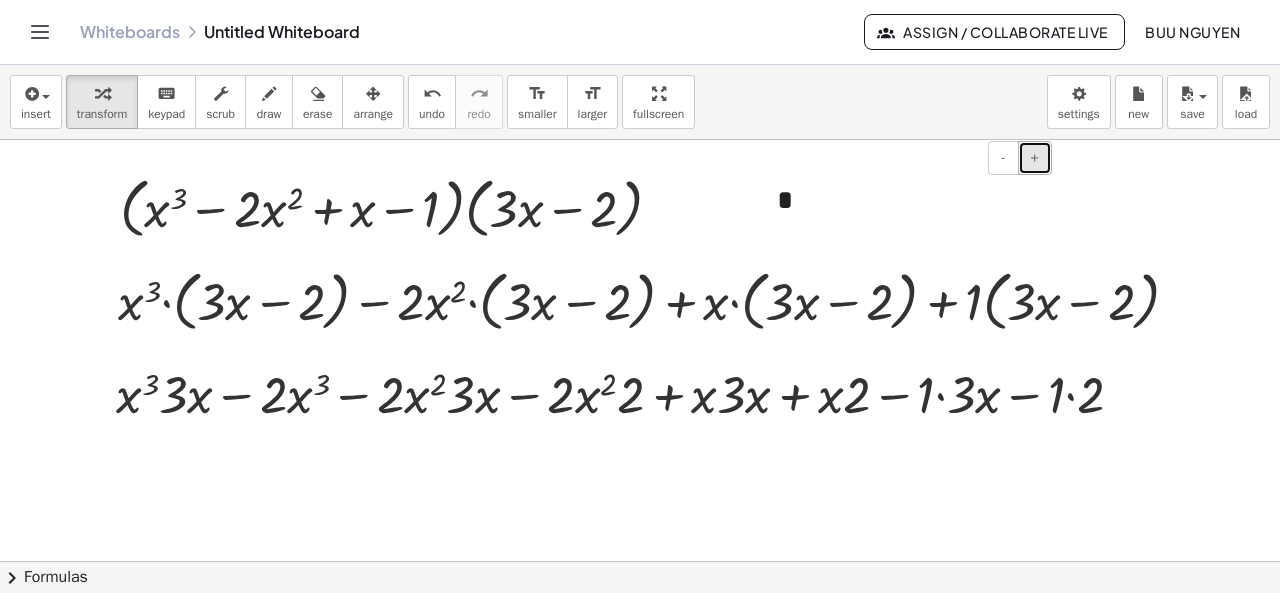 click on "+" at bounding box center (1035, 157) 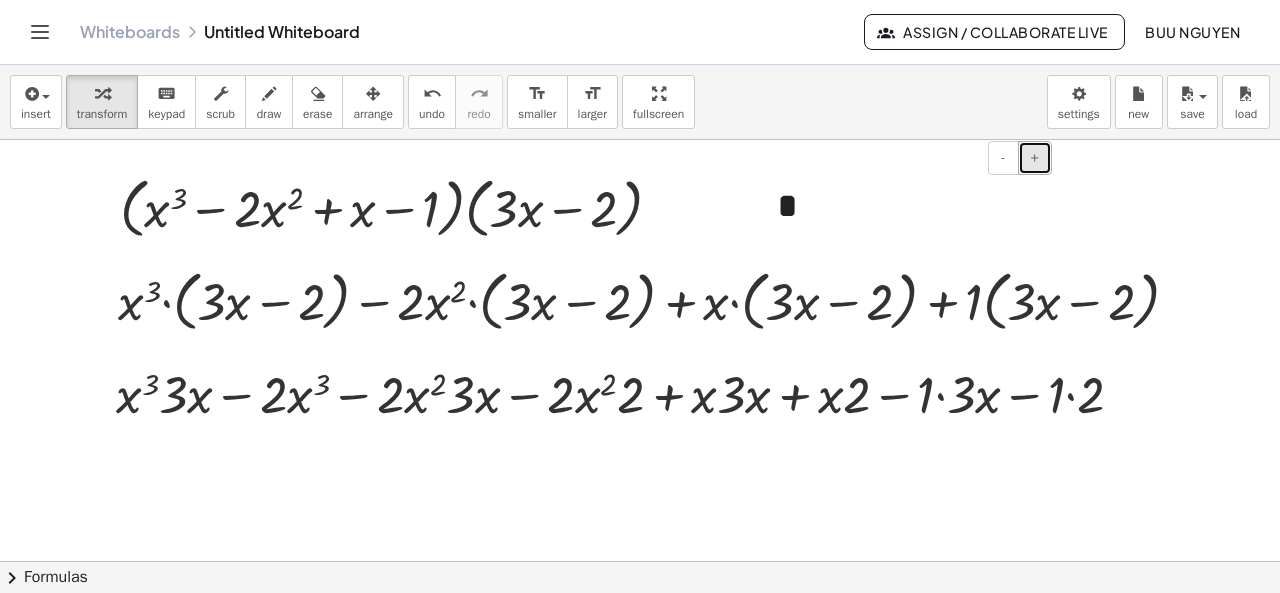 click on "+" at bounding box center [1035, 157] 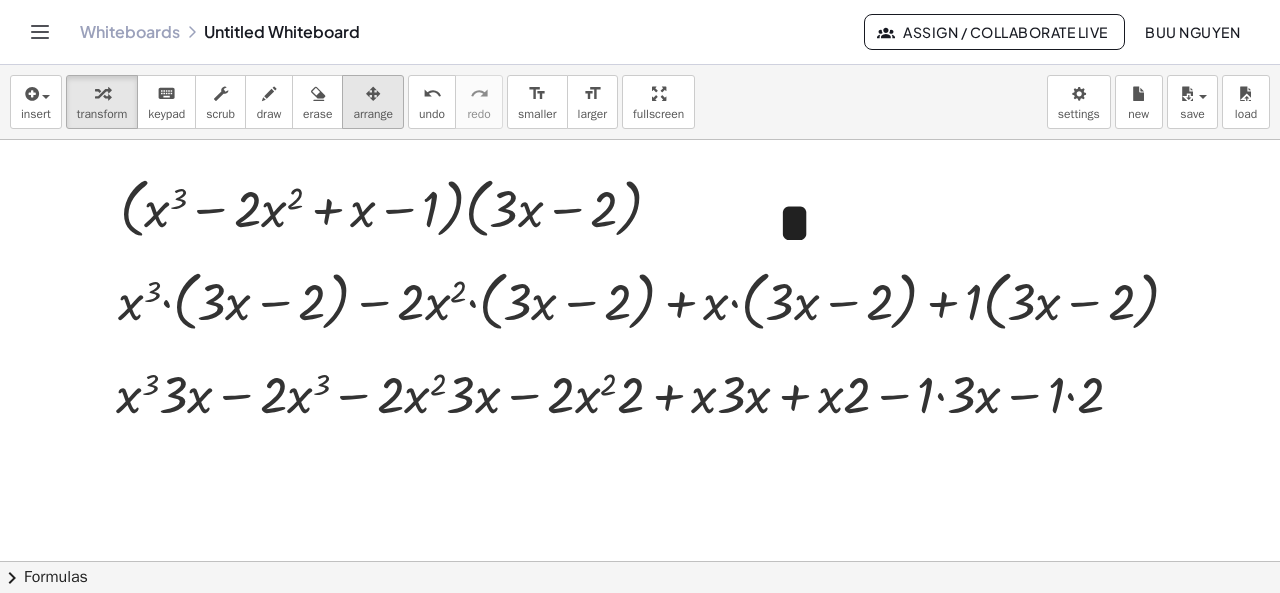 click on "arrange" at bounding box center [373, 114] 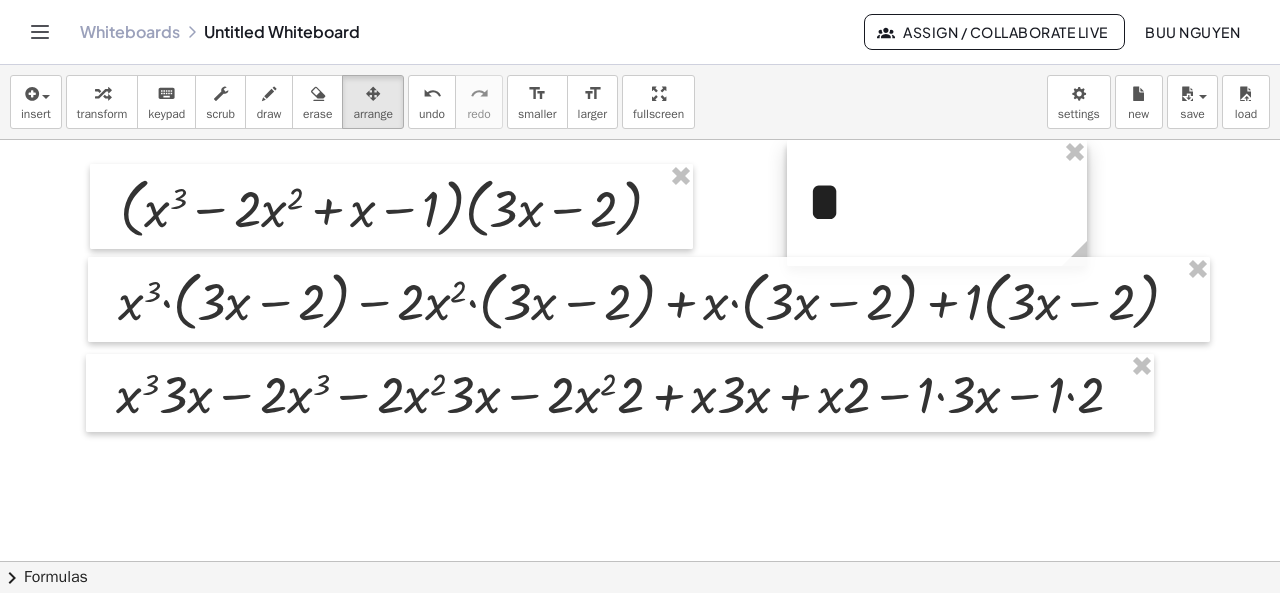 drag, startPoint x: 838, startPoint y: 215, endPoint x: 868, endPoint y: 179, distance: 46.8615 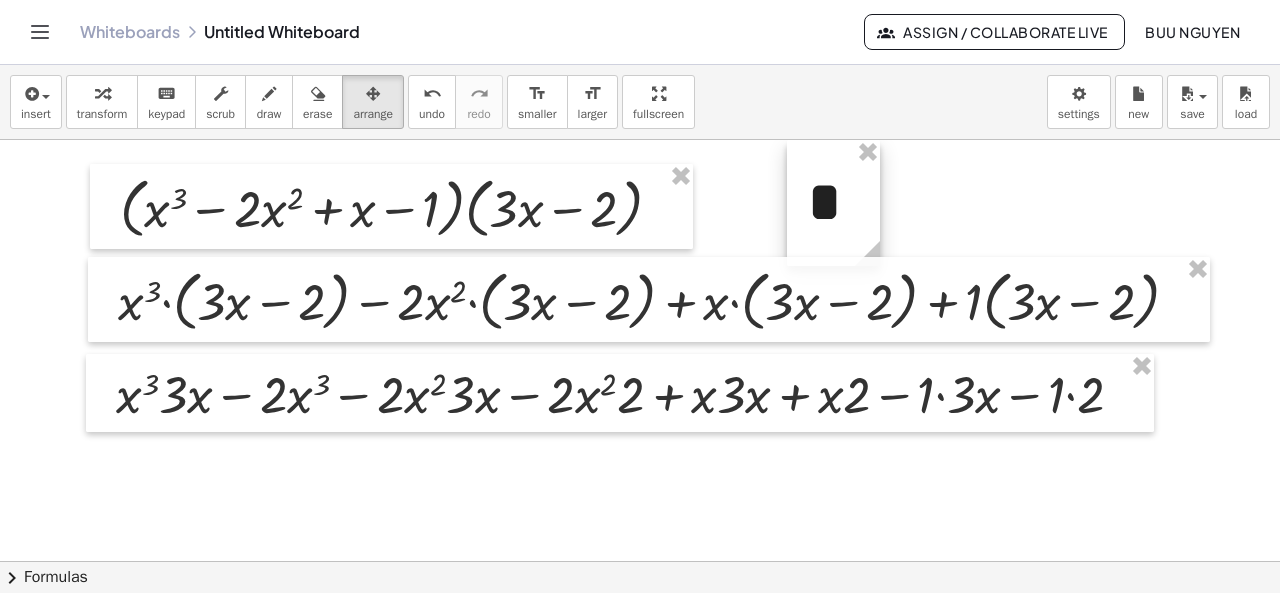 drag, startPoint x: 1081, startPoint y: 243, endPoint x: 874, endPoint y: 239, distance: 207.03865 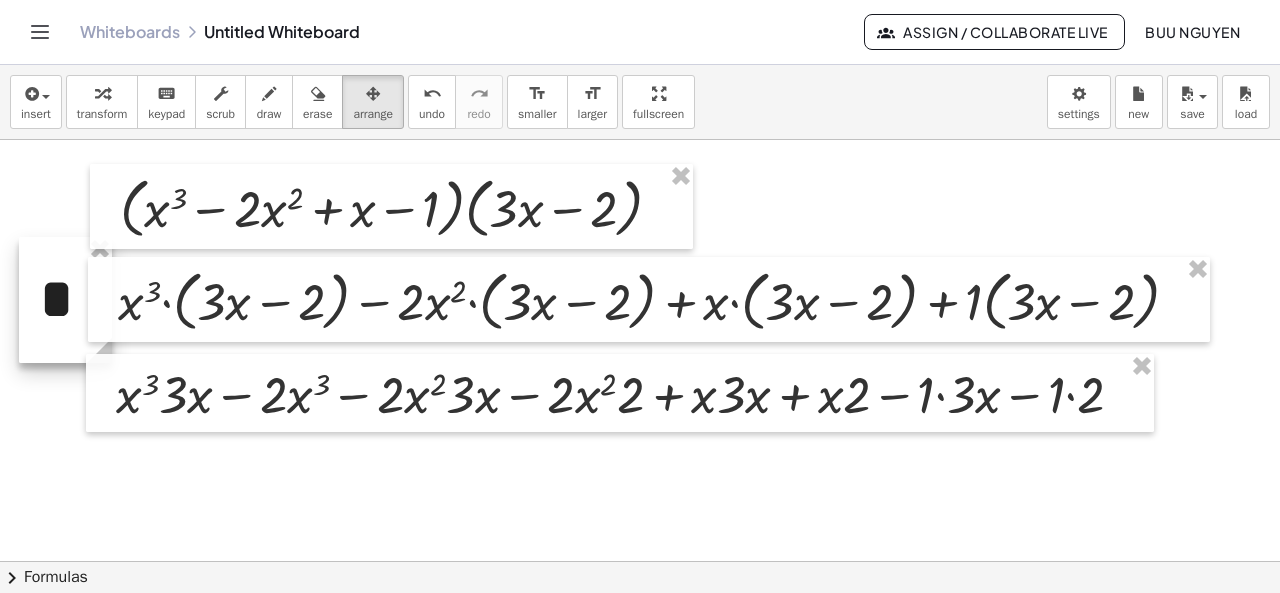 drag, startPoint x: 834, startPoint y: 221, endPoint x: 66, endPoint y: 318, distance: 774.10144 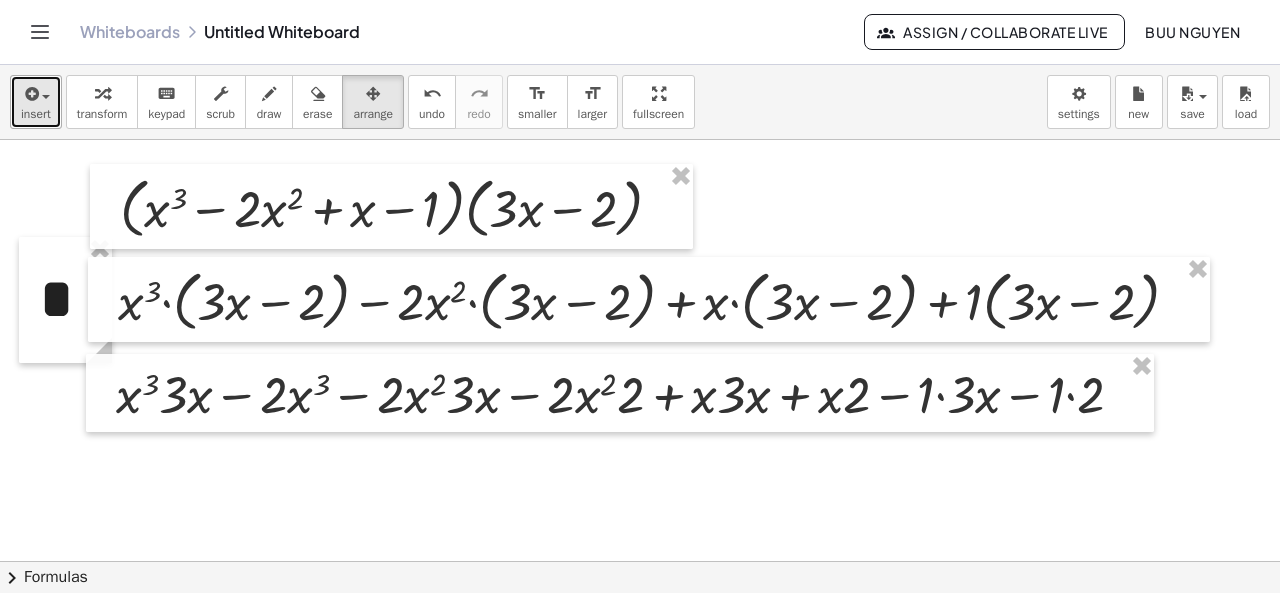 click on "insert" at bounding box center (36, 102) 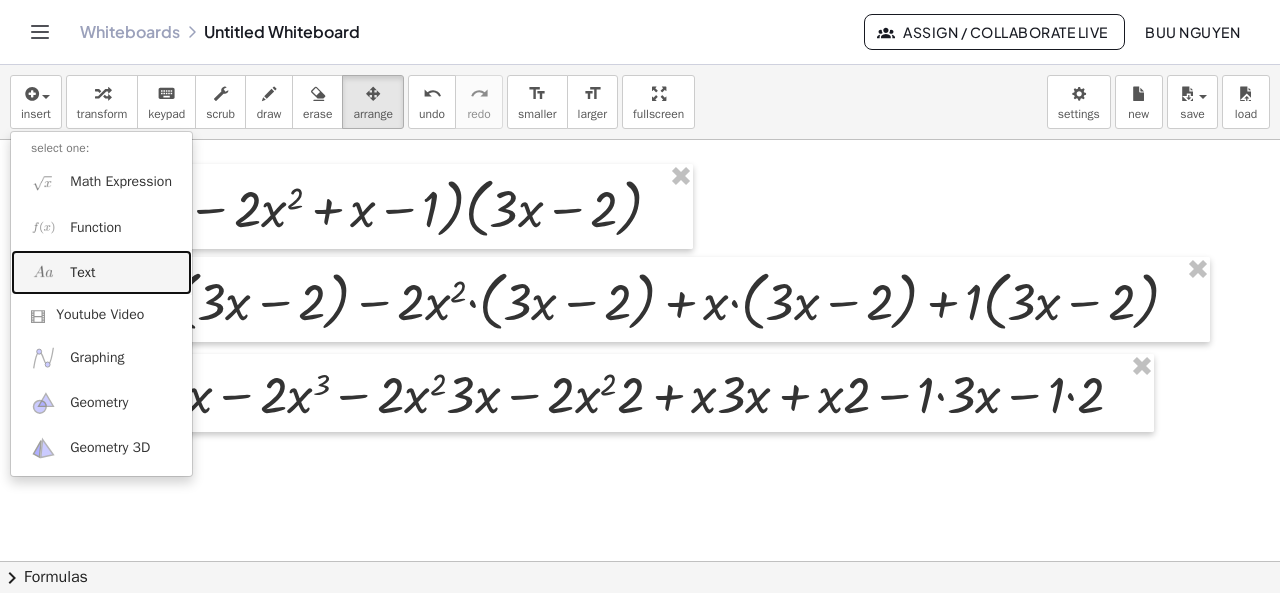 click on "Text" at bounding box center [82, 273] 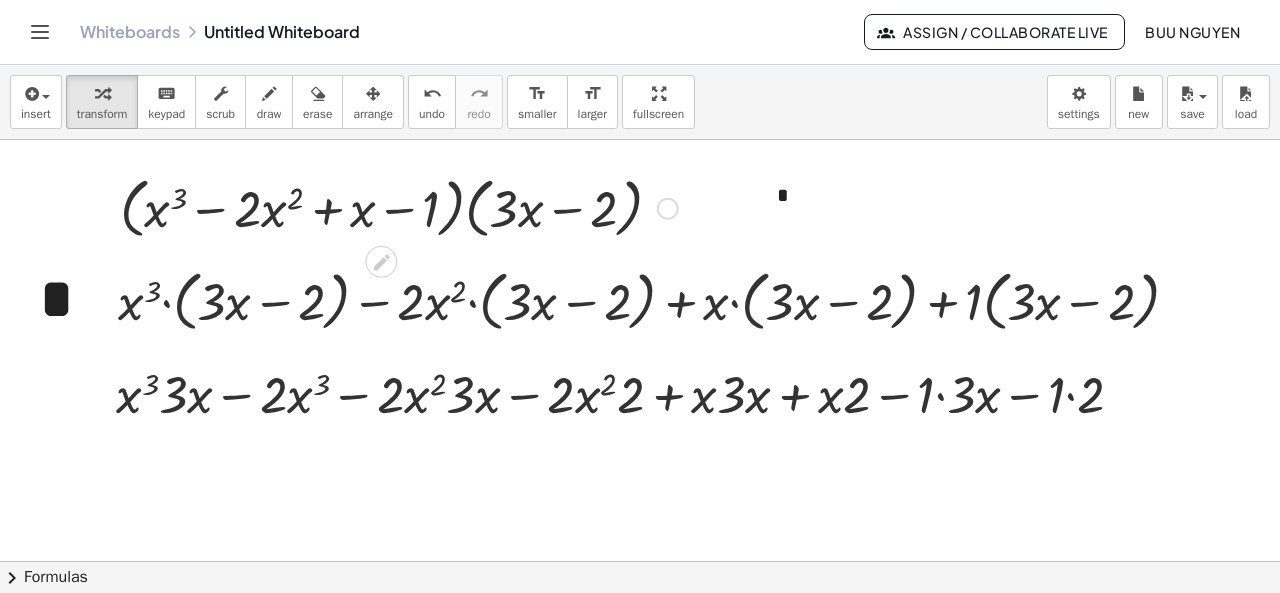 type 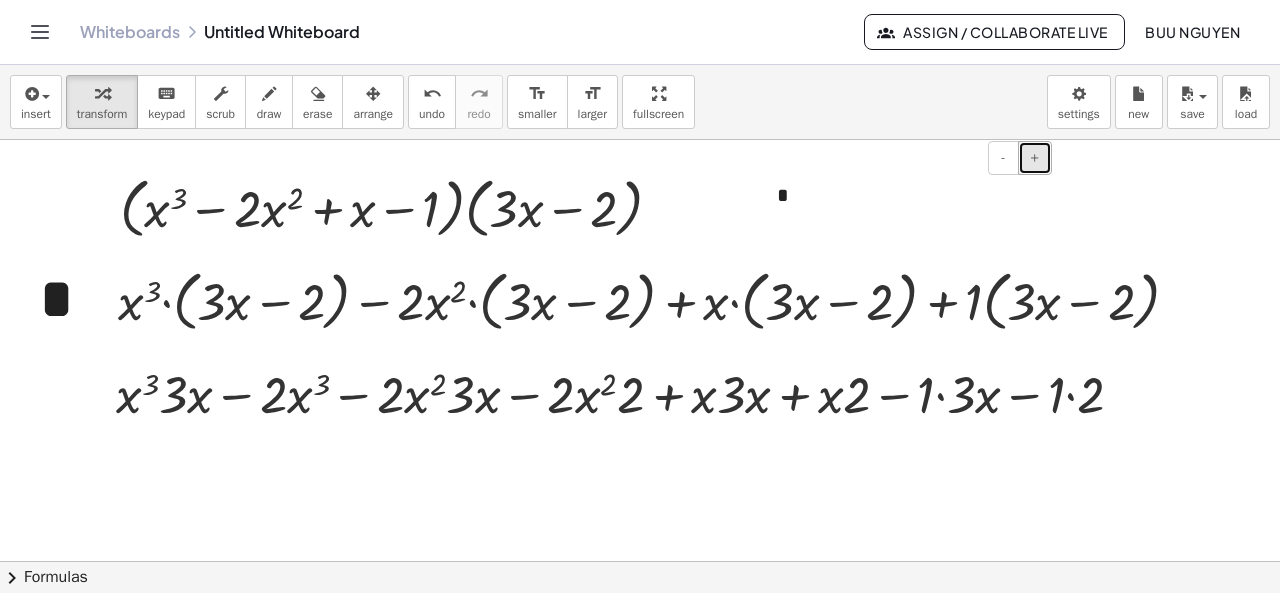 click on "+" at bounding box center [1035, 158] 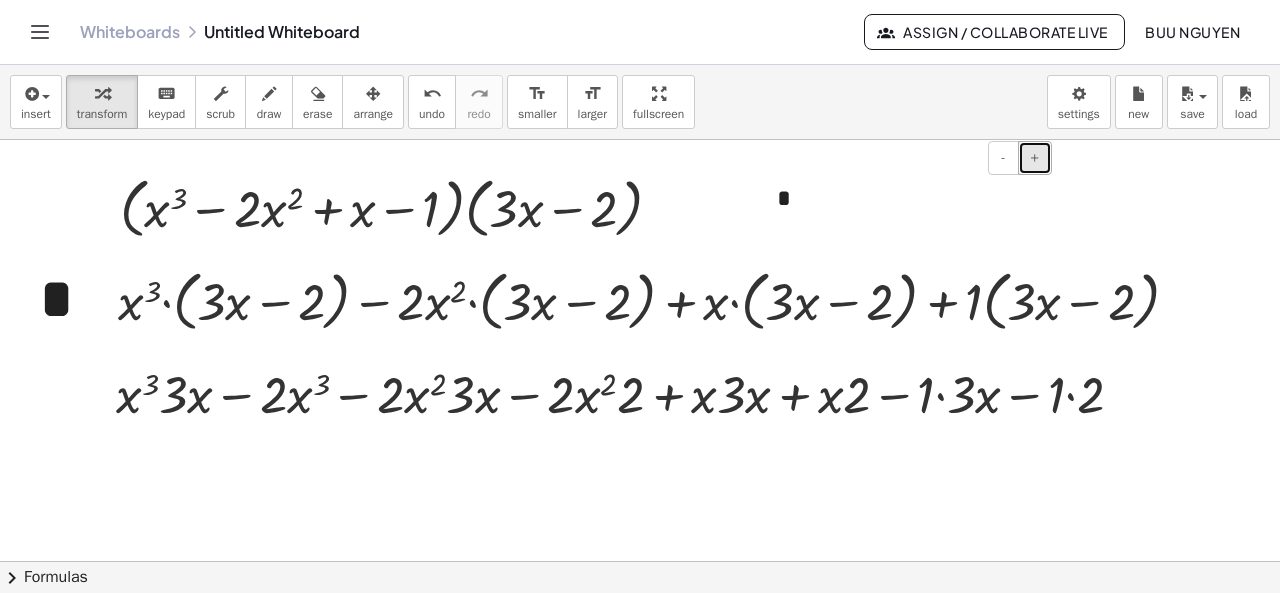 click on "+" at bounding box center (1035, 158) 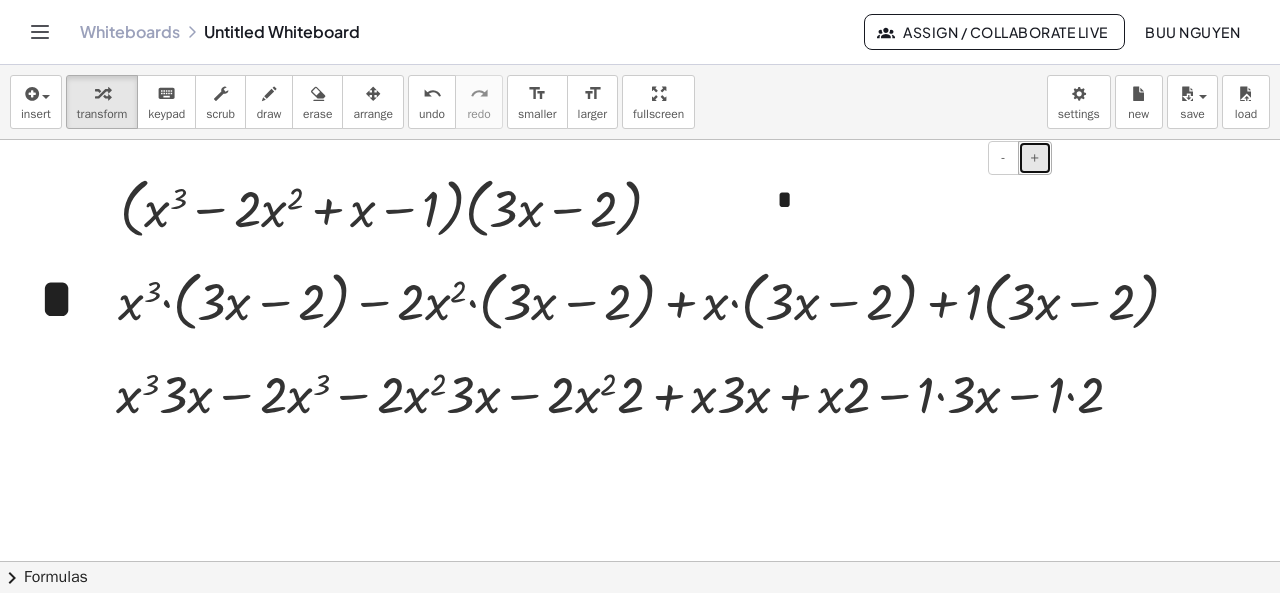 click on "+" at bounding box center [1035, 158] 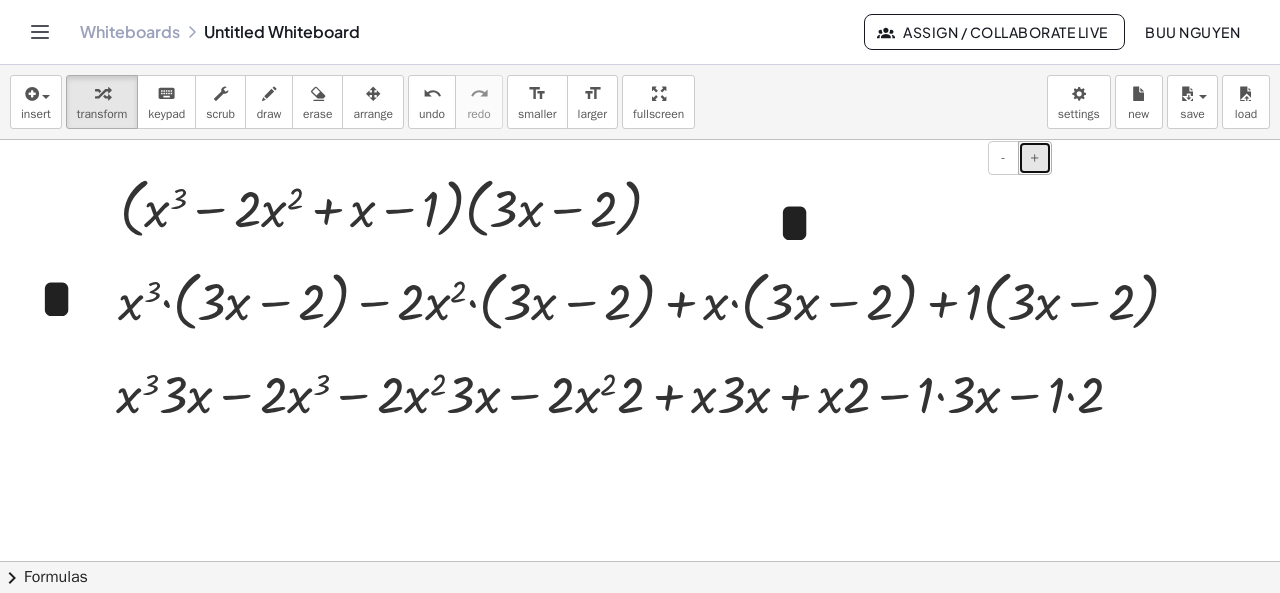 click on "+" at bounding box center (1035, 158) 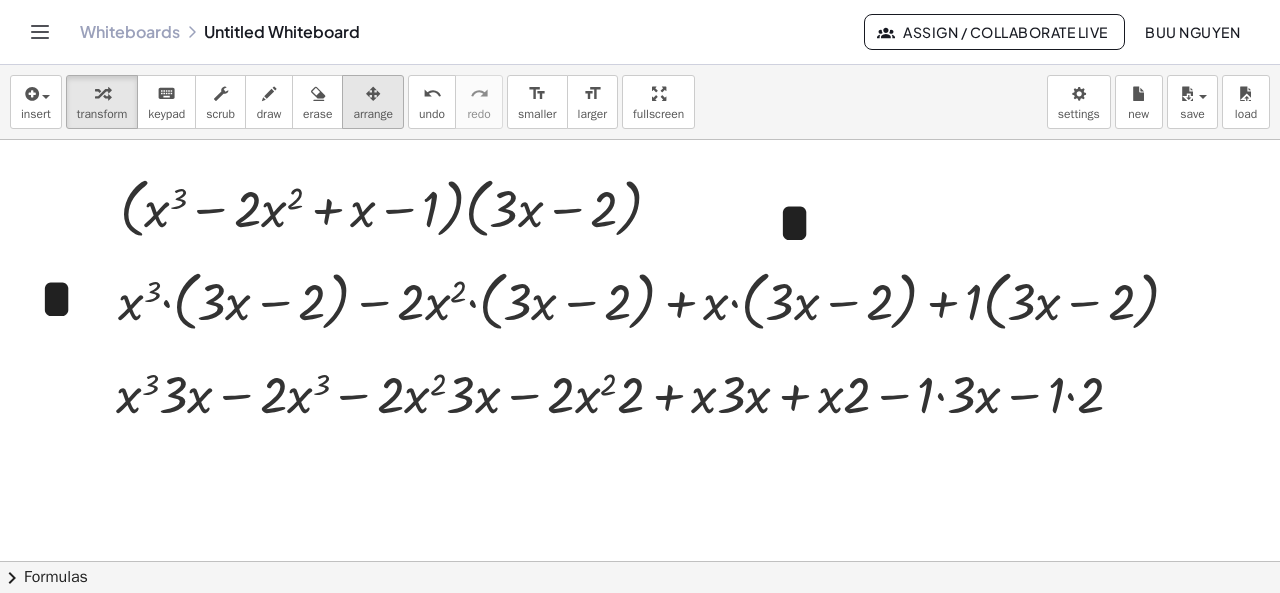 click on "arrange" at bounding box center (373, 114) 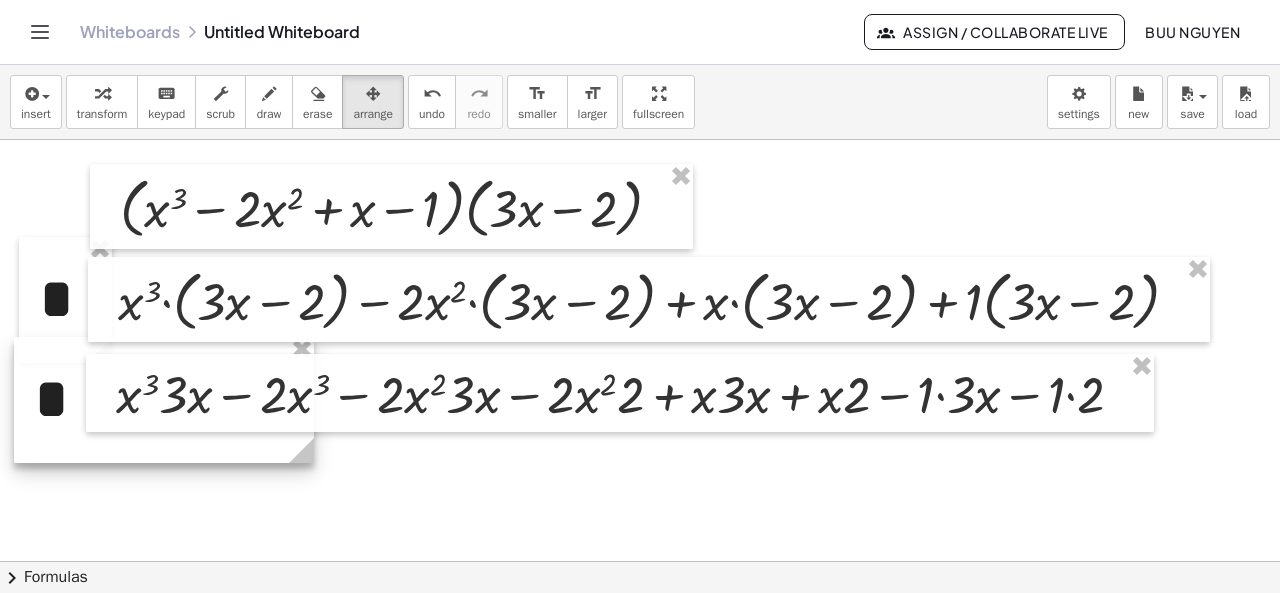 drag, startPoint x: 805, startPoint y: 219, endPoint x: 62, endPoint y: 395, distance: 763.5607 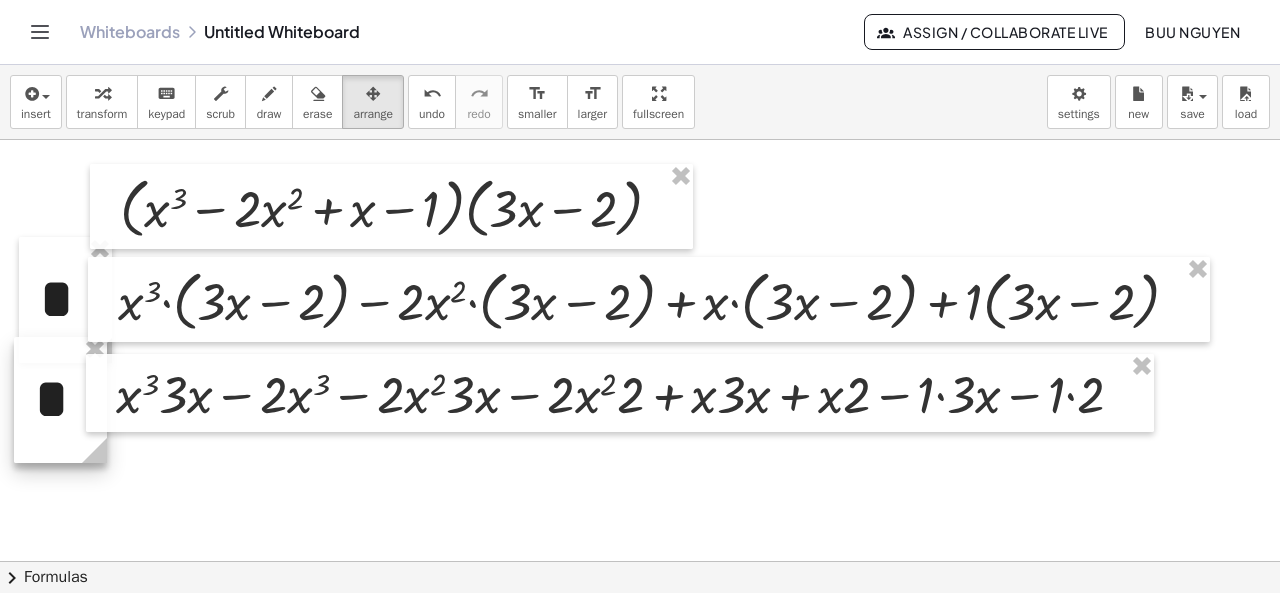 drag, startPoint x: 313, startPoint y: 448, endPoint x: 106, endPoint y: 433, distance: 207.54277 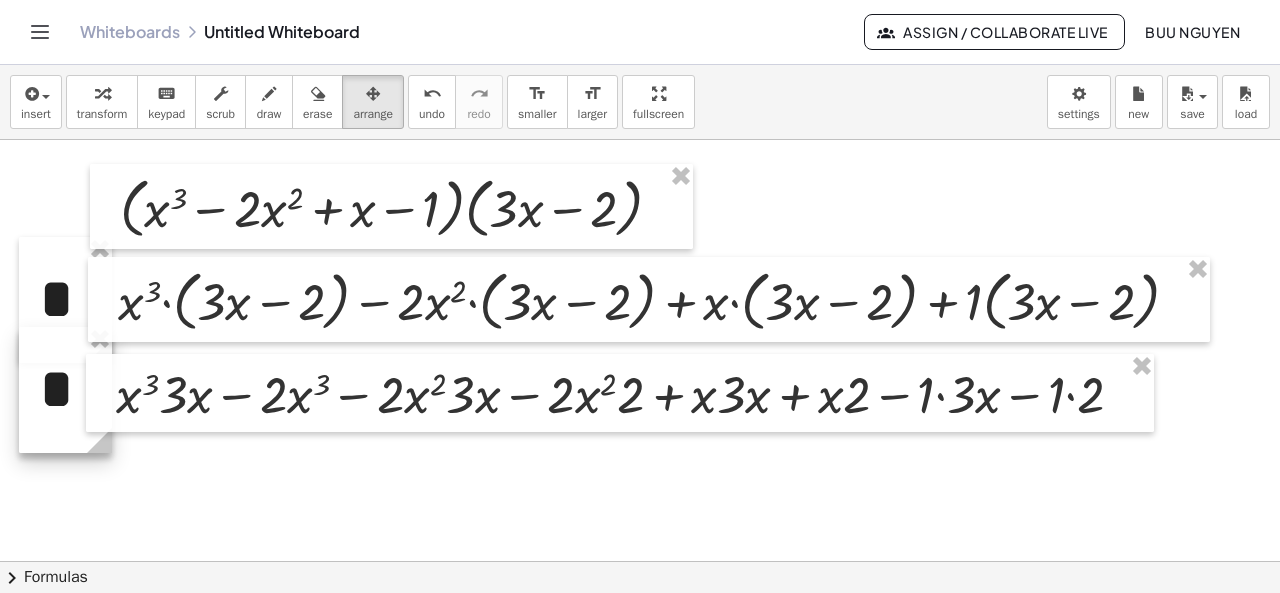 drag, startPoint x: 61, startPoint y: 440, endPoint x: 66, endPoint y: 430, distance: 11.18034 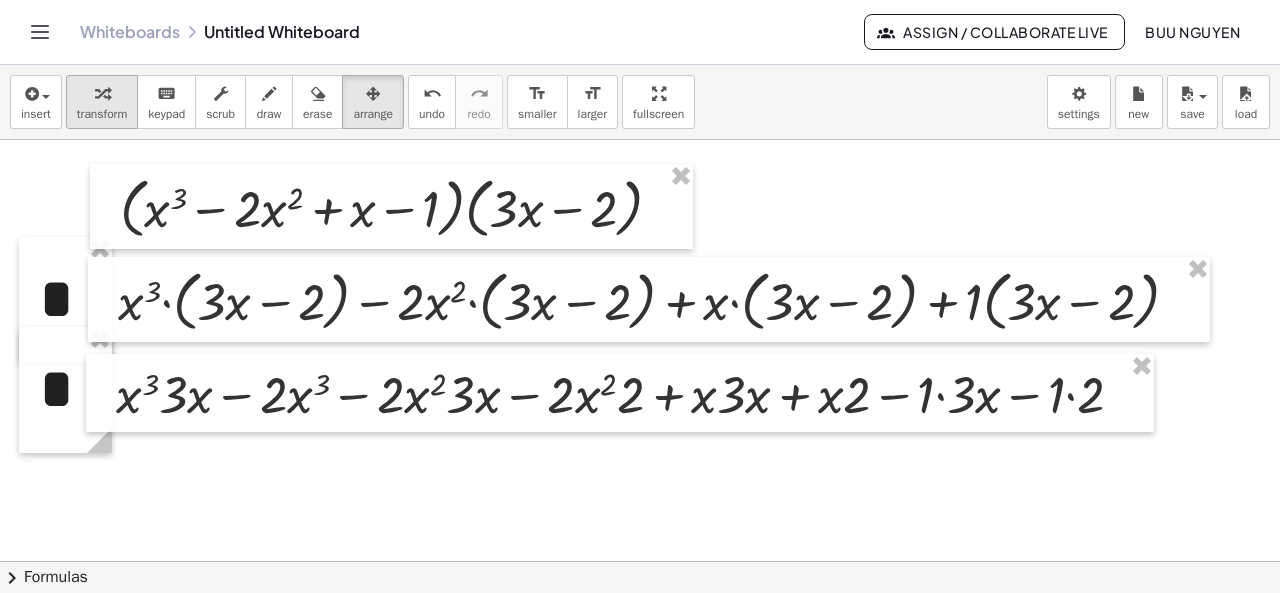 click on "transform" at bounding box center (102, 102) 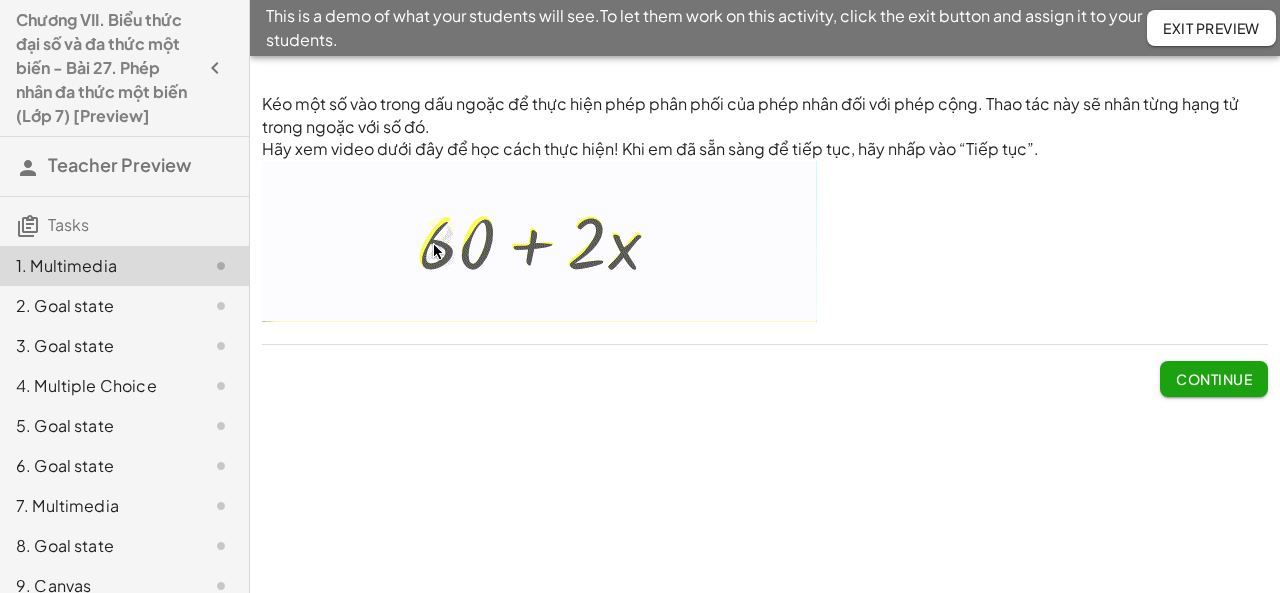 scroll, scrollTop: 0, scrollLeft: 0, axis: both 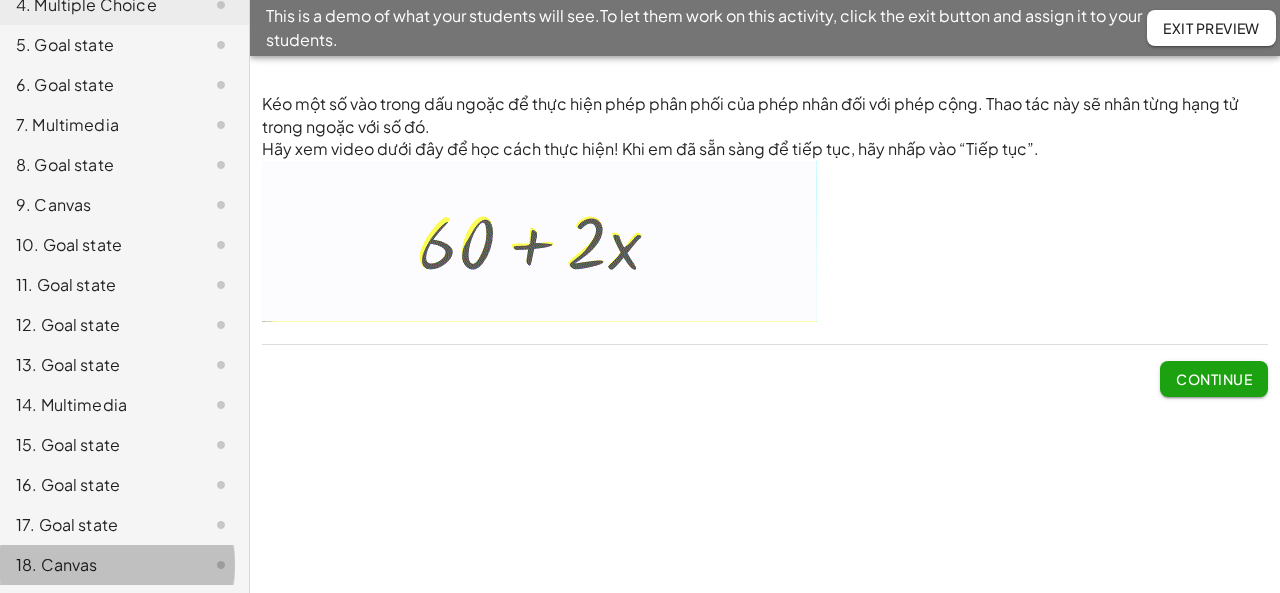 click on "18. Canvas" 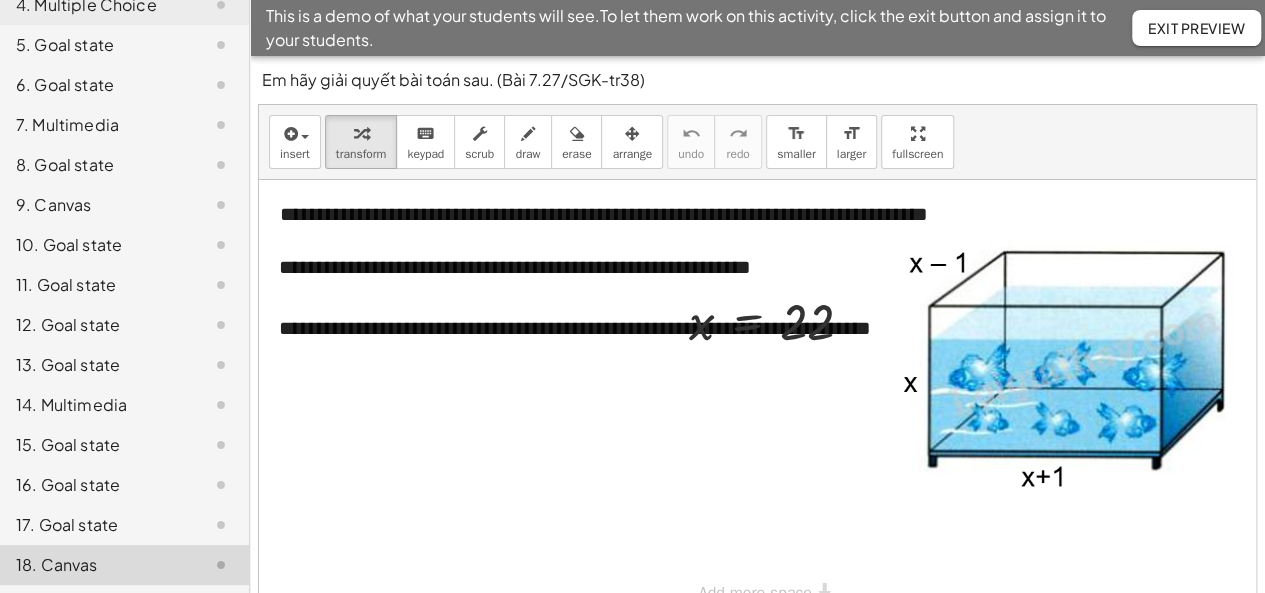 click on "Exit Preview" 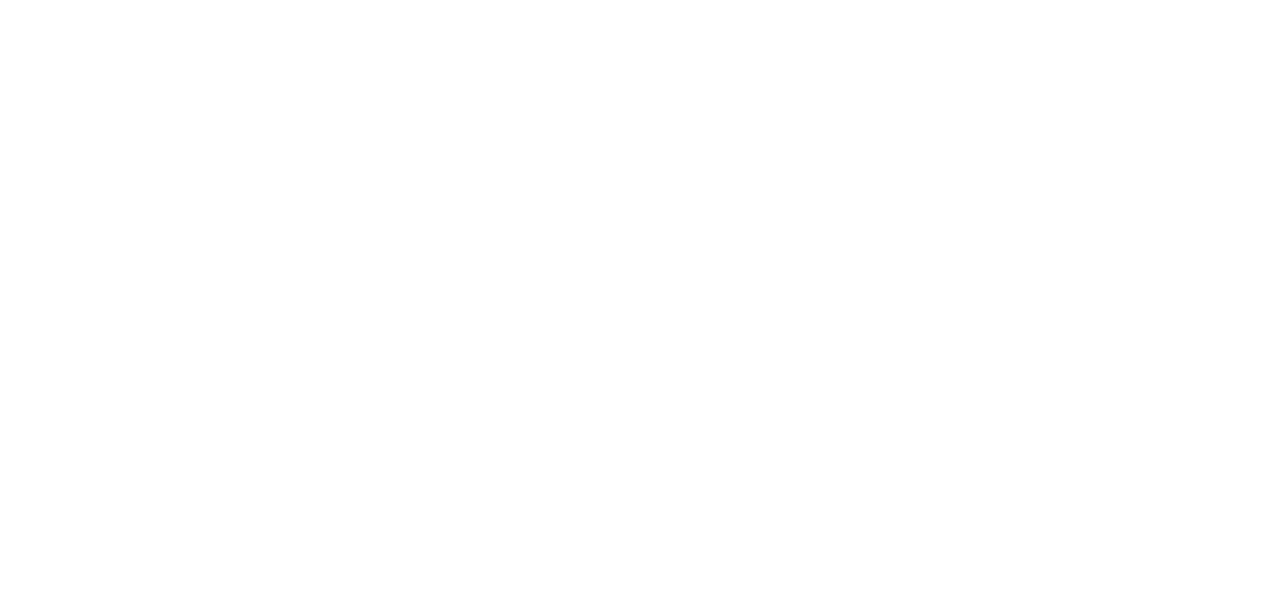 scroll, scrollTop: 0, scrollLeft: 0, axis: both 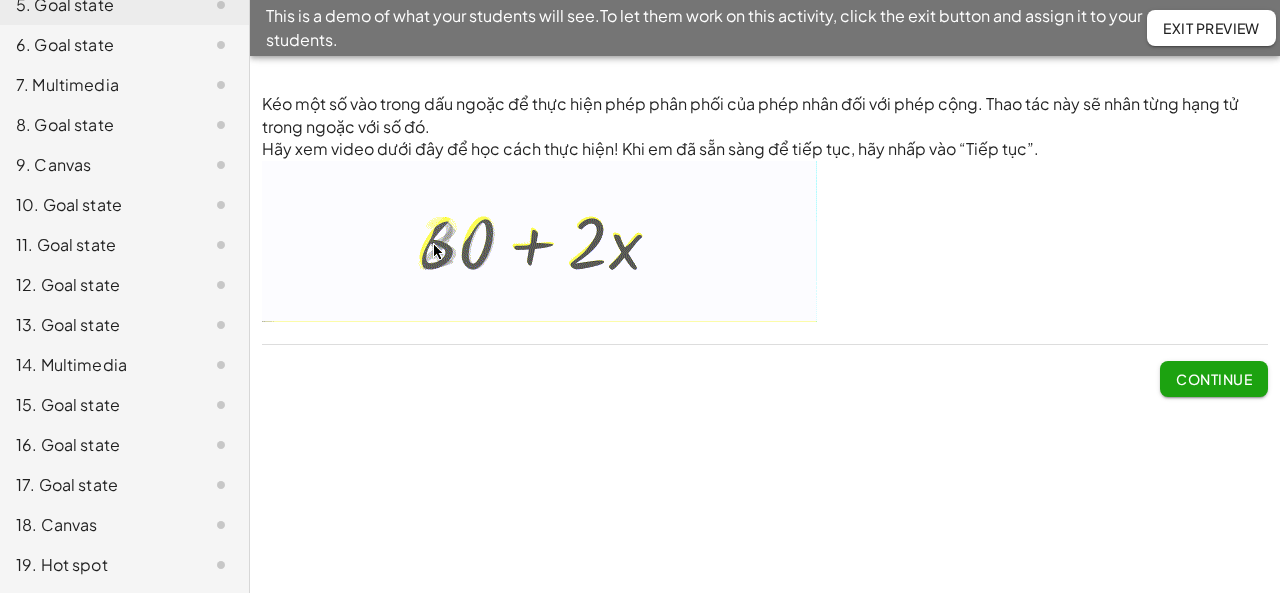 click on "19. Hot spot" 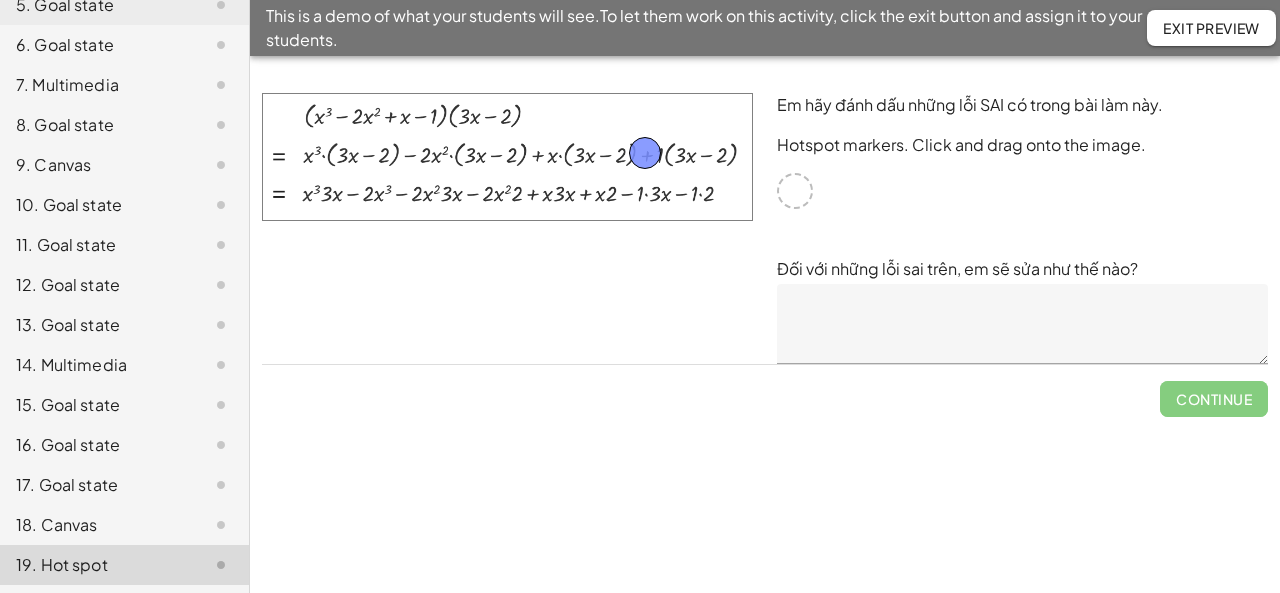 drag, startPoint x: 794, startPoint y: 193, endPoint x: 644, endPoint y: 155, distance: 154.7385 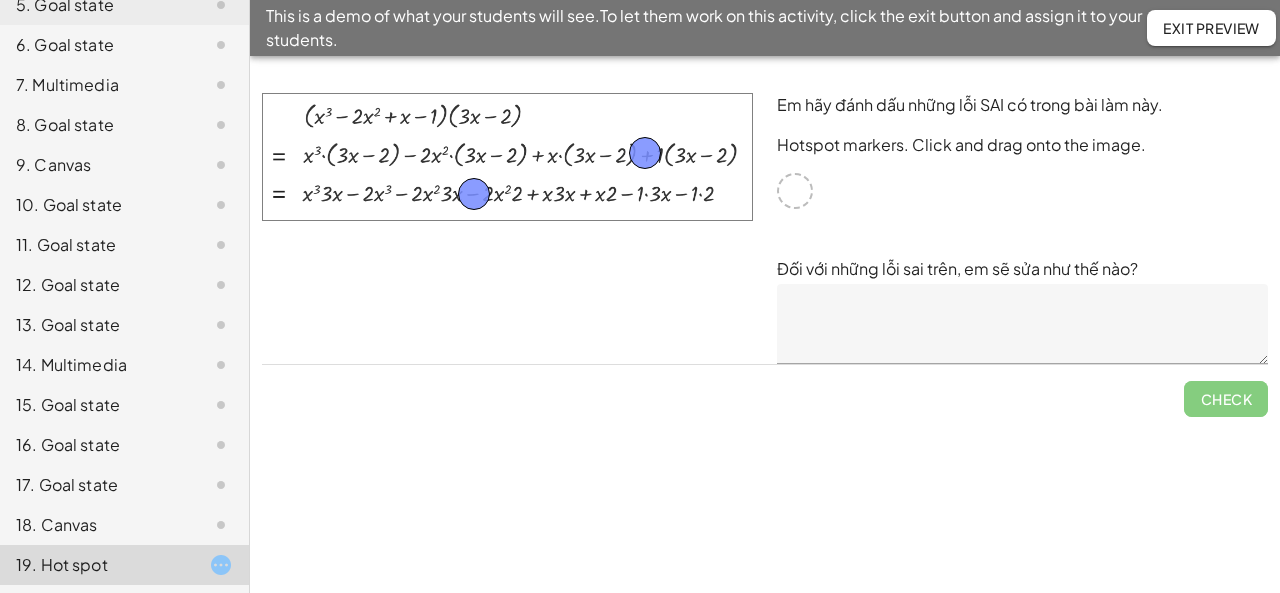 drag, startPoint x: 796, startPoint y: 190, endPoint x: 475, endPoint y: 193, distance: 321.014 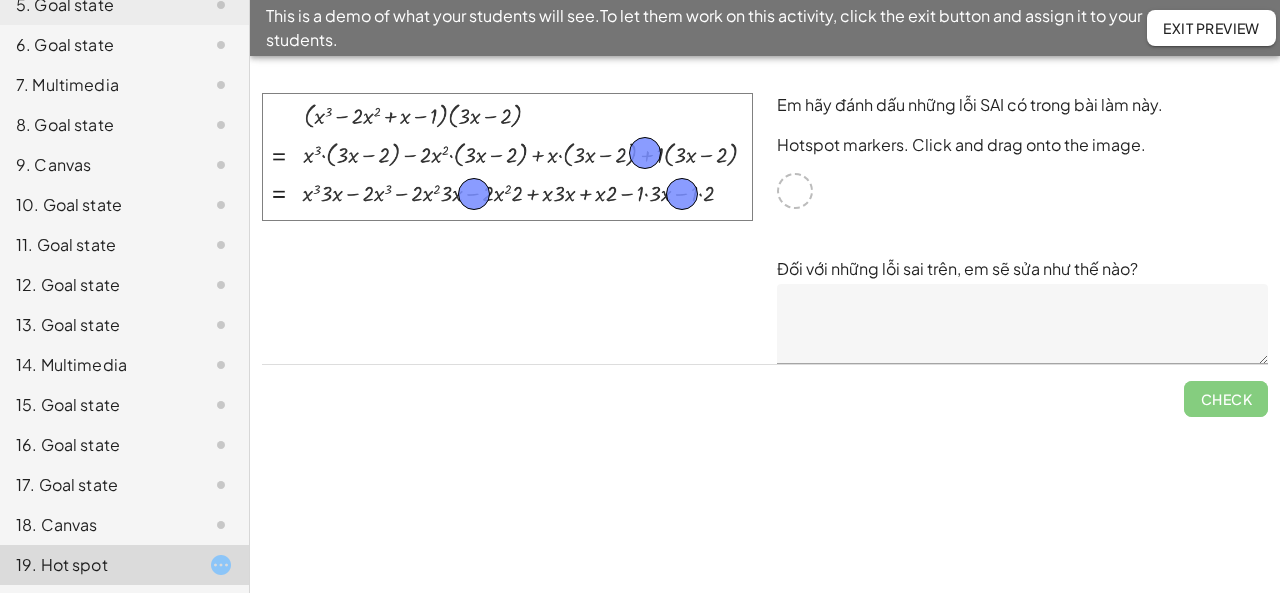 drag, startPoint x: 791, startPoint y: 187, endPoint x: 678, endPoint y: 190, distance: 113.03982 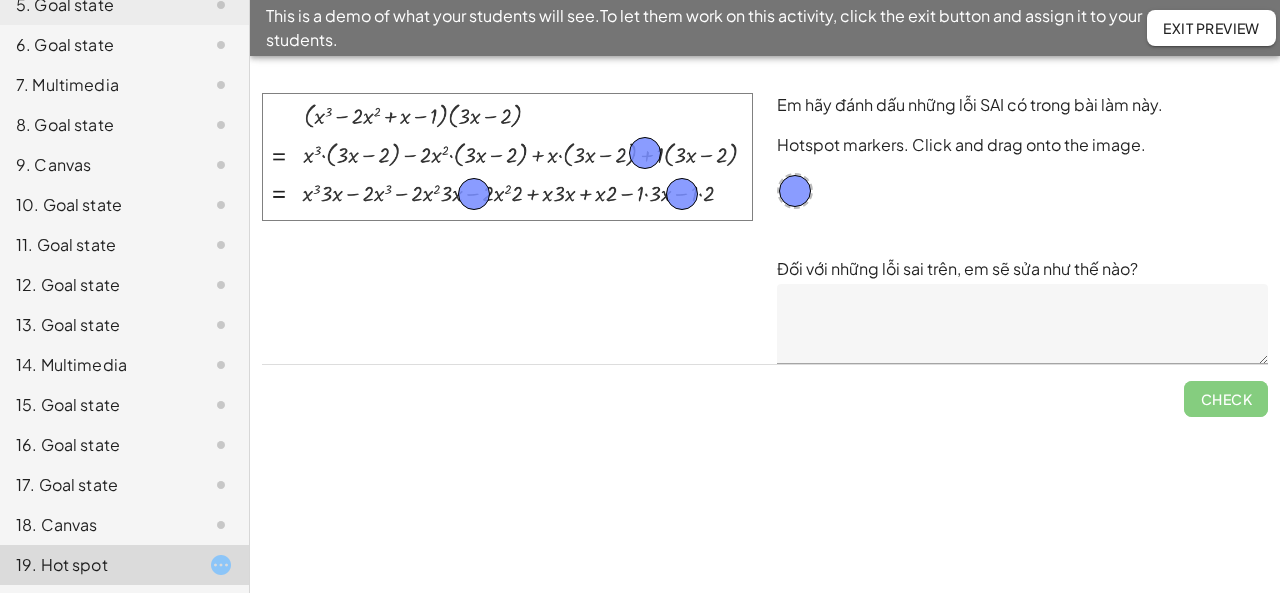 click 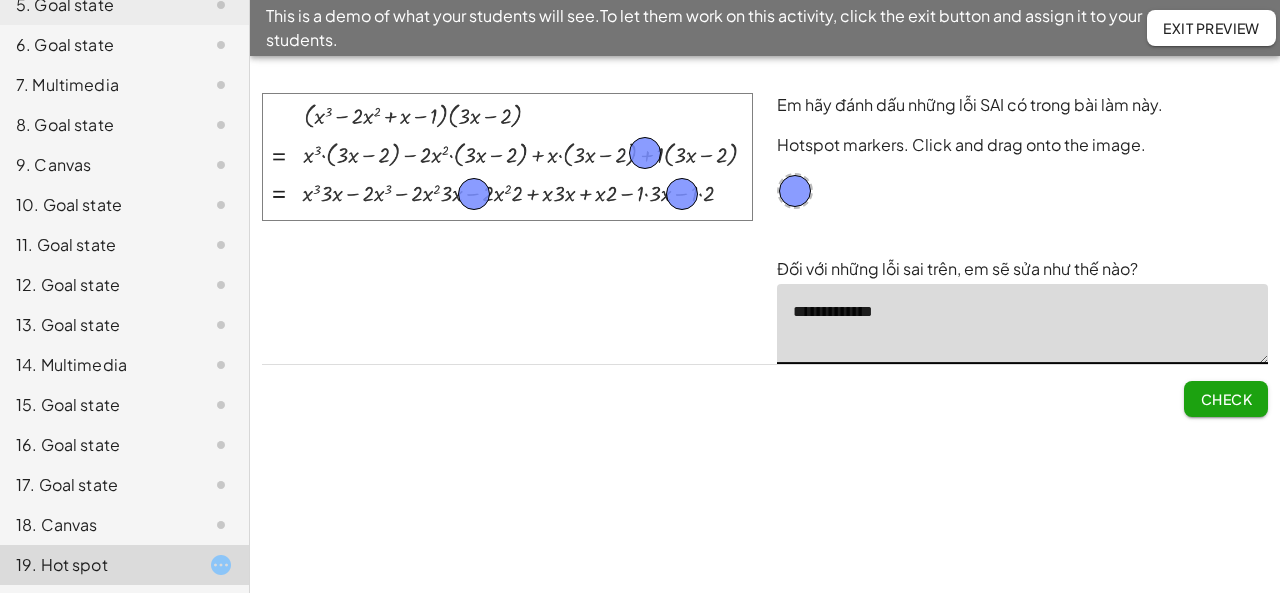 type on "**********" 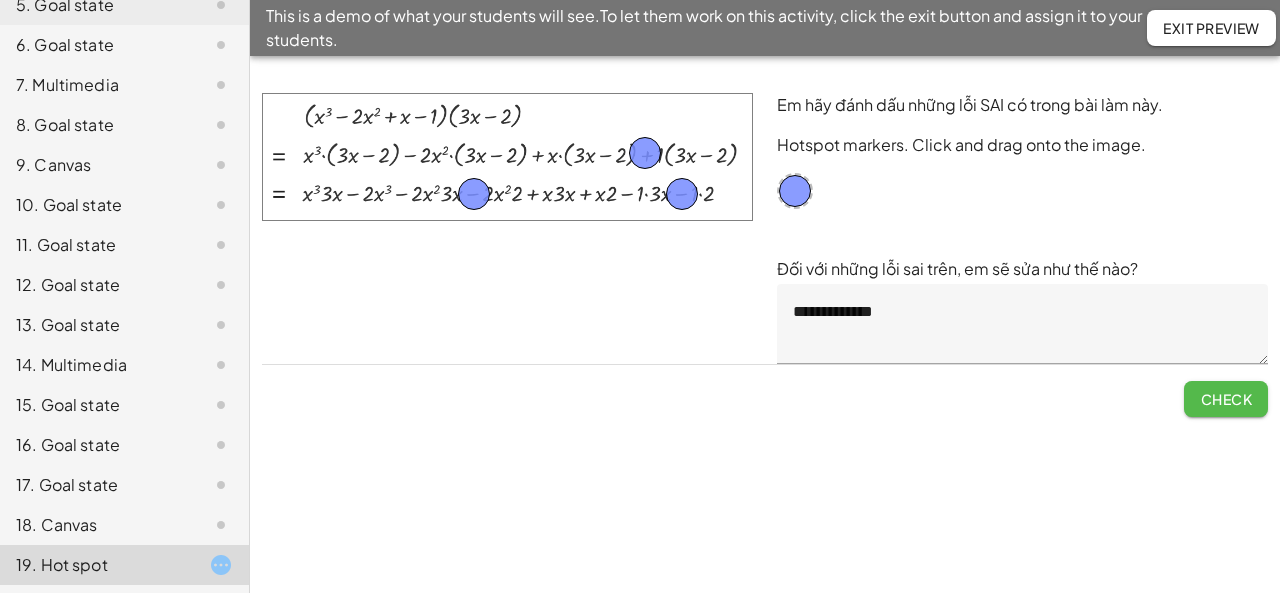 click on "Check" 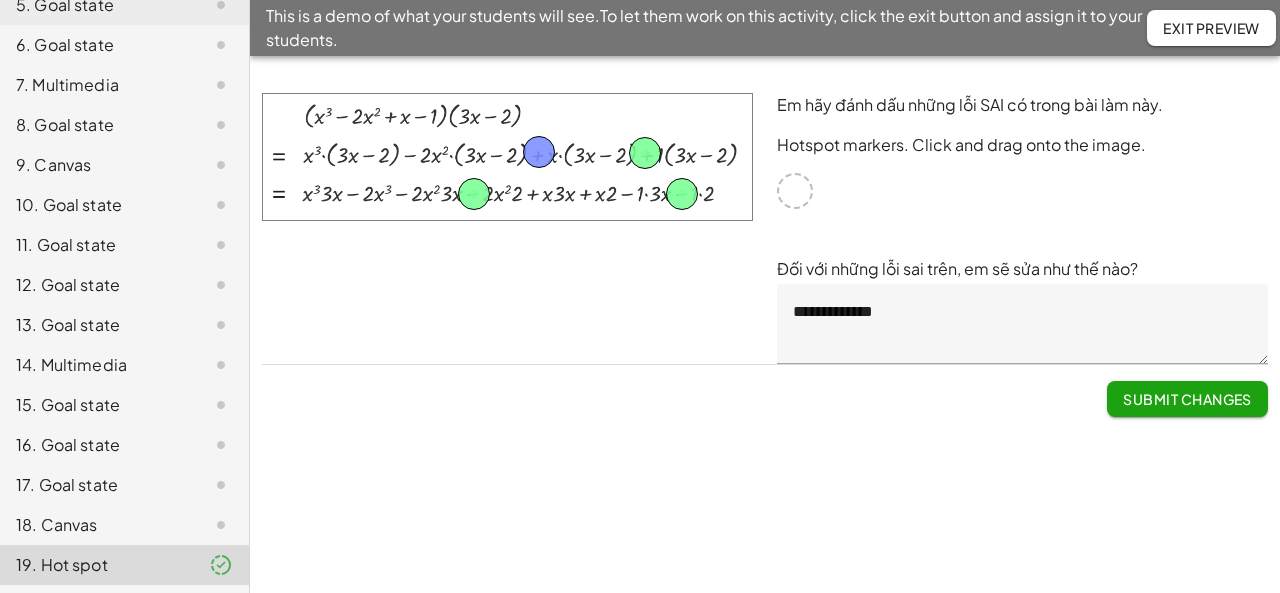 drag, startPoint x: 794, startPoint y: 189, endPoint x: 536, endPoint y: 151, distance: 260.78345 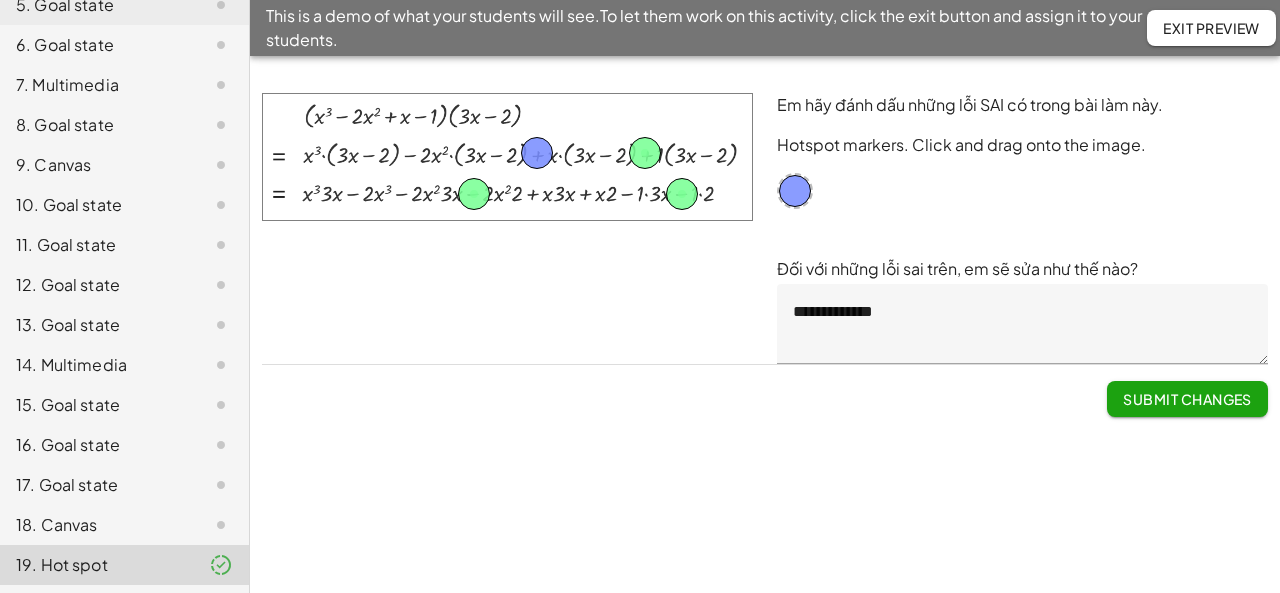 click on "Submit Changes" 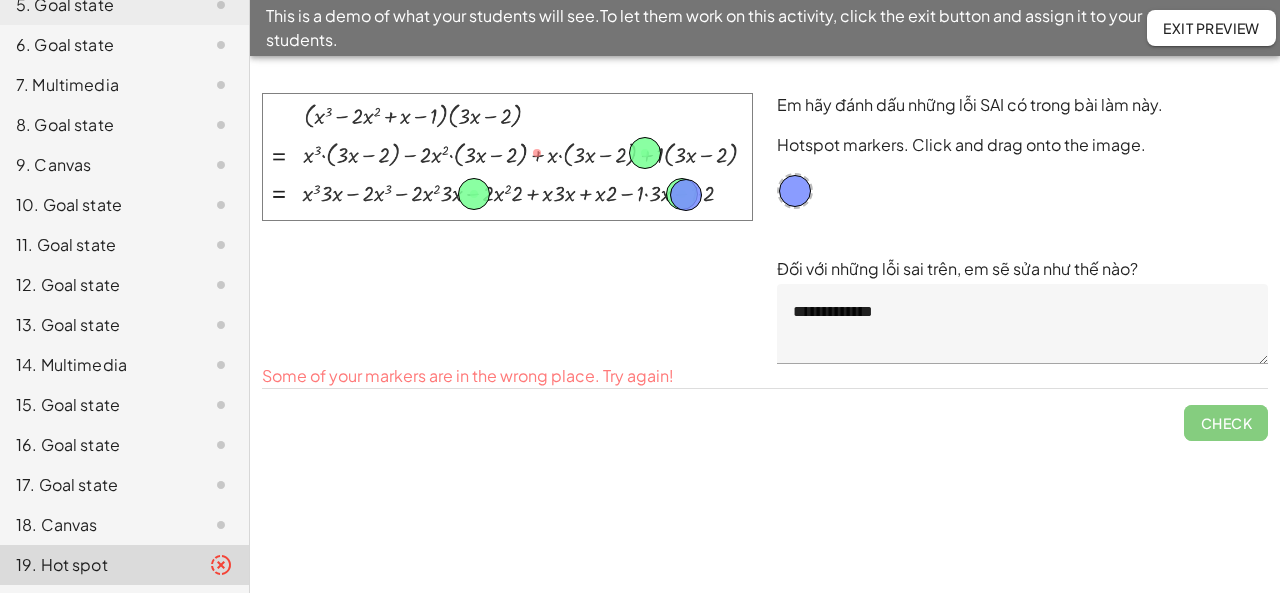 drag, startPoint x: 537, startPoint y: 143, endPoint x: 686, endPoint y: 185, distance: 154.80634 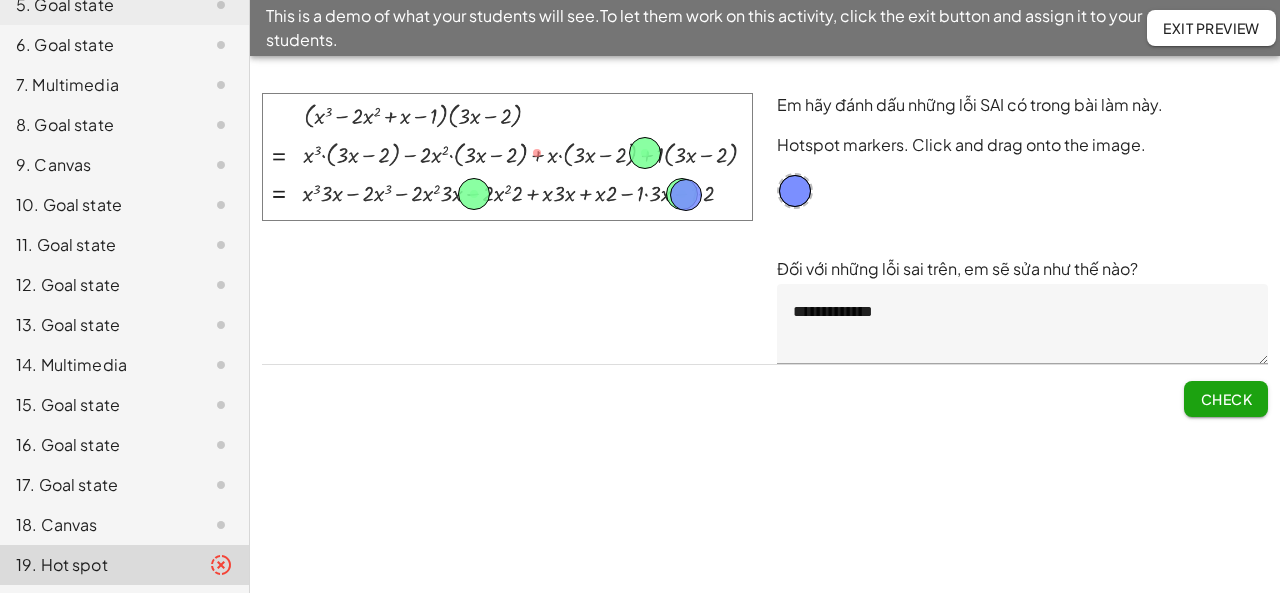 click on "Check" 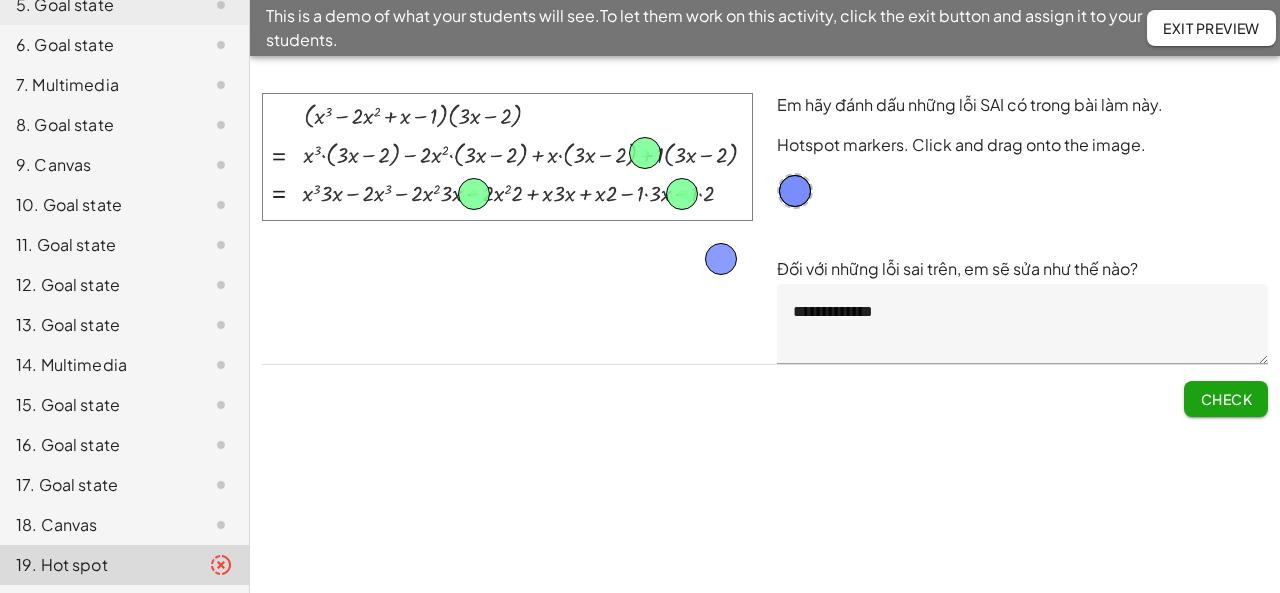drag, startPoint x: 686, startPoint y: 196, endPoint x: 736, endPoint y: 296, distance: 111.8034 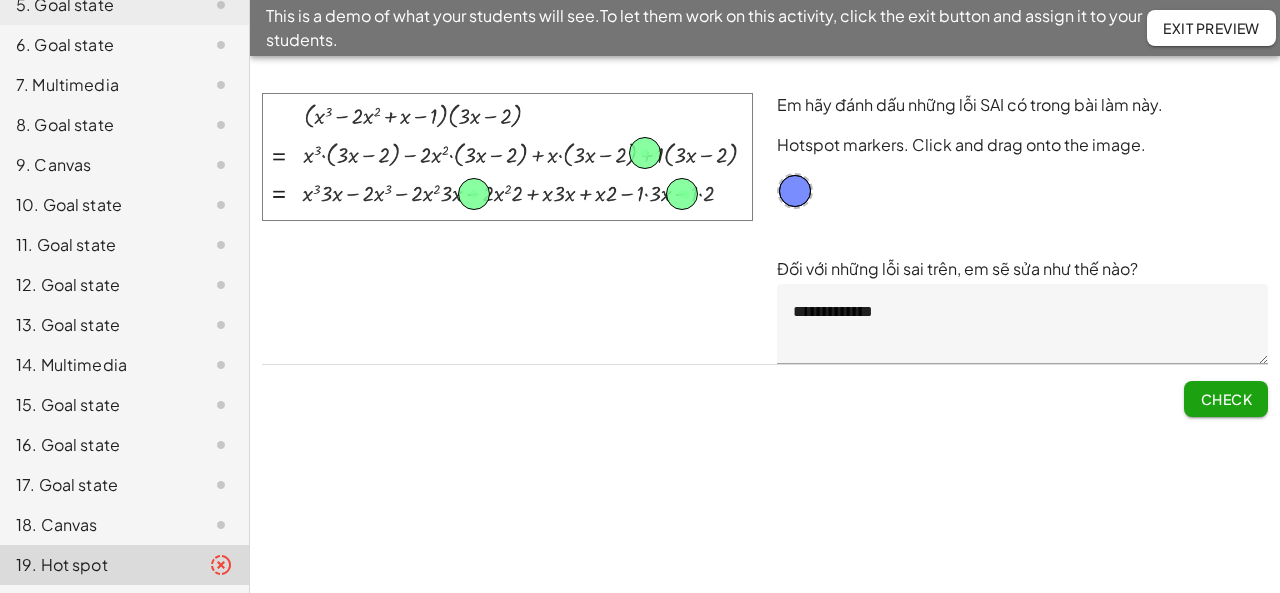 click on "Check" at bounding box center [1226, 399] 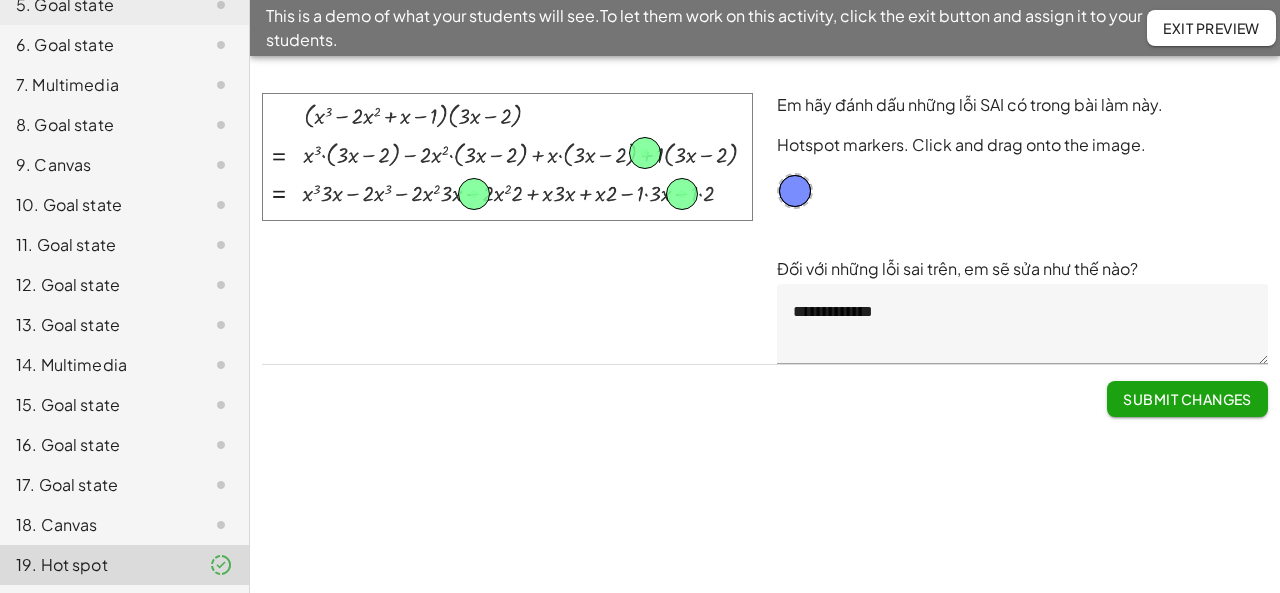 click on "Exit Preview" 